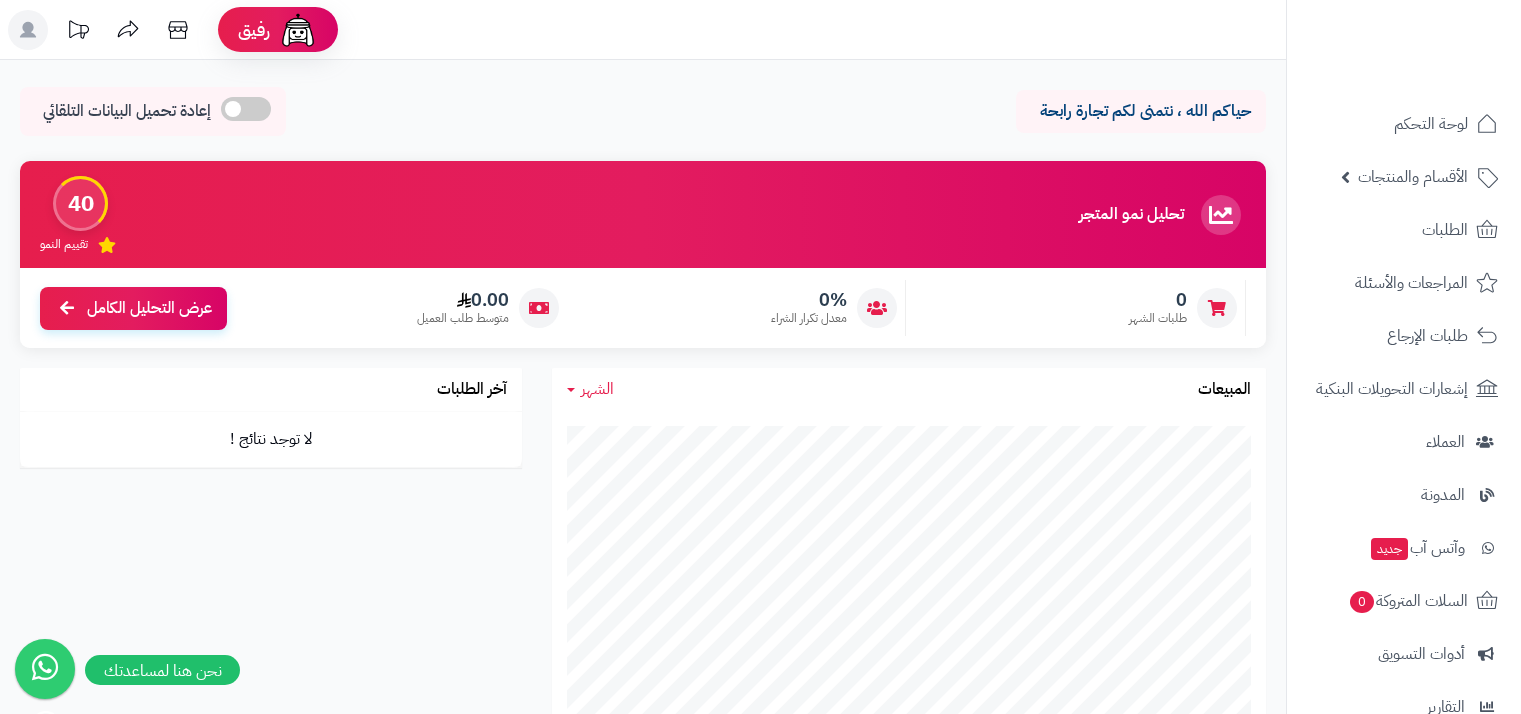 scroll, scrollTop: 0, scrollLeft: 0, axis: both 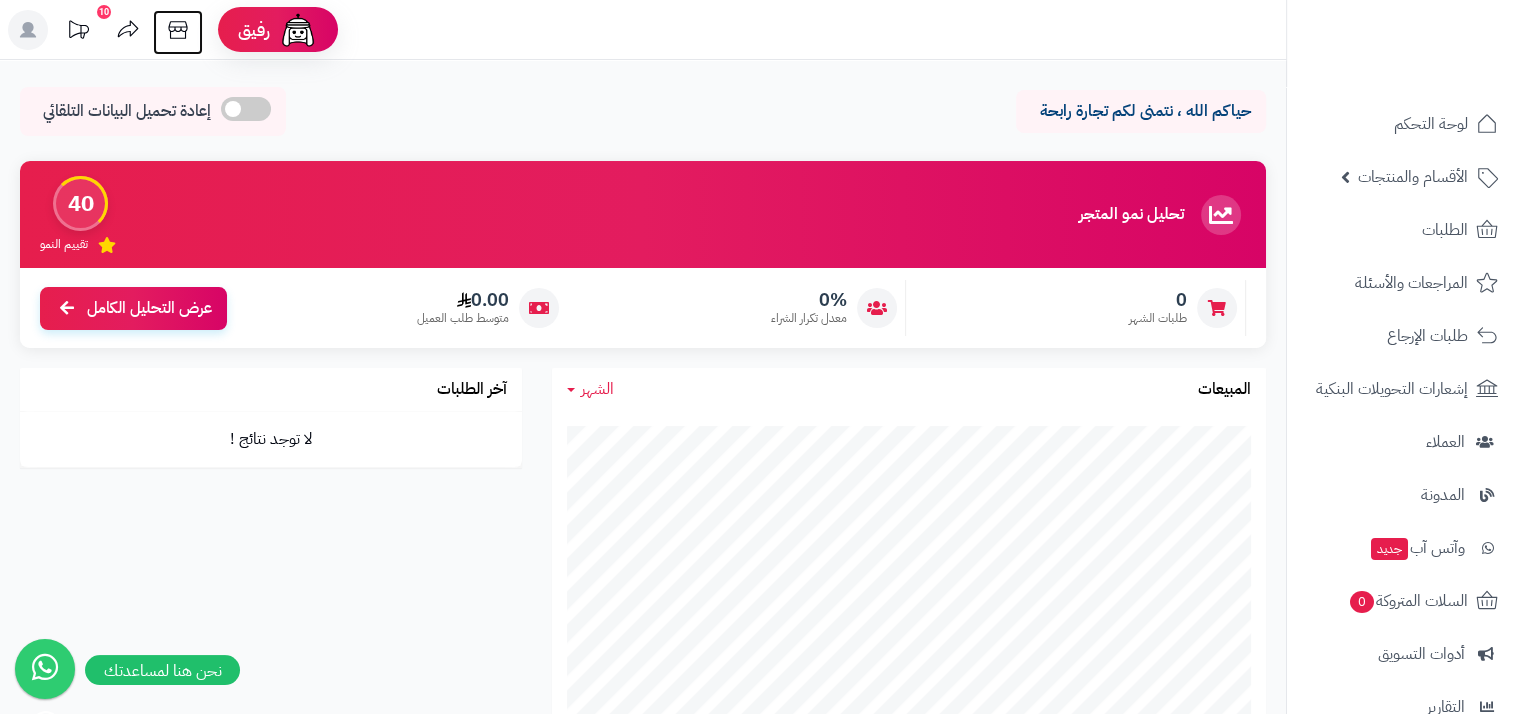 click 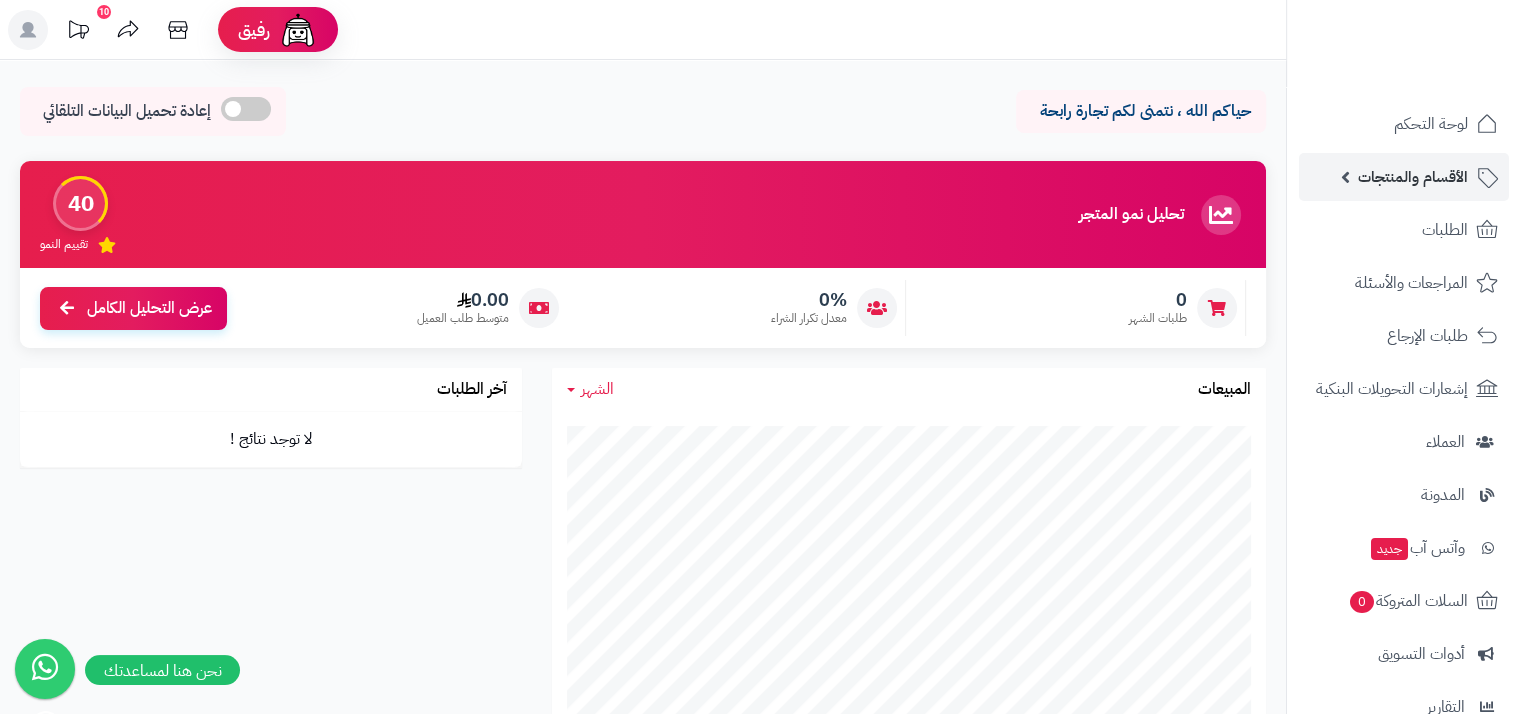click on "الأقسام والمنتجات" at bounding box center [1413, 177] 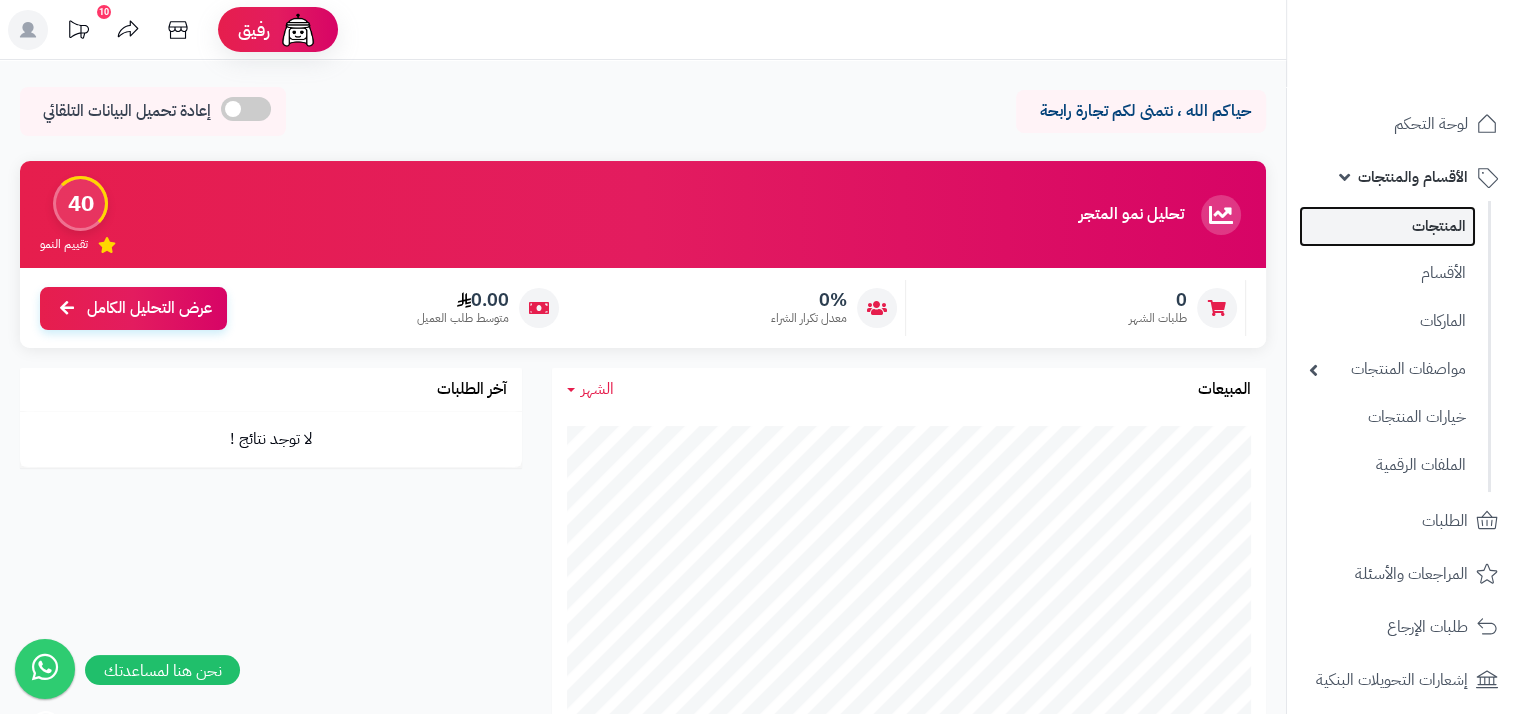 click on "المنتجات" at bounding box center (1387, 226) 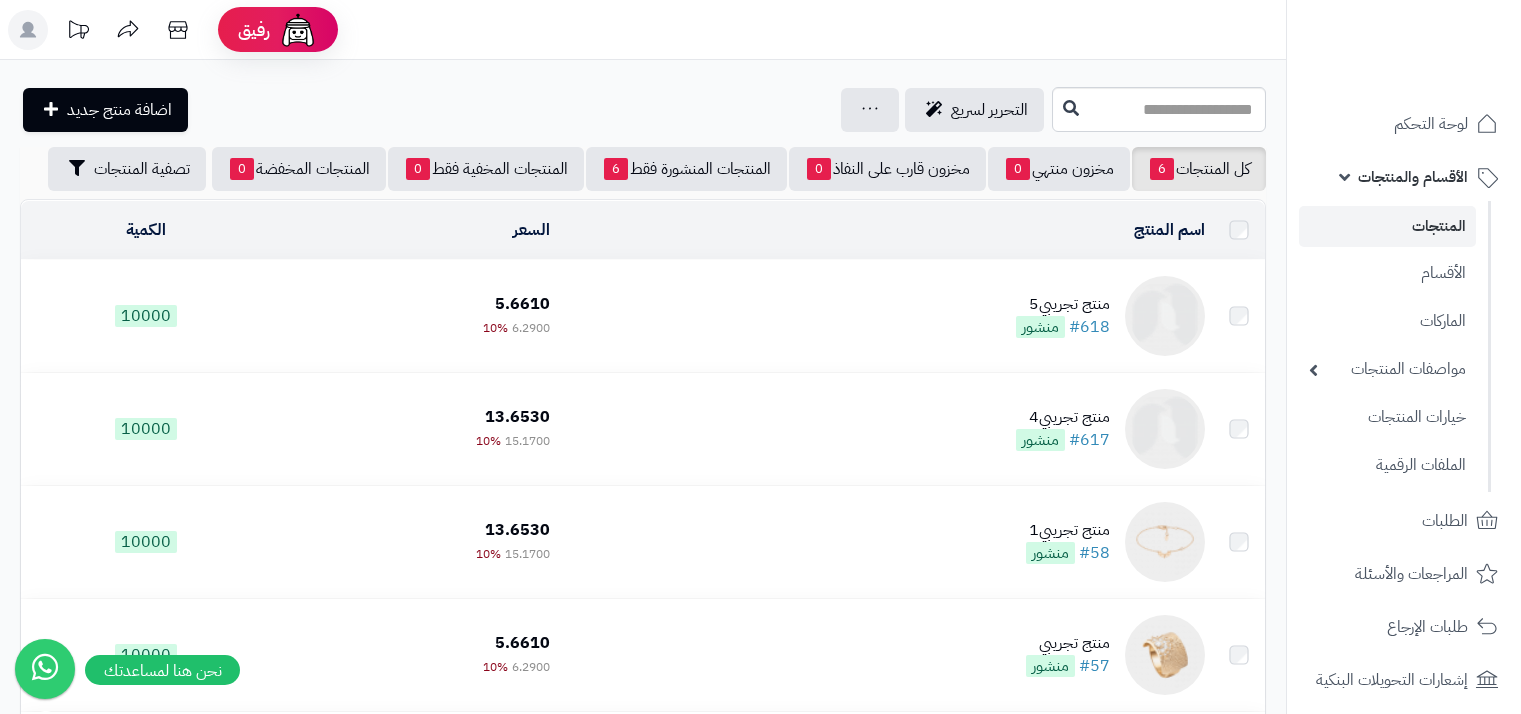 scroll, scrollTop: 0, scrollLeft: 0, axis: both 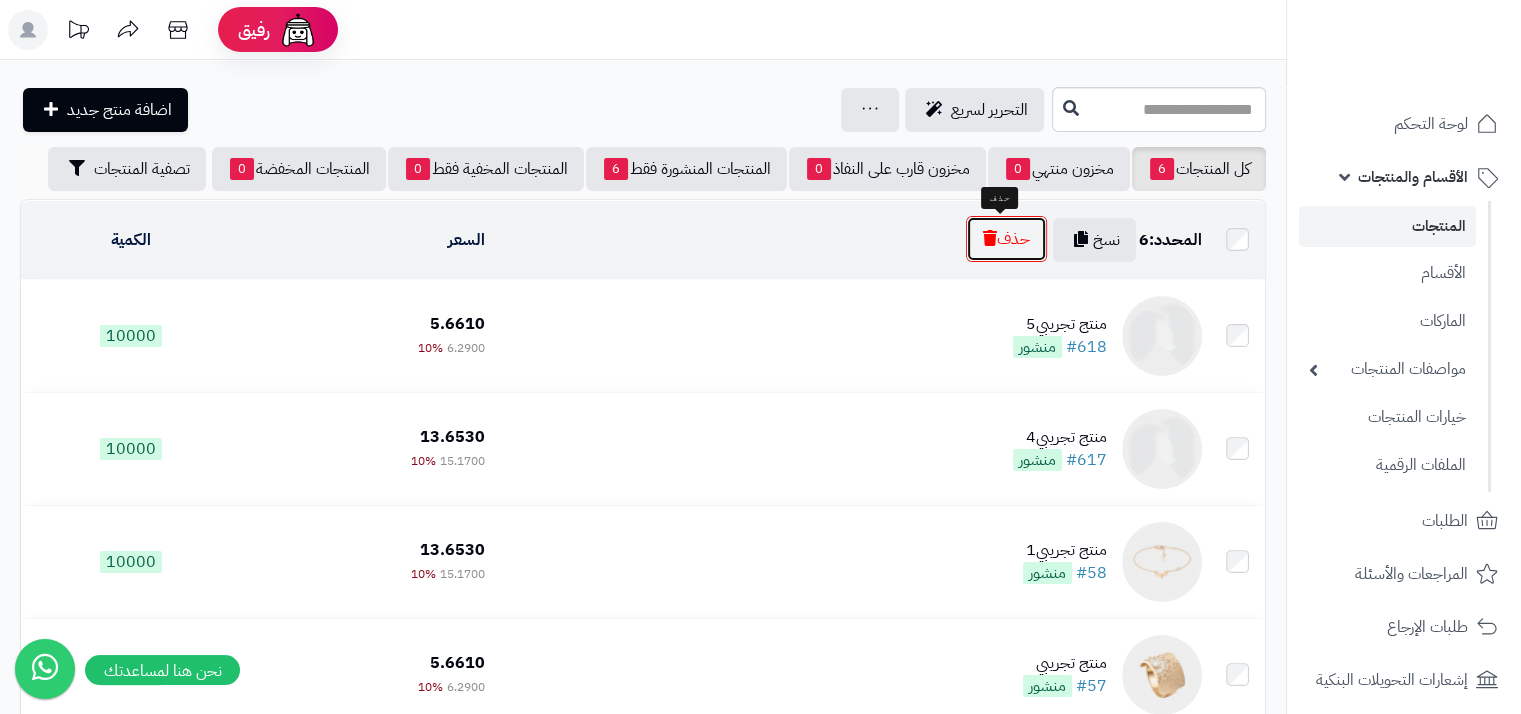 click on "حذف" at bounding box center [1006, 239] 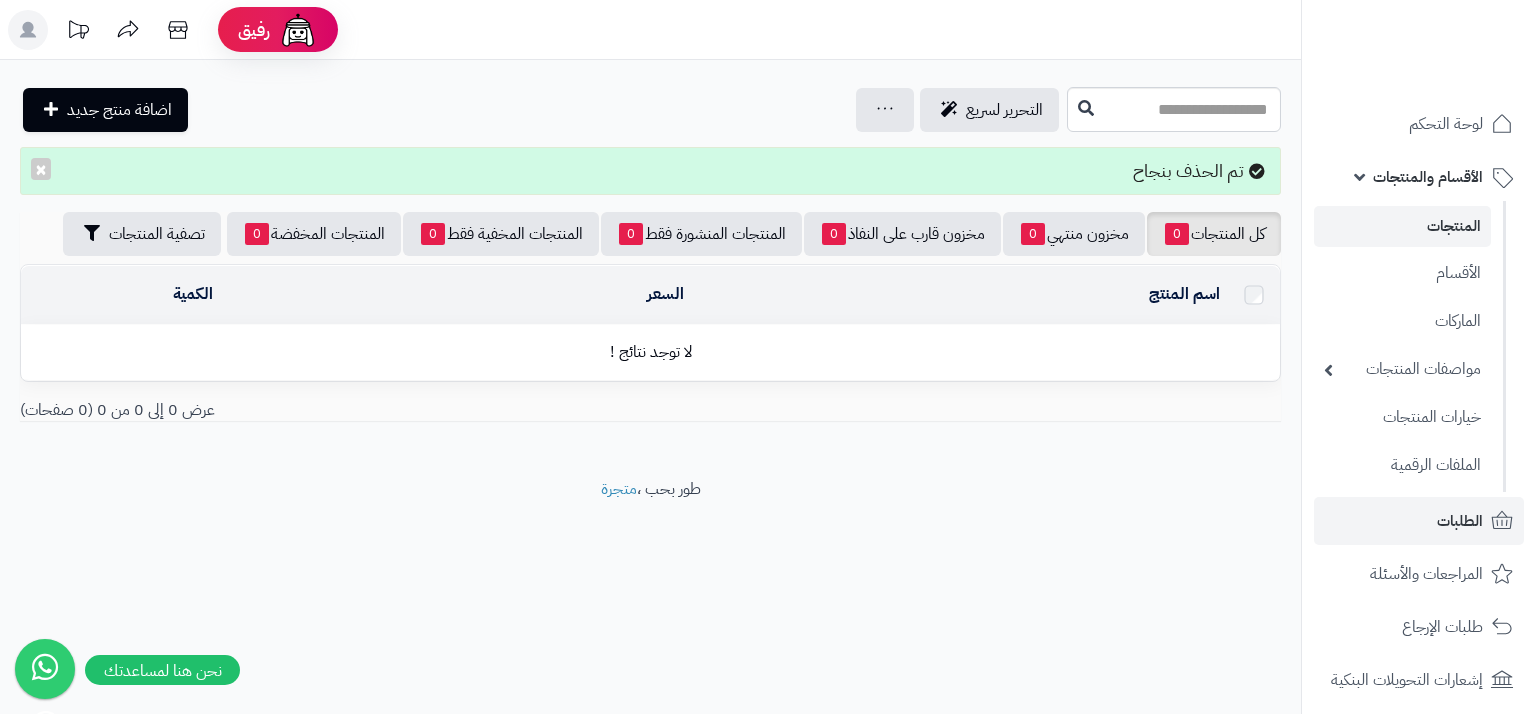 scroll, scrollTop: 0, scrollLeft: 0, axis: both 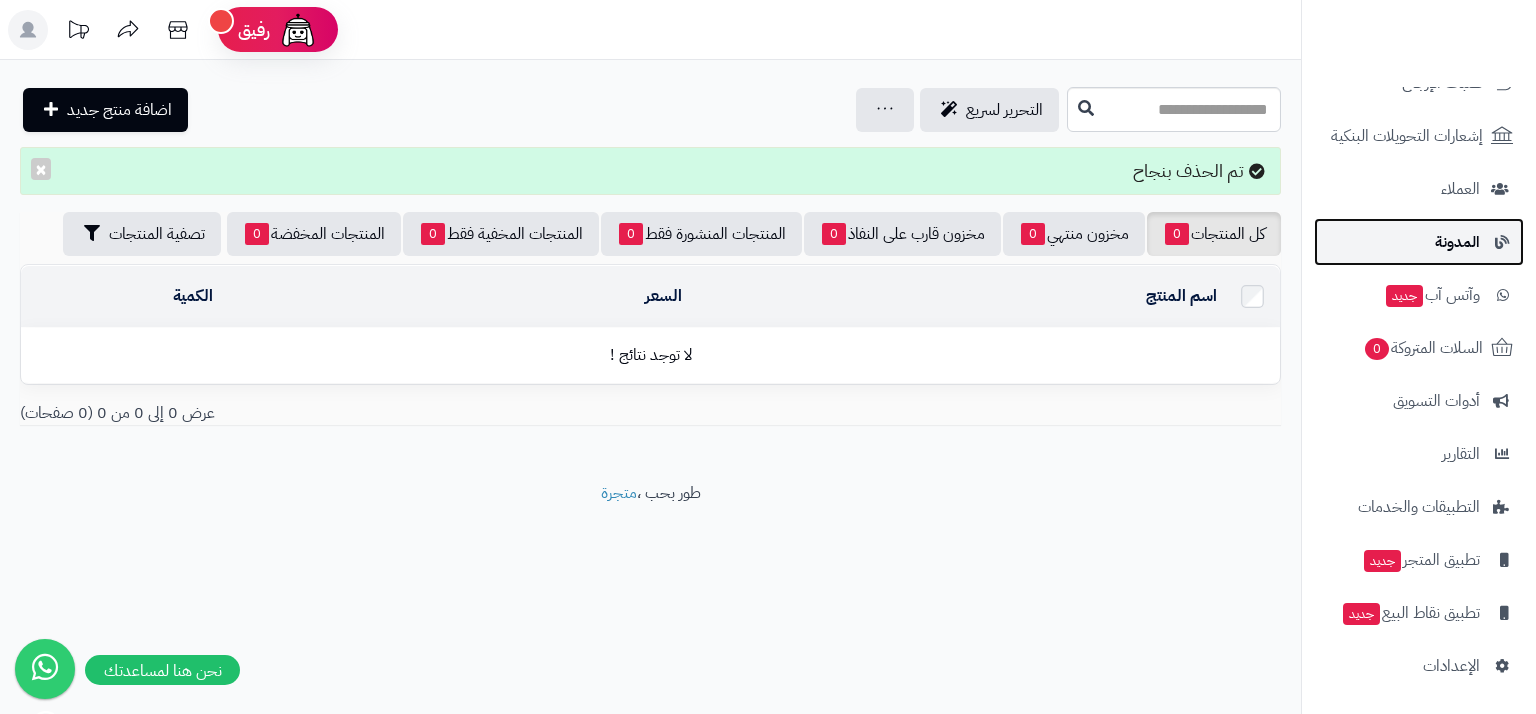 click on "المدونة" at bounding box center (1419, 242) 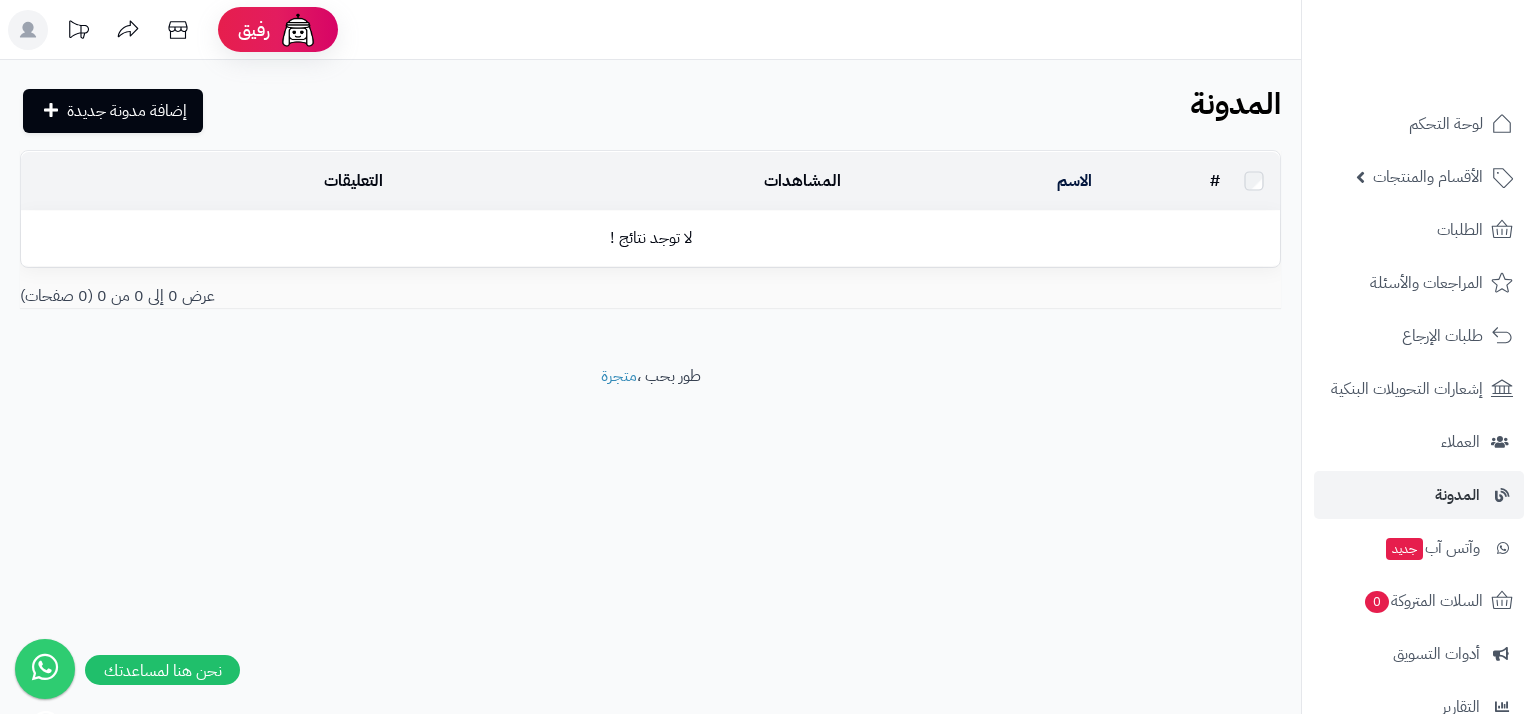 scroll, scrollTop: 0, scrollLeft: 0, axis: both 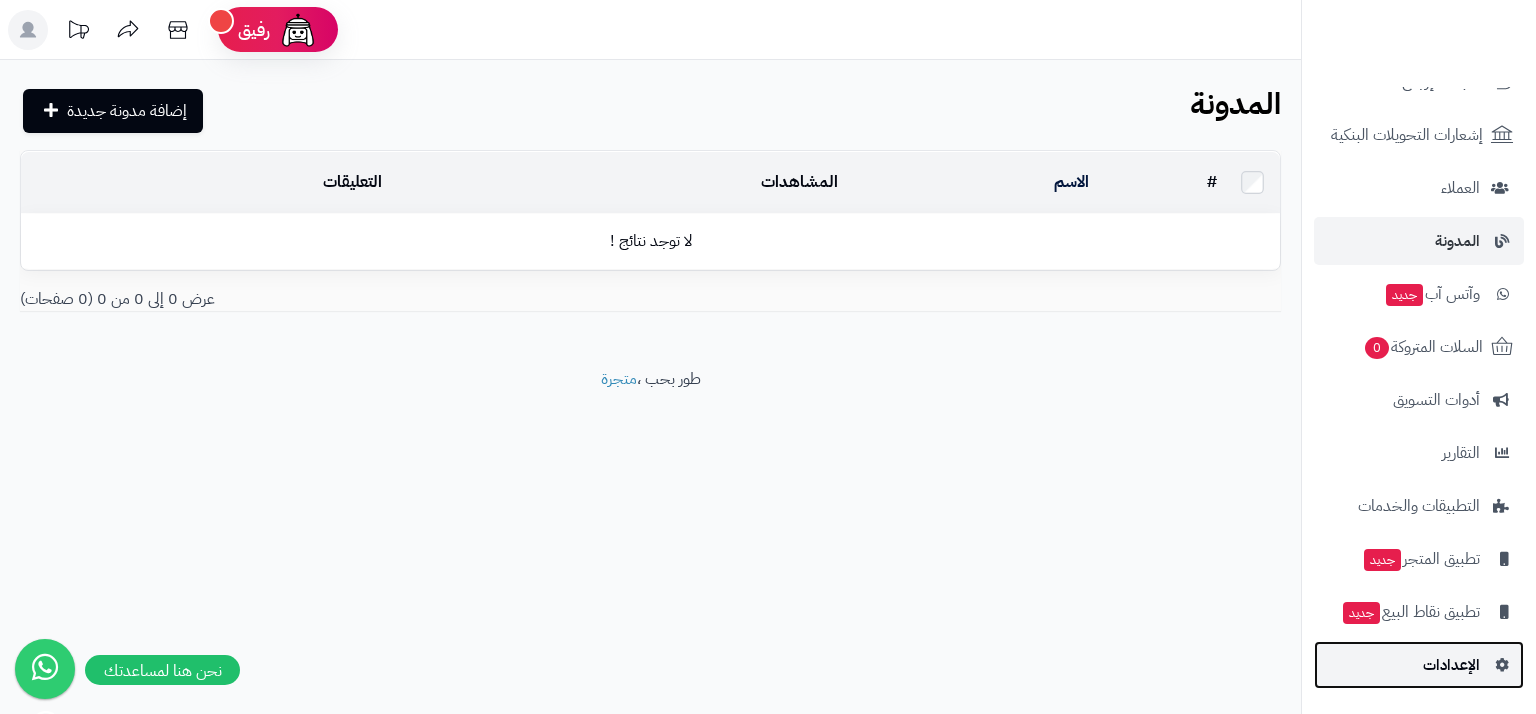 click on "الإعدادات" at bounding box center (1451, 665) 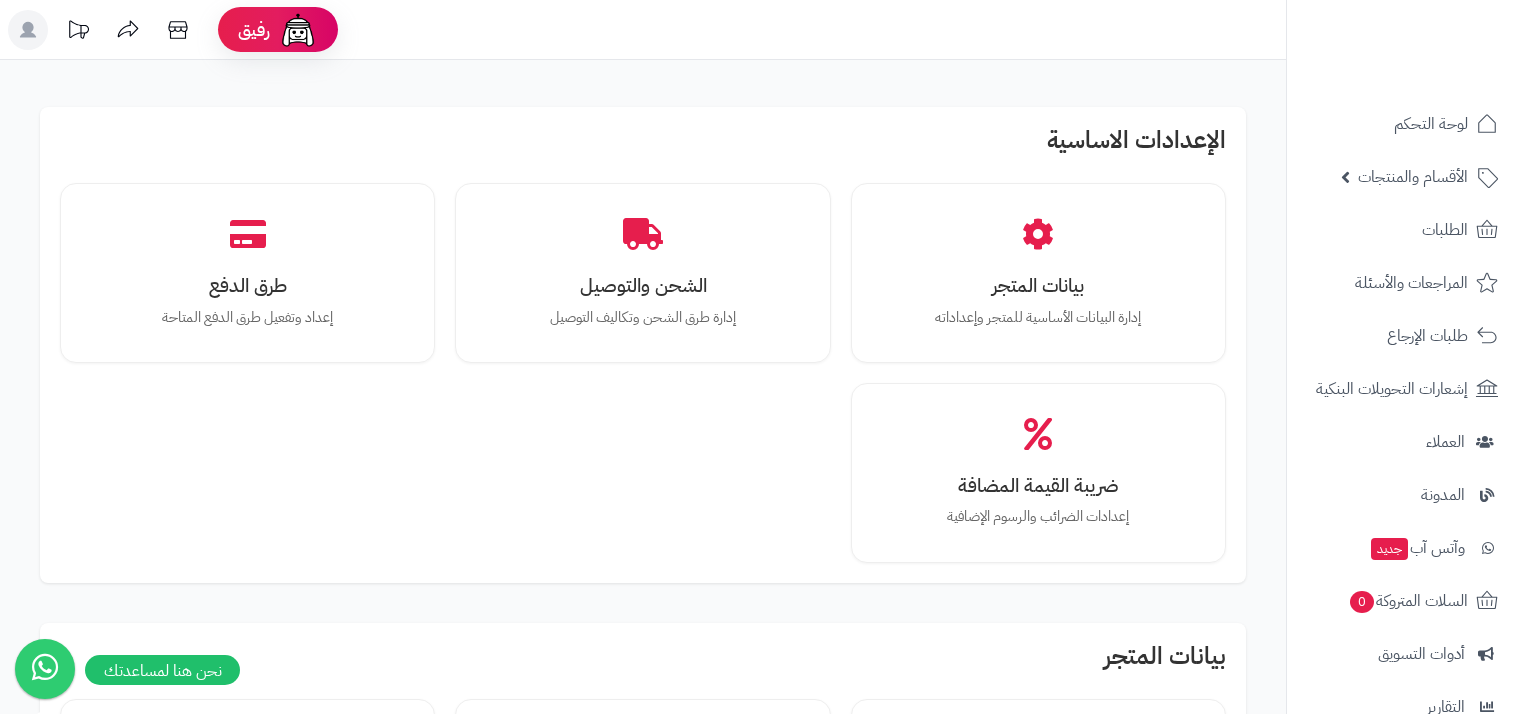 scroll, scrollTop: 0, scrollLeft: 0, axis: both 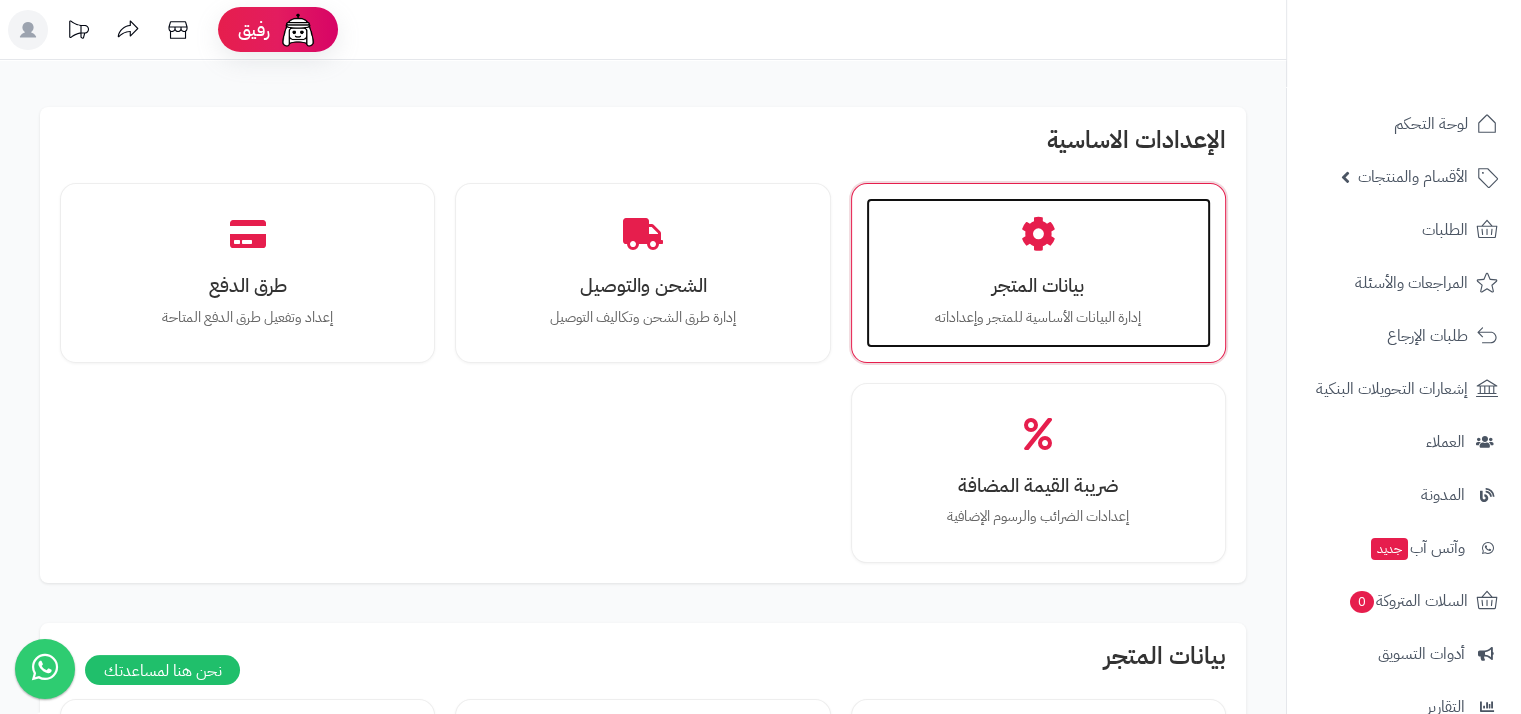 click on "بيانات المتجر" at bounding box center [1038, 285] 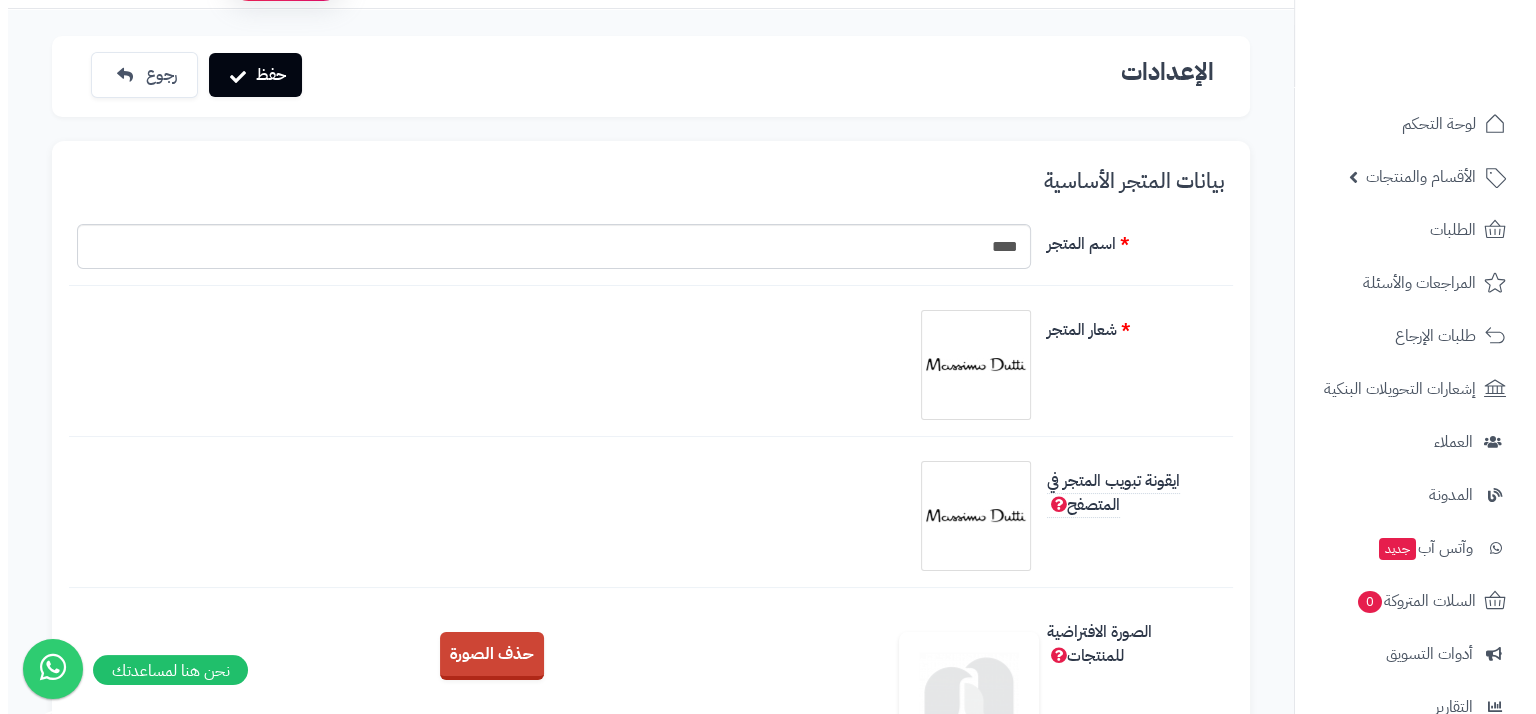 scroll, scrollTop: 100, scrollLeft: 0, axis: vertical 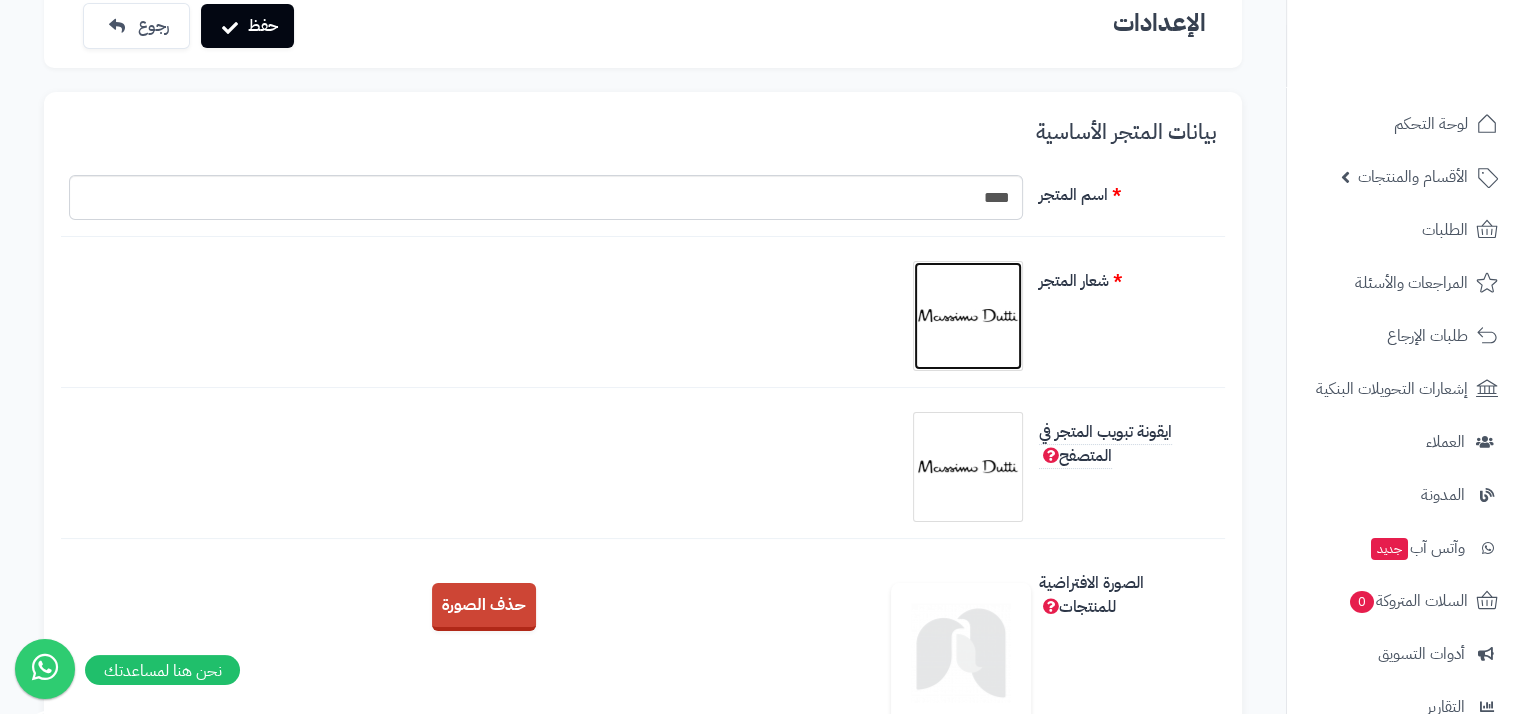 click at bounding box center [968, 316] 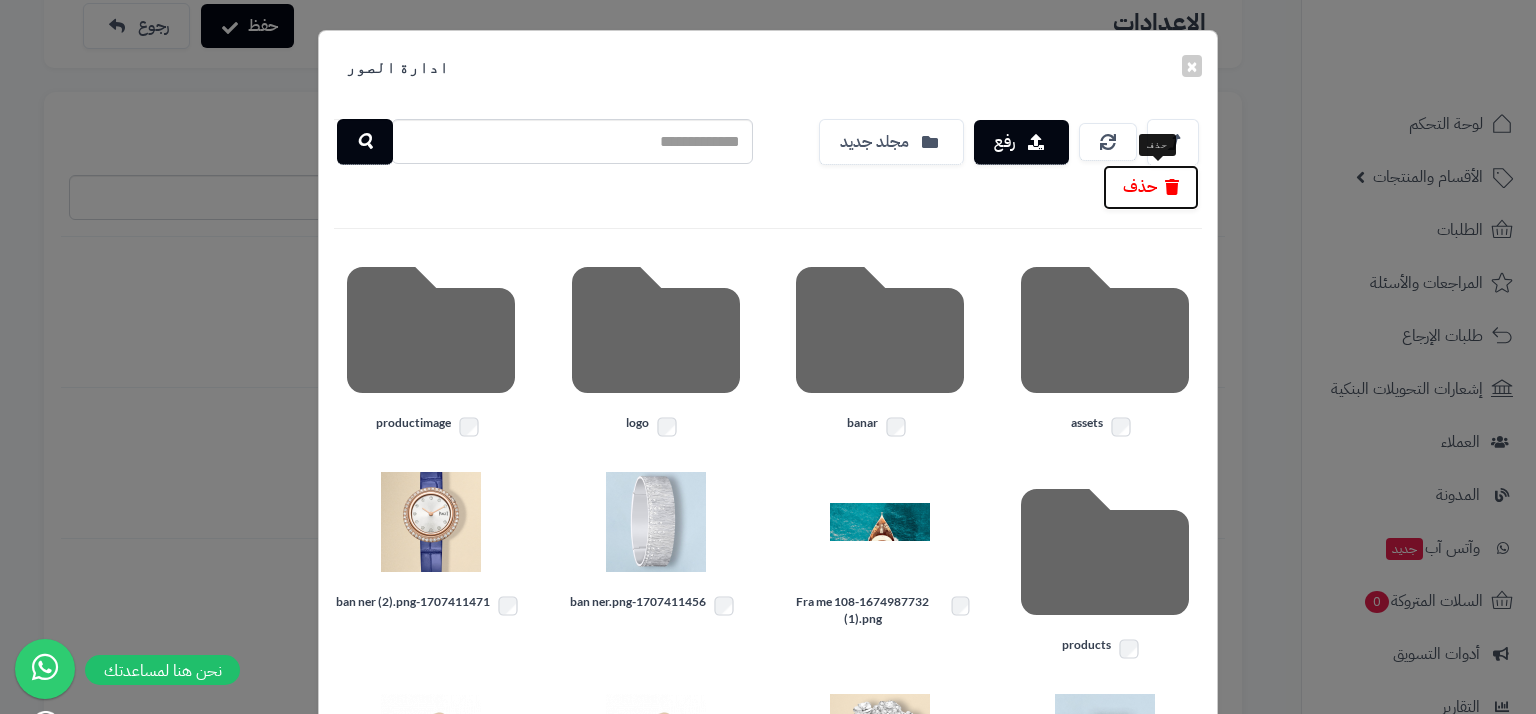 click on "حذف" at bounding box center [1151, 187] 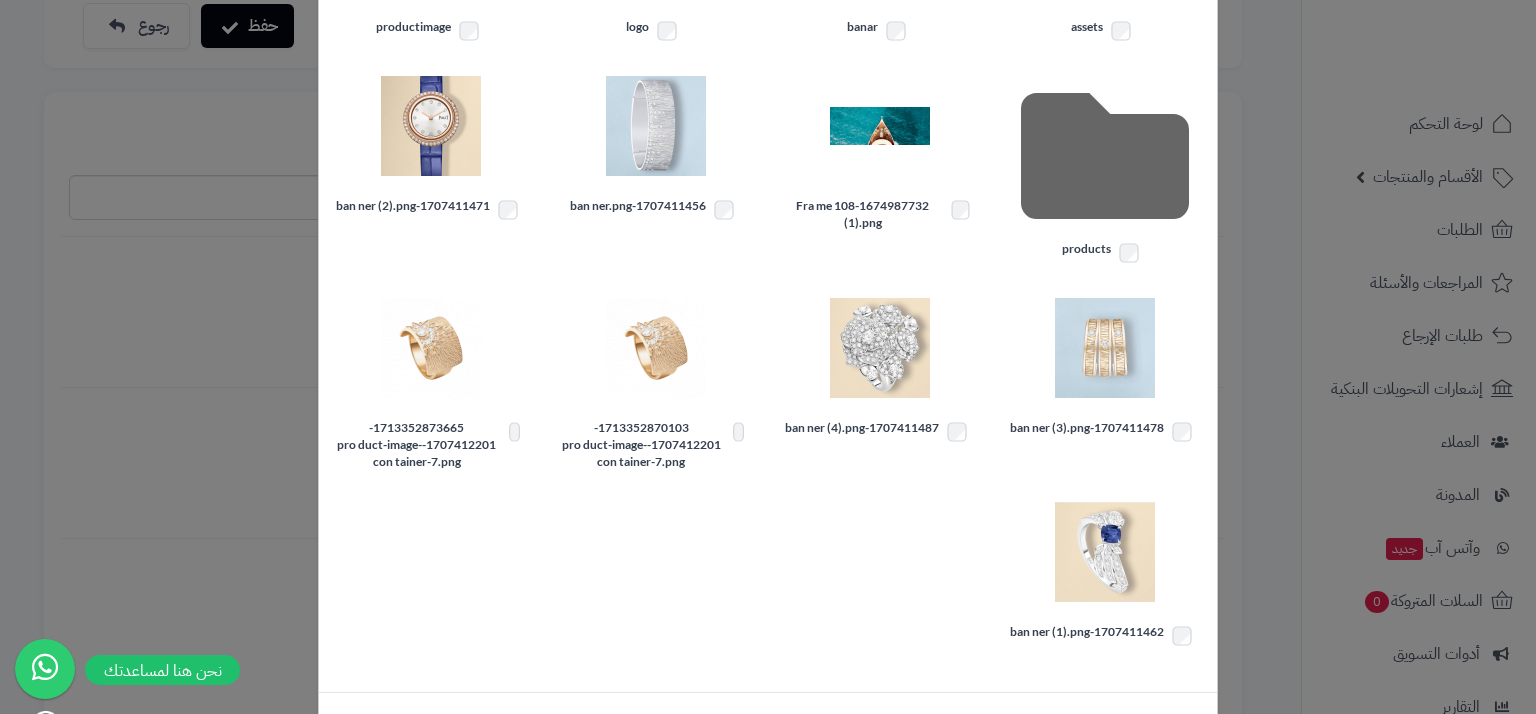 scroll, scrollTop: 400, scrollLeft: 0, axis: vertical 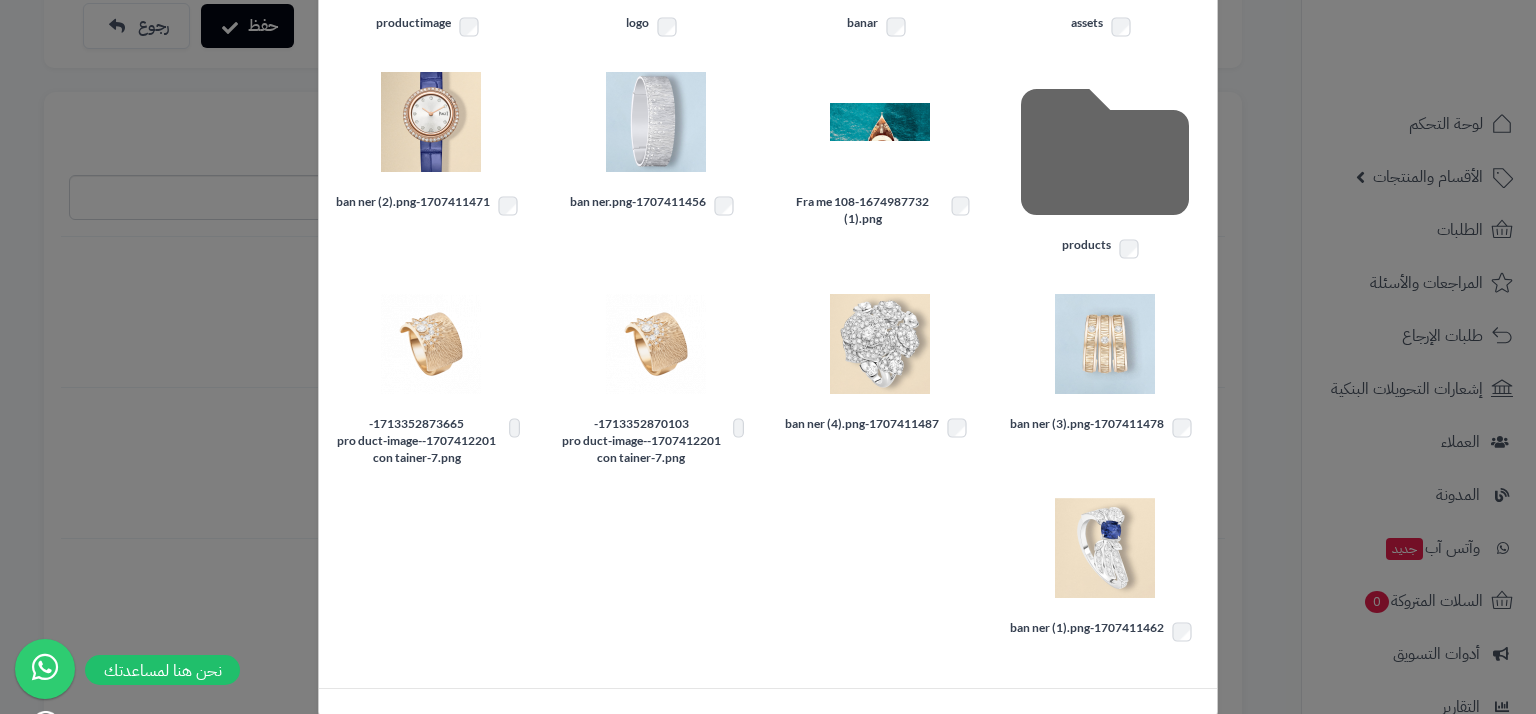 click on "1707411462-ban ner (1).png" at bounding box center (1105, 632) 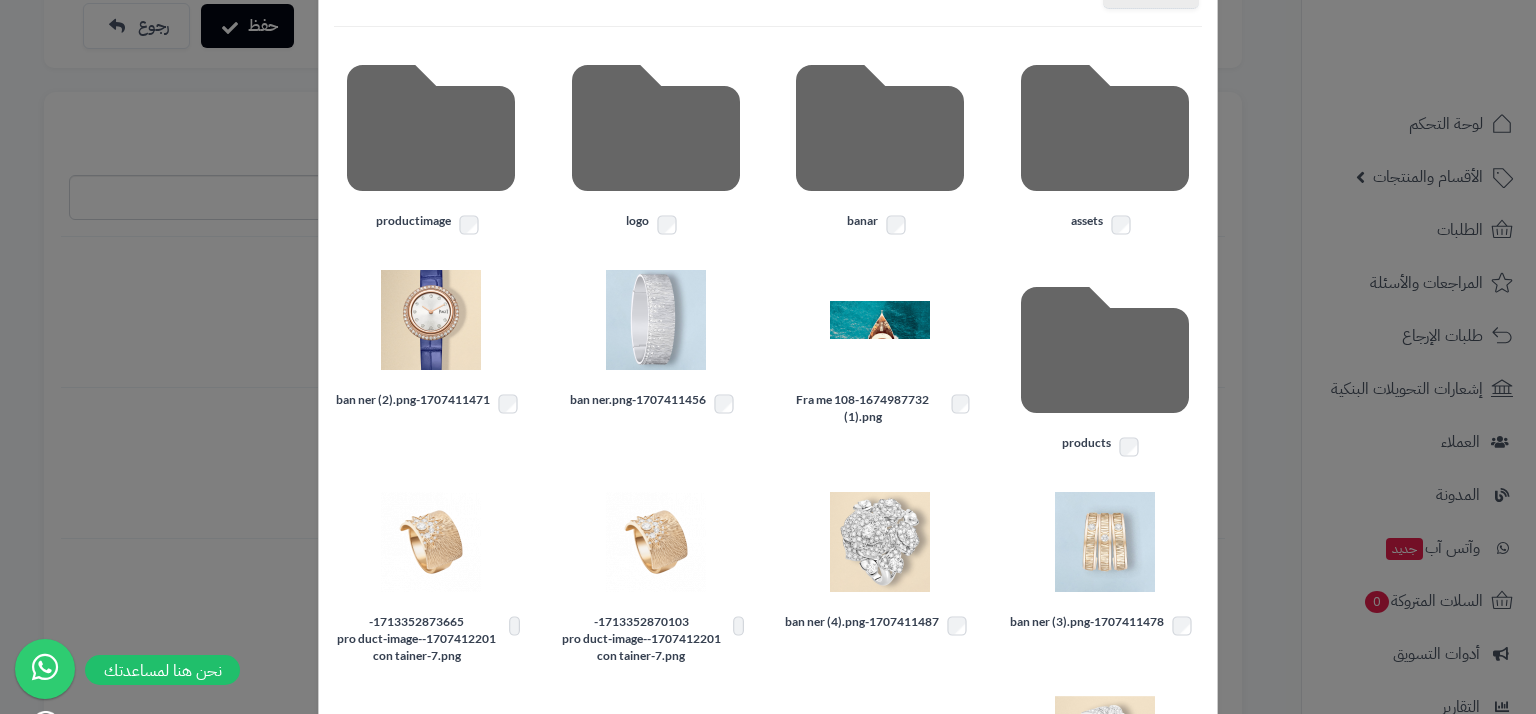 scroll, scrollTop: 0, scrollLeft: 0, axis: both 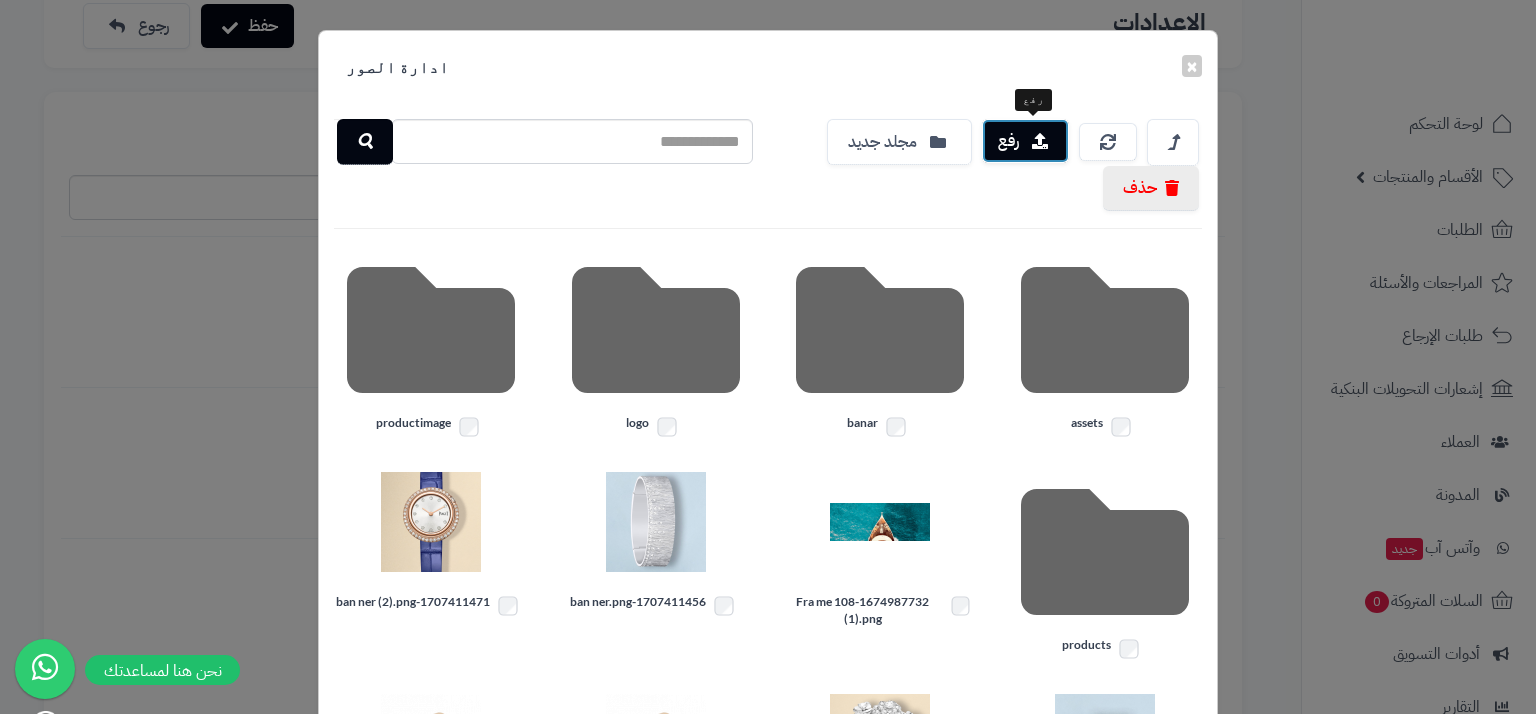 click on "رفع" at bounding box center [1025, 141] 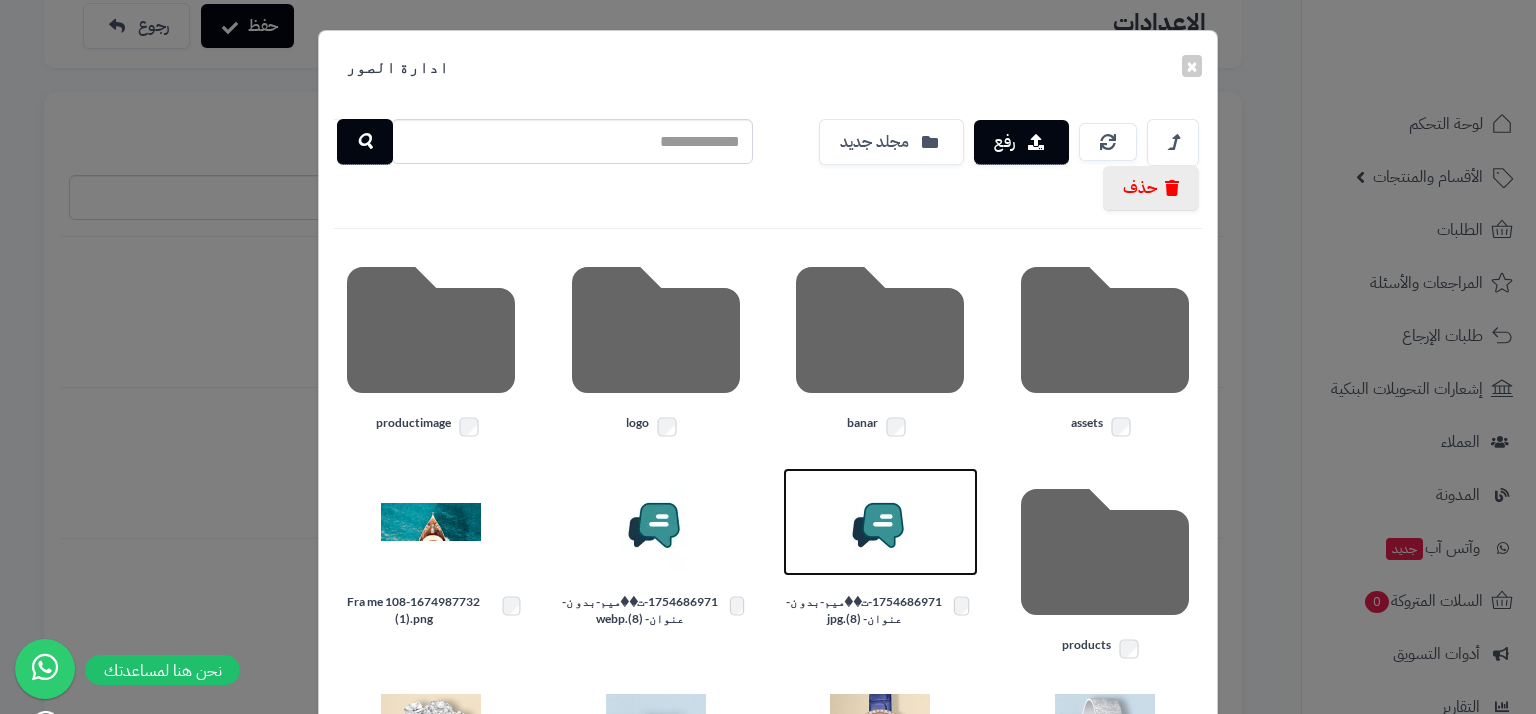 click at bounding box center [880, 522] 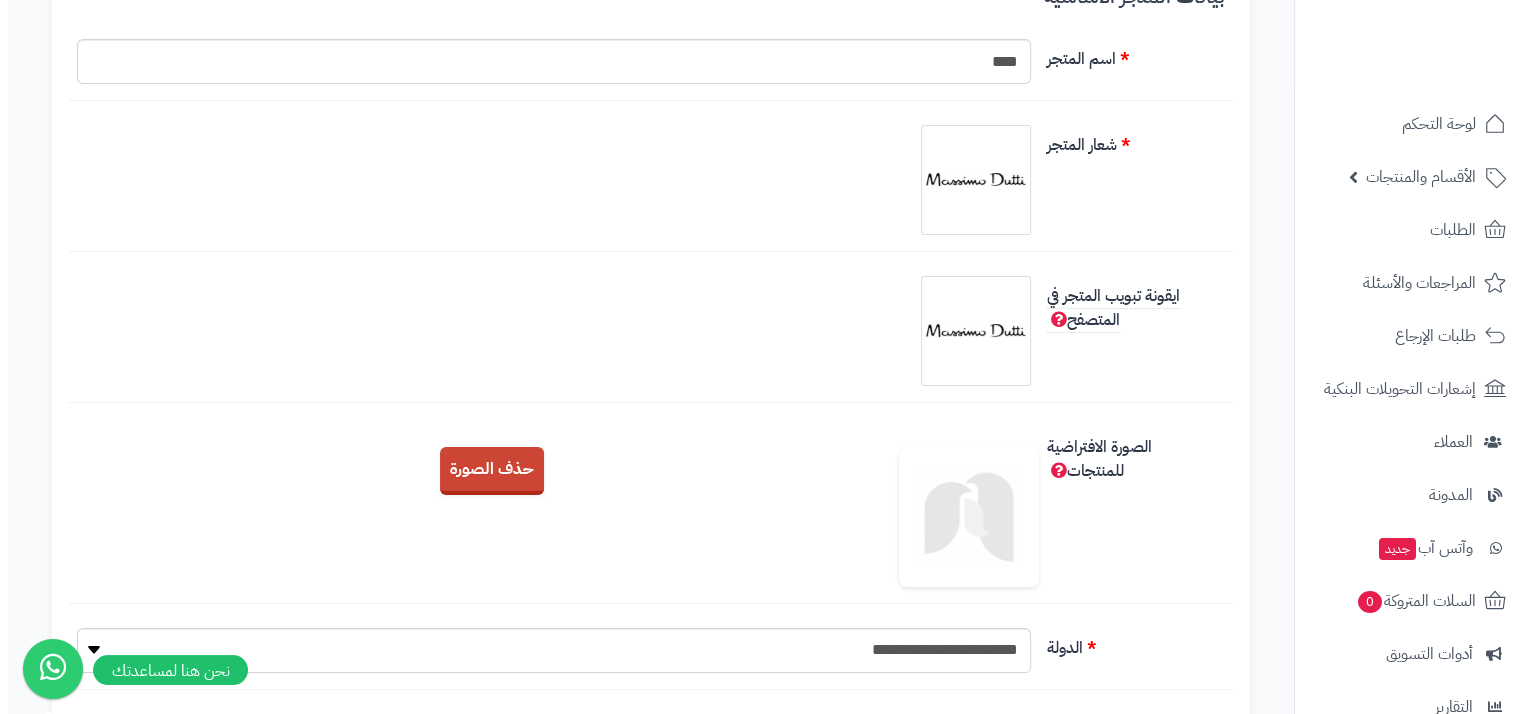 scroll, scrollTop: 284, scrollLeft: 0, axis: vertical 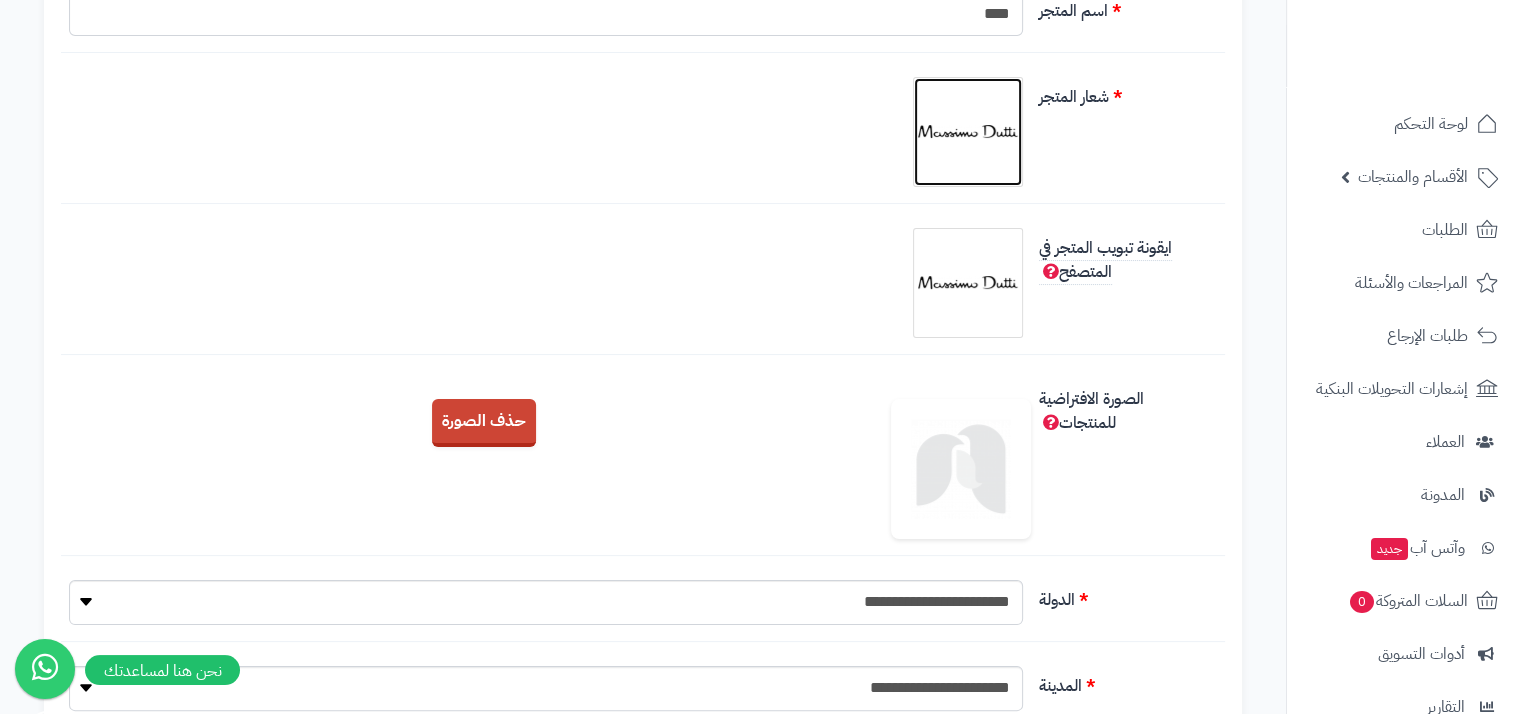 click at bounding box center [968, 132] 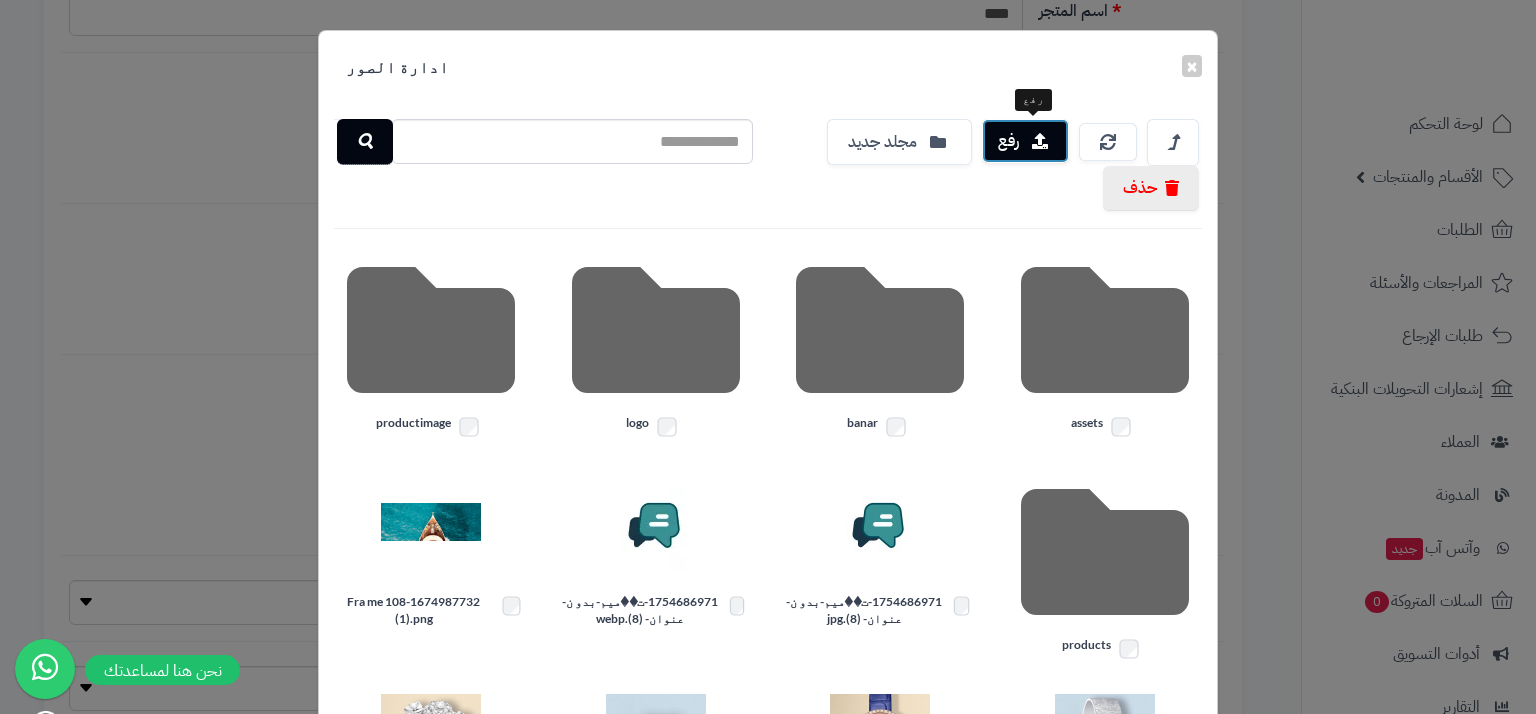 click on "رفع" at bounding box center (1025, 141) 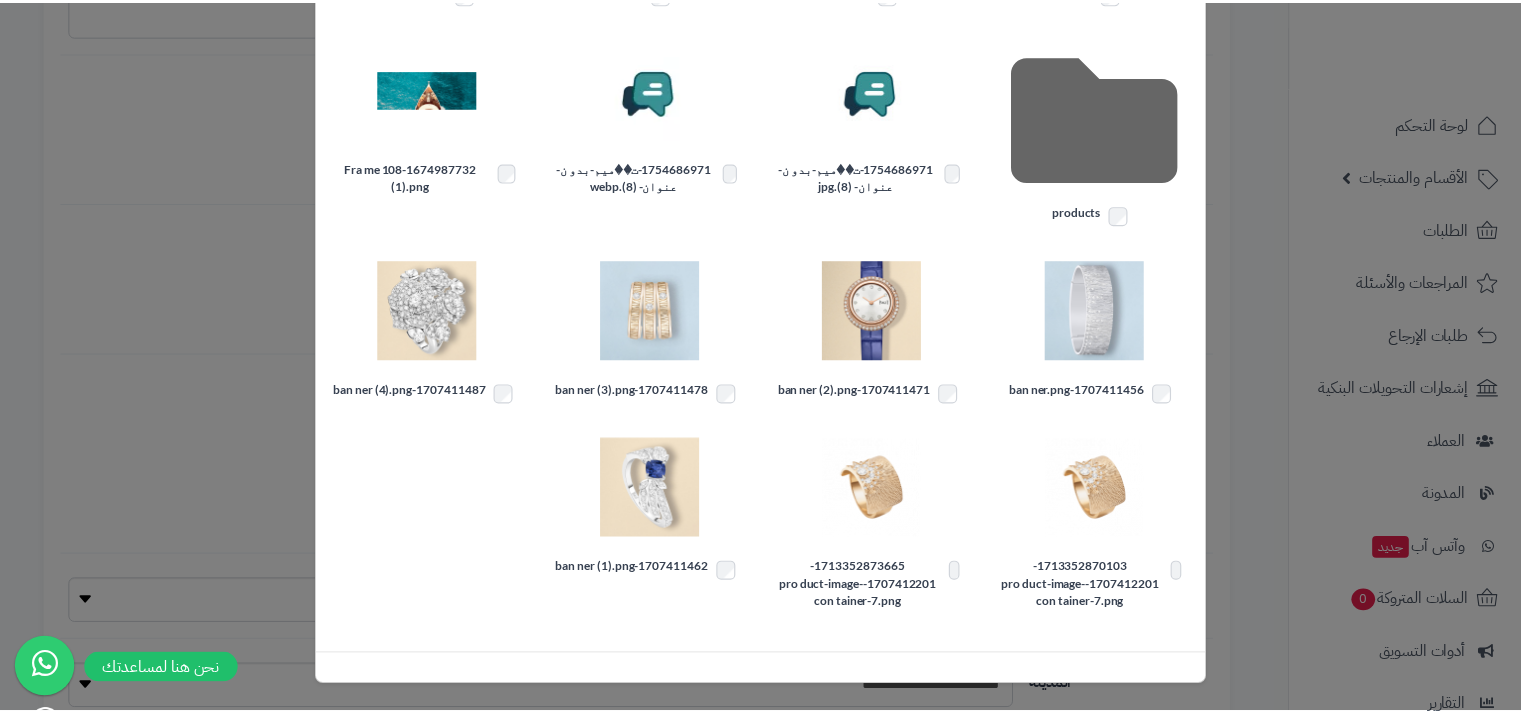 scroll, scrollTop: 0, scrollLeft: 0, axis: both 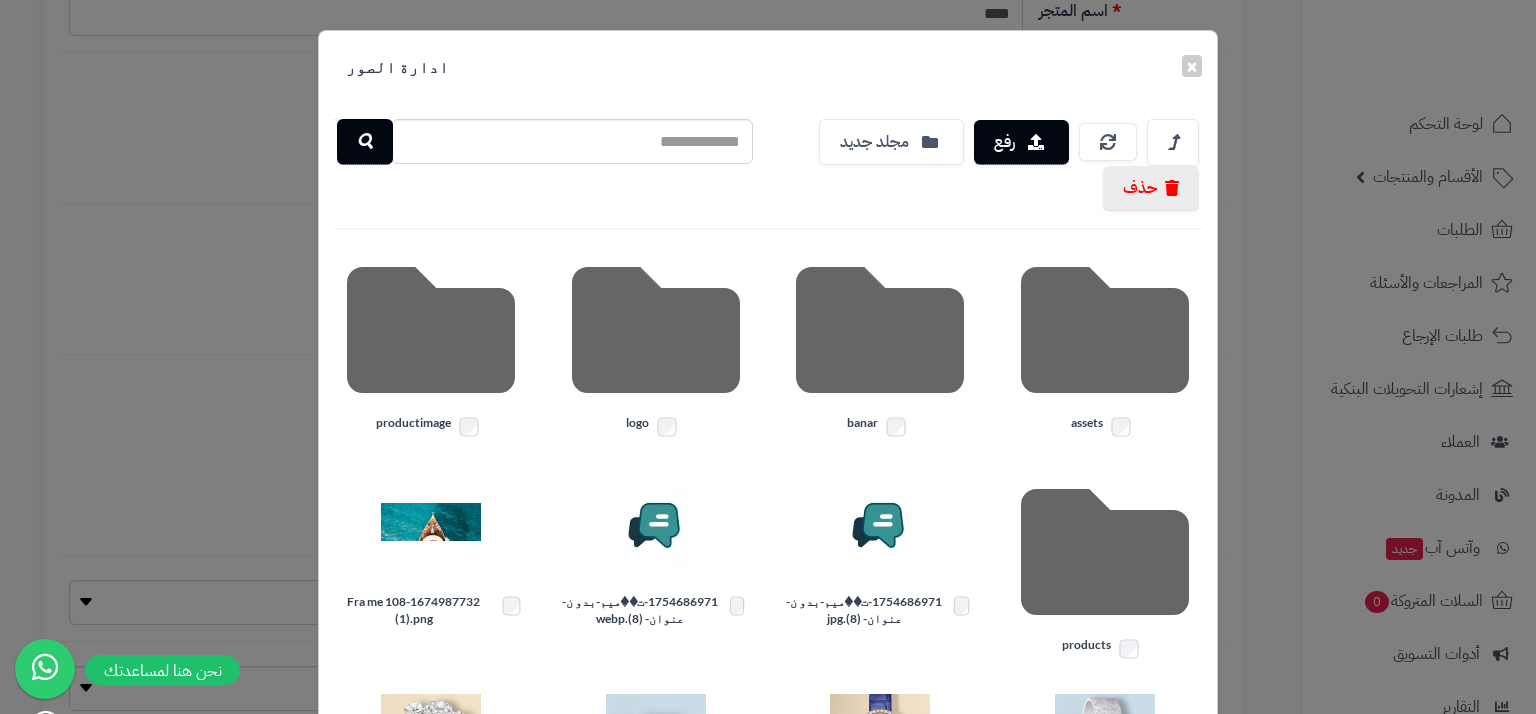 click on "× ادارة الصور
رفع
مجلد جديد
حذف
assets
banar
logo
productimage
products
1754686971-ت� �ميم-بدو ن-عنوان- (8).jpg
1754686971-ت� �ميم-بدو ن-عنوان- (8).webp
1674987732-Fra me 108 (1).png
1707411456-ban ner.png
1707411471-ban ner (2).png
1707411478-ban ner (3).png
1707411487-ban ner (4).png
1713352870103- 1707412201-pro duct-image-con tainer-7.png
1713352873665- 1707412201-pro duct-image-con tainer-7.png
1707411462-ban ner (1).png" at bounding box center [768, 357] 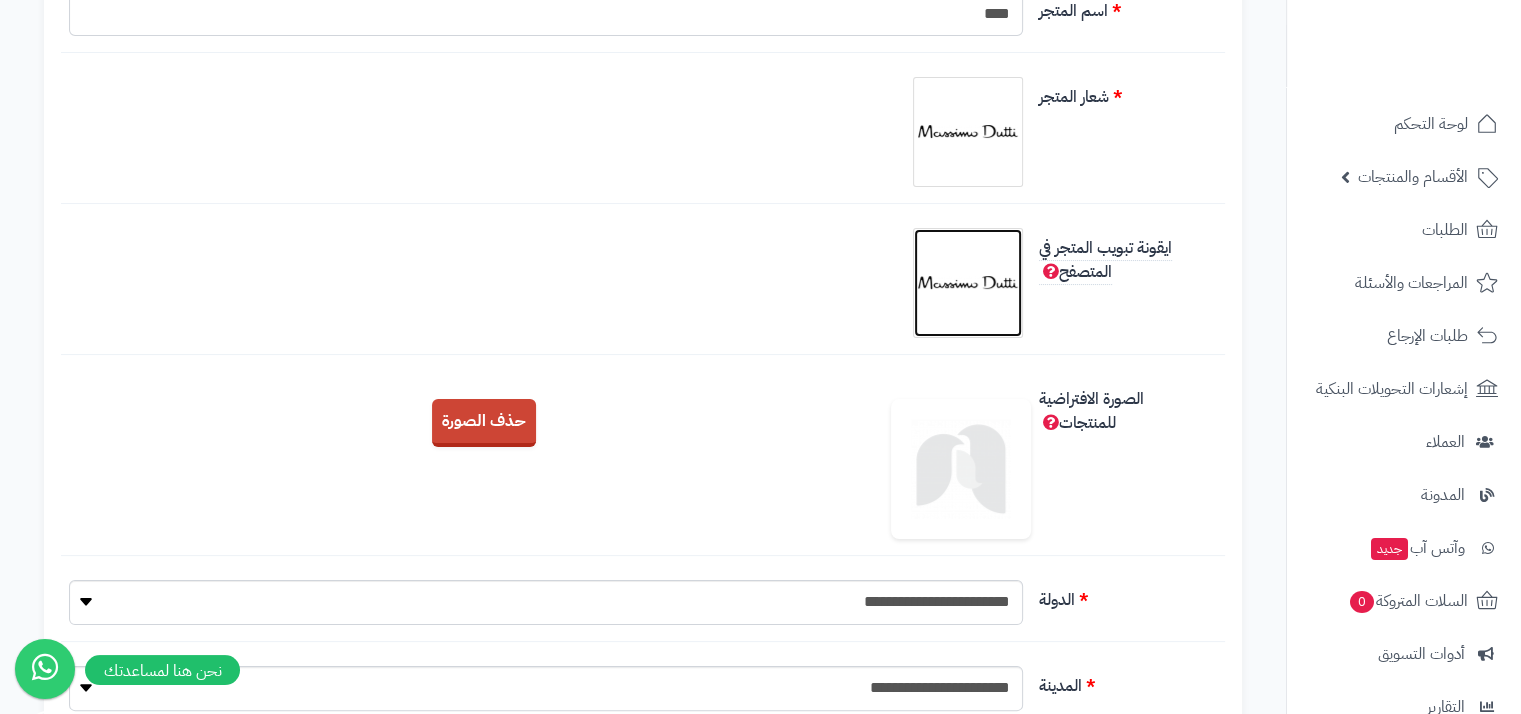 click at bounding box center (968, 283) 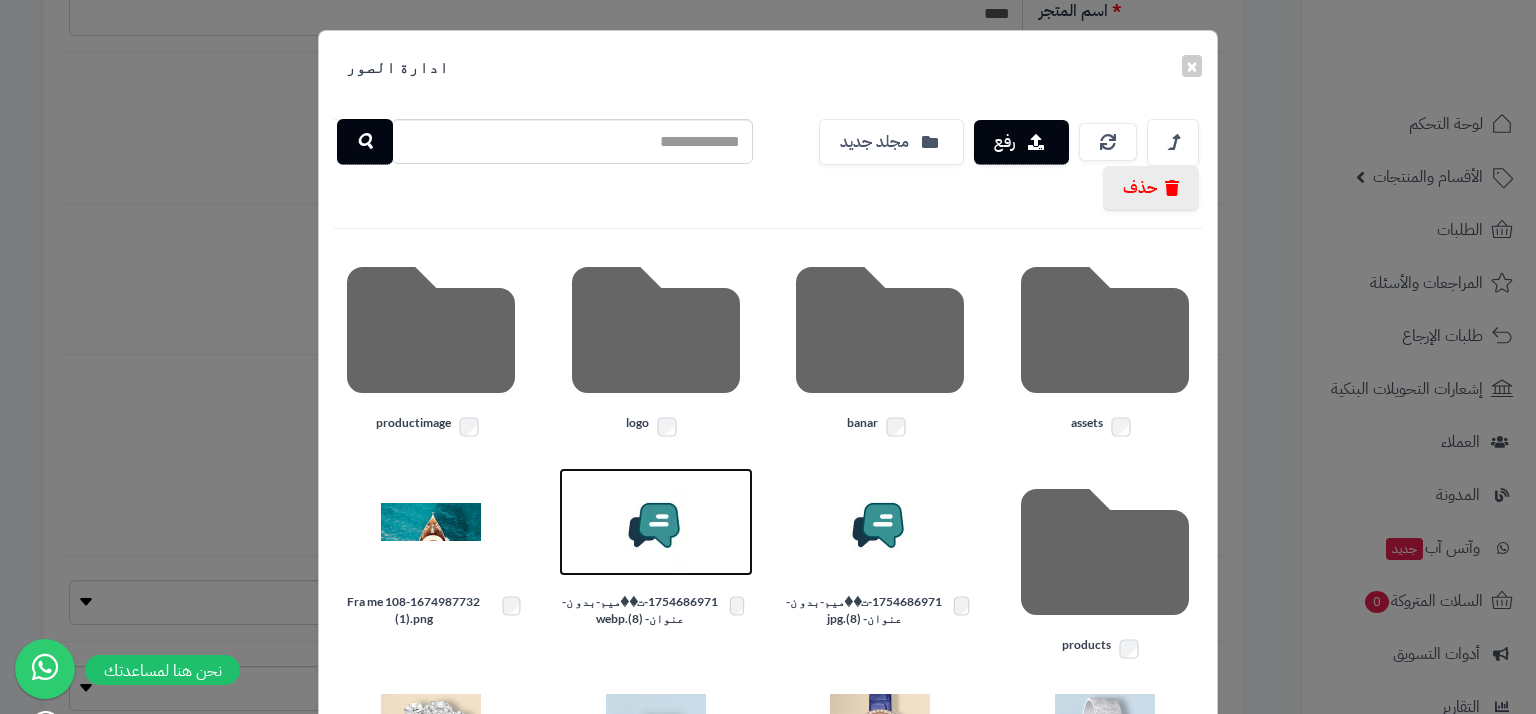 click at bounding box center [656, 522] 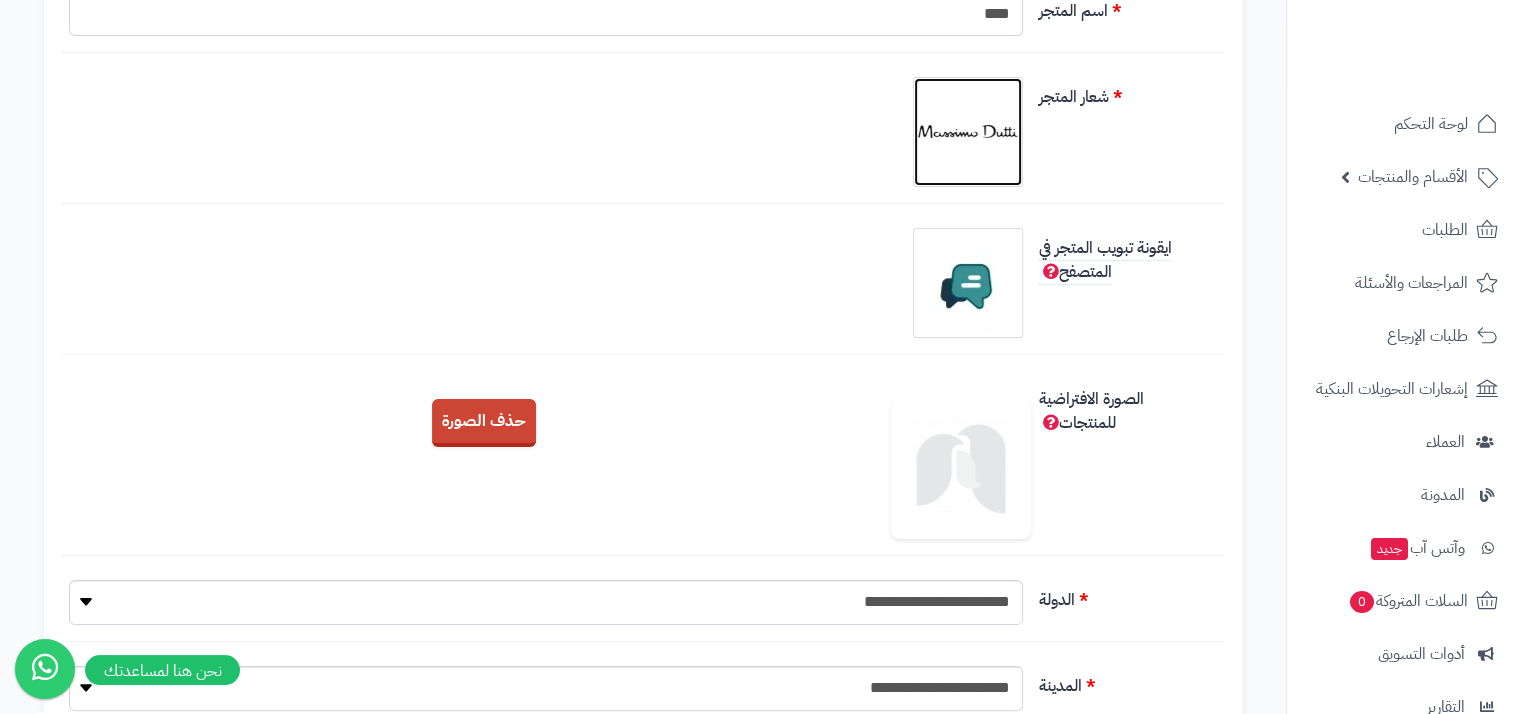 click at bounding box center (968, 132) 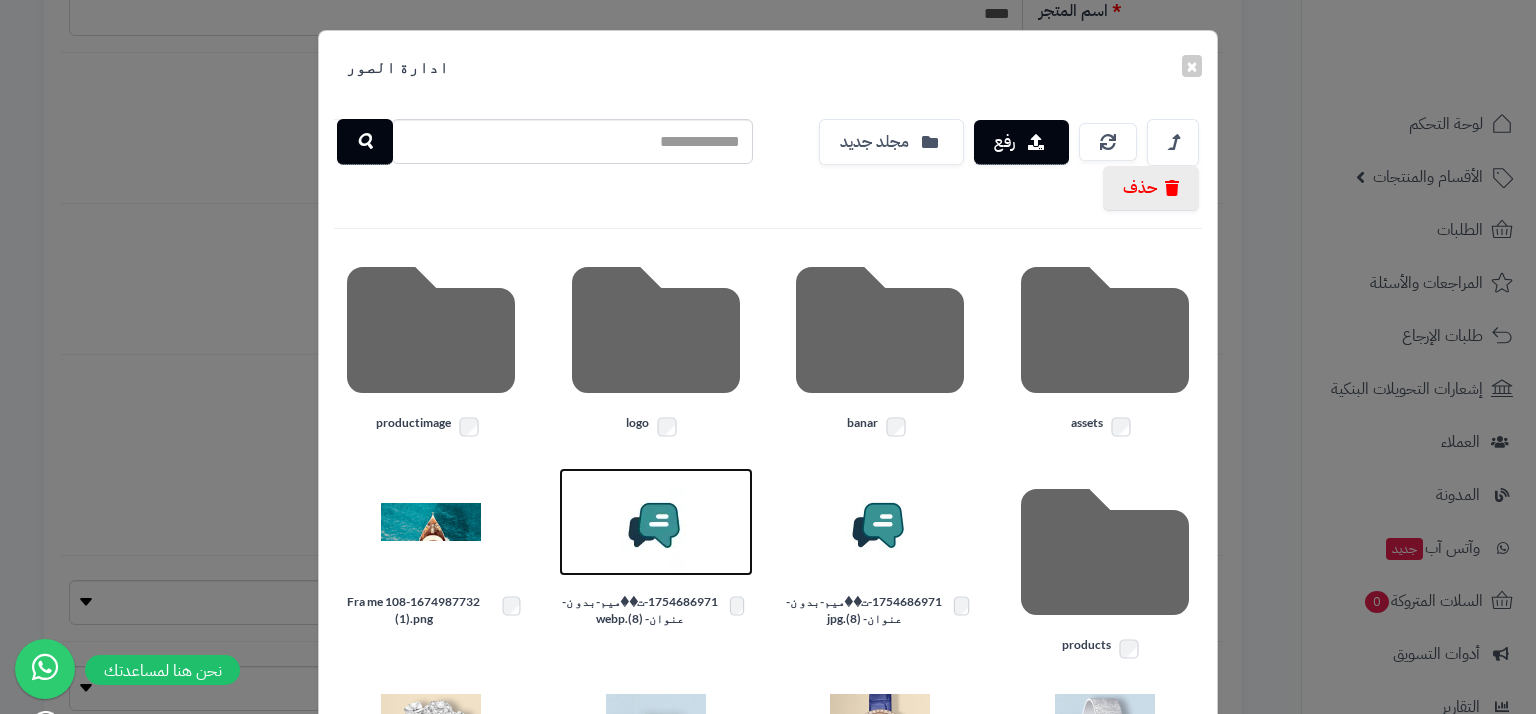 click at bounding box center [656, 522] 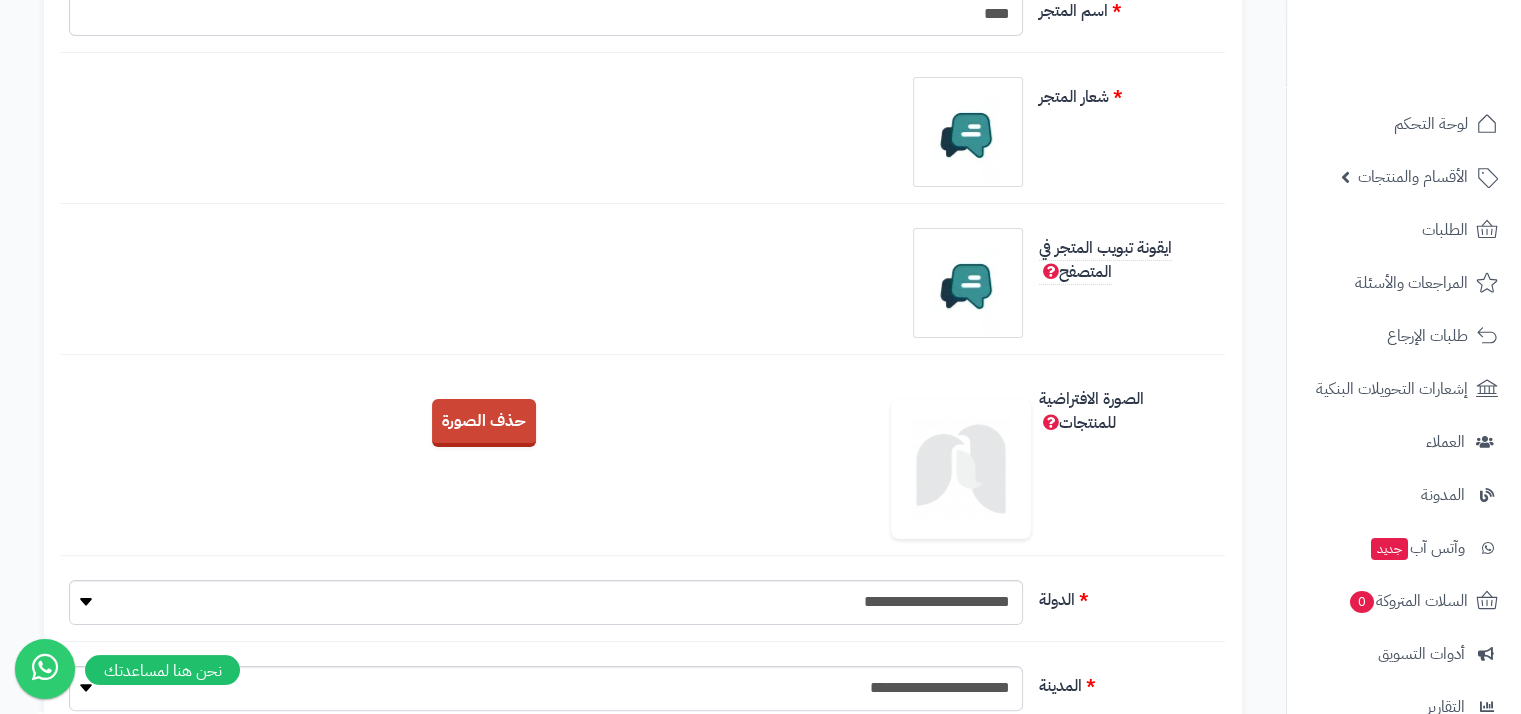 click at bounding box center [961, 469] 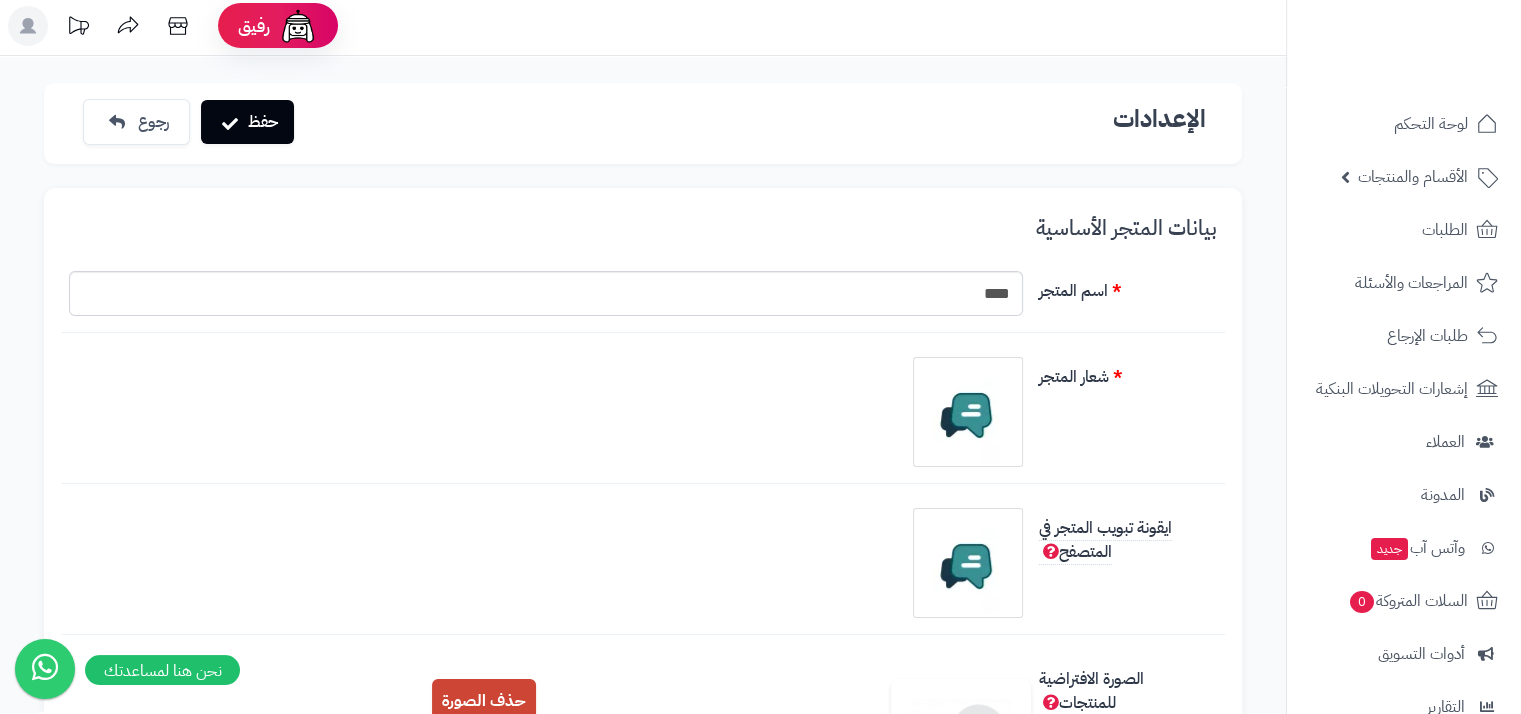 scroll, scrollTop: 0, scrollLeft: 0, axis: both 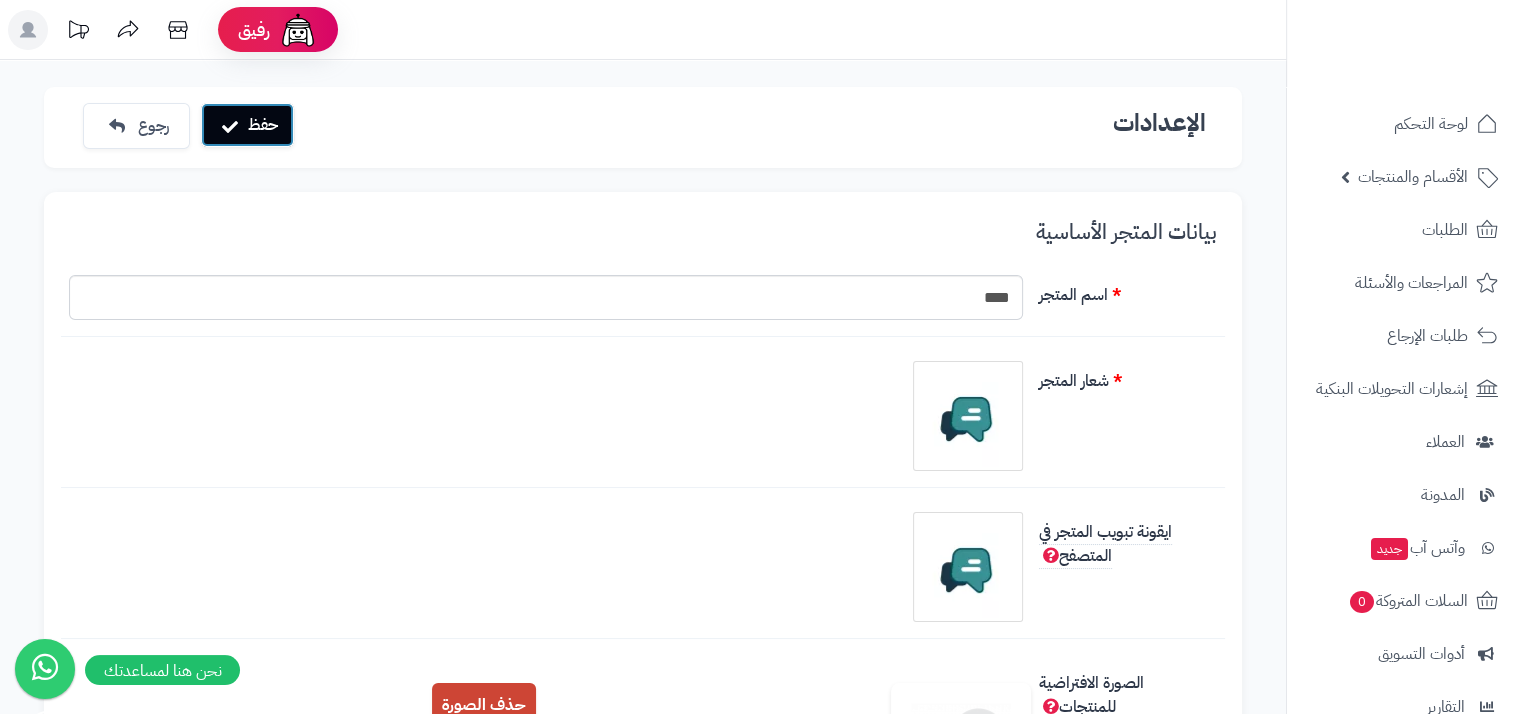 click on "حفظ" at bounding box center [247, 125] 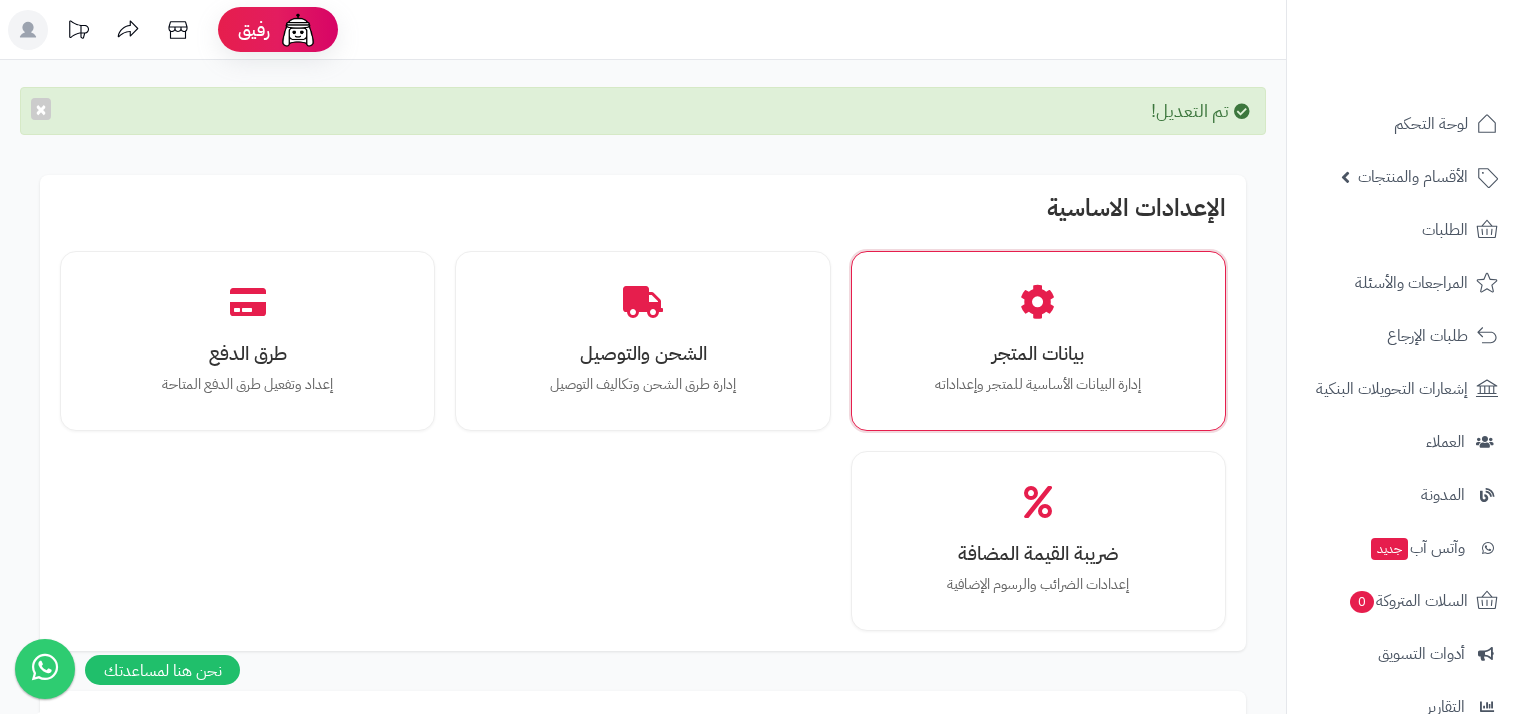 scroll, scrollTop: 0, scrollLeft: 0, axis: both 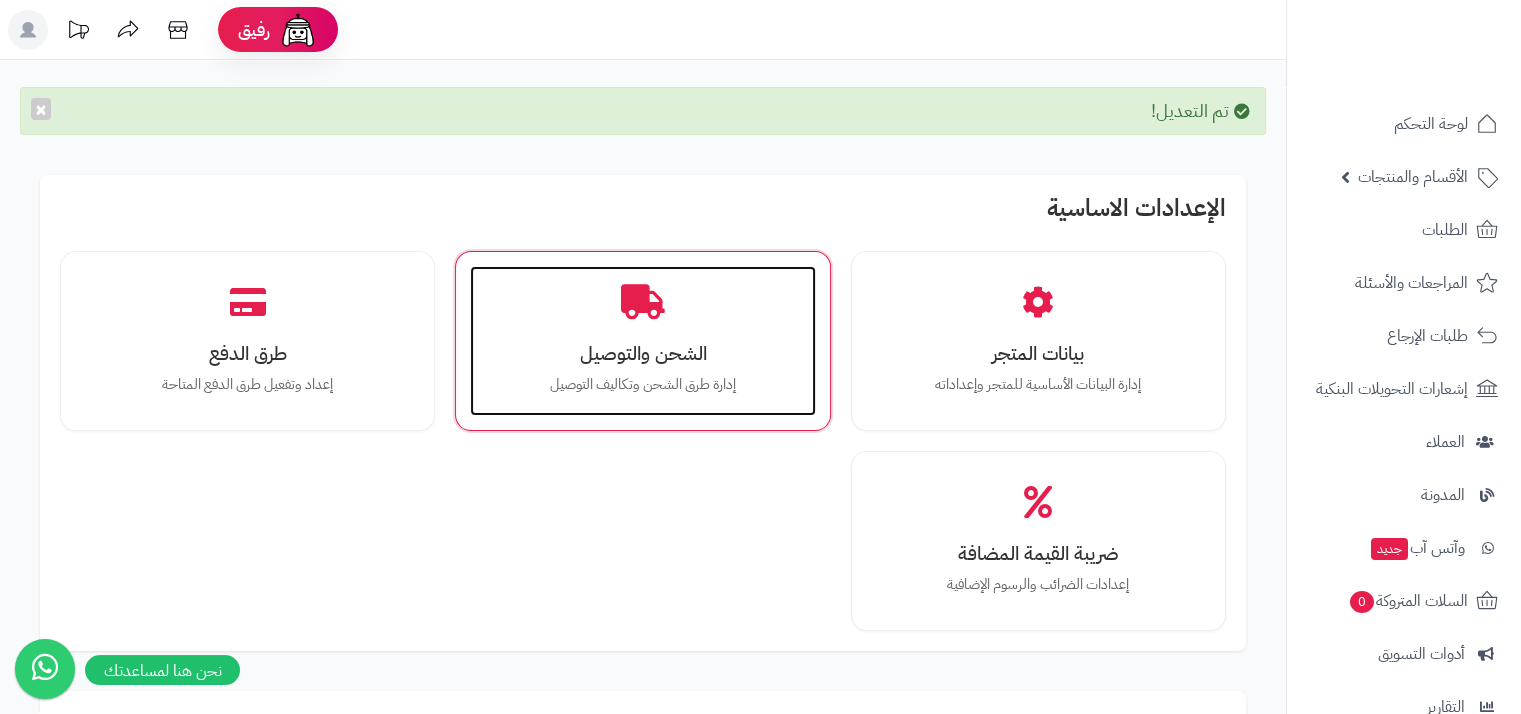 click at bounding box center [643, 301] 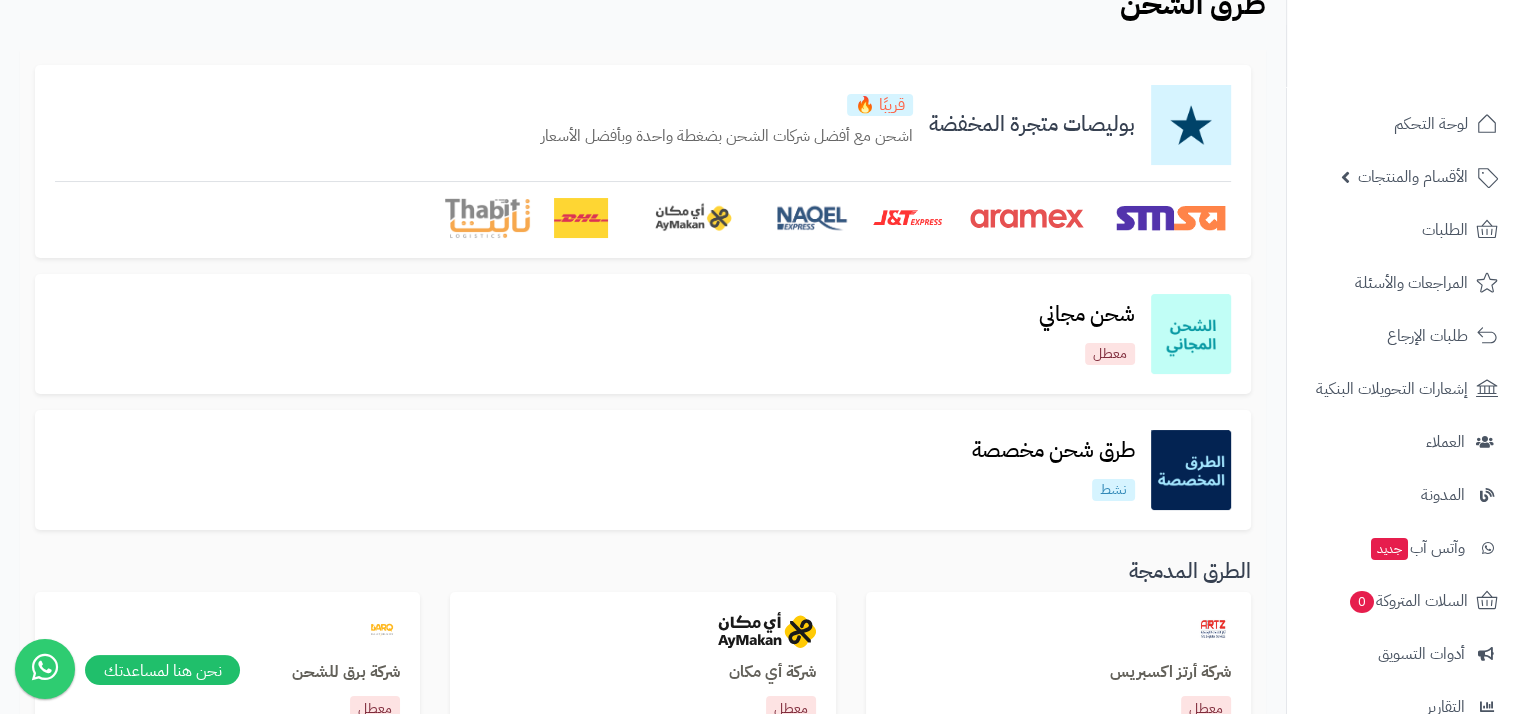 scroll, scrollTop: 100, scrollLeft: 0, axis: vertical 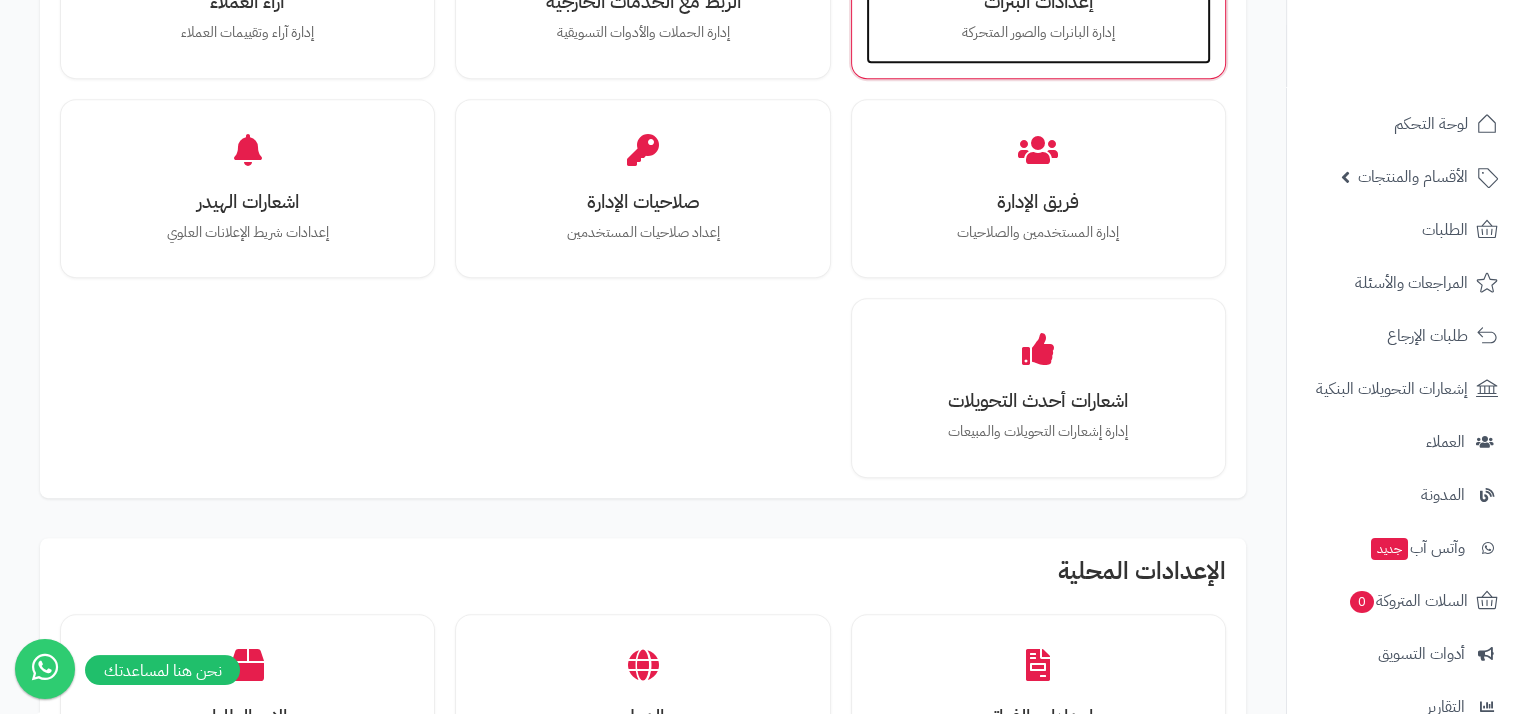 click on "إعدادات البنرات إدارة البانرات والصور المتحركة" at bounding box center (1038, -11) 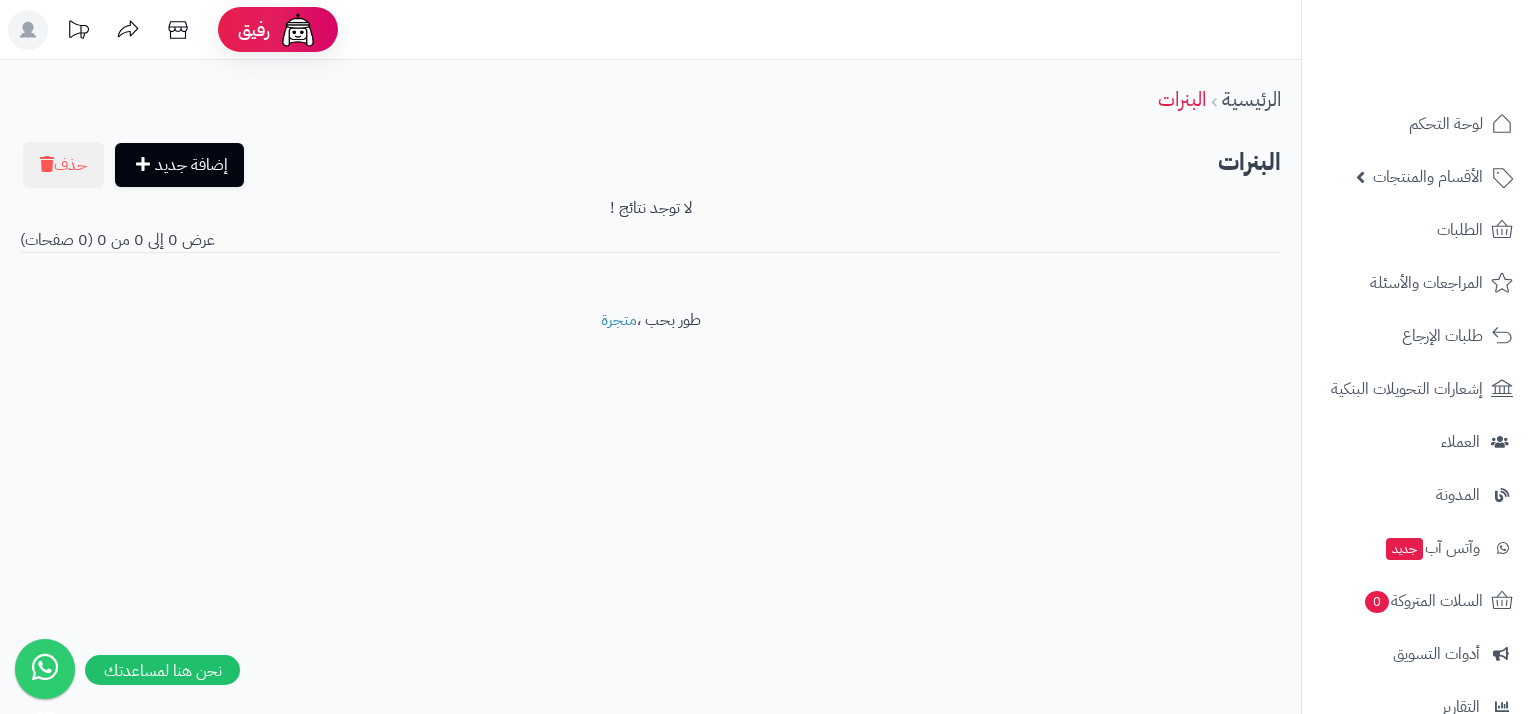 scroll, scrollTop: 0, scrollLeft: 0, axis: both 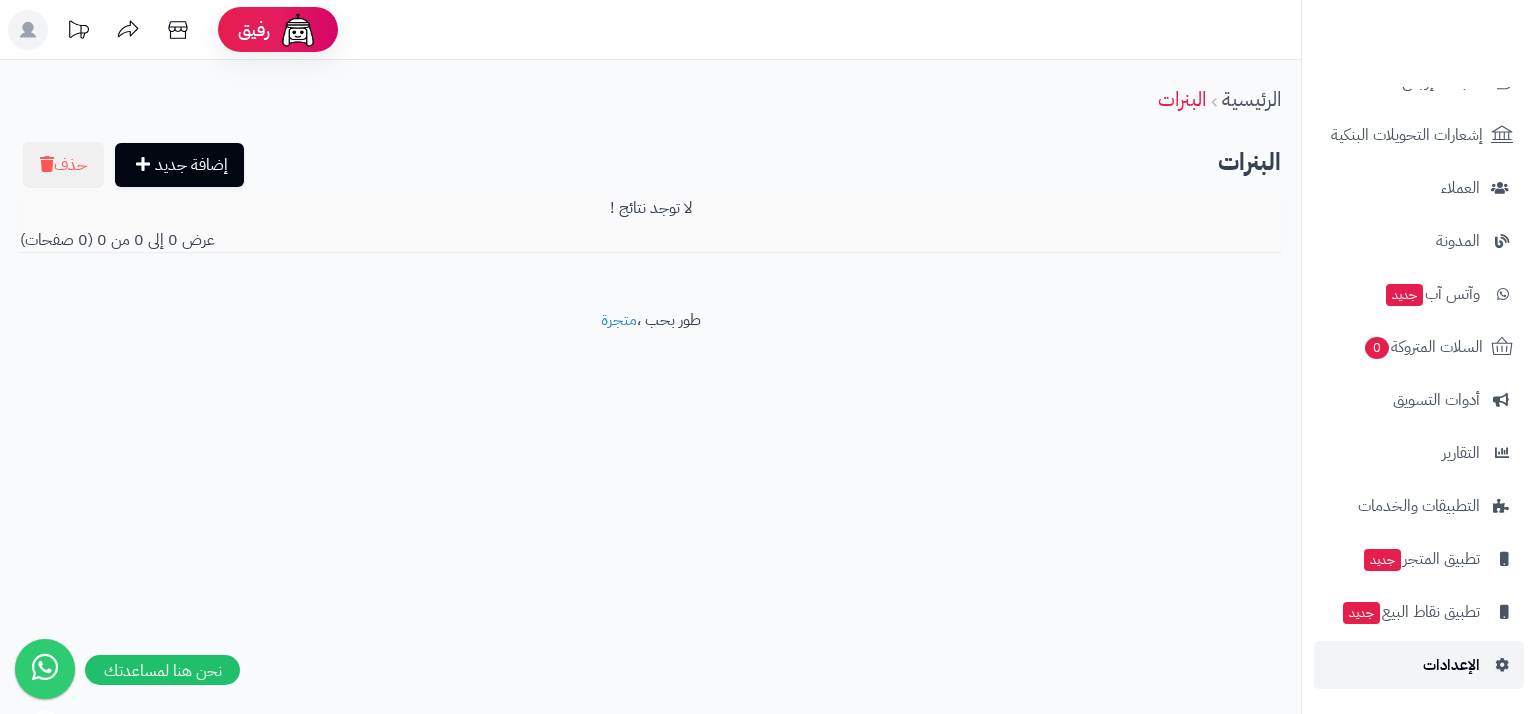 click on "الإعدادات" at bounding box center [1419, 665] 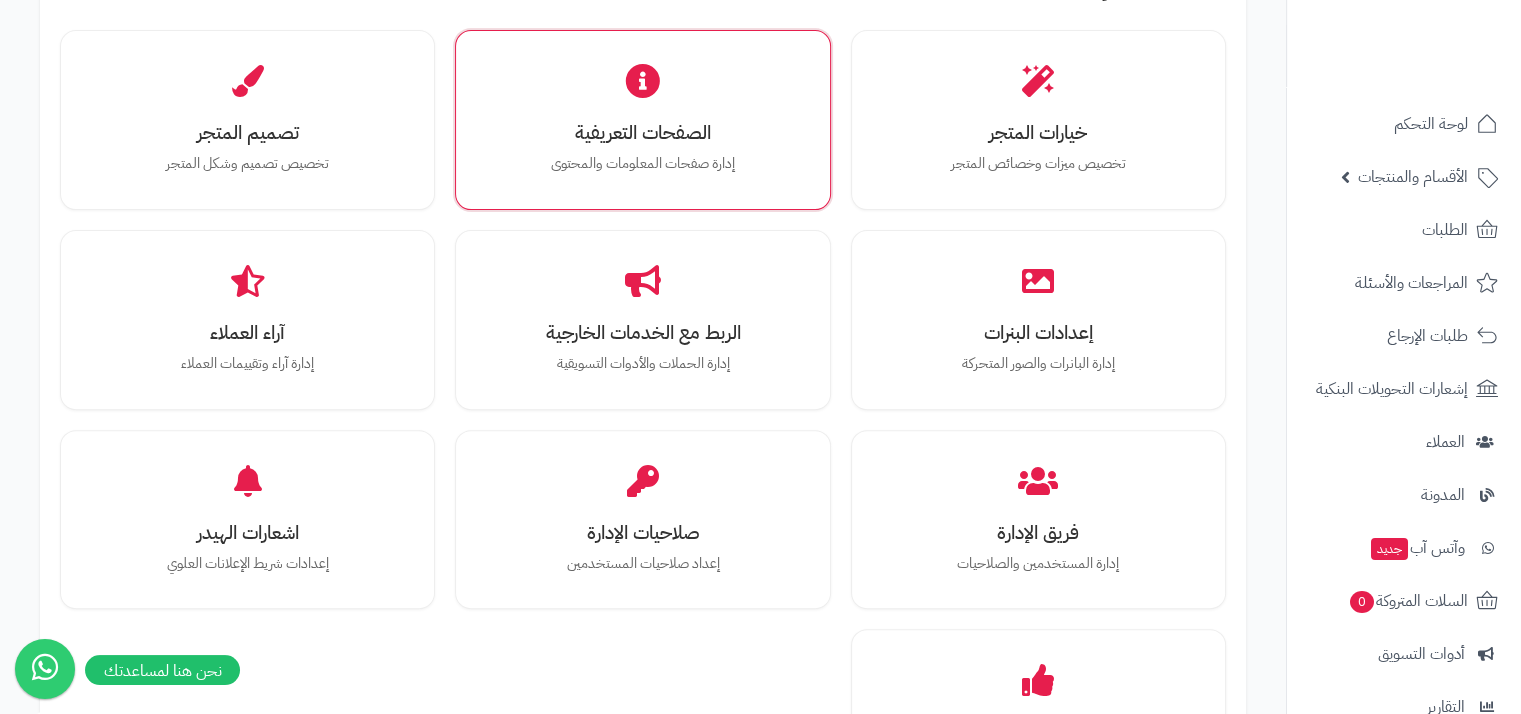 scroll, scrollTop: 532, scrollLeft: 0, axis: vertical 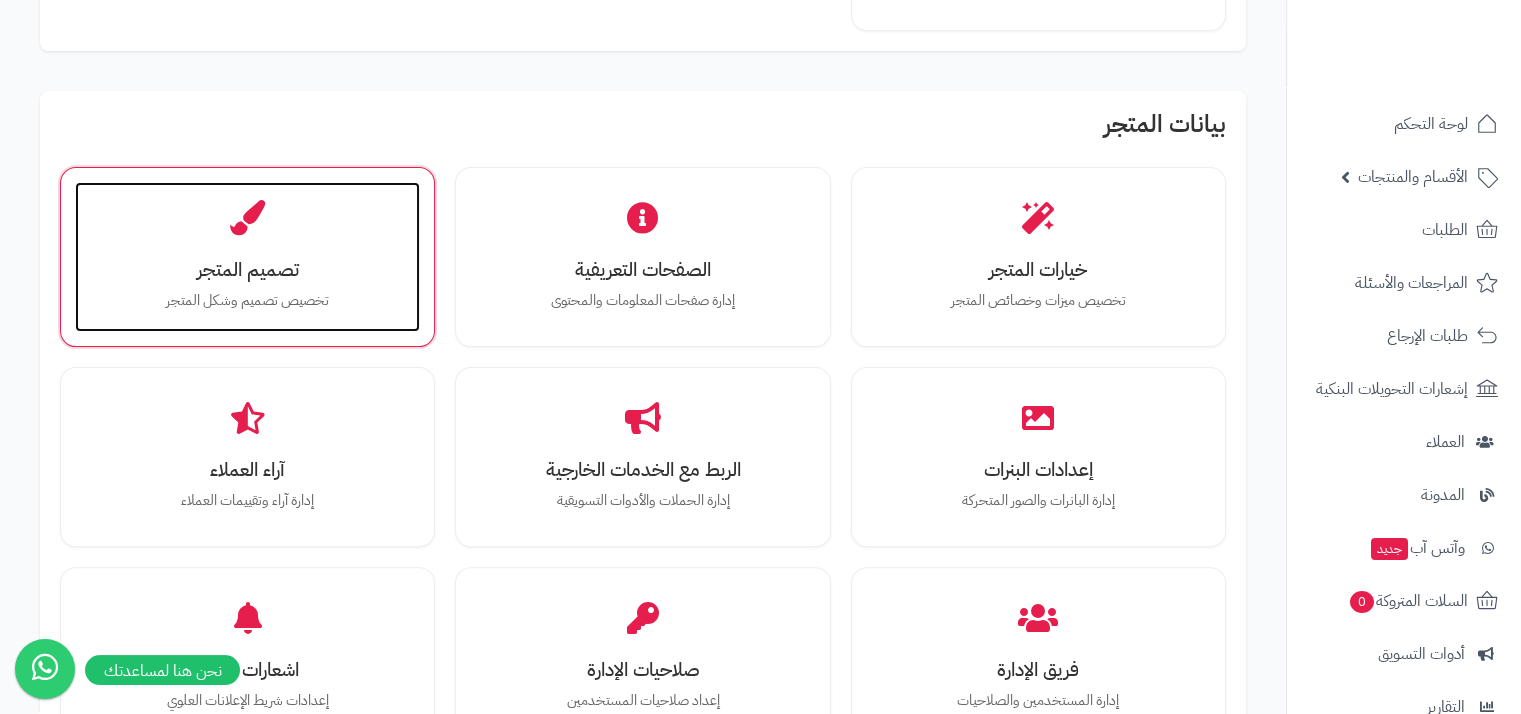 click on "تصميم المتجر" at bounding box center (247, 269) 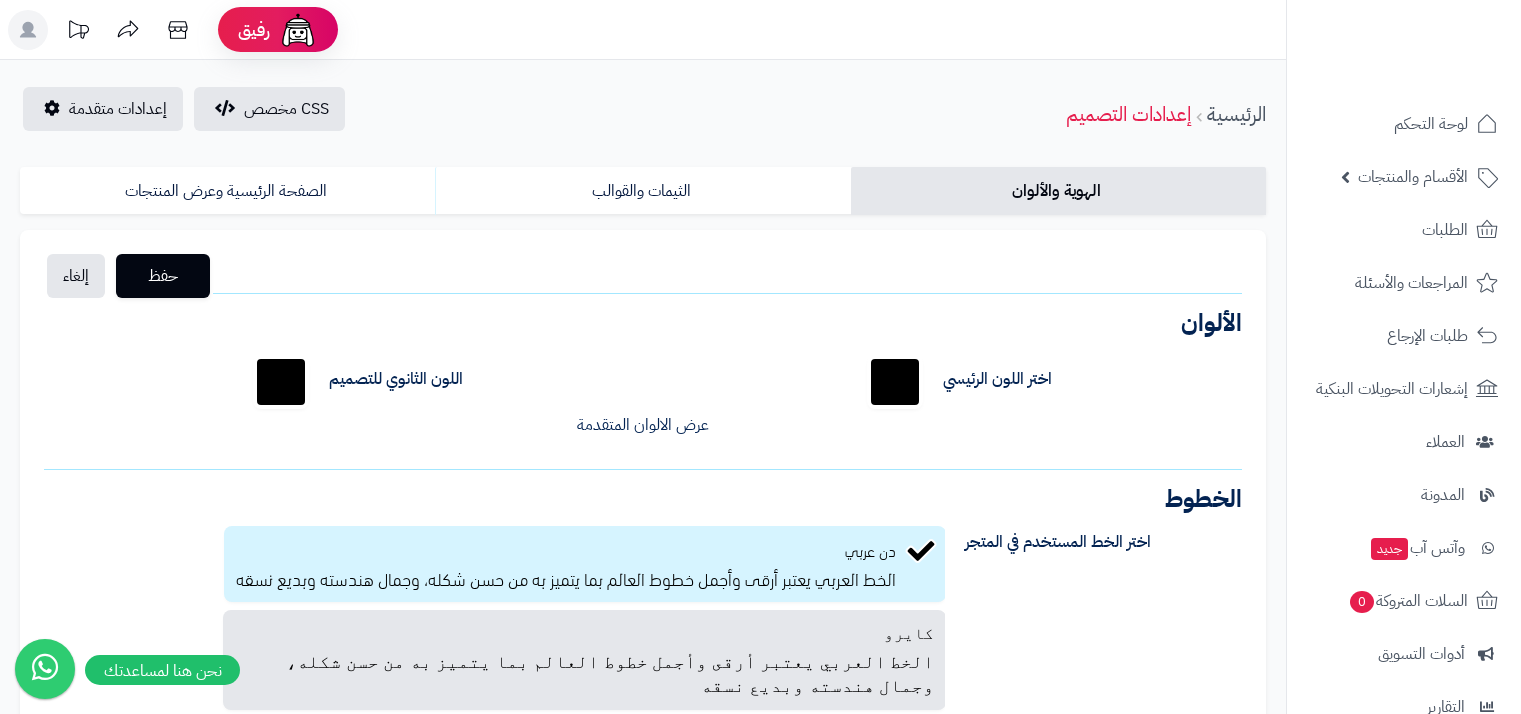 scroll, scrollTop: 0, scrollLeft: 0, axis: both 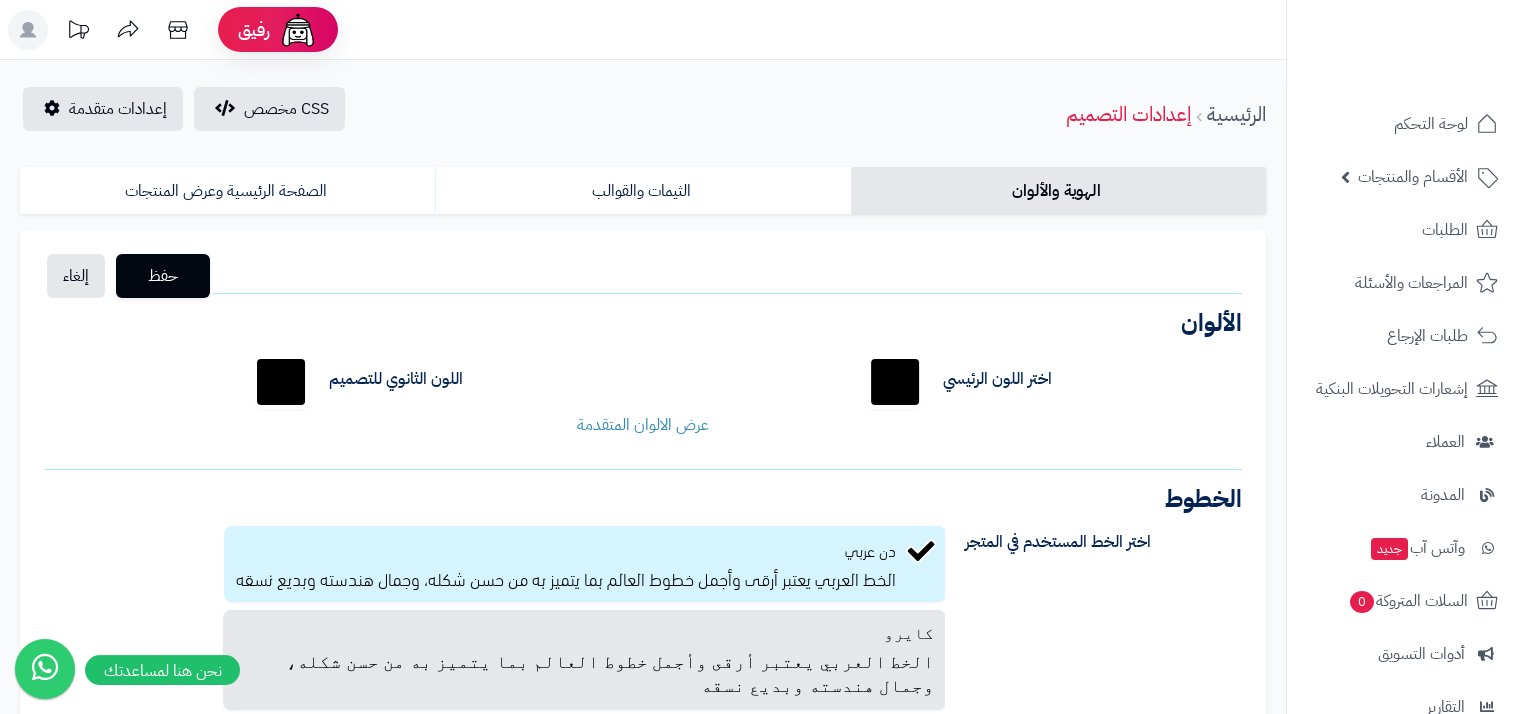 click on "*******" at bounding box center [281, 382] 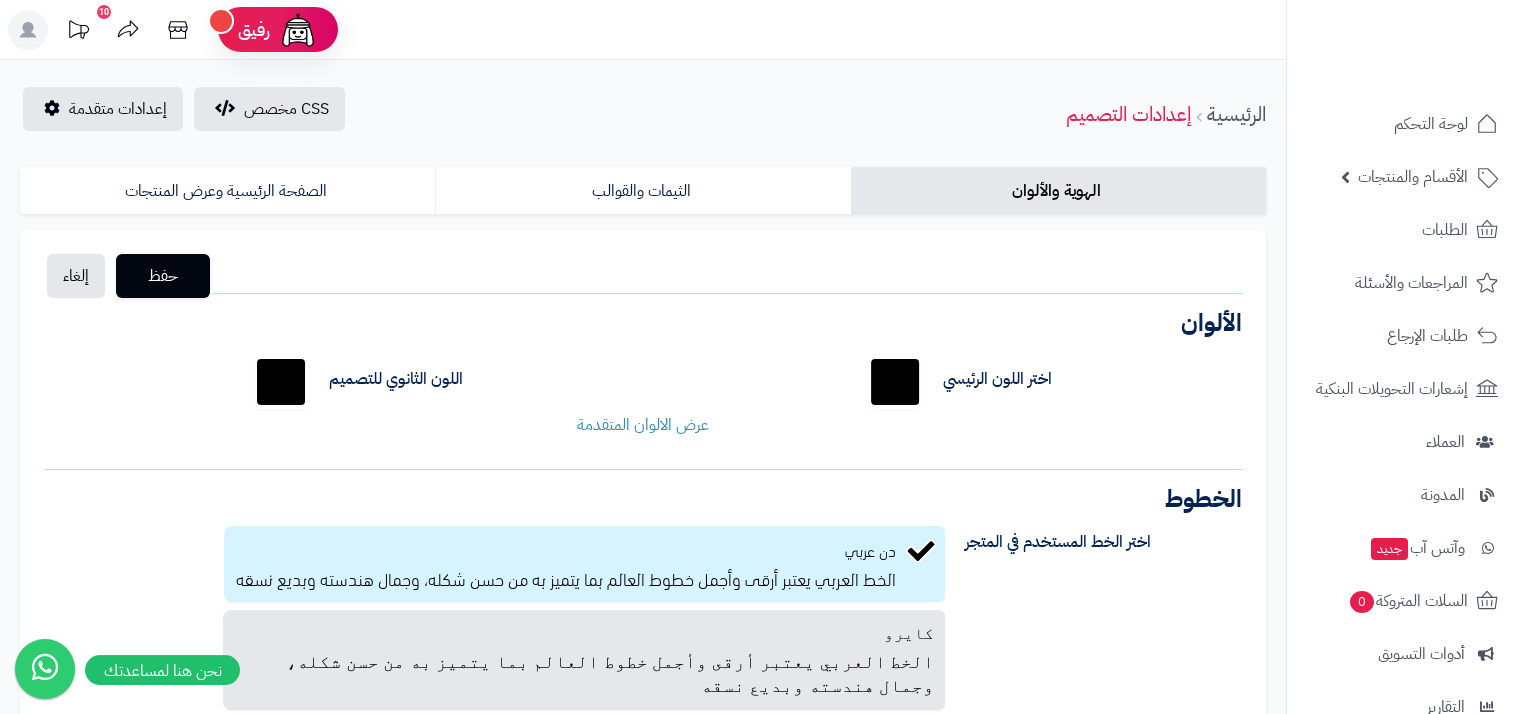 type on "*******" 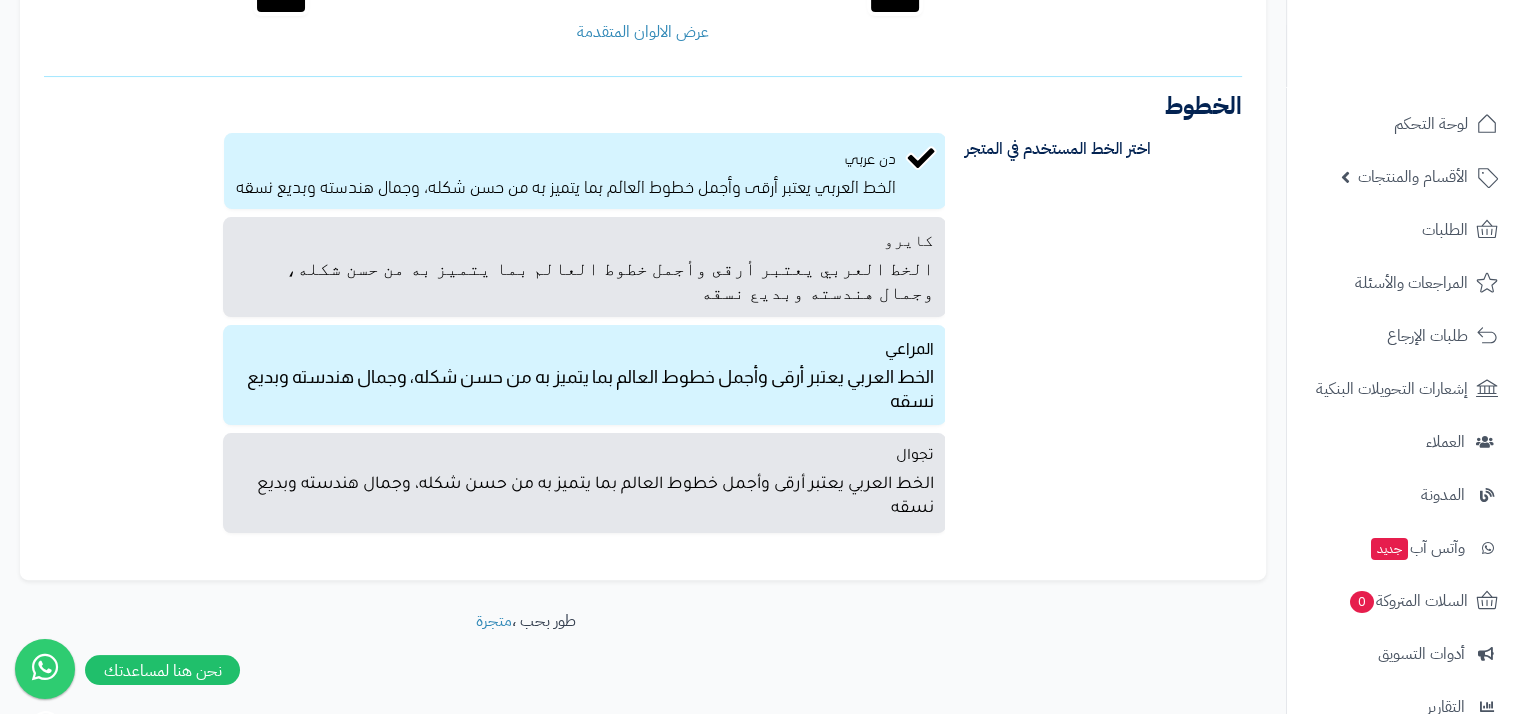 scroll, scrollTop: 400, scrollLeft: 0, axis: vertical 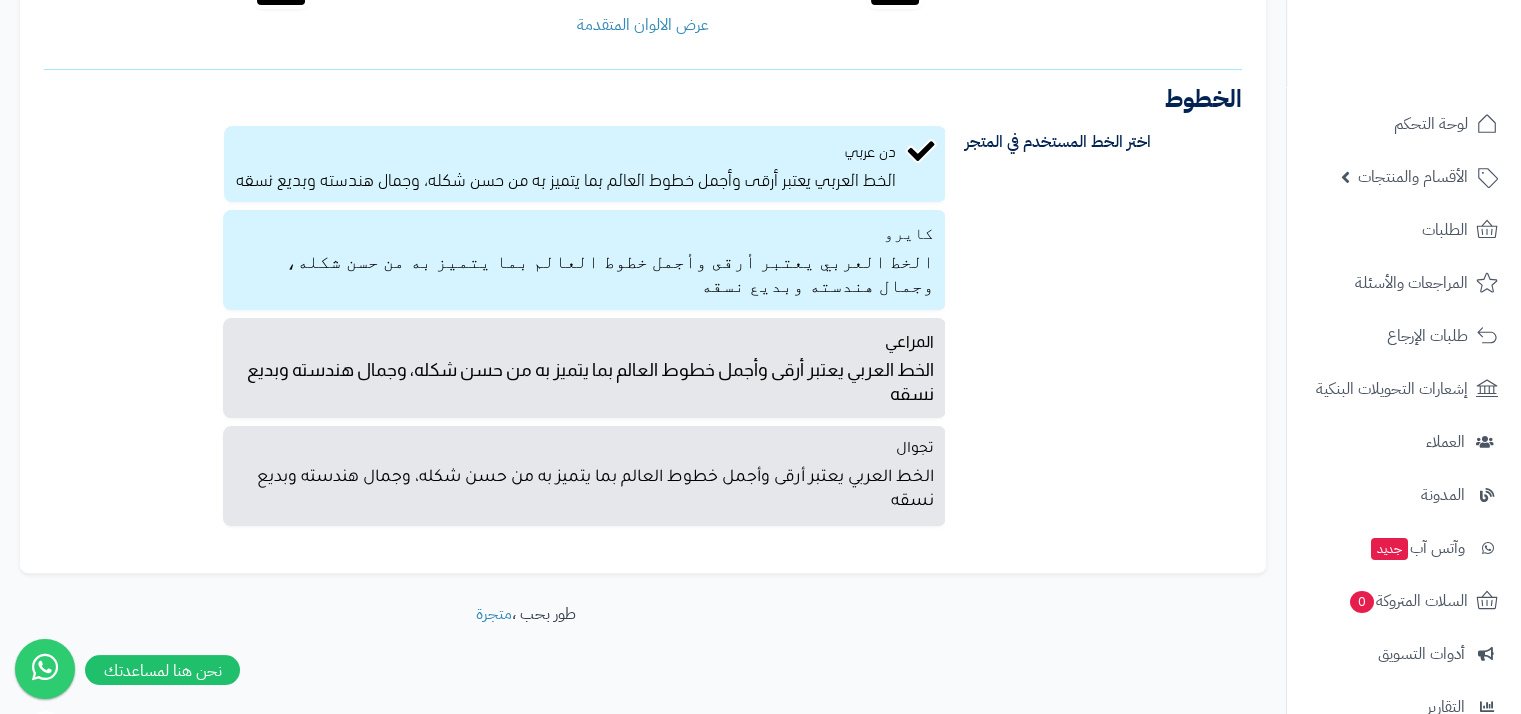 click on "كايرو الخط العربي يعتبر أرقى وأجمل خطوط العالم بما يتميز به من حسن شكله، وجمال هندسته وبديع نسقه" at bounding box center [584, 260] 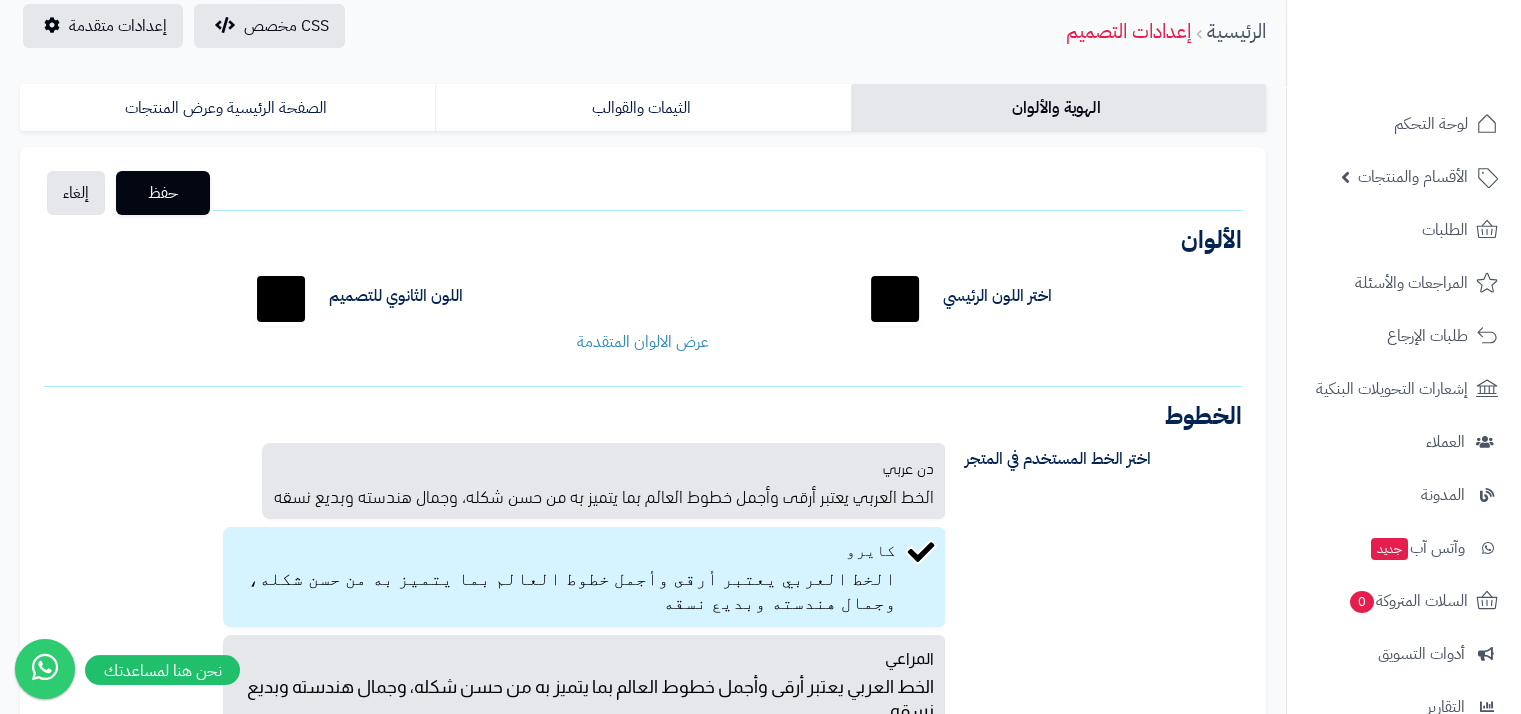 scroll, scrollTop: 0, scrollLeft: 0, axis: both 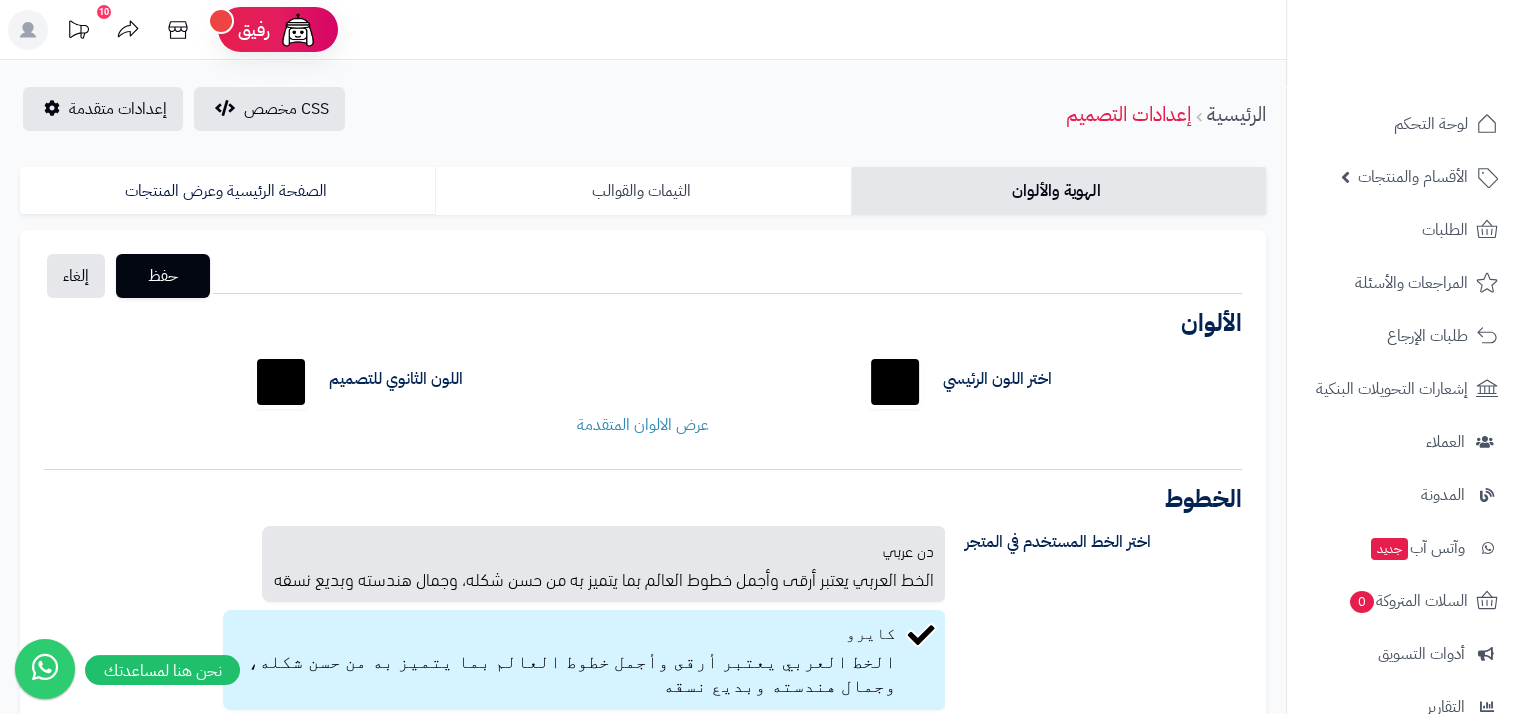 click on "الثيمات والقوالب" at bounding box center [642, 191] 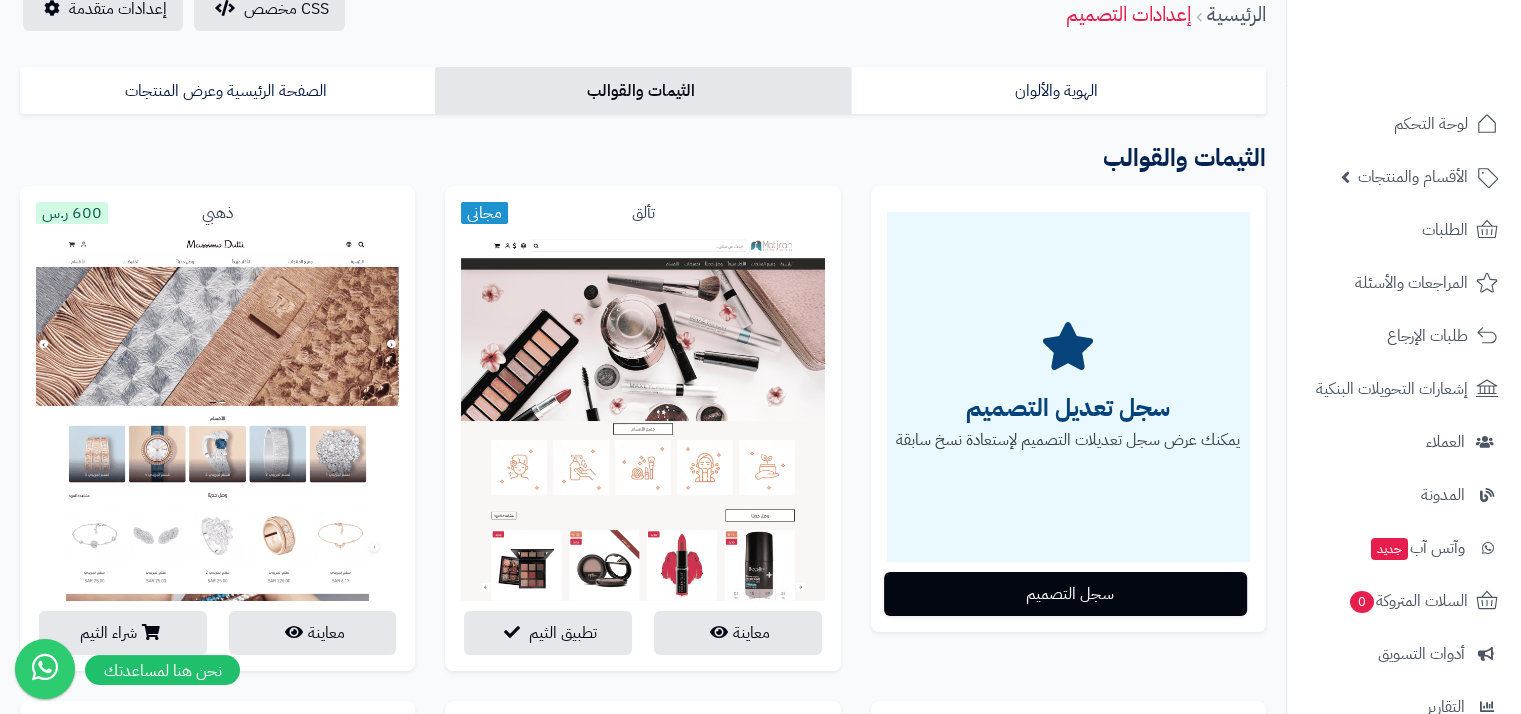 scroll, scrollTop: 0, scrollLeft: 0, axis: both 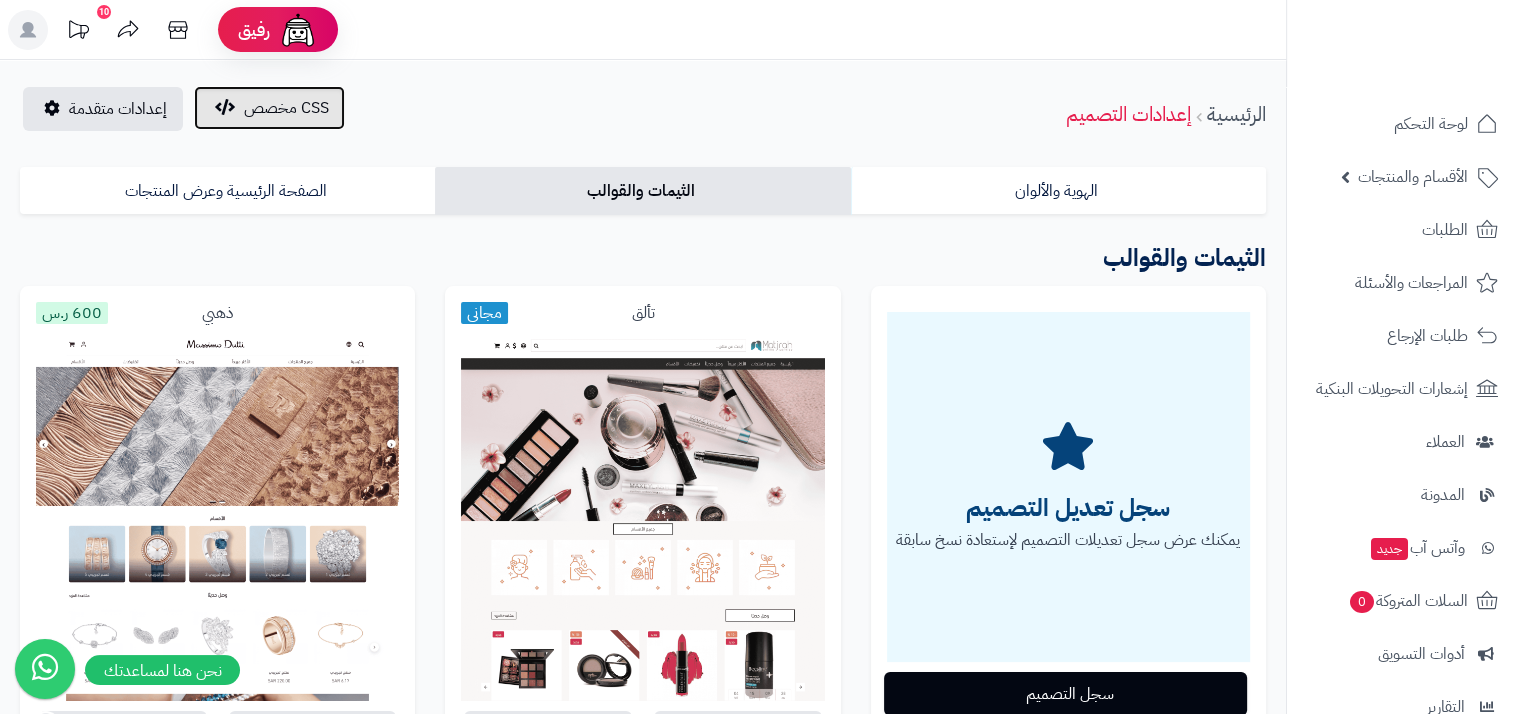 click on "CSS مخصص" at bounding box center (286, 108) 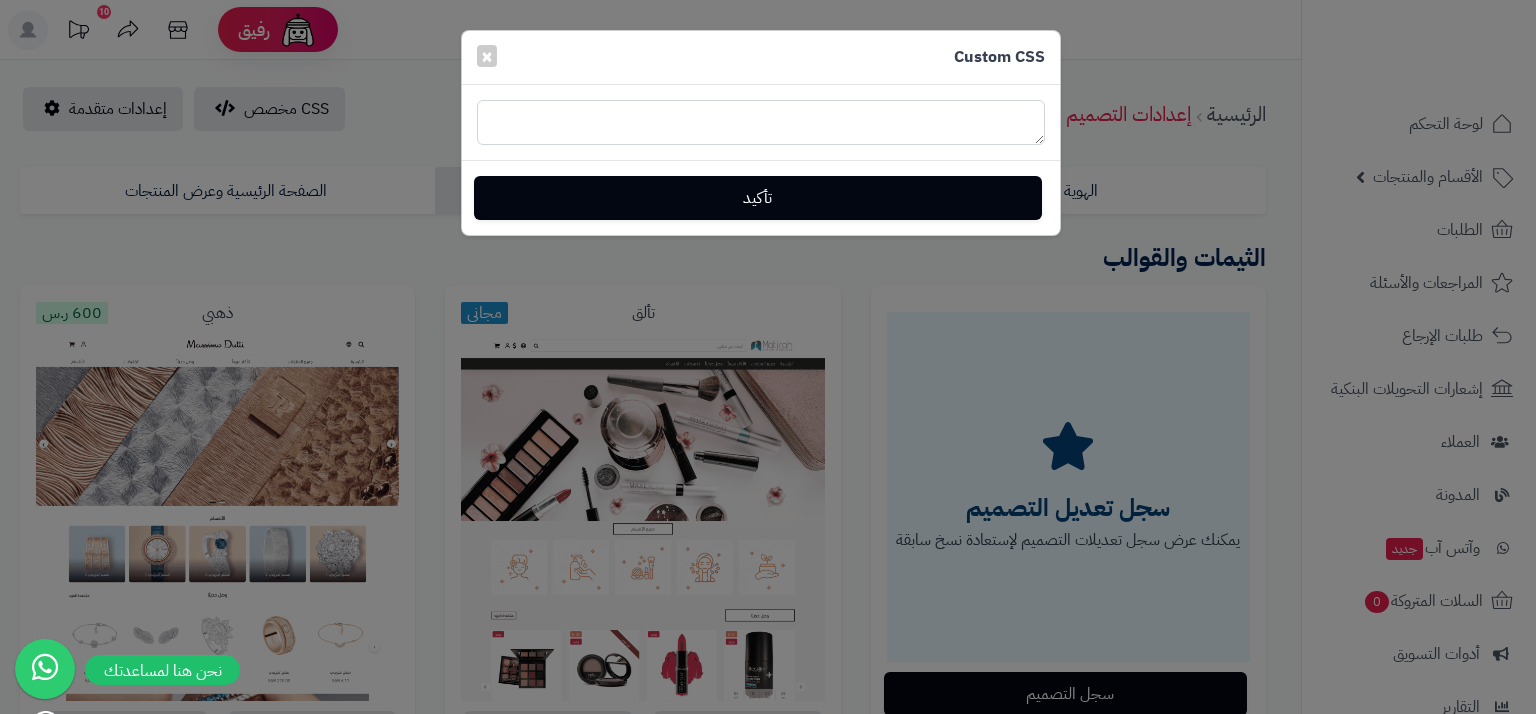click at bounding box center [761, 122] 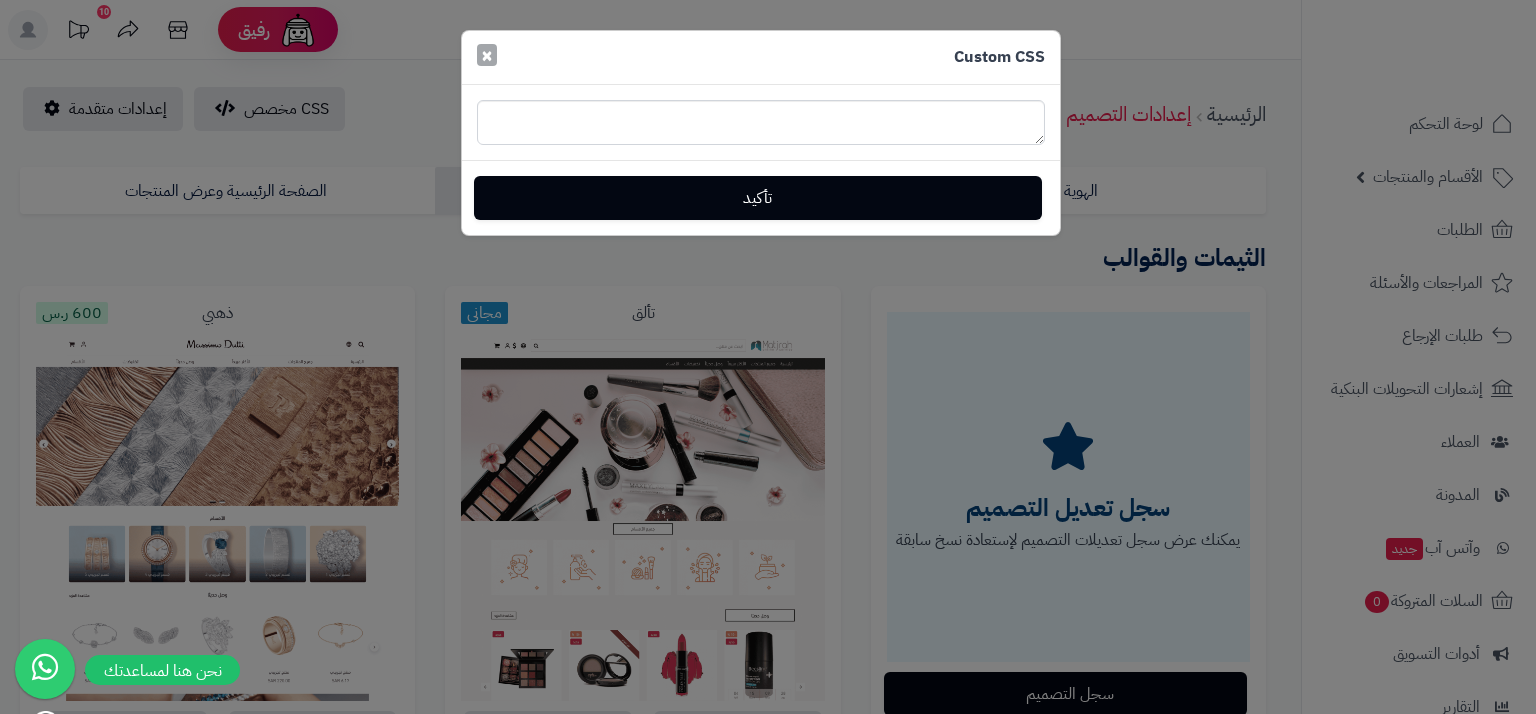 click on "×" at bounding box center (487, 55) 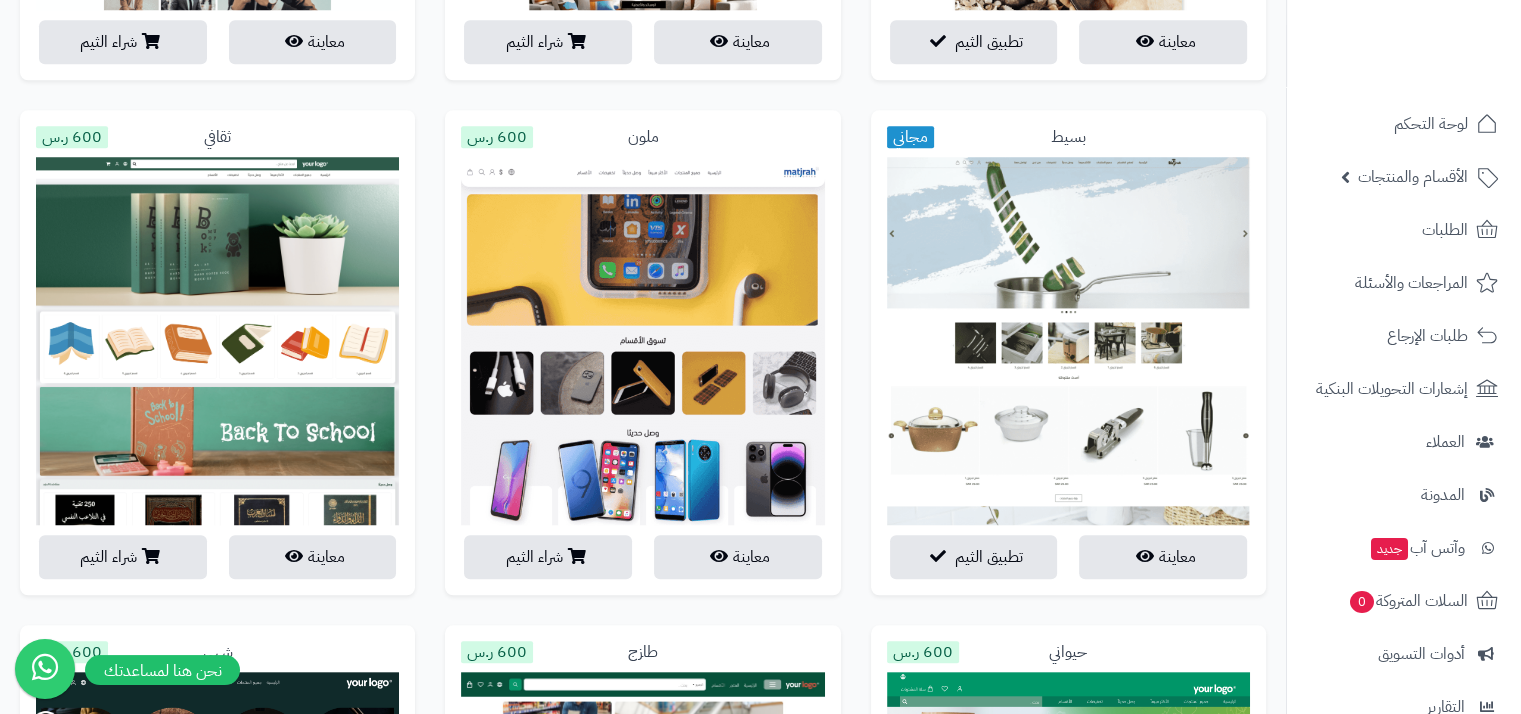 scroll, scrollTop: 1700, scrollLeft: 0, axis: vertical 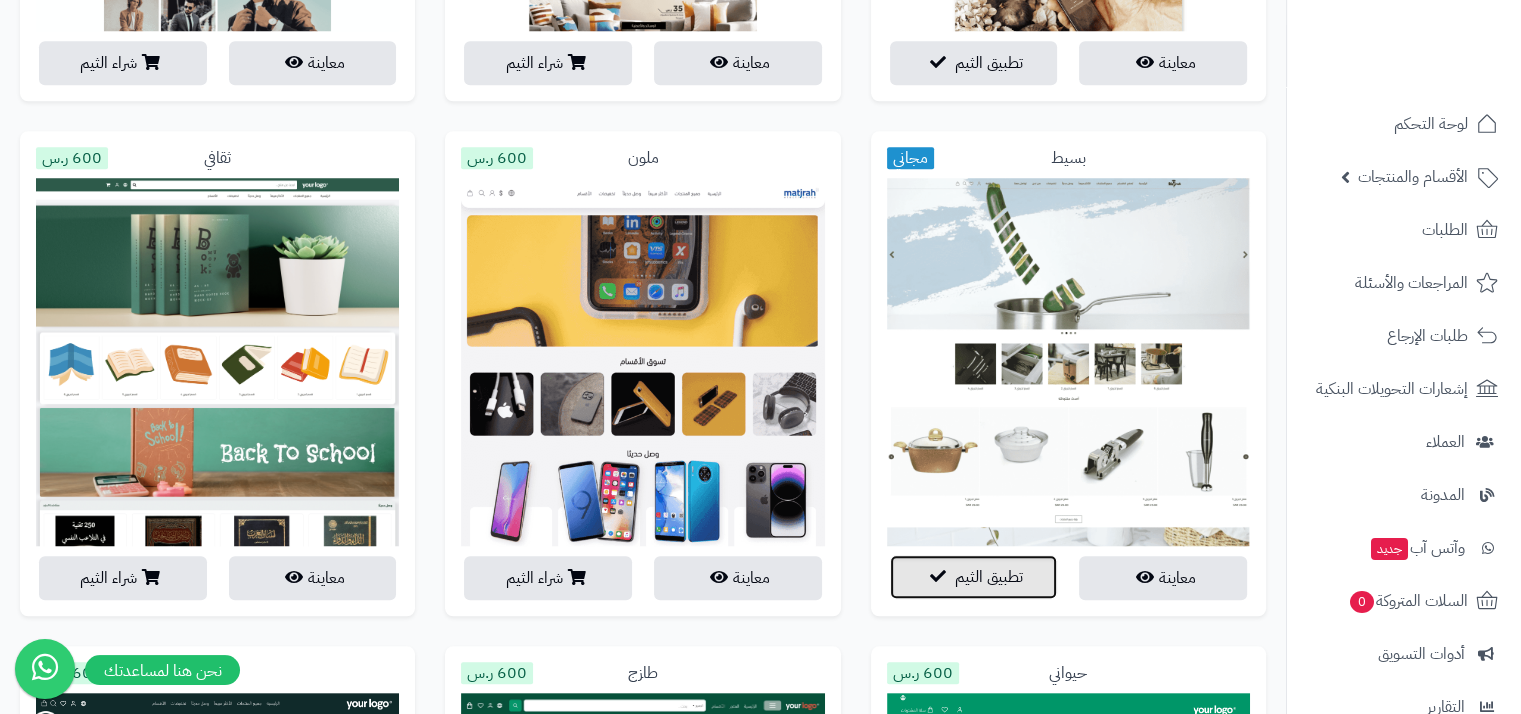click on "تطبيق الثيم" at bounding box center (974, 577) 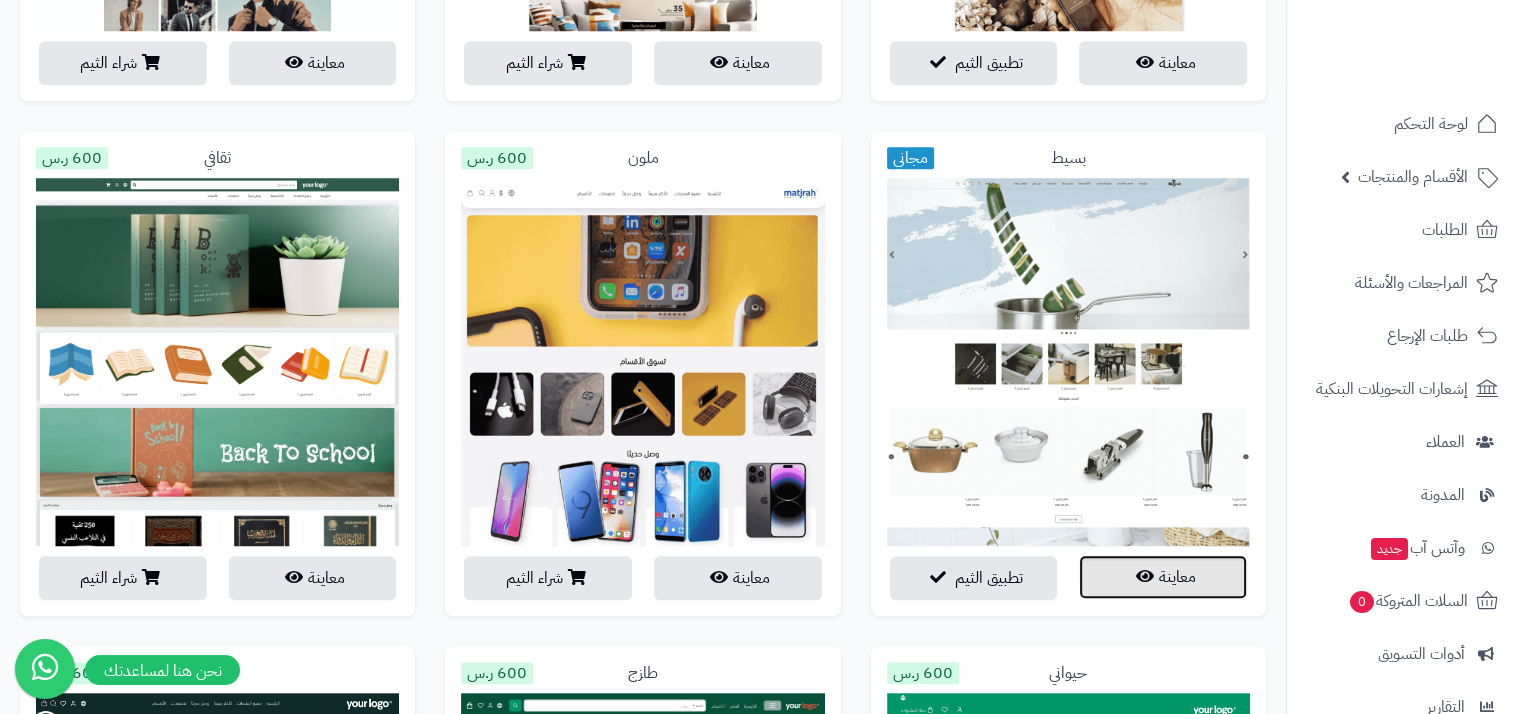 click on "معاينة" at bounding box center (1163, 577) 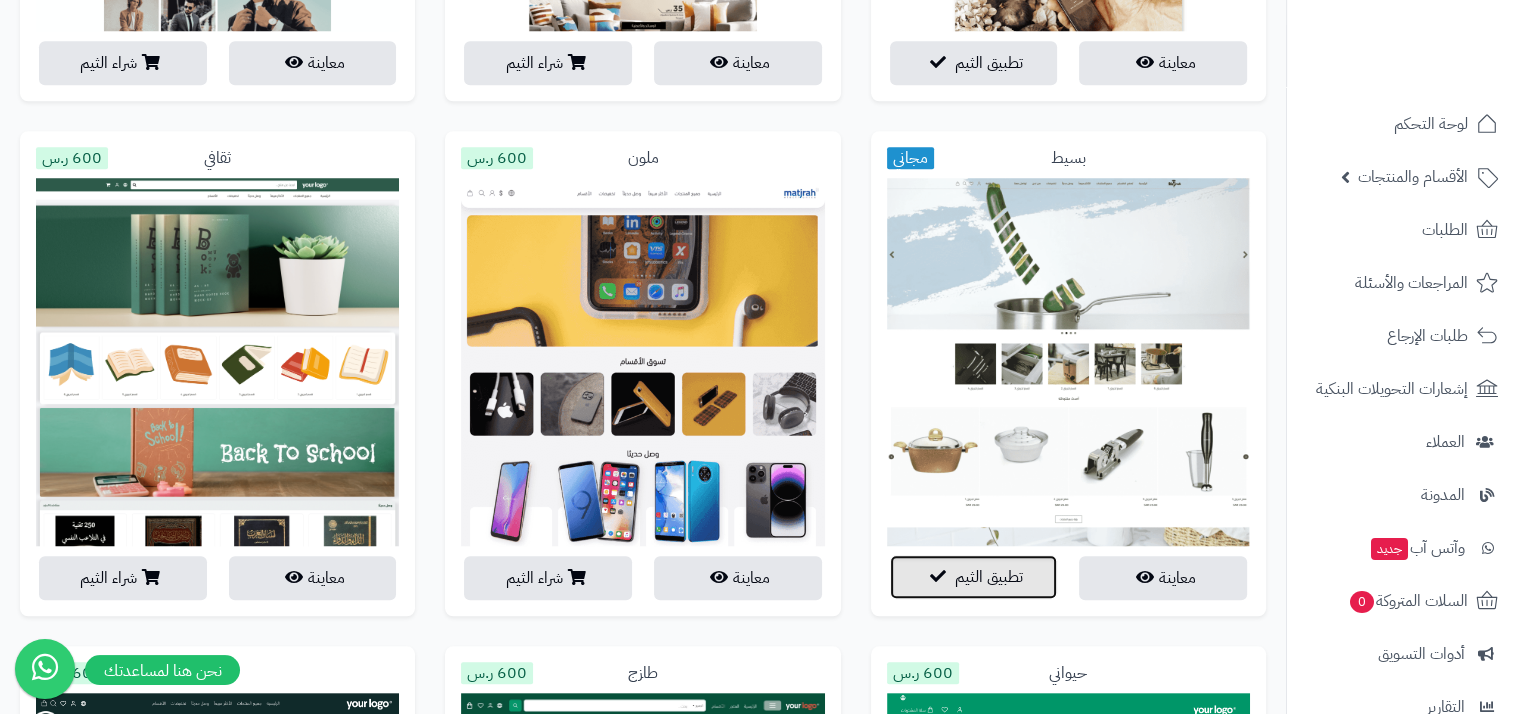 click on "تطبيق الثيم" at bounding box center (989, 577) 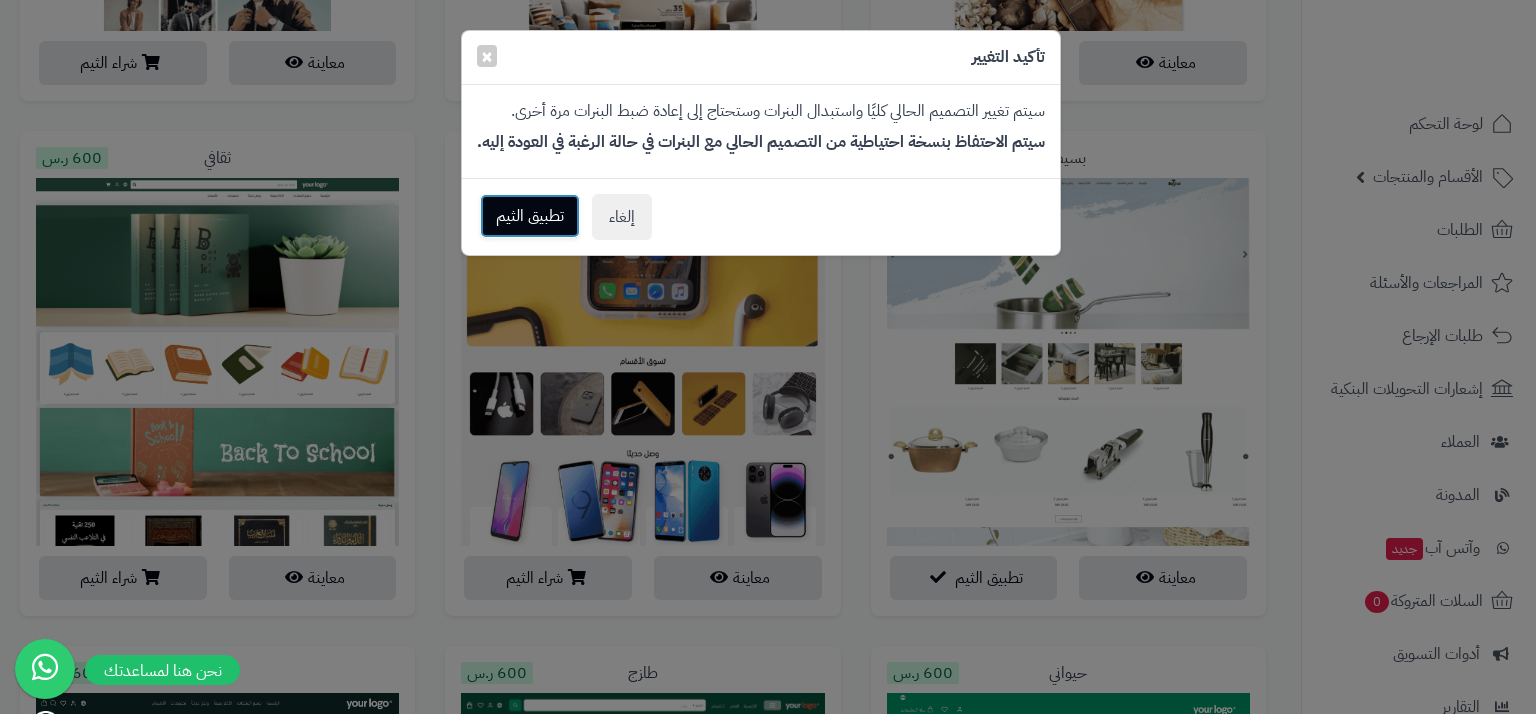 click on "تطبيق الثيم" at bounding box center [530, 216] 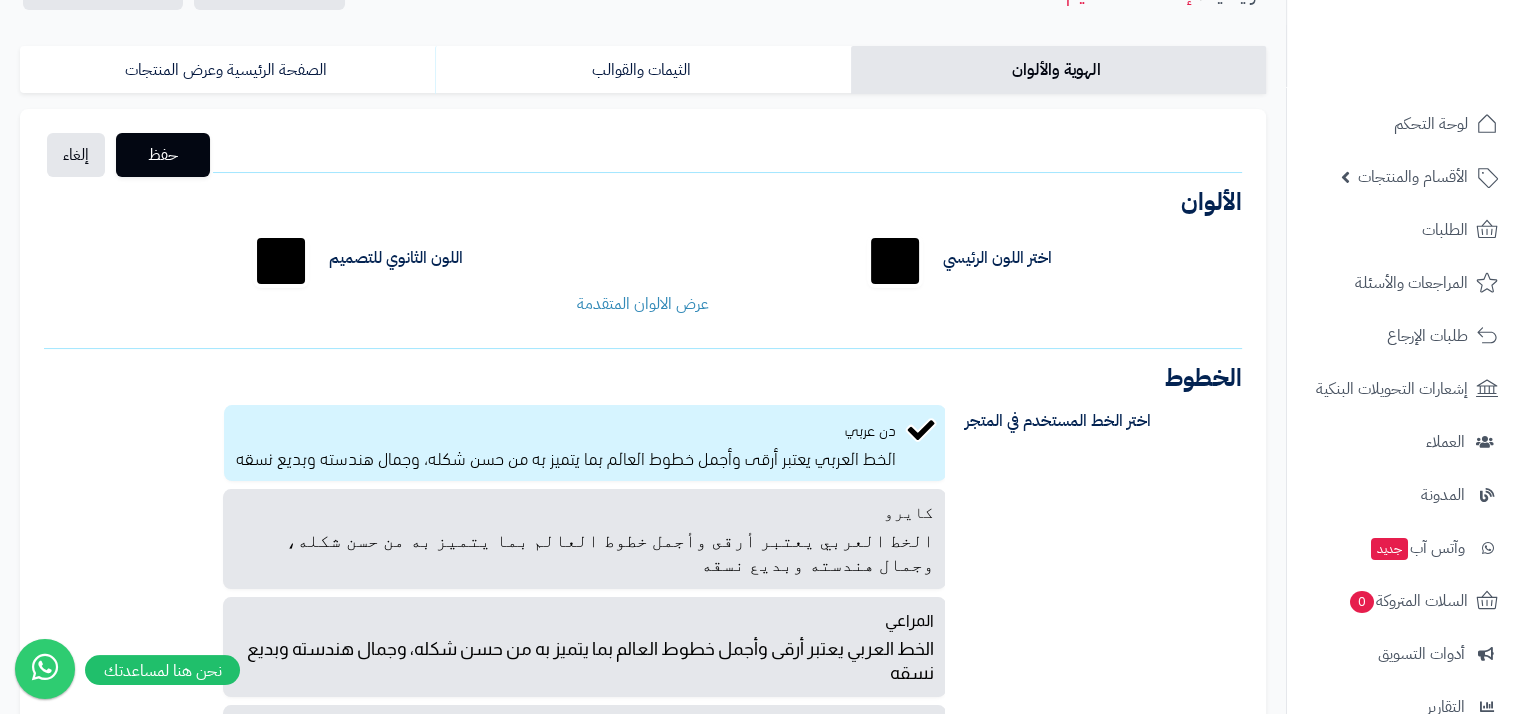 scroll, scrollTop: 0, scrollLeft: 0, axis: both 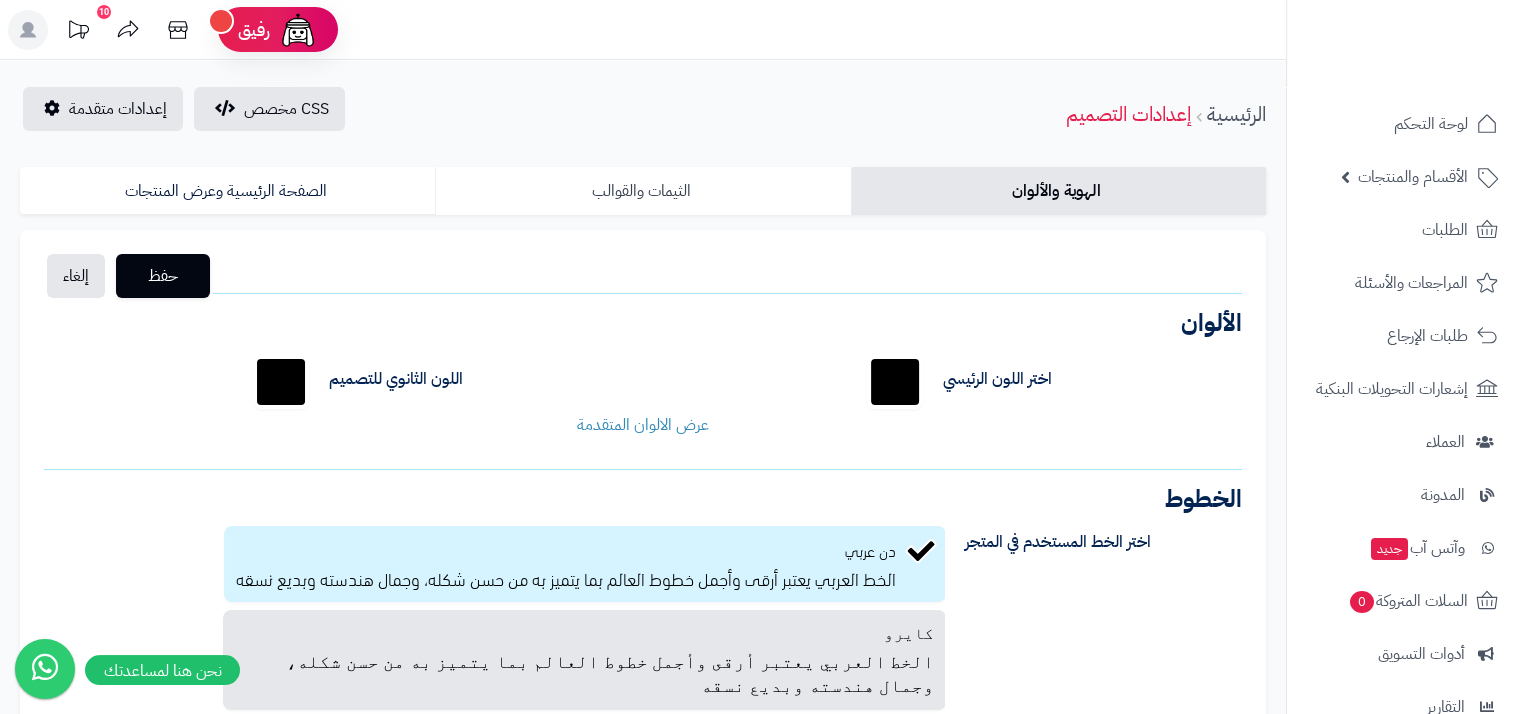 click on "الثيمات والقوالب" at bounding box center [642, 191] 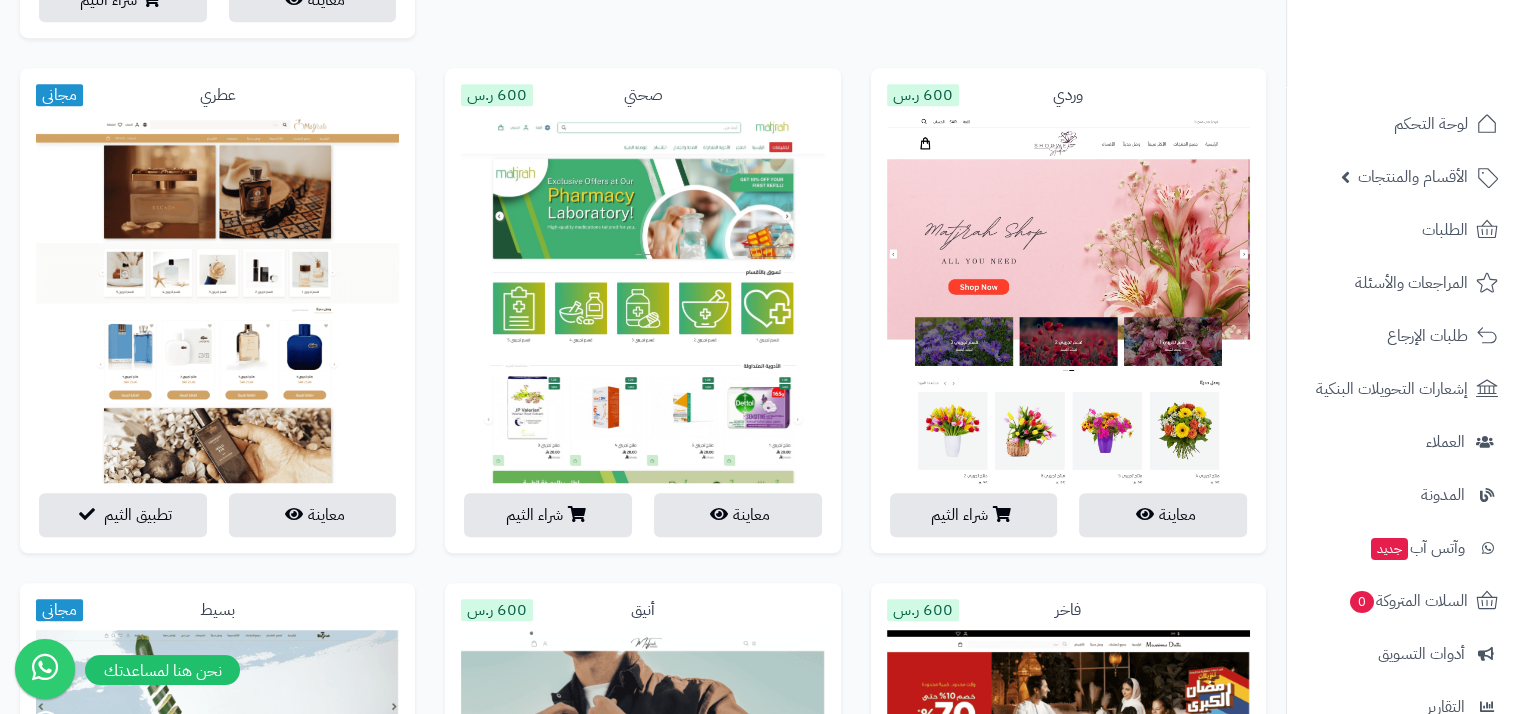 scroll, scrollTop: 1261, scrollLeft: 0, axis: vertical 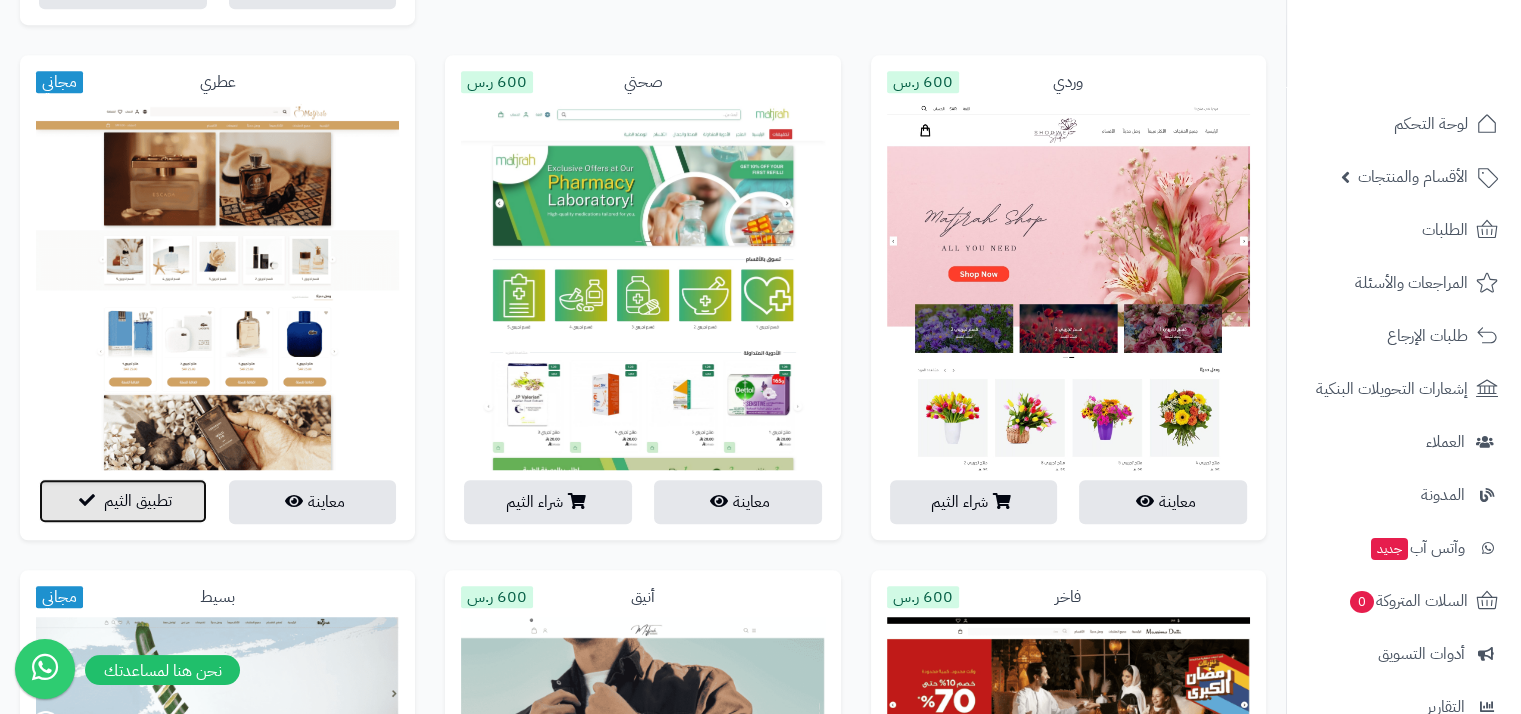 click on "تطبيق الثيم" at bounding box center (138, 501) 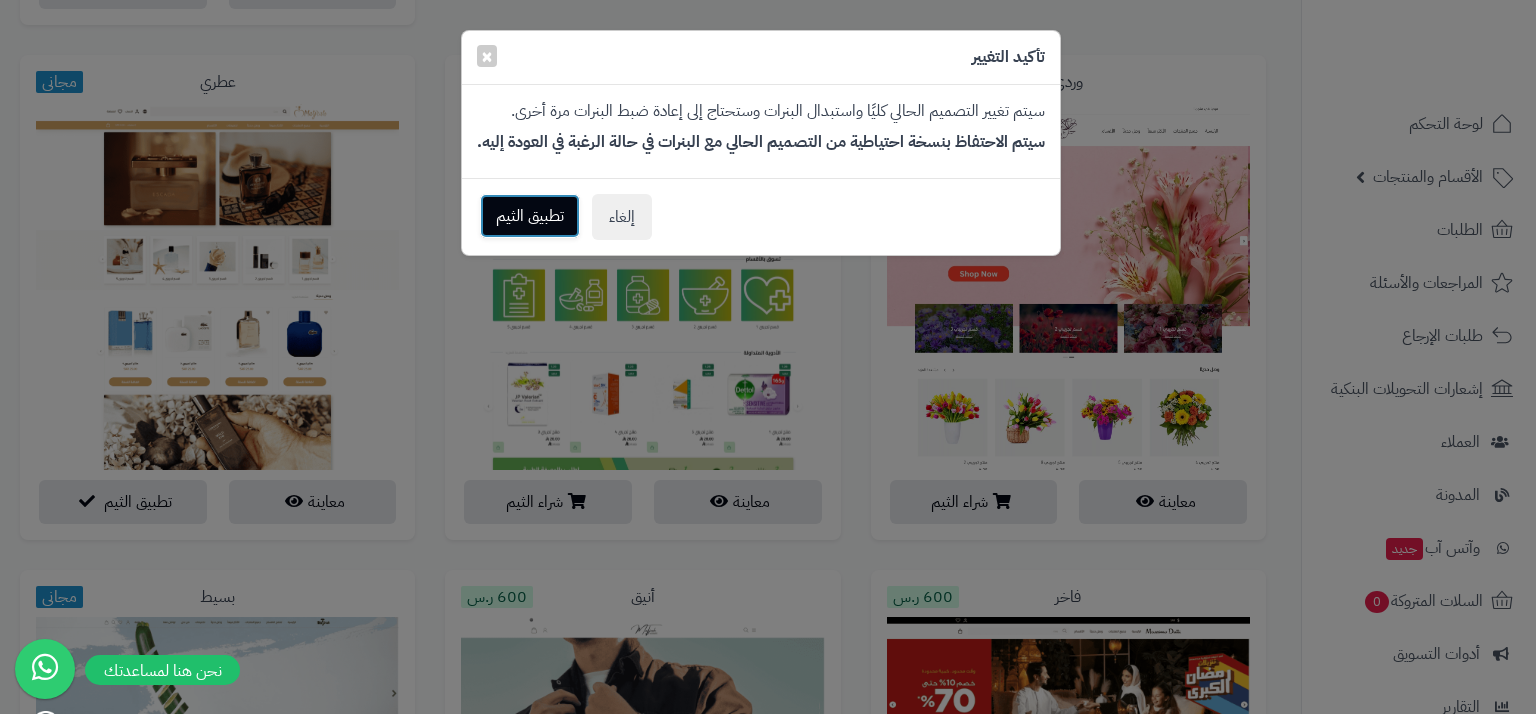 click on "تطبيق الثيم" at bounding box center (530, 216) 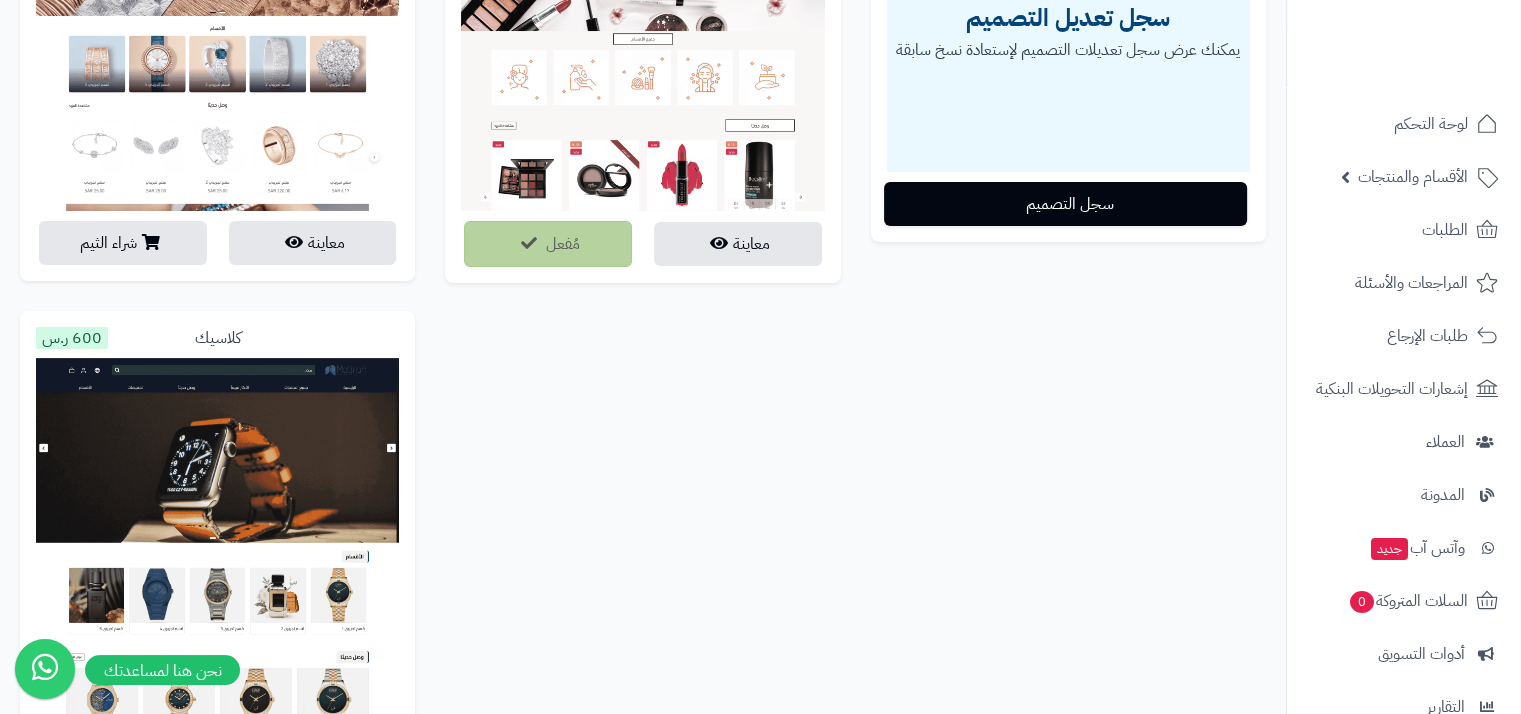 scroll, scrollTop: 0, scrollLeft: 0, axis: both 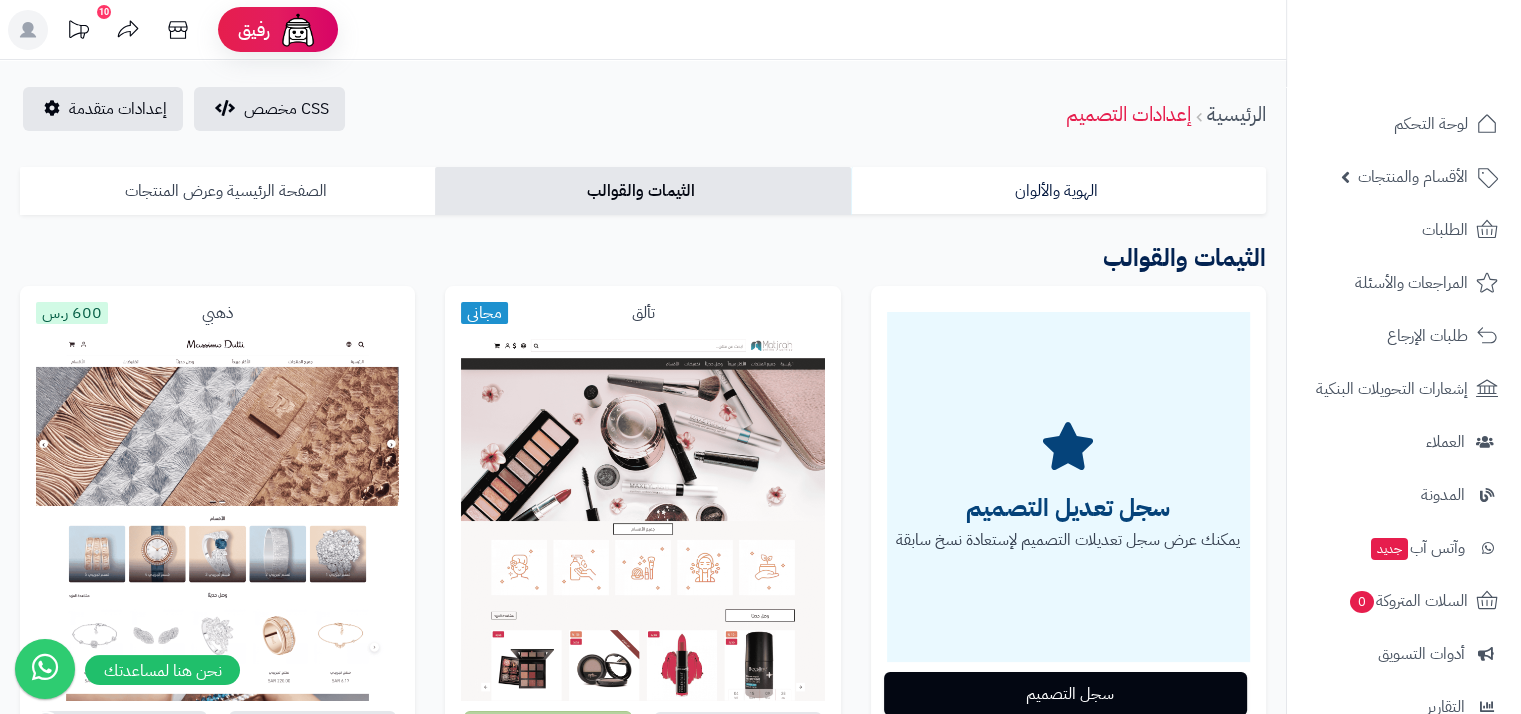 click on "الصفحة الرئيسية وعرض المنتجات" at bounding box center [227, 191] 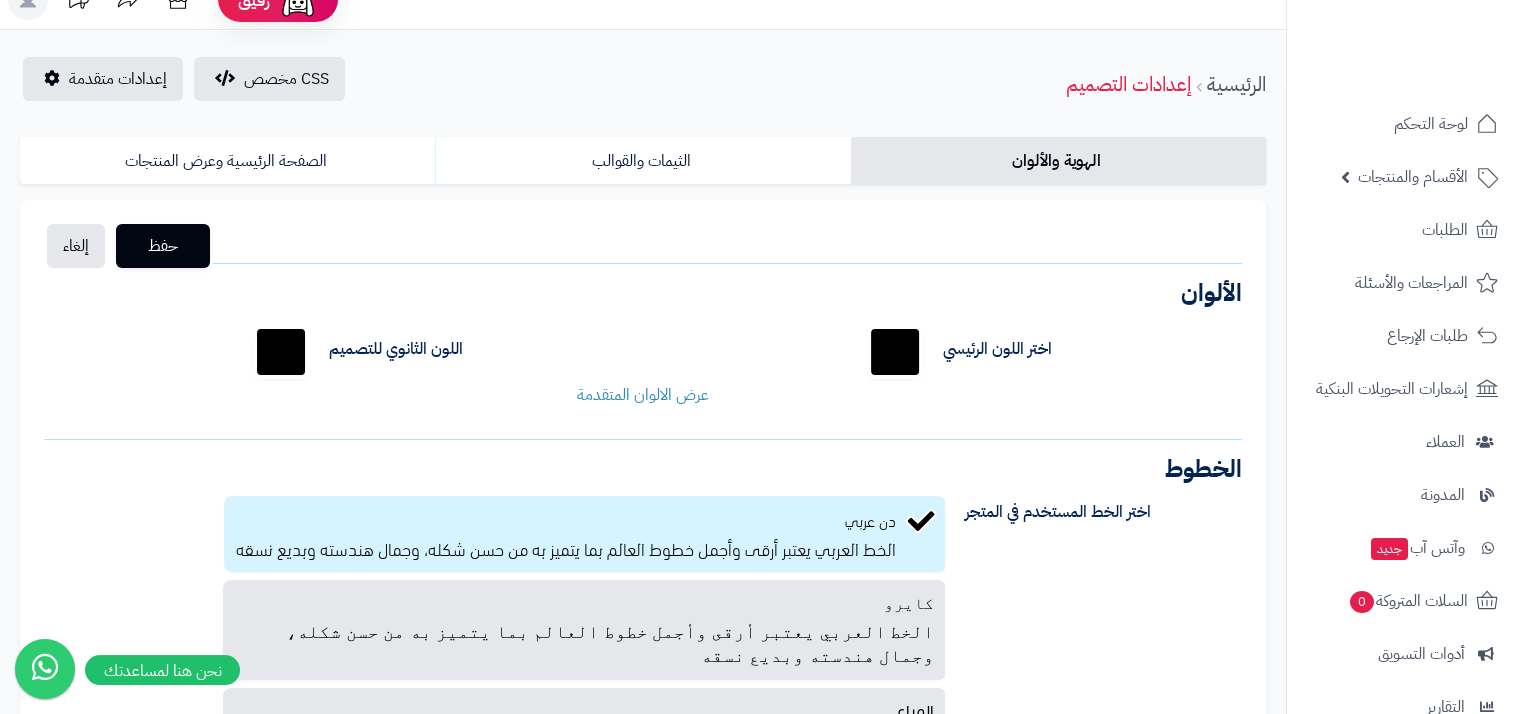 scroll, scrollTop: 0, scrollLeft: 0, axis: both 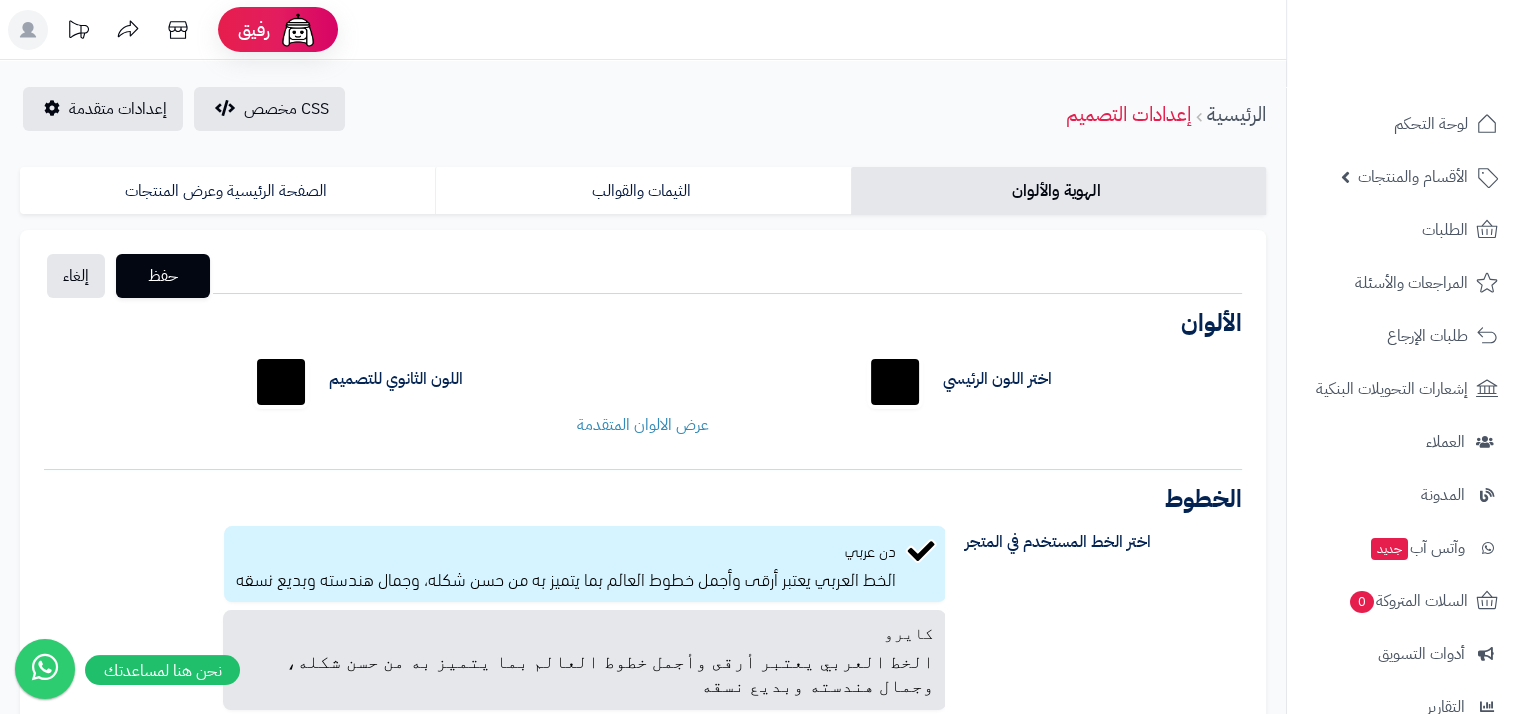 click on "الهوية والألوان" at bounding box center (1058, 191) 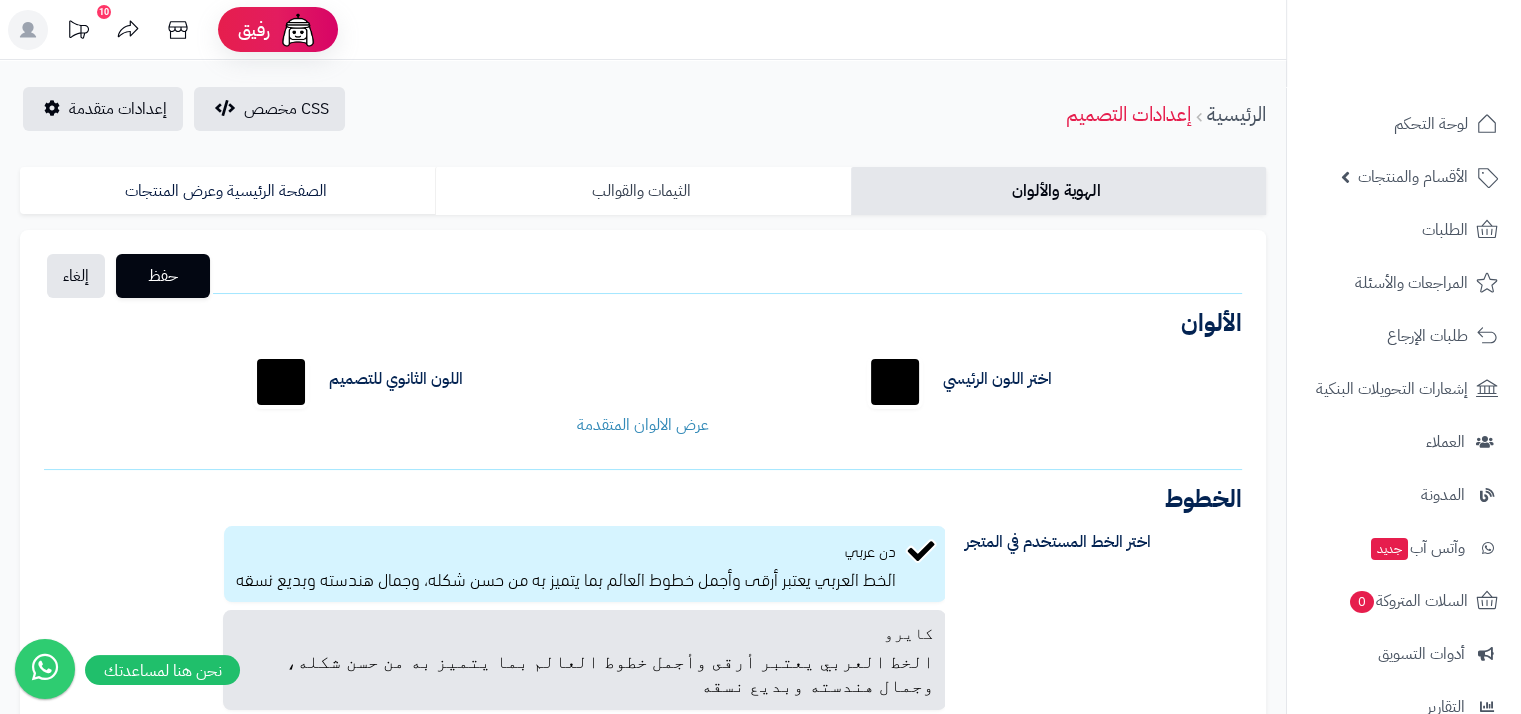 click on "الثيمات والقوالب" at bounding box center (642, 191) 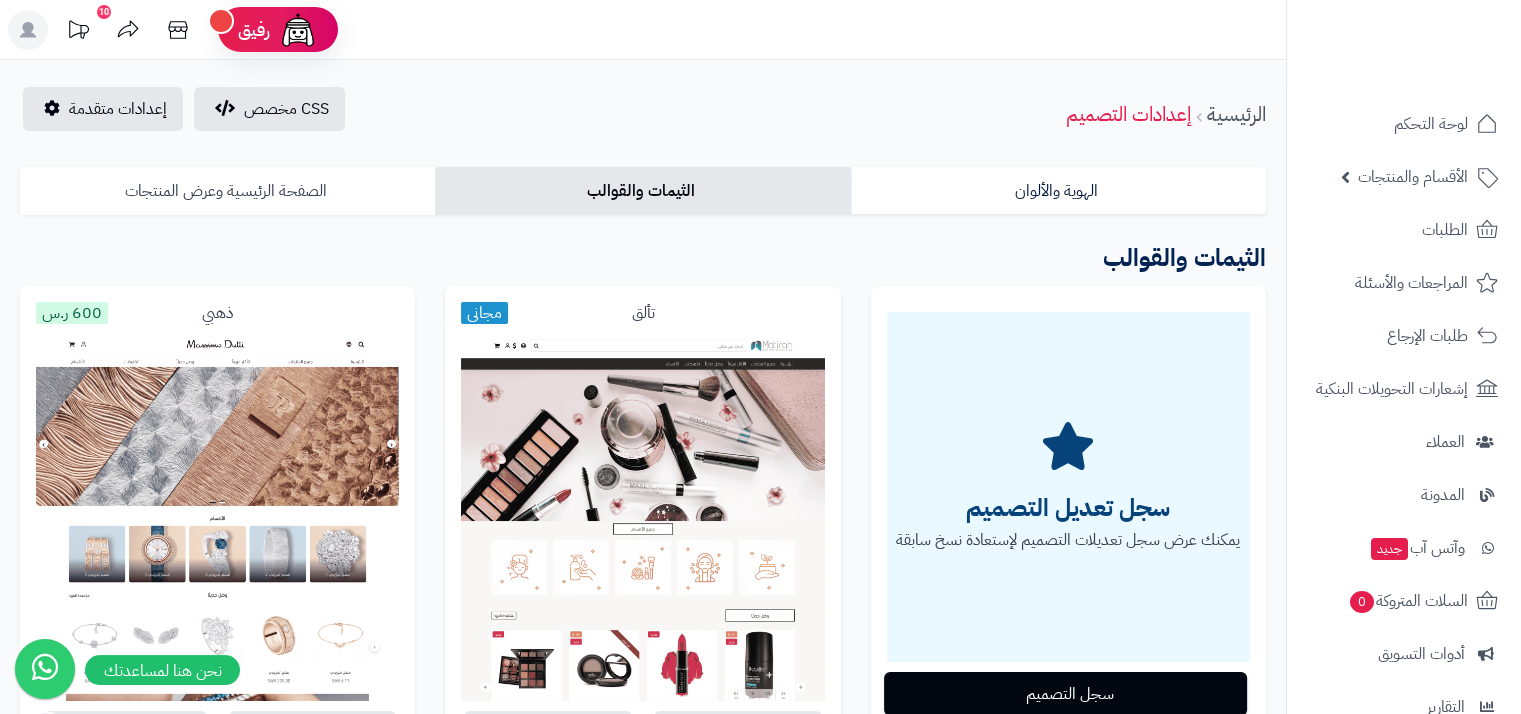 click on "الصفحة الرئيسية وعرض المنتجات" at bounding box center (227, 191) 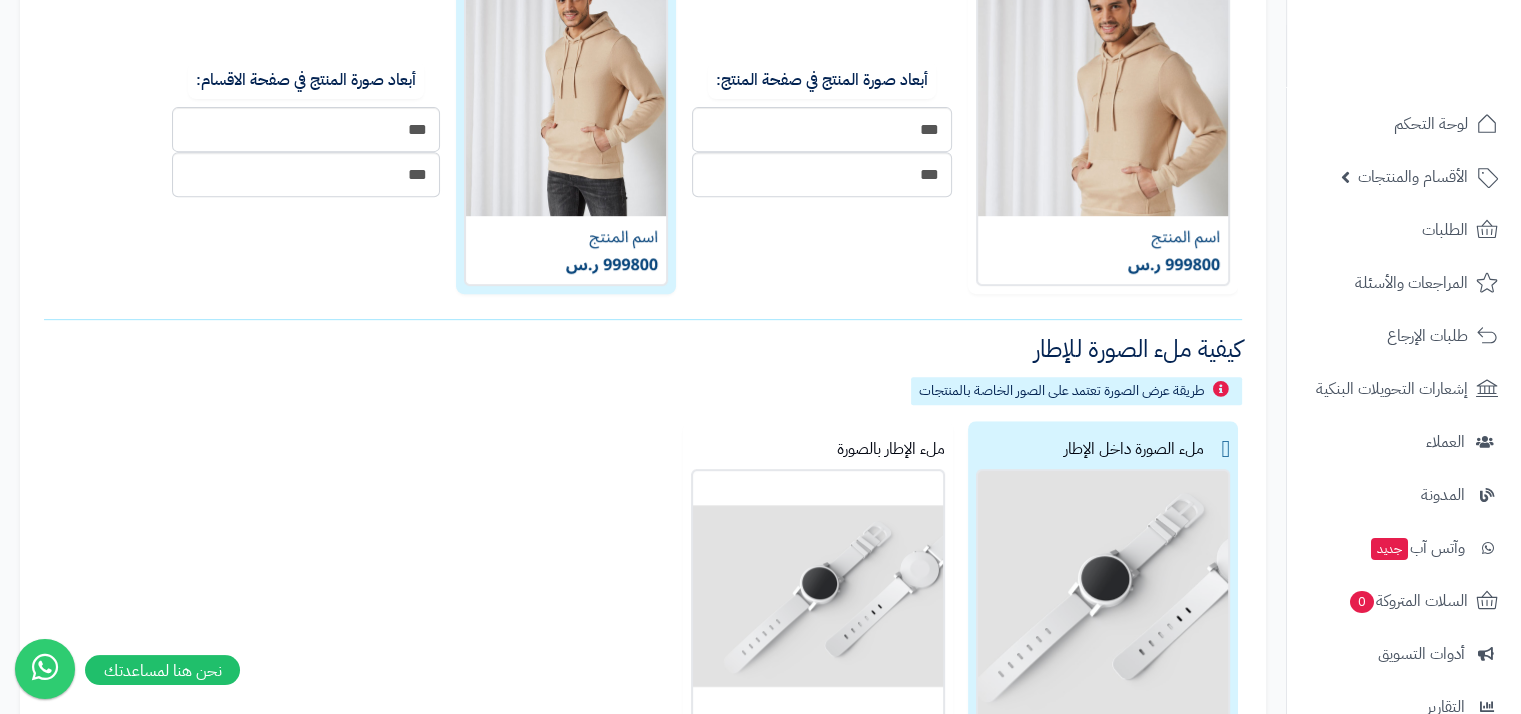 scroll, scrollTop: 800, scrollLeft: 0, axis: vertical 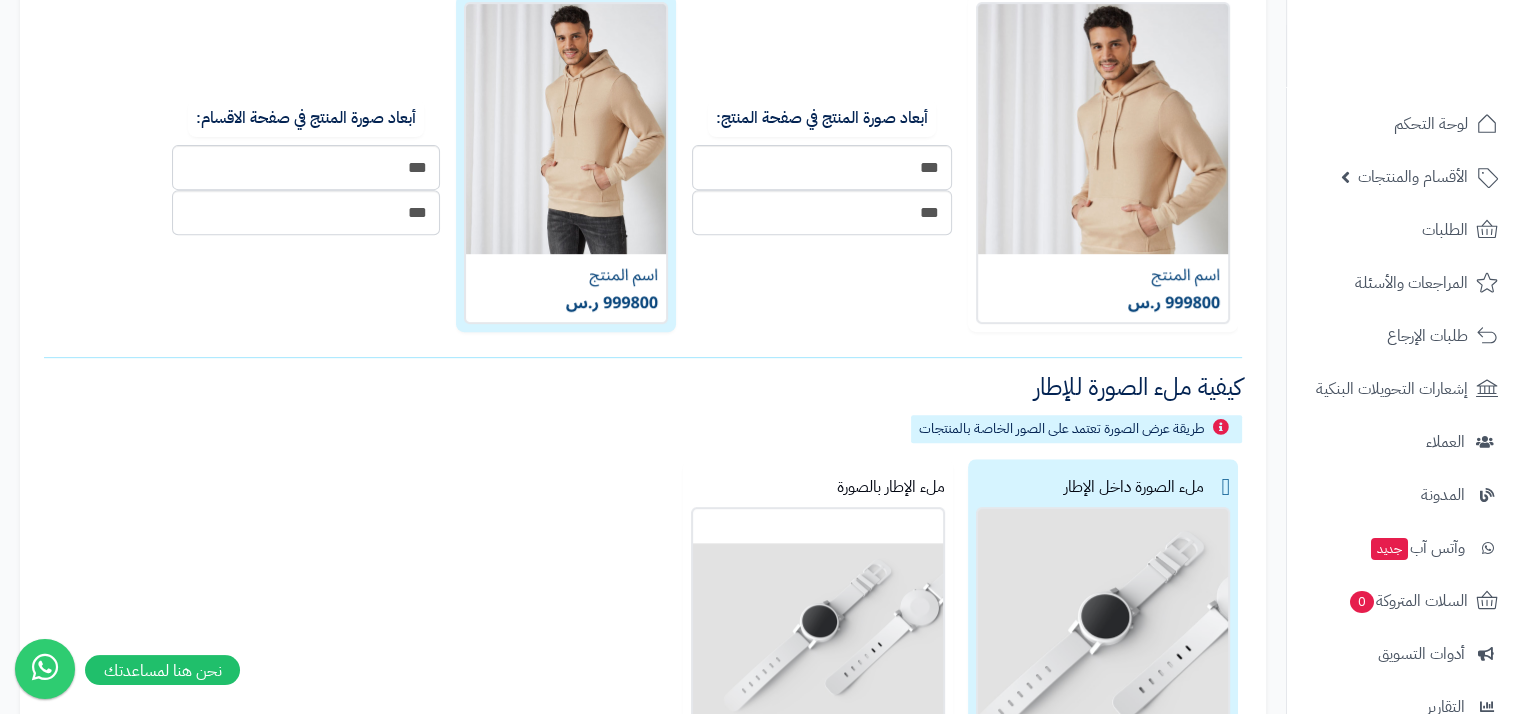 click at bounding box center [566, 163] 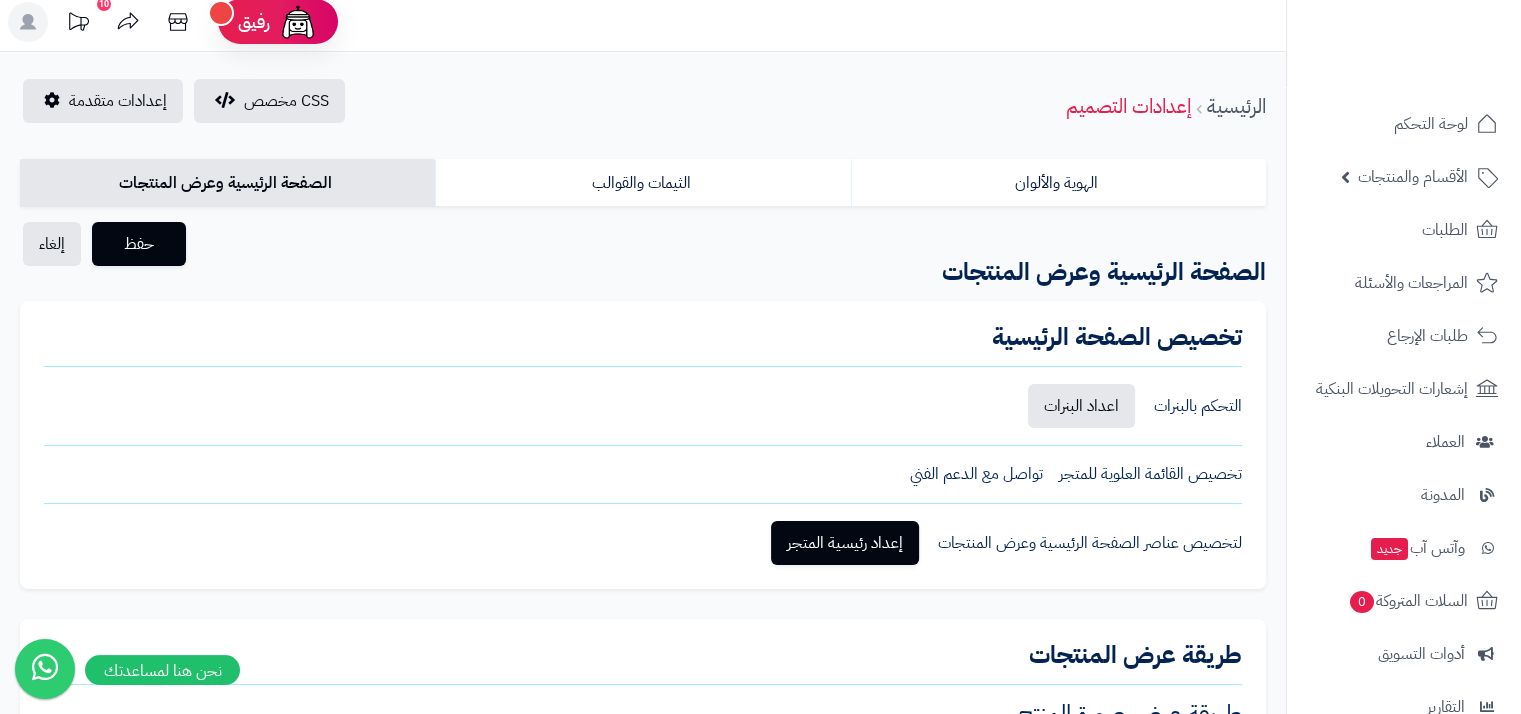 scroll, scrollTop: 0, scrollLeft: 0, axis: both 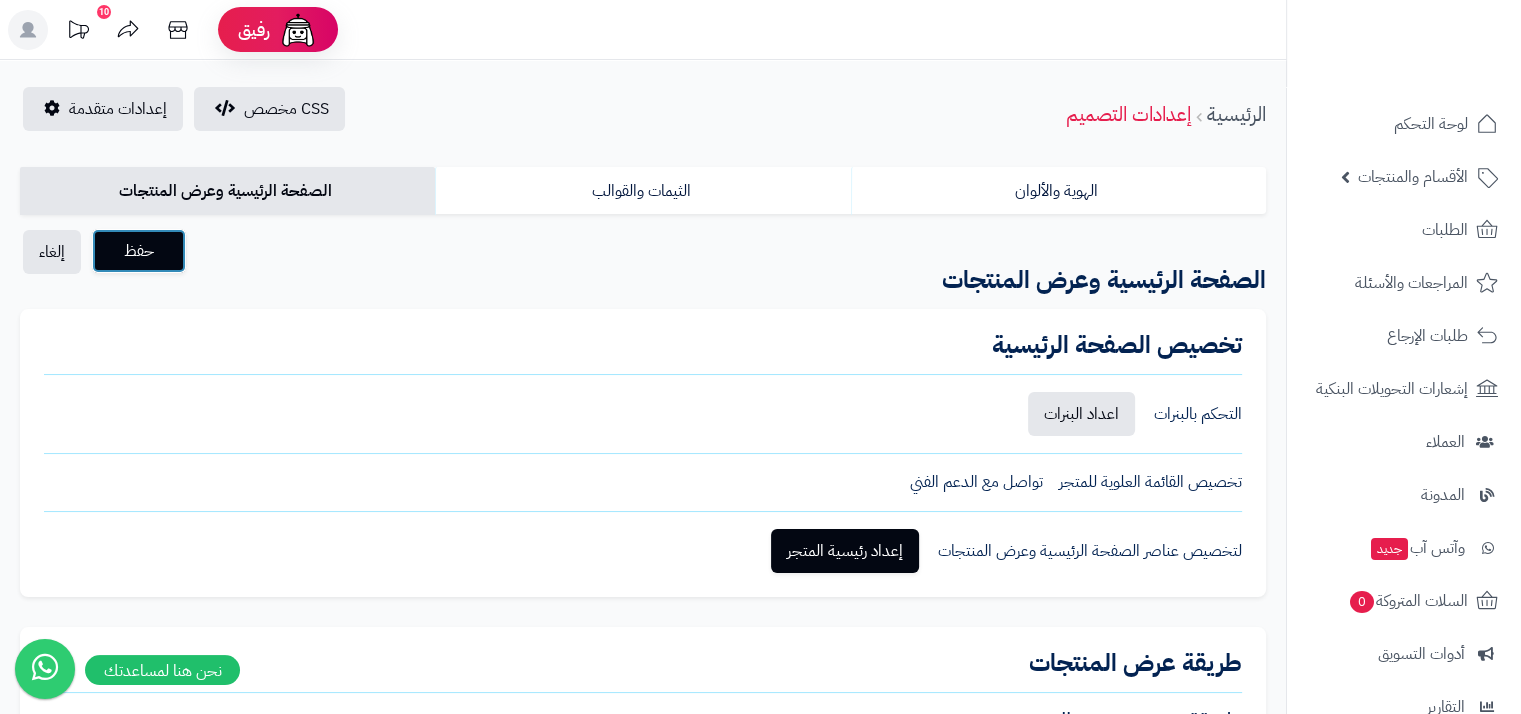 click on "حفظ" at bounding box center [139, 251] 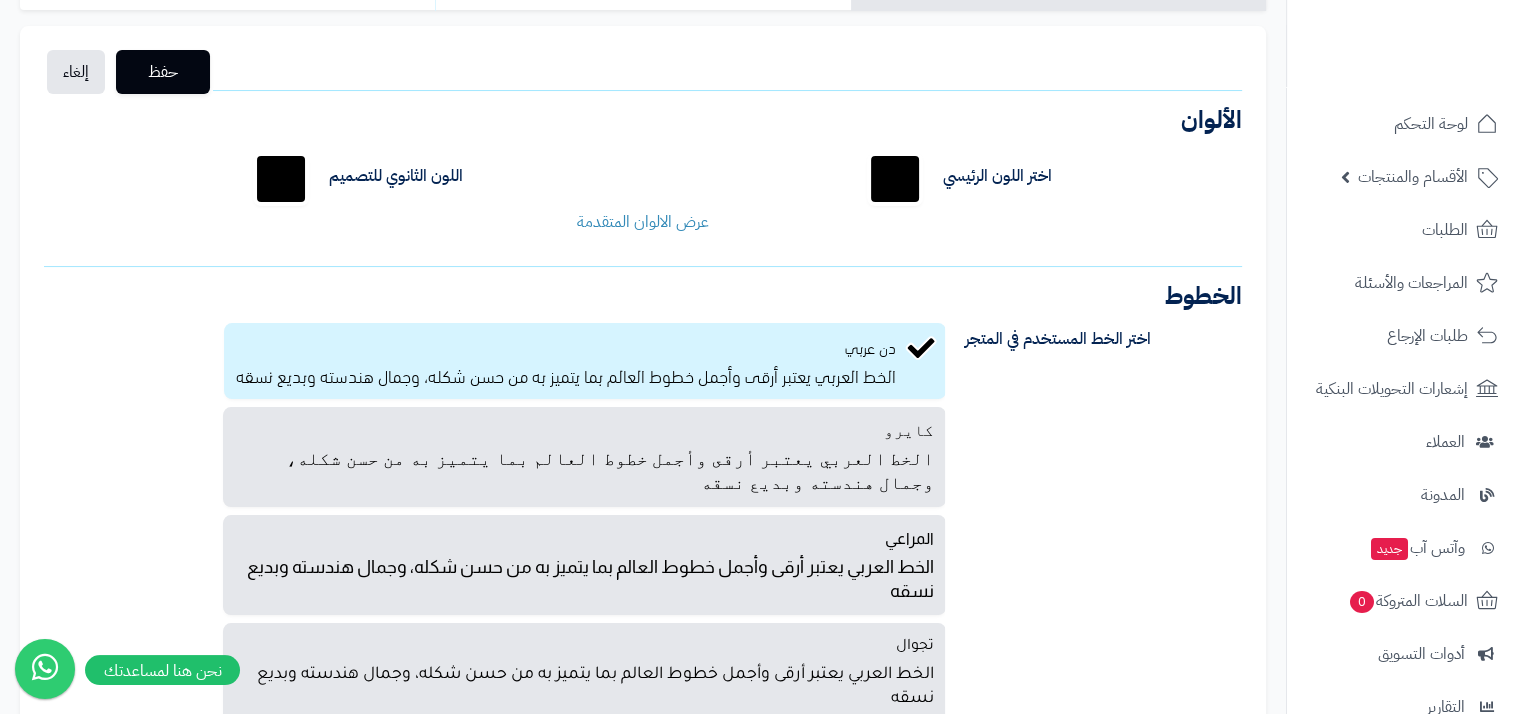 scroll, scrollTop: 0, scrollLeft: 0, axis: both 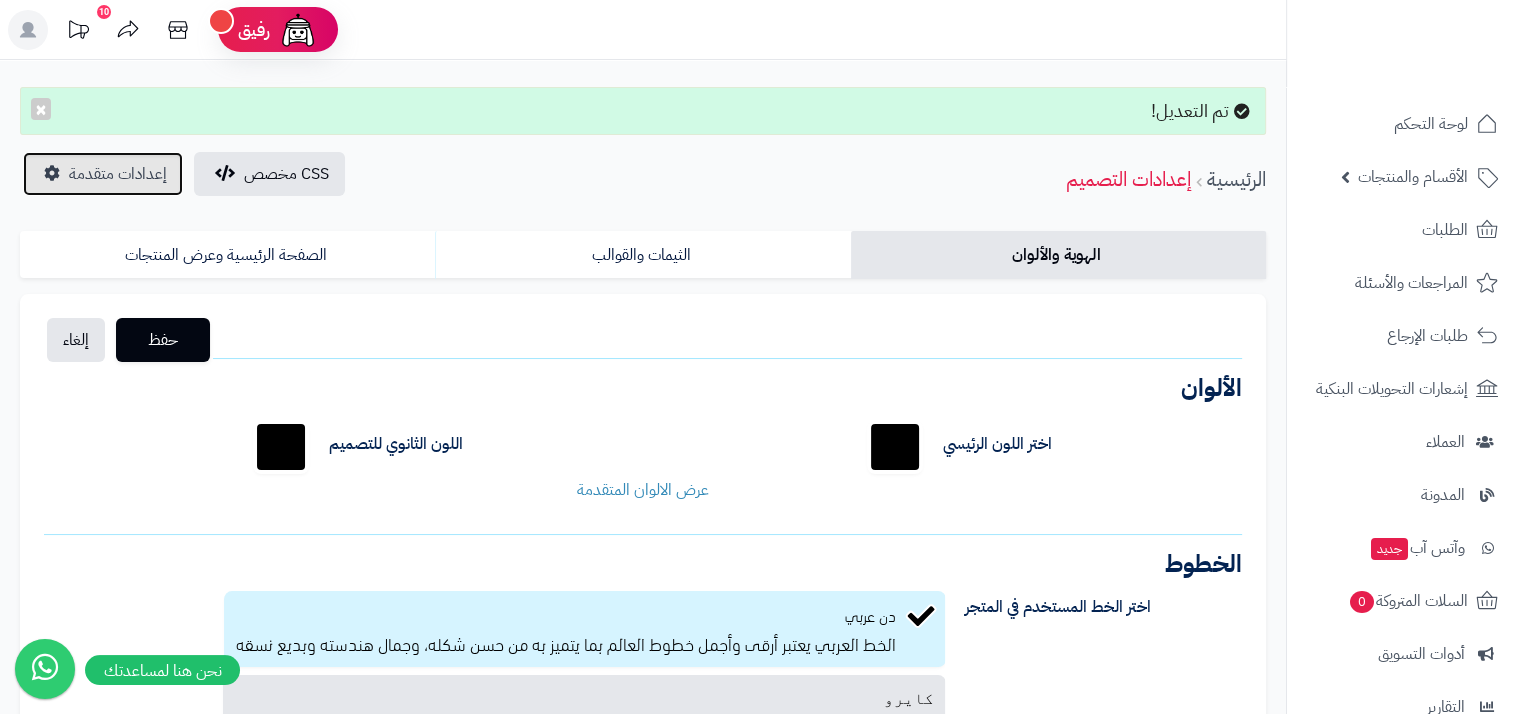 click on "إعدادات متقدمة" at bounding box center [118, 174] 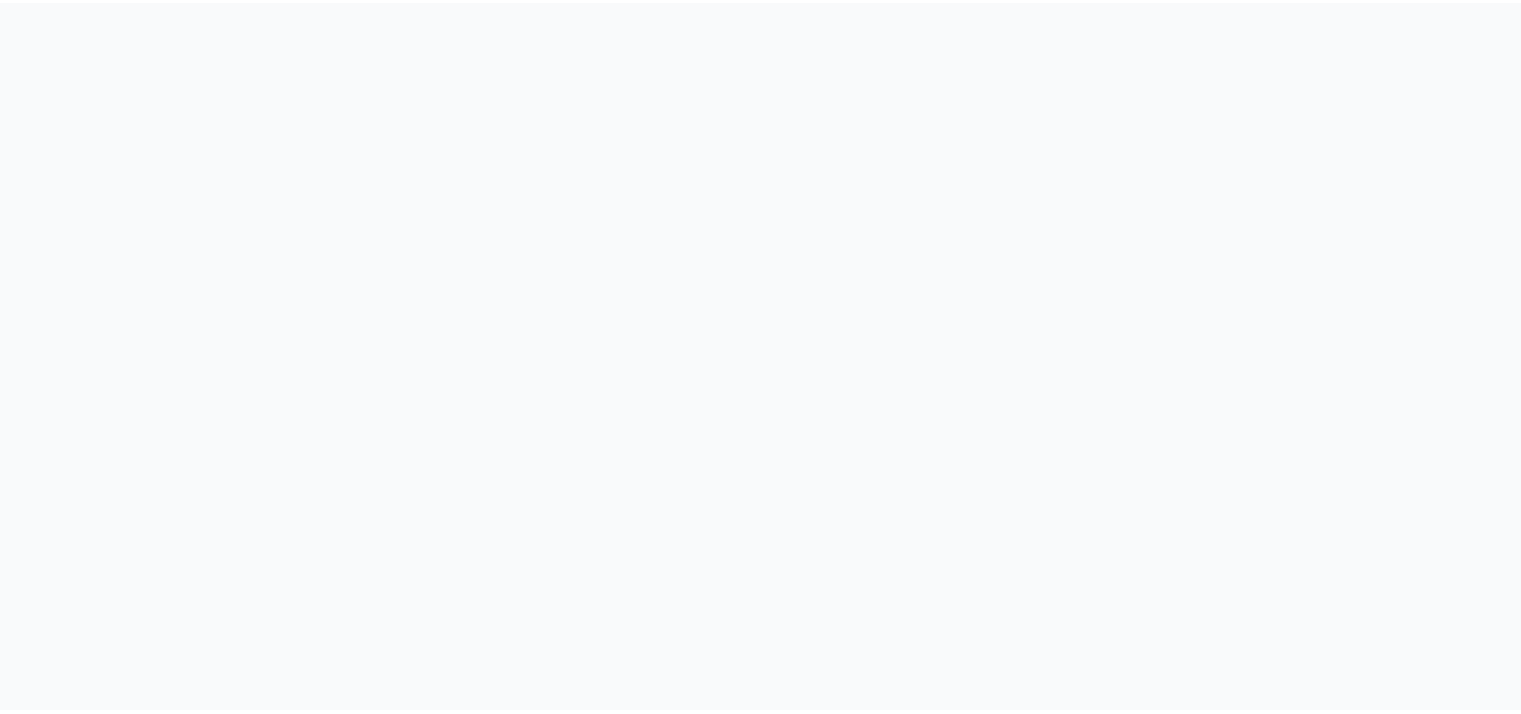 scroll, scrollTop: 0, scrollLeft: 0, axis: both 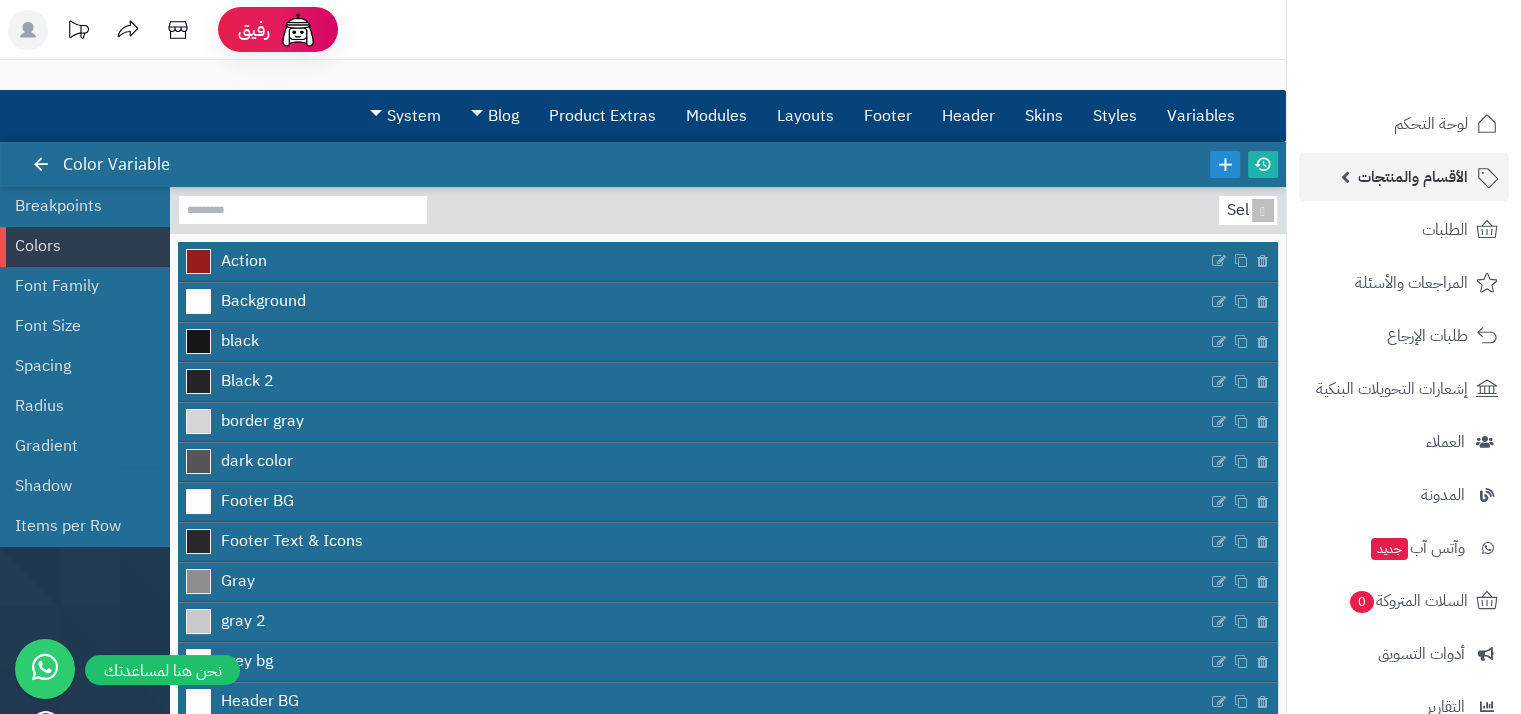 click on "الأقسام والمنتجات" at bounding box center [1413, 177] 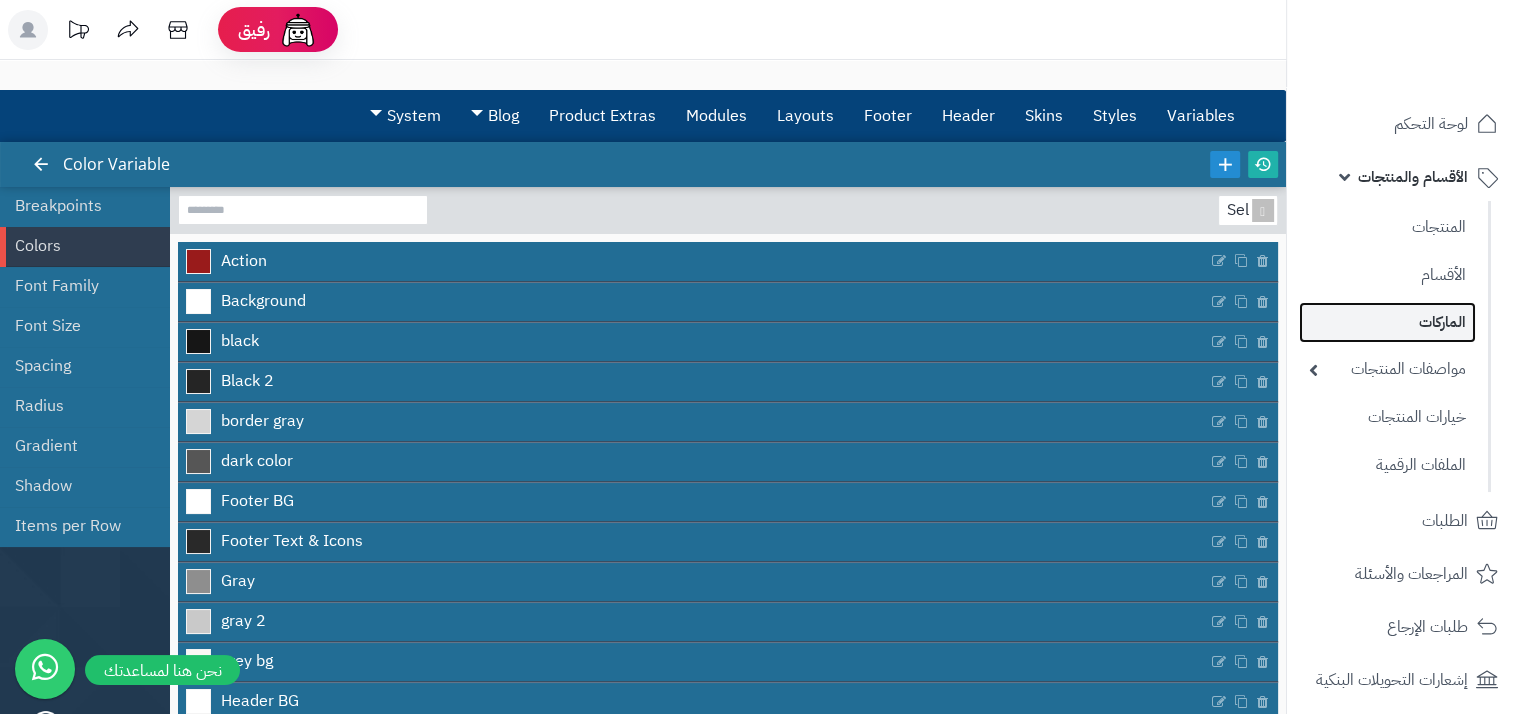click on "الماركات" at bounding box center [1387, 322] 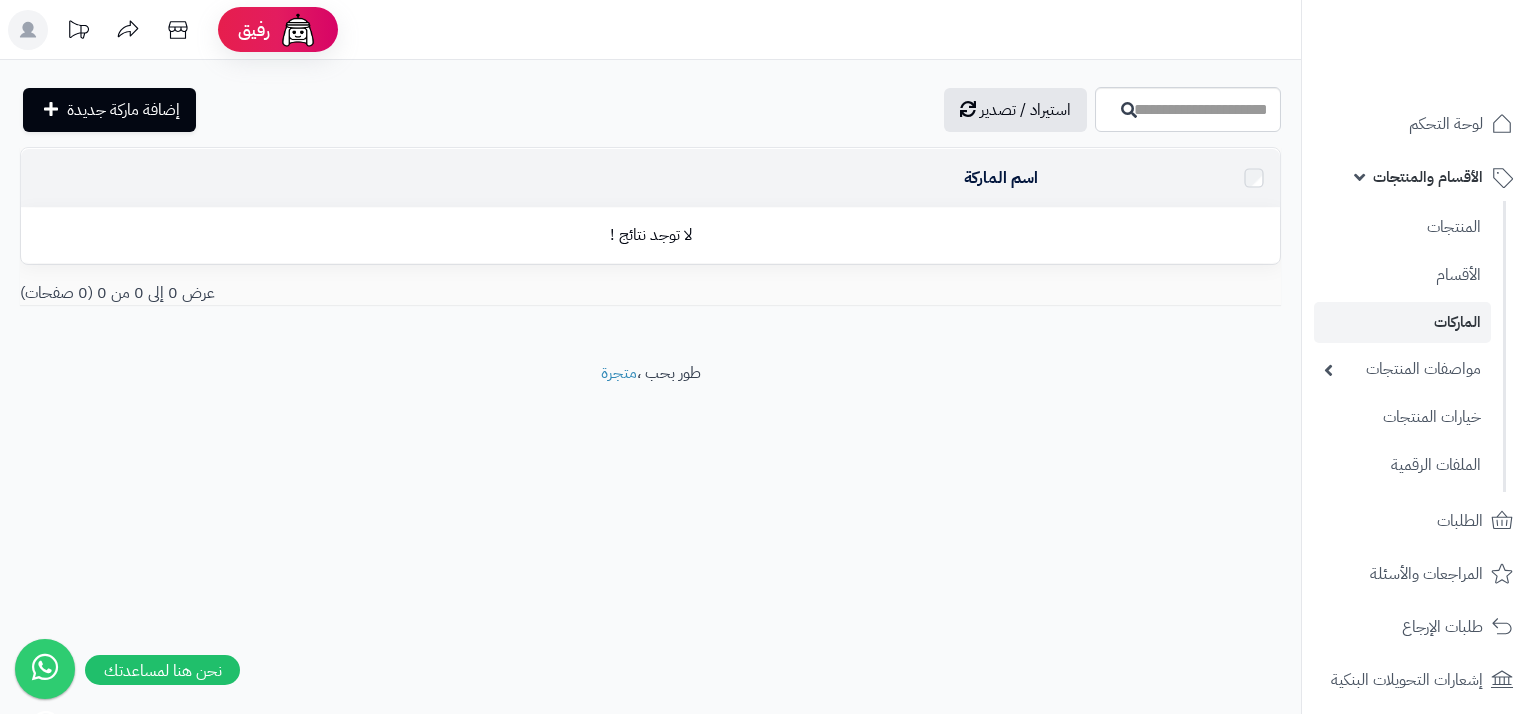 scroll, scrollTop: 0, scrollLeft: 0, axis: both 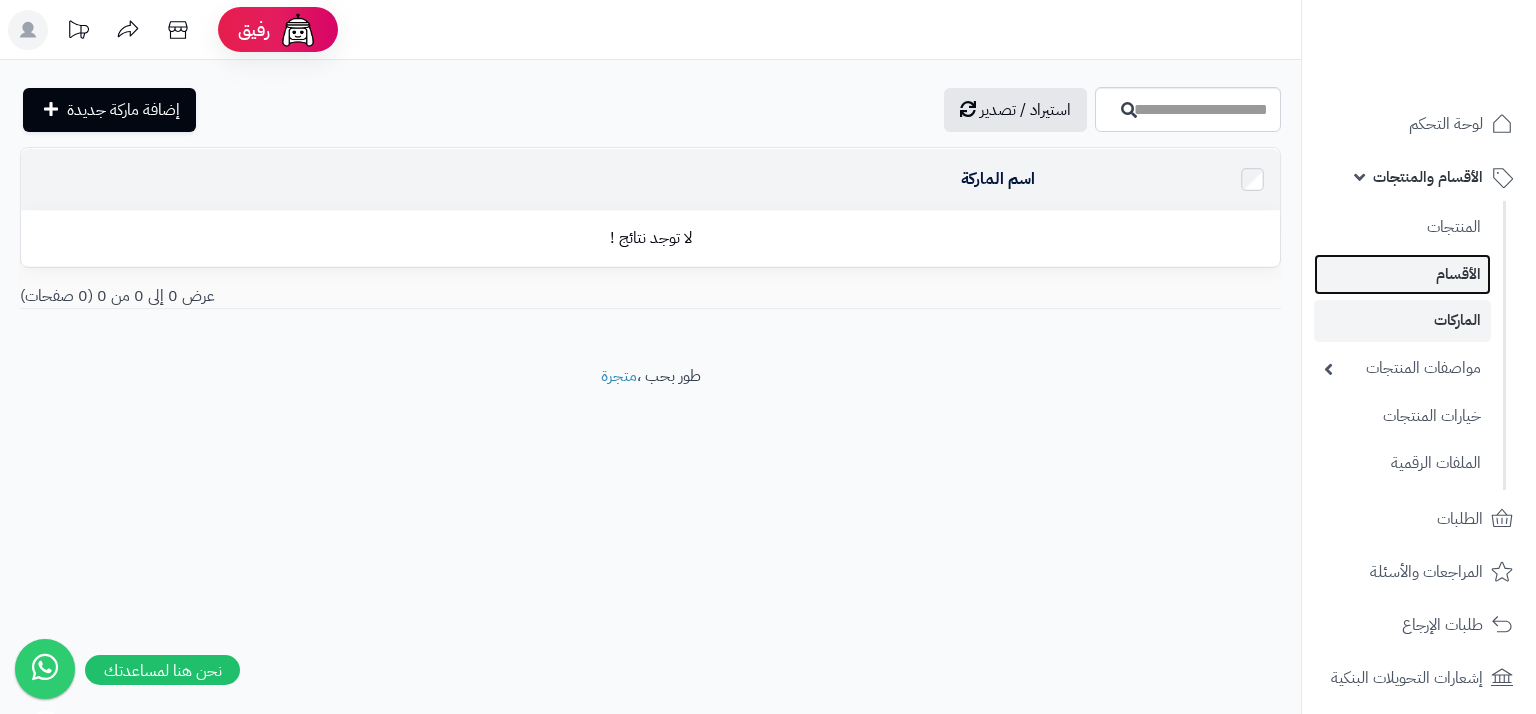 click on "الأقسام" at bounding box center [1402, 274] 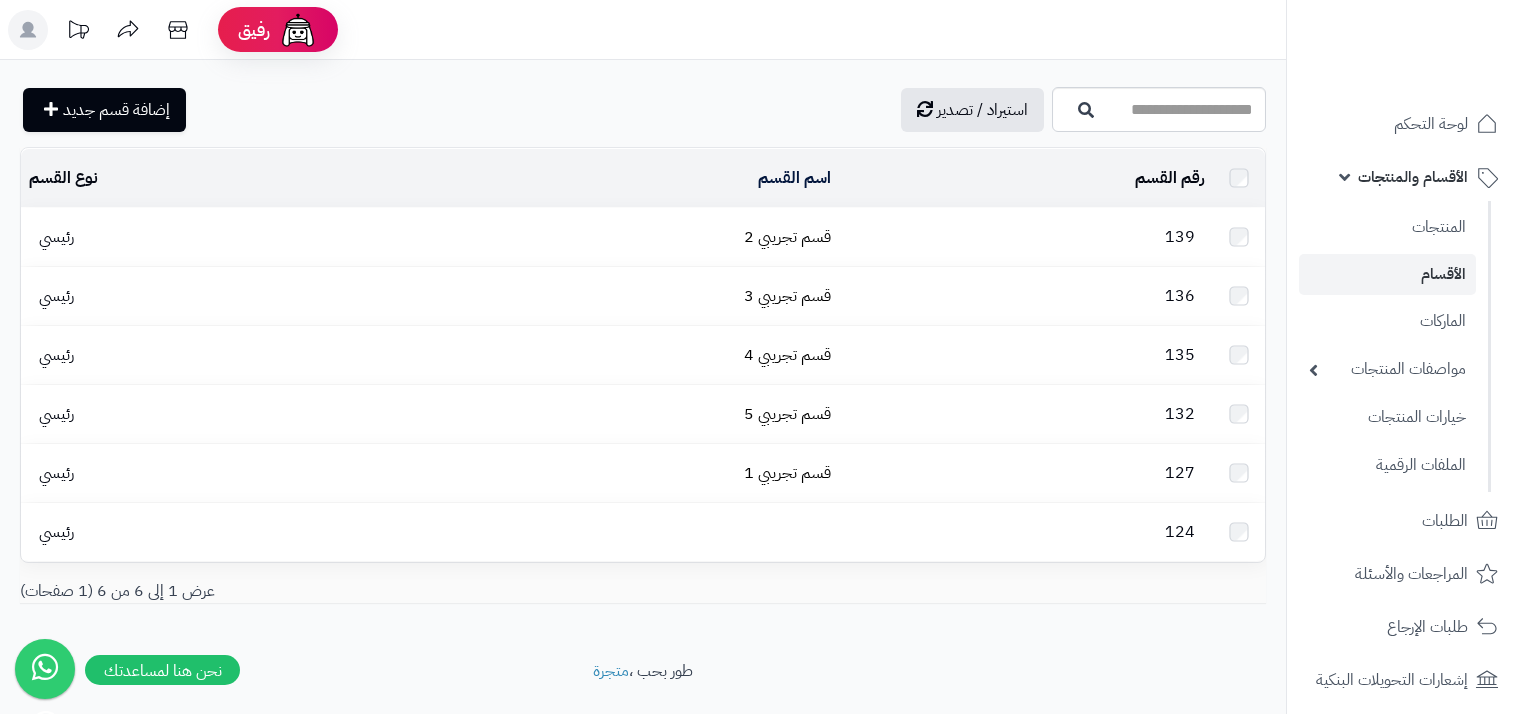 scroll, scrollTop: 0, scrollLeft: 0, axis: both 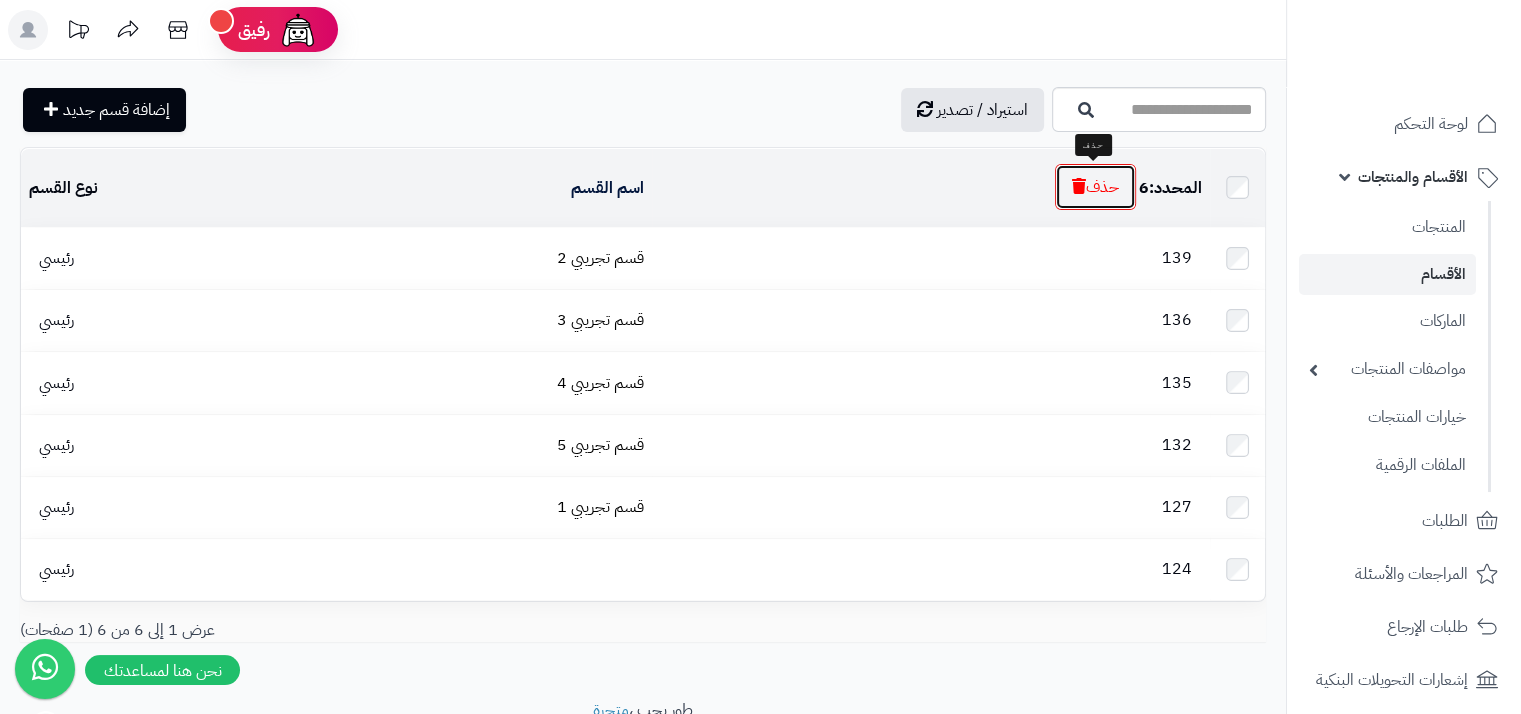 drag, startPoint x: 1092, startPoint y: 187, endPoint x: 660, endPoint y: 63, distance: 449.4441 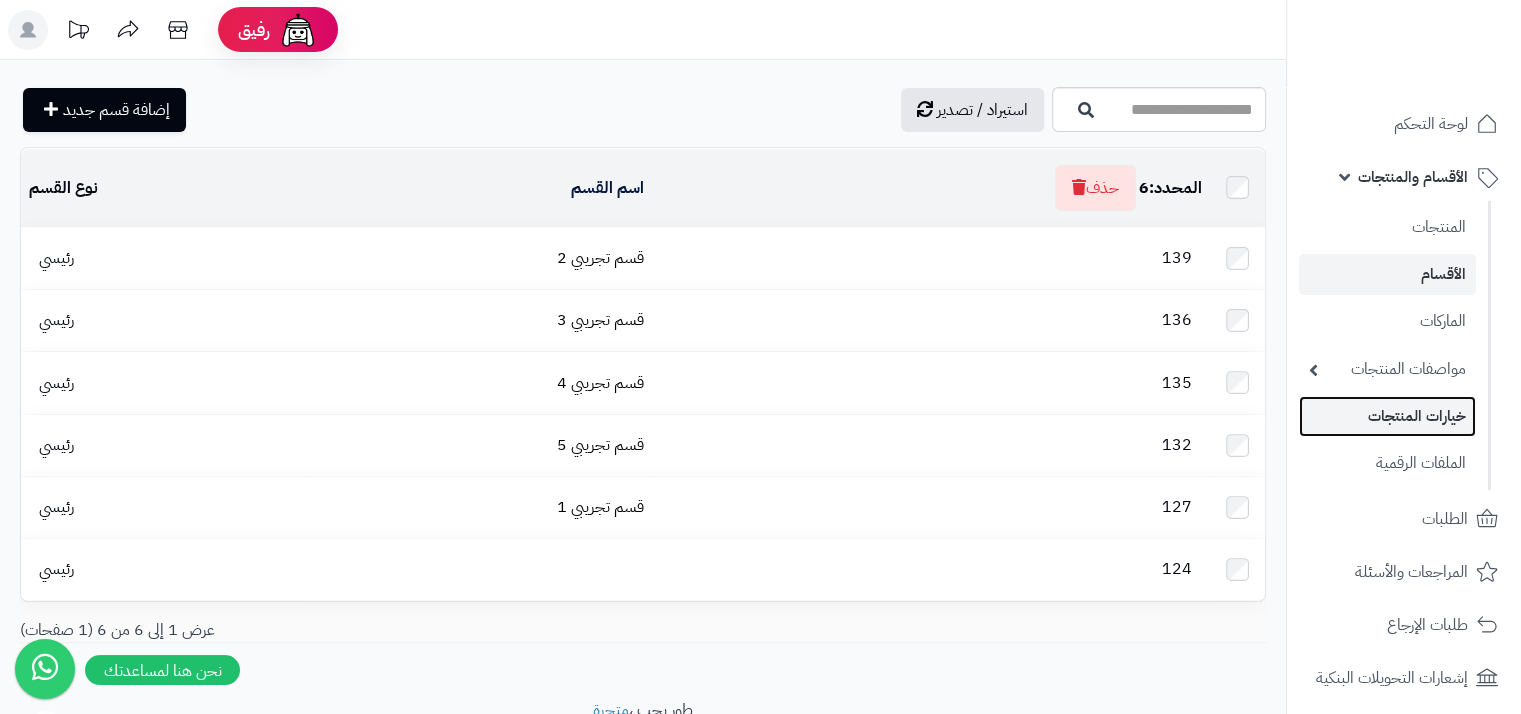 click on "خيارات المنتجات" at bounding box center (1387, 416) 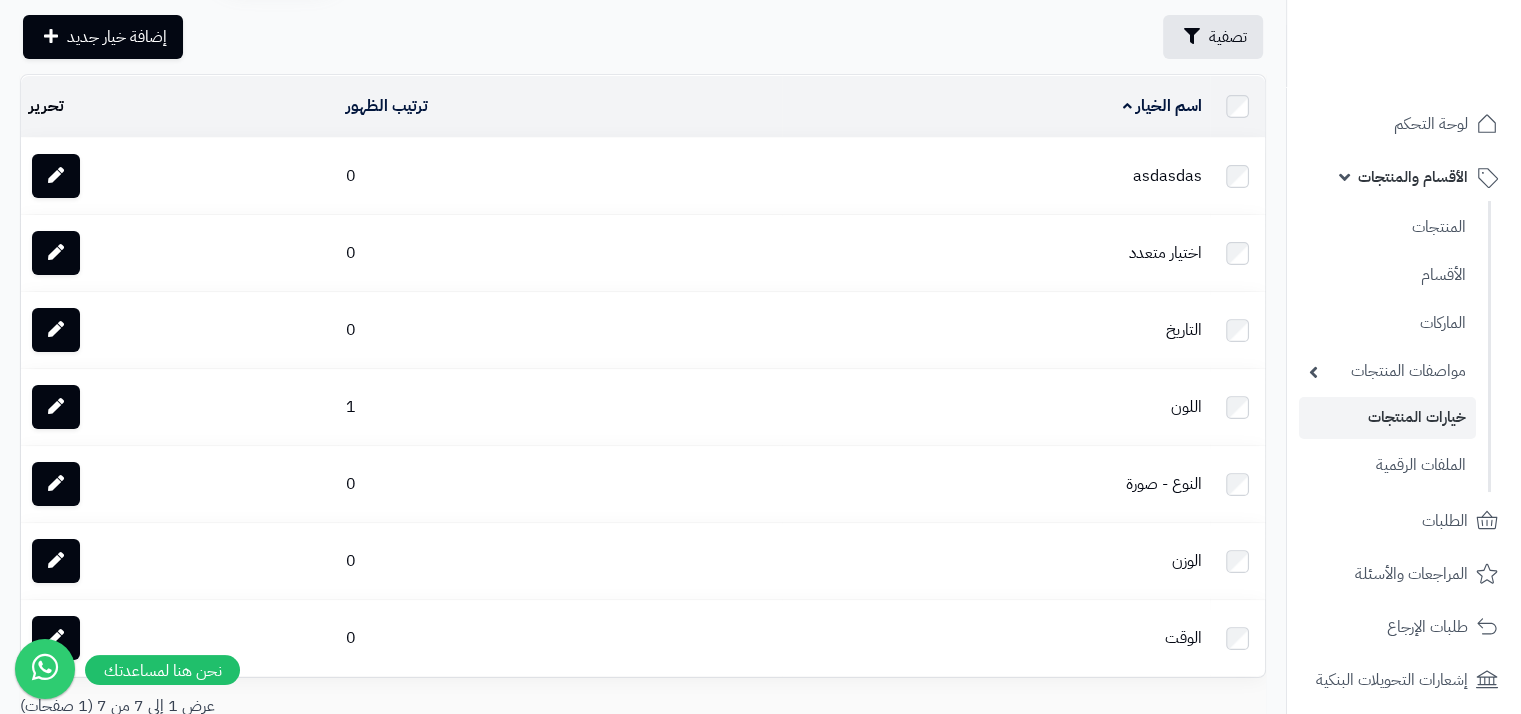 scroll, scrollTop: 0, scrollLeft: 0, axis: both 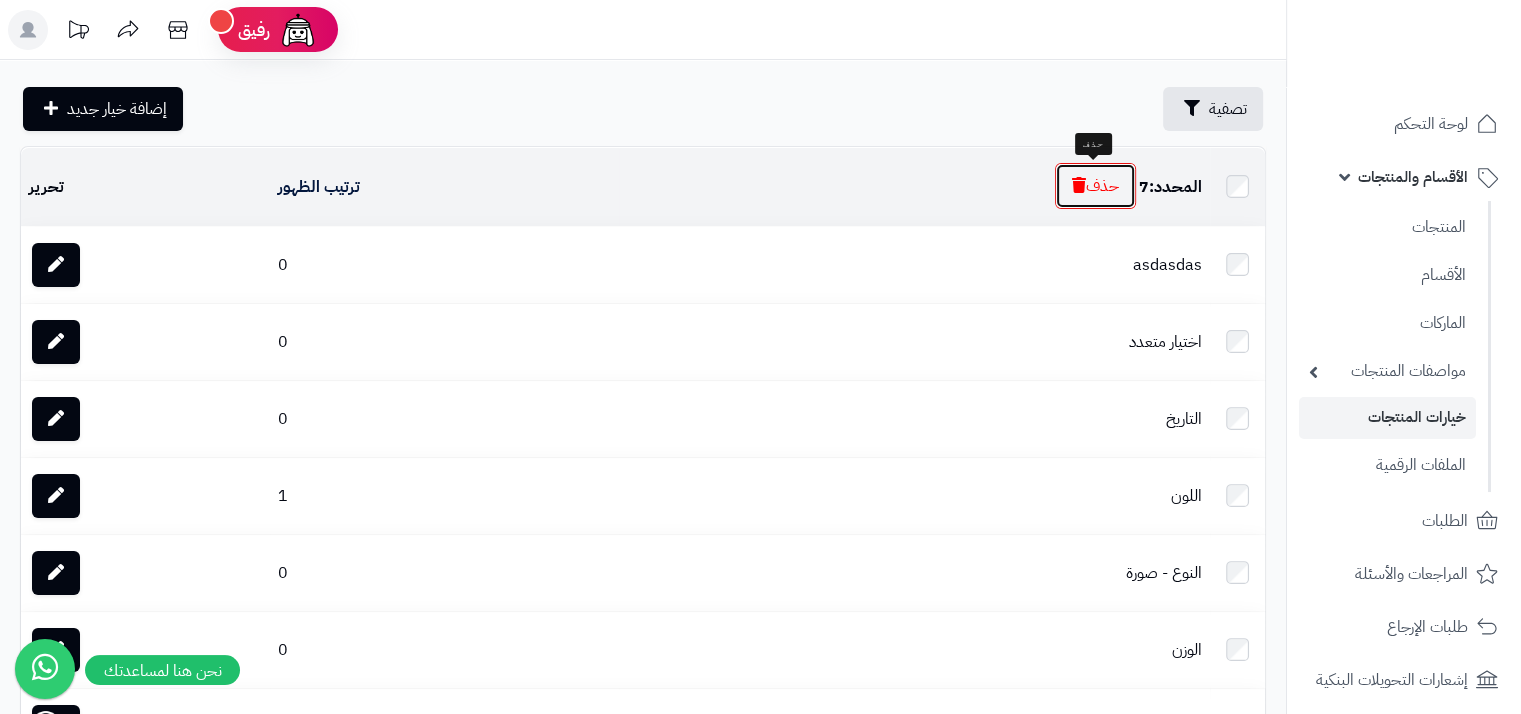 drag, startPoint x: 1081, startPoint y: 207, endPoint x: 664, endPoint y: 66, distance: 440.19315 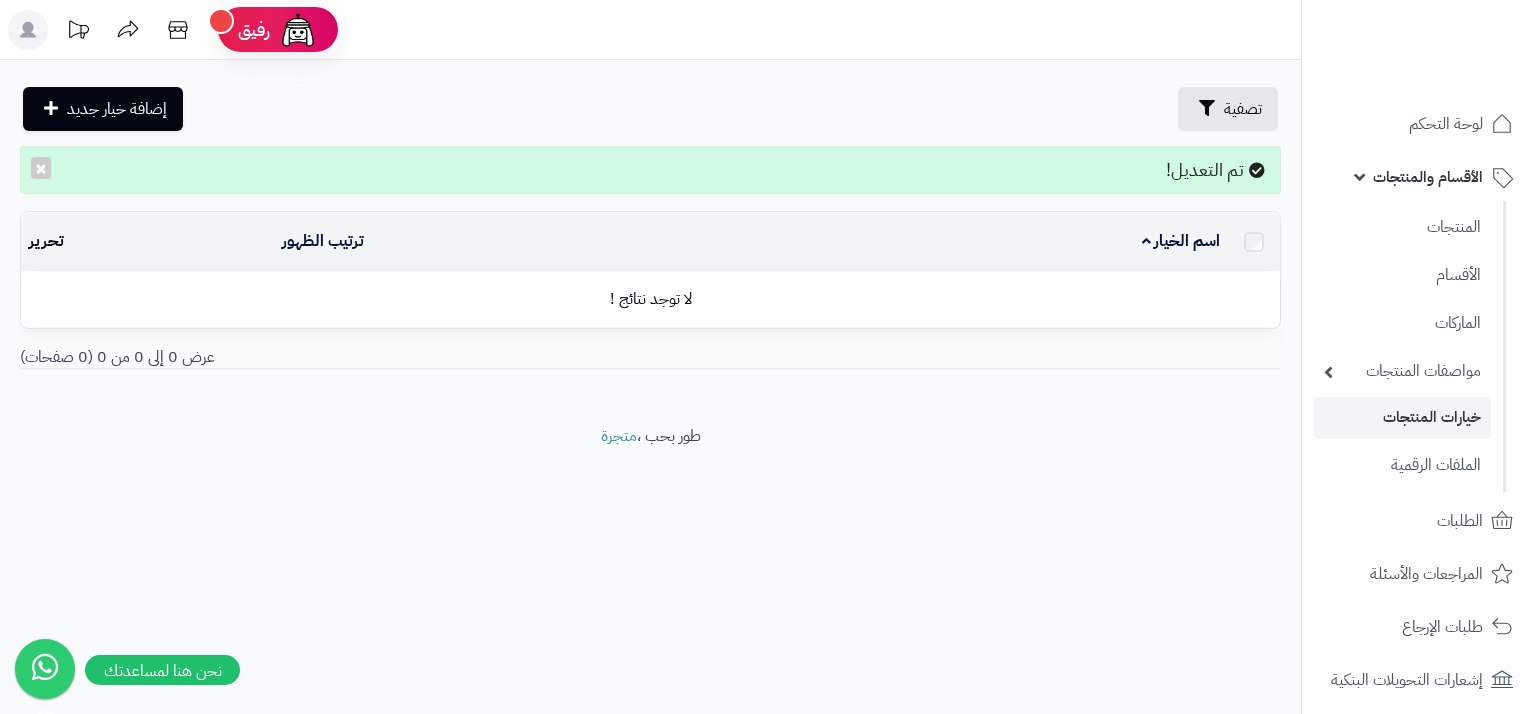 scroll, scrollTop: 0, scrollLeft: 0, axis: both 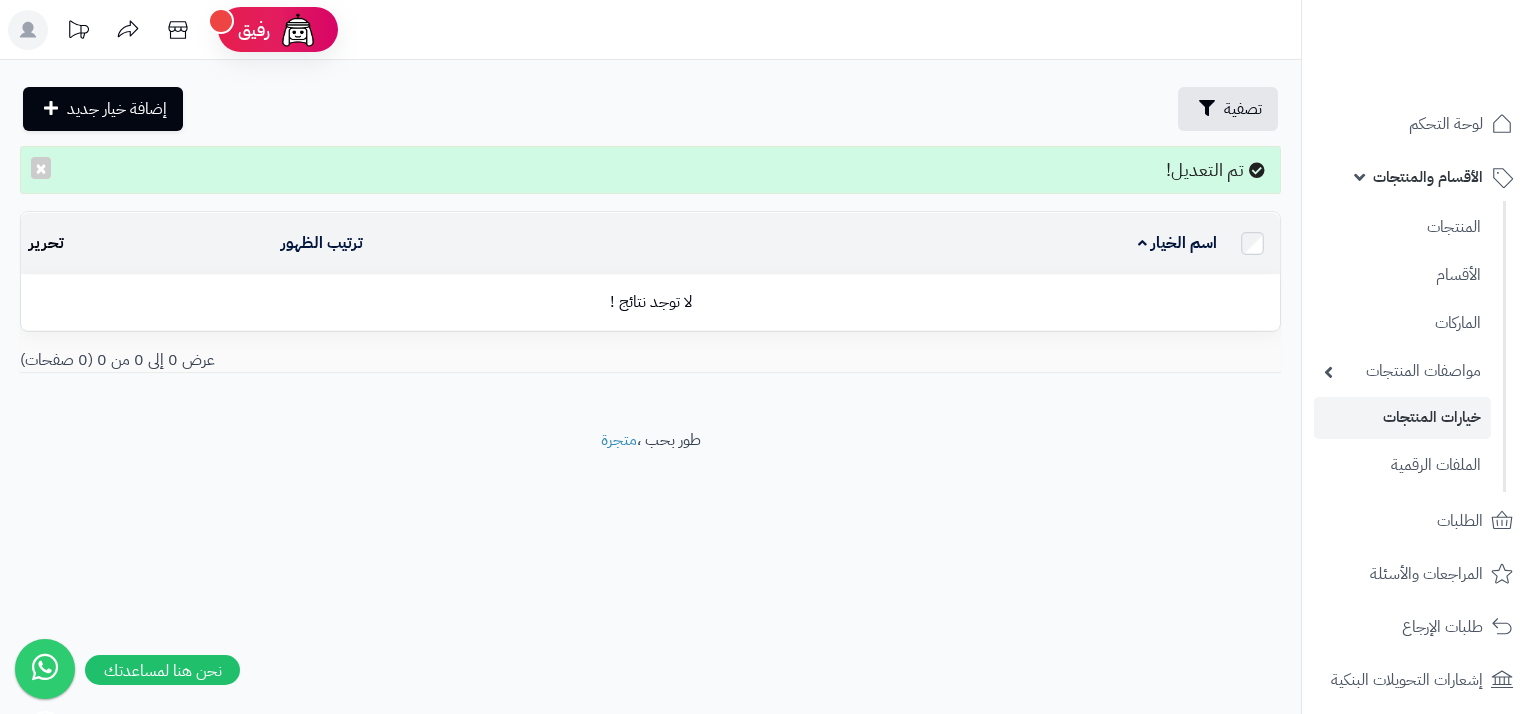 click on "الأقسام والمنتجات" at bounding box center [1428, 177] 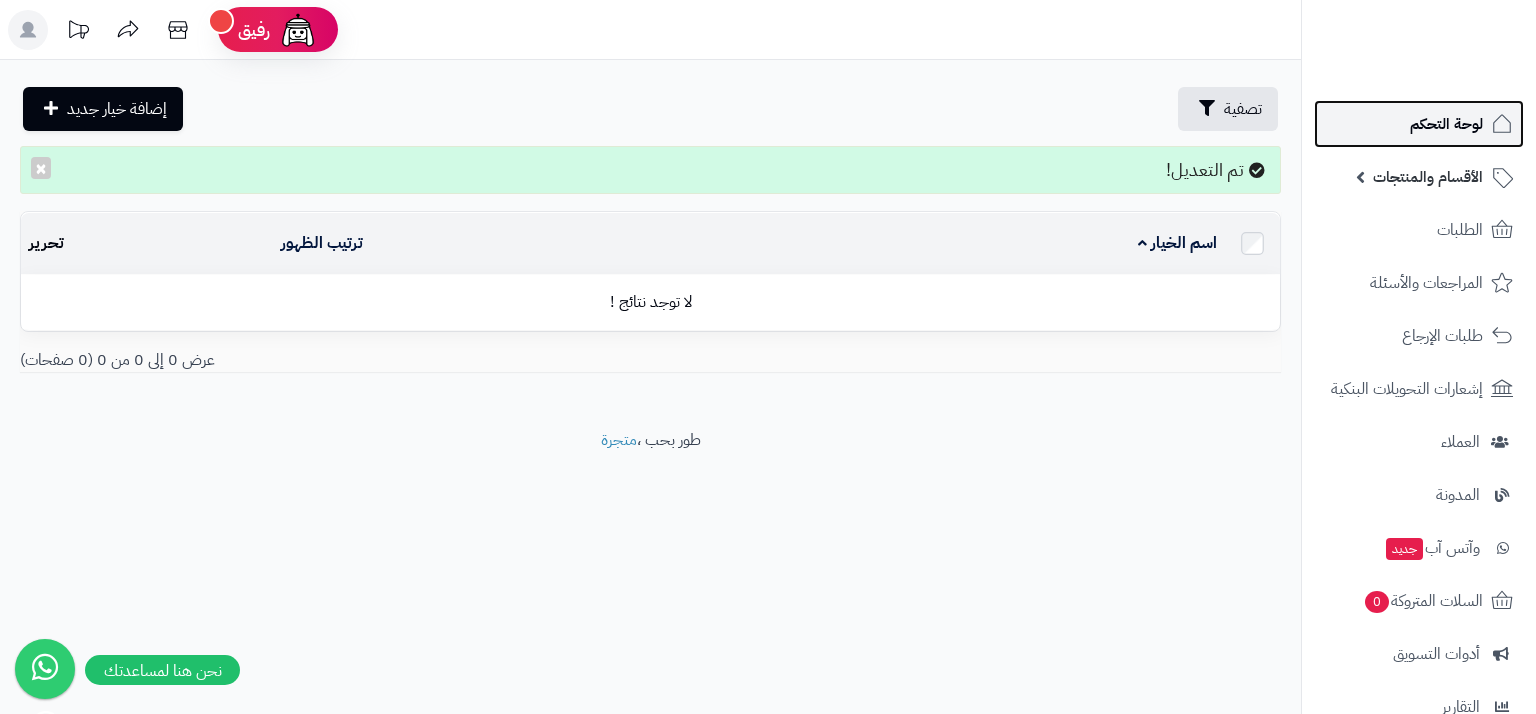 click on "لوحة التحكم" at bounding box center (1446, 124) 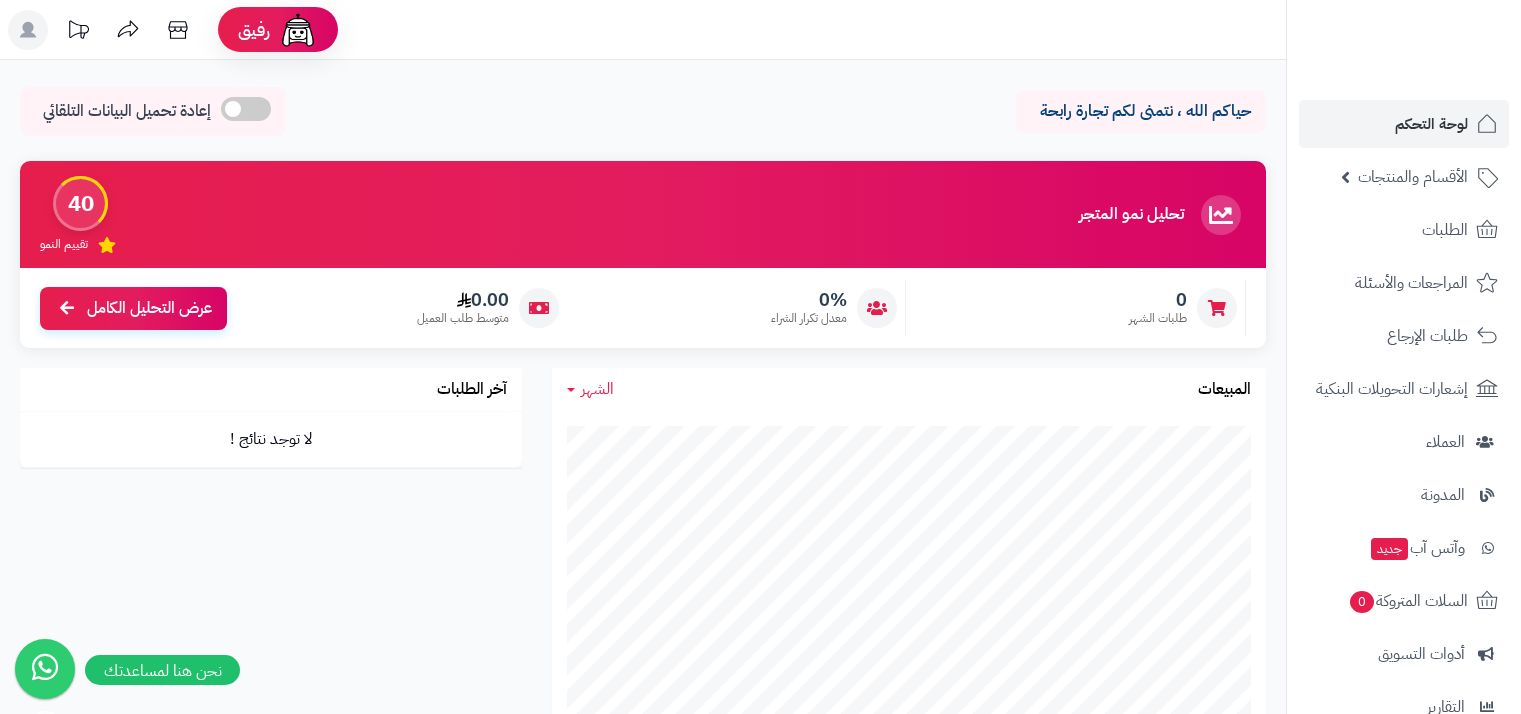 scroll, scrollTop: 0, scrollLeft: 0, axis: both 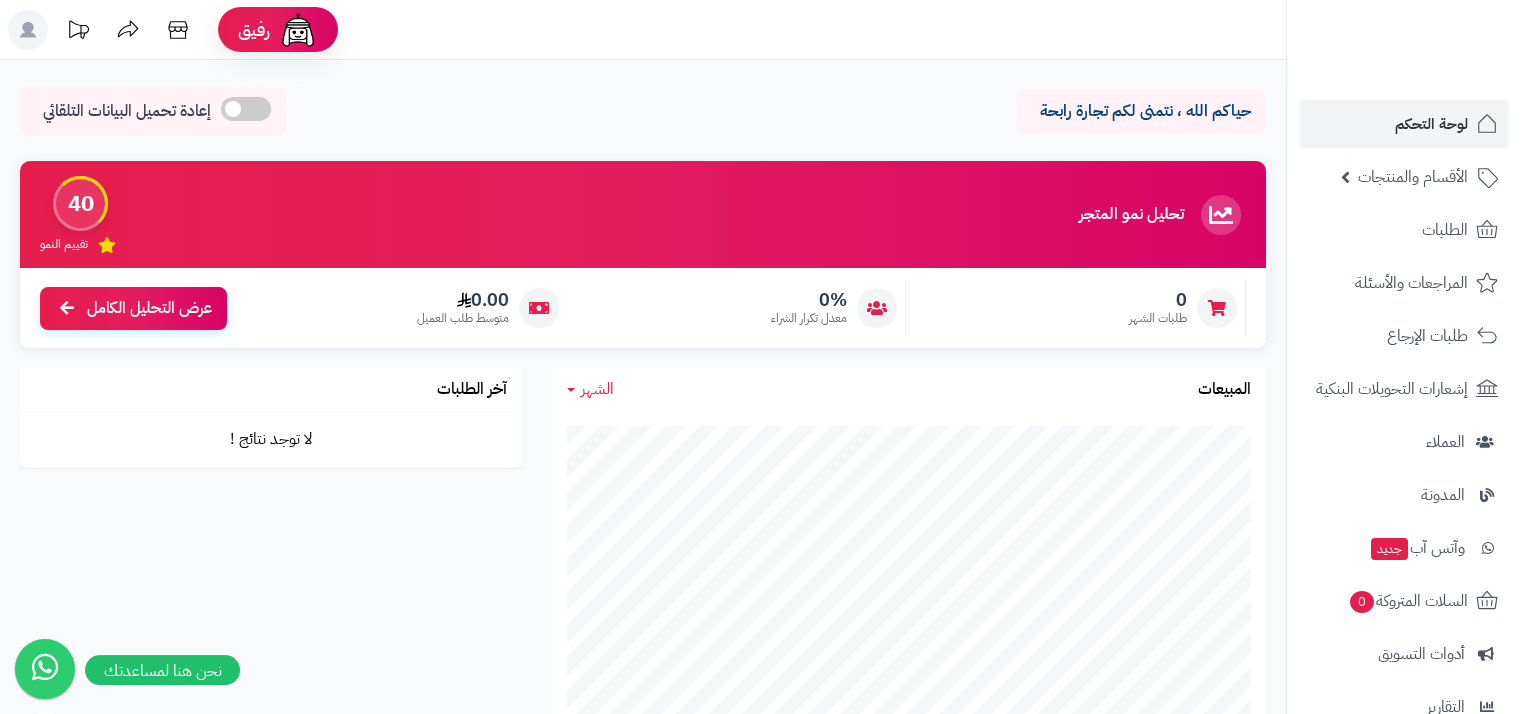 click at bounding box center (246, 109) 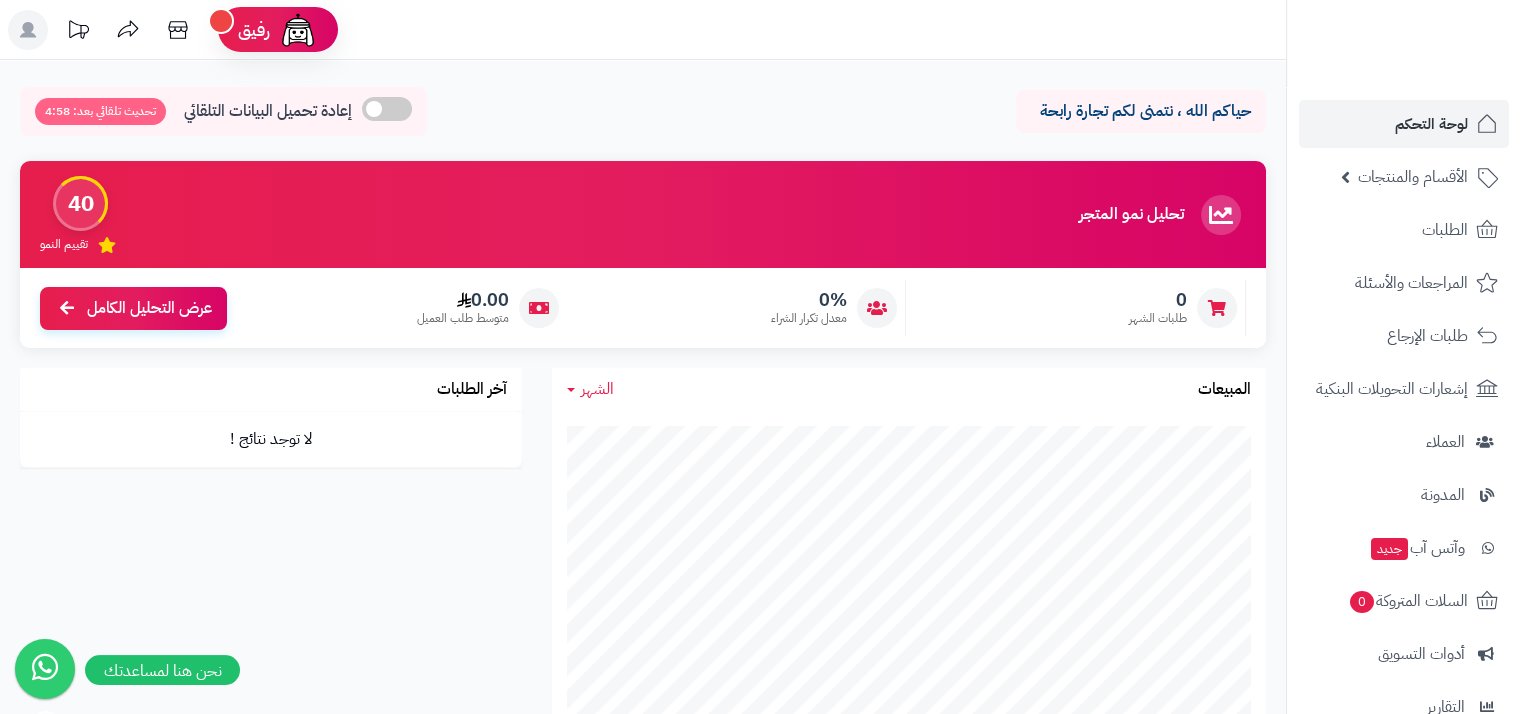 click 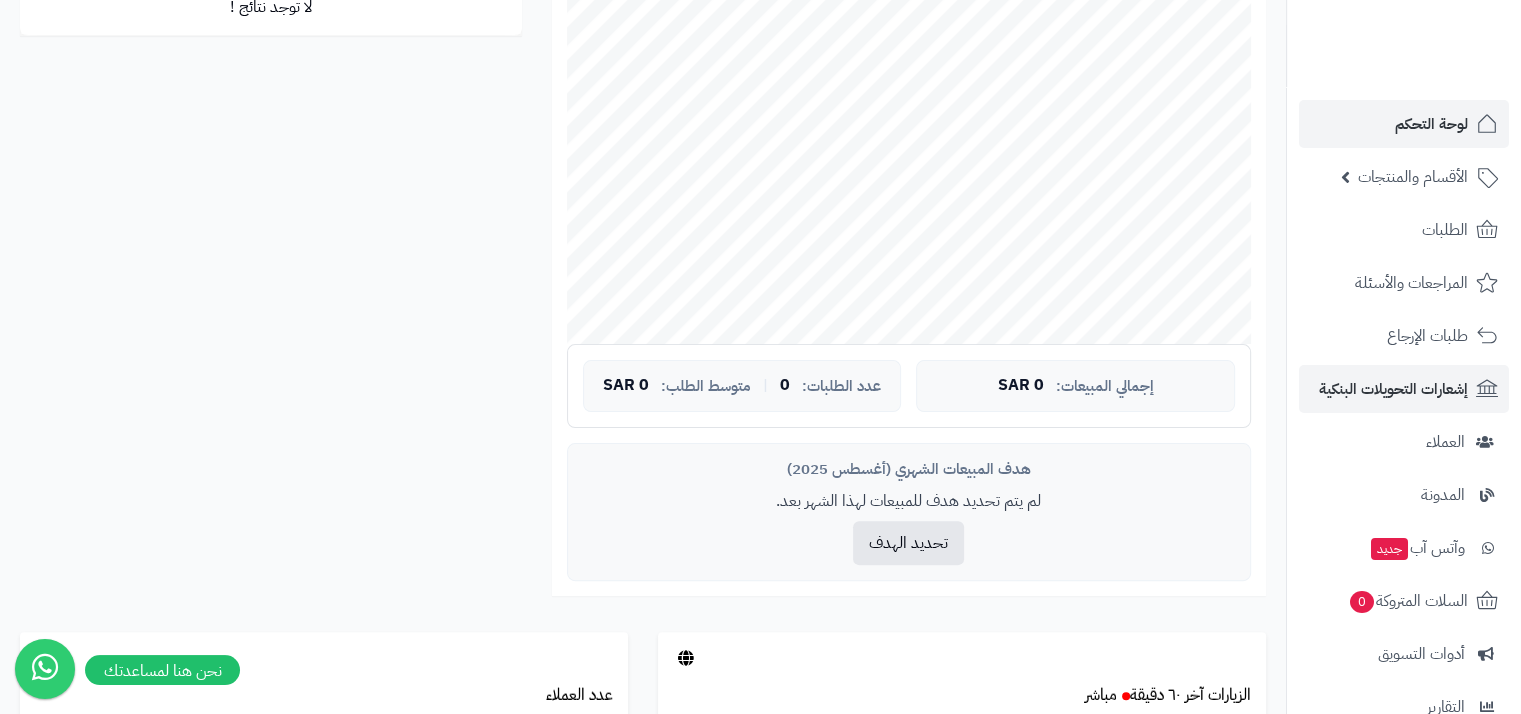 scroll, scrollTop: 500, scrollLeft: 0, axis: vertical 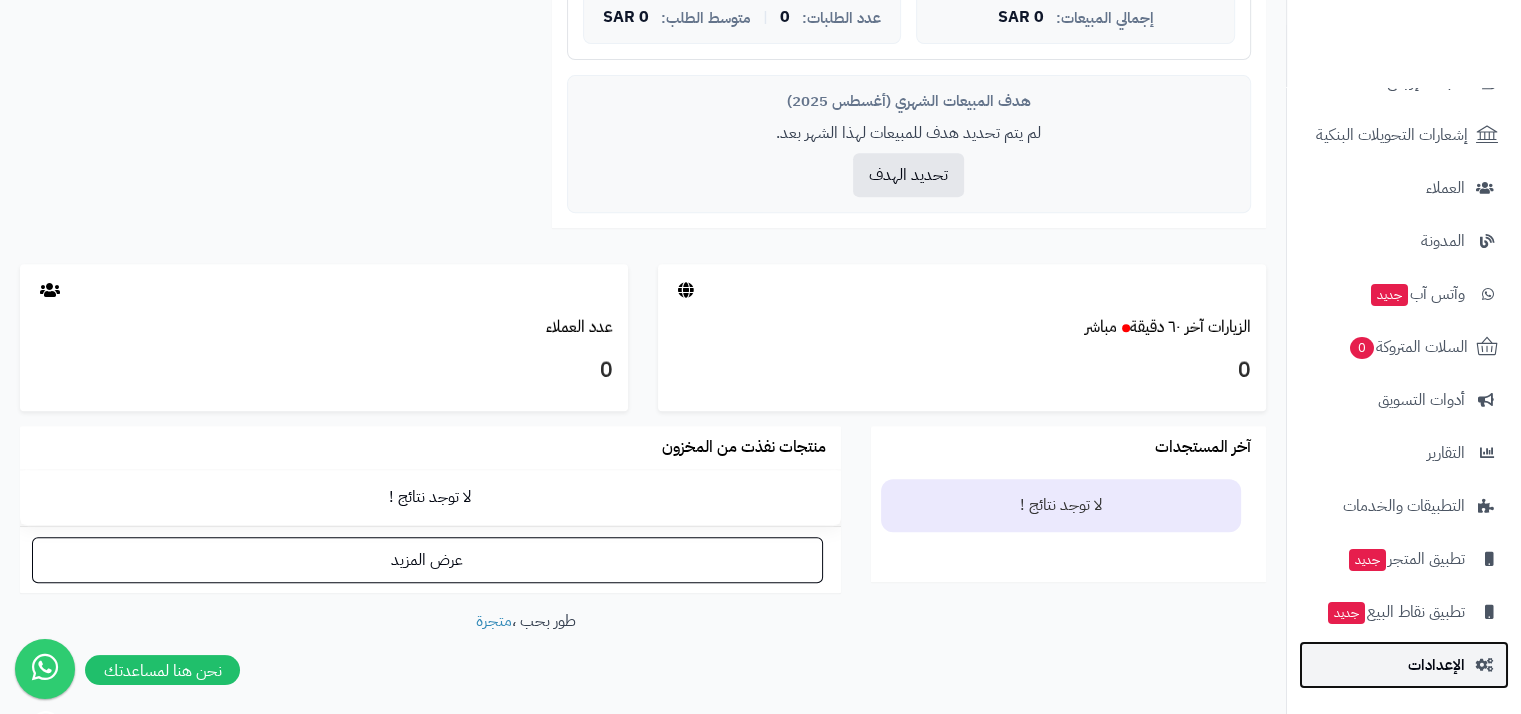 click on "الإعدادات" at bounding box center [1436, 665] 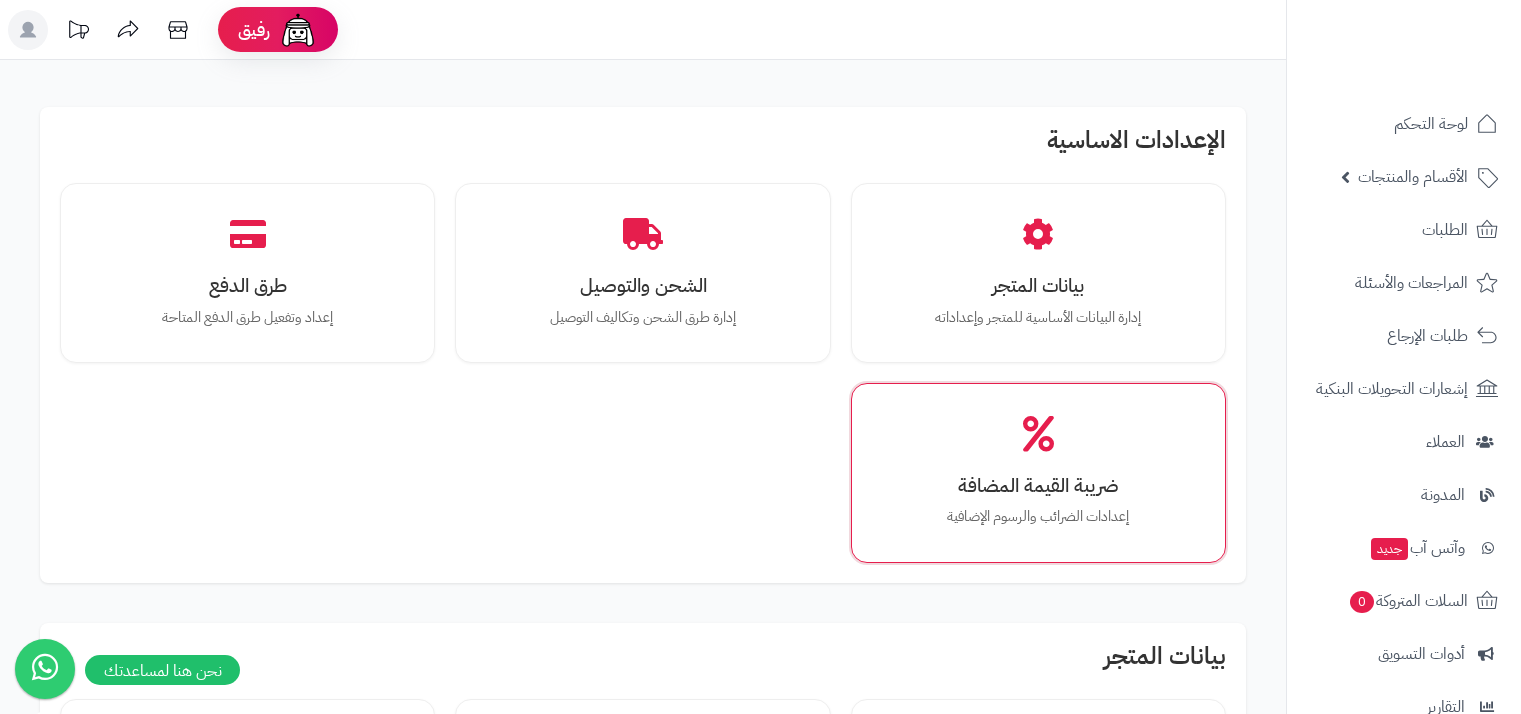 scroll, scrollTop: 0, scrollLeft: 0, axis: both 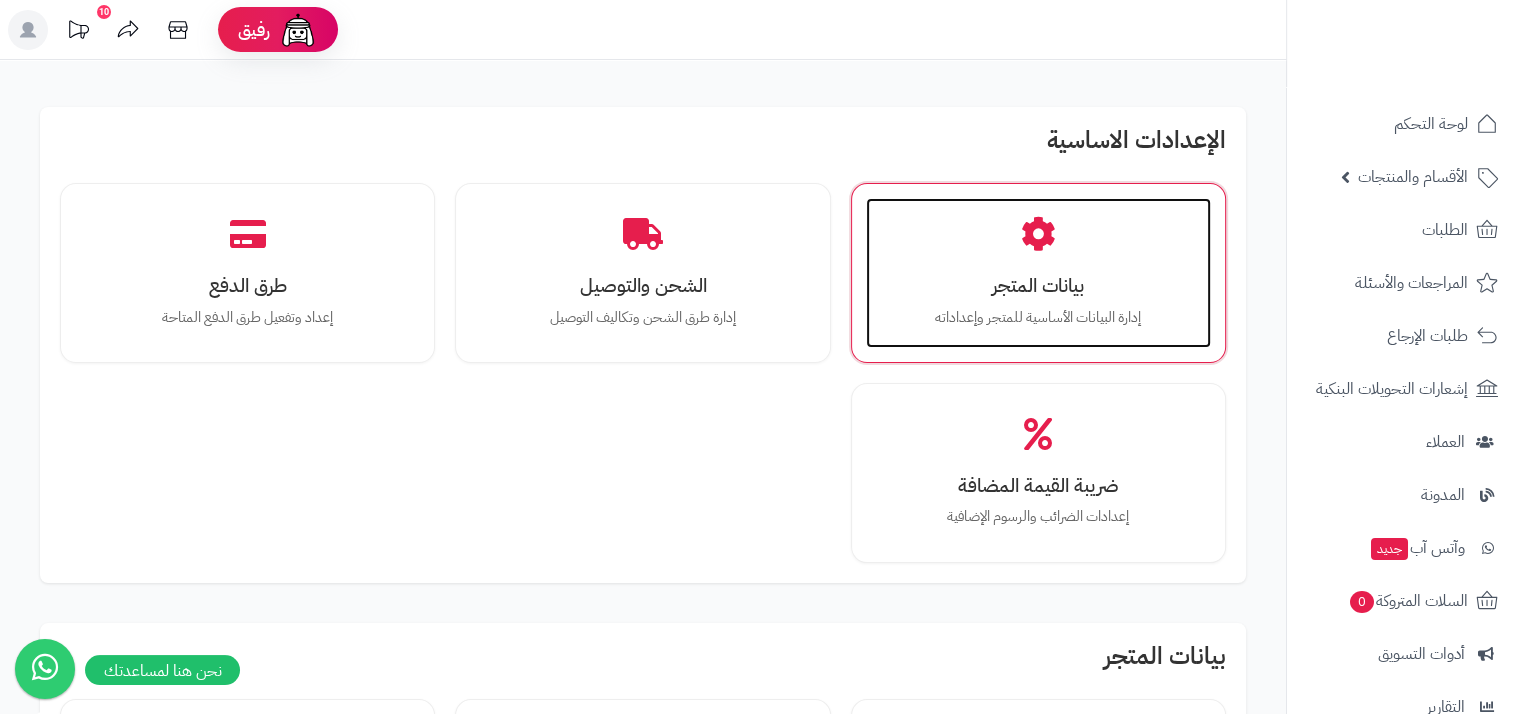 click on "بيانات المتجر" at bounding box center [1038, 285] 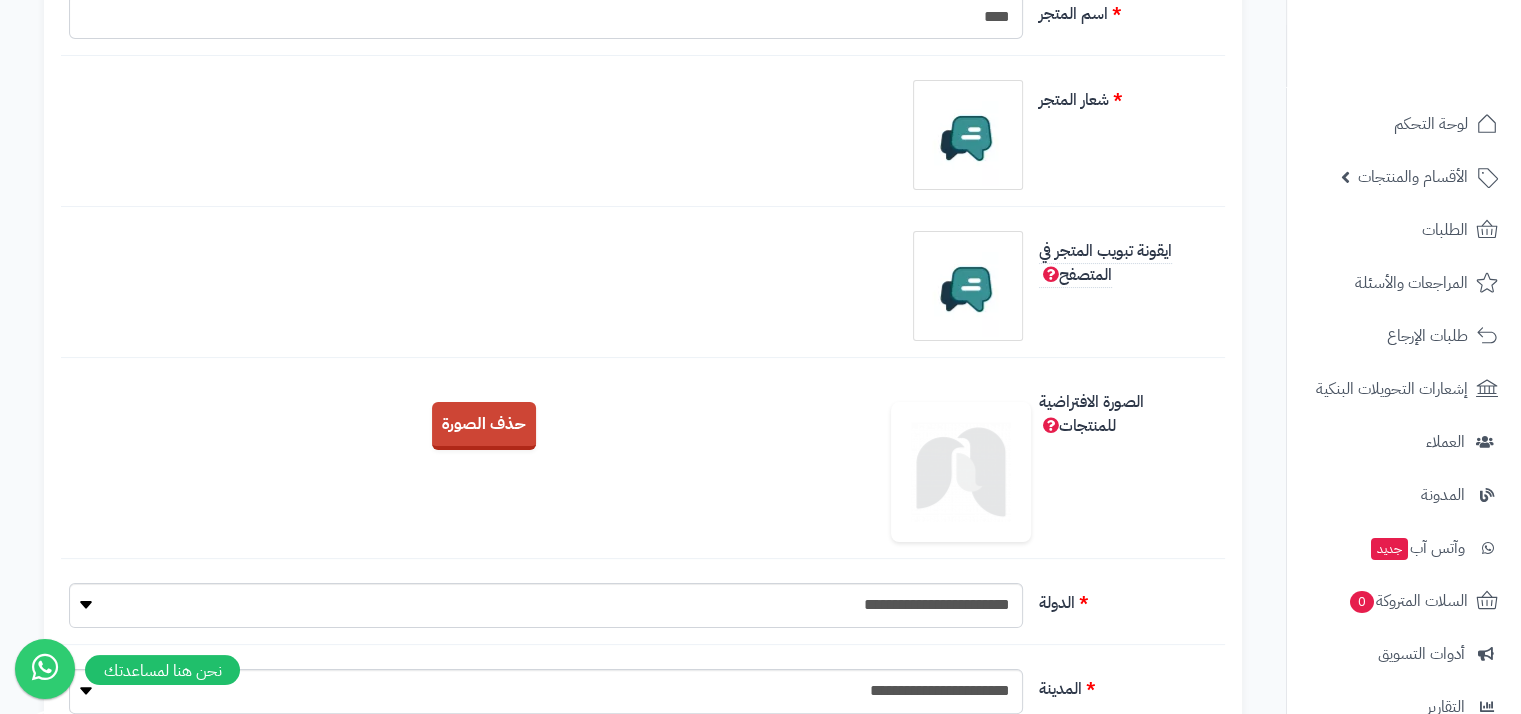 scroll, scrollTop: 0, scrollLeft: 0, axis: both 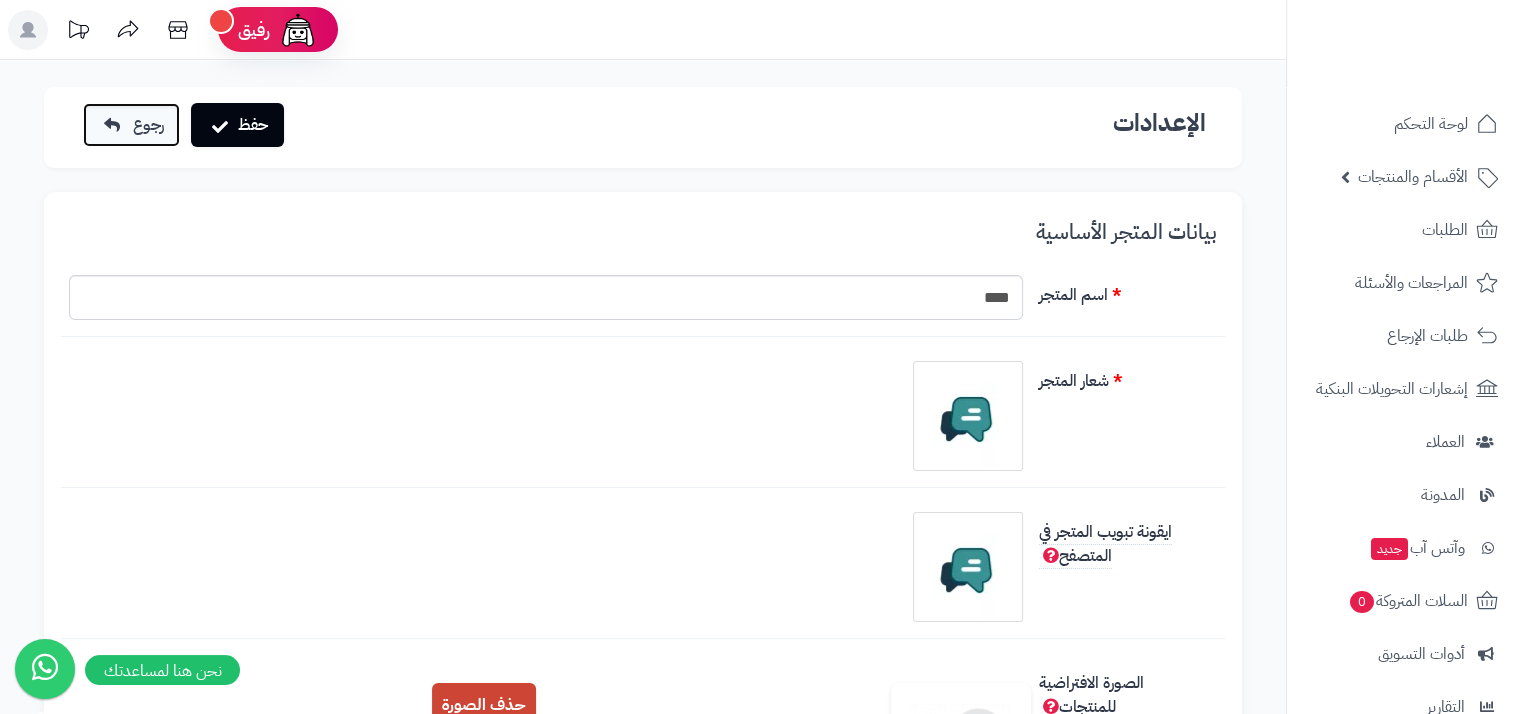 click on "رجوع" at bounding box center [131, 125] 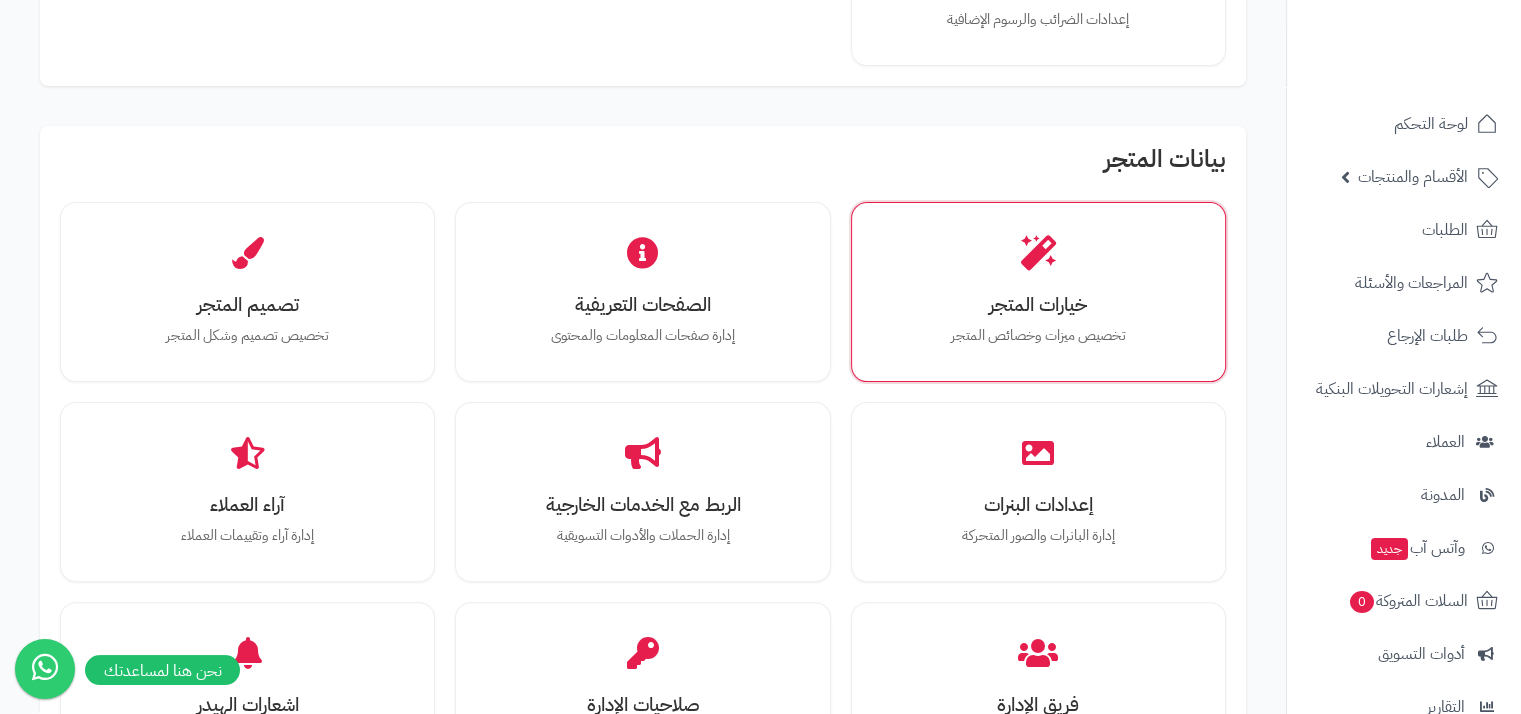 scroll, scrollTop: 500, scrollLeft: 0, axis: vertical 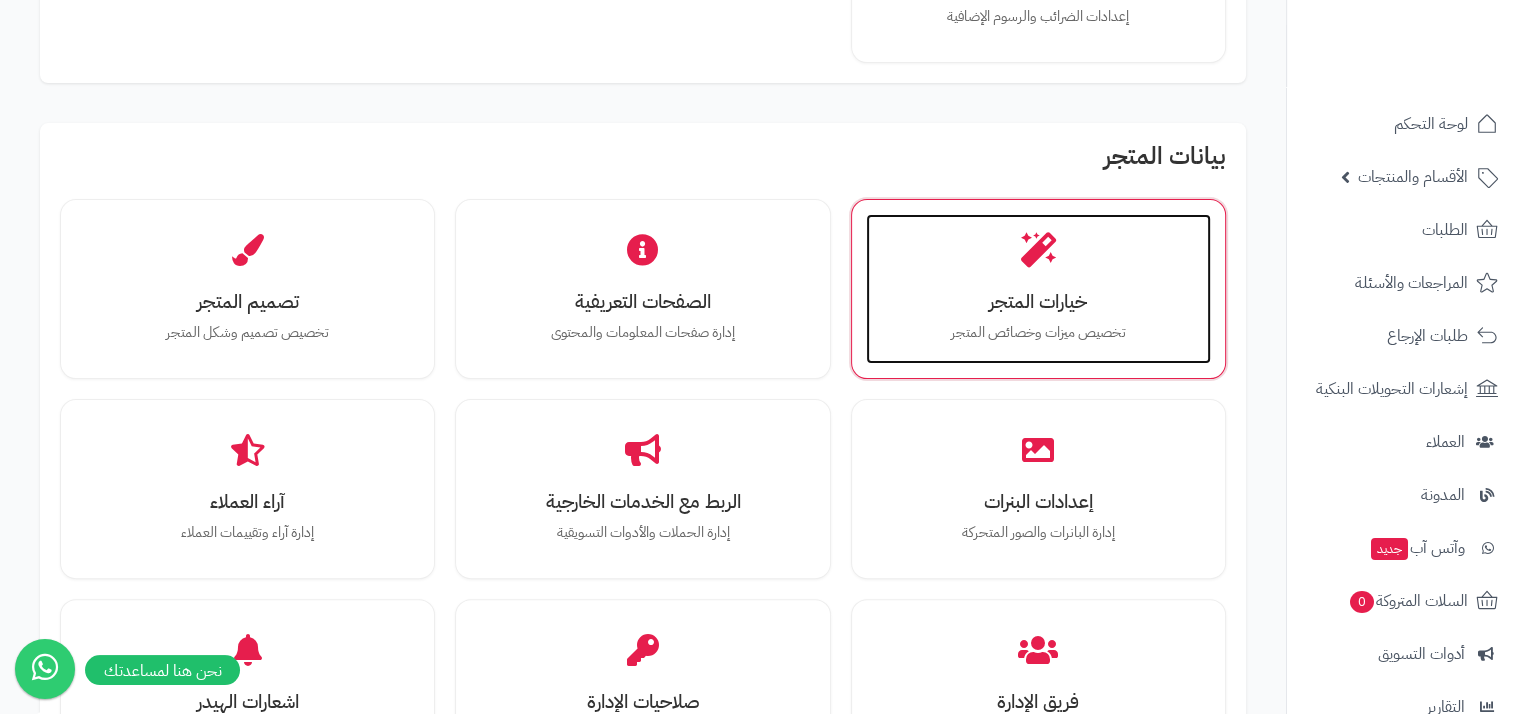 click on "خيارات المتجر تخصيص ميزات وخصائص المتجر" at bounding box center (1038, 289) 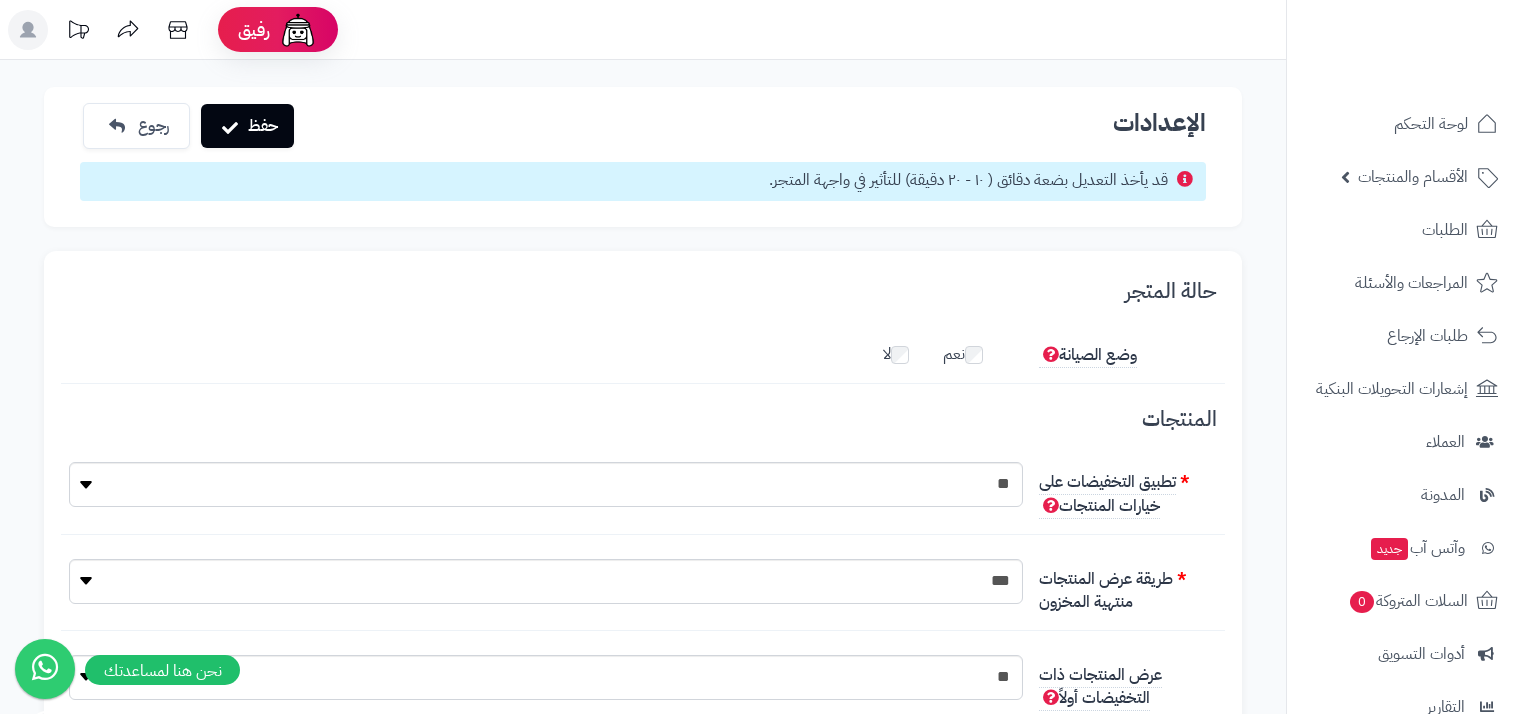 scroll, scrollTop: 0, scrollLeft: 0, axis: both 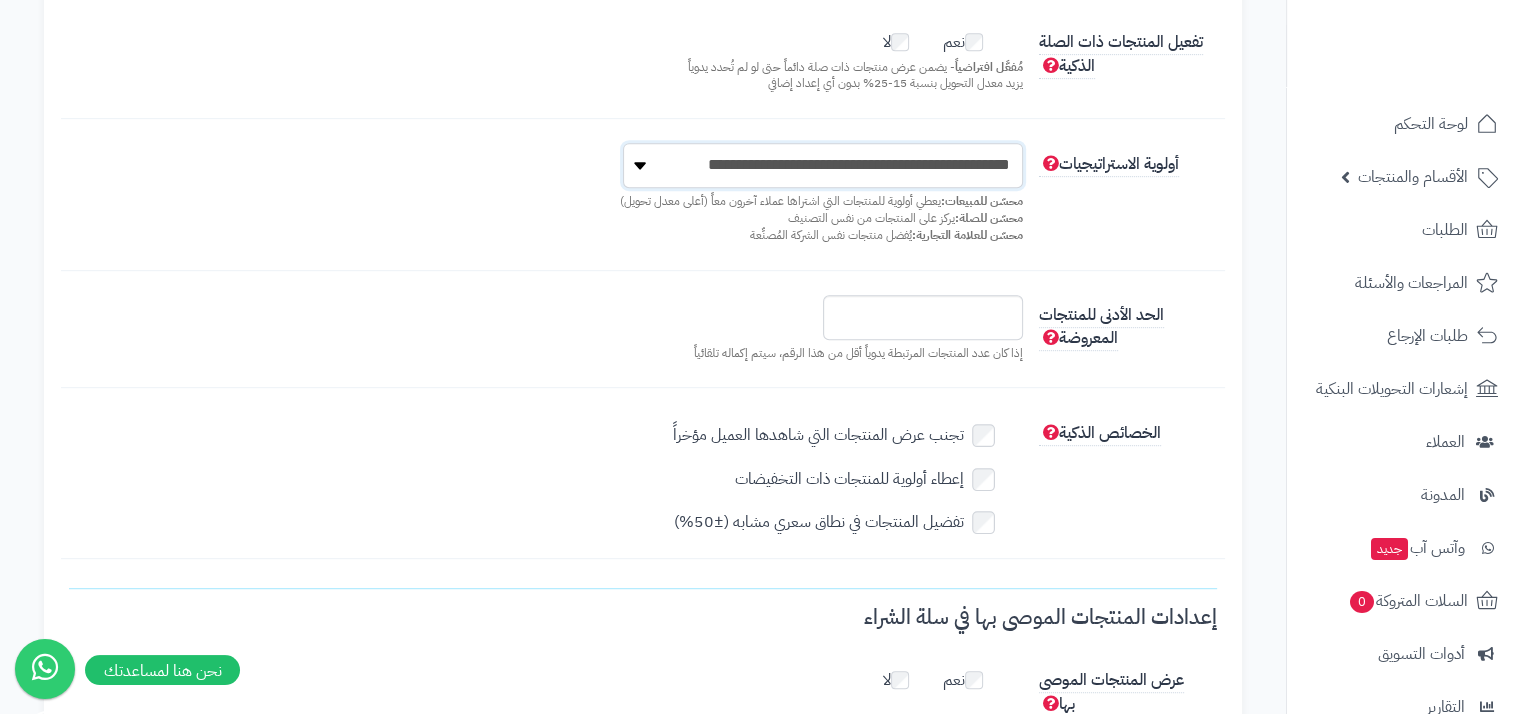 click on "**********" at bounding box center [823, 165] 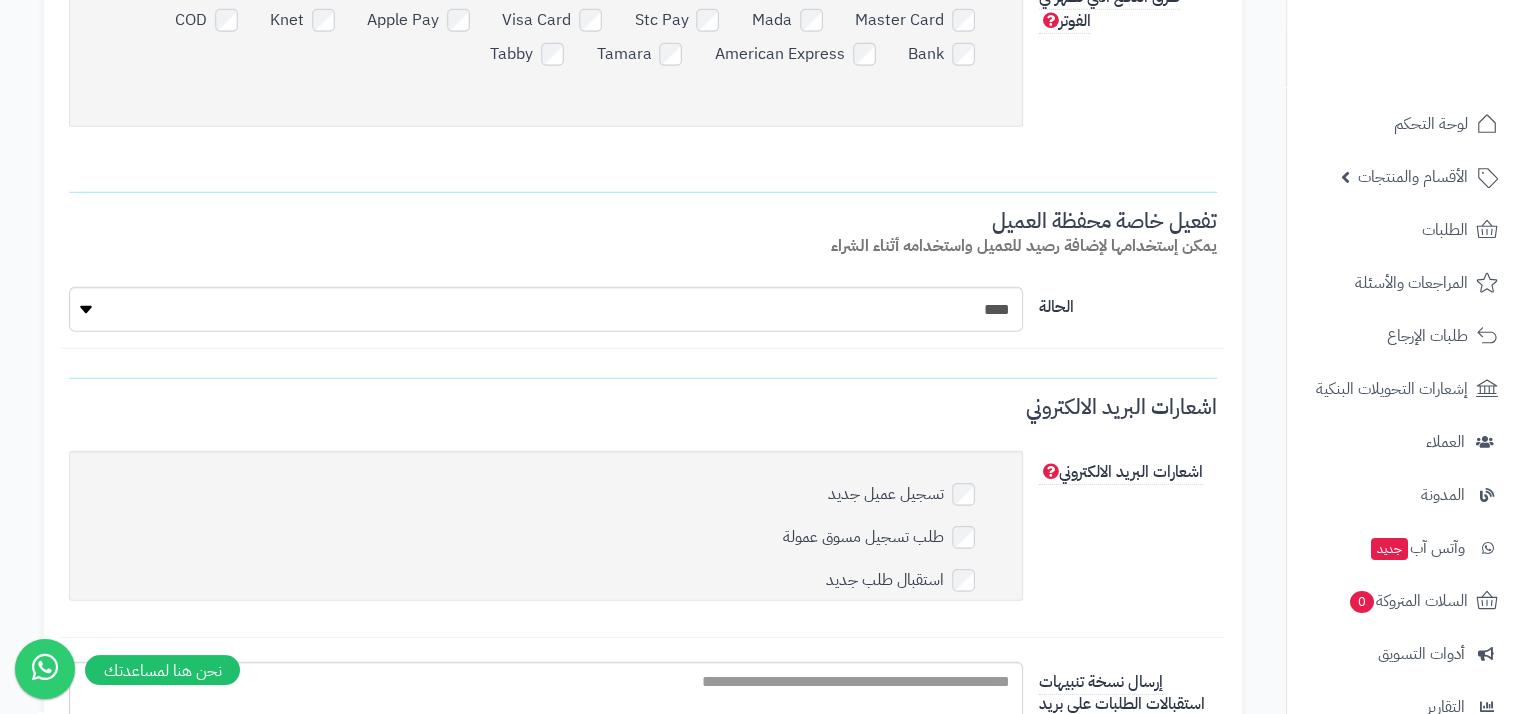 scroll, scrollTop: 6100, scrollLeft: 0, axis: vertical 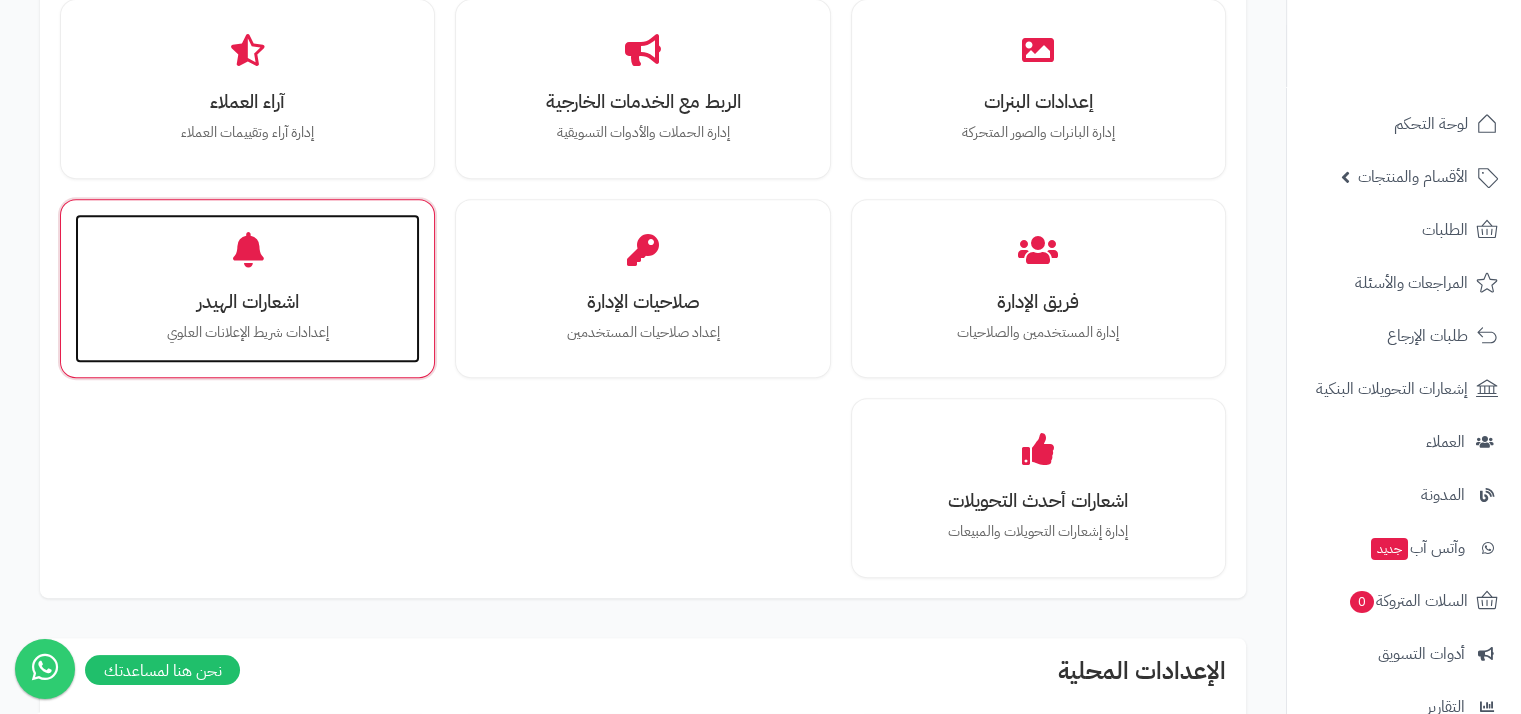 click on "اشعارات الهيدر" at bounding box center (247, 301) 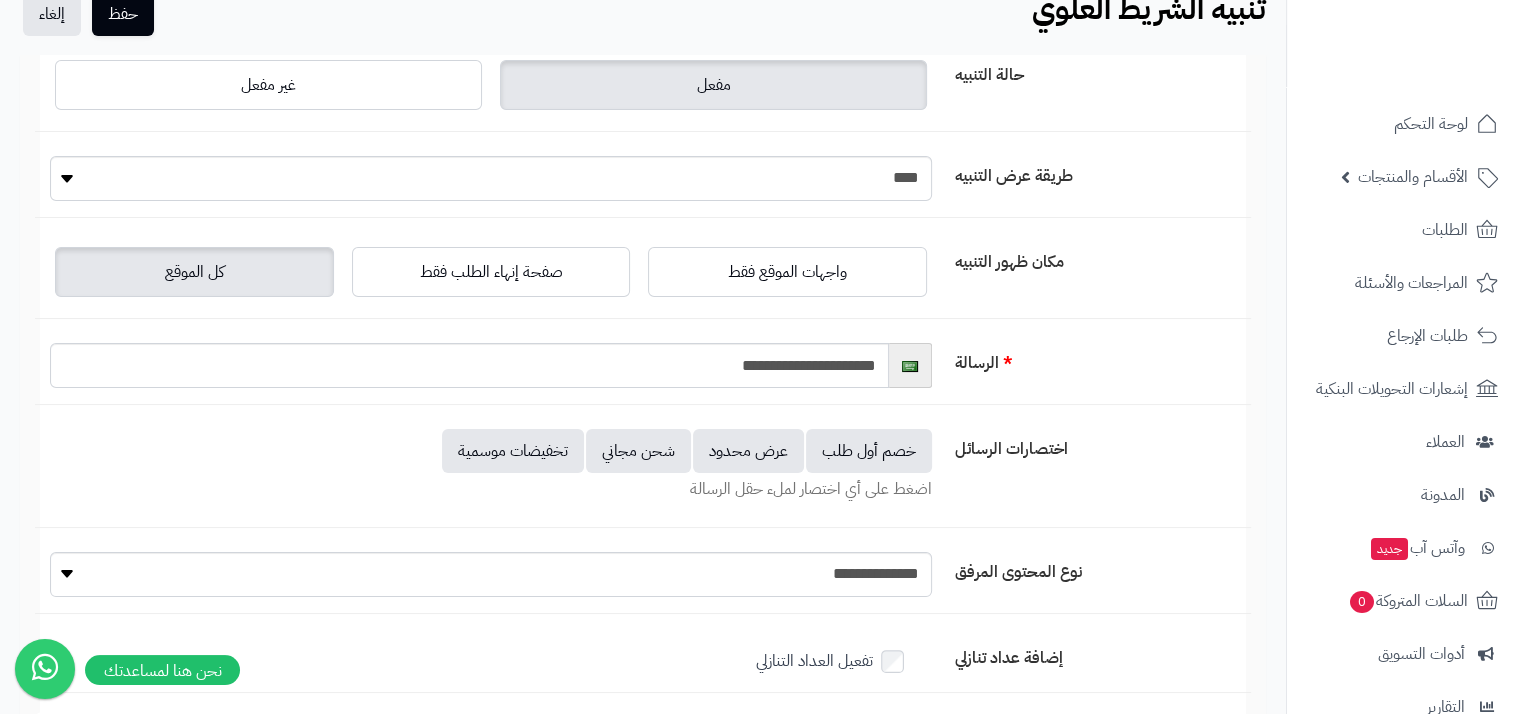 scroll, scrollTop: 100, scrollLeft: 0, axis: vertical 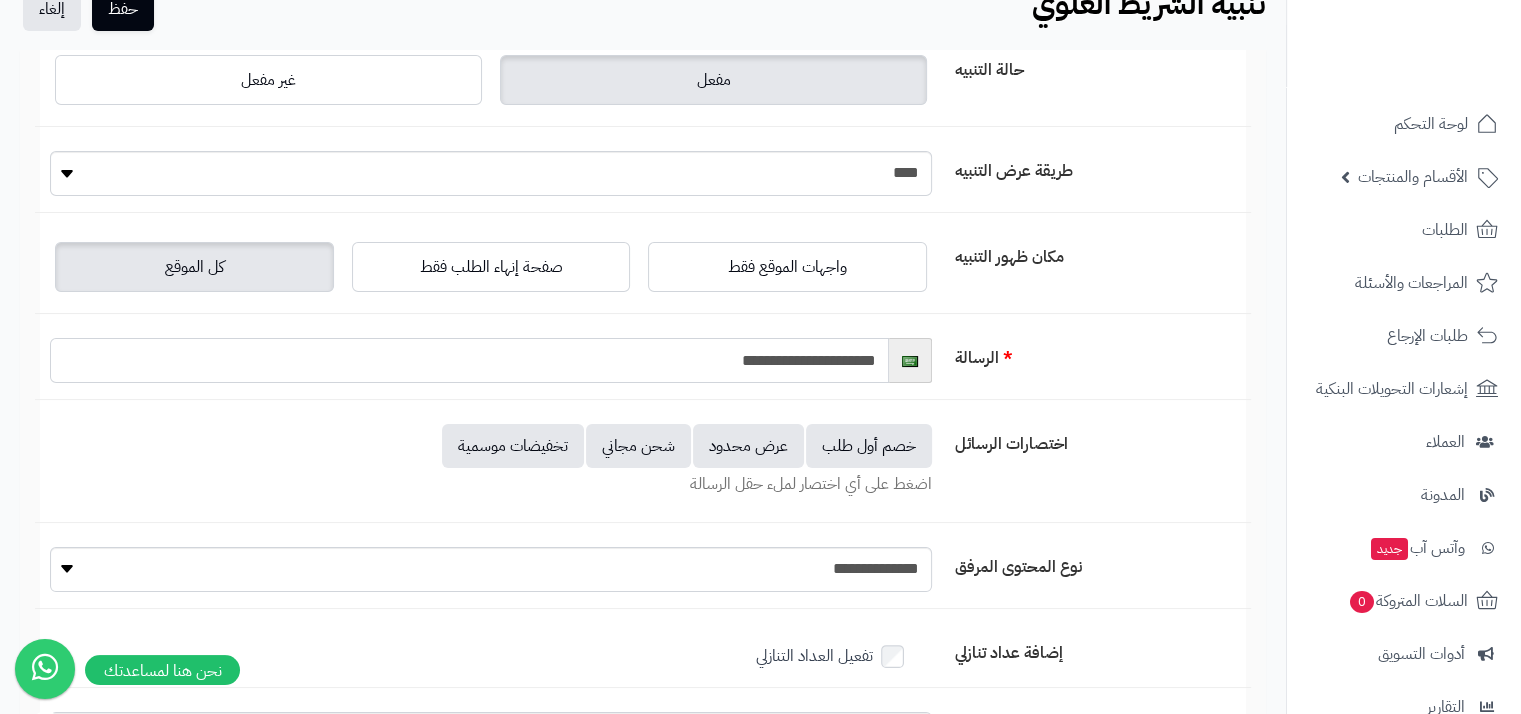 click on "**********" at bounding box center (469, 360) 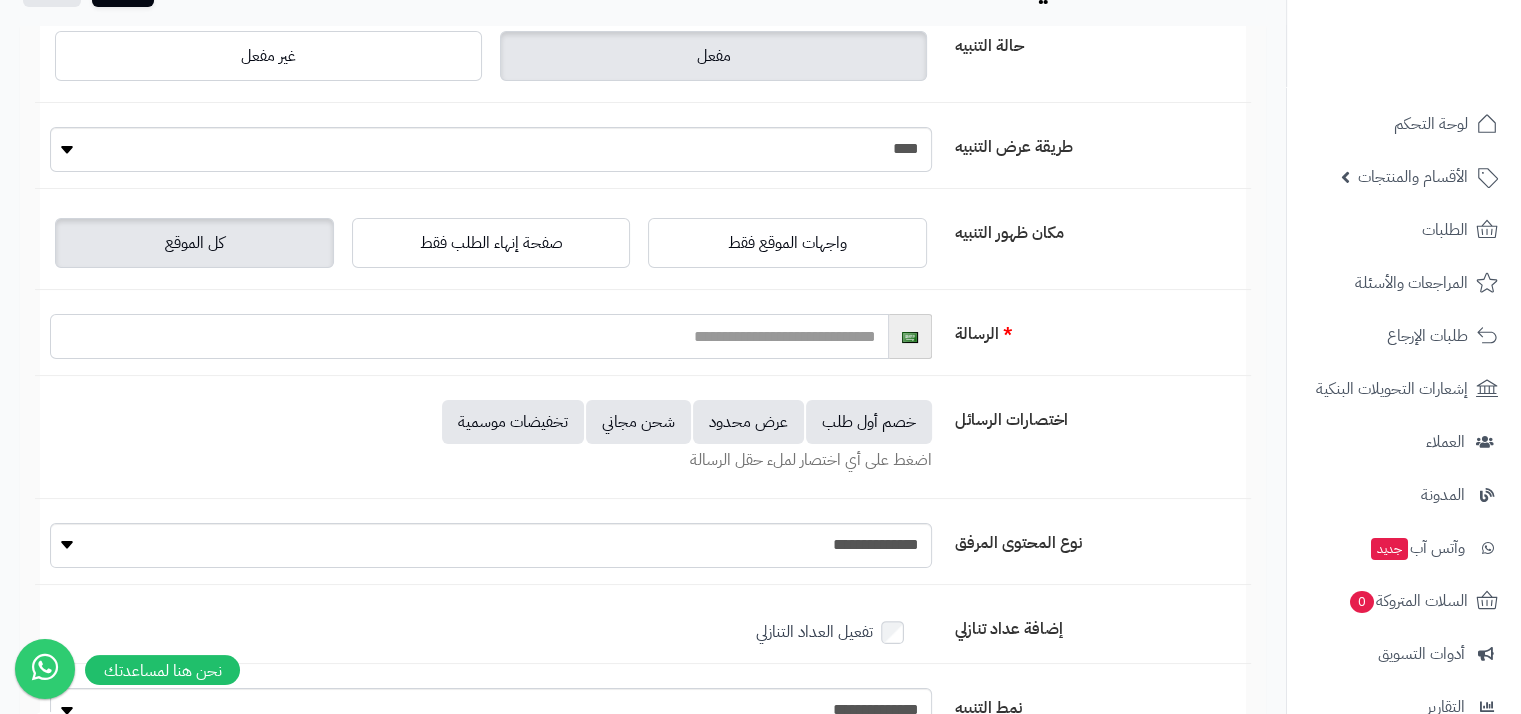 scroll, scrollTop: 0, scrollLeft: 0, axis: both 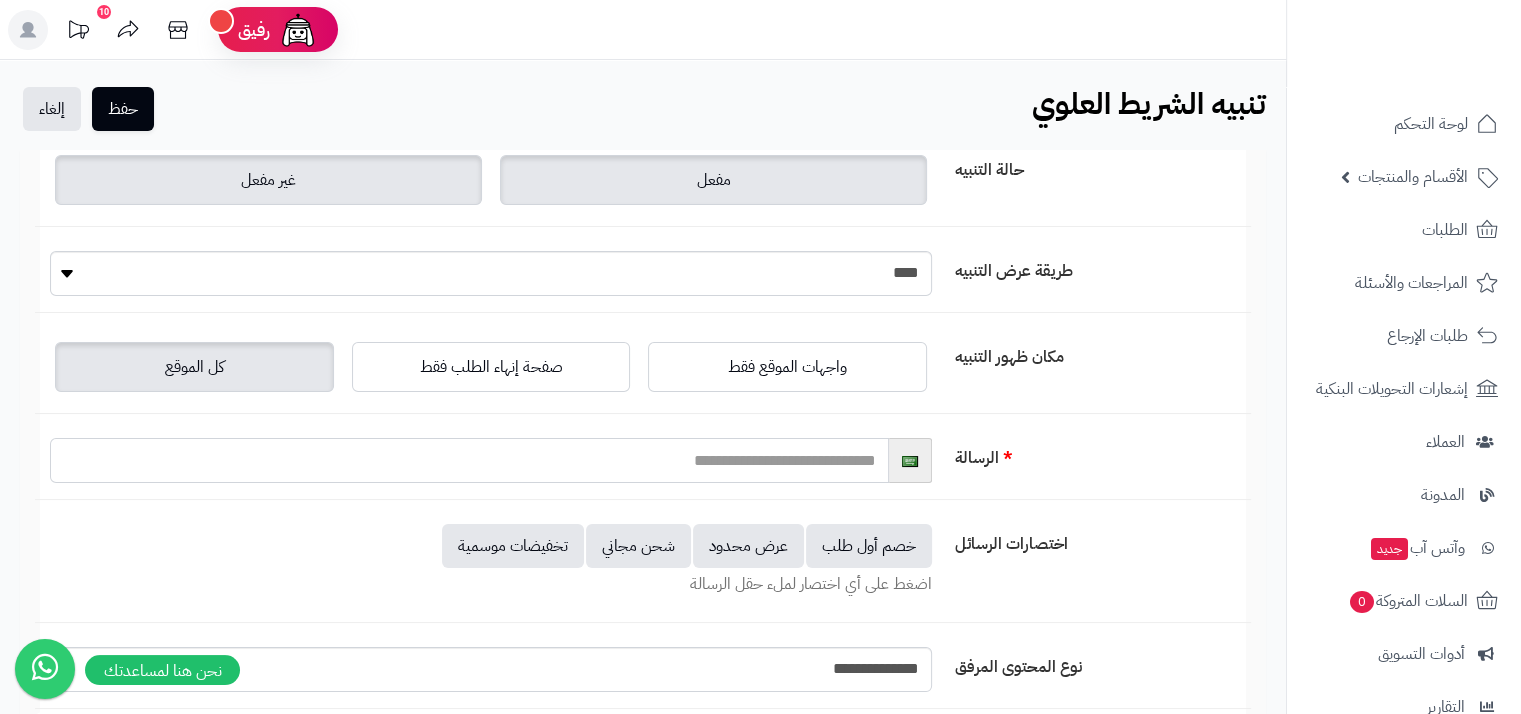 type 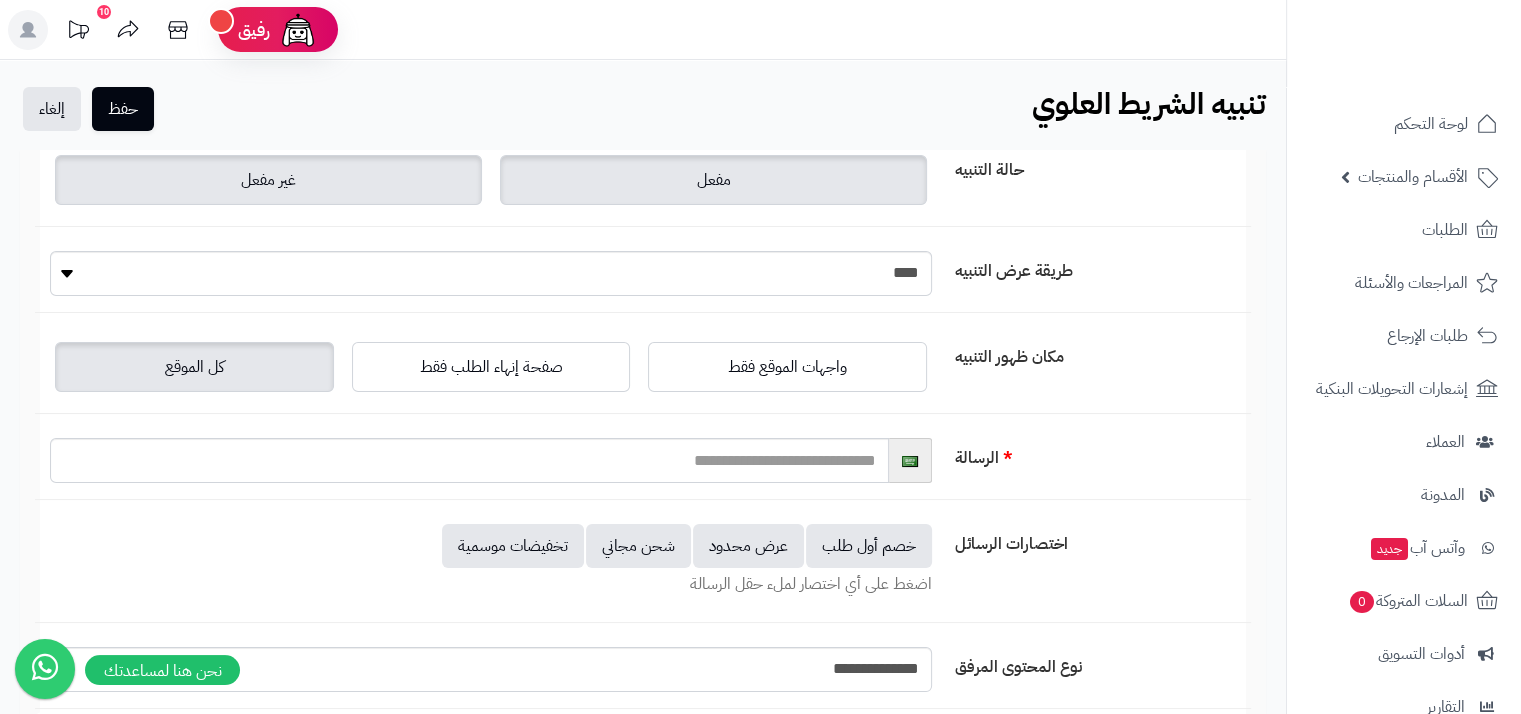 click on "غير مفعل" at bounding box center (268, 180) 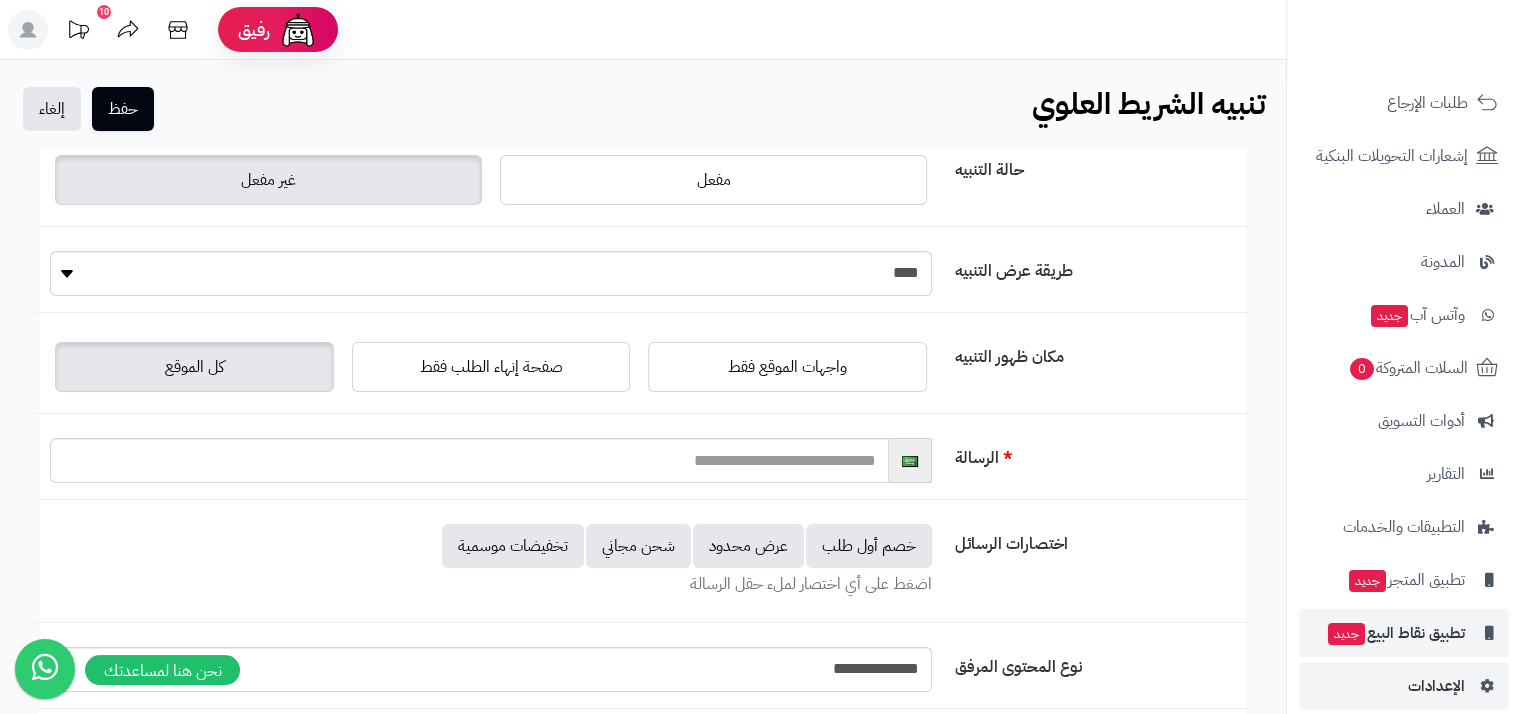 scroll, scrollTop: 254, scrollLeft: 0, axis: vertical 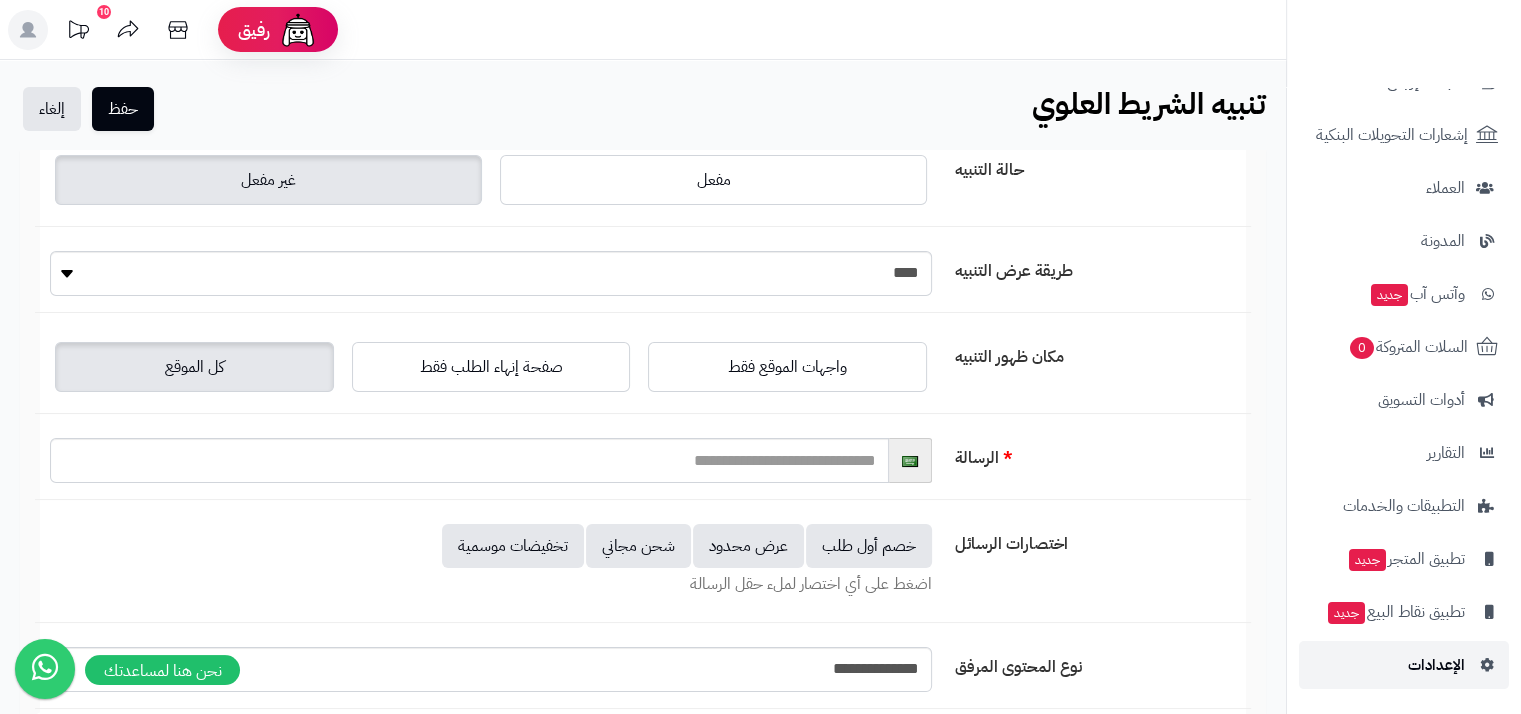 click on "الإعدادات" at bounding box center [1436, 665] 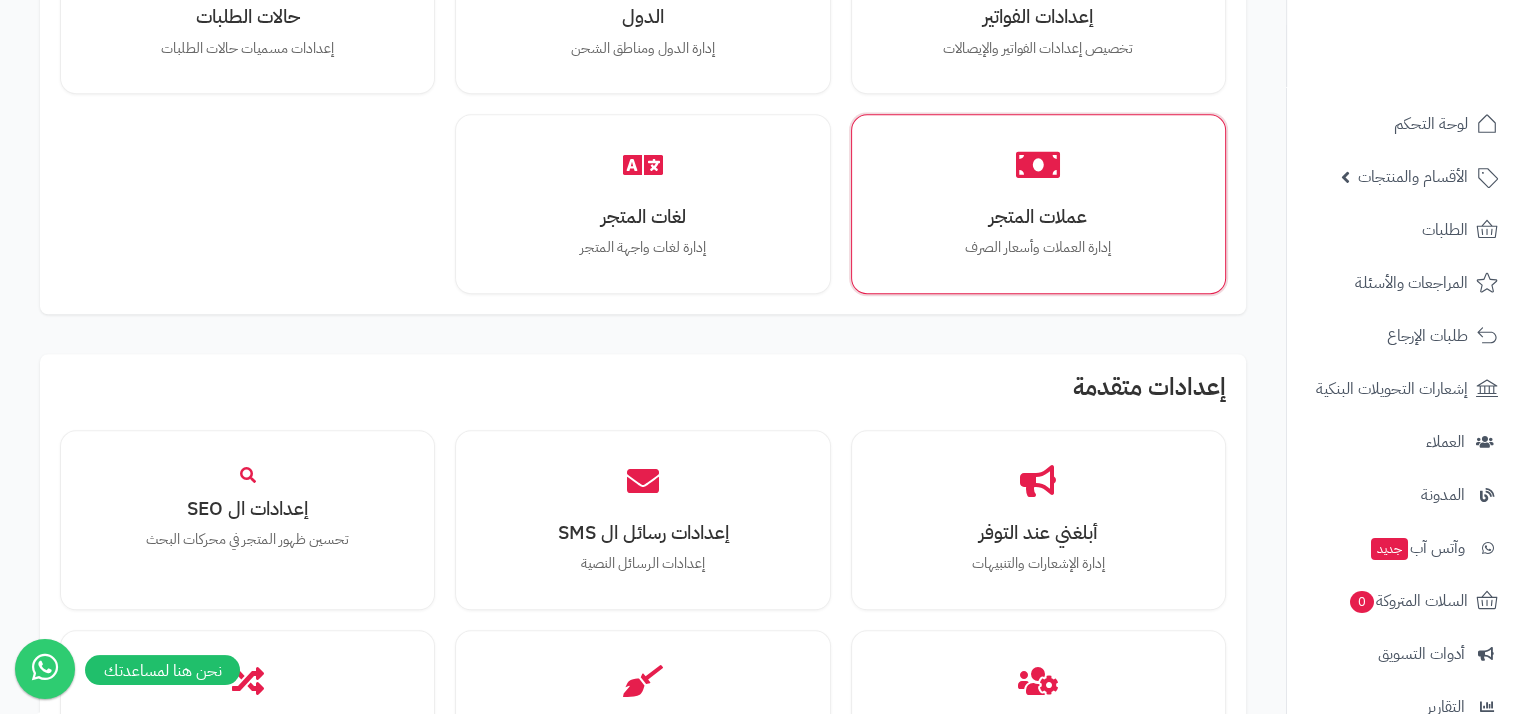 scroll, scrollTop: 1700, scrollLeft: 0, axis: vertical 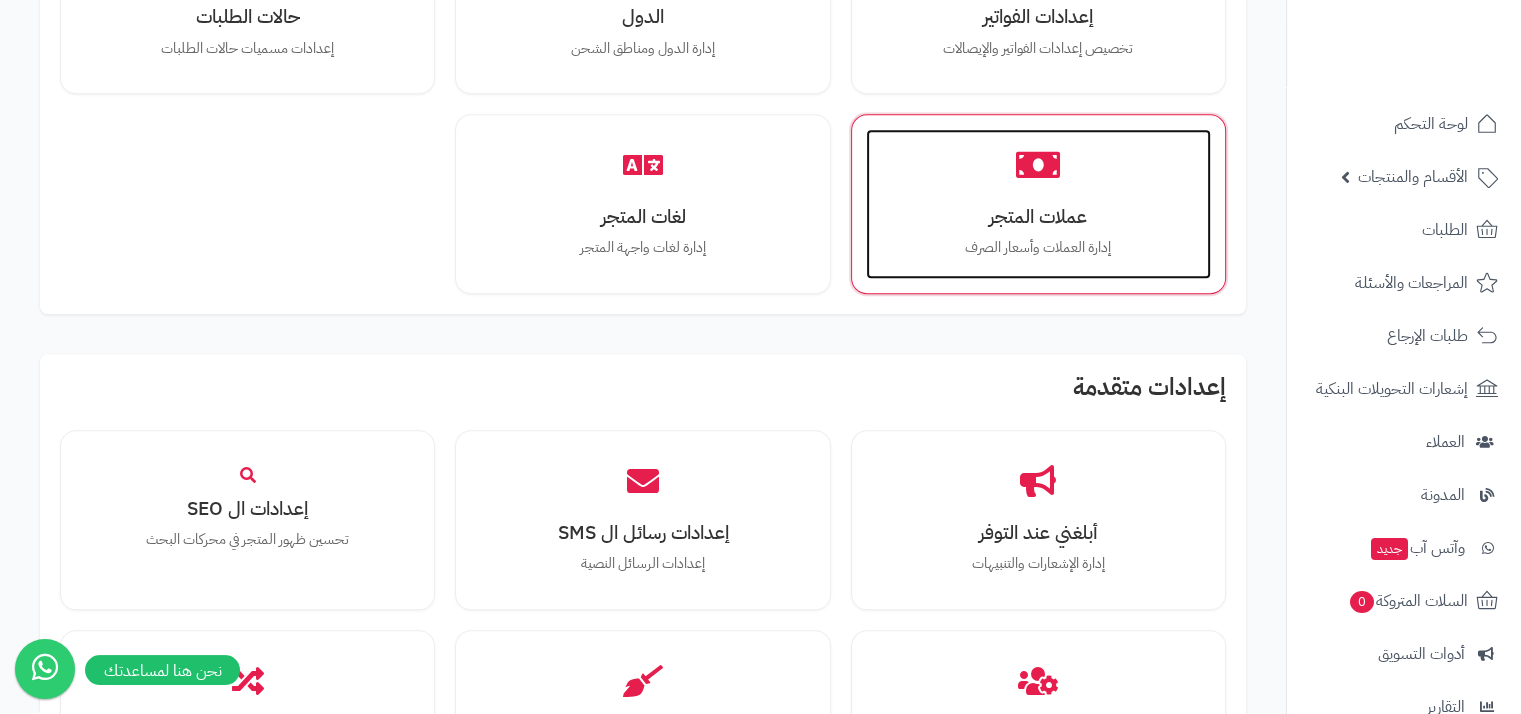 click on "عملات المتجر إدارة العملات وأسعار الصرف" at bounding box center (1038, 204) 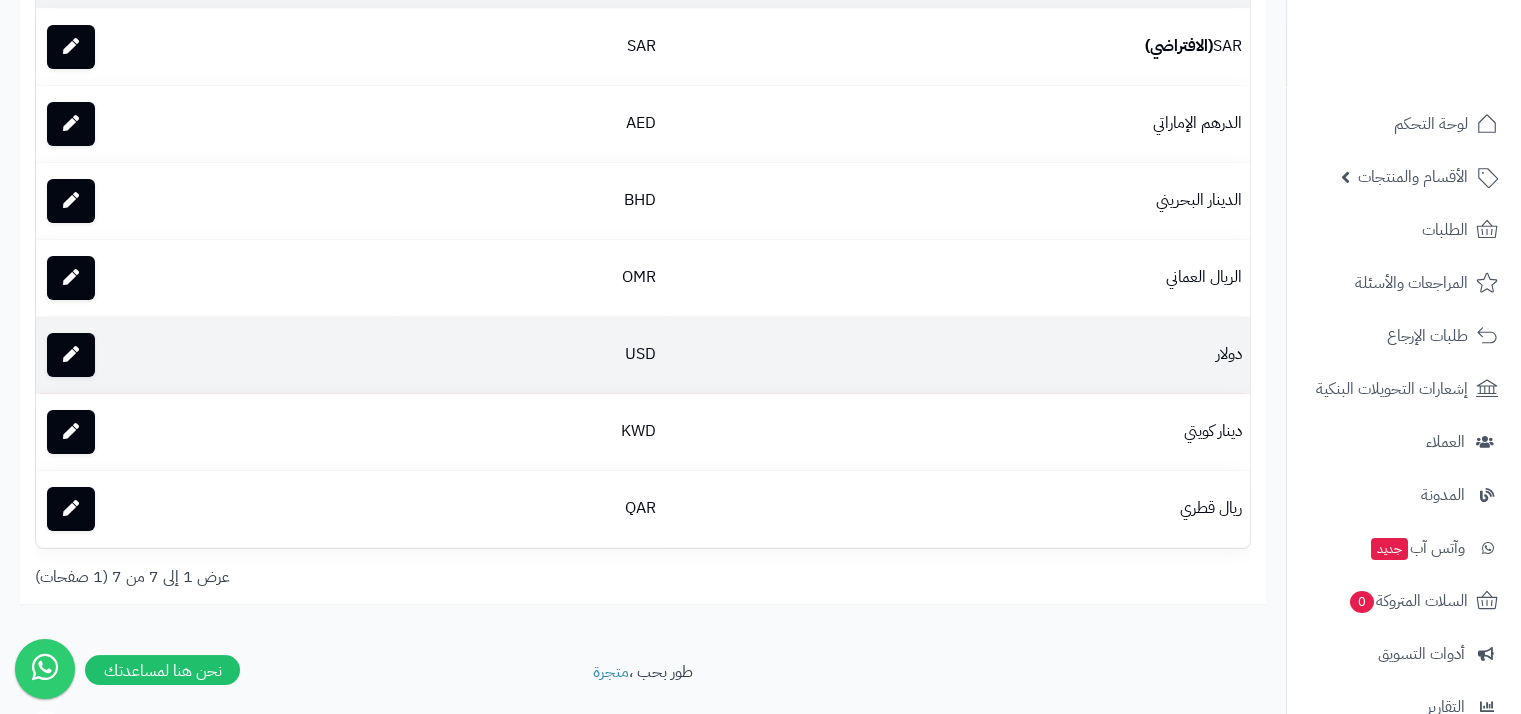 scroll, scrollTop: 300, scrollLeft: 0, axis: vertical 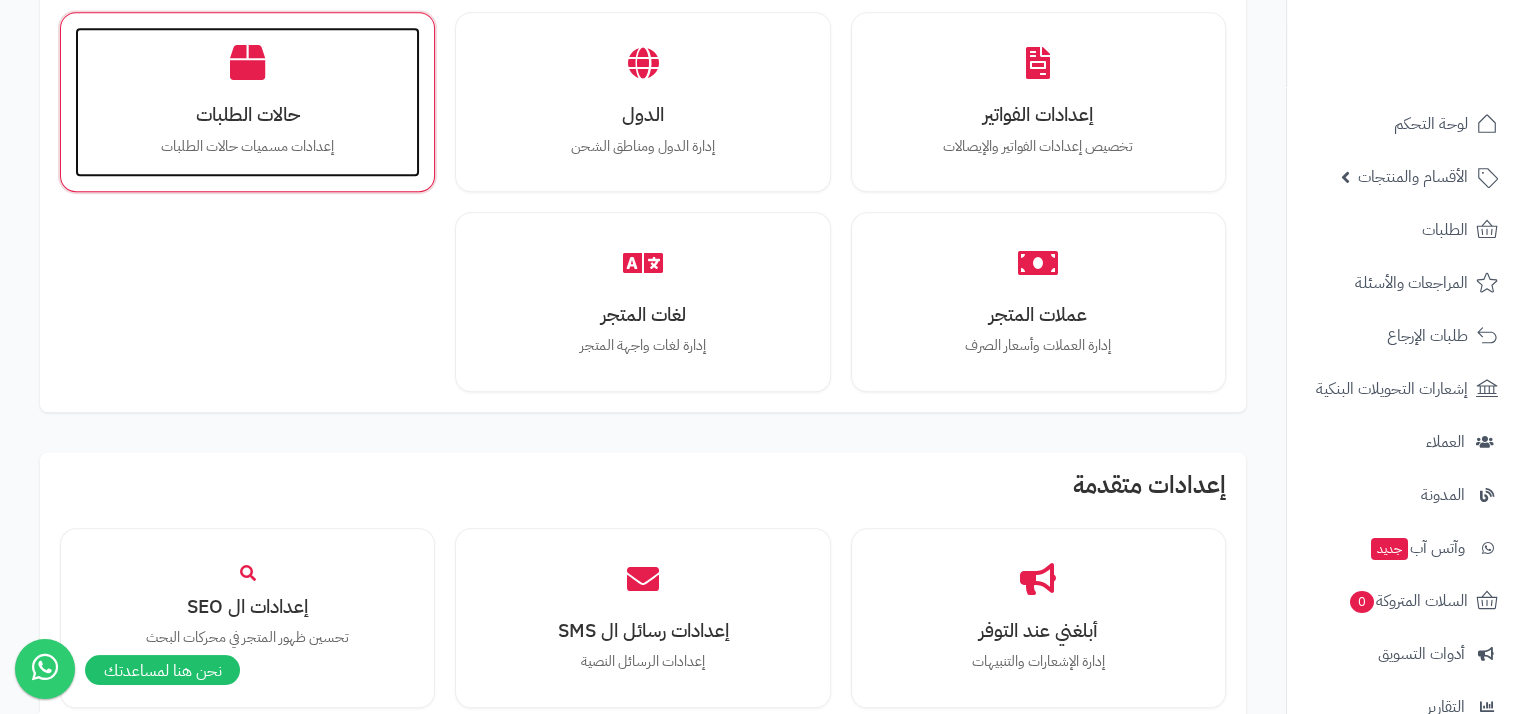 click on "إعدادات مسميات حالات الطلبات" at bounding box center [247, 147] 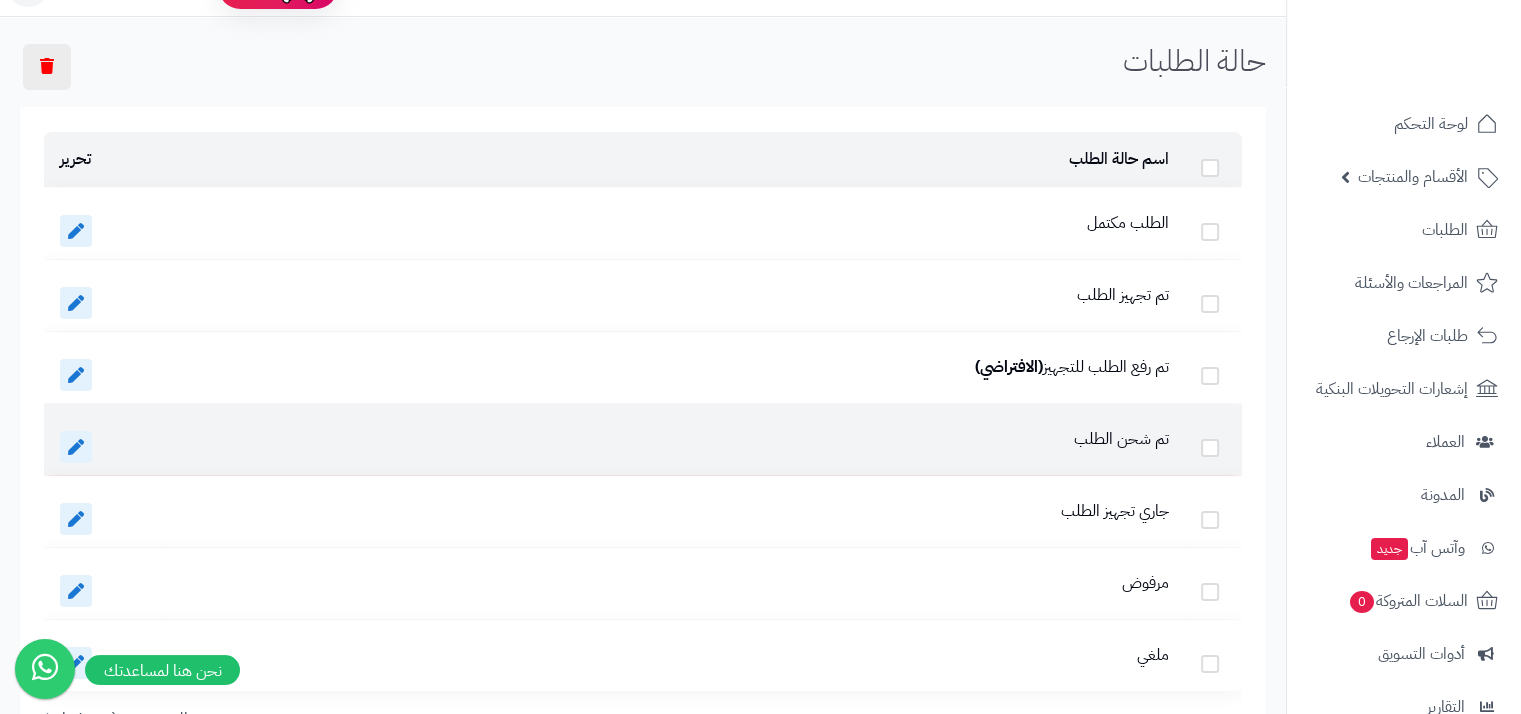 scroll, scrollTop: 0, scrollLeft: 0, axis: both 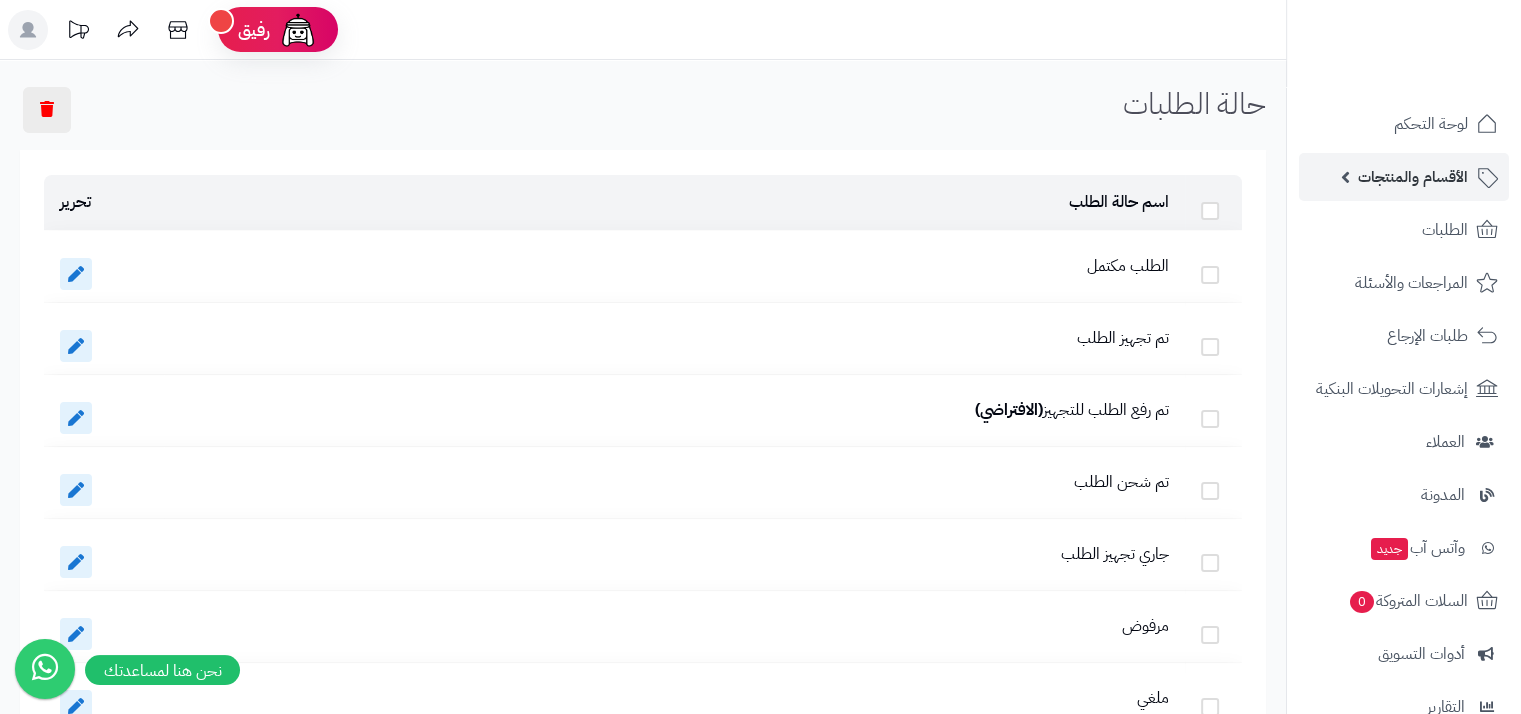 click on "الأقسام والمنتجات" at bounding box center (1404, 177) 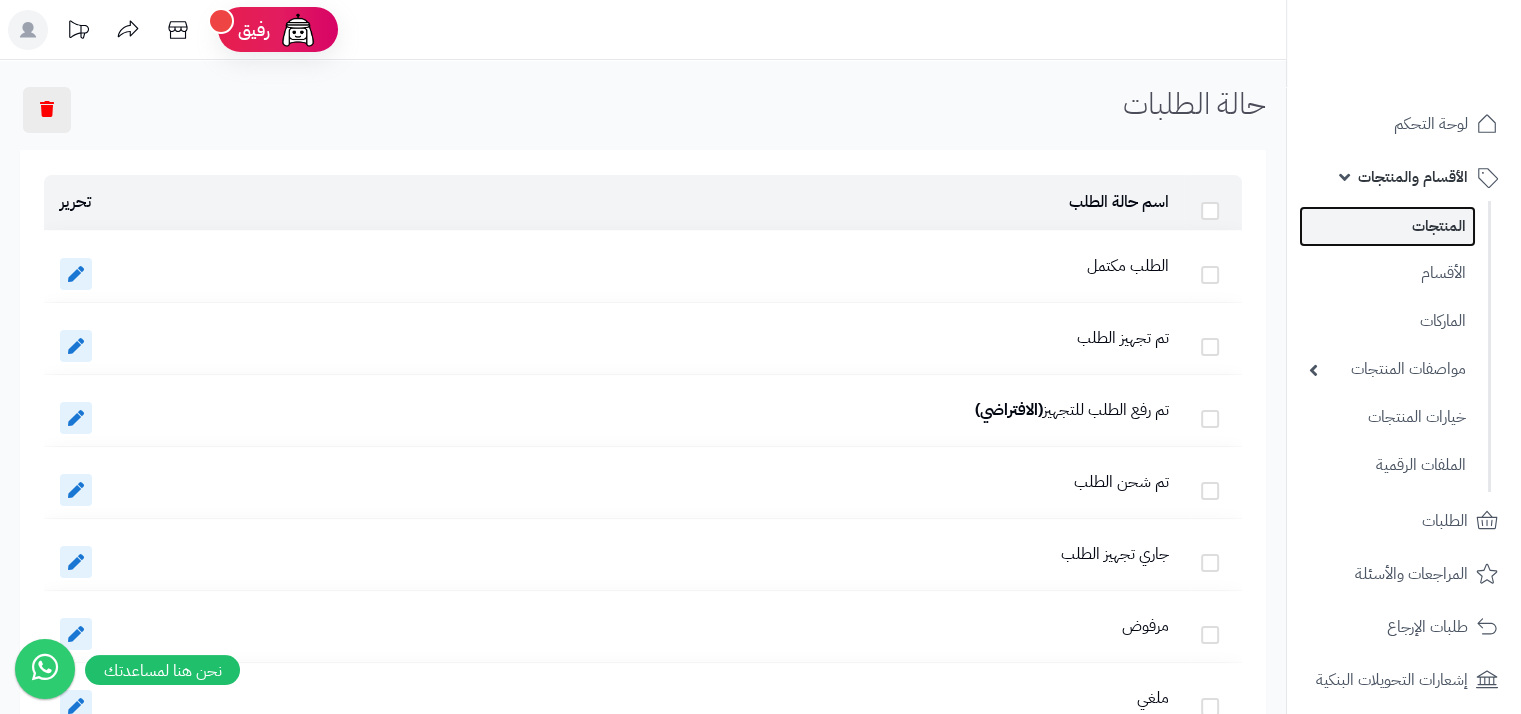 click on "المنتجات" at bounding box center [1387, 226] 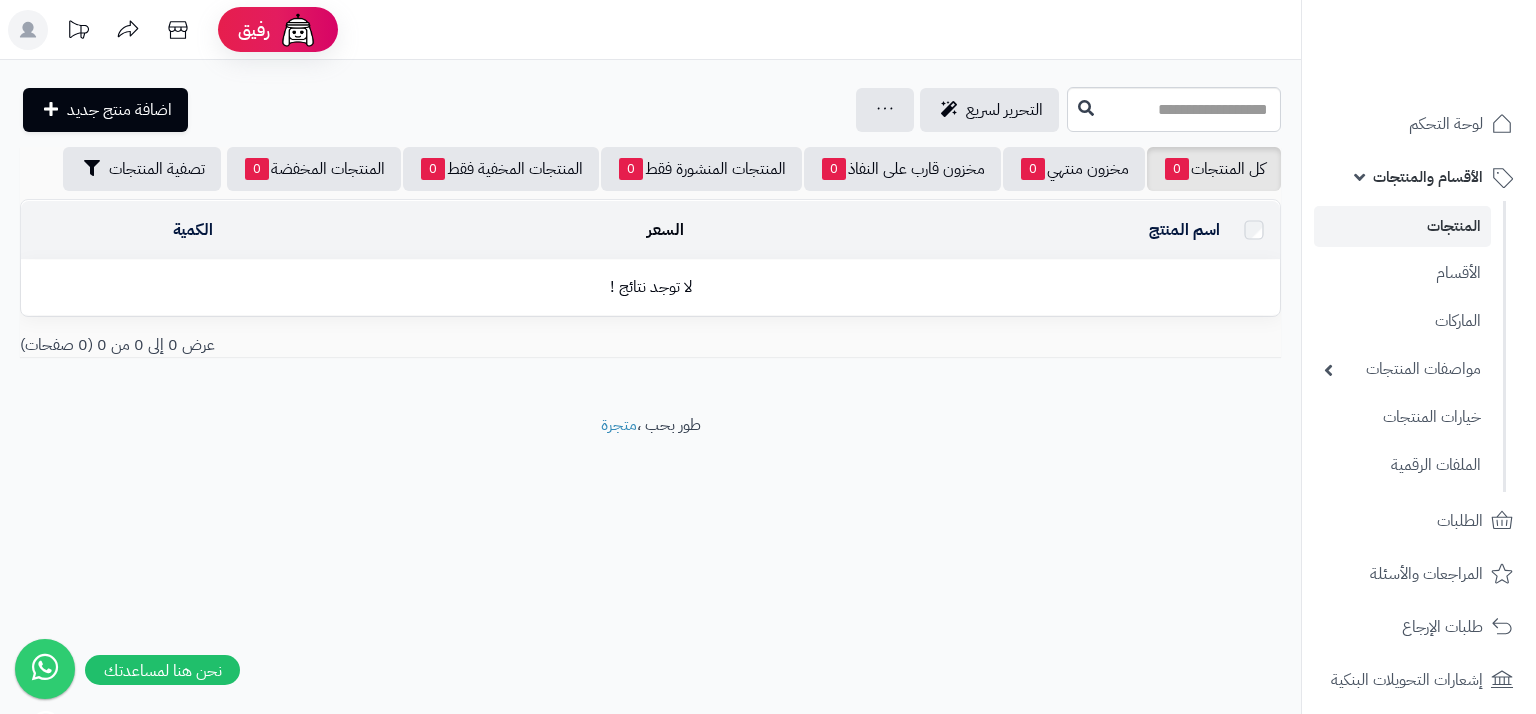 scroll, scrollTop: 0, scrollLeft: 0, axis: both 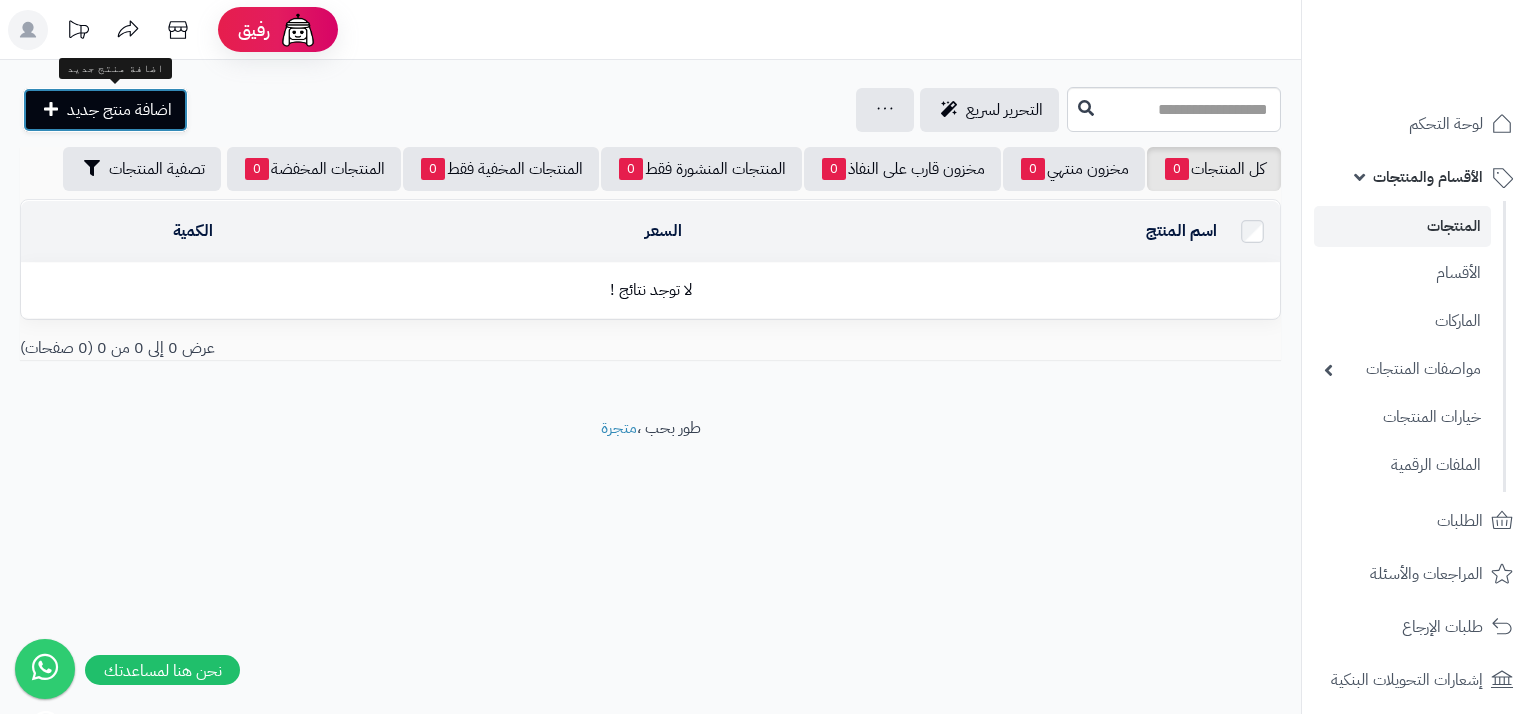 click on "اضافة منتج جديد" at bounding box center (119, 110) 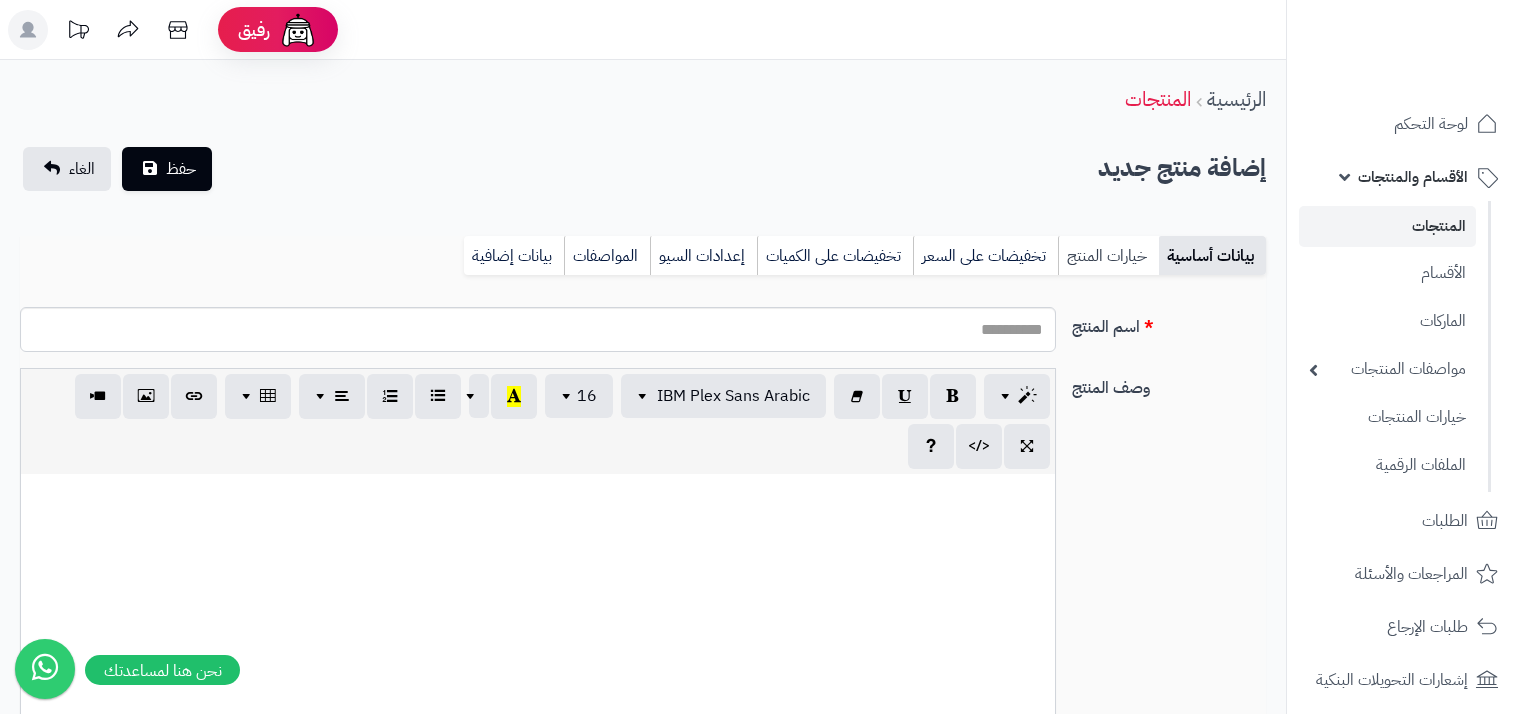 scroll, scrollTop: 0, scrollLeft: 0, axis: both 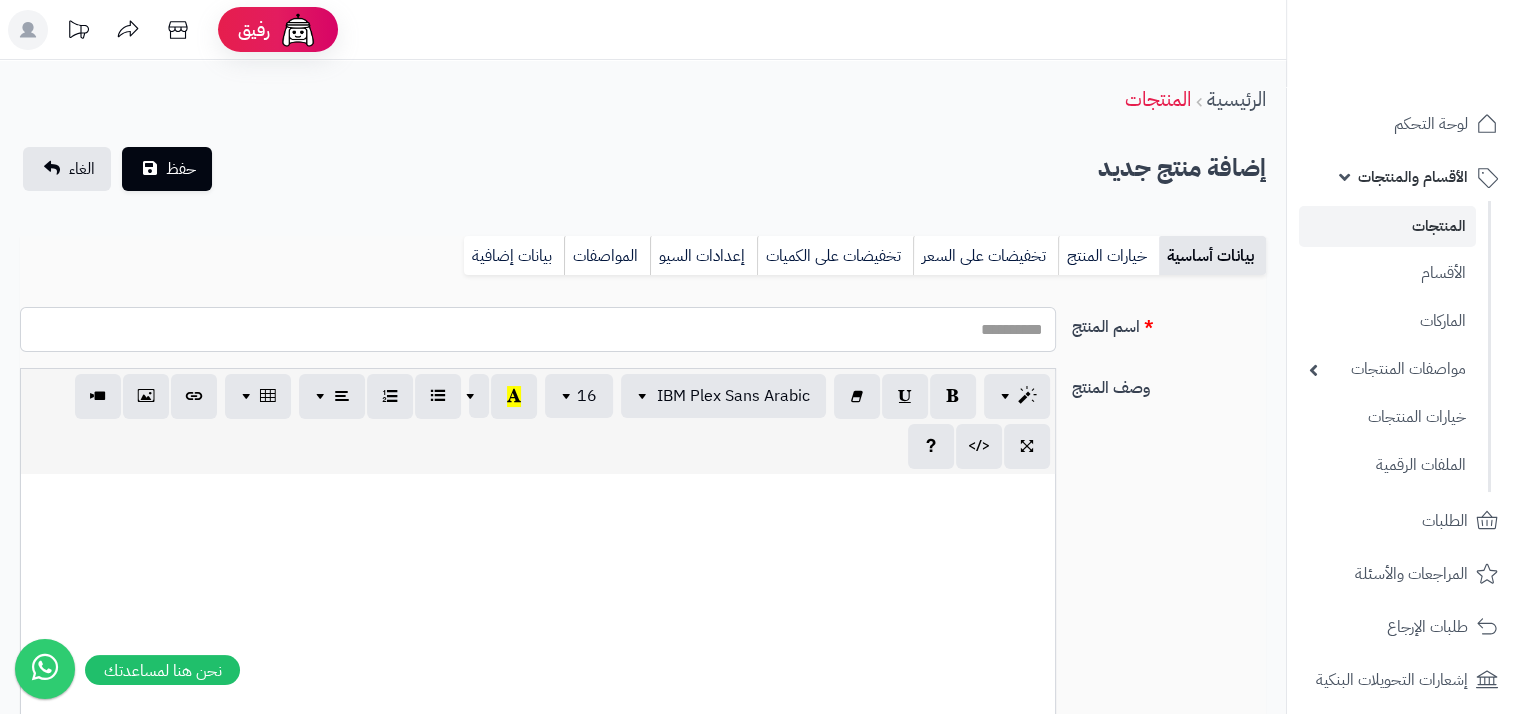 click on "اسم المنتج" at bounding box center (538, 329) 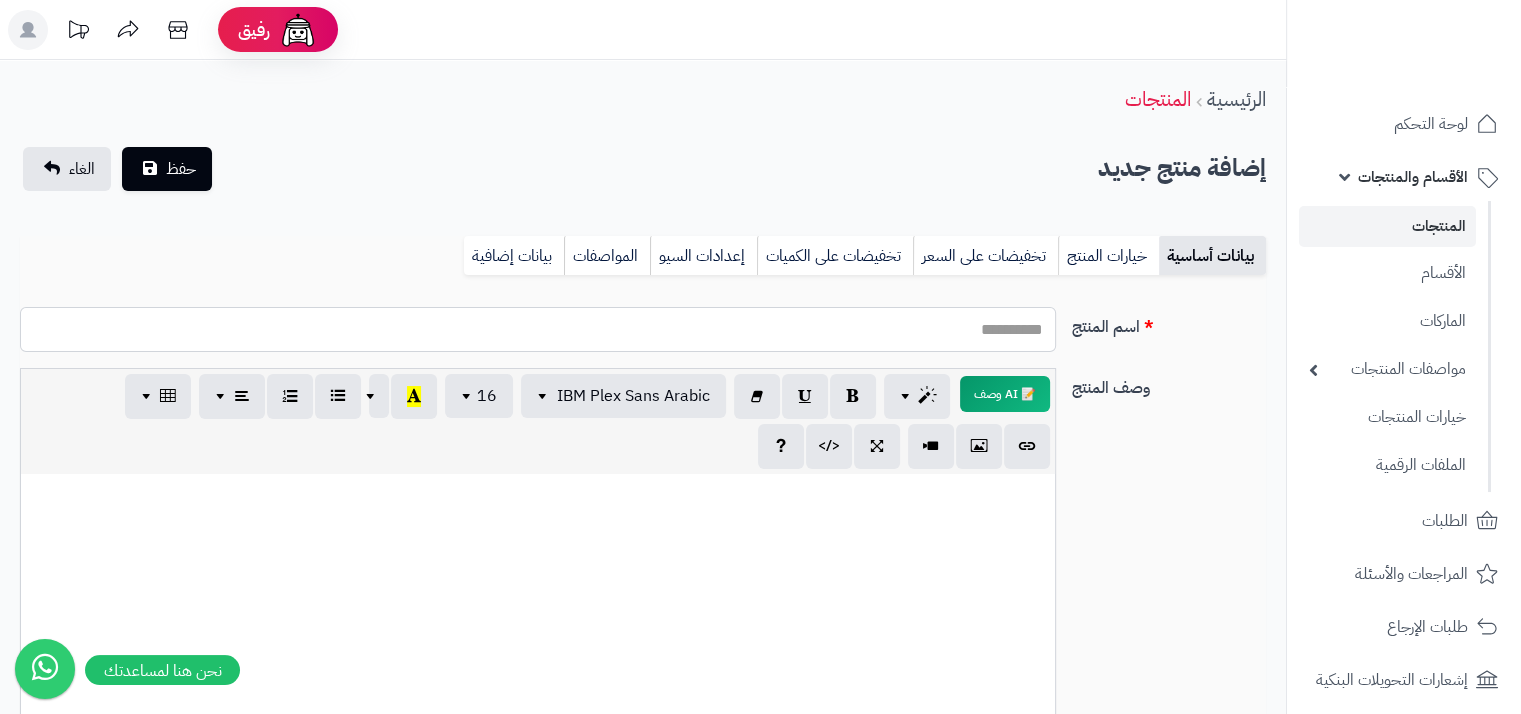 type on "**********" 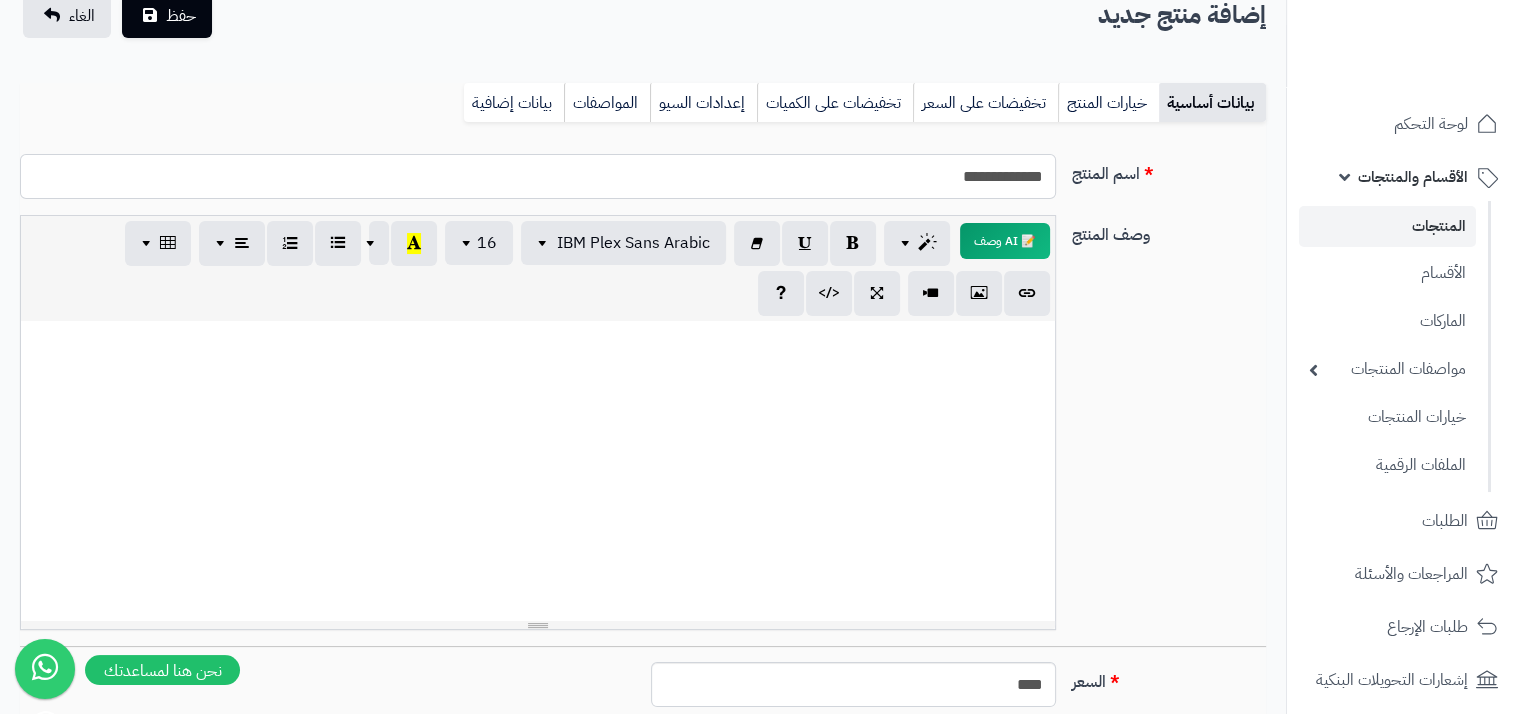 scroll, scrollTop: 200, scrollLeft: 0, axis: vertical 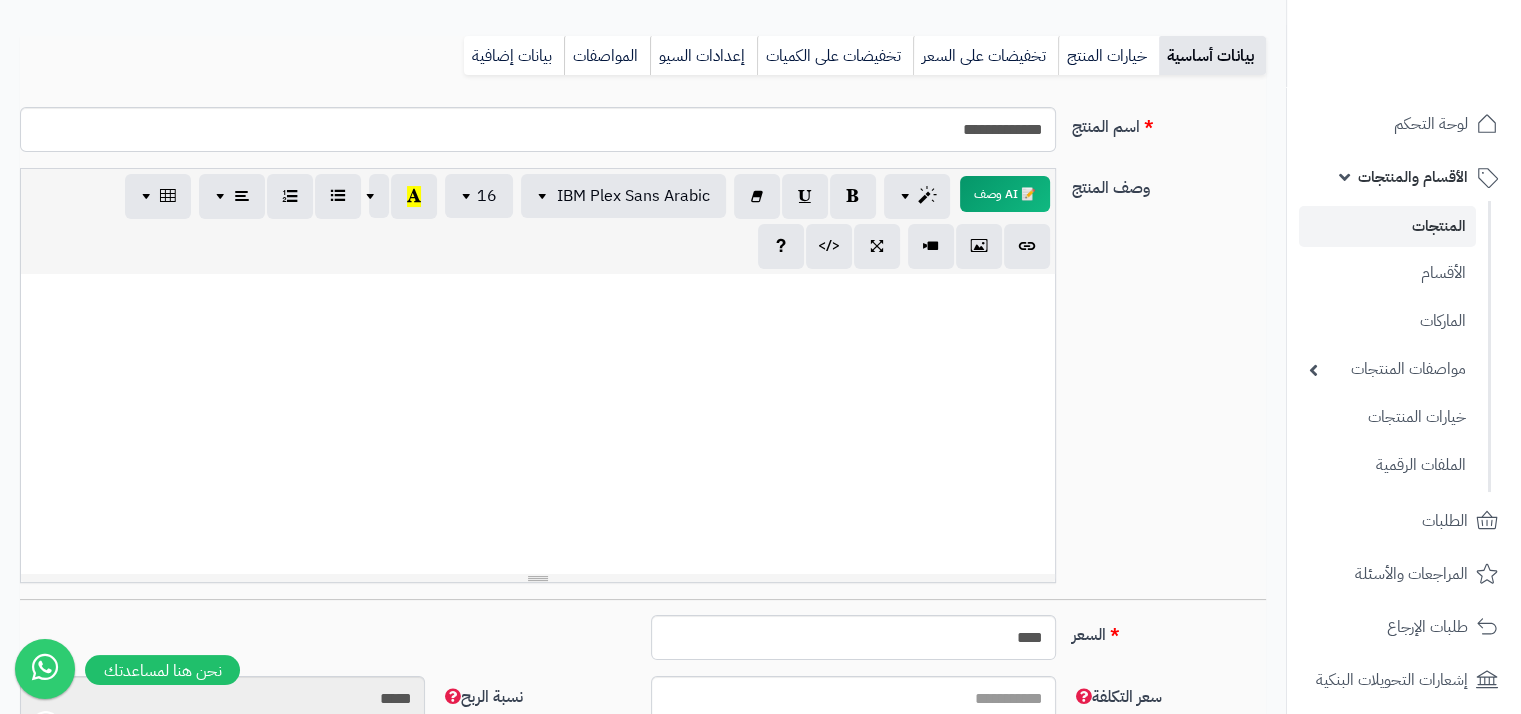 click at bounding box center [538, 424] 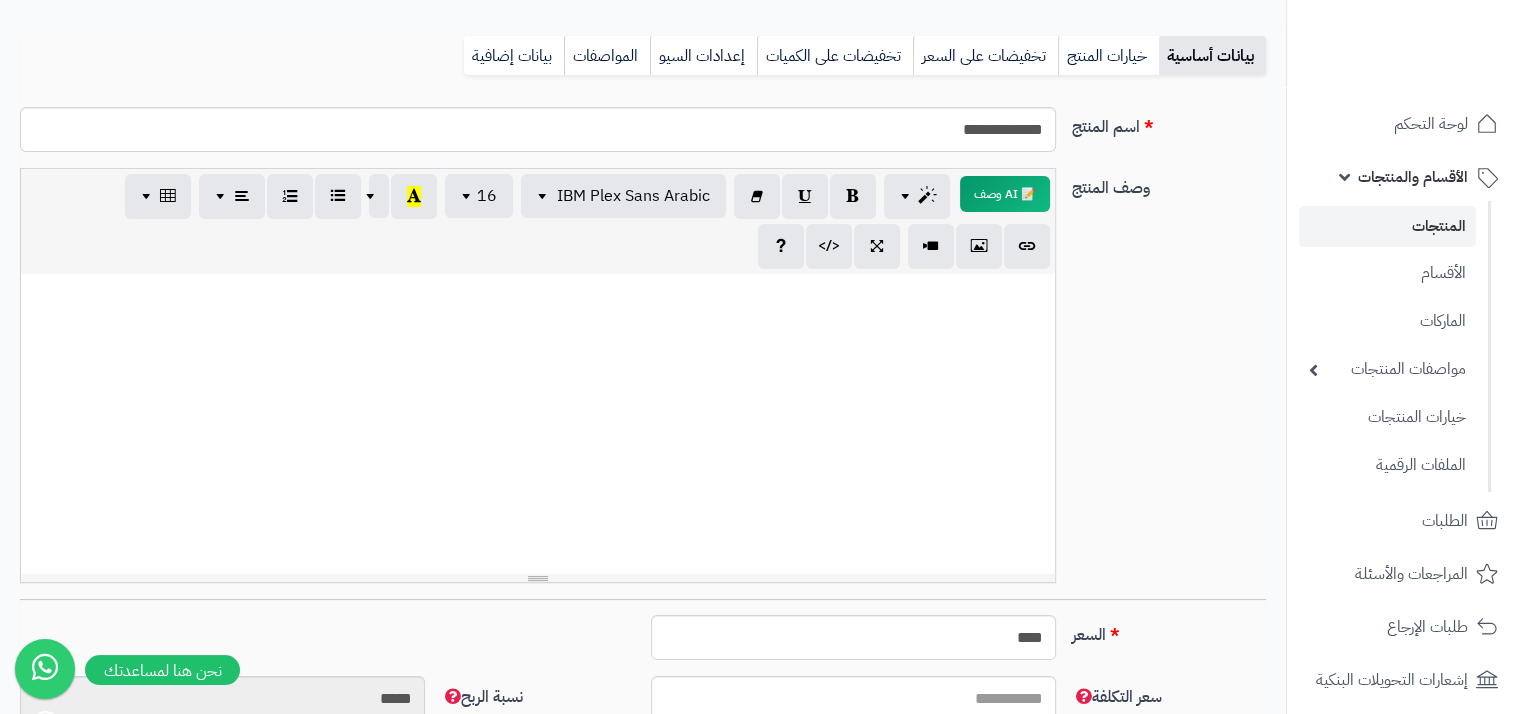 paste 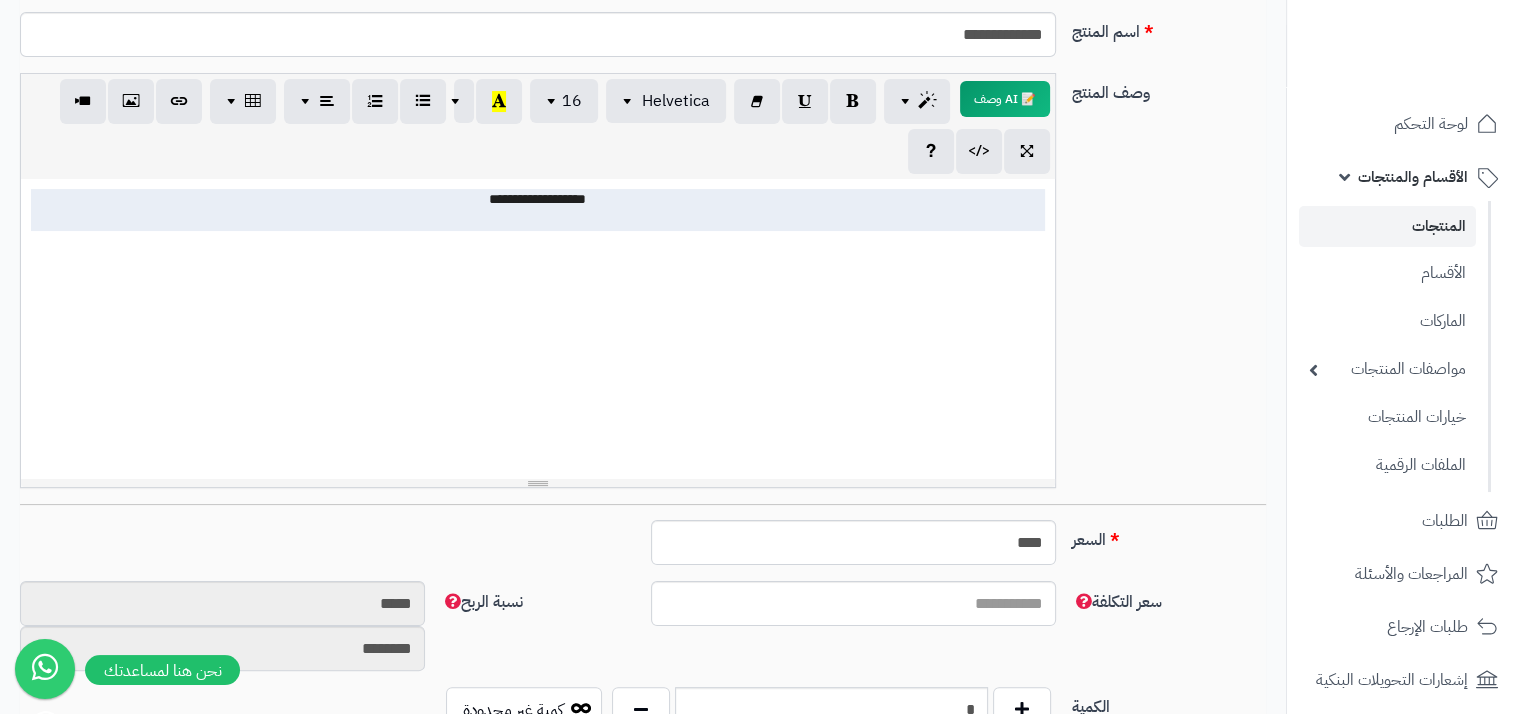 scroll, scrollTop: 300, scrollLeft: 0, axis: vertical 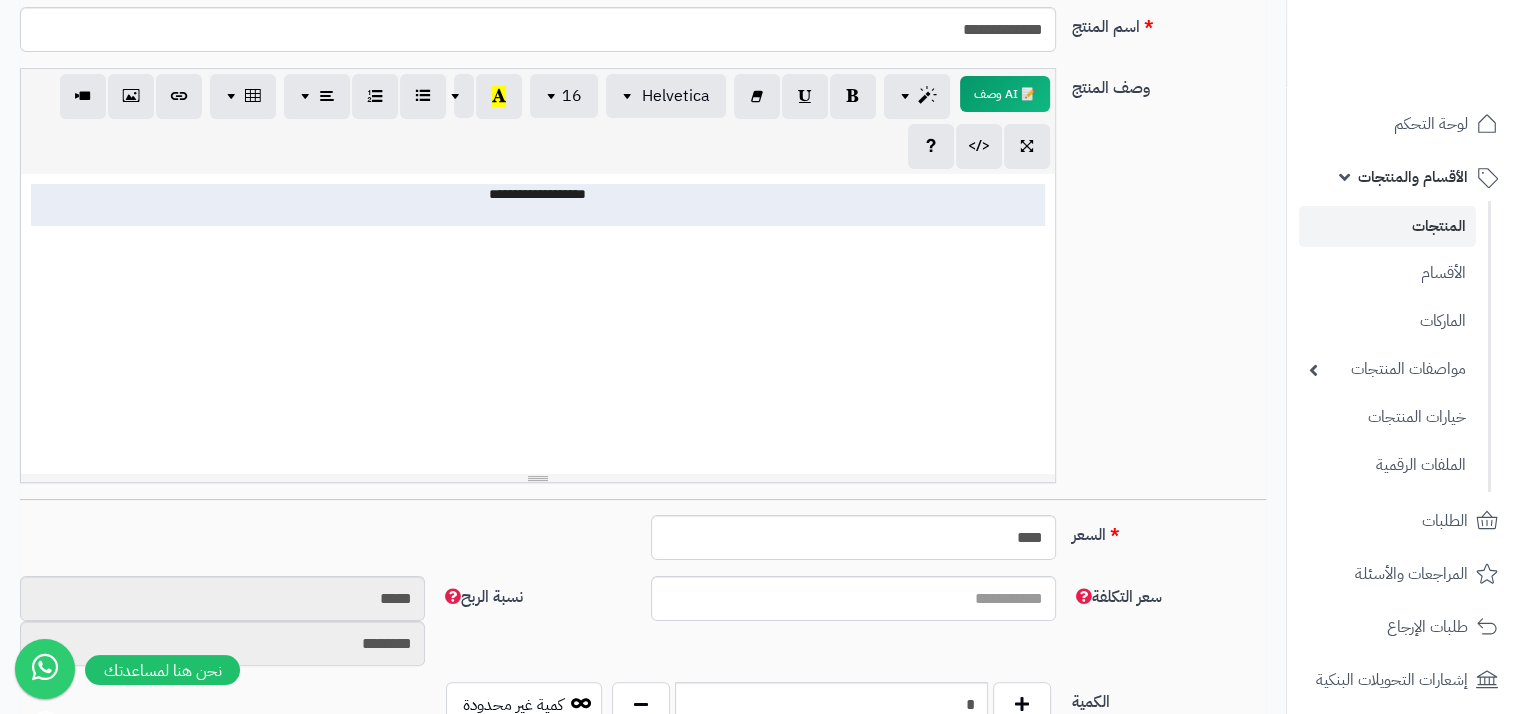 click at bounding box center (538, 215) 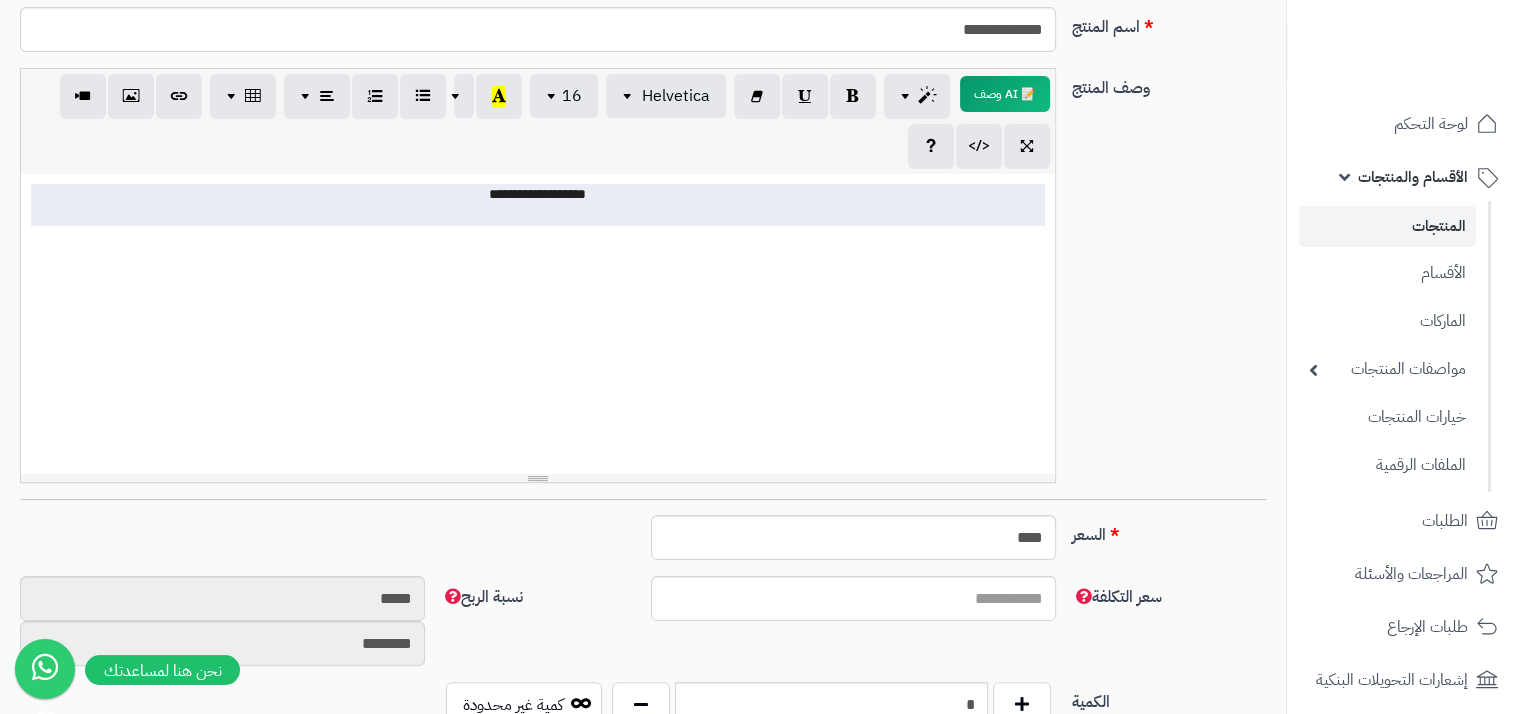 click at bounding box center (538, 215) 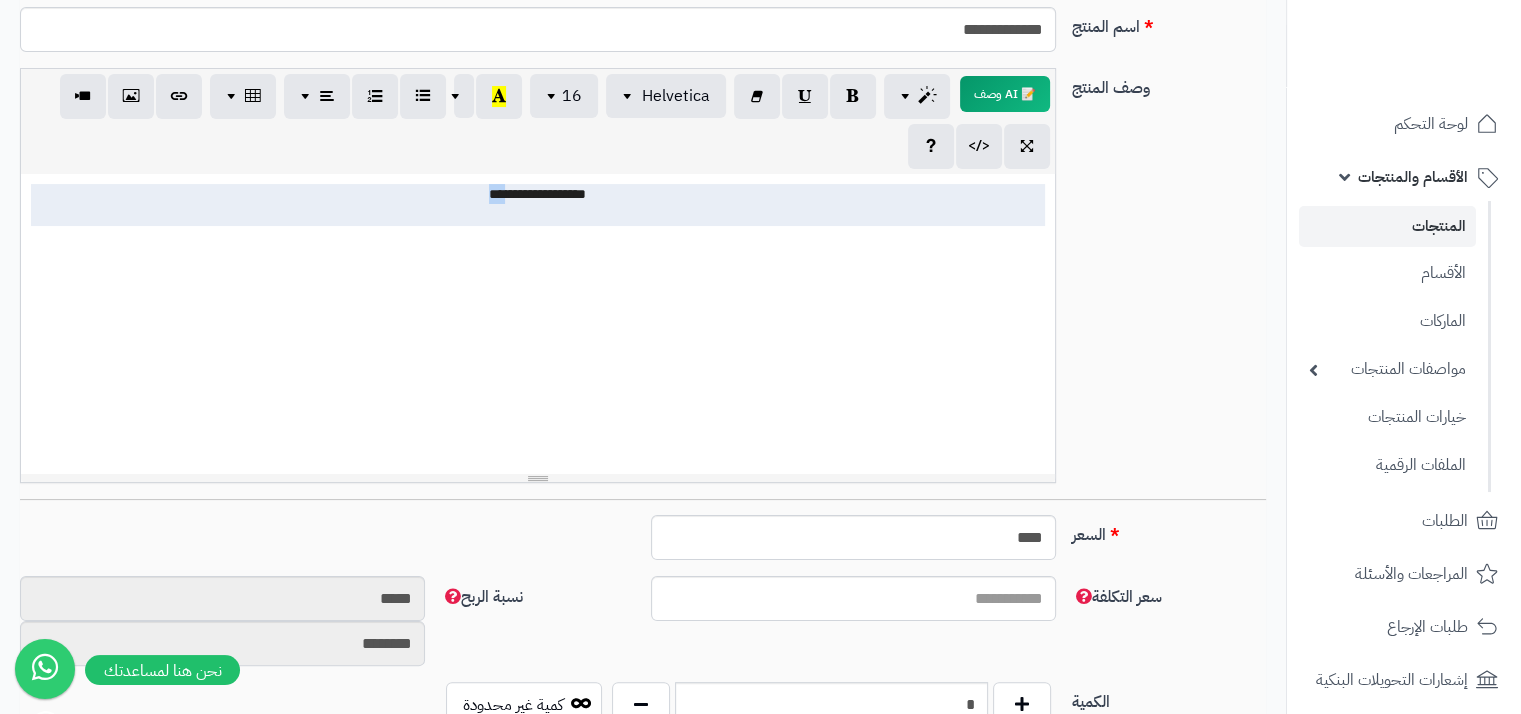 click on "**********" at bounding box center [538, 194] 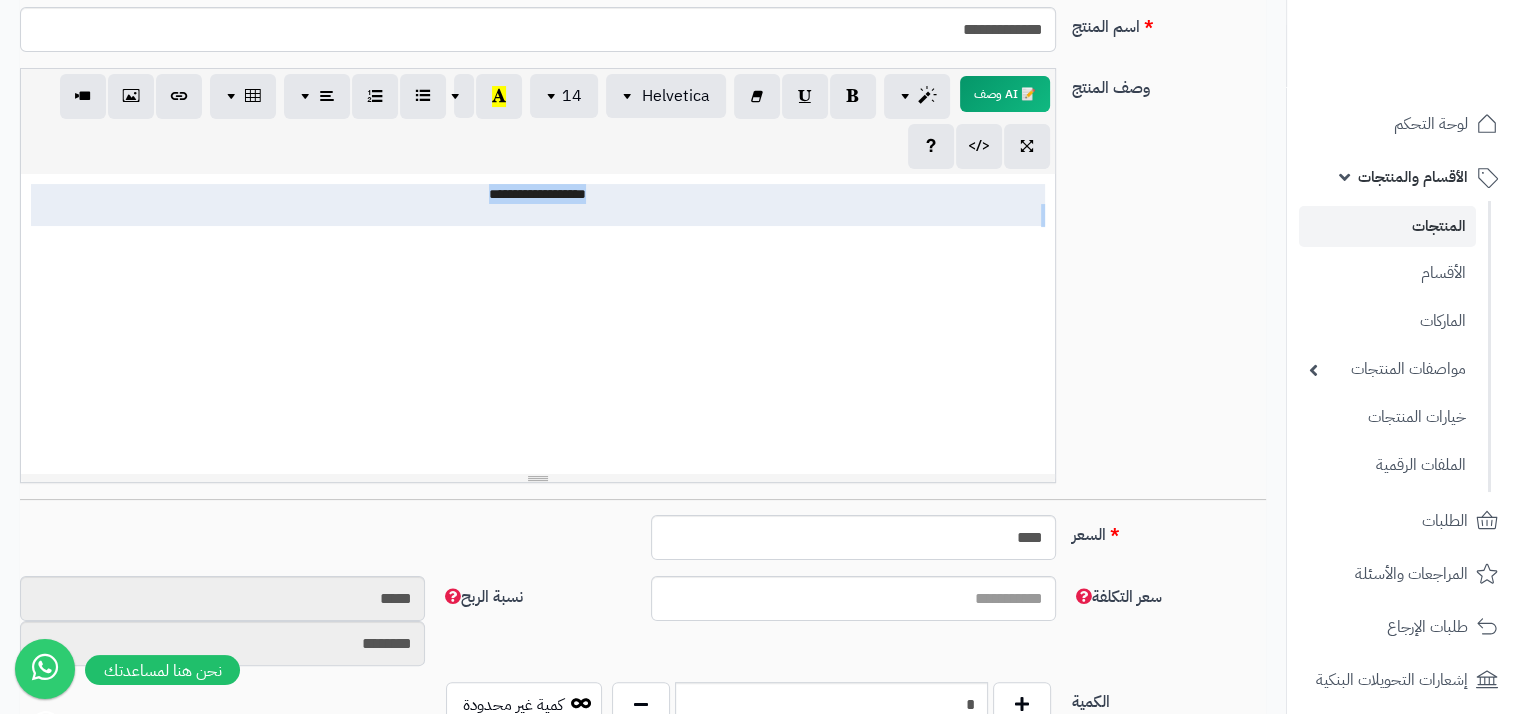 click on "**********" at bounding box center (538, 194) 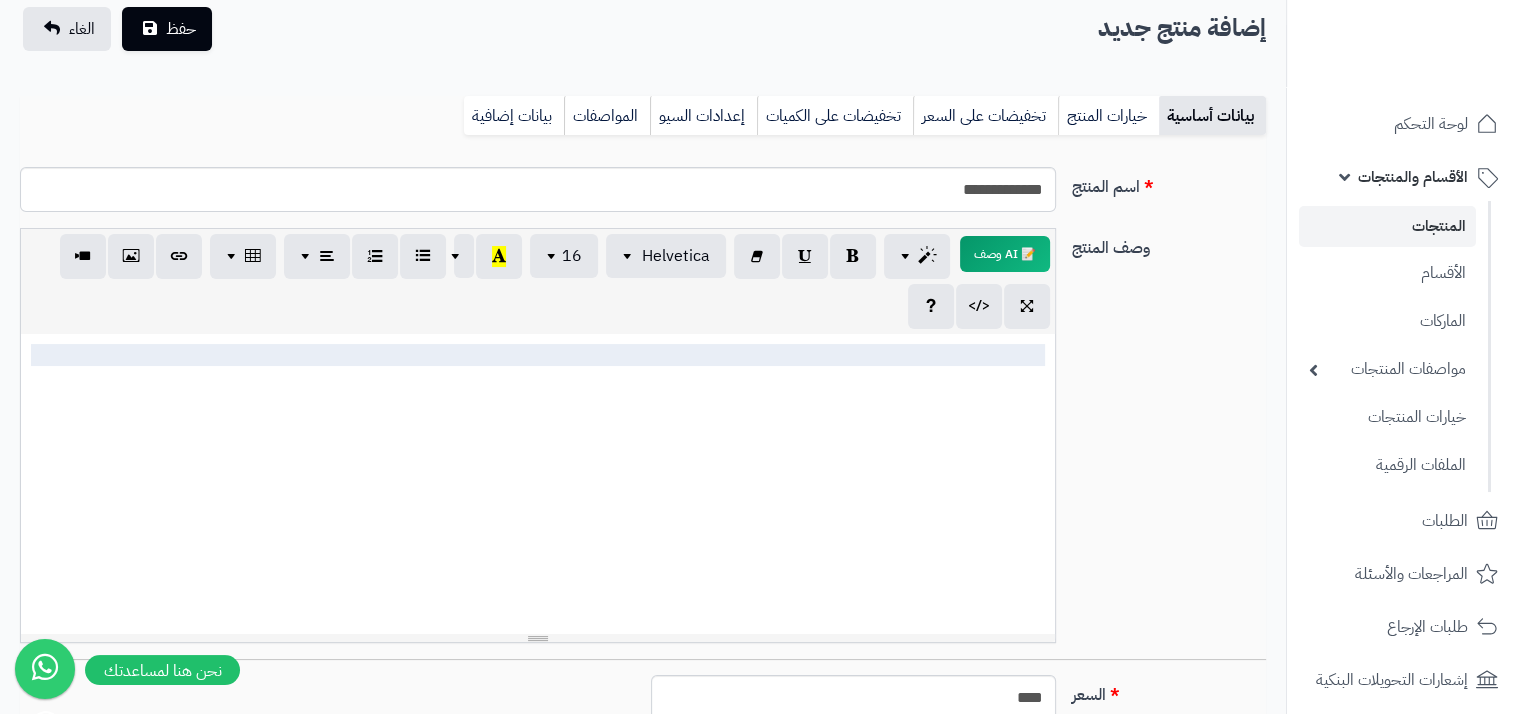 scroll, scrollTop: 0, scrollLeft: 0, axis: both 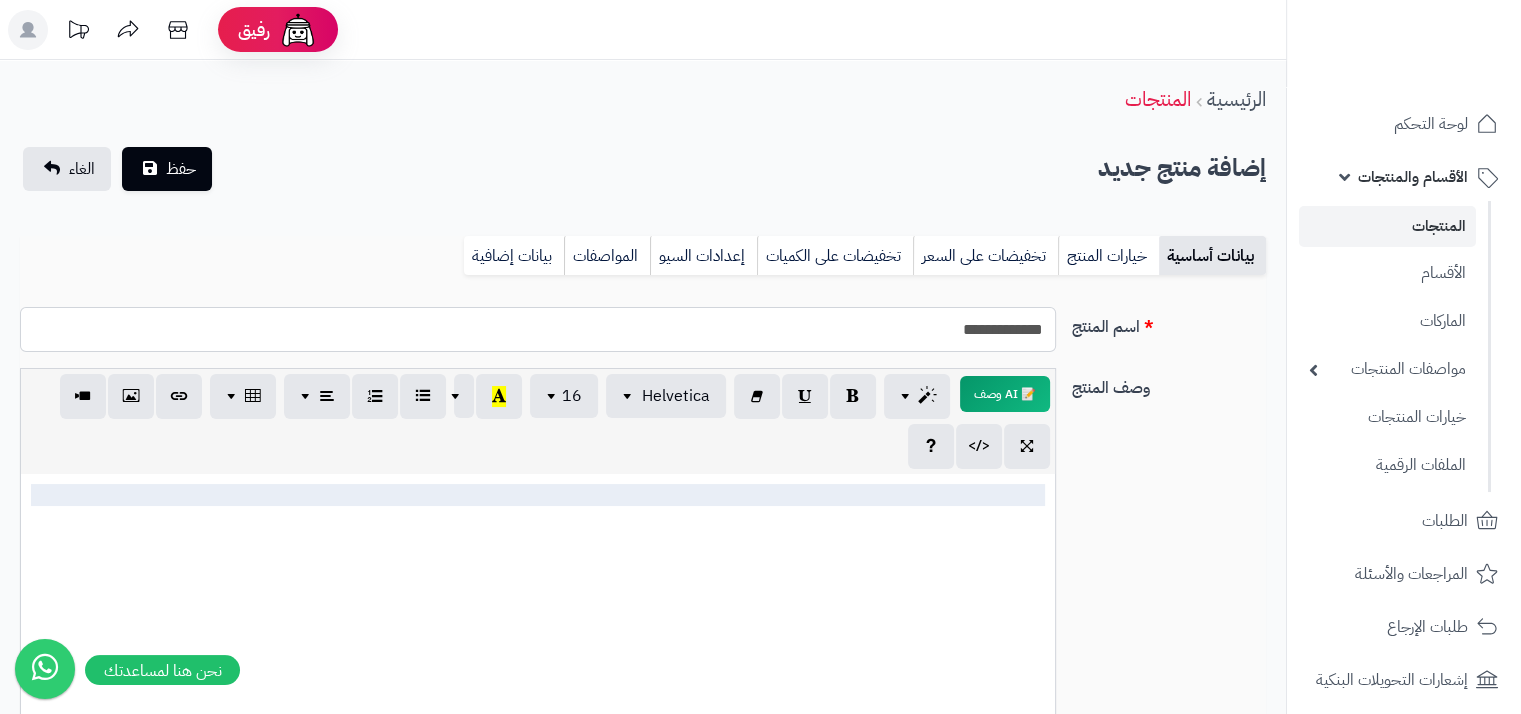 click on "**********" at bounding box center [538, 329] 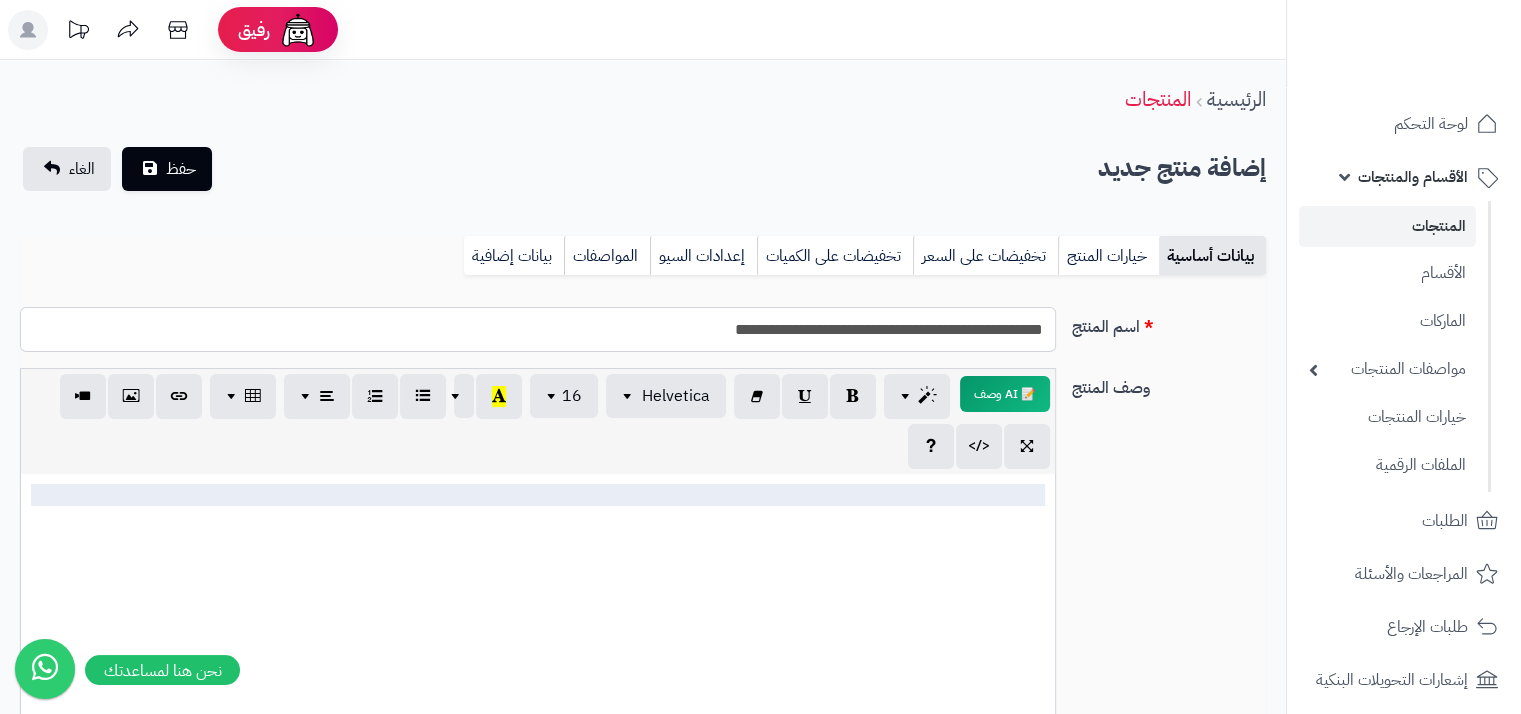 type on "**********" 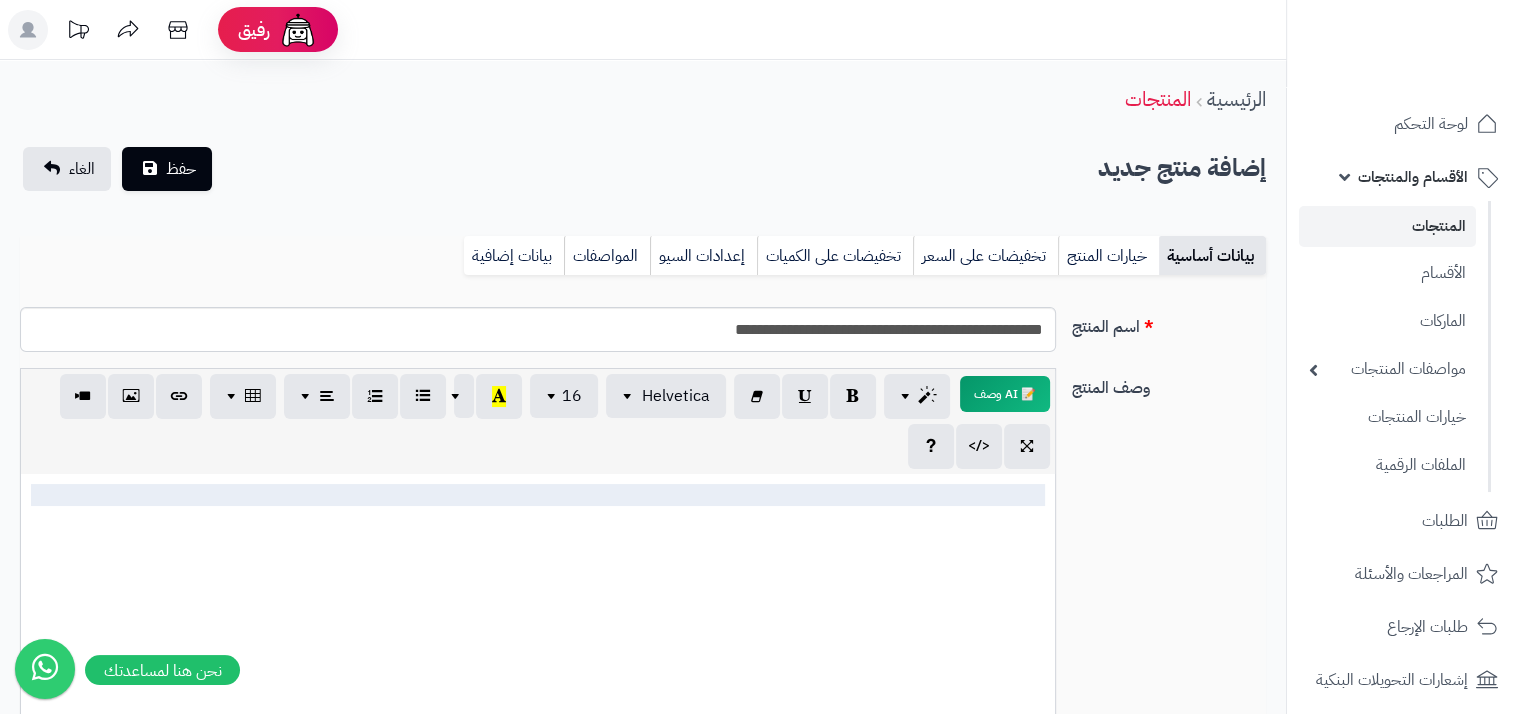 click at bounding box center [538, 624] 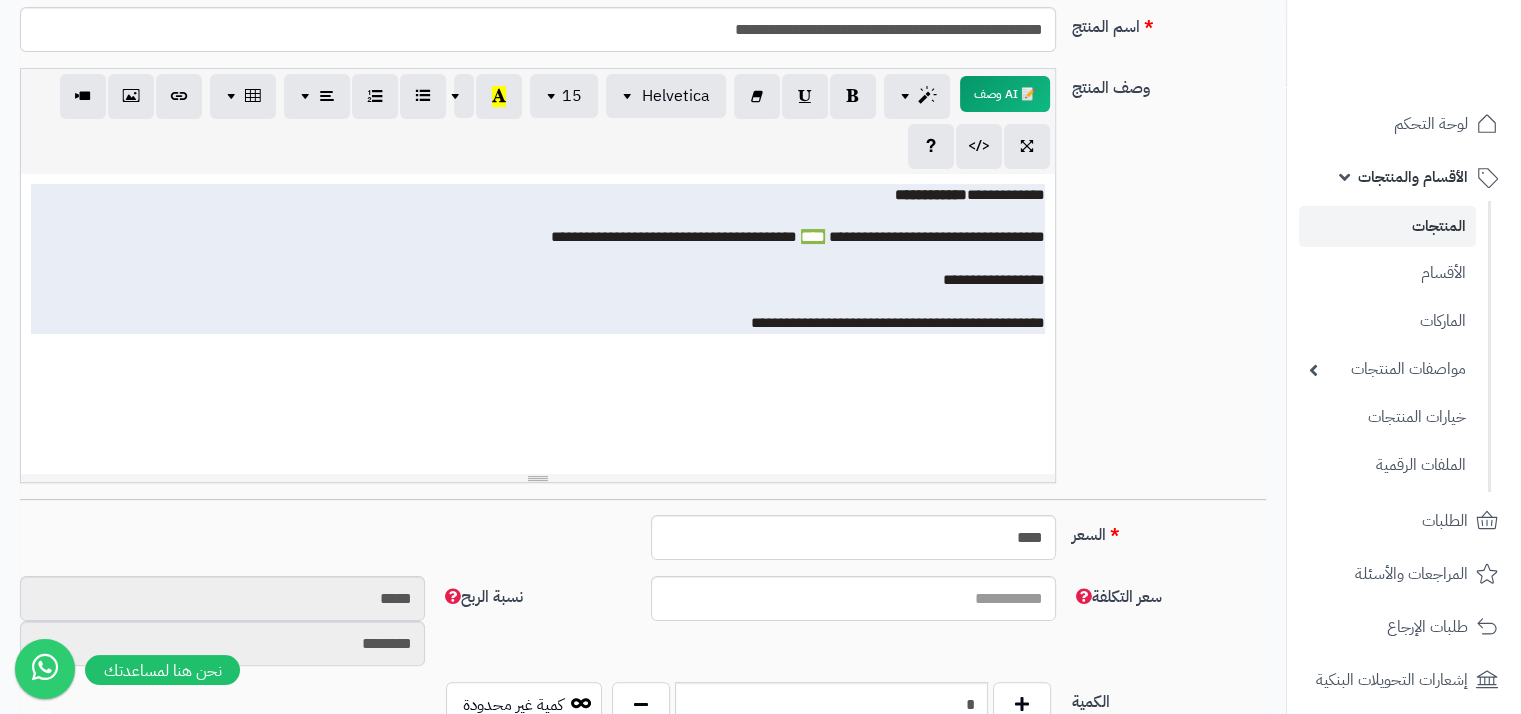 click on "**********" at bounding box center [538, 236] 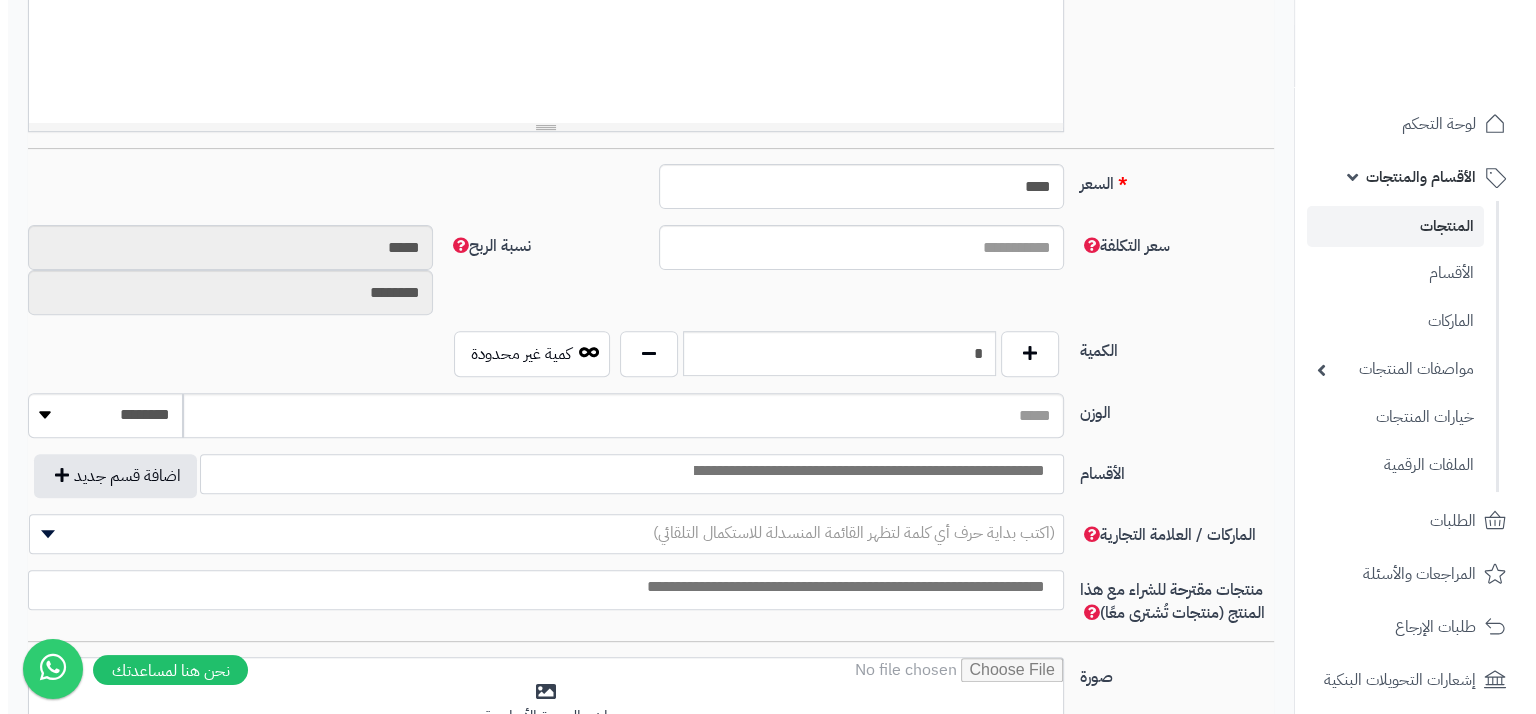 scroll, scrollTop: 700, scrollLeft: 0, axis: vertical 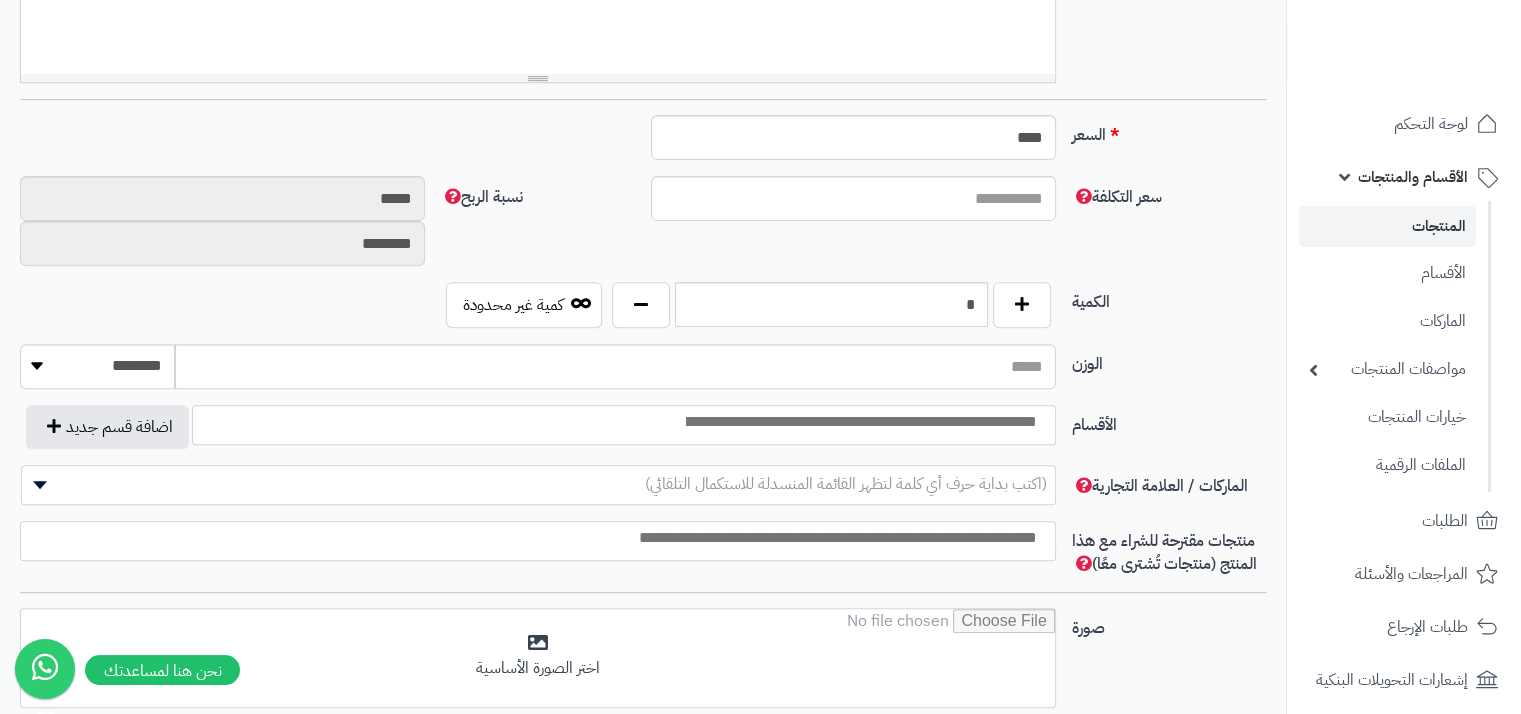 click at bounding box center [860, 420] 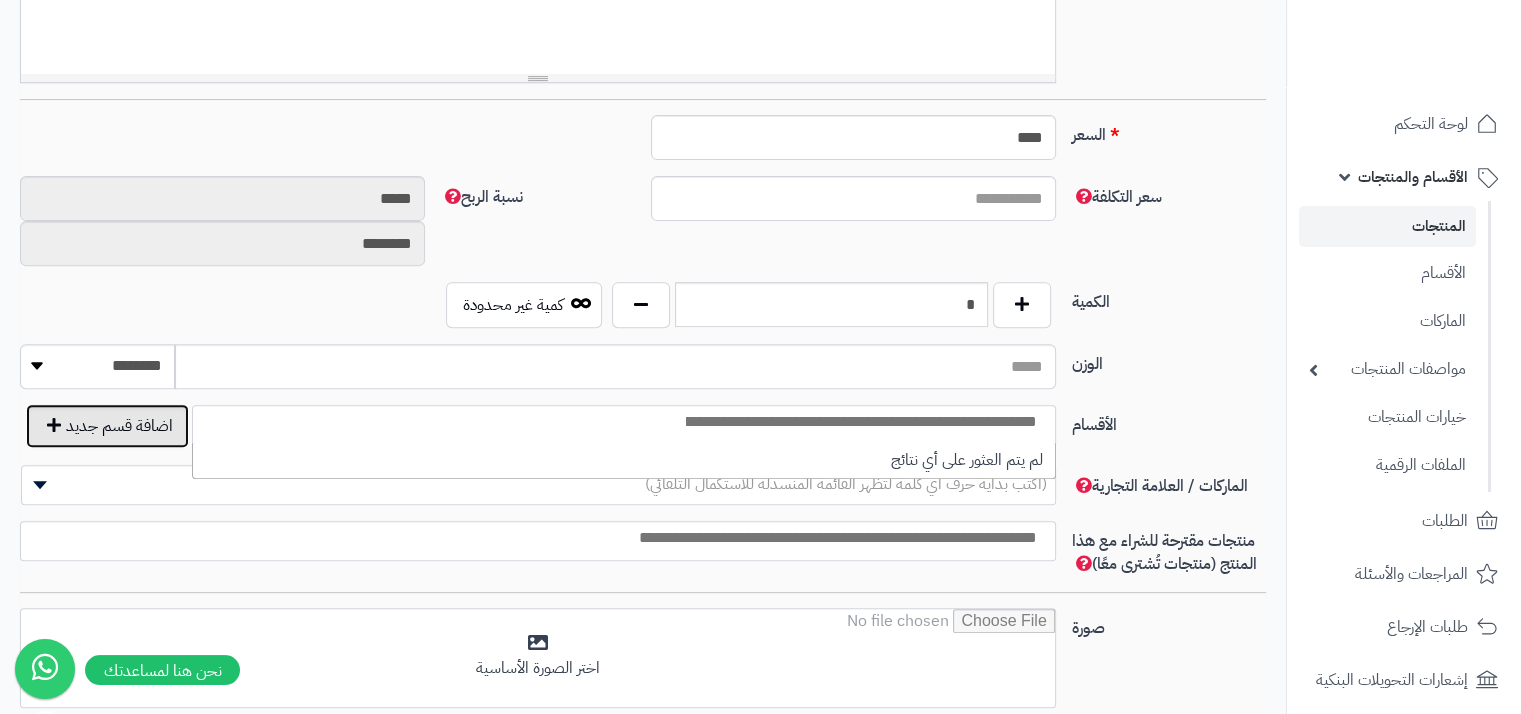 click on "اضافة قسم جديد" at bounding box center [107, 426] 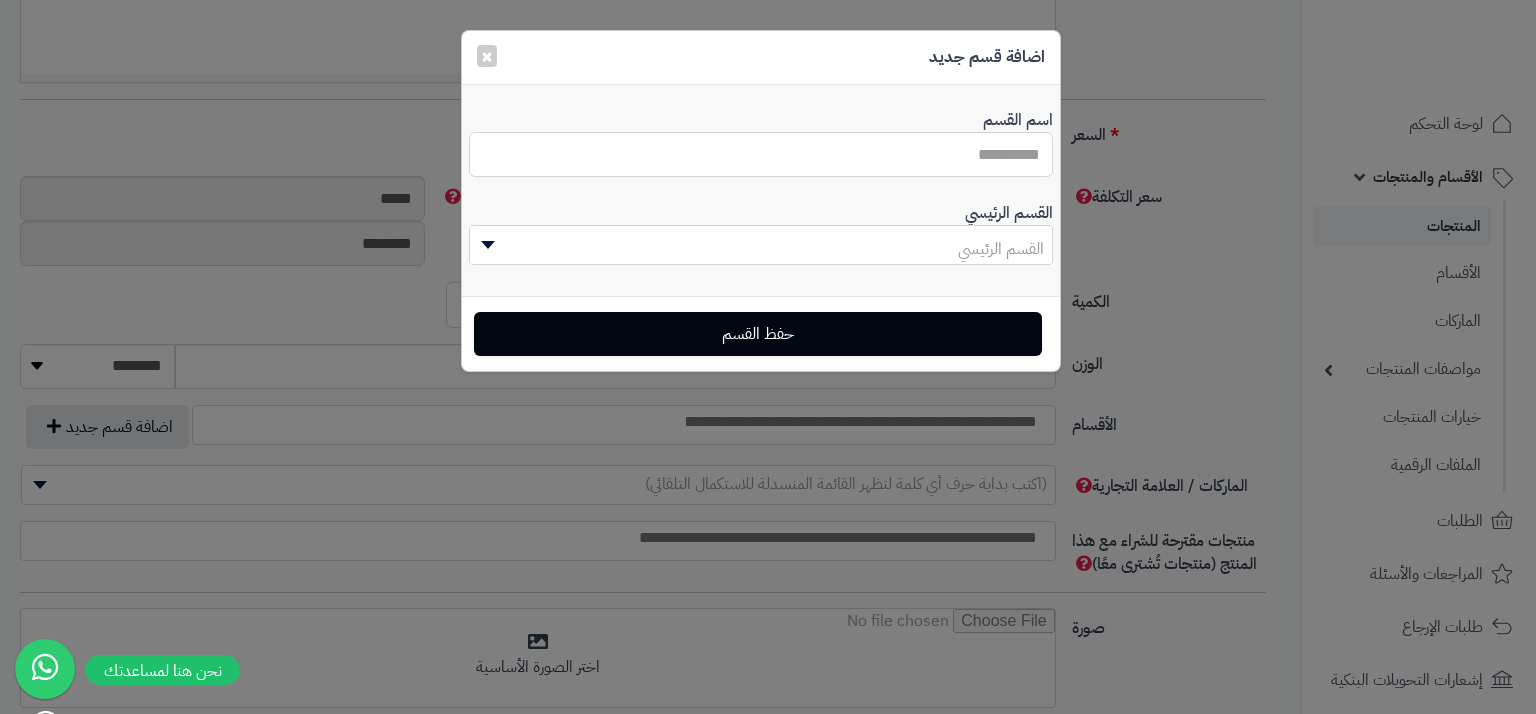 click on "اسم القسم" at bounding box center (761, 154) 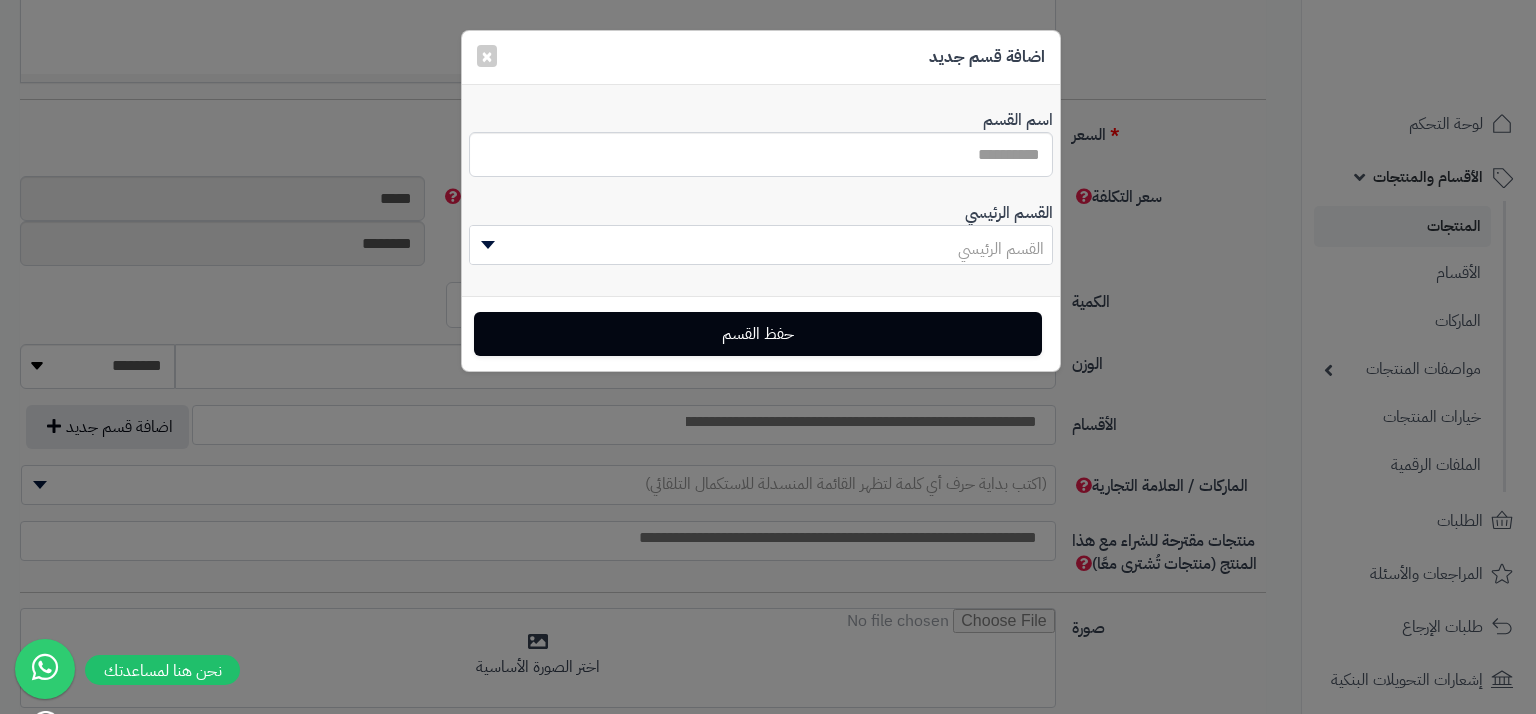 click on "القسم الرئيسي" at bounding box center (761, 249) 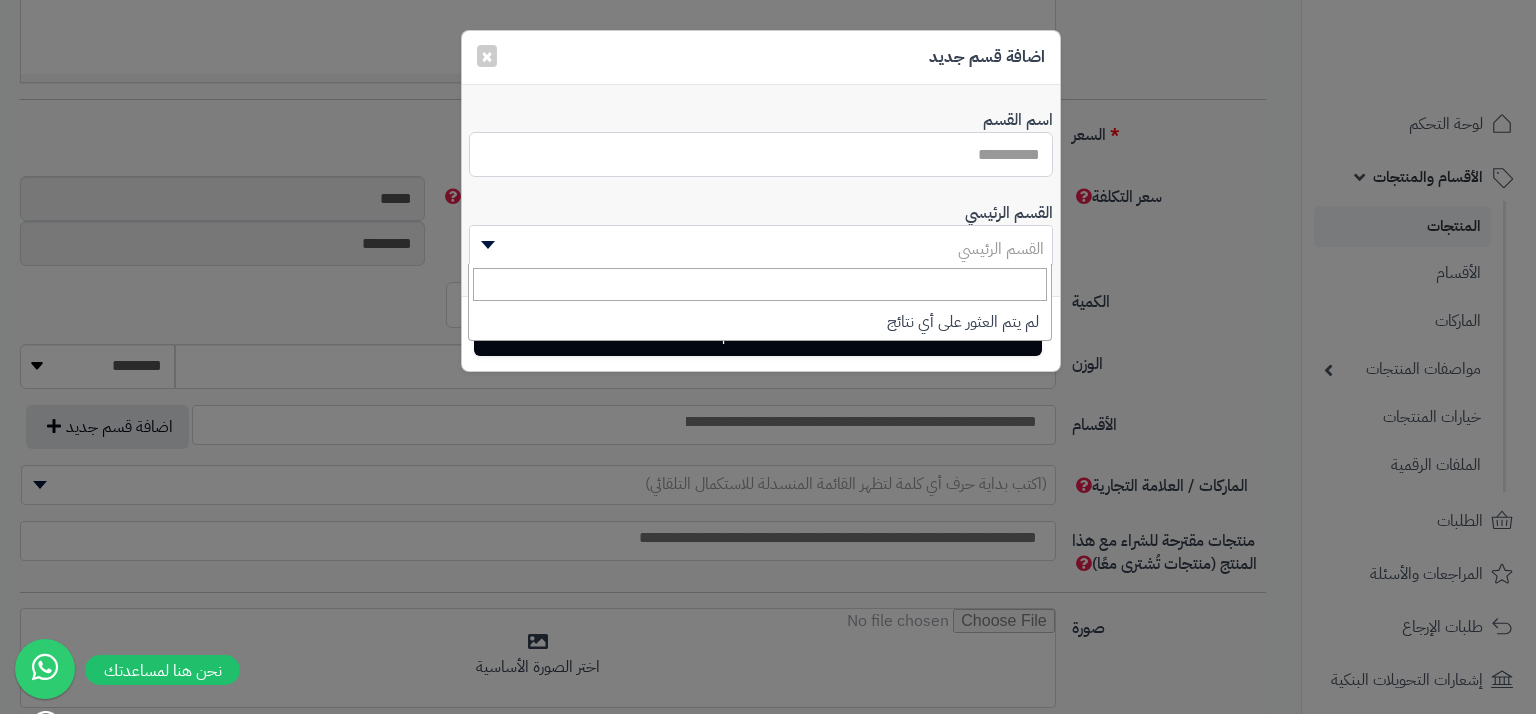 click on "اسم القسم" at bounding box center [761, 154] 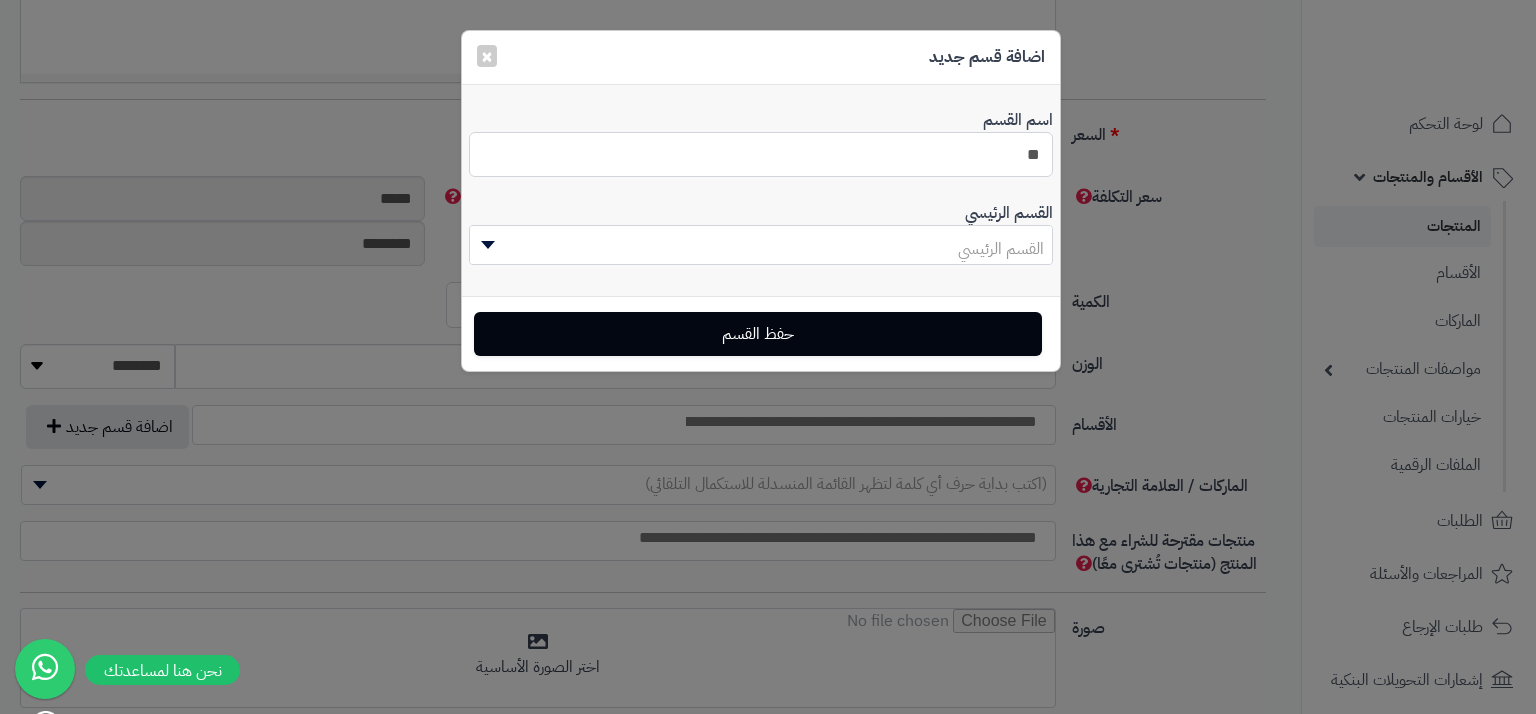 type on "*" 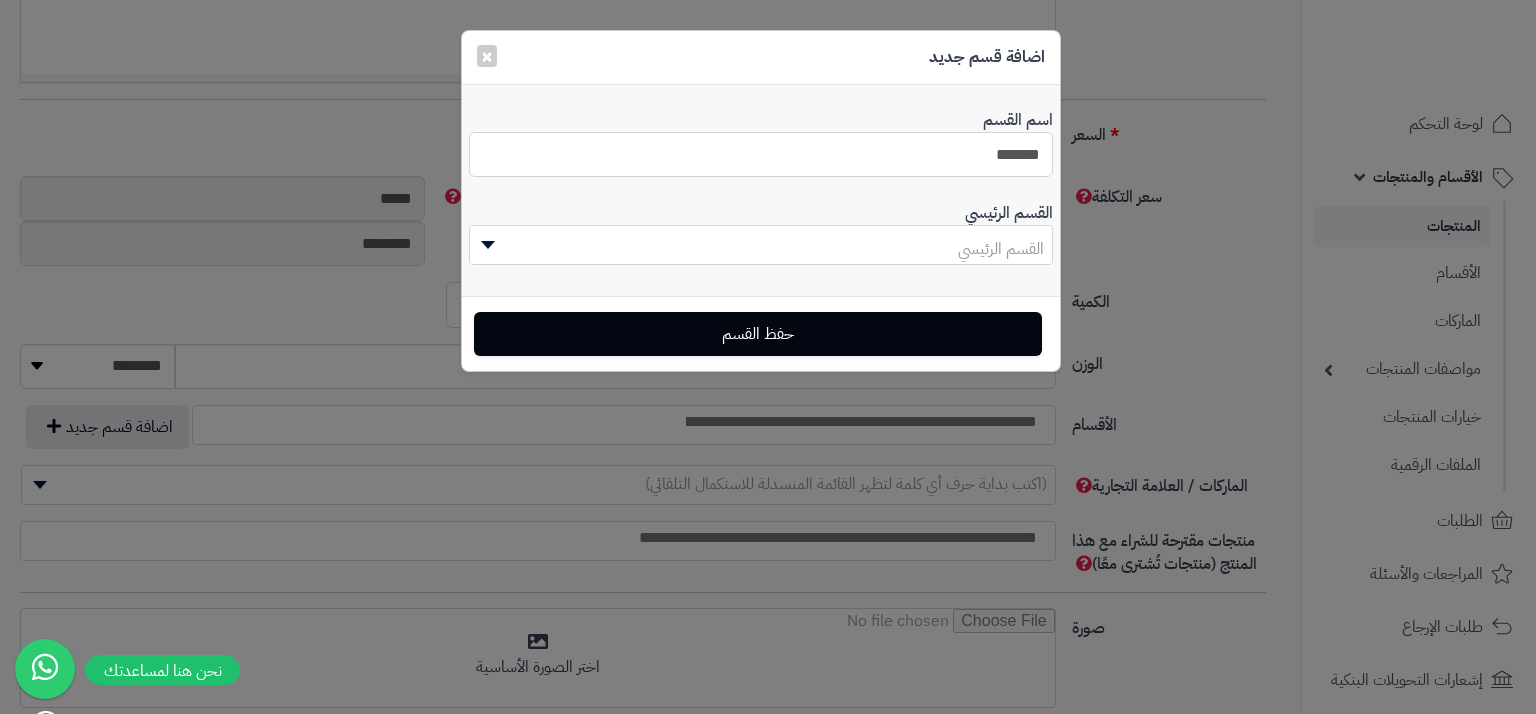 type on "*******" 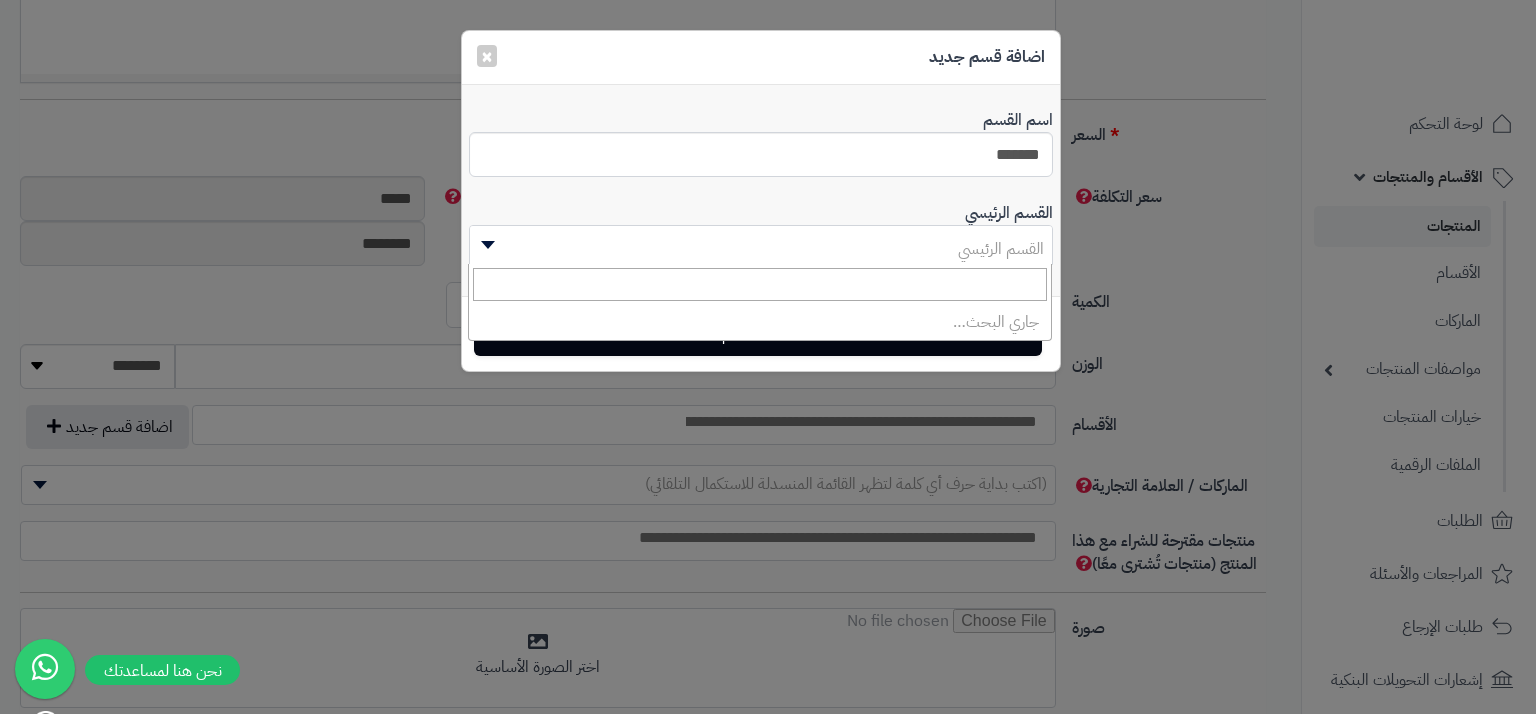 click on "القسم الرئيسي" at bounding box center (1001, 249) 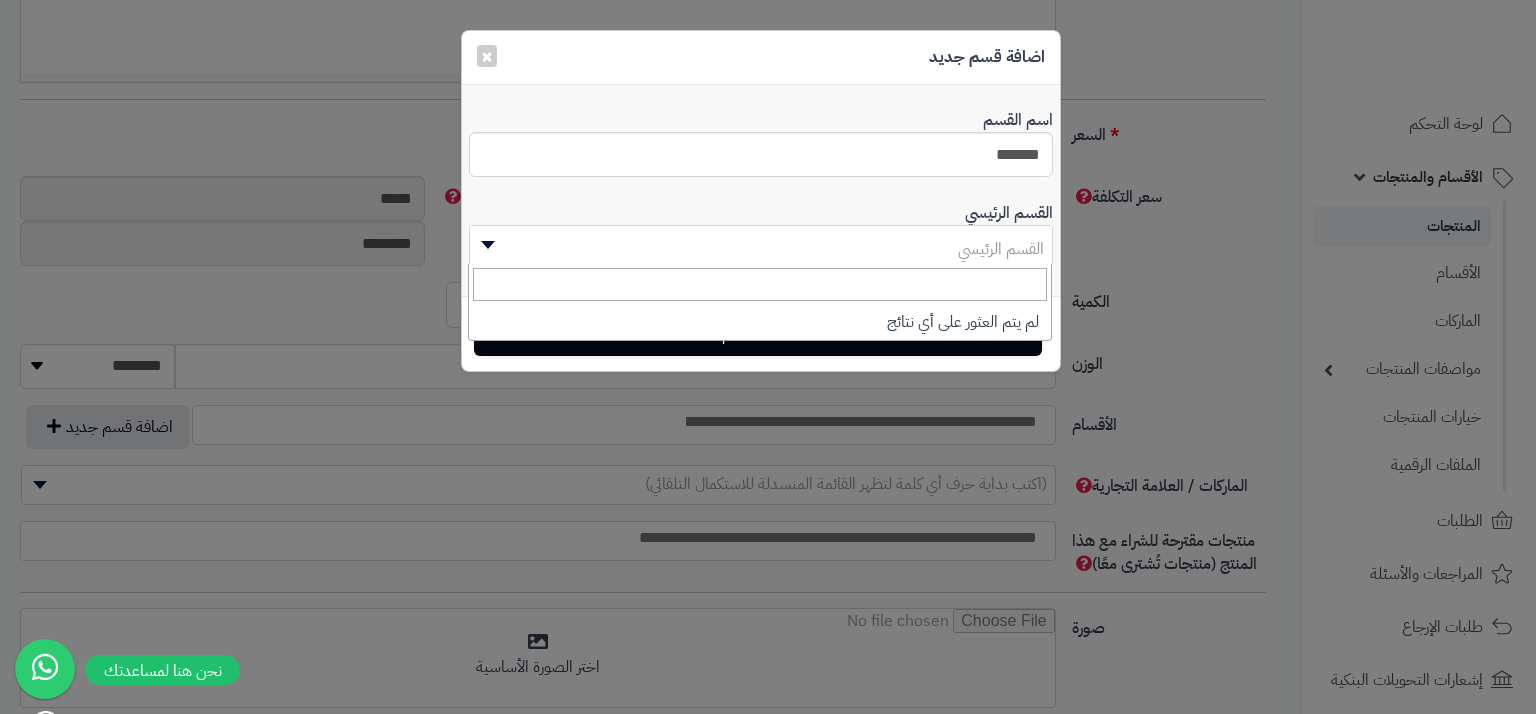 click on "القسم الرئيسي" at bounding box center [761, 249] 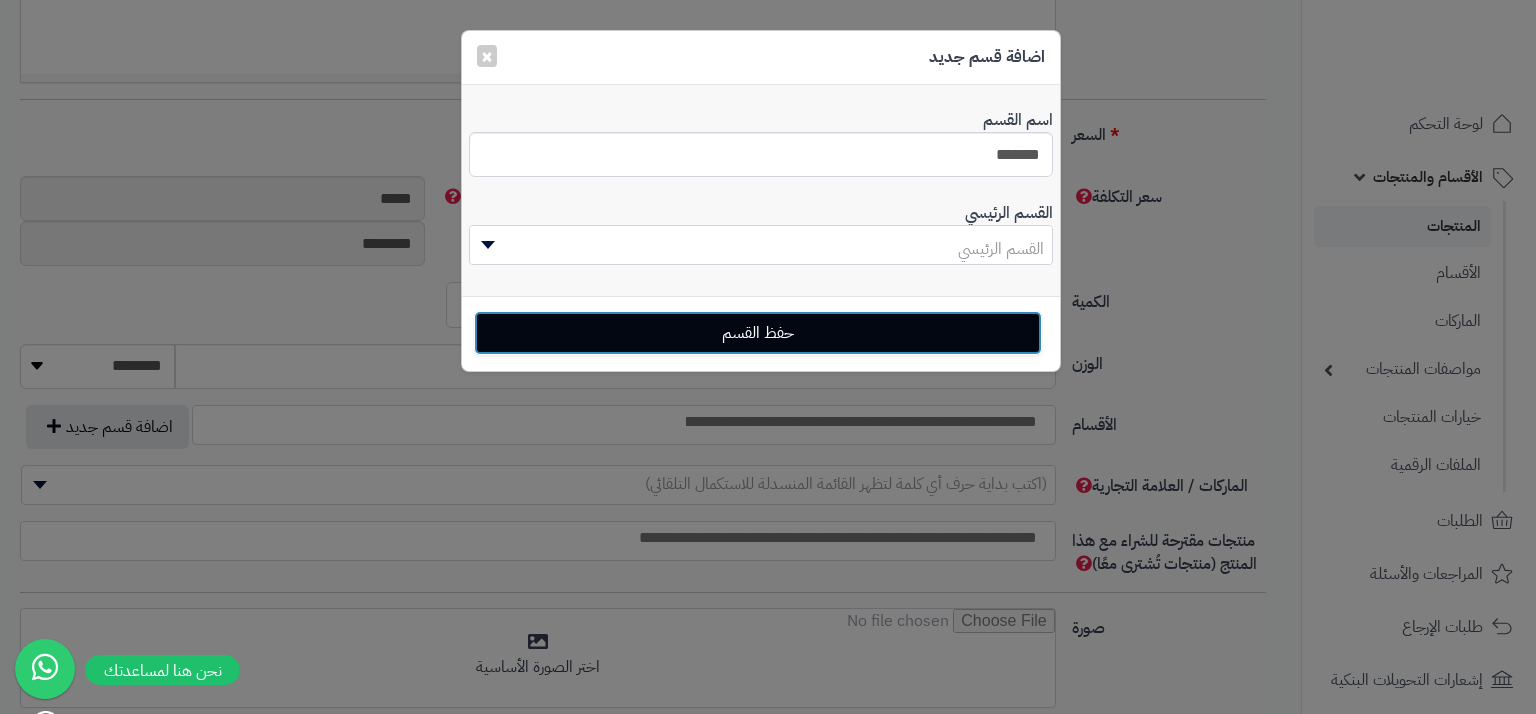 click on "حفظ القسم" at bounding box center (758, 333) 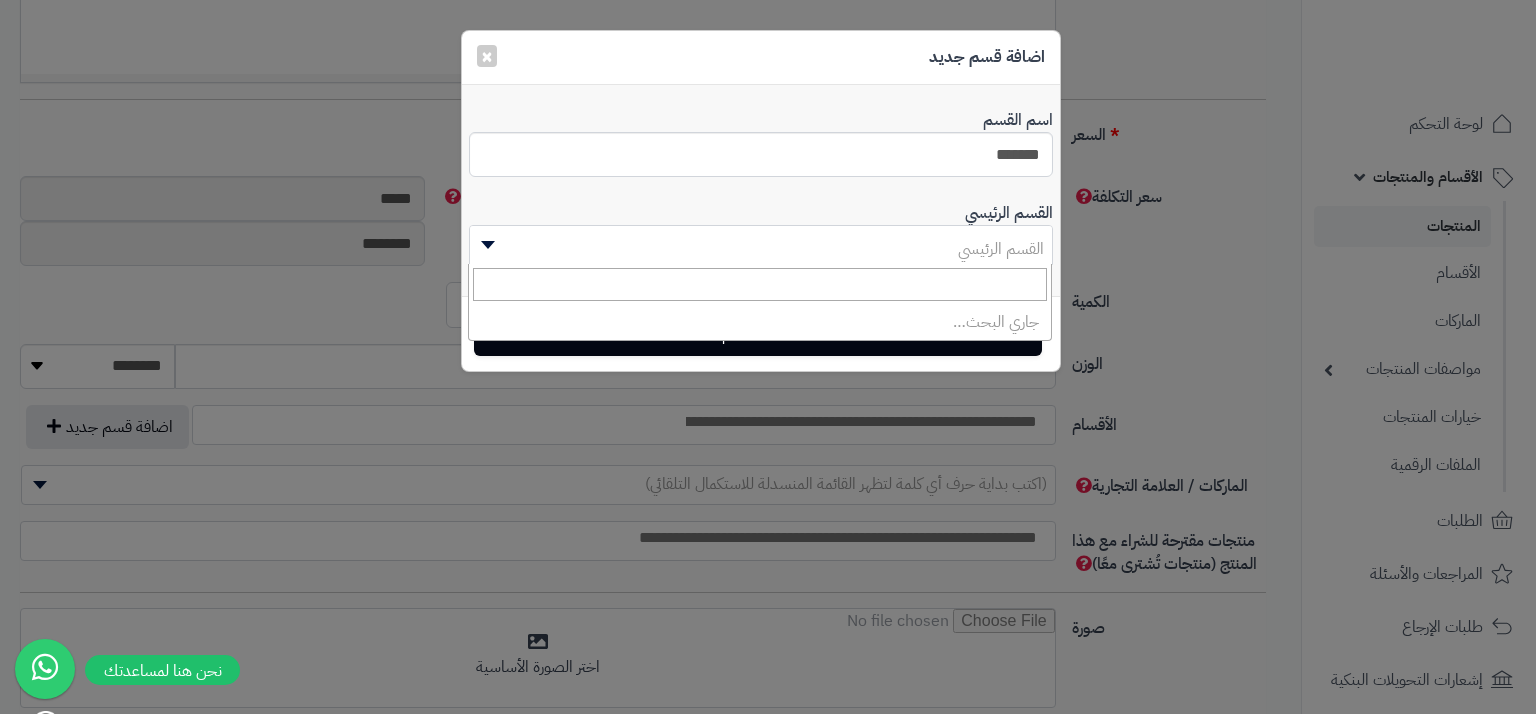 click at bounding box center [485, 245] 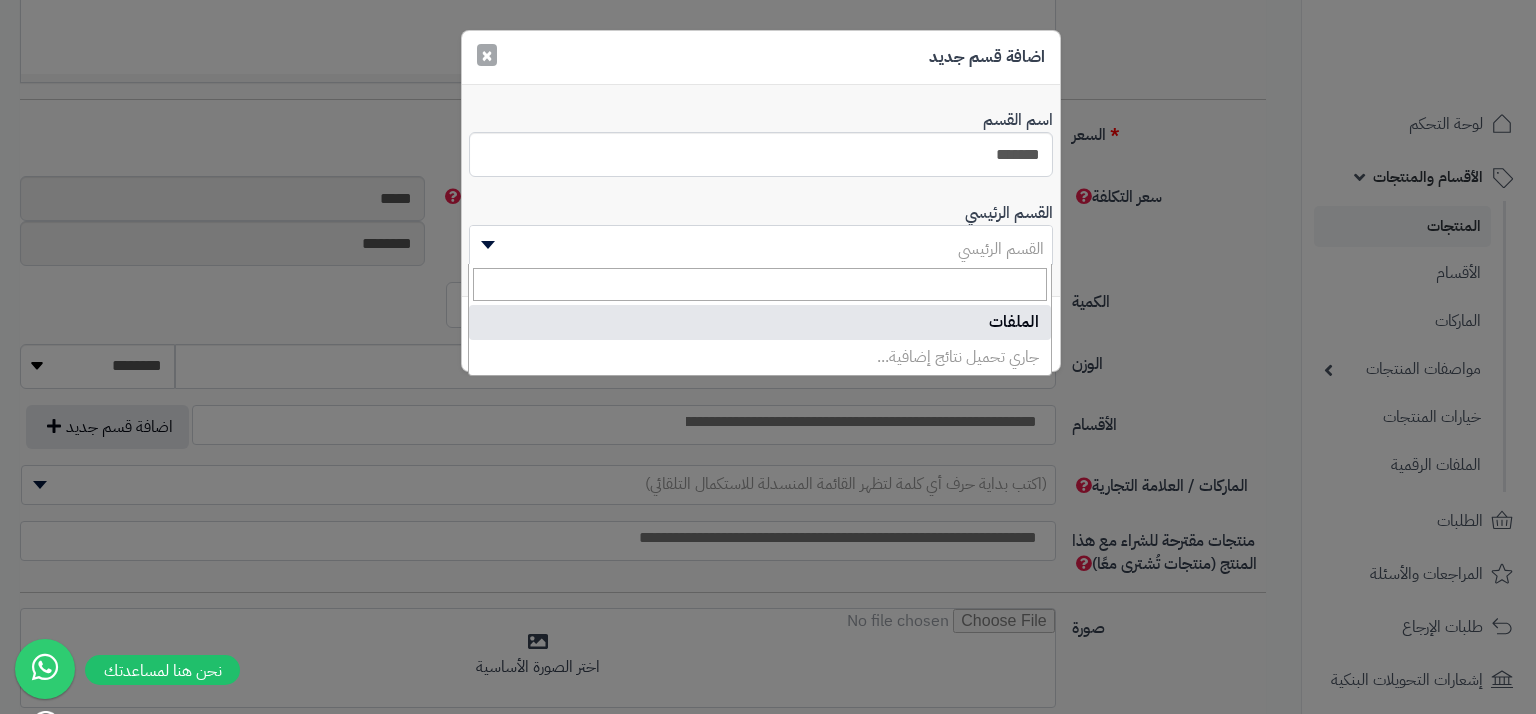 click on "اضافة قسم جديد
×
اسم القسم
*******
الوصف       p blockquote pre h1 h2 h3 h4 h5 h6 IBM Plex Sans Arabic     Arial   Arial Black   Comic Sans MS   Courier New   Helvetica   Impact   Tahoma   Times New Roman   Verdana 16  8  9  10  11  12  14  18  24  36    Background Color         Transparent              Foreground Color         Reset to default                        1 x 1                                     ×        Insert Link           Text to display To what URL should this link go? *******  Open in new window      Insert Link                   ×        Insert Image           Select from files Image URL      Insert Image                   ×        Insert Video           Video URL?  (YouTube, Vimeo, Vine, Instagram, DailyMotion or Youku)      Insert Video                   ×        Help           ENTER Insert Paragraph CTRL+Z Undoes the last command CTRL+Y Redoes the last command TAB Tab SHIFT+TAB Untab CTRL+B Set a bold style CTRL+I Set a italic style CTRL+U CTRL+K" at bounding box center (761, 201) 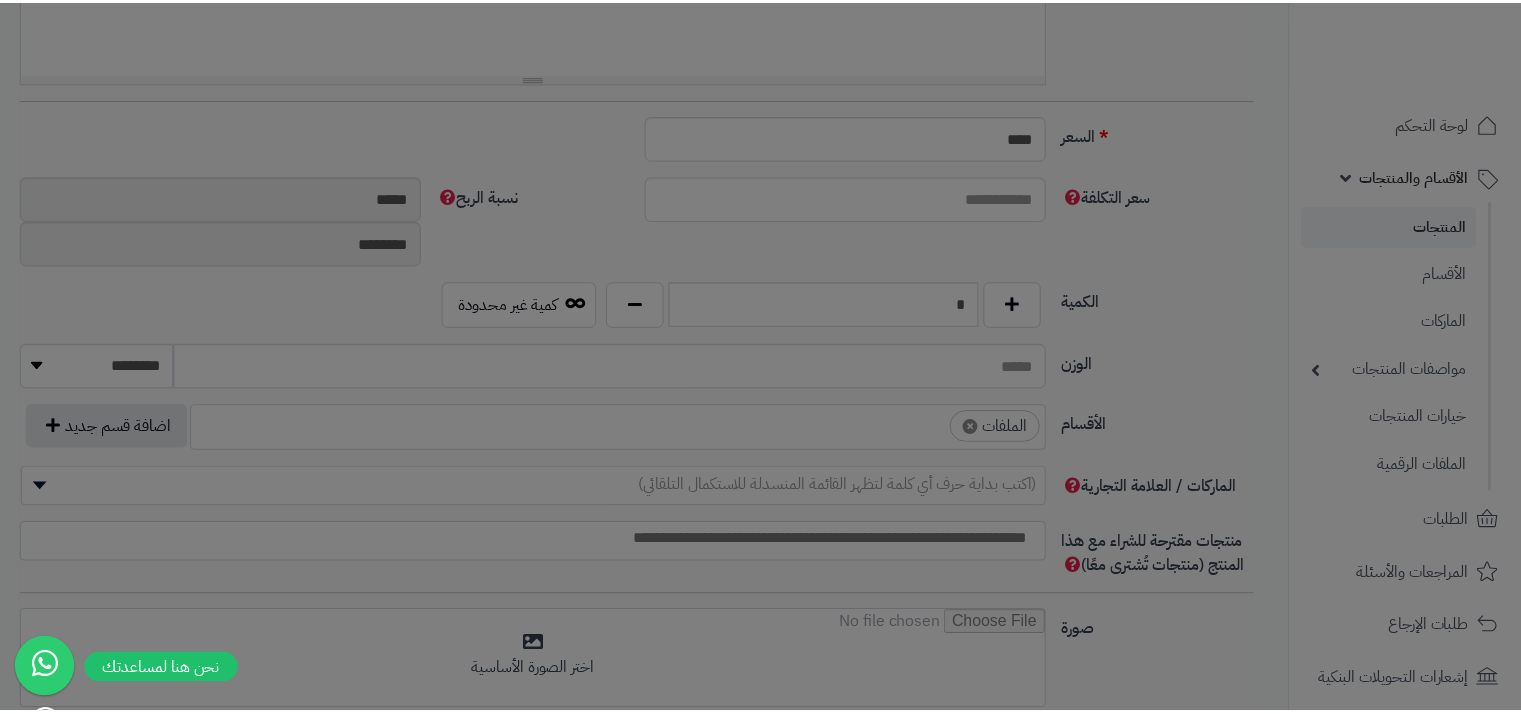scroll, scrollTop: 0, scrollLeft: 0, axis: both 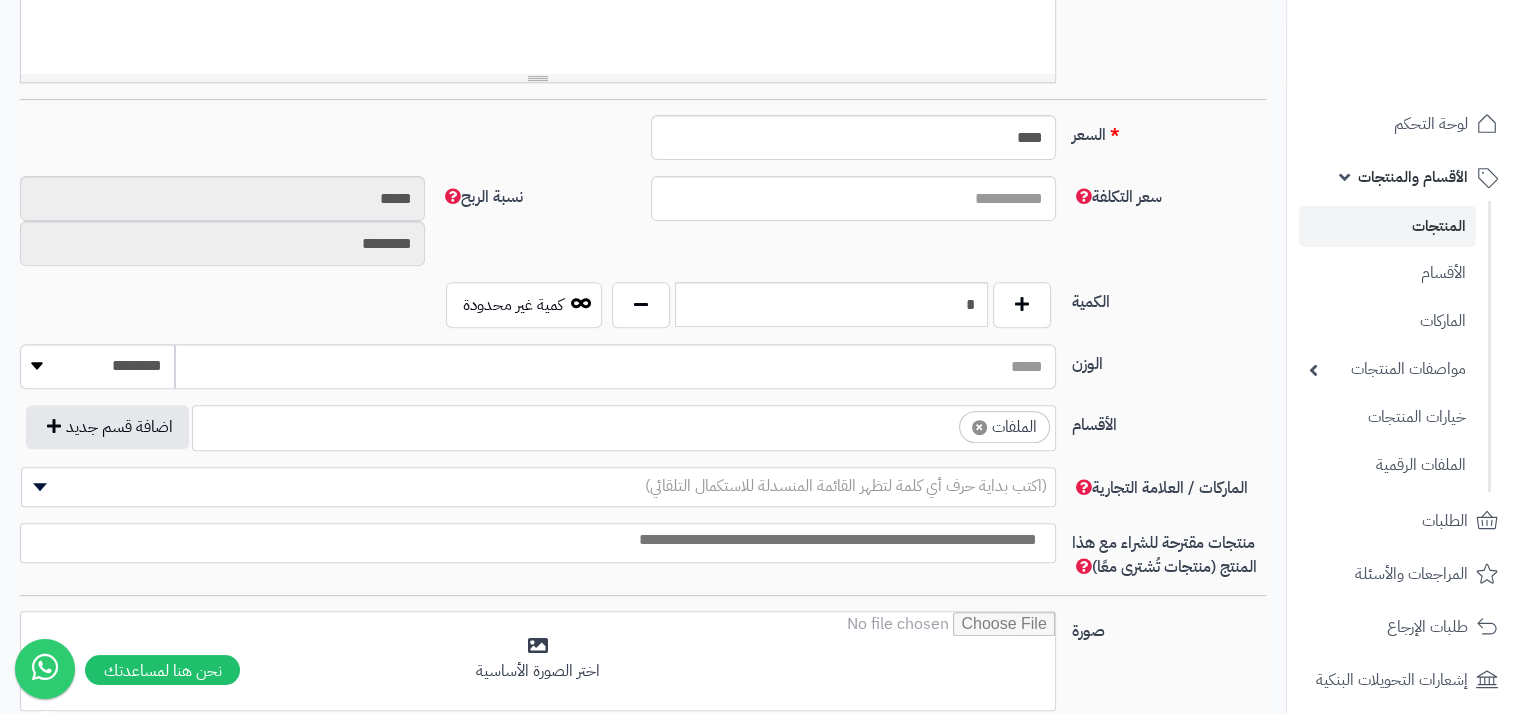 click on "(اكتب بداية حرف أي كلمة لتظهر القائمة المنسدلة للاستكمال التلقائي)" at bounding box center (846, 486) 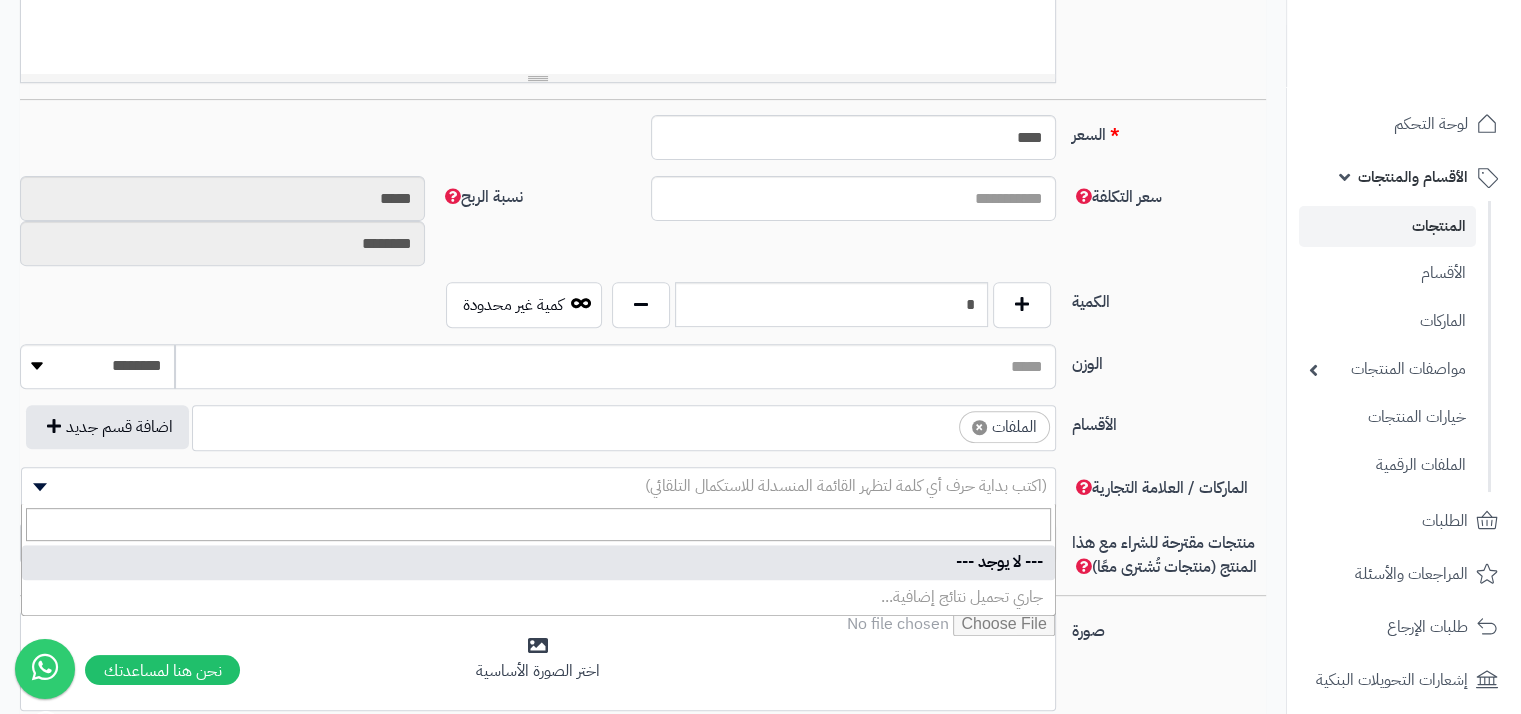 click on "الأقسام" at bounding box center (1169, 421) 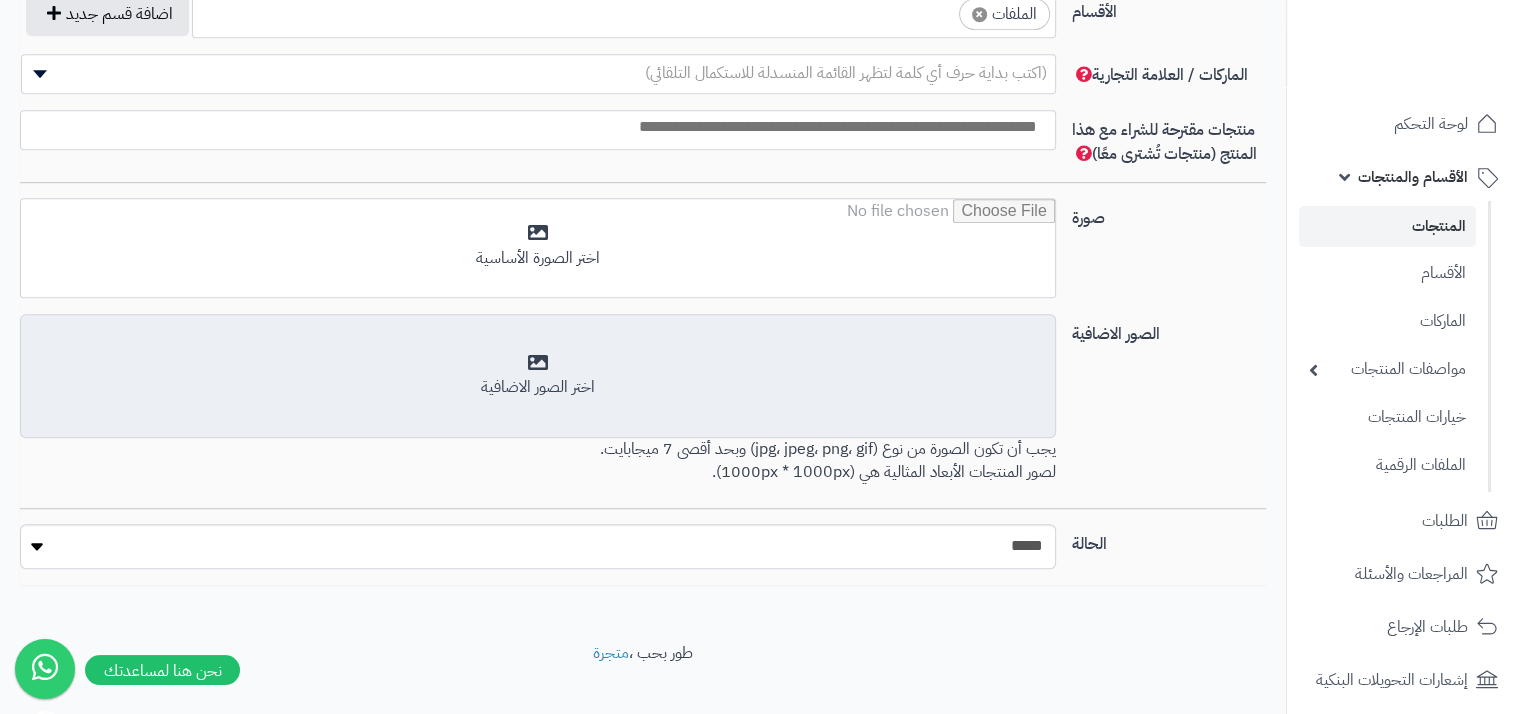 scroll, scrollTop: 1136, scrollLeft: 0, axis: vertical 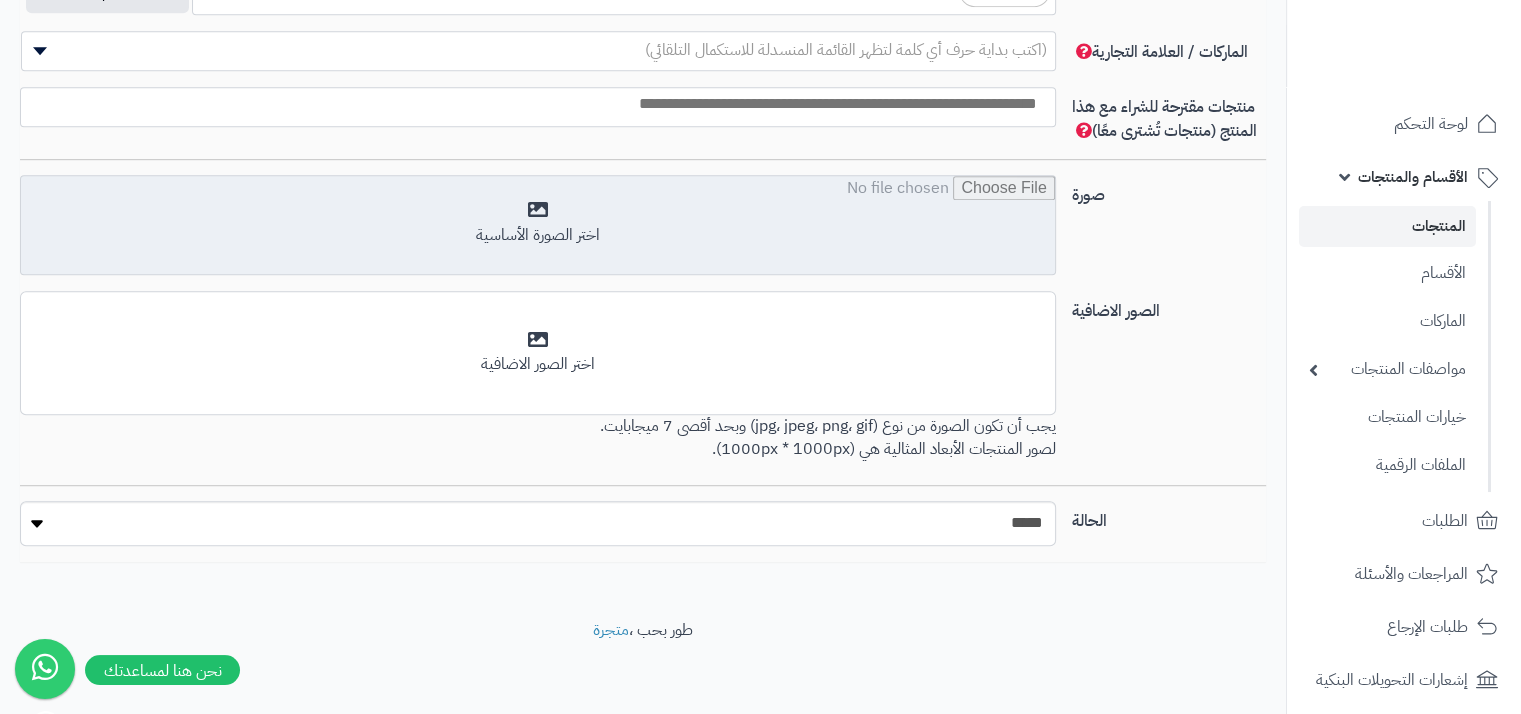 click at bounding box center [538, 226] 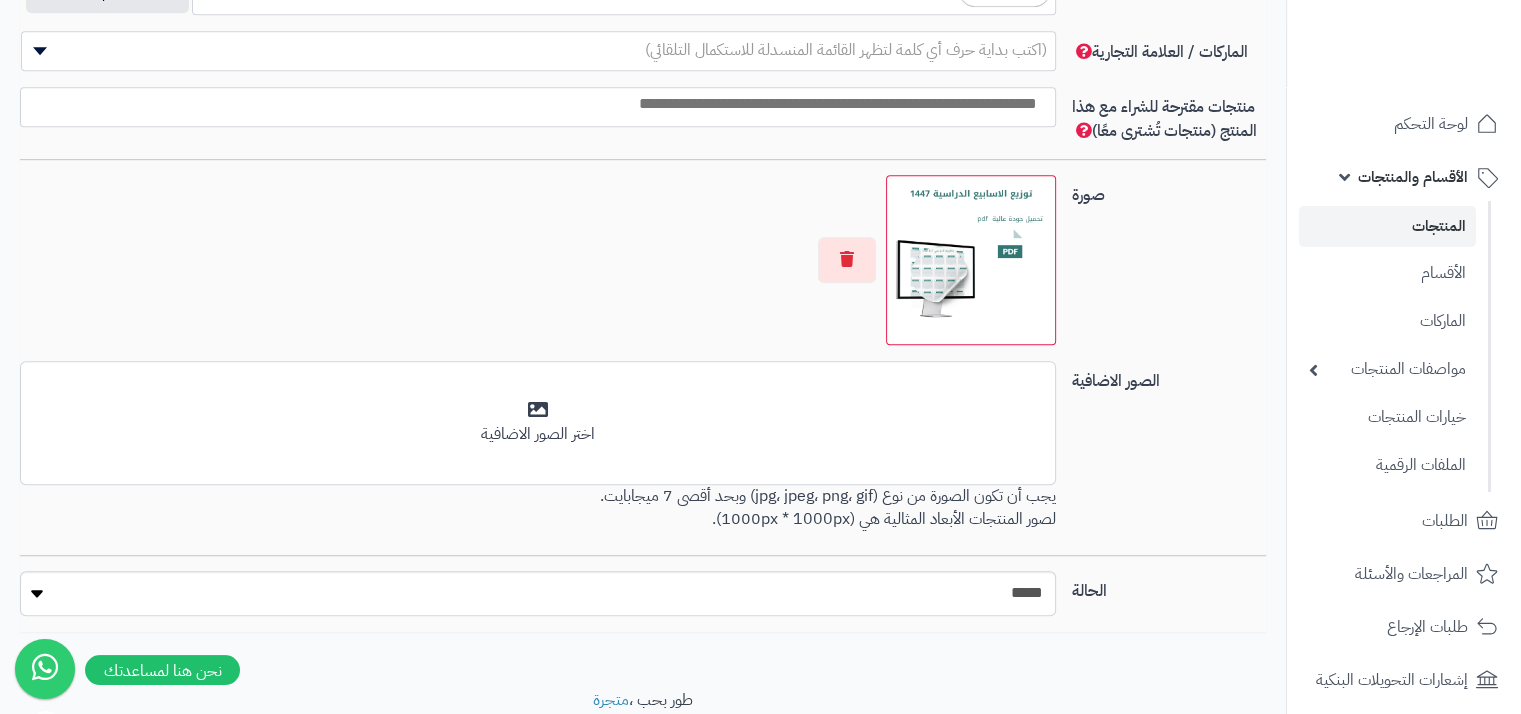 click on "صورة
اختر الصورة الأساسية" at bounding box center [643, 268] 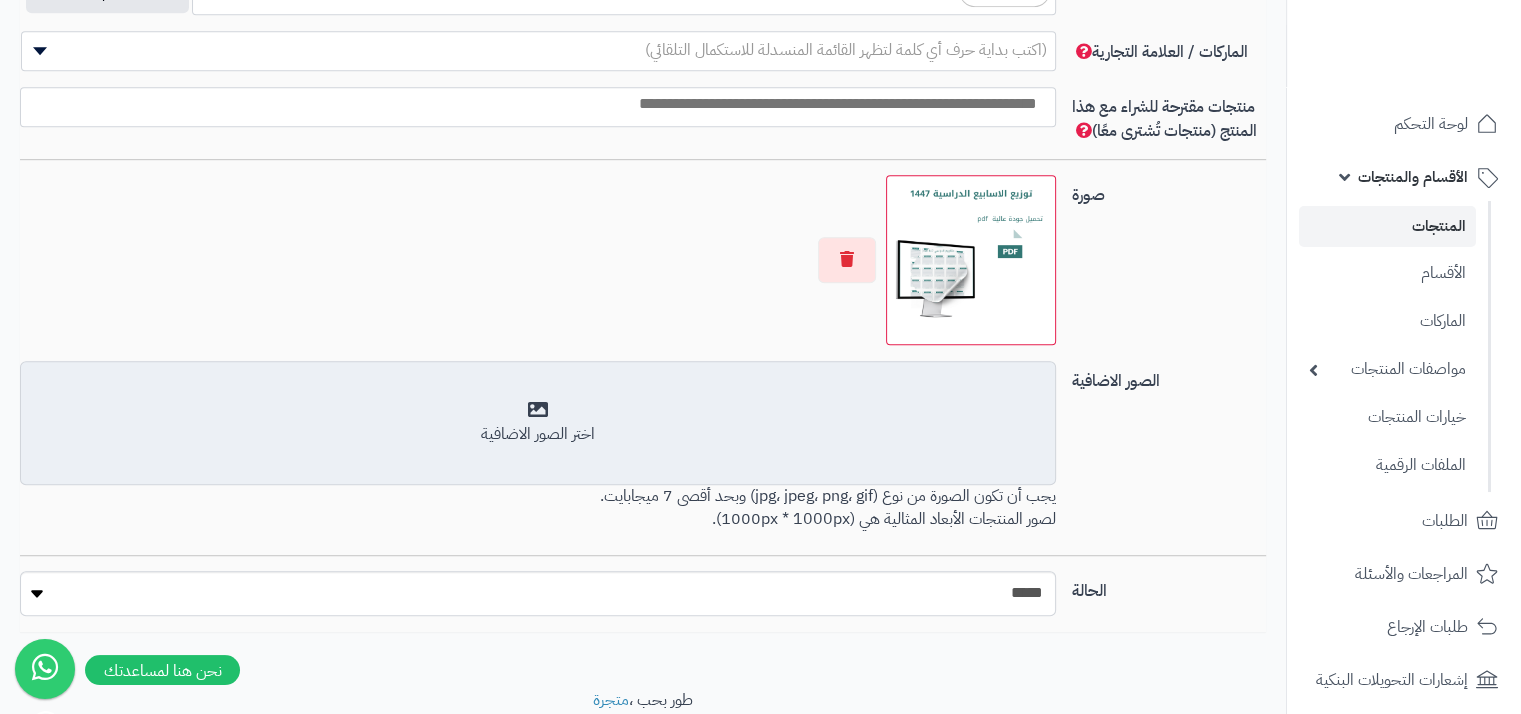click on "اختر الصور الاضافية" at bounding box center (538, 434) 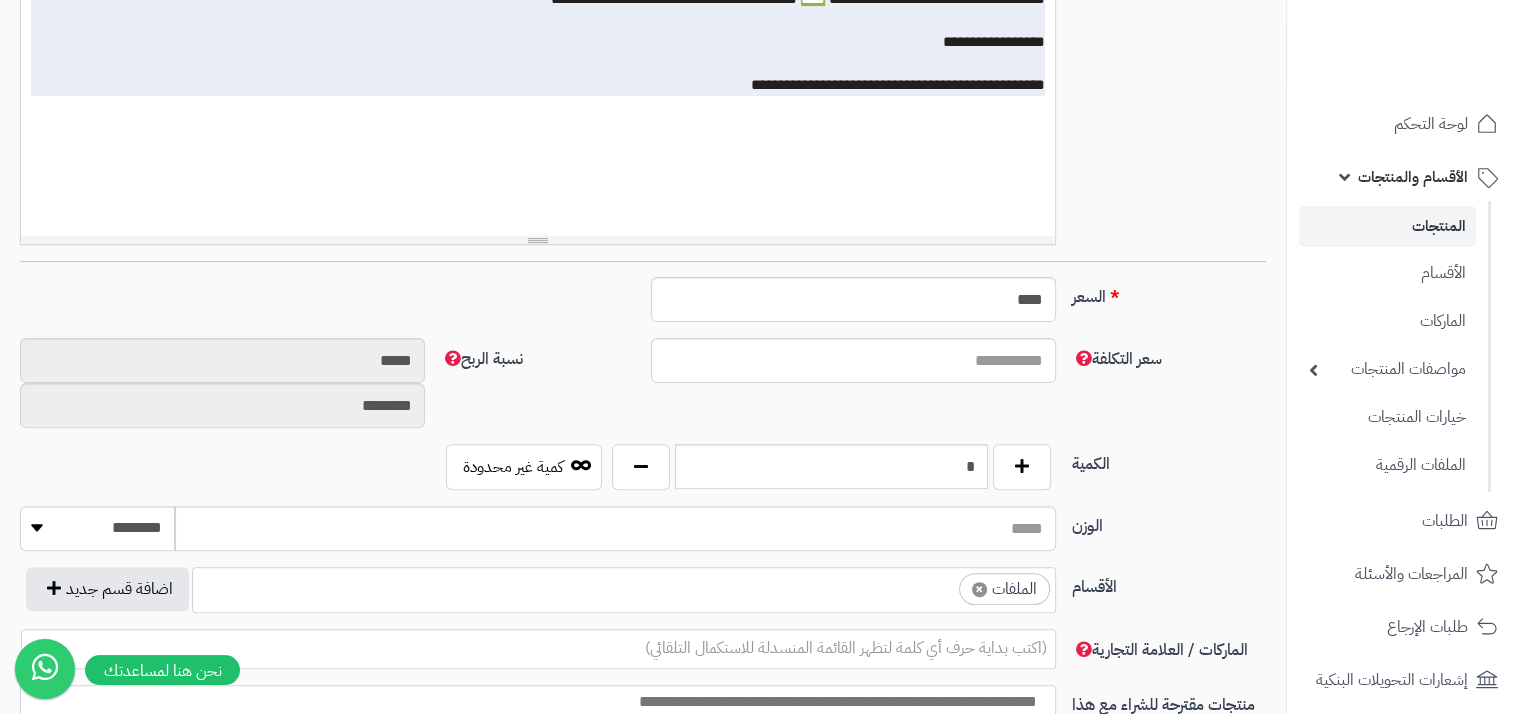 scroll, scrollTop: 0, scrollLeft: 0, axis: both 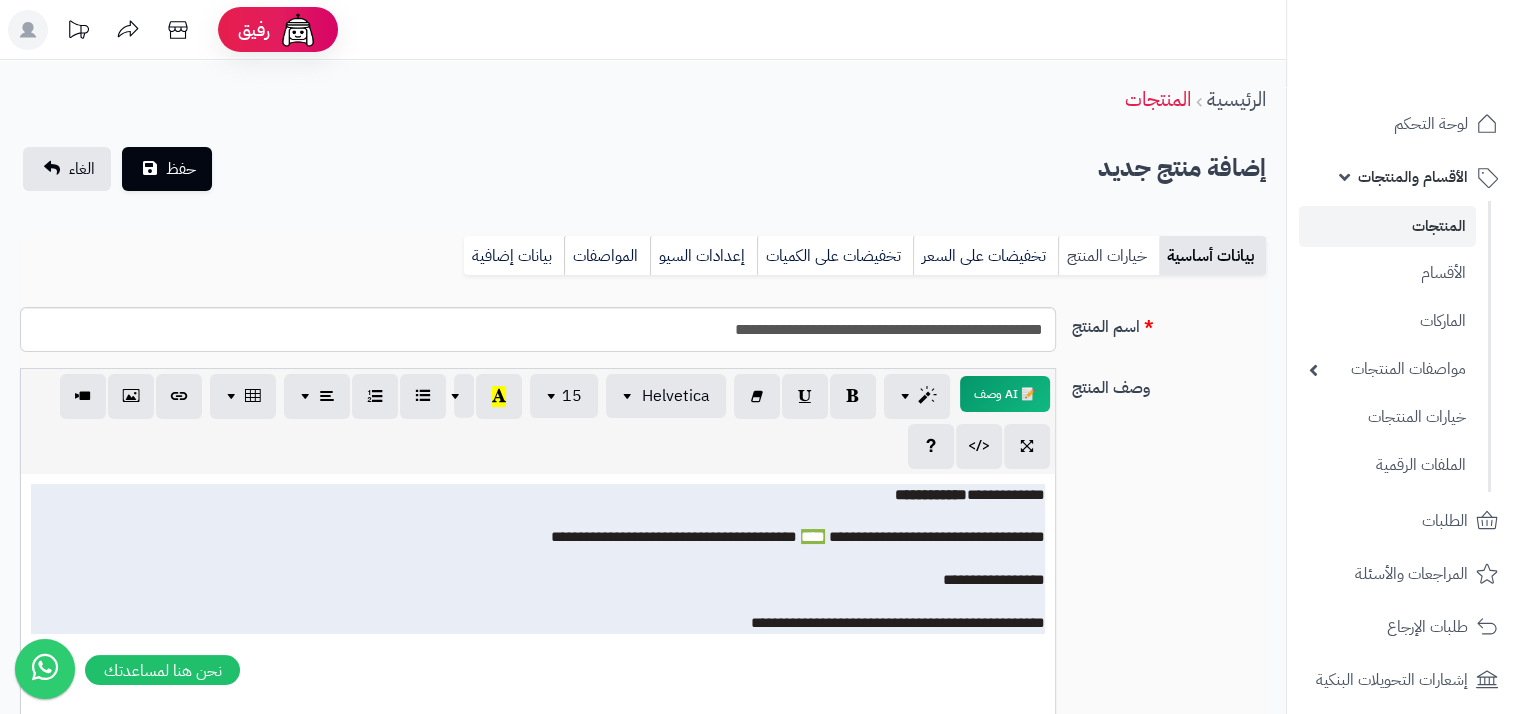 click on "خيارات المنتج" at bounding box center (1108, 256) 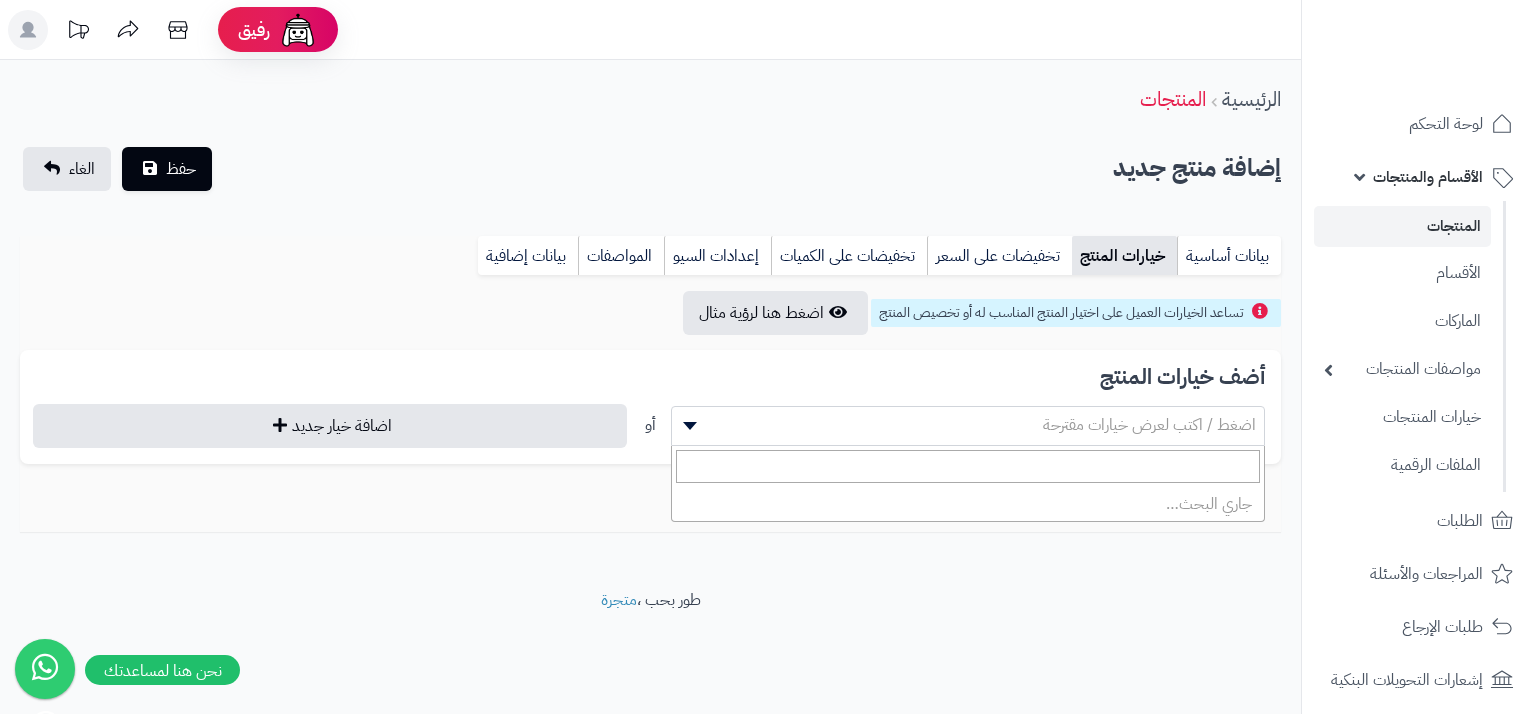 click on "اضغط / اكتب لعرض خيارات مقترحة" at bounding box center [1149, 425] 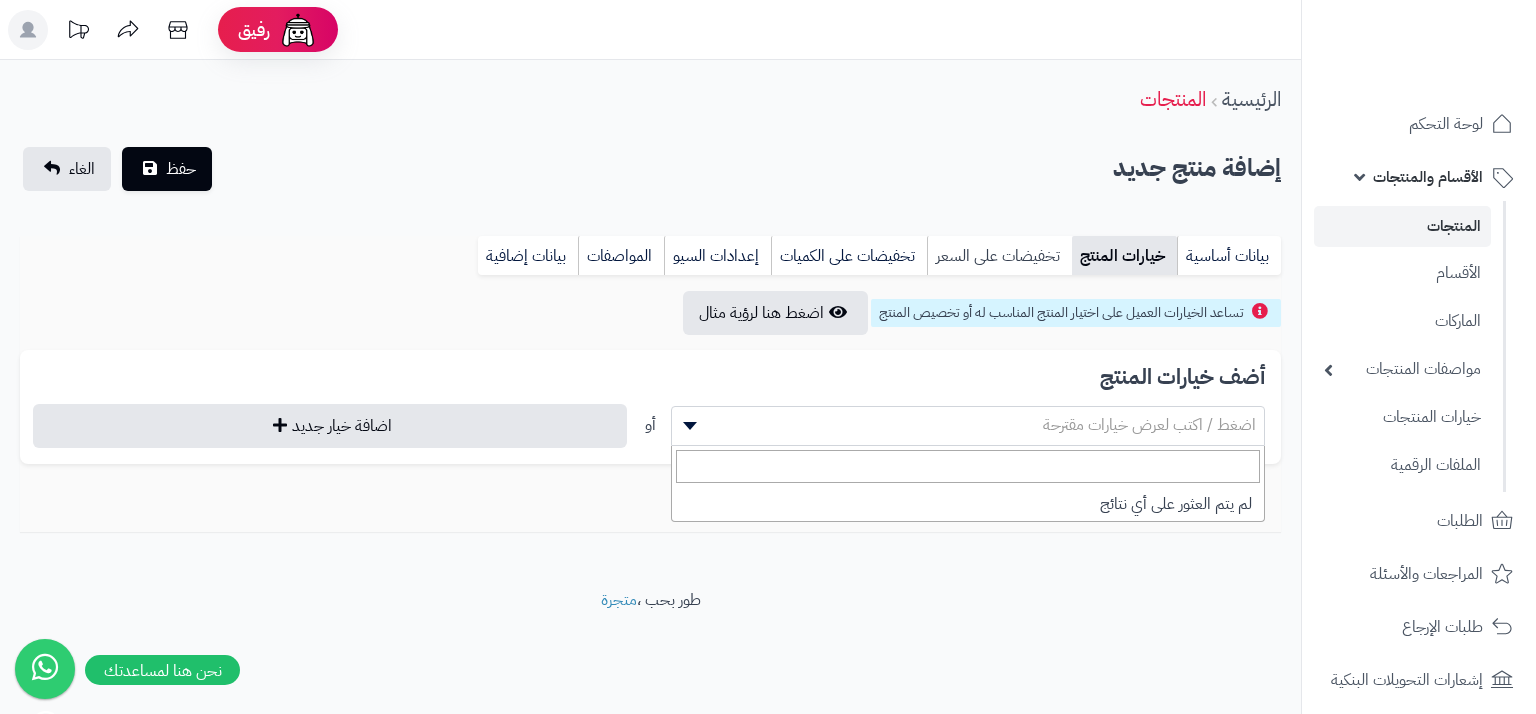 click on "تخفيضات على السعر" at bounding box center (999, 256) 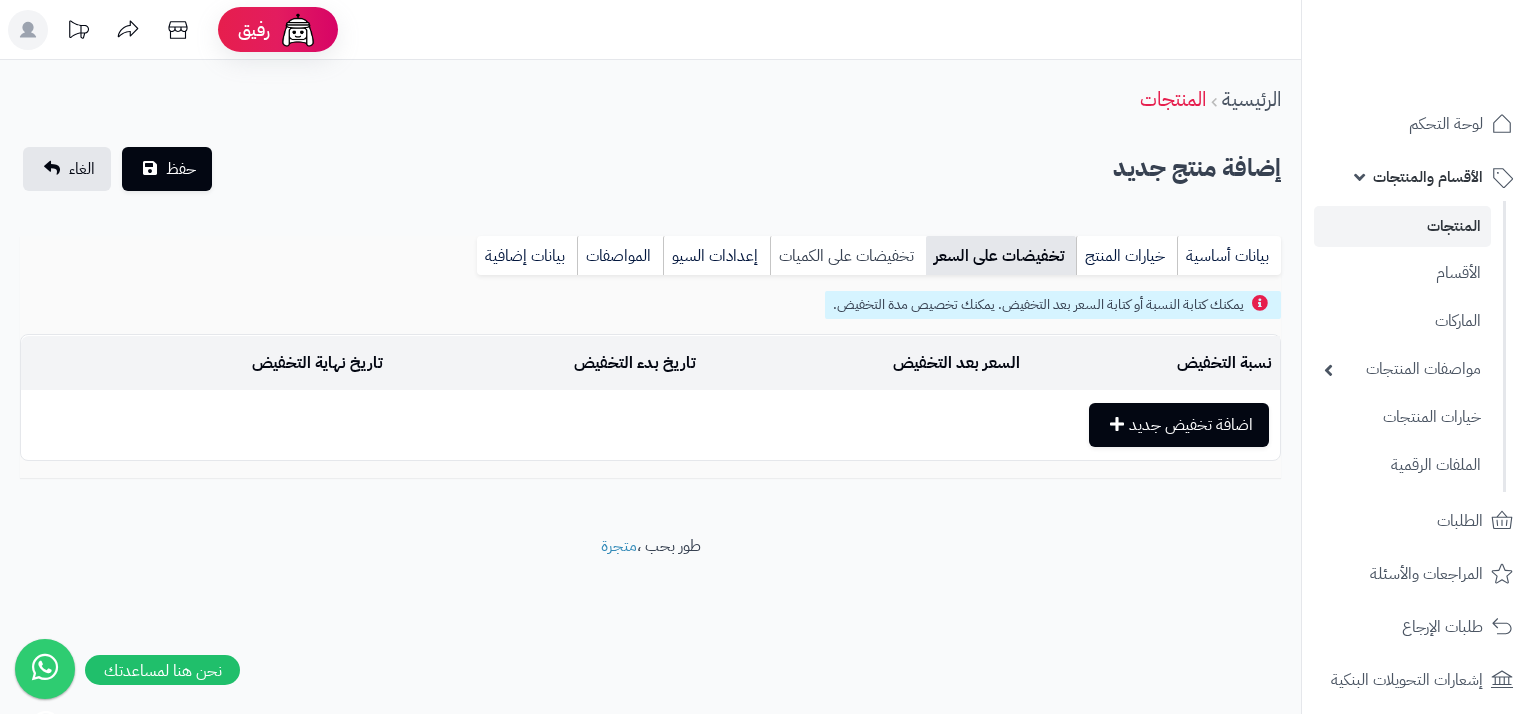 click on "تخفيضات على الكميات" at bounding box center [848, 256] 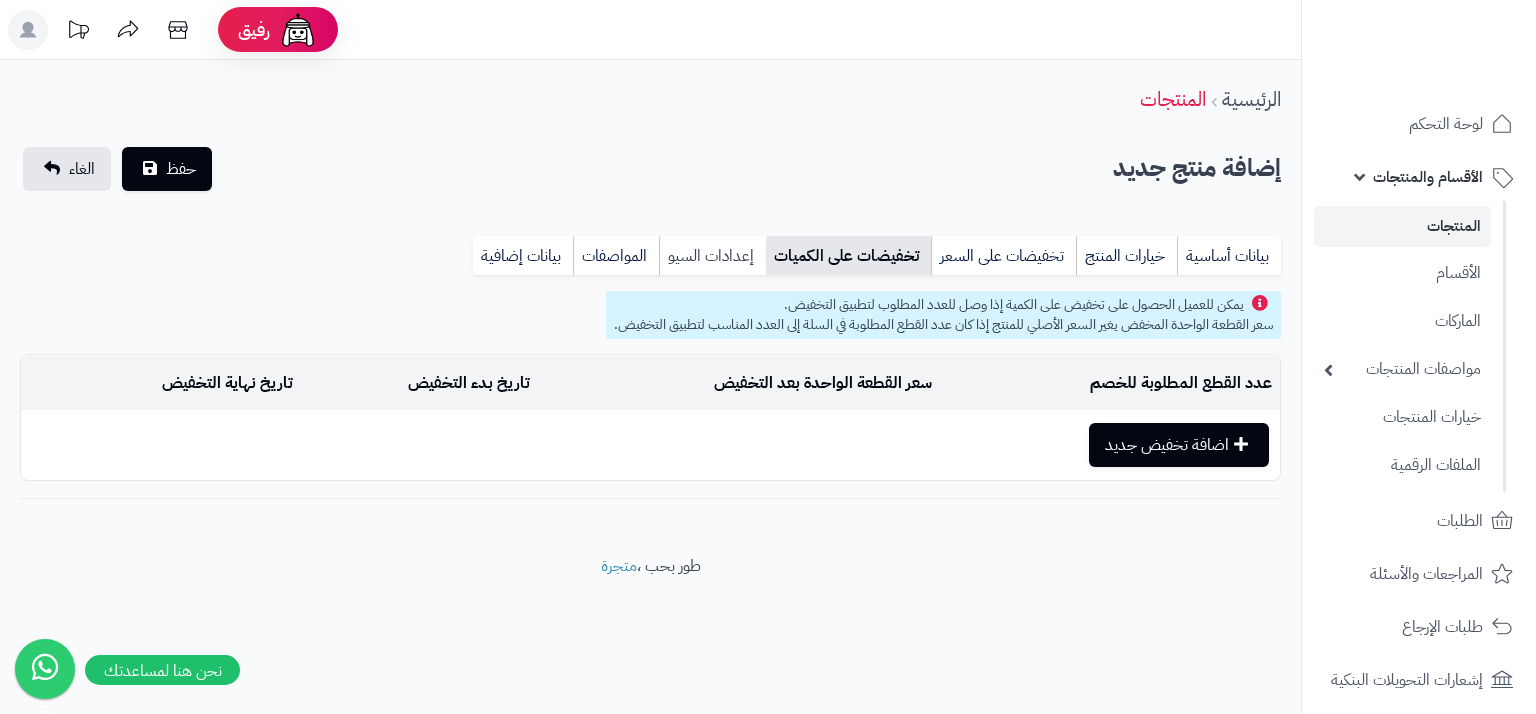 click on "إعدادات السيو" at bounding box center [712, 256] 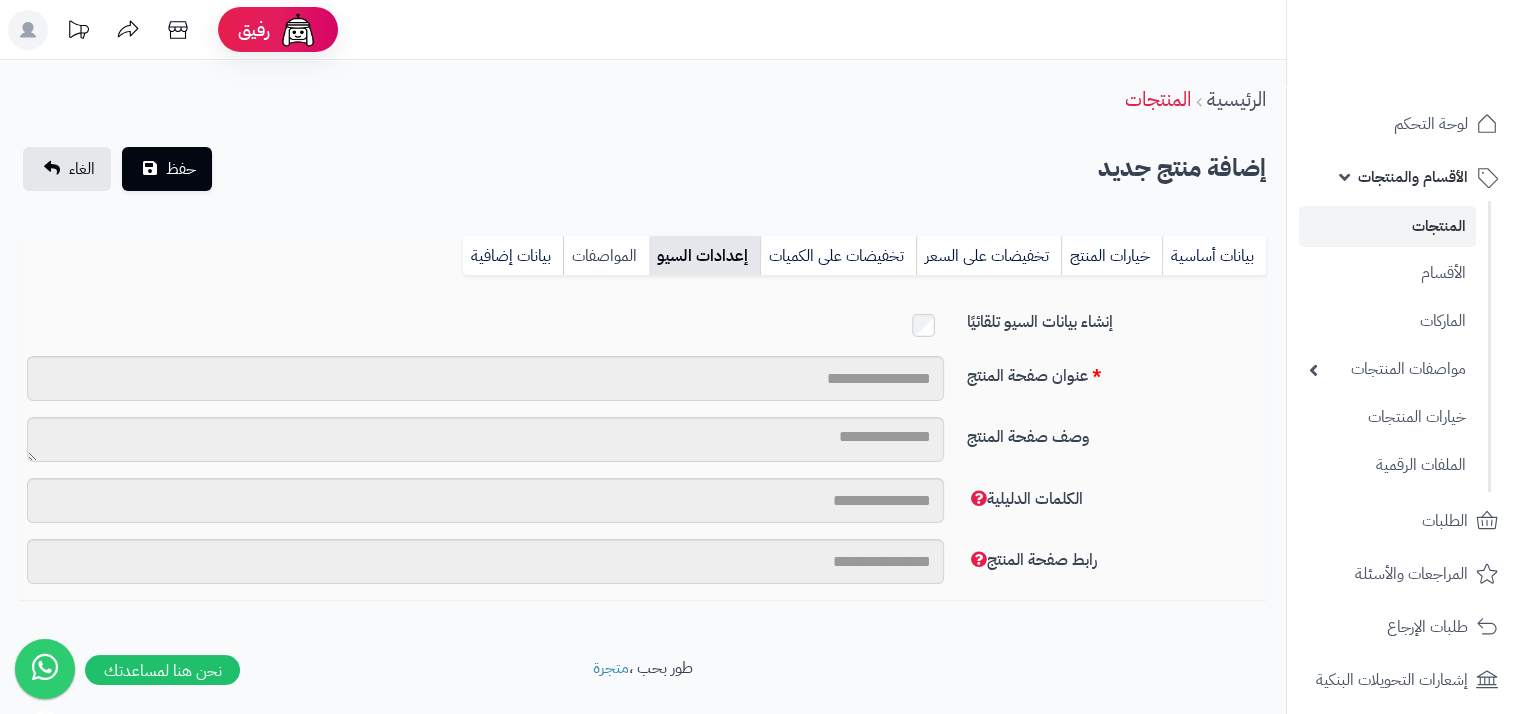 click on "المواصفات" at bounding box center (606, 256) 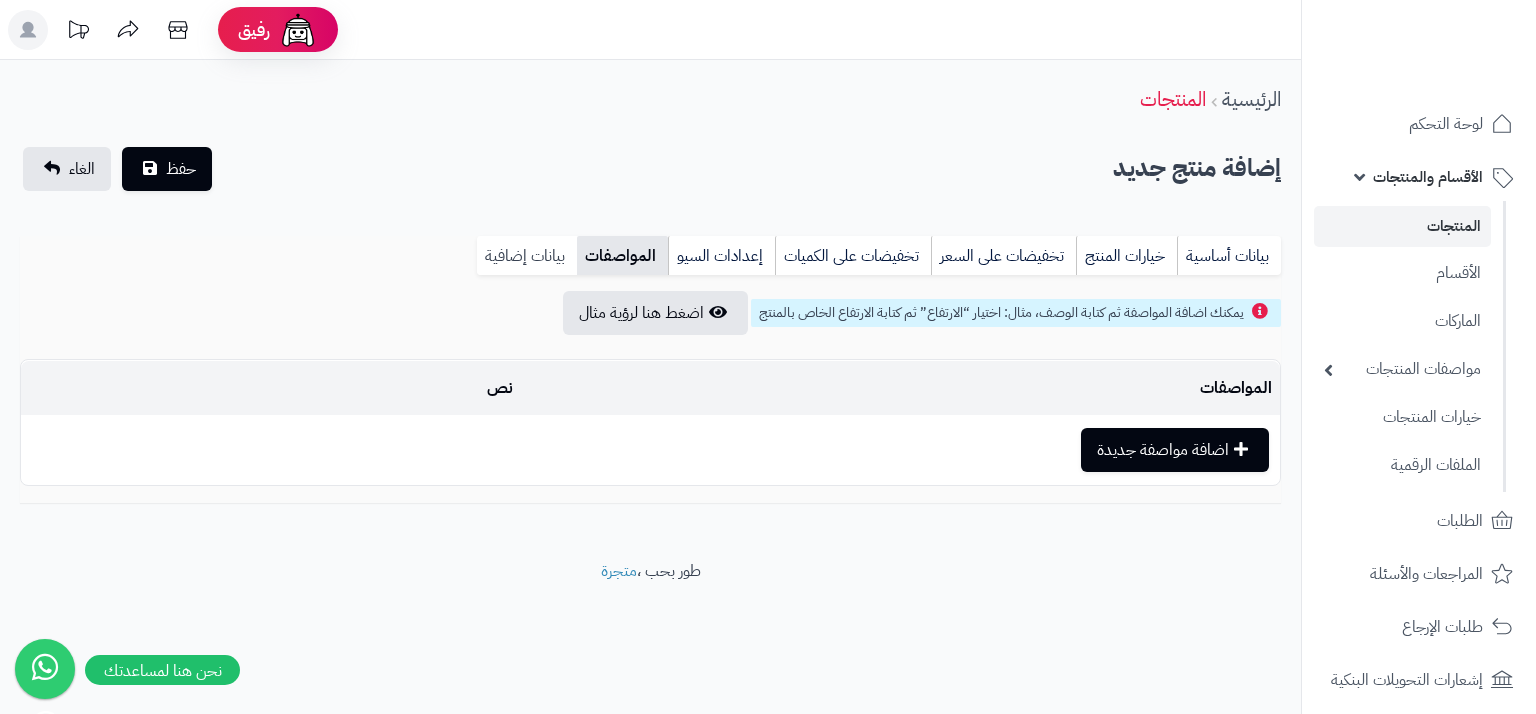 click on "بيانات إضافية" at bounding box center (527, 256) 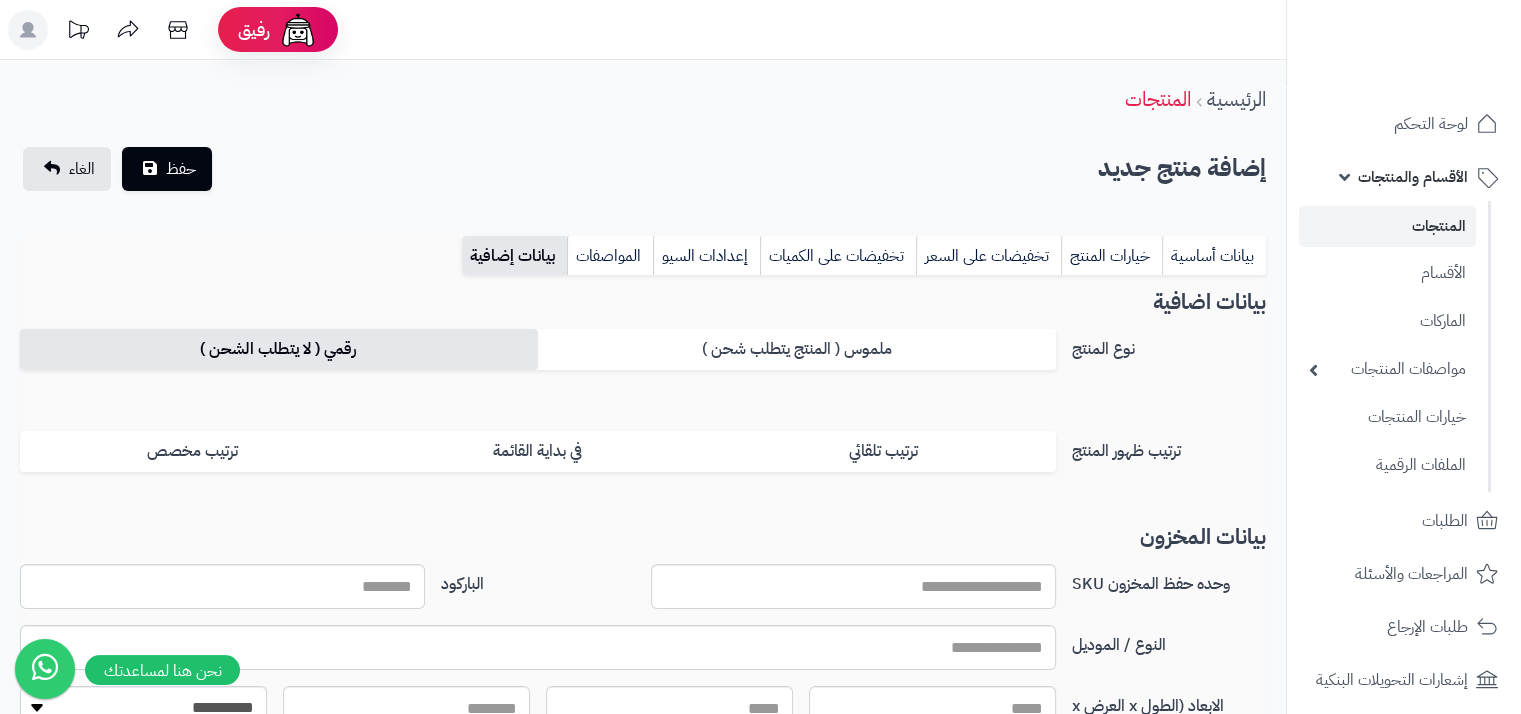click on "رقمي ( لا يتطلب الشحن )" at bounding box center (279, 349) 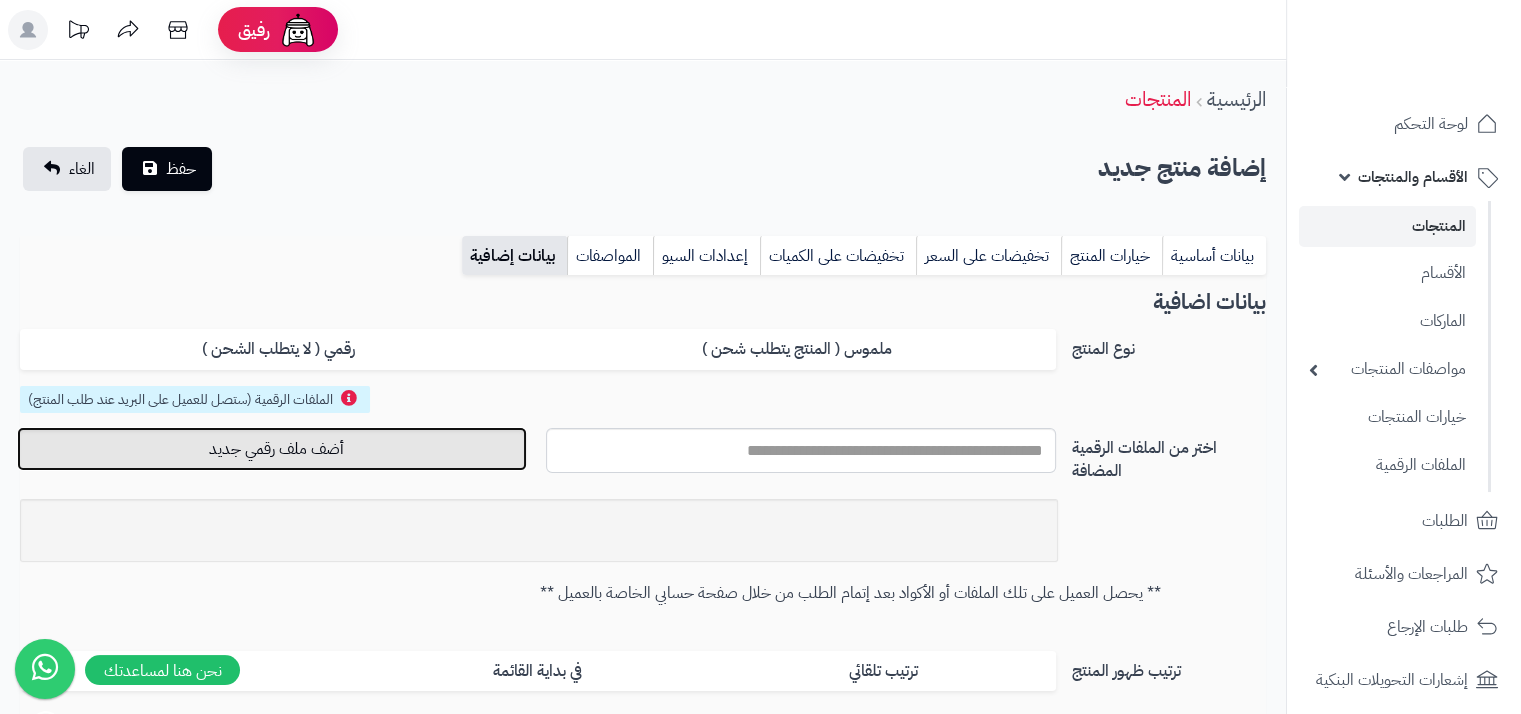 click on "أضف ملف رقمي جديد" at bounding box center [272, 449] 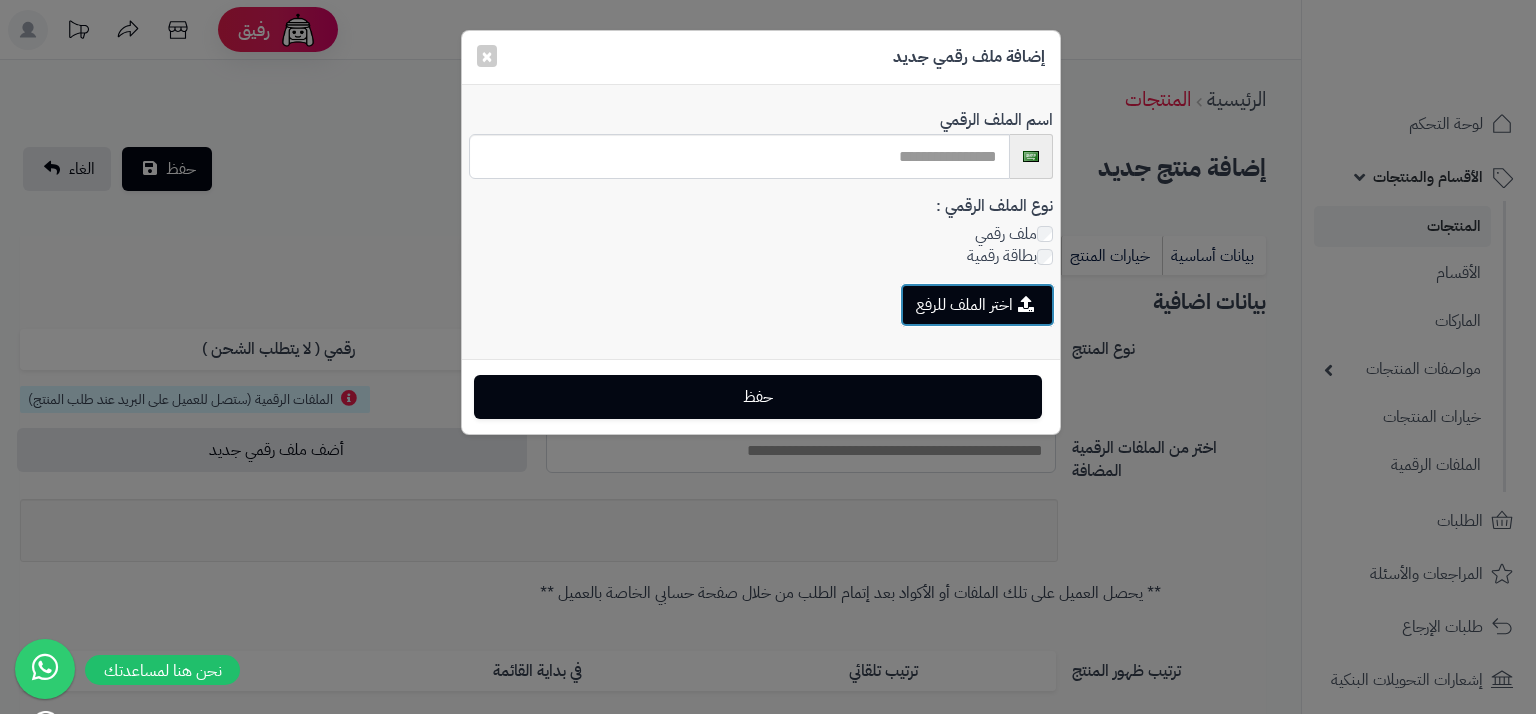 click on "اختر الملف للرفع" at bounding box center (977, 305) 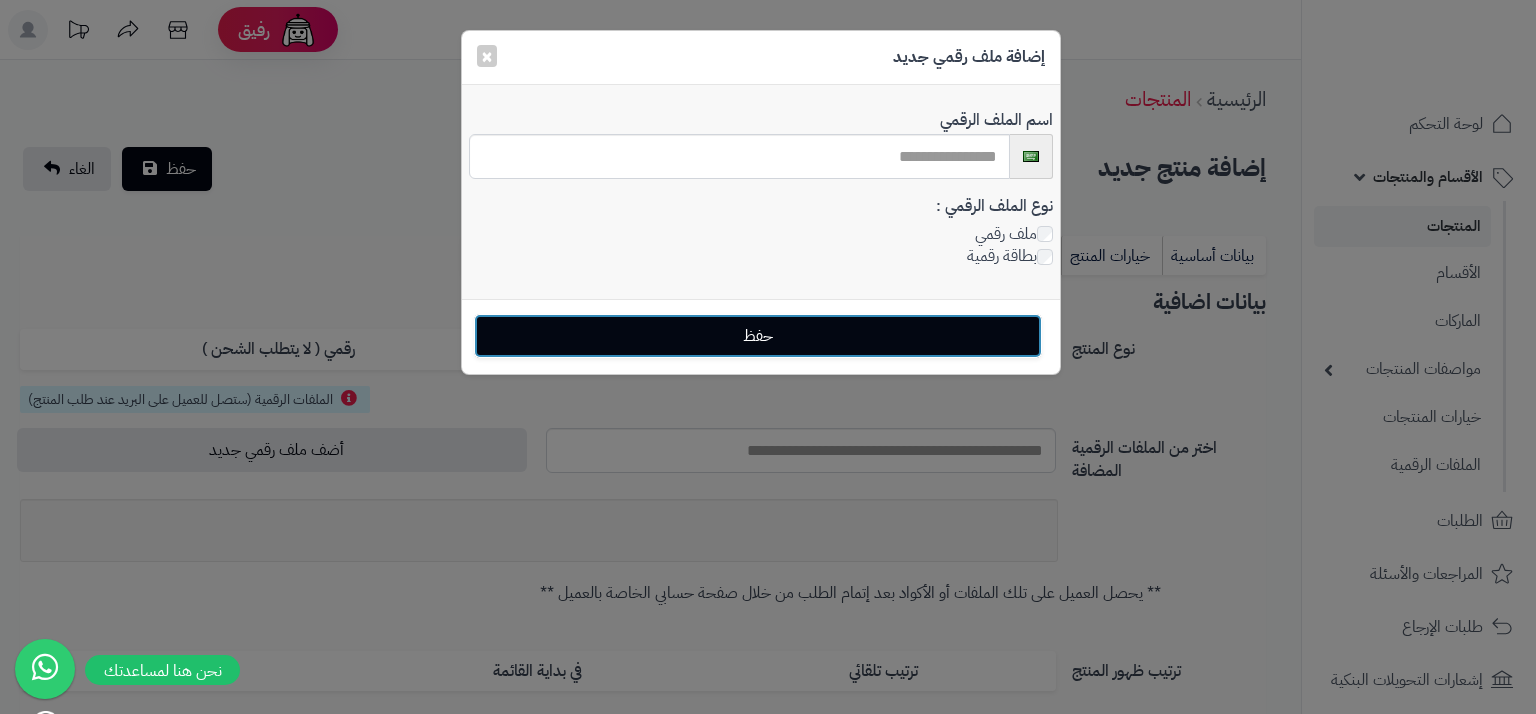 click on "حفظ" at bounding box center (758, 336) 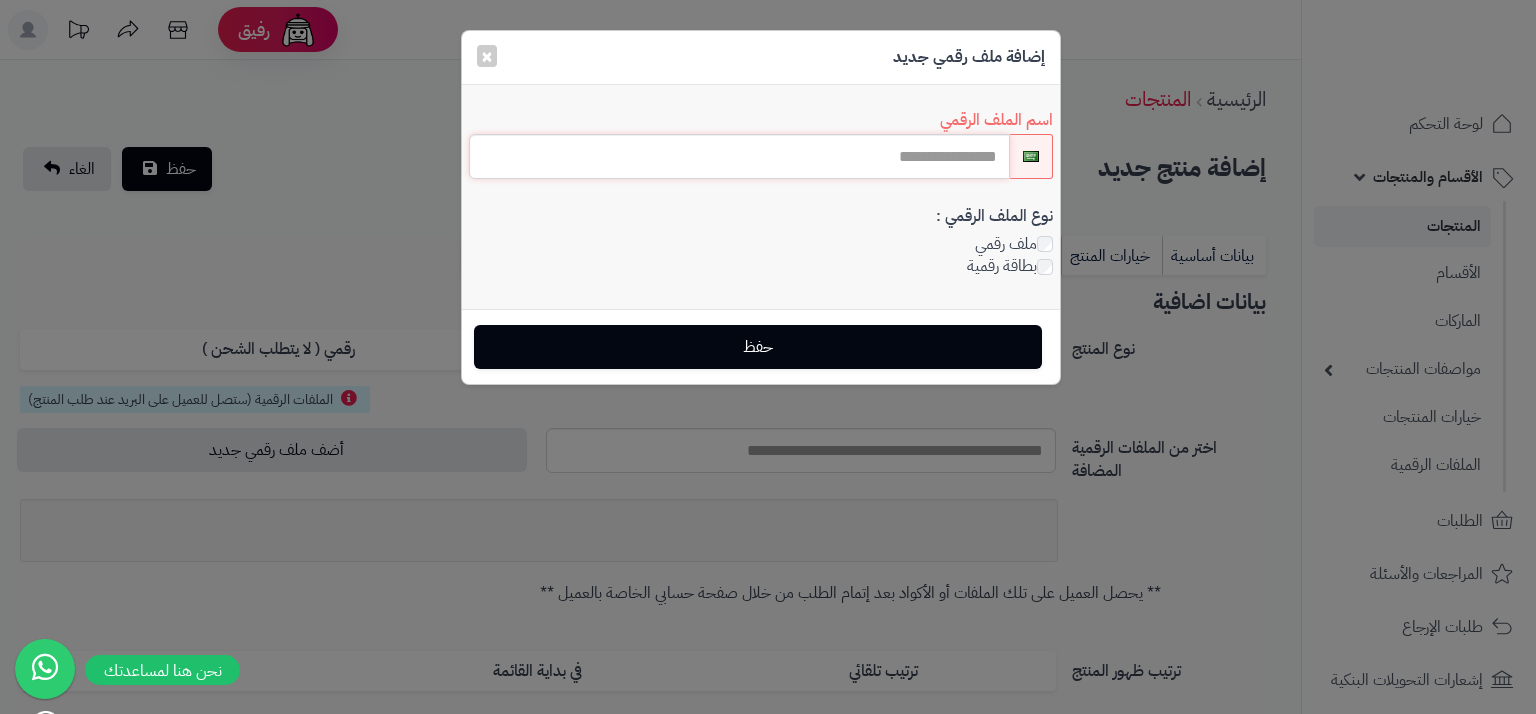 click at bounding box center [739, 156] 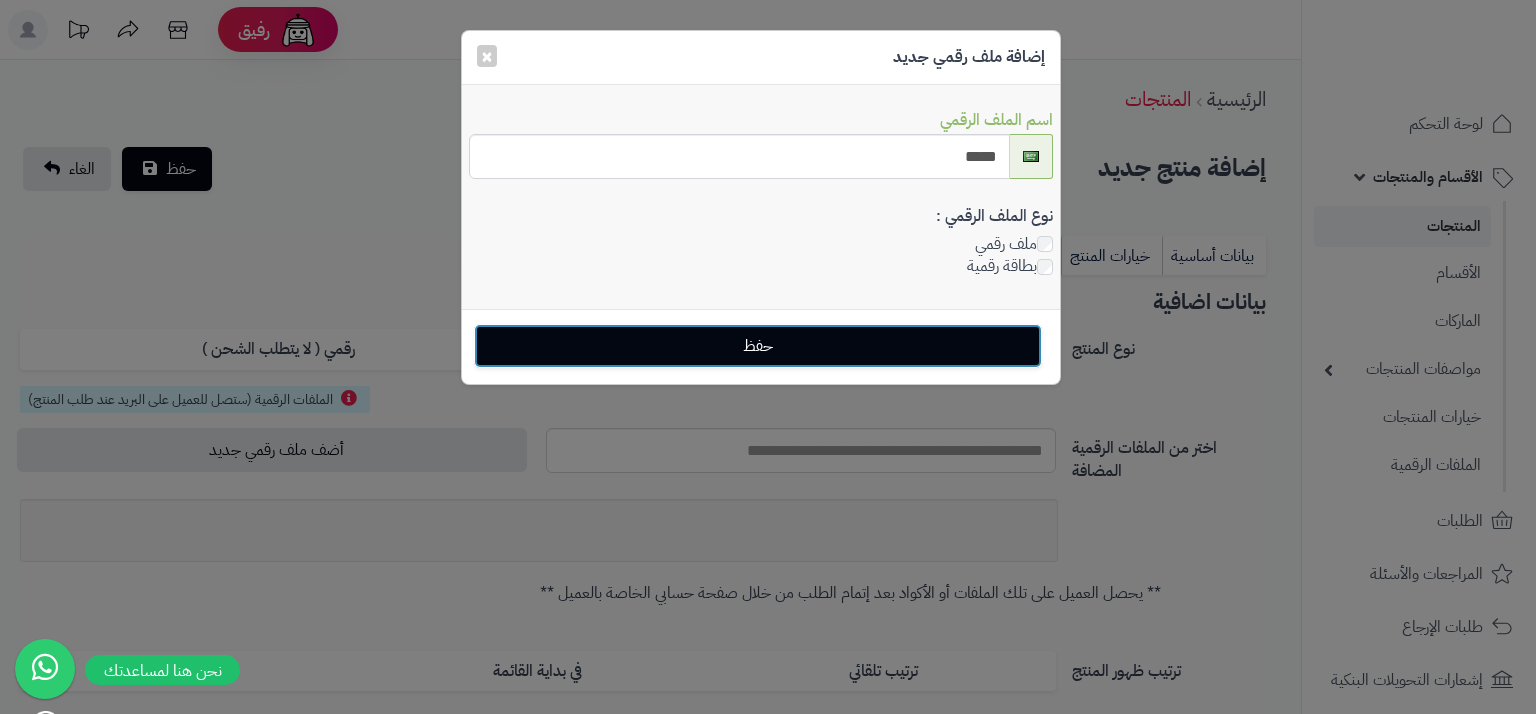 click on "حفظ" at bounding box center (758, 346) 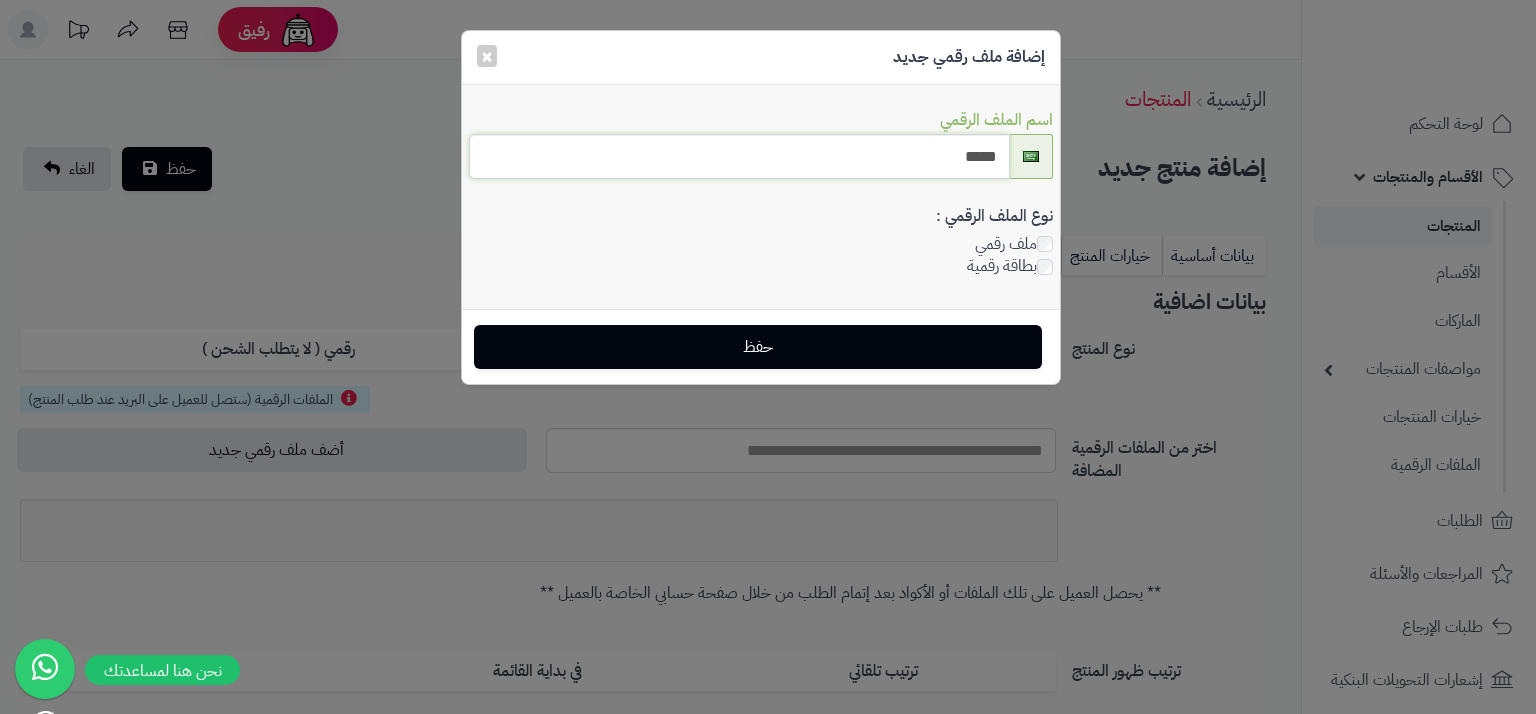 click on "*****" at bounding box center (739, 156) 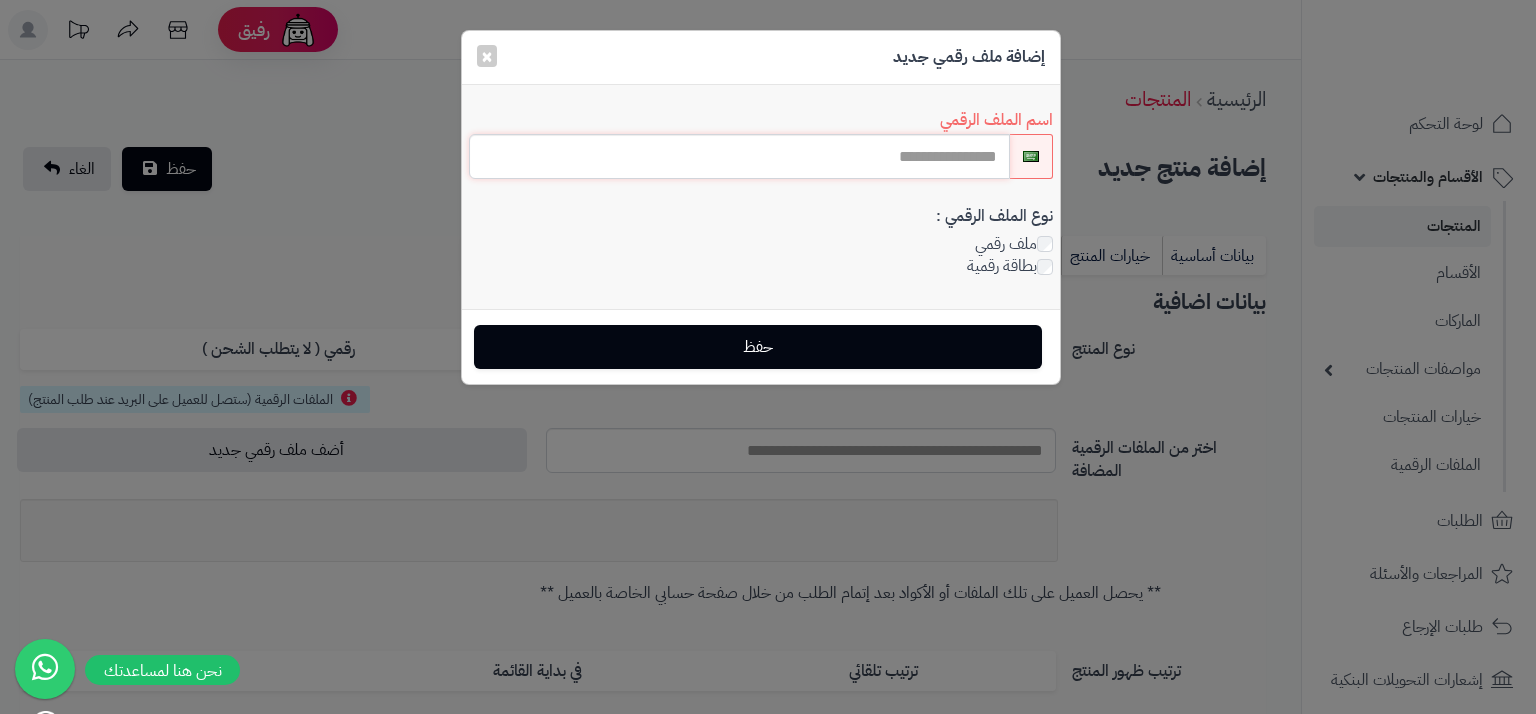 click at bounding box center [739, 156] 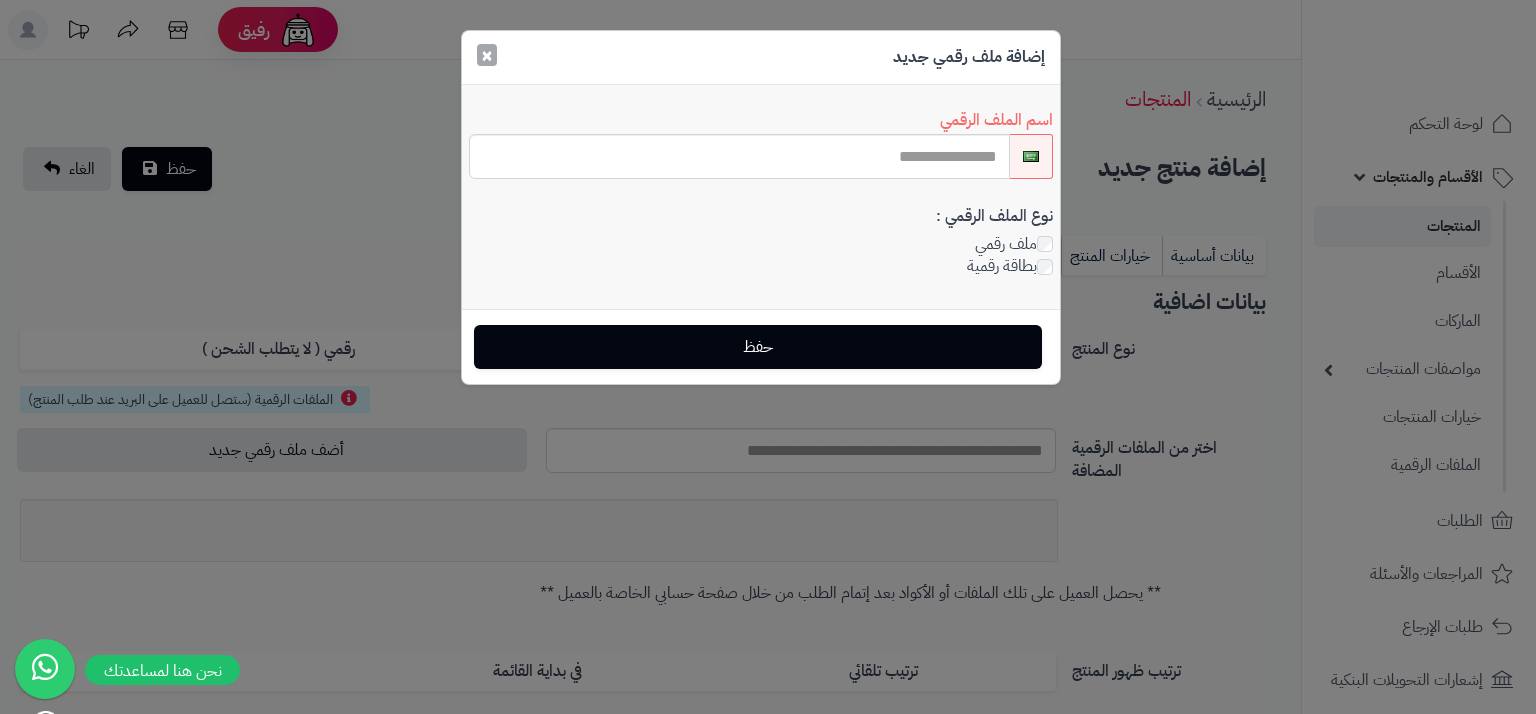 click on "إضافة ملف رقمي جديد
×" at bounding box center (761, 58) 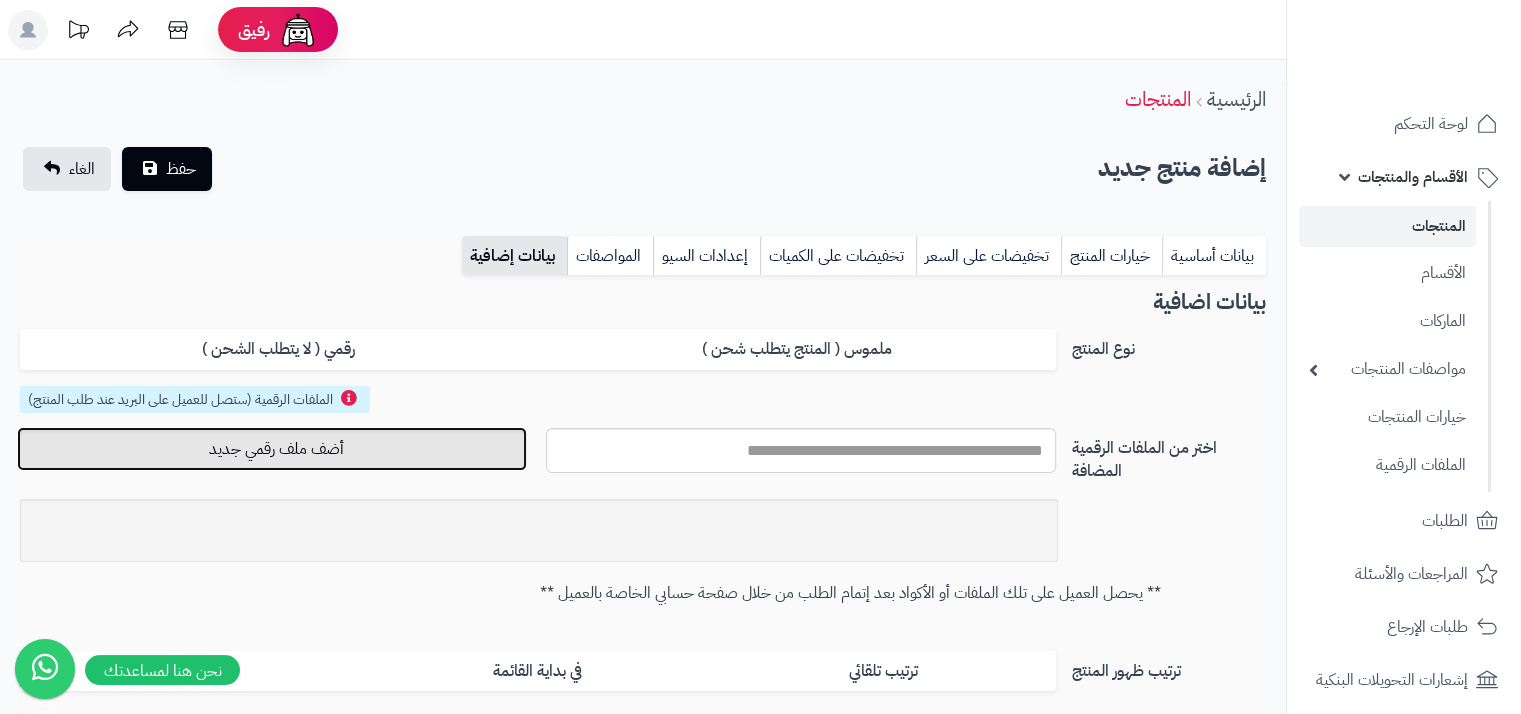 click on "أضف ملف رقمي جديد" at bounding box center [272, 449] 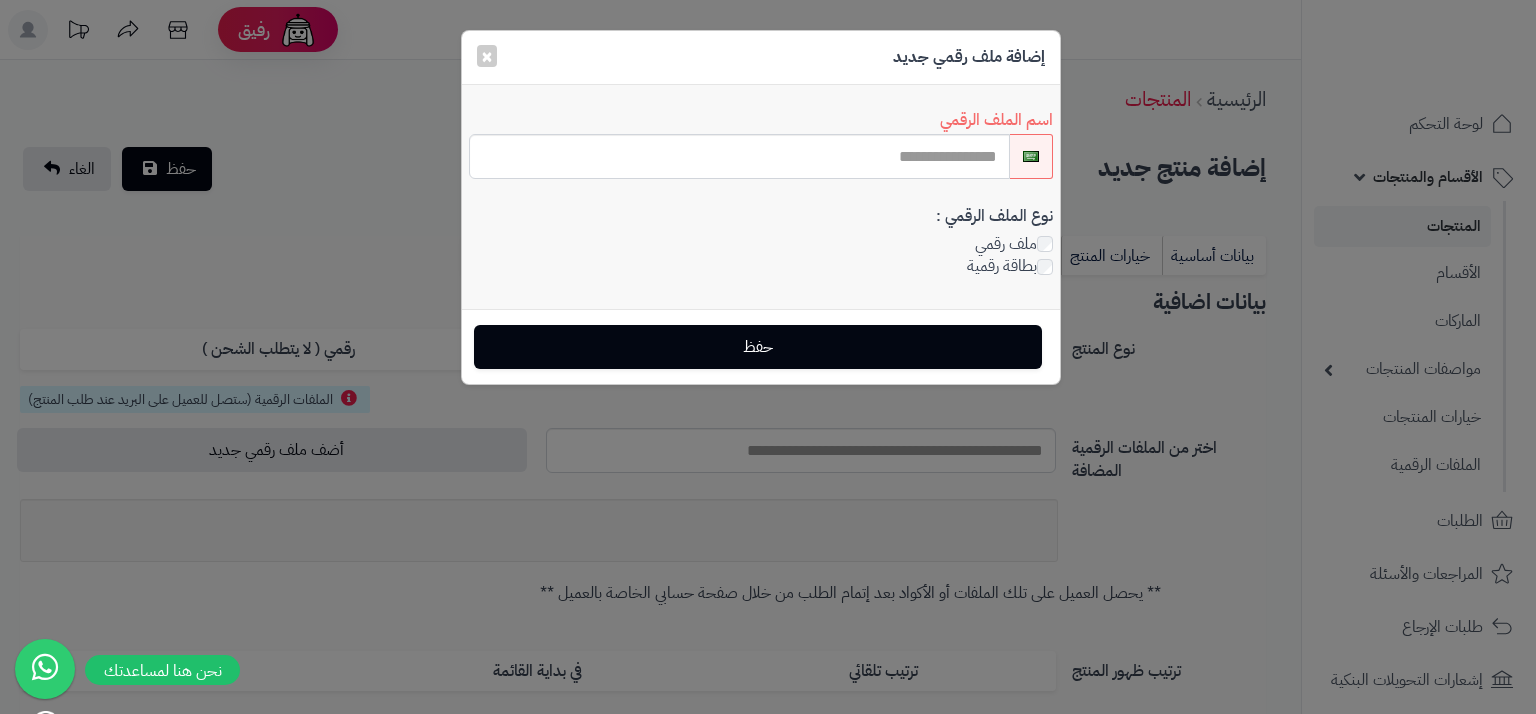 click at bounding box center [761, 156] 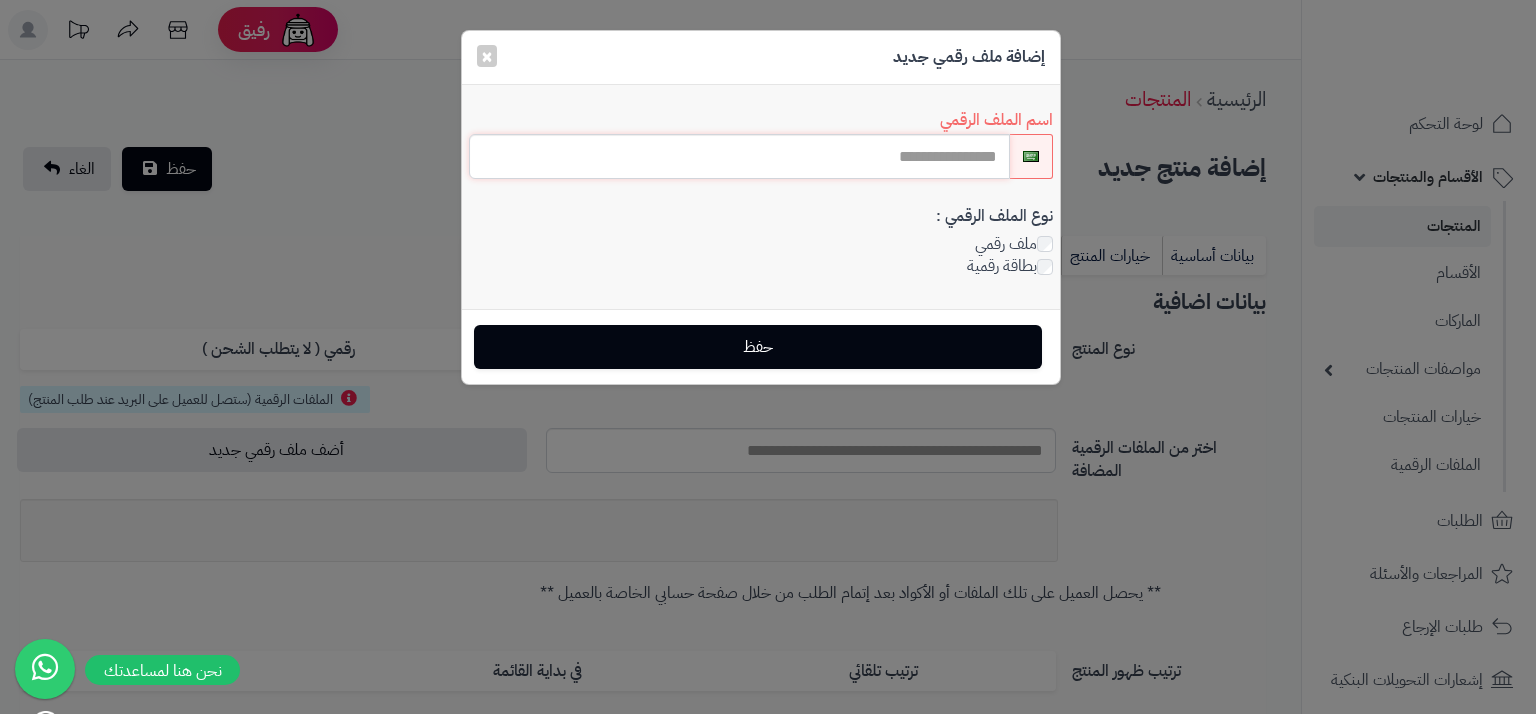 click at bounding box center (739, 156) 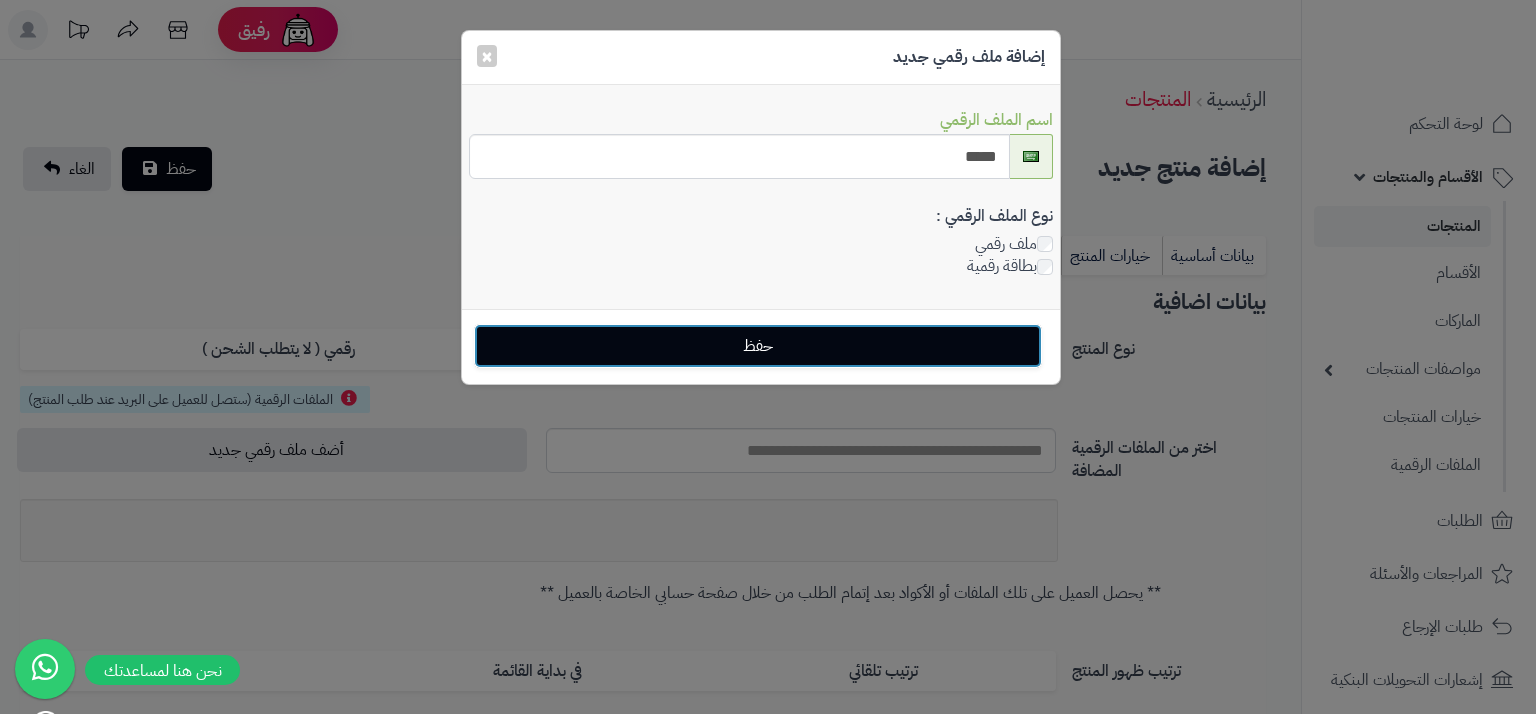 click on "حفظ" at bounding box center [758, 346] 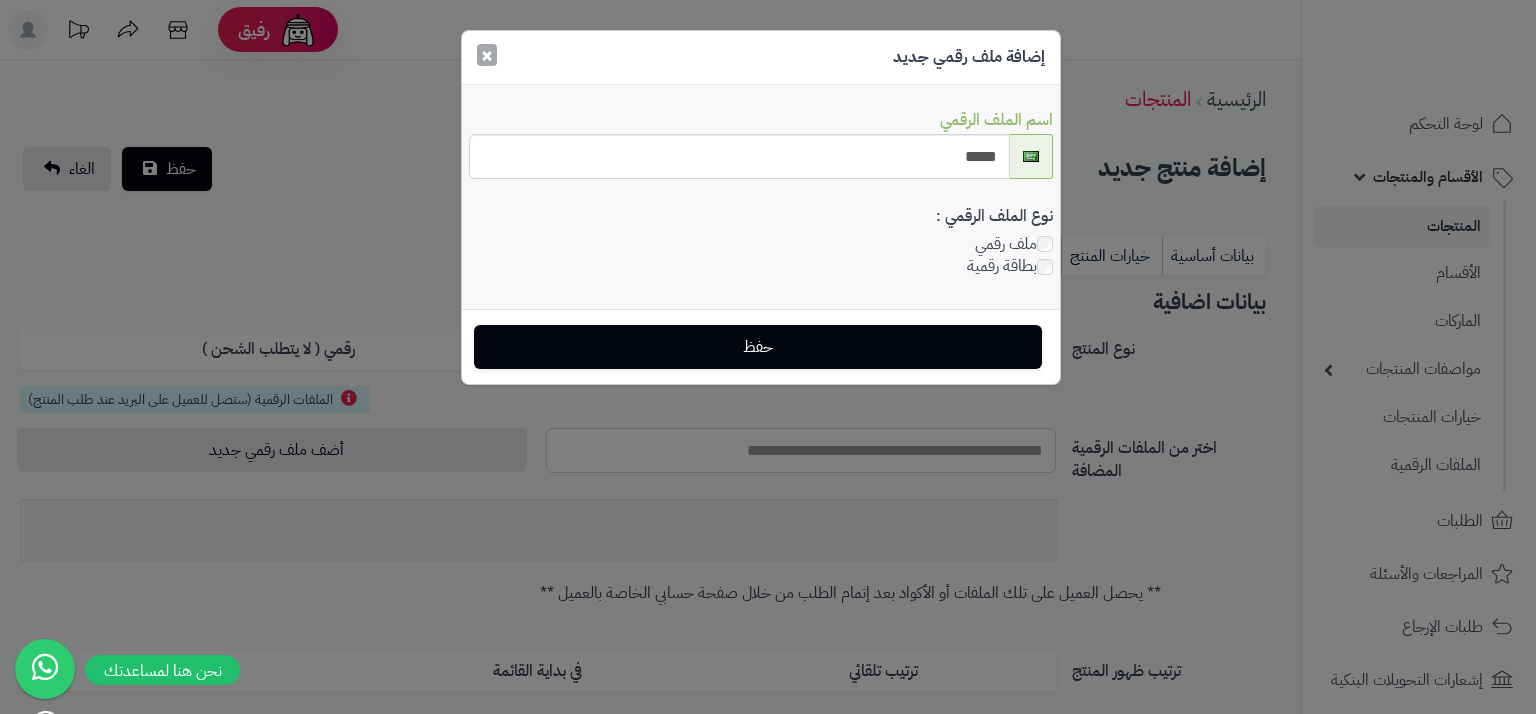click on "×" at bounding box center [487, 55] 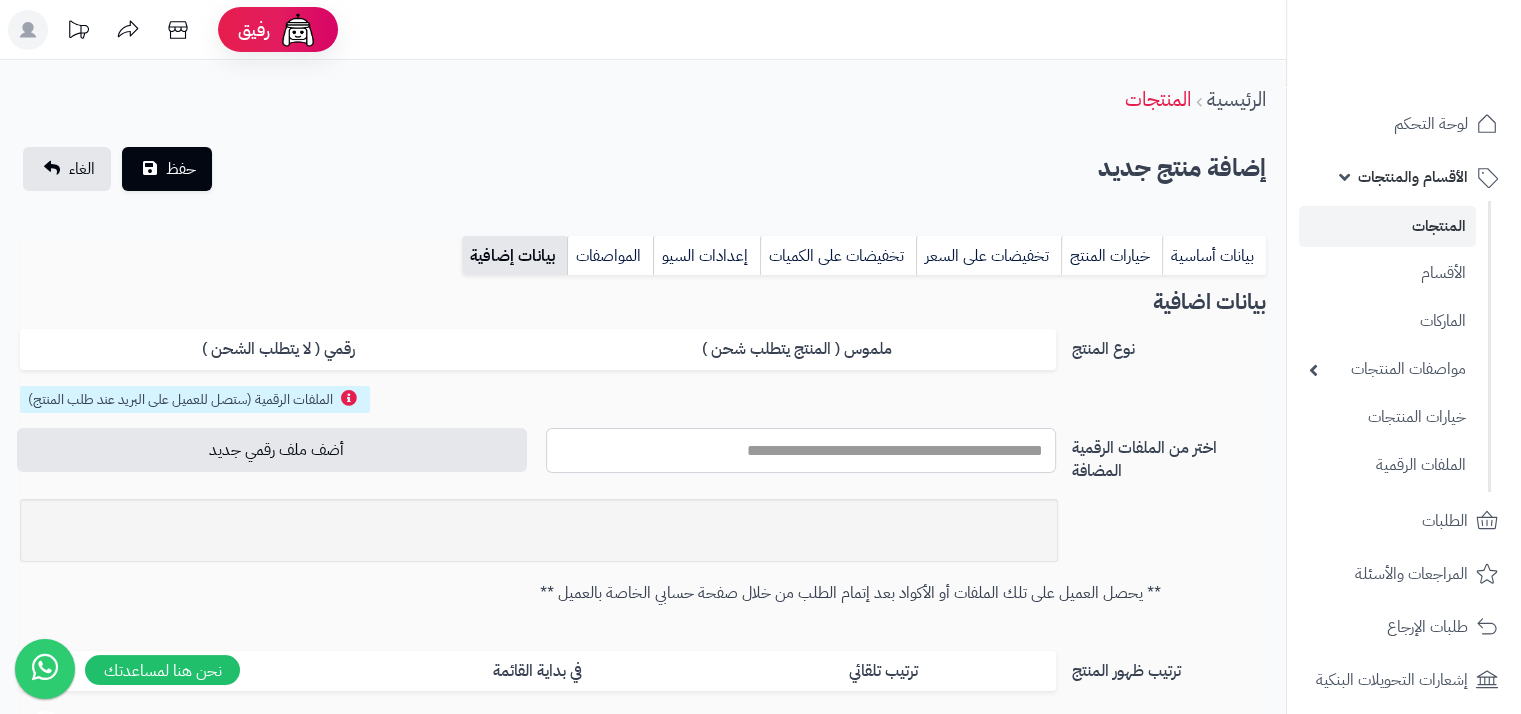 click at bounding box center (801, 450) 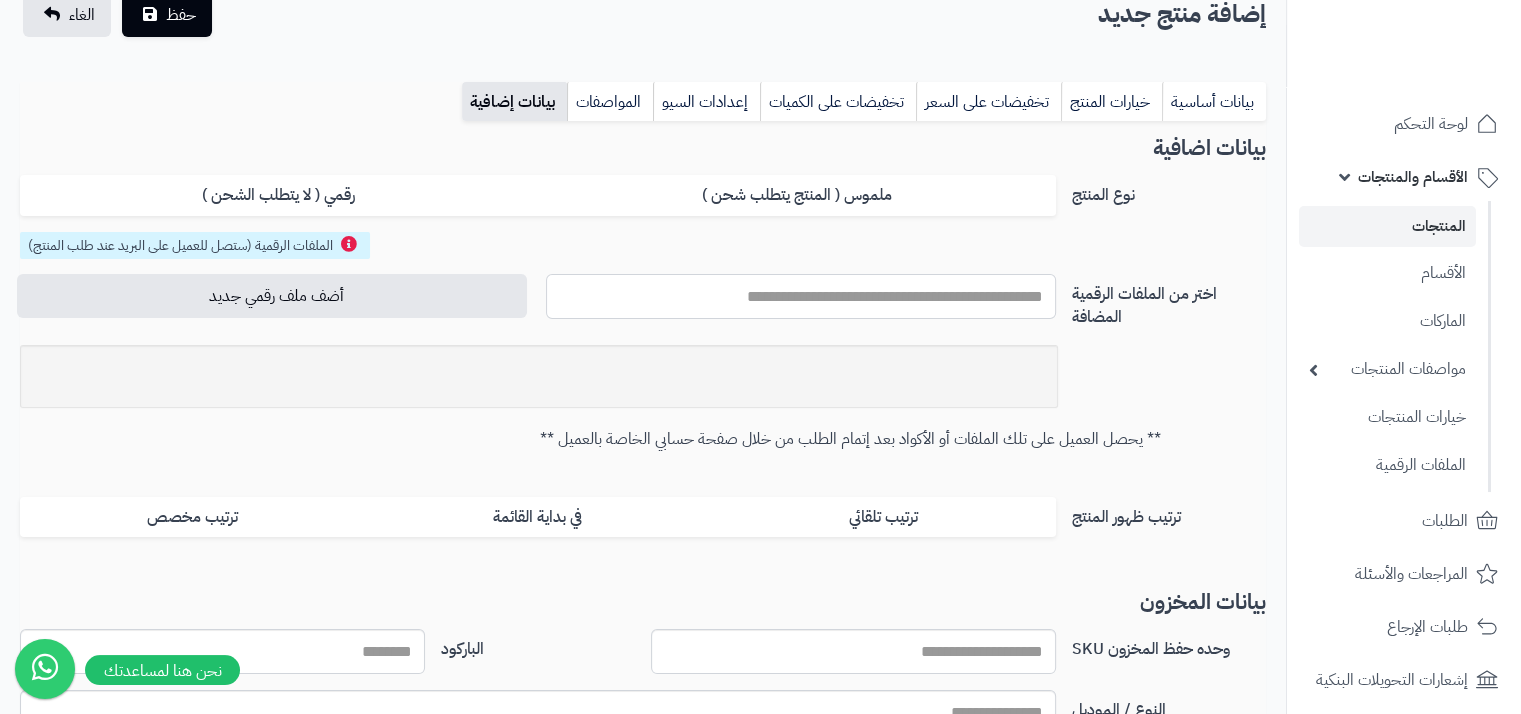 scroll, scrollTop: 200, scrollLeft: 0, axis: vertical 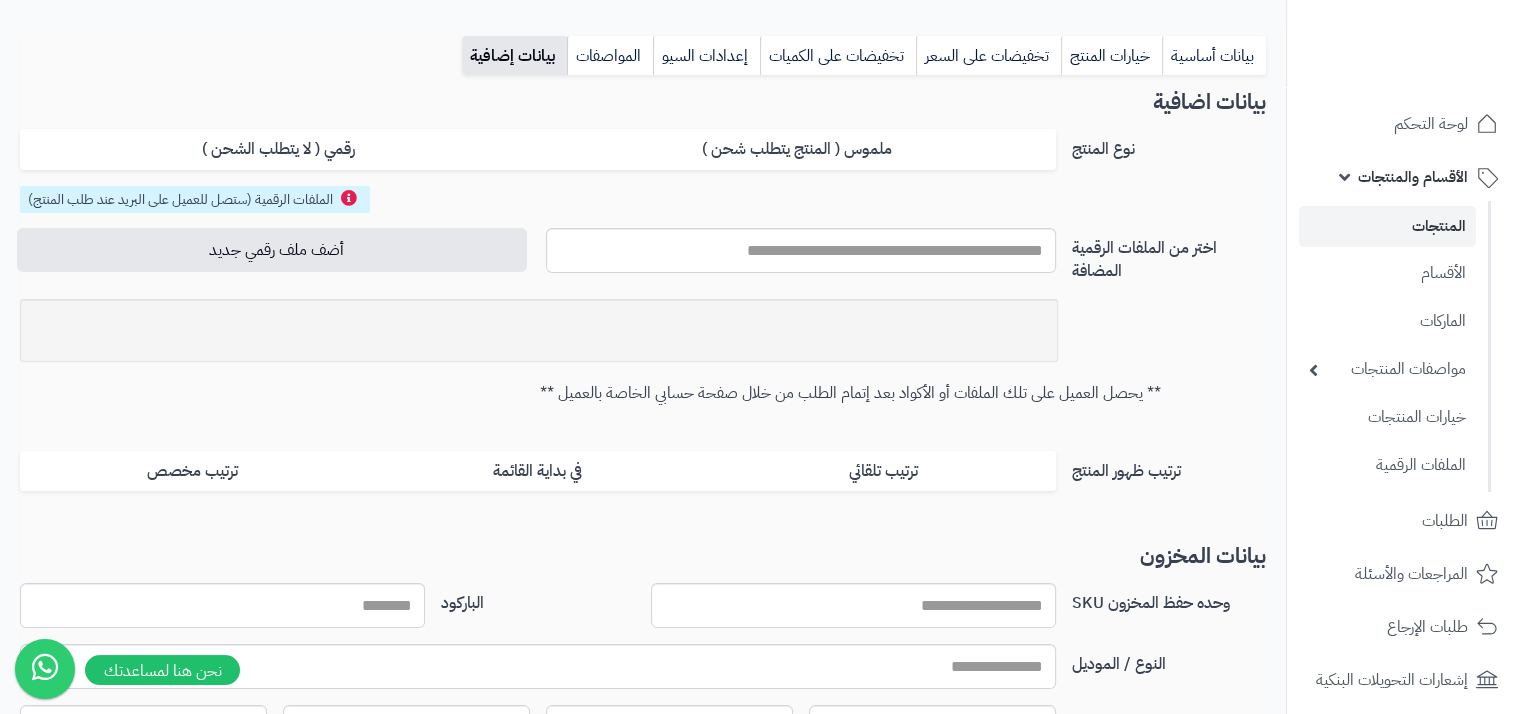 click at bounding box center [539, 330] 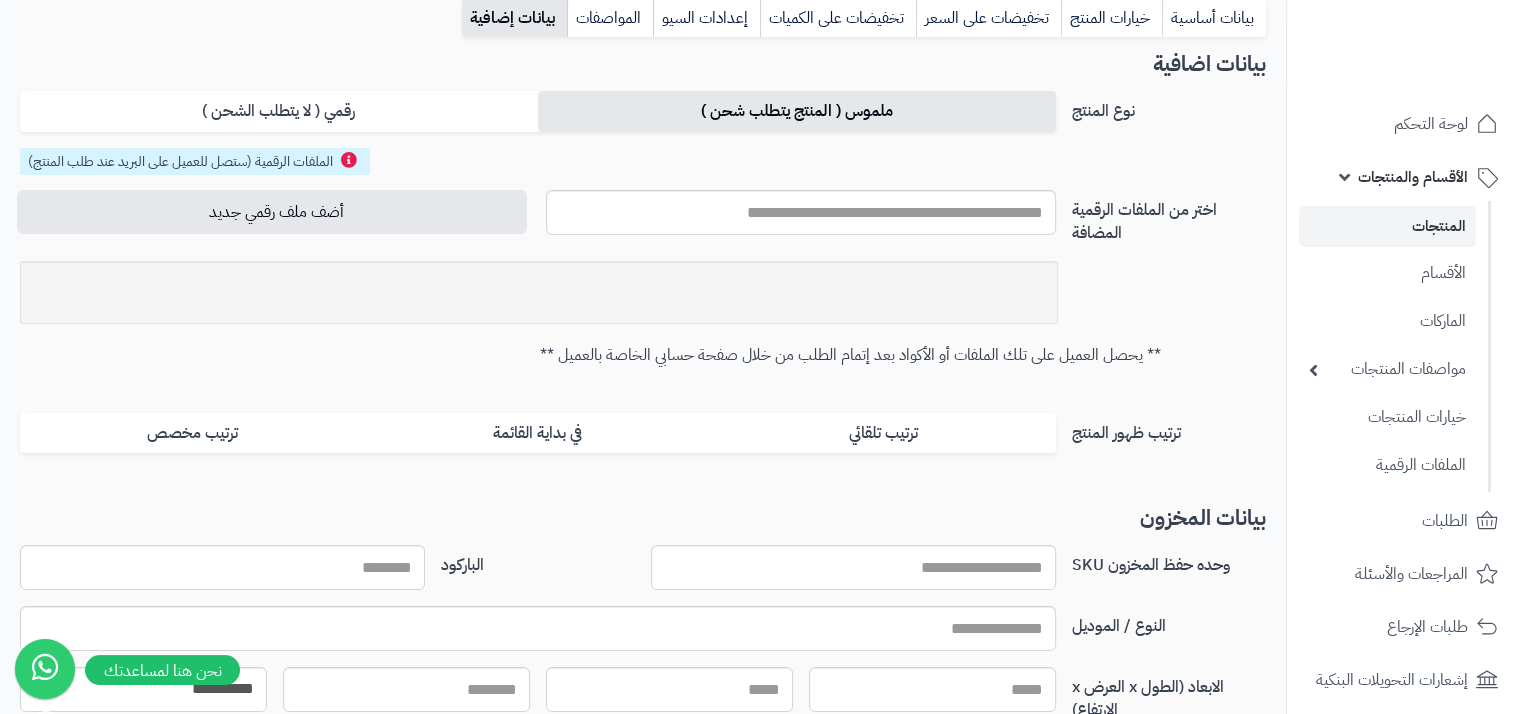 scroll, scrollTop: 0, scrollLeft: 0, axis: both 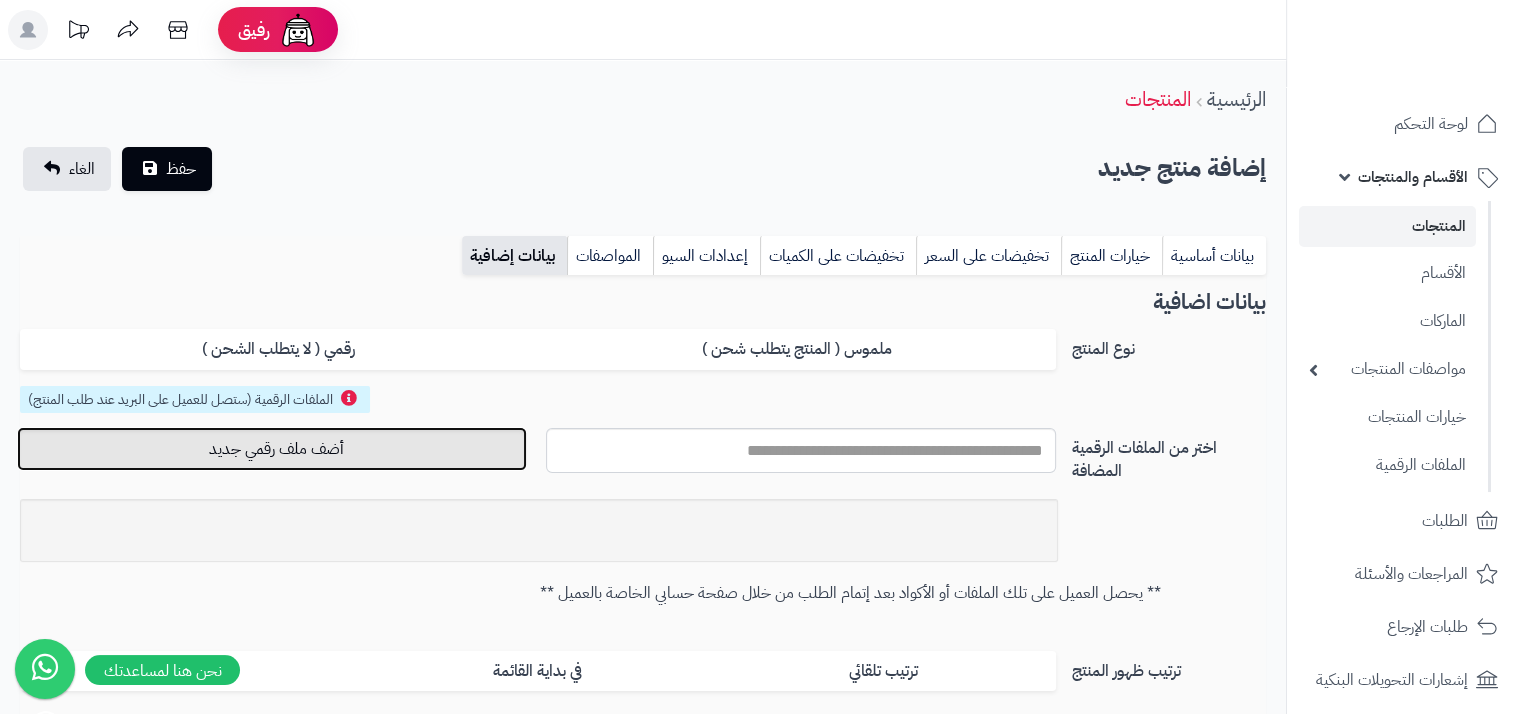 click on "أضف ملف رقمي جديد" at bounding box center [272, 449] 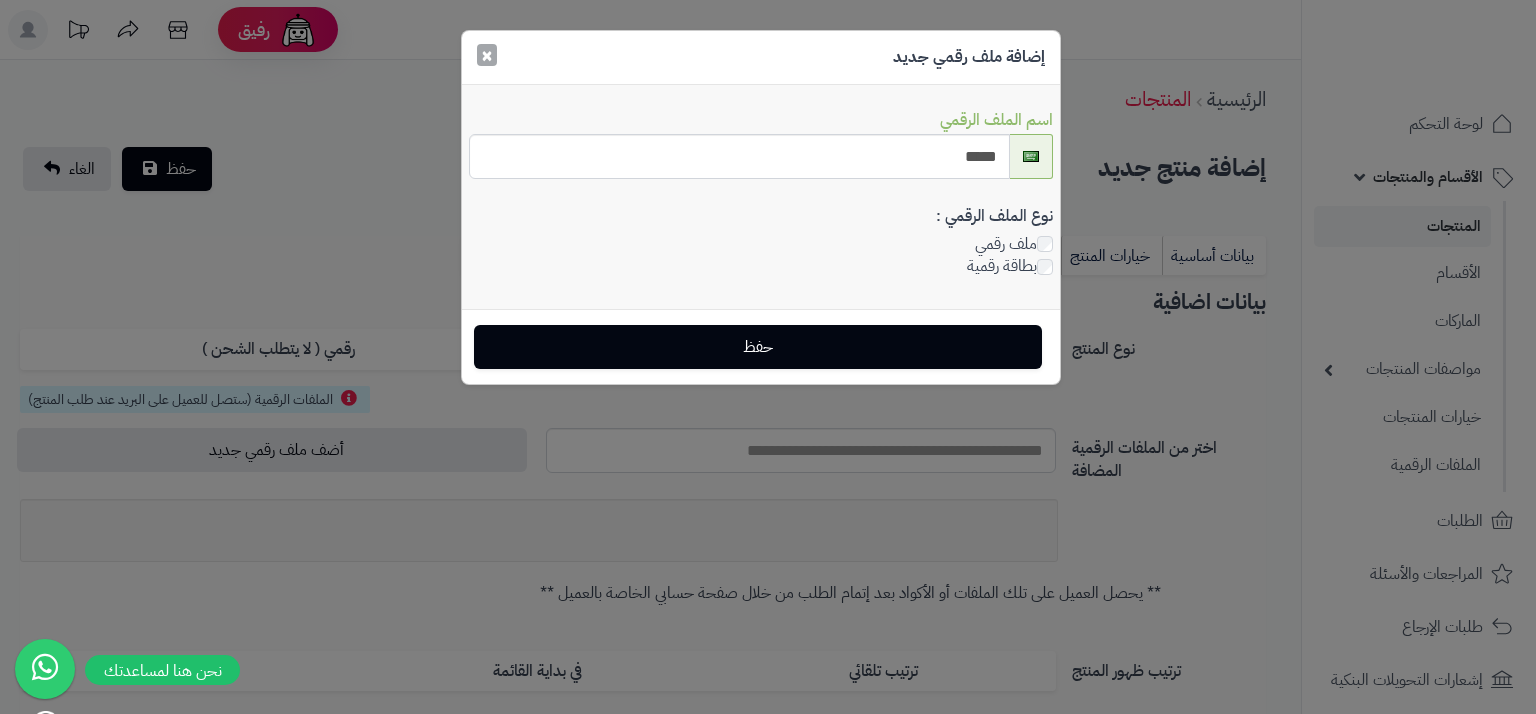click on "×" at bounding box center [487, 55] 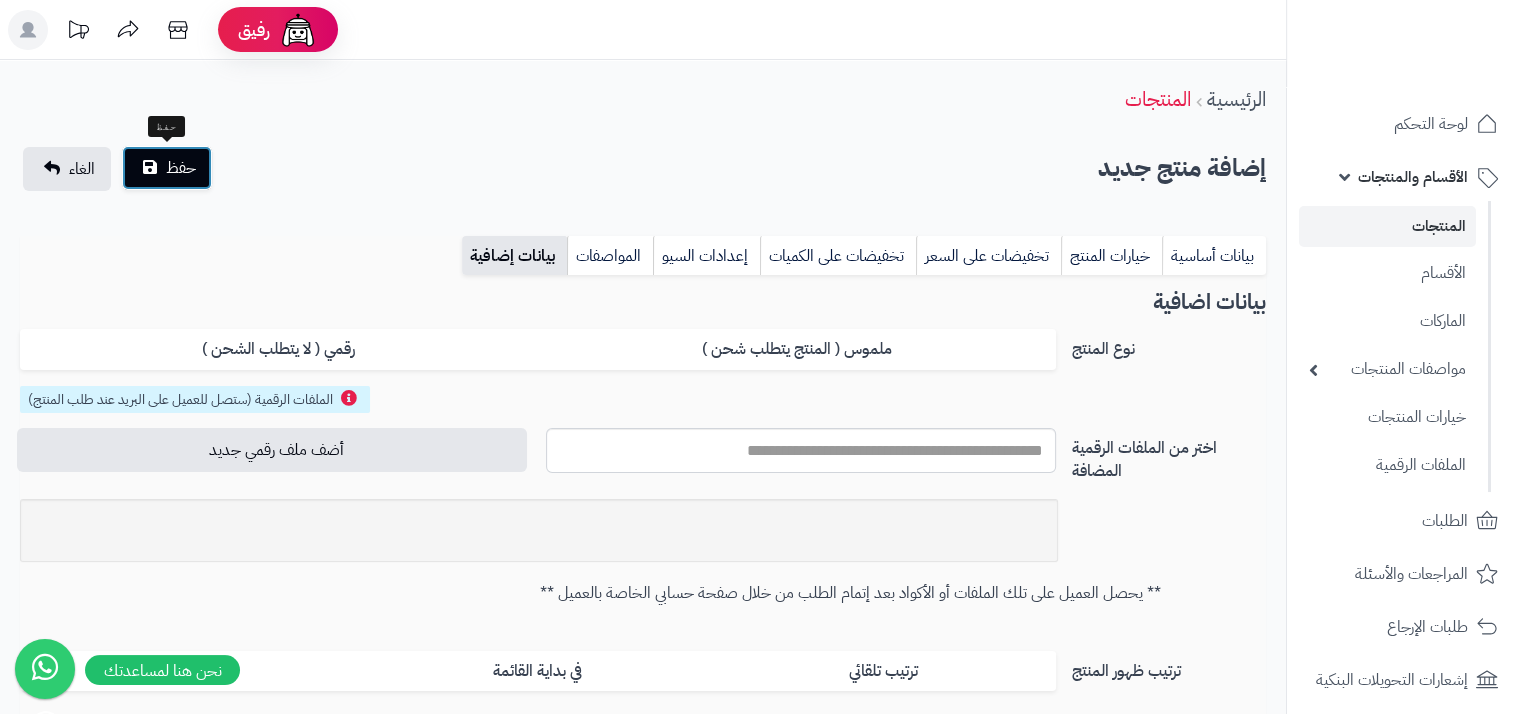 click on "حفظ" at bounding box center [167, 168] 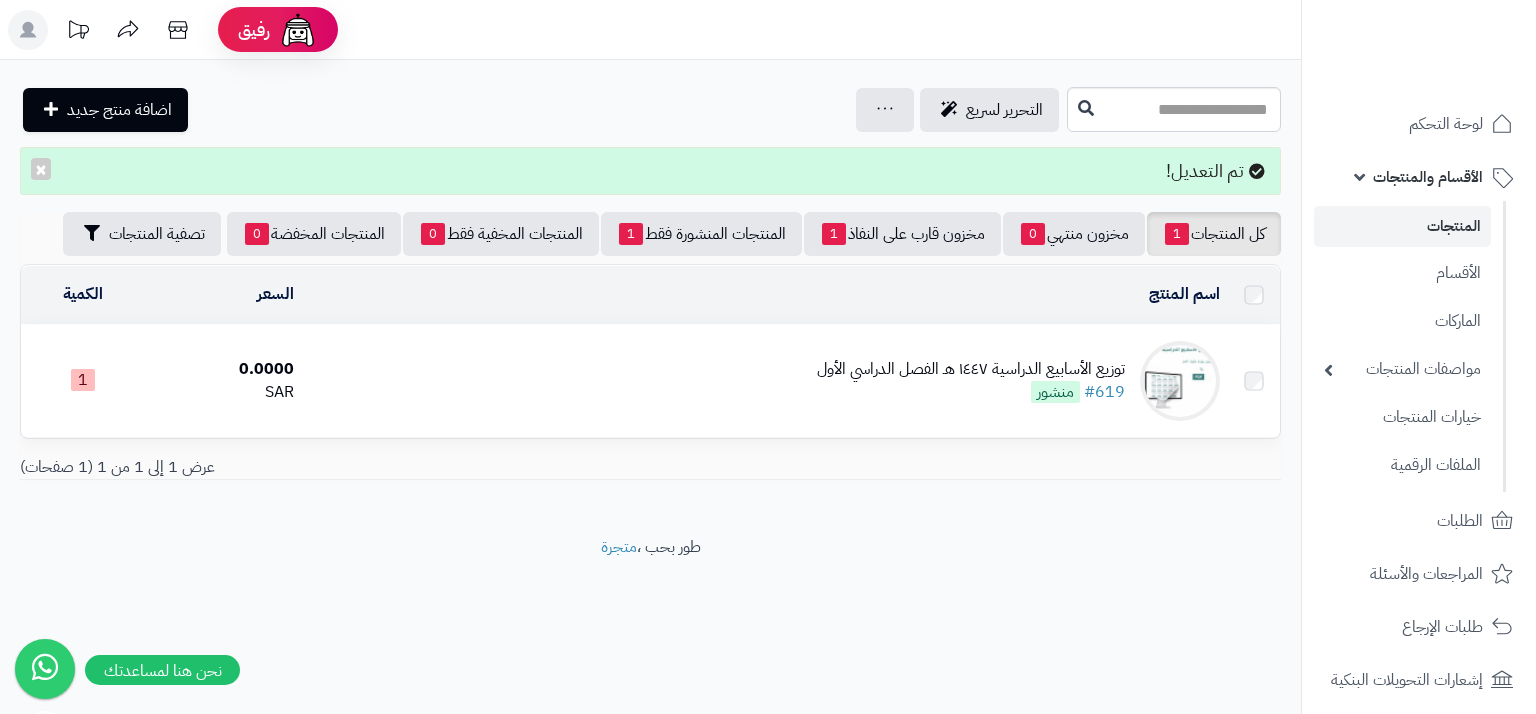 scroll, scrollTop: 0, scrollLeft: 0, axis: both 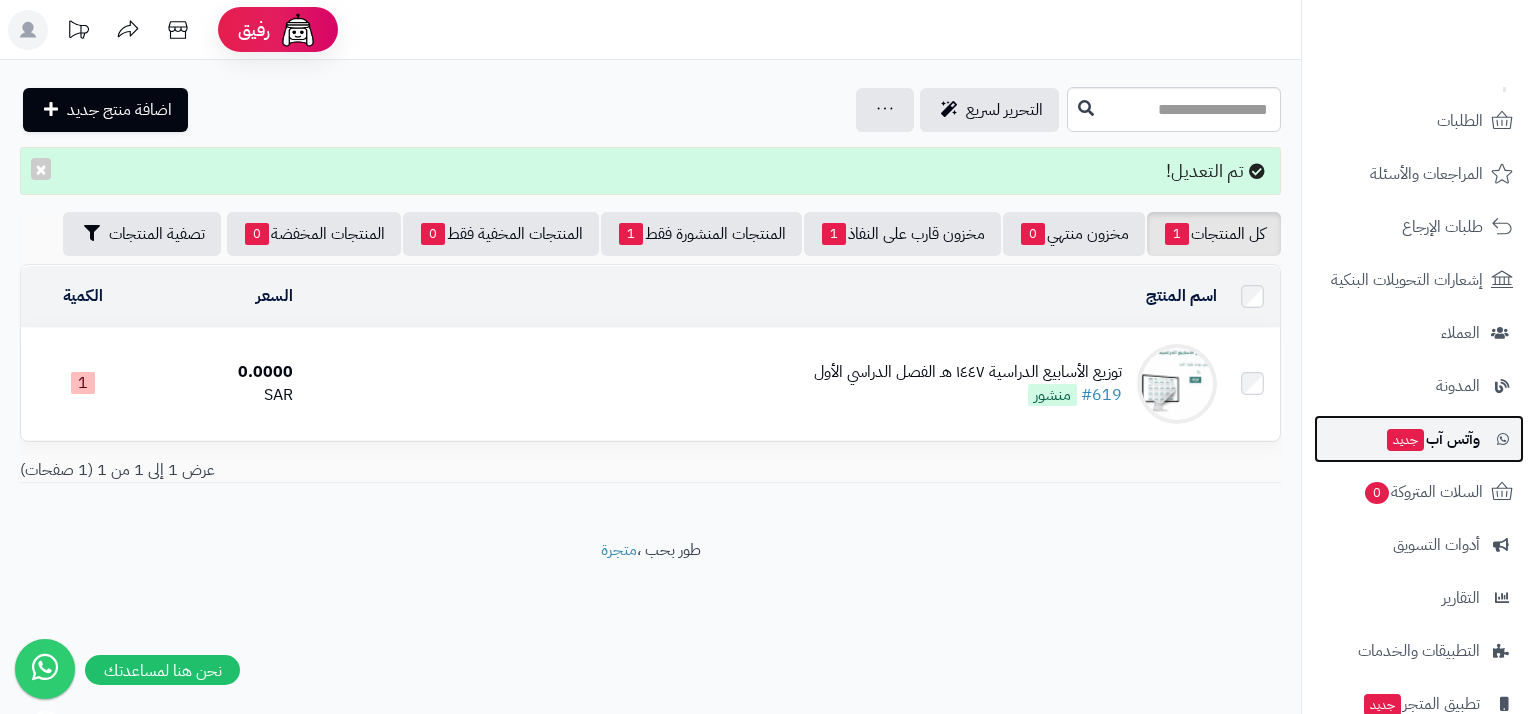 click on "وآتس آب  جديد" at bounding box center [1432, 439] 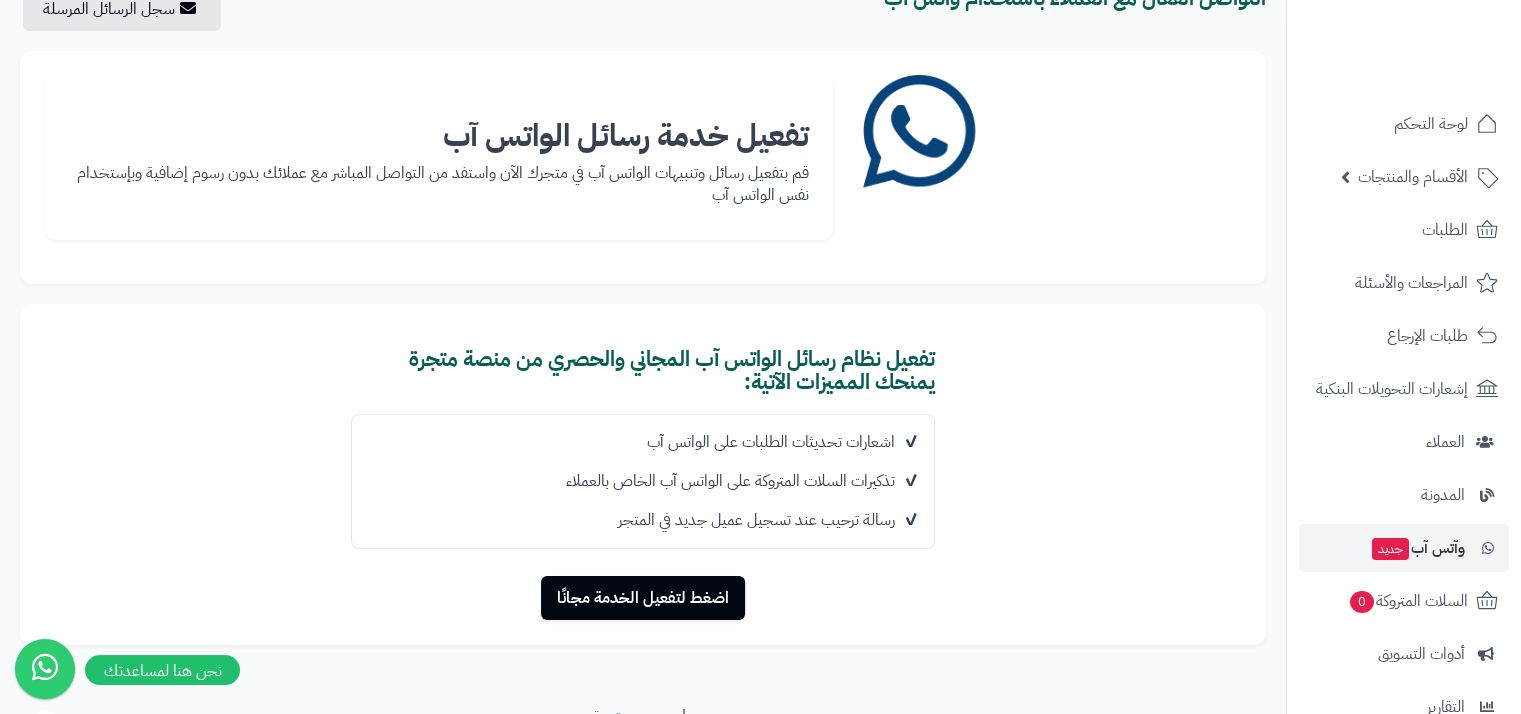 scroll, scrollTop: 191, scrollLeft: 0, axis: vertical 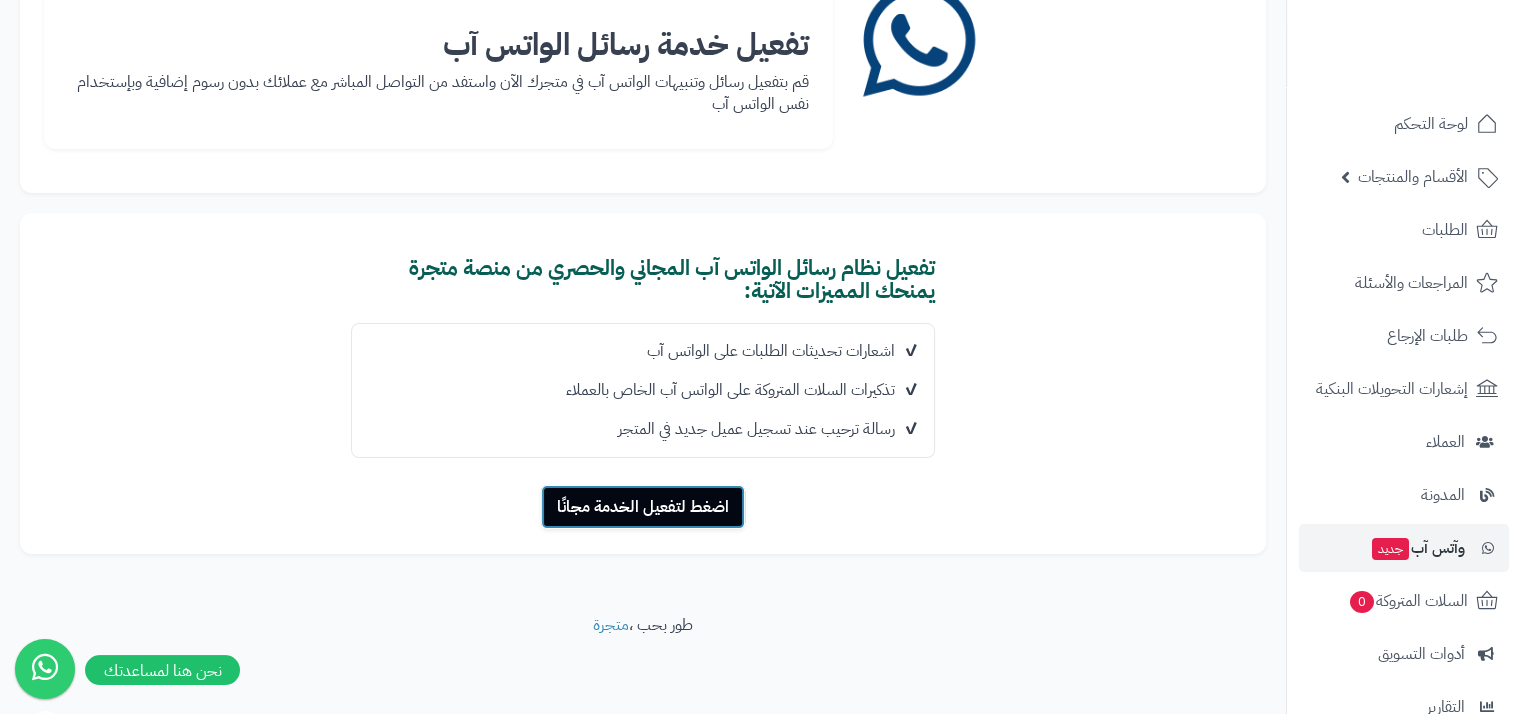 click on "اضغط لتفعيل الخدمة مجانًا" at bounding box center [643, 507] 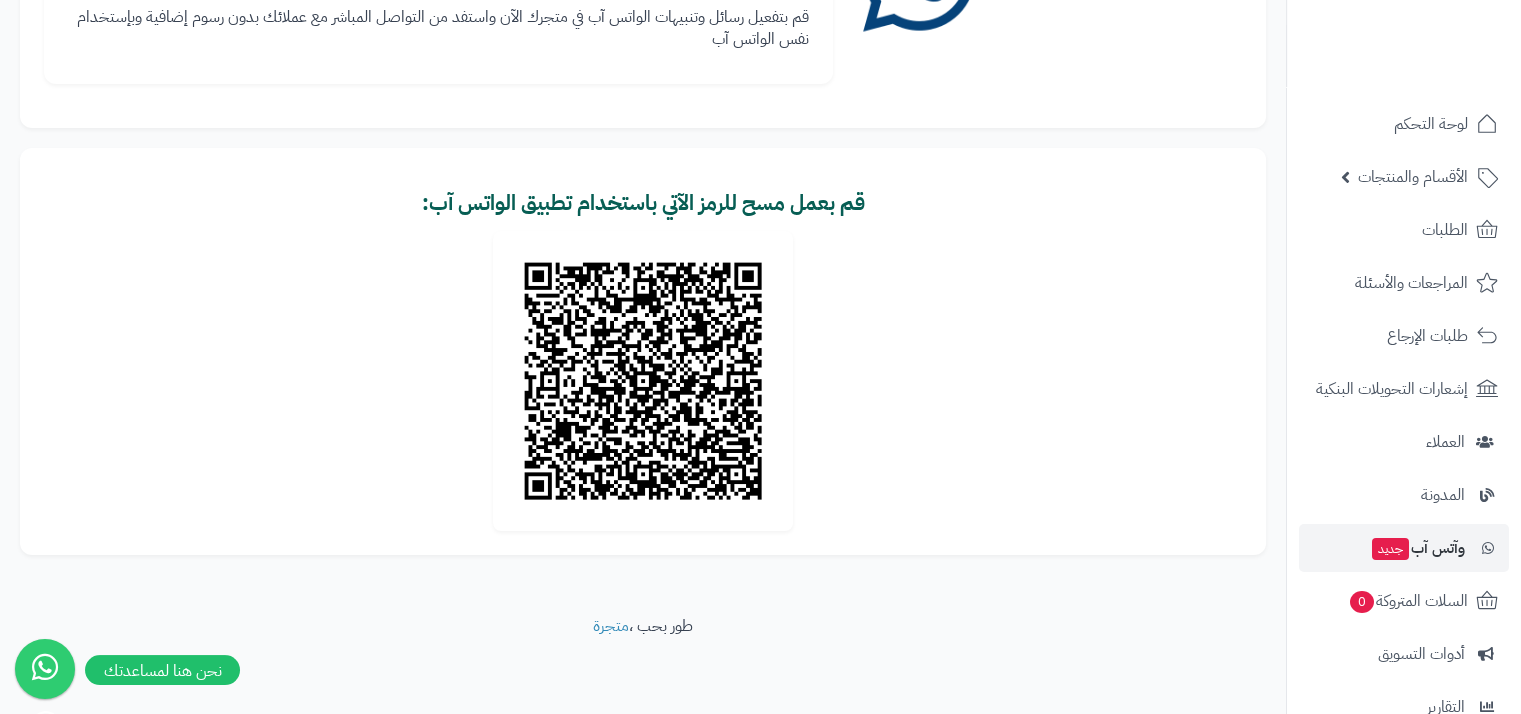 scroll, scrollTop: 257, scrollLeft: 0, axis: vertical 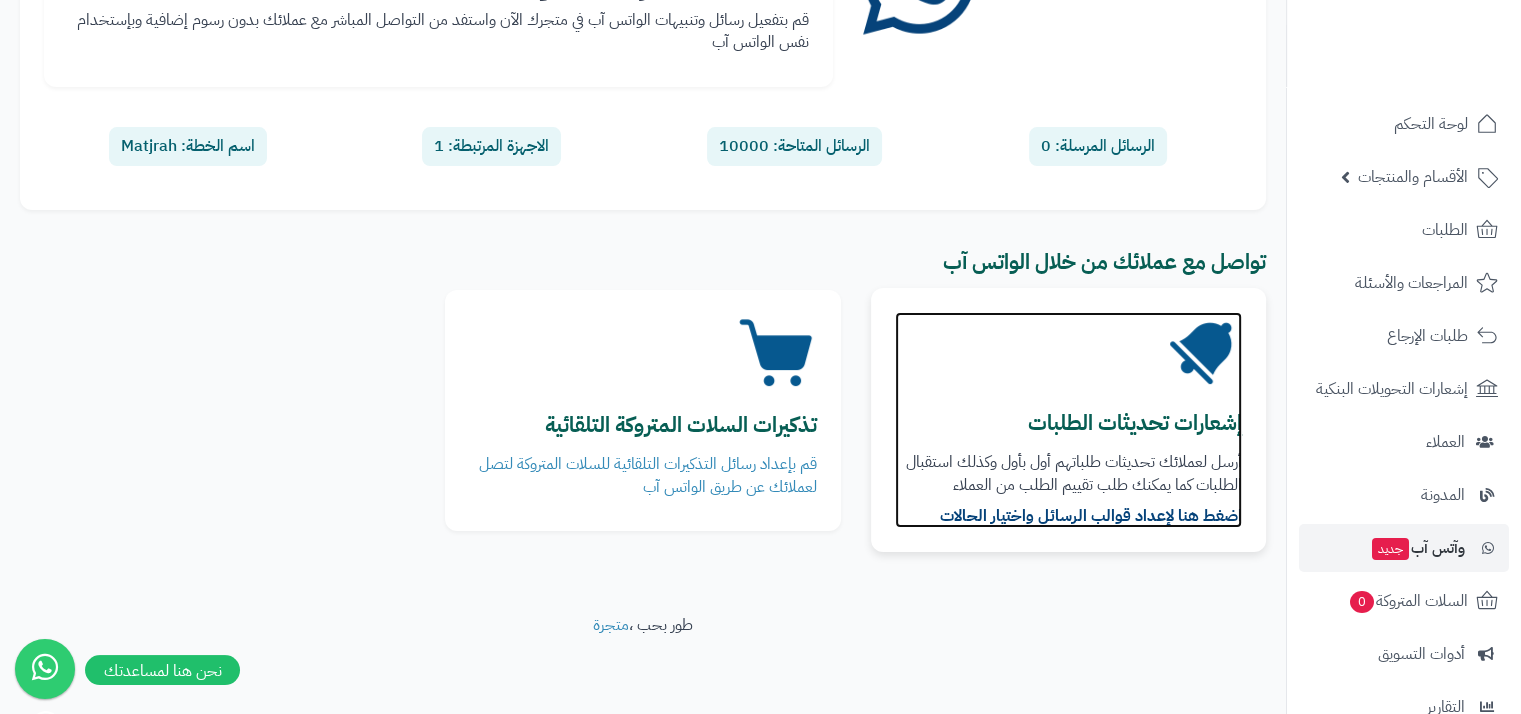 click on "أرسل لعملائك تحديثات طلباتهم أول بأول وكذلك استقبال الطلبات كما يمكنك طلب تقييم الطلب من العملاء" at bounding box center (1068, 474) 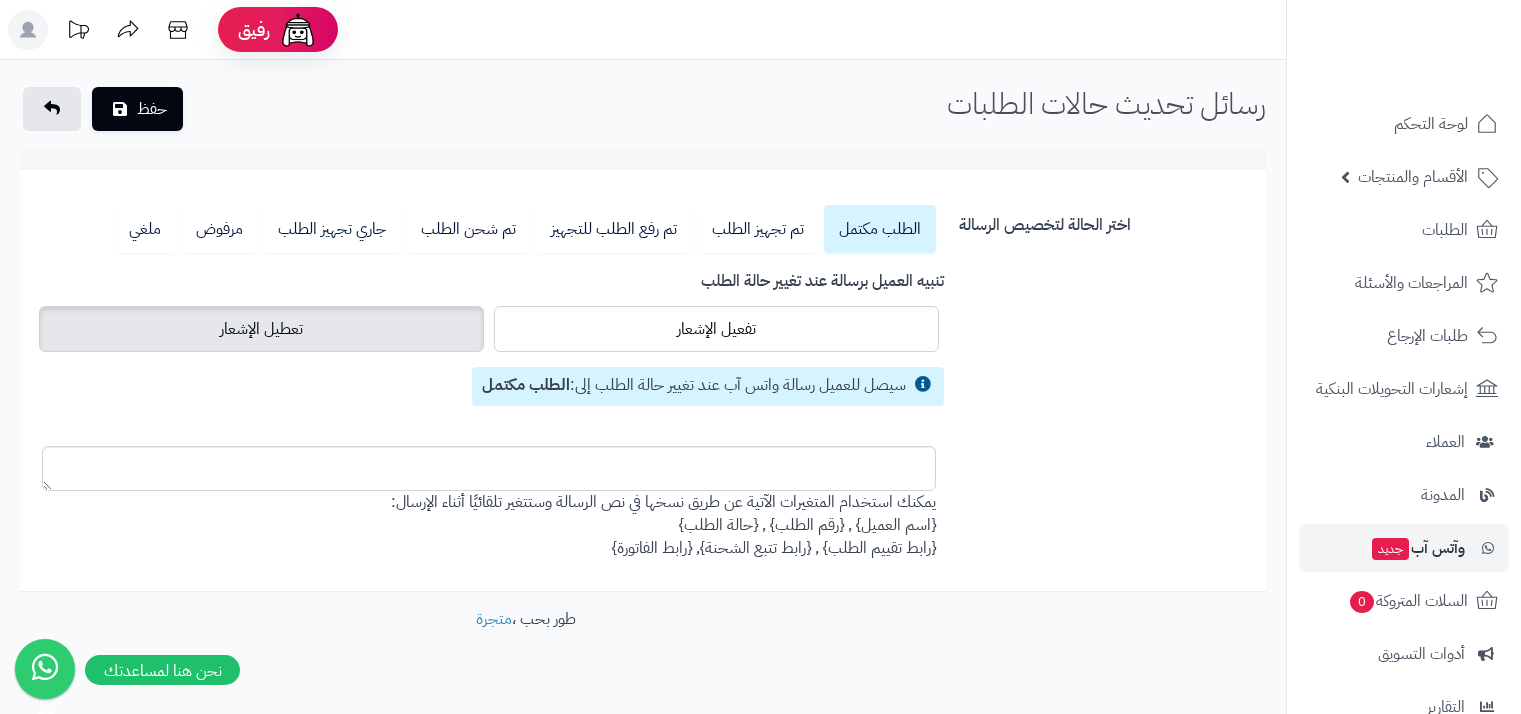 scroll, scrollTop: 0, scrollLeft: 0, axis: both 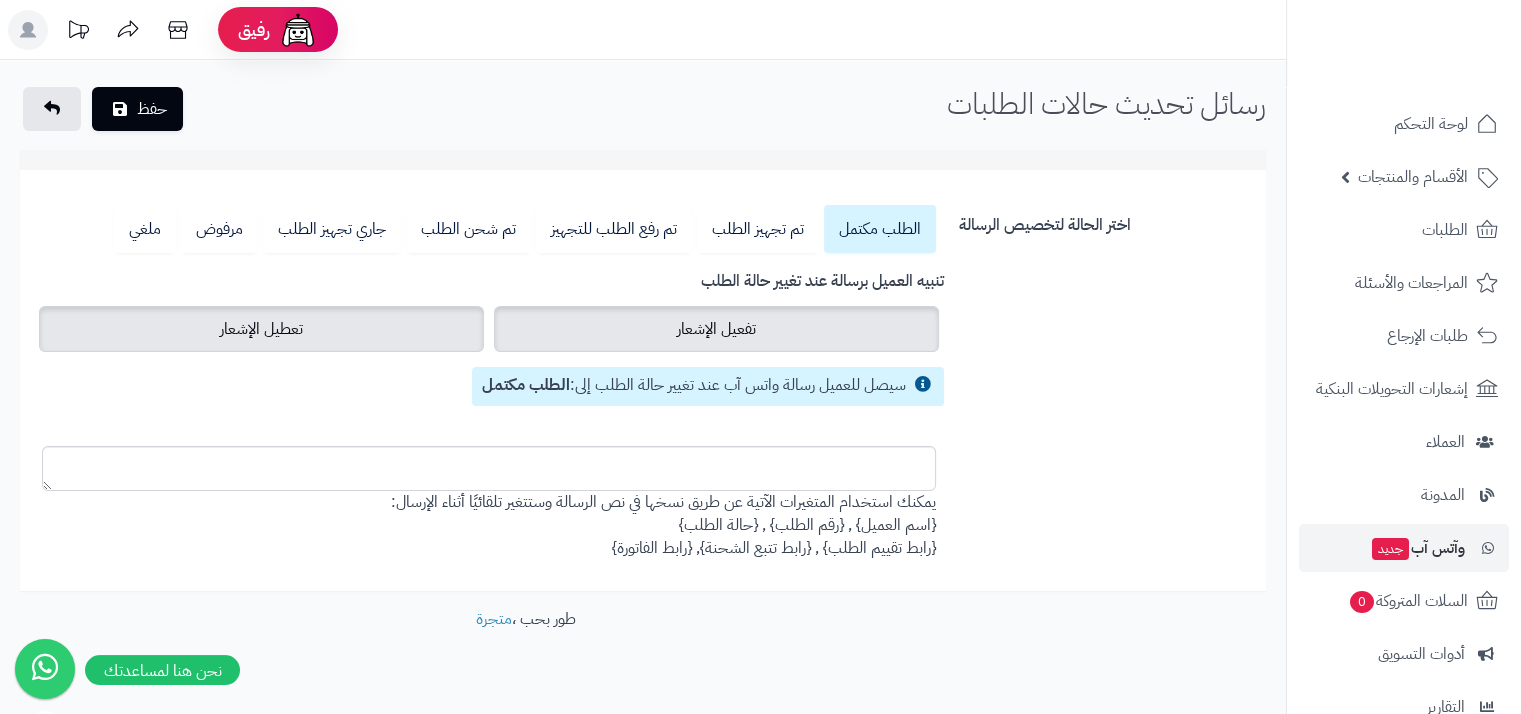 click on "تفعيل الإشعار" at bounding box center [716, 329] 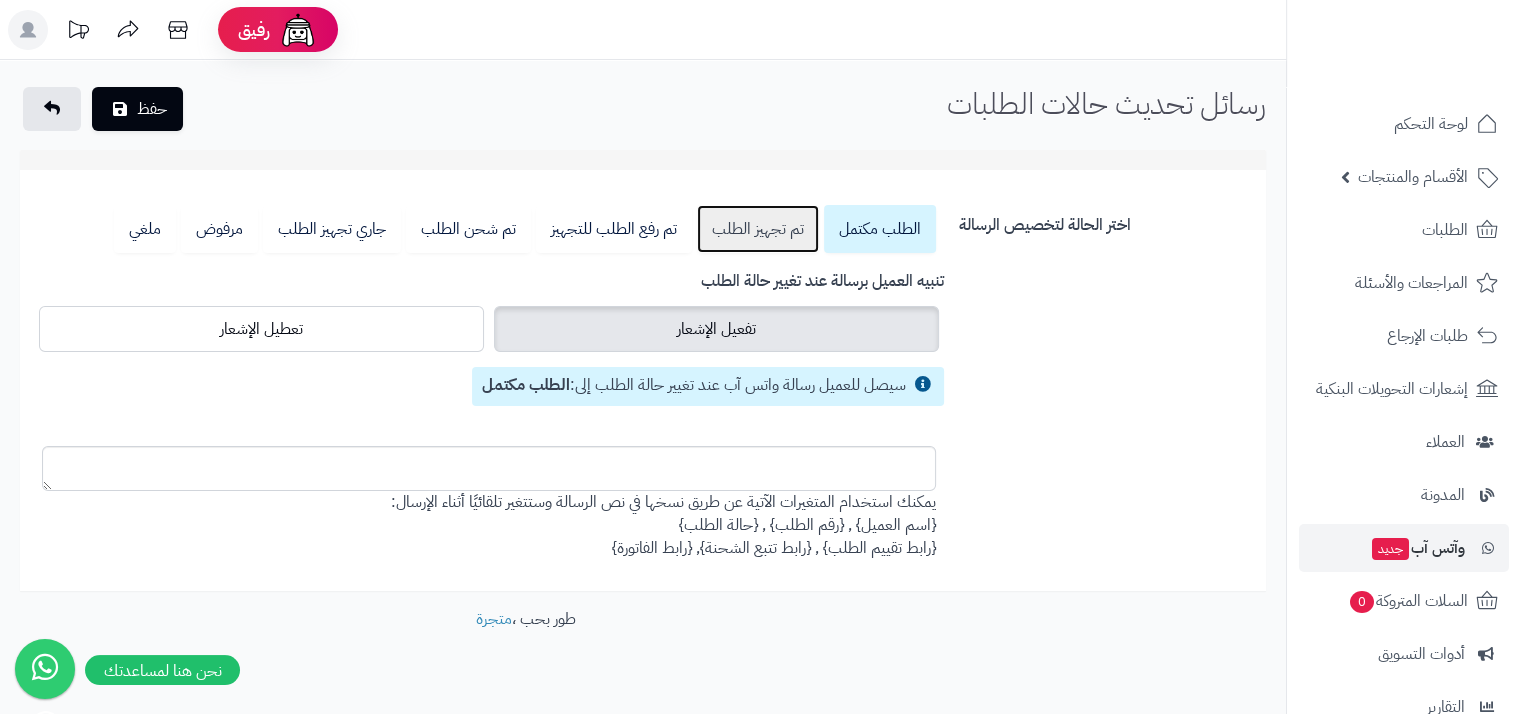 click on "تم تجهيز الطلب" at bounding box center (758, 229) 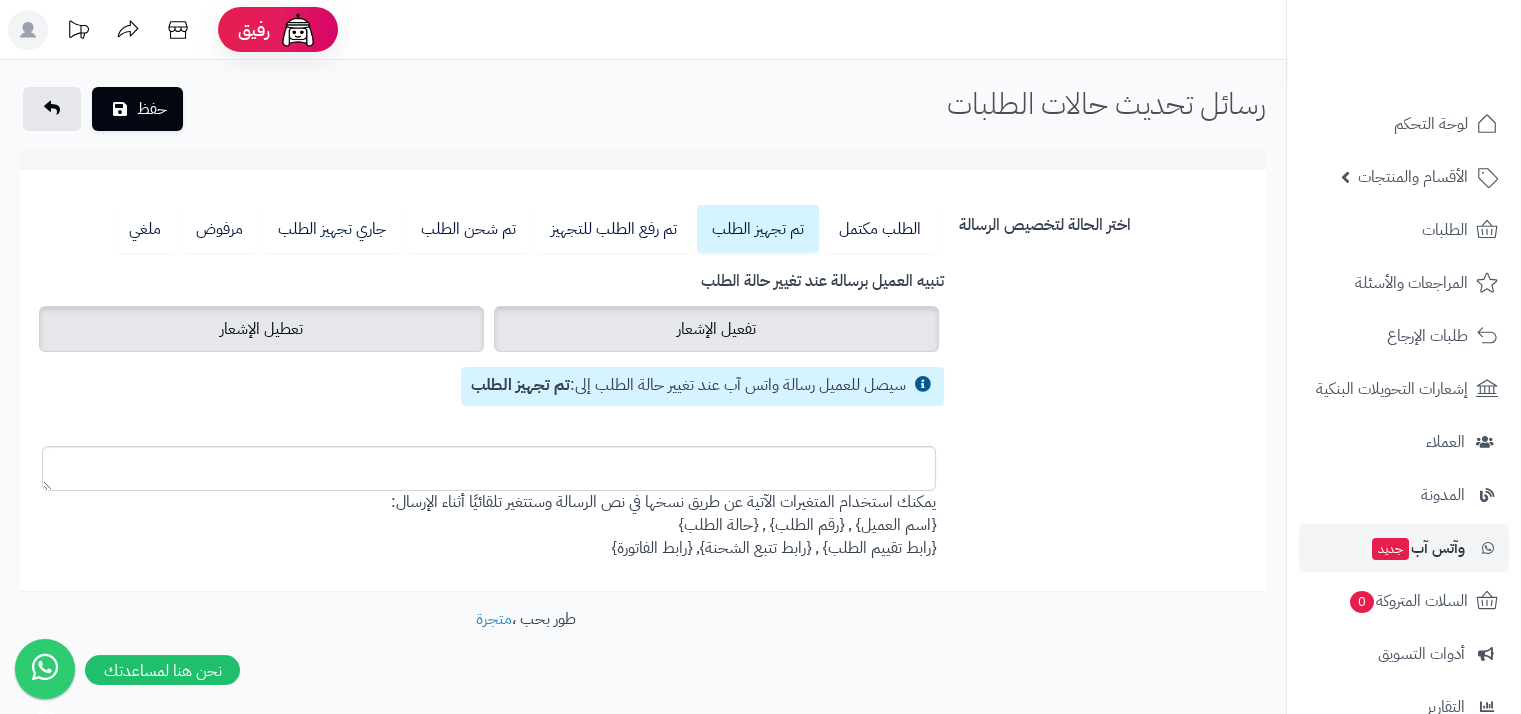 click on "تفعيل الإشعار" at bounding box center (716, 329) 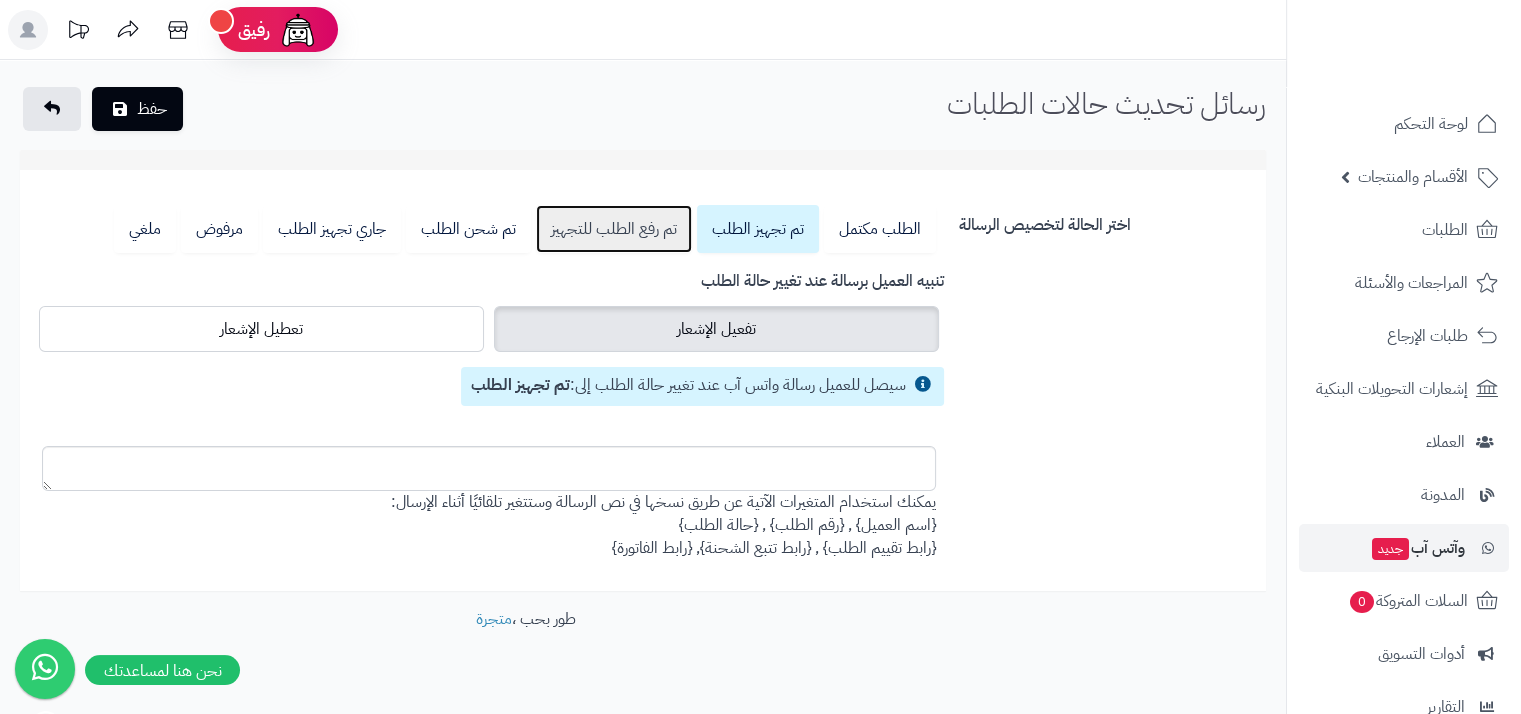 click on "تم رفع الطلب للتجهيز" at bounding box center (614, 229) 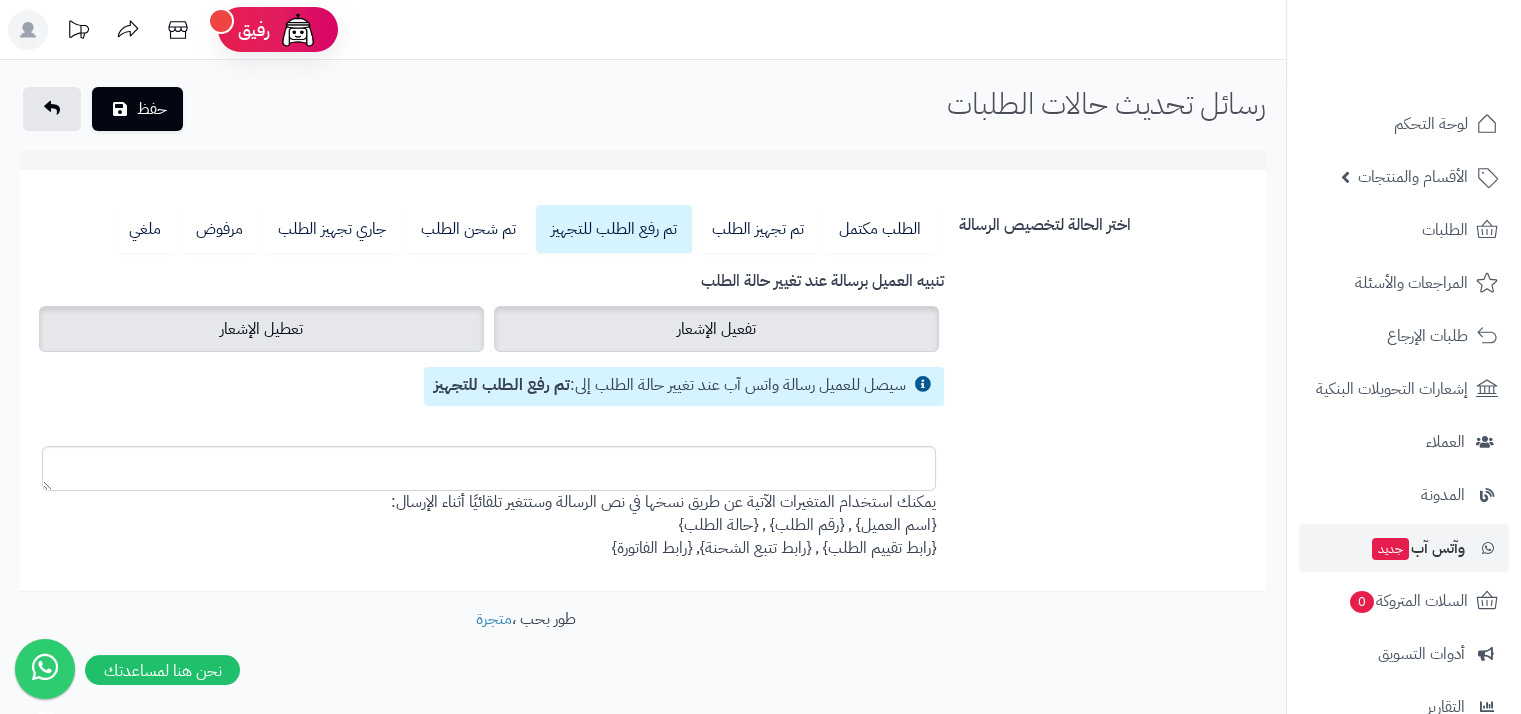 click on "تفعيل الإشعار" at bounding box center (716, 329) 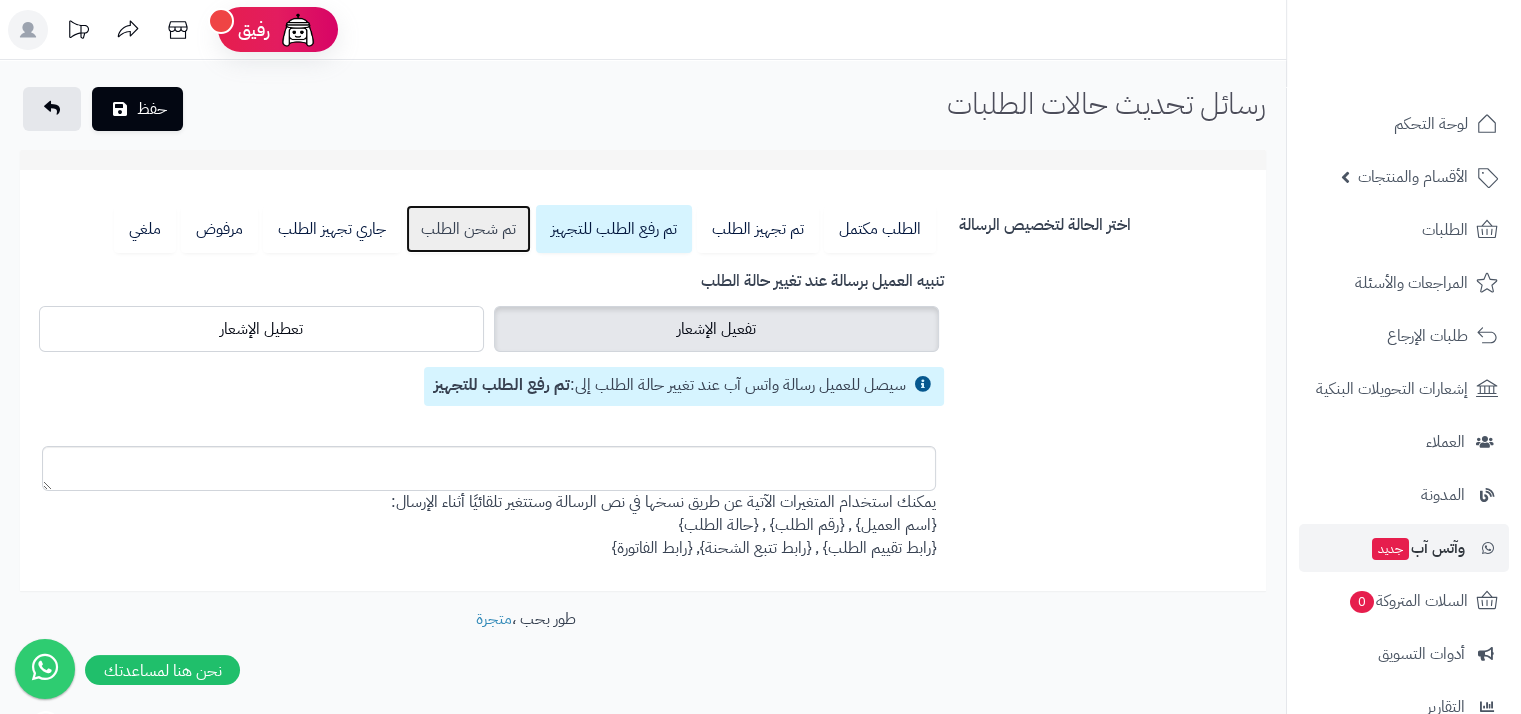 click on "تم شحن الطلب" at bounding box center (468, 229) 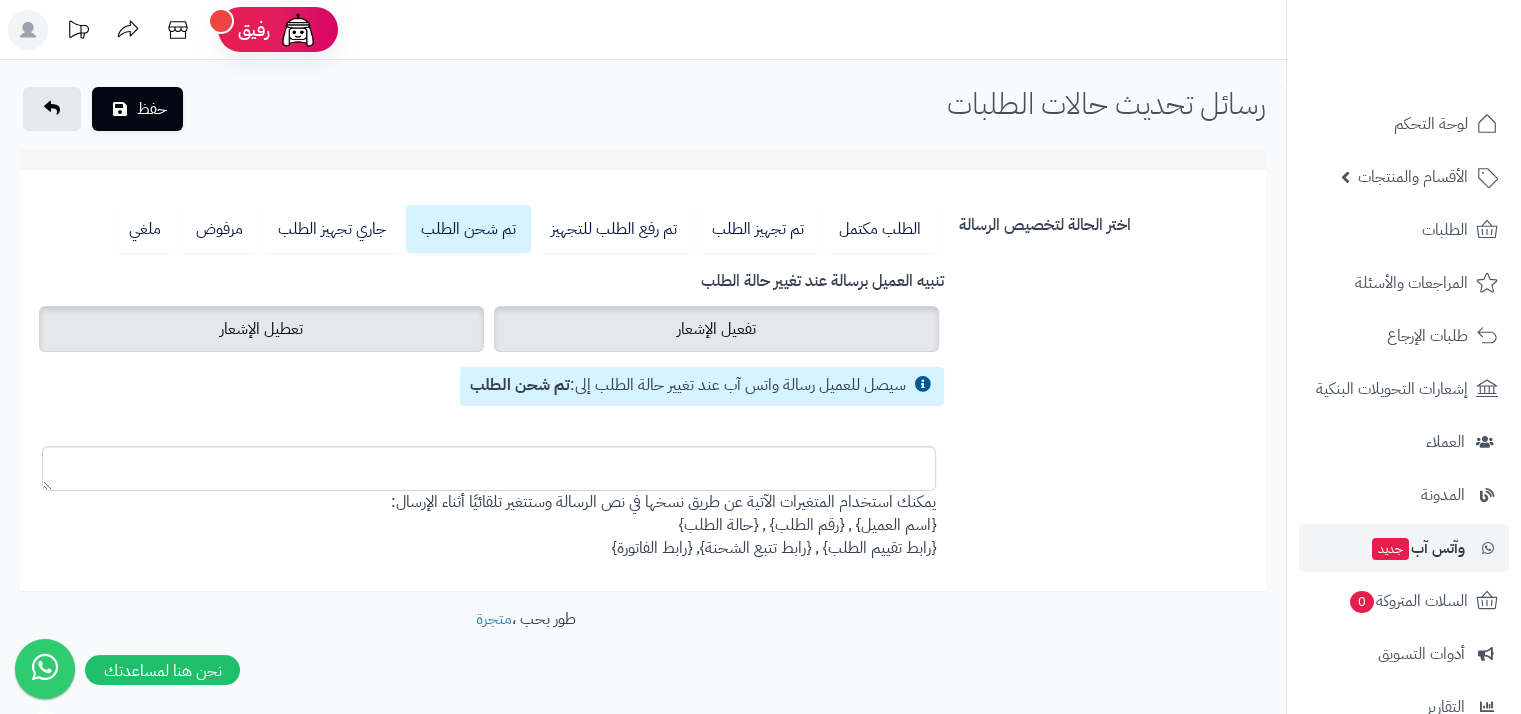 click on "تفعيل الإشعار" at bounding box center [716, 329] 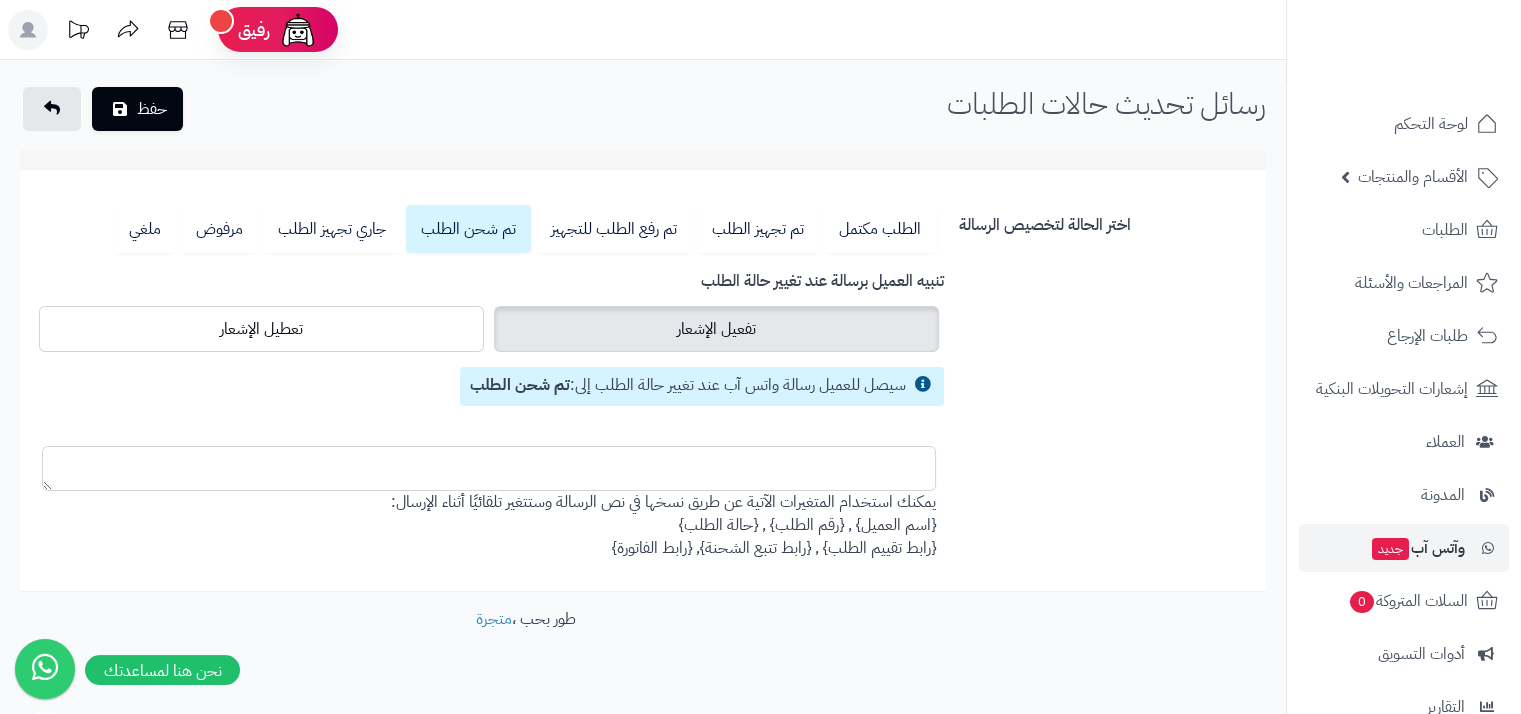 click at bounding box center [489, 468] 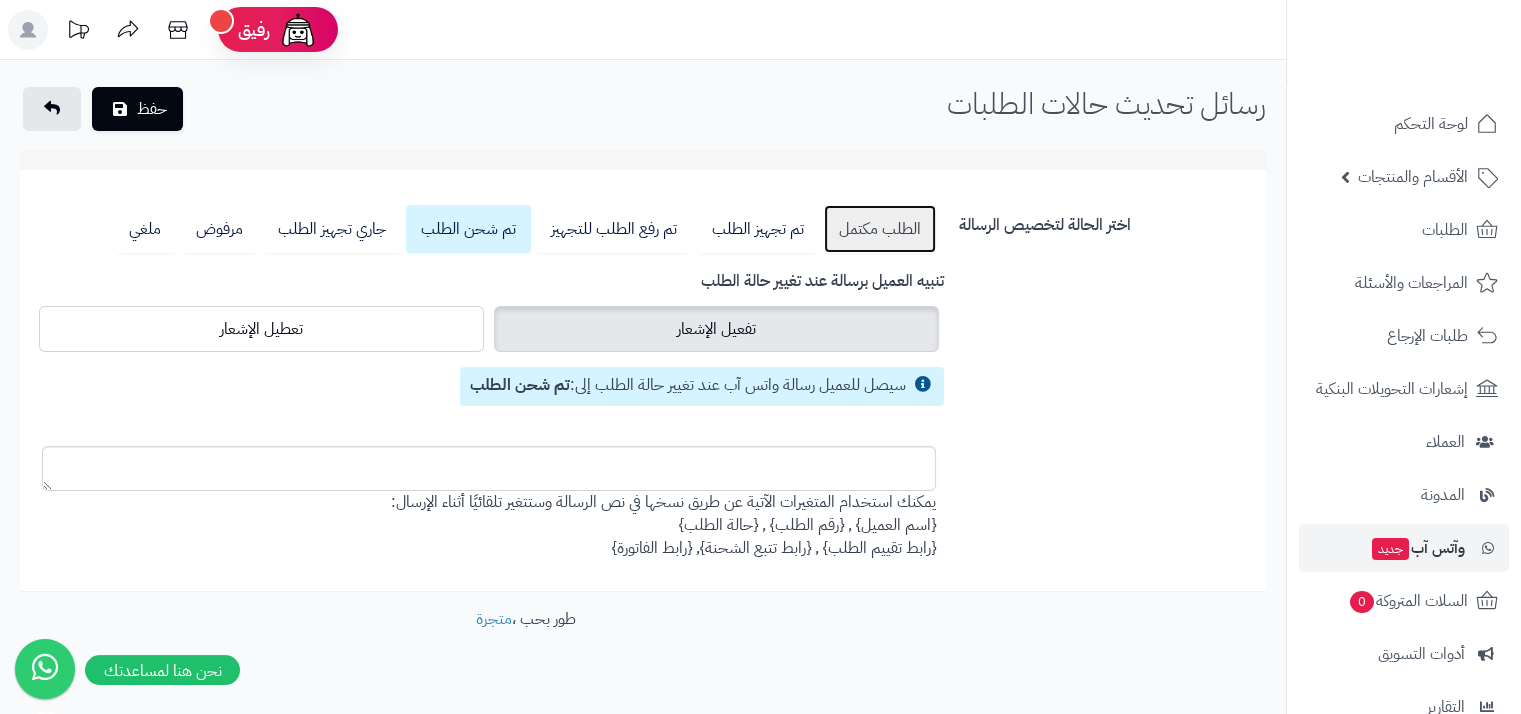 click on "الطلب مكتمل" at bounding box center [880, 229] 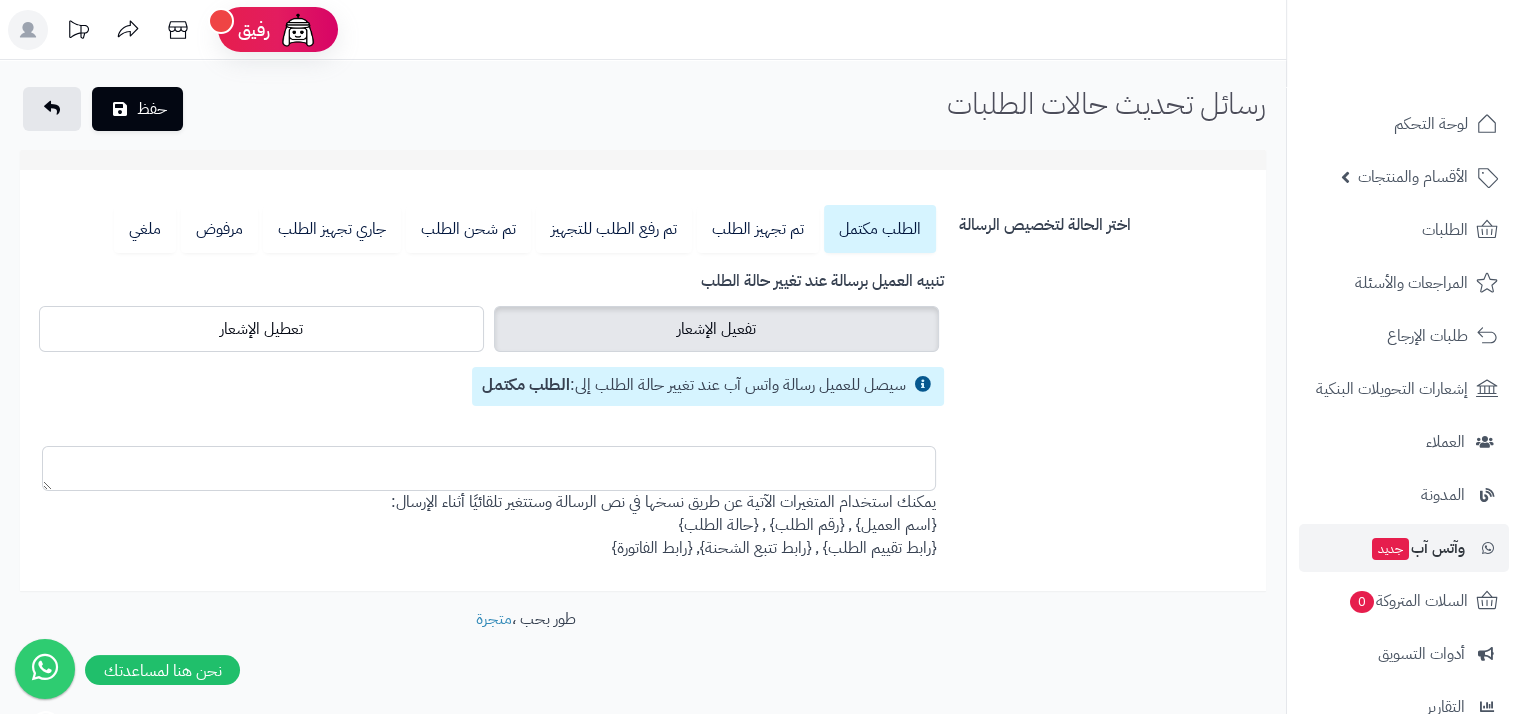 click at bounding box center (489, 468) 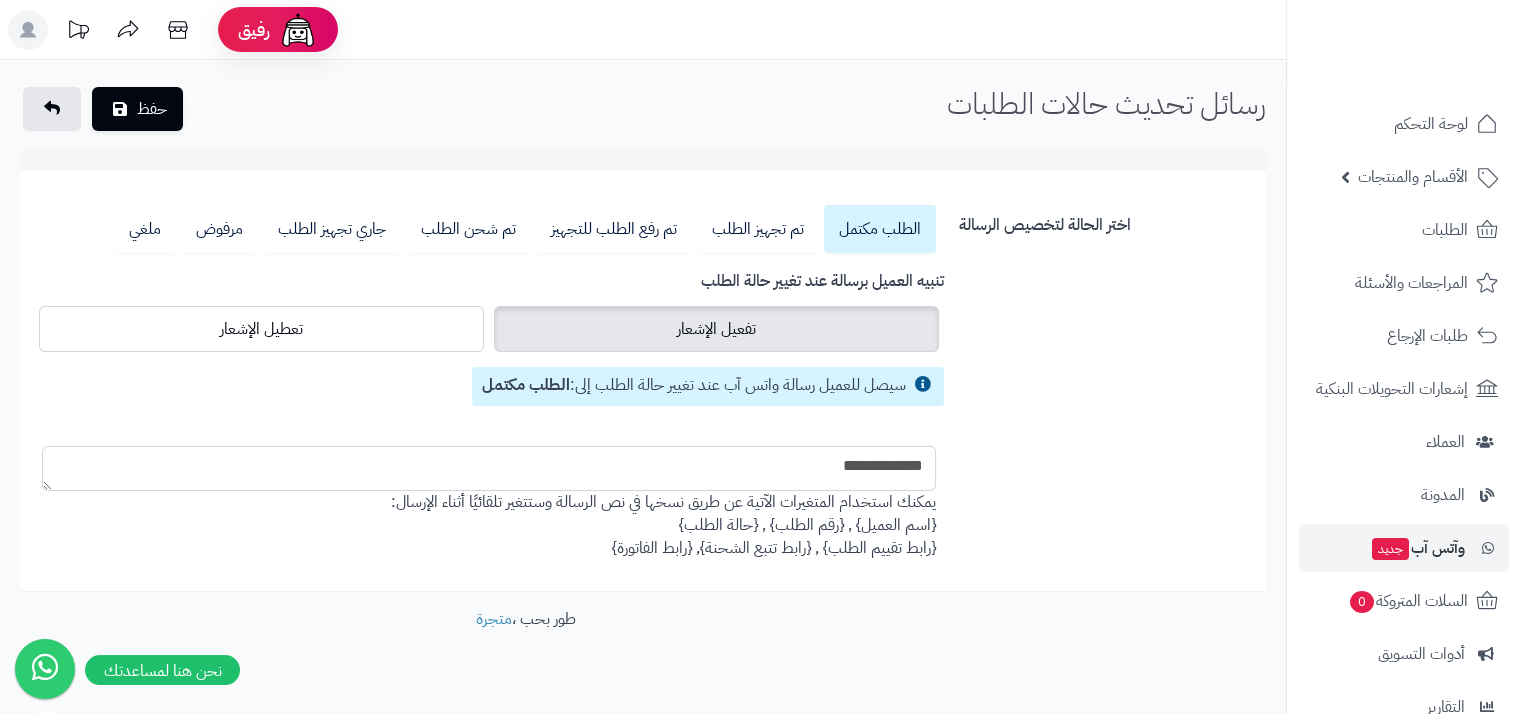 type on "**********" 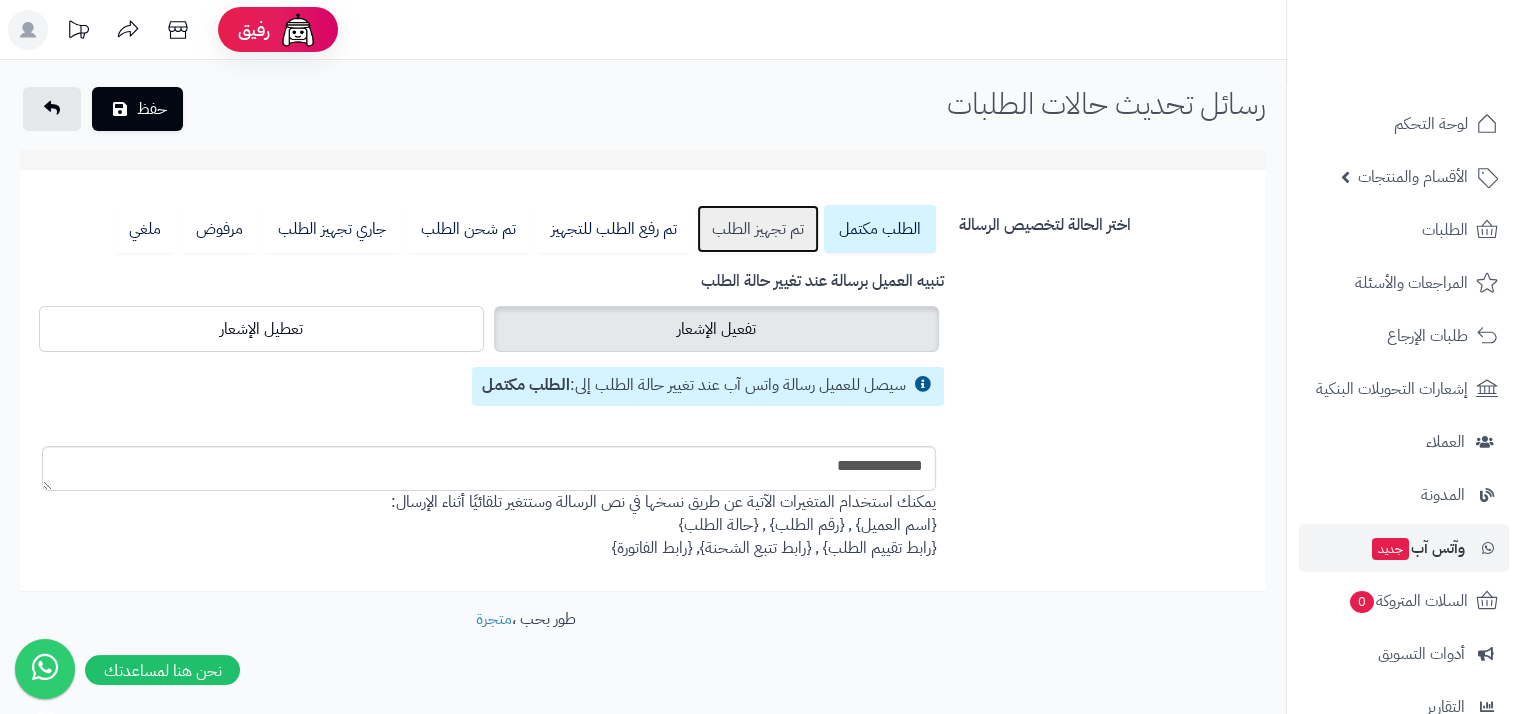 click on "تم تجهيز الطلب" at bounding box center (758, 229) 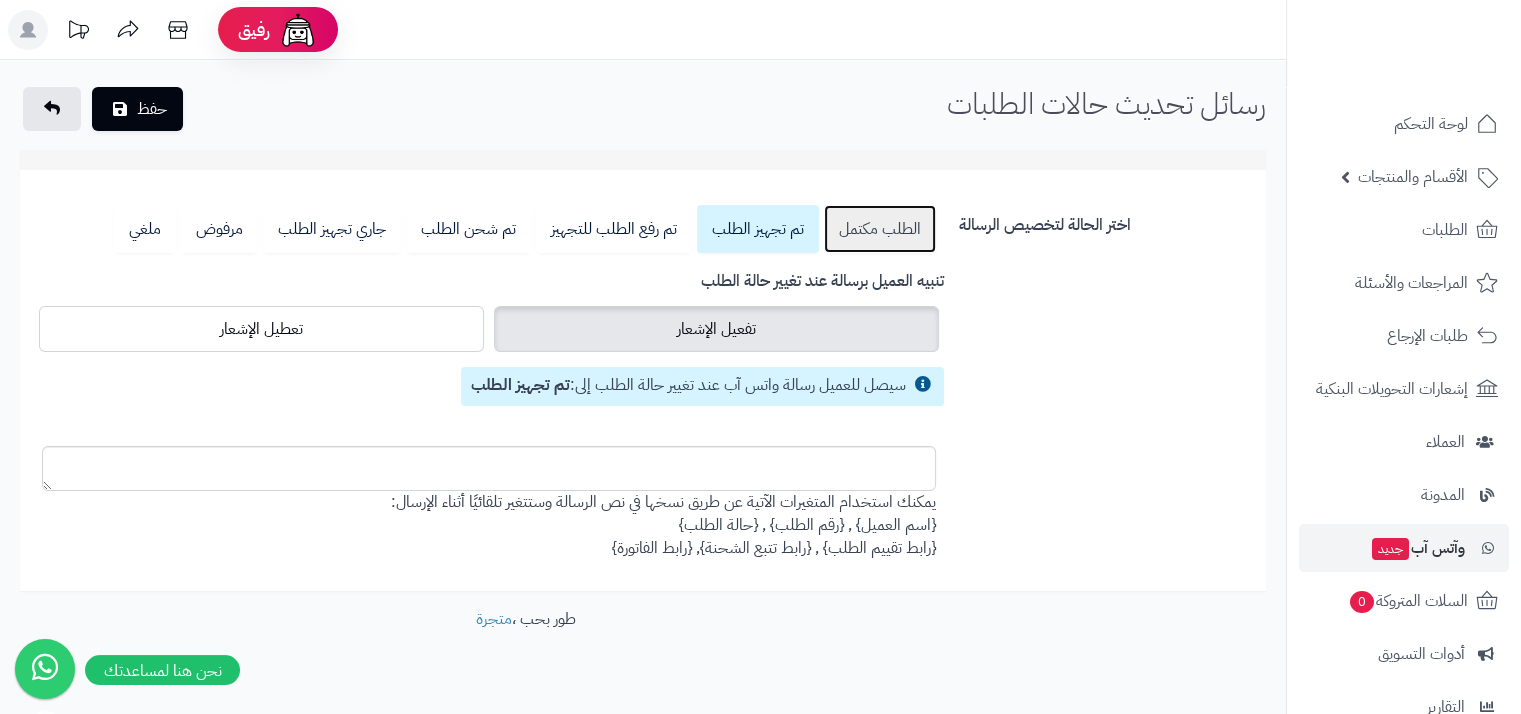 click on "الطلب مكتمل" at bounding box center [880, 229] 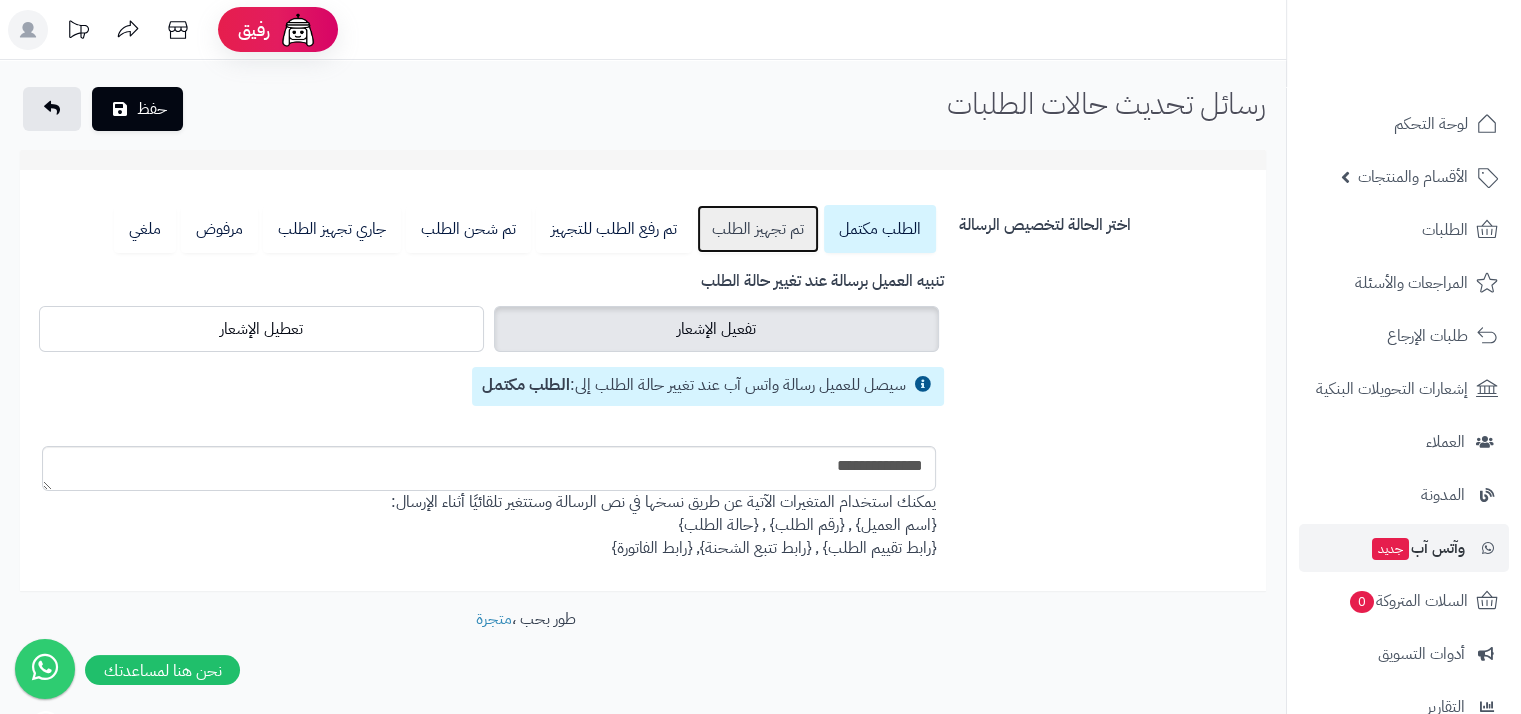 click on "تم تجهيز الطلب" at bounding box center (758, 229) 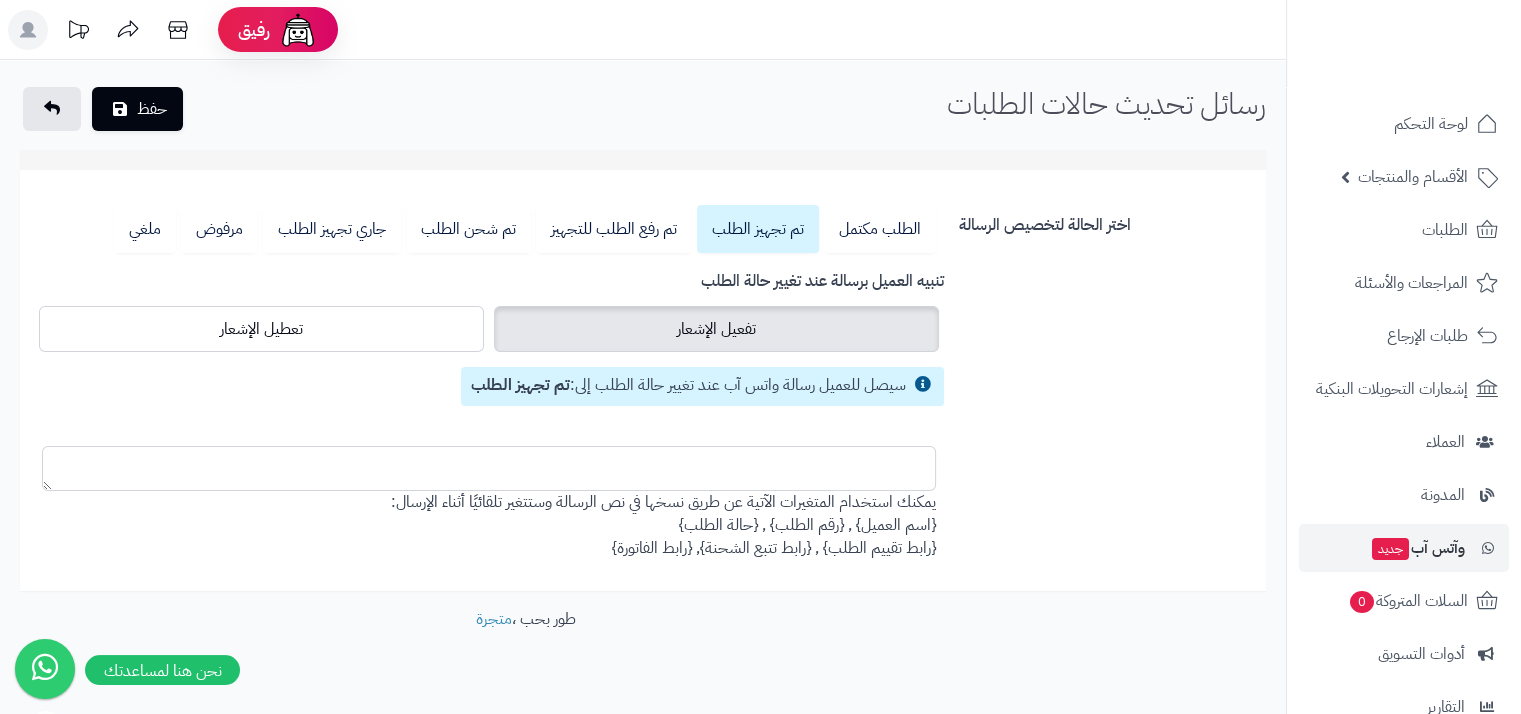 click at bounding box center [489, 468] 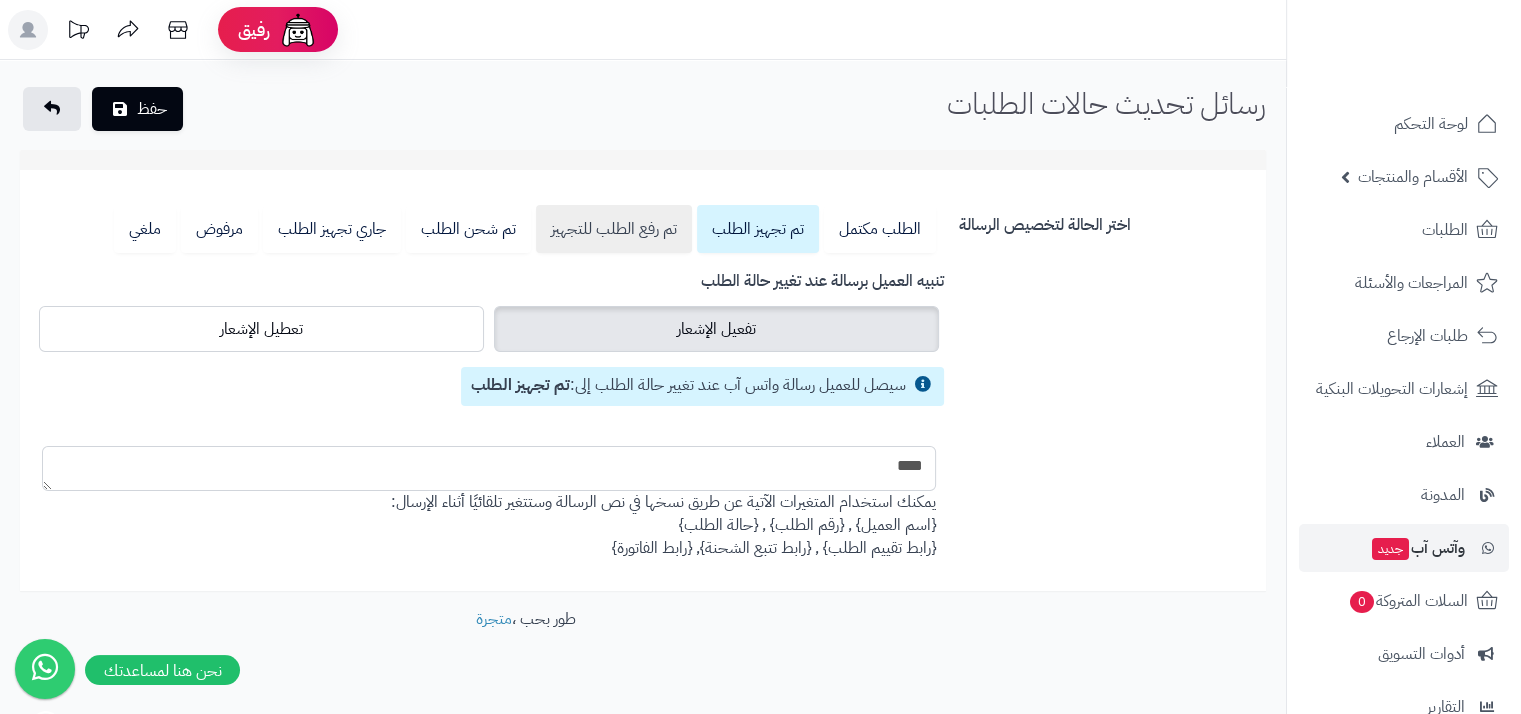 type on "****" 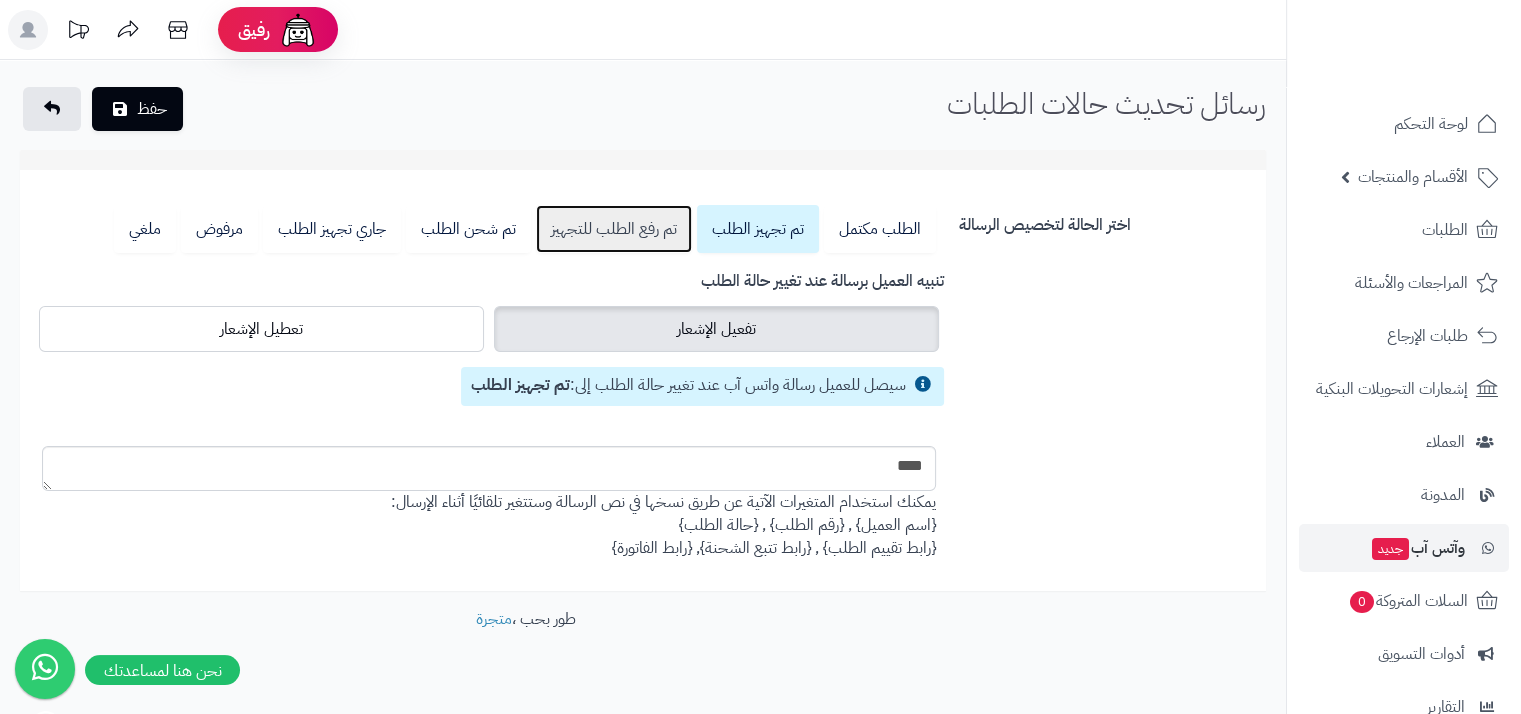 click on "تم رفع الطلب للتجهيز" at bounding box center (614, 229) 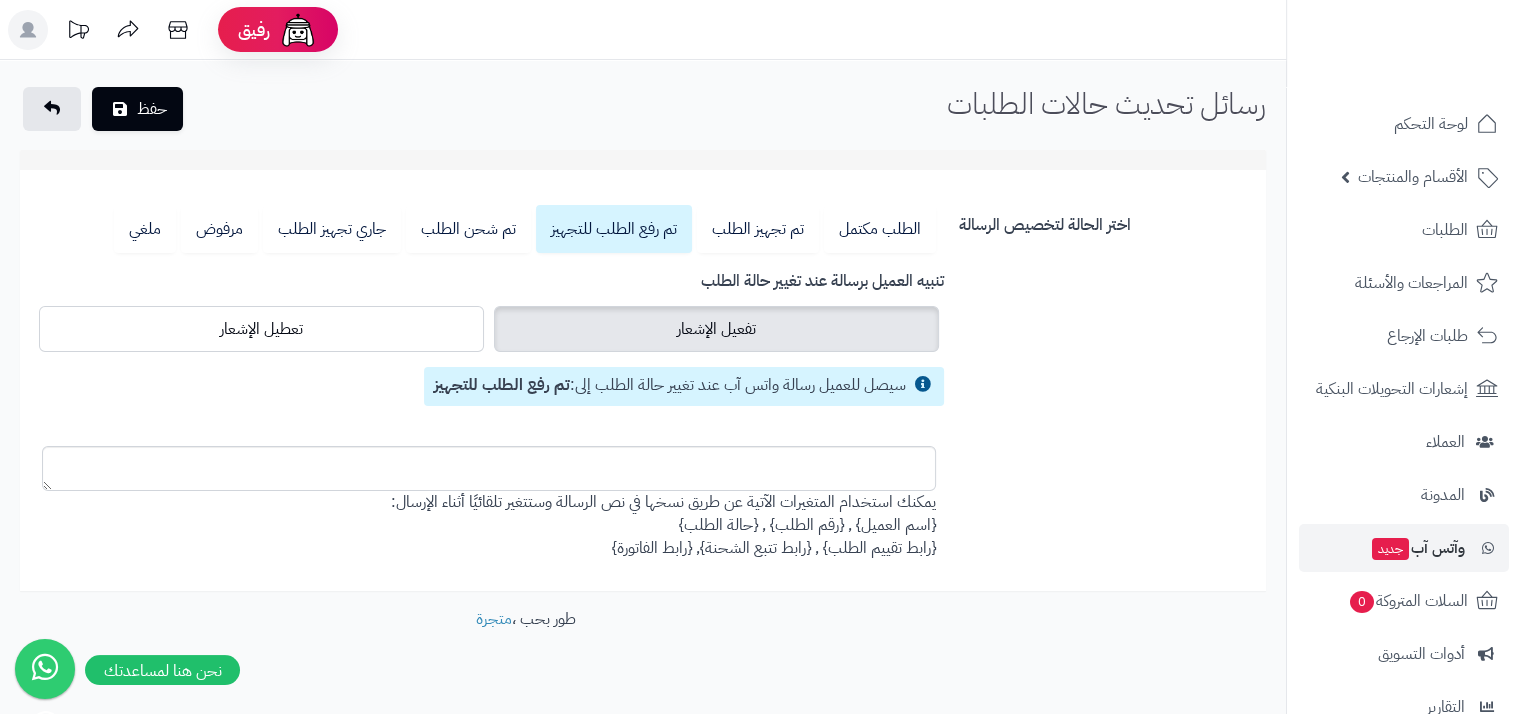 click on "تفعيل الإشعار" at bounding box center [716, 329] 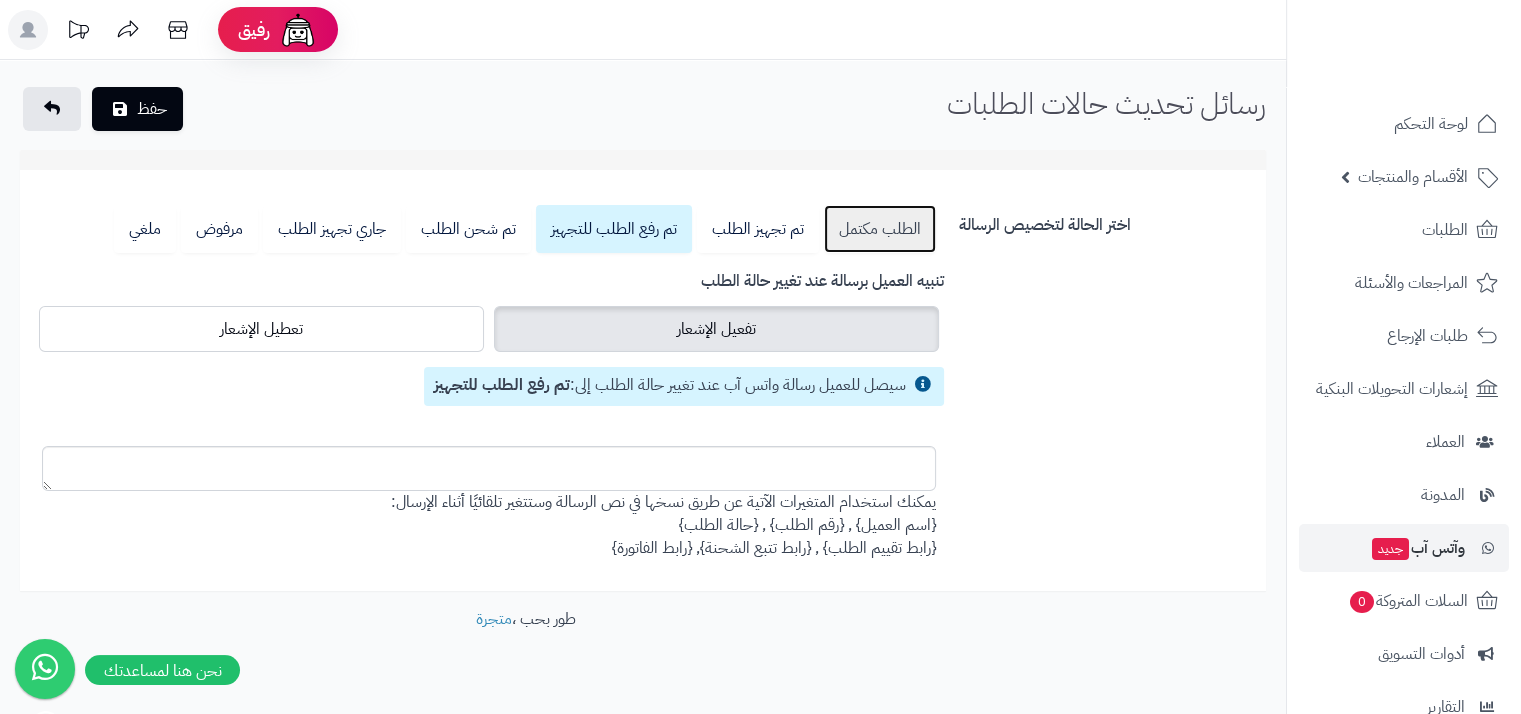 click on "الطلب مكتمل" at bounding box center [880, 229] 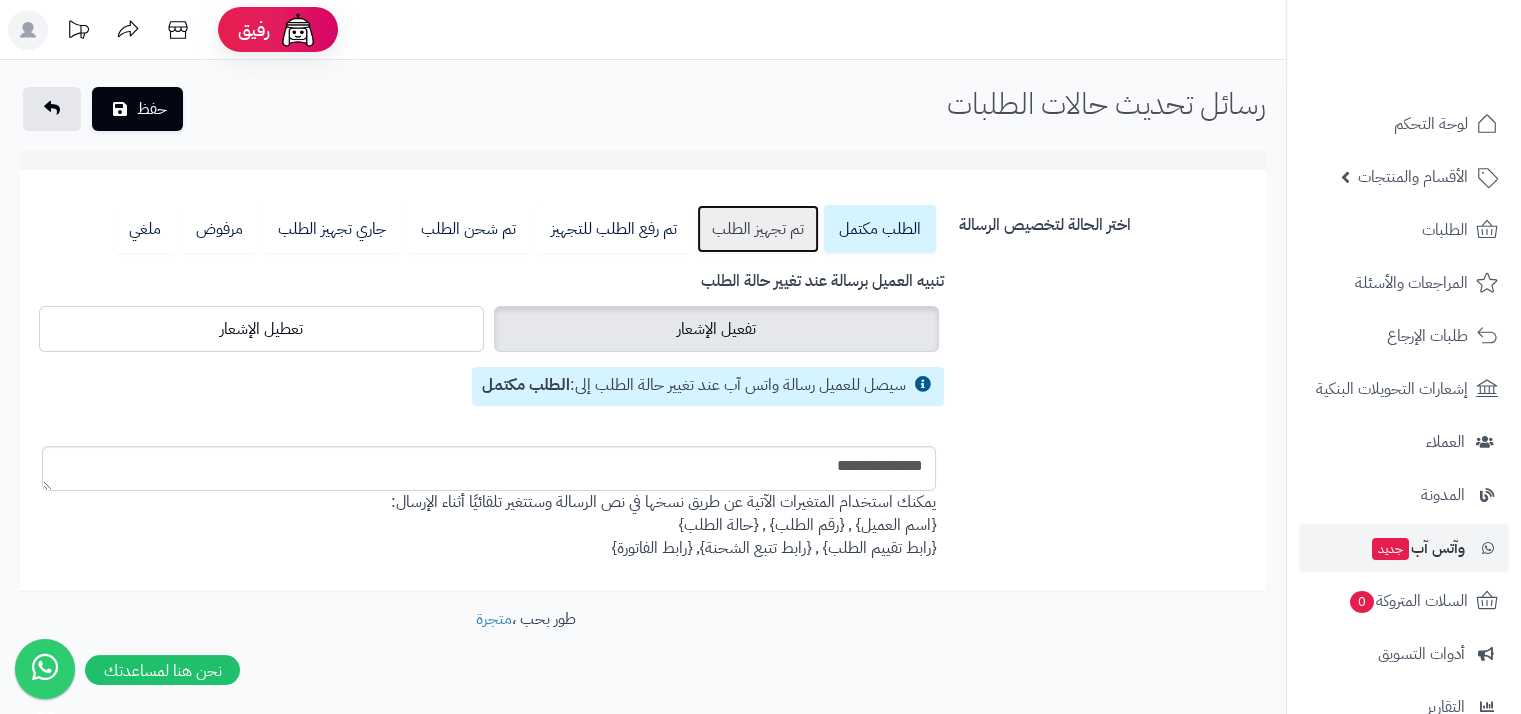 click on "تم تجهيز الطلب" at bounding box center (758, 229) 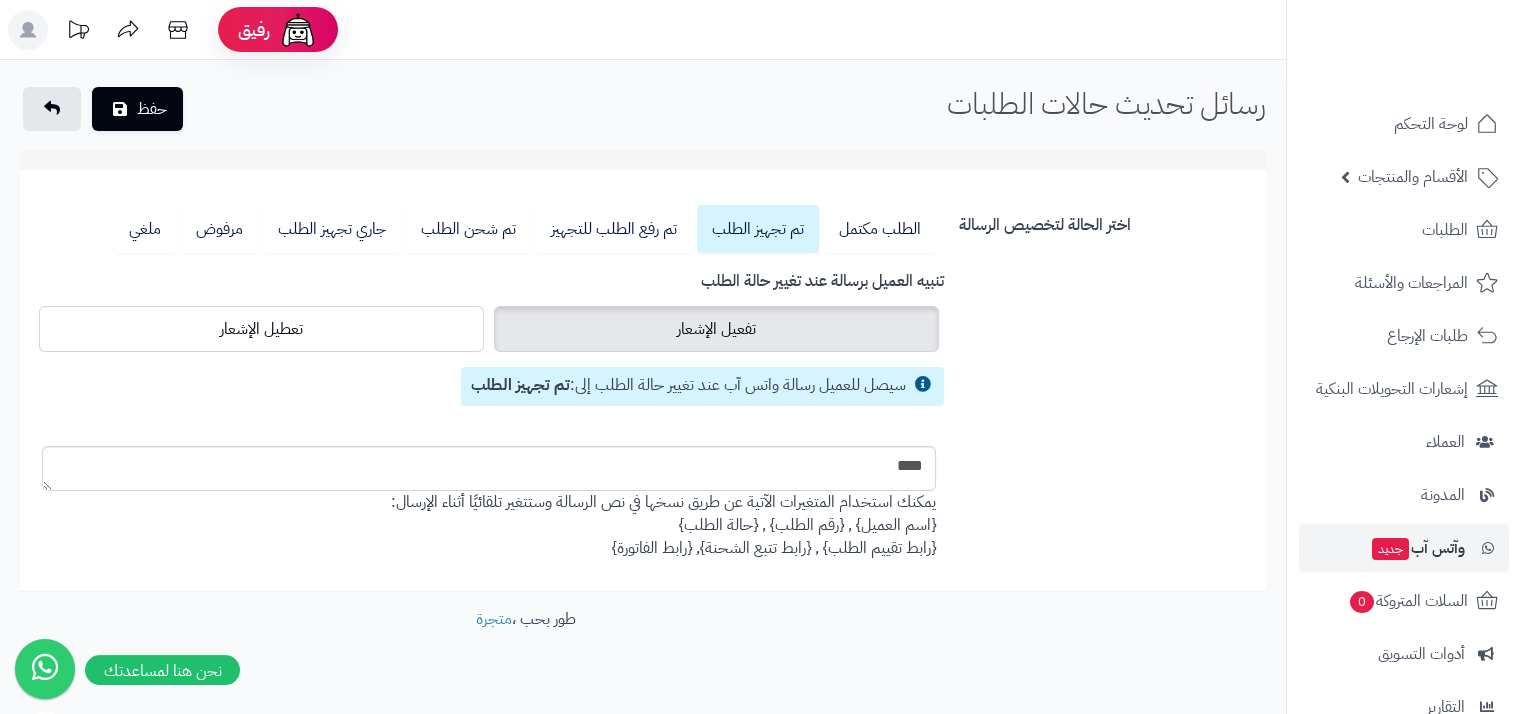 click on "تفعيل الإشعار" at bounding box center (716, 329) 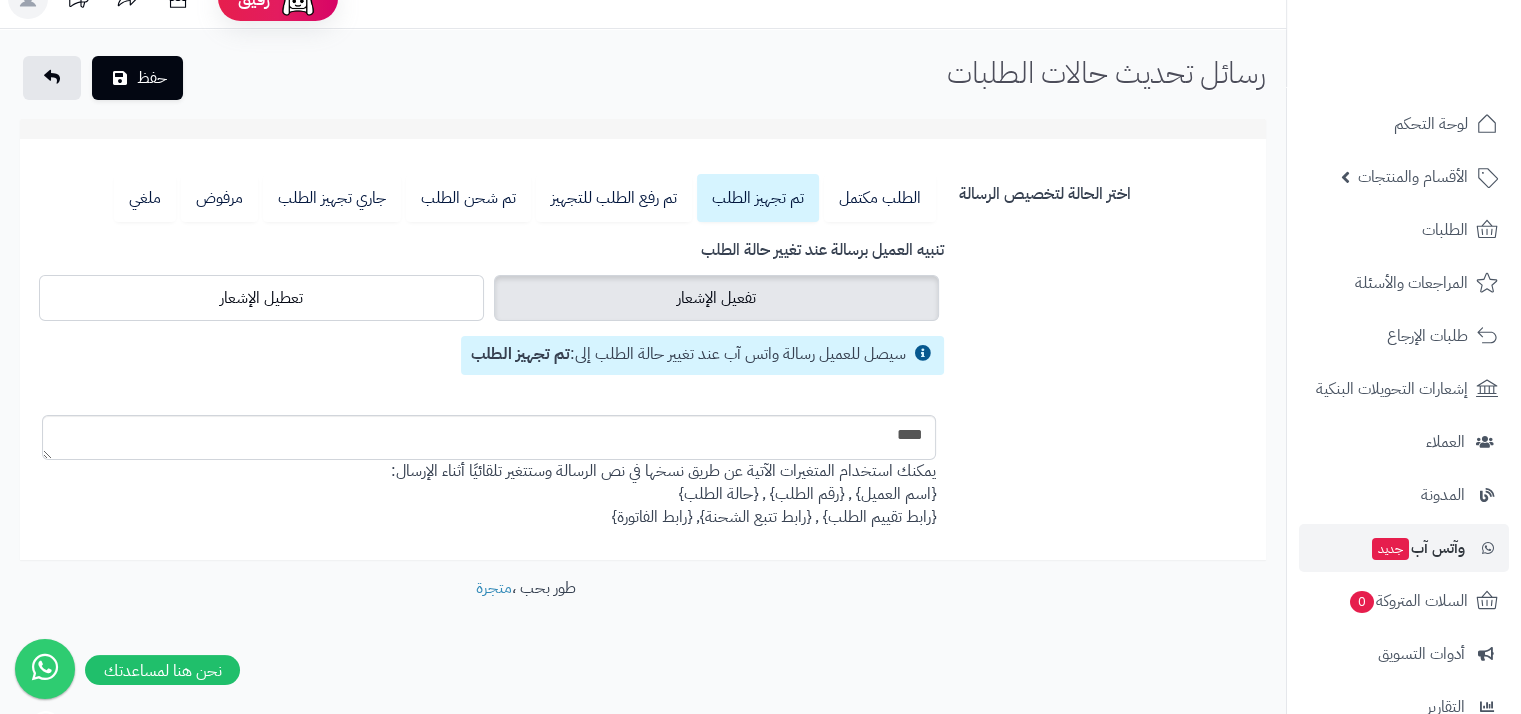 scroll, scrollTop: 32, scrollLeft: 0, axis: vertical 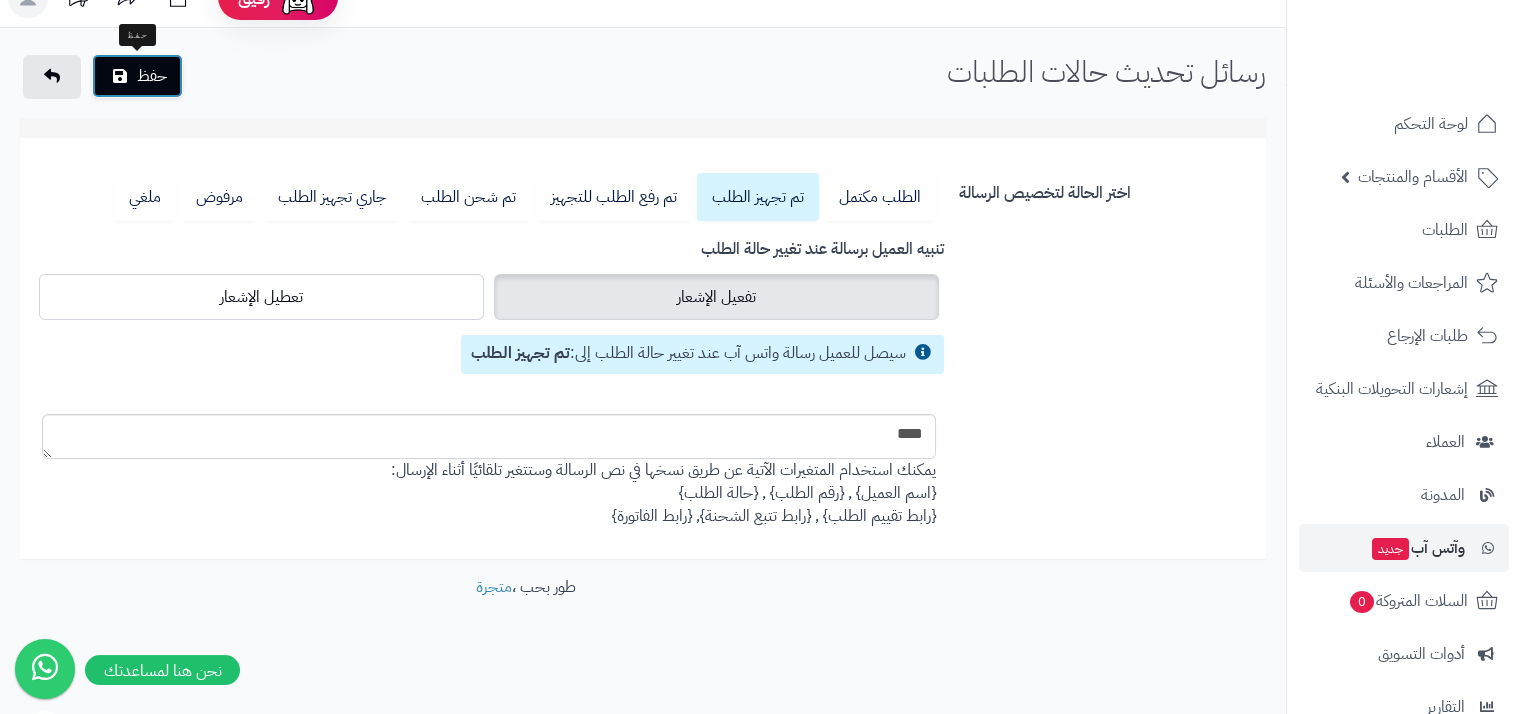 click on "حفظ" at bounding box center [137, 76] 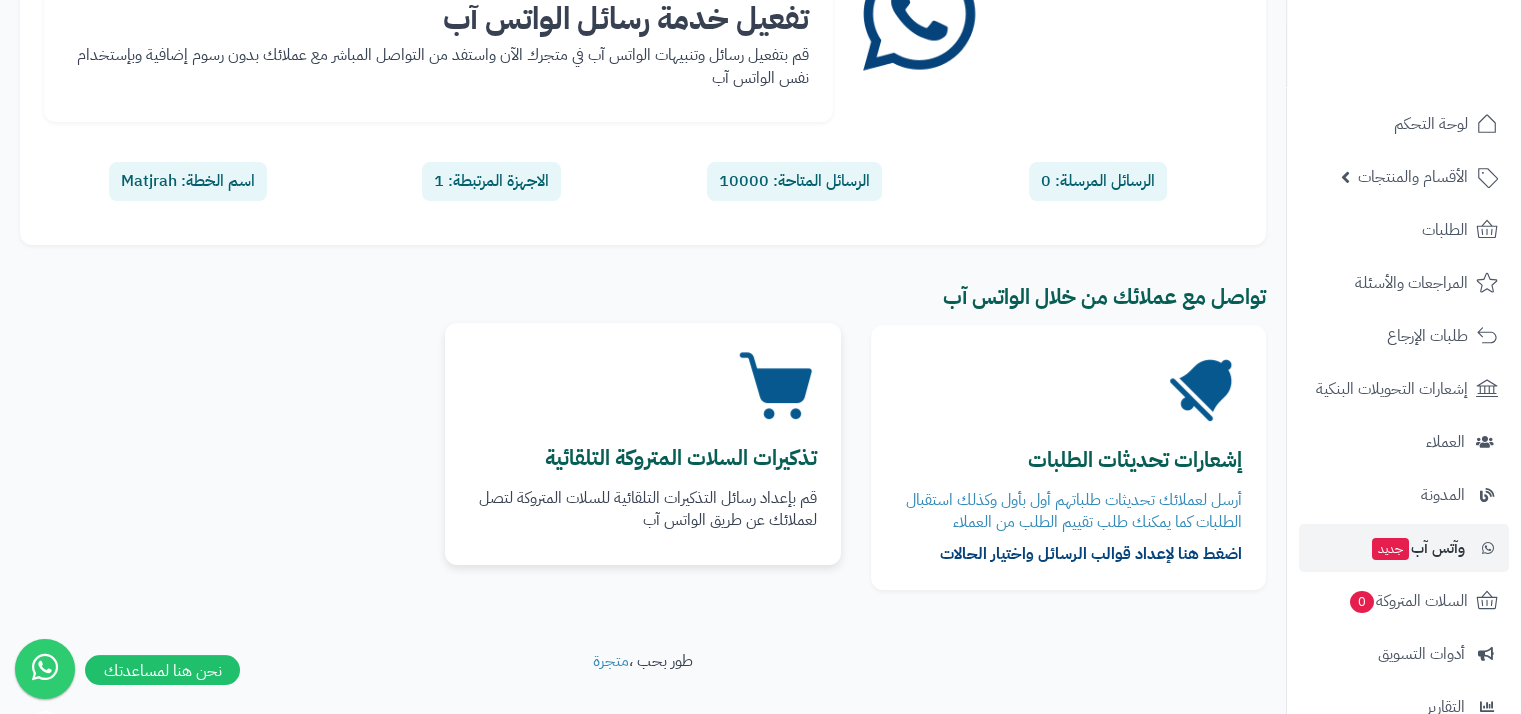 scroll, scrollTop: 300, scrollLeft: 0, axis: vertical 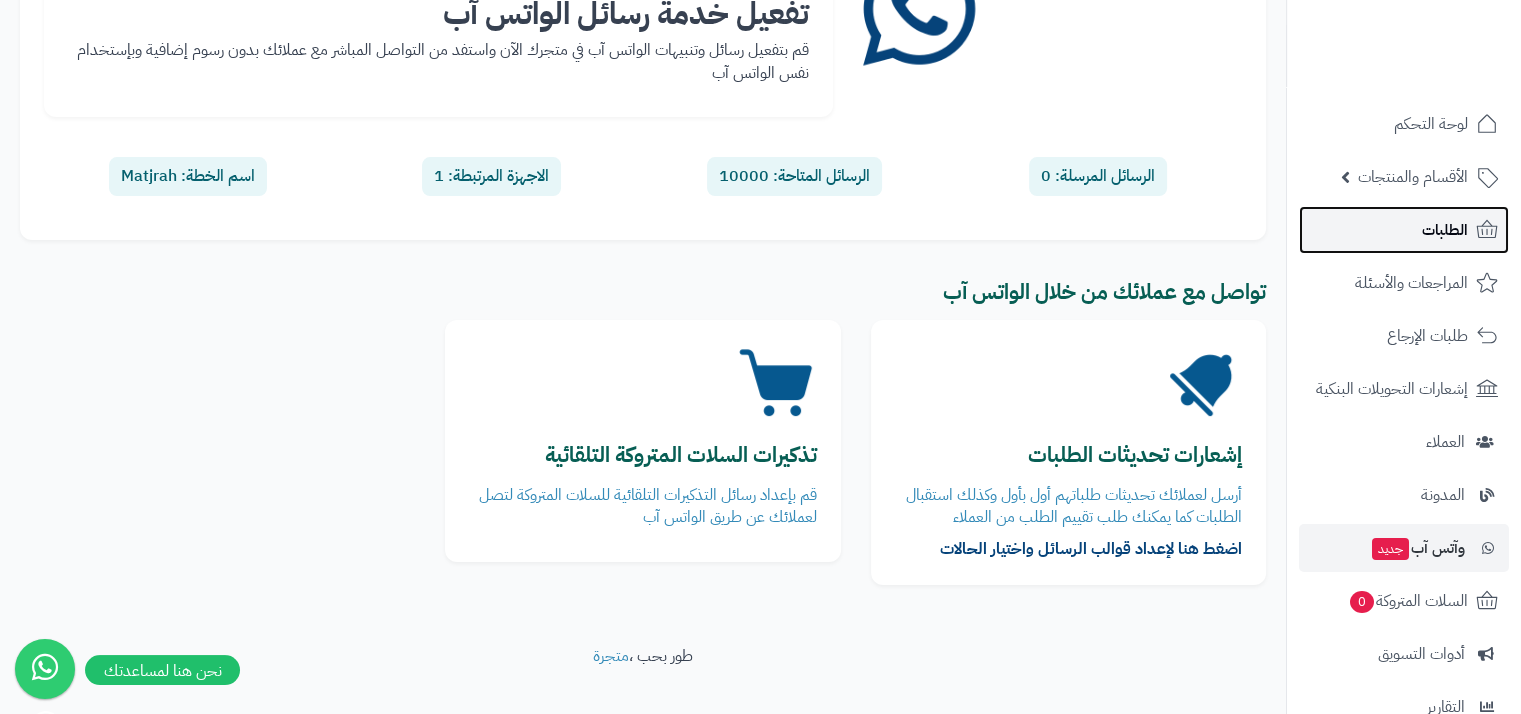 click on "الطلبات" at bounding box center [1445, 230] 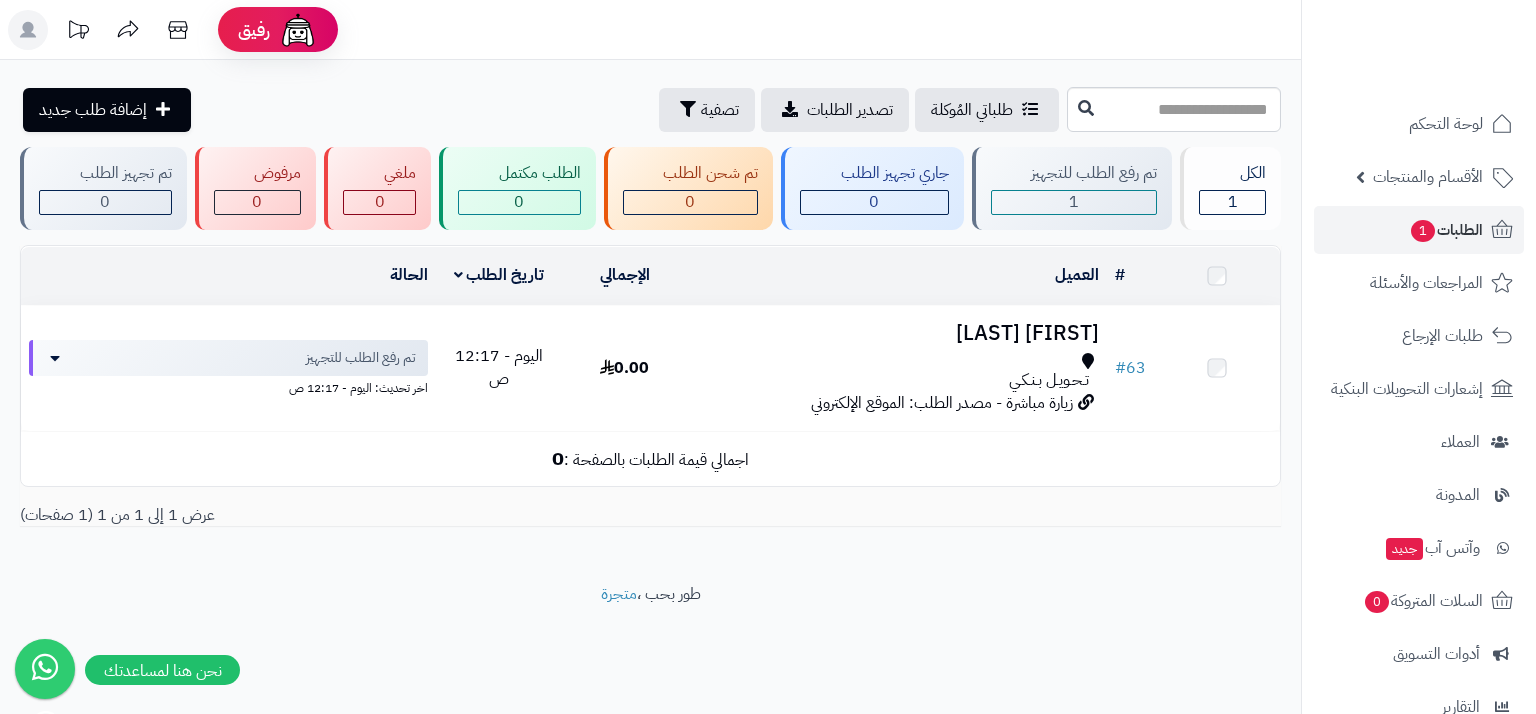 scroll, scrollTop: 0, scrollLeft: 0, axis: both 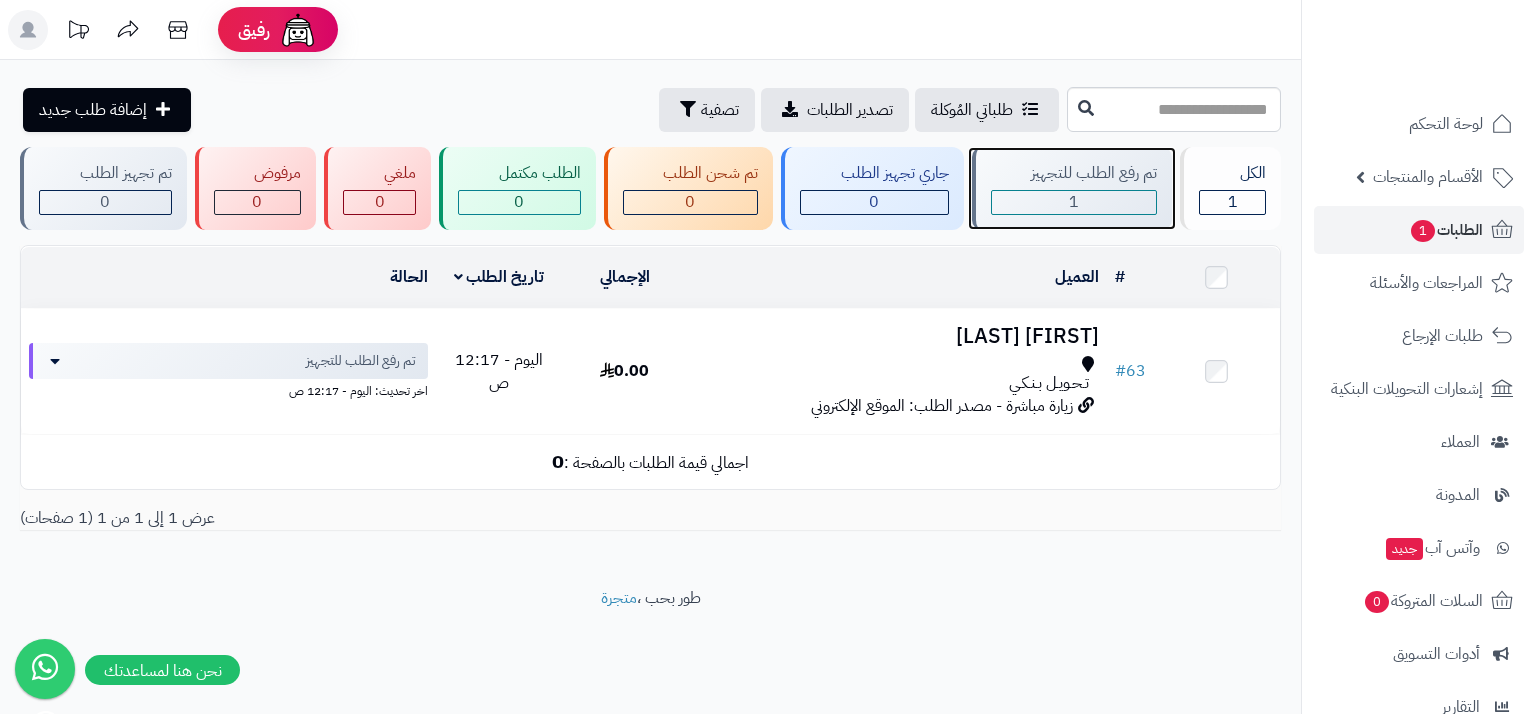 click on "1" at bounding box center (1074, 202) 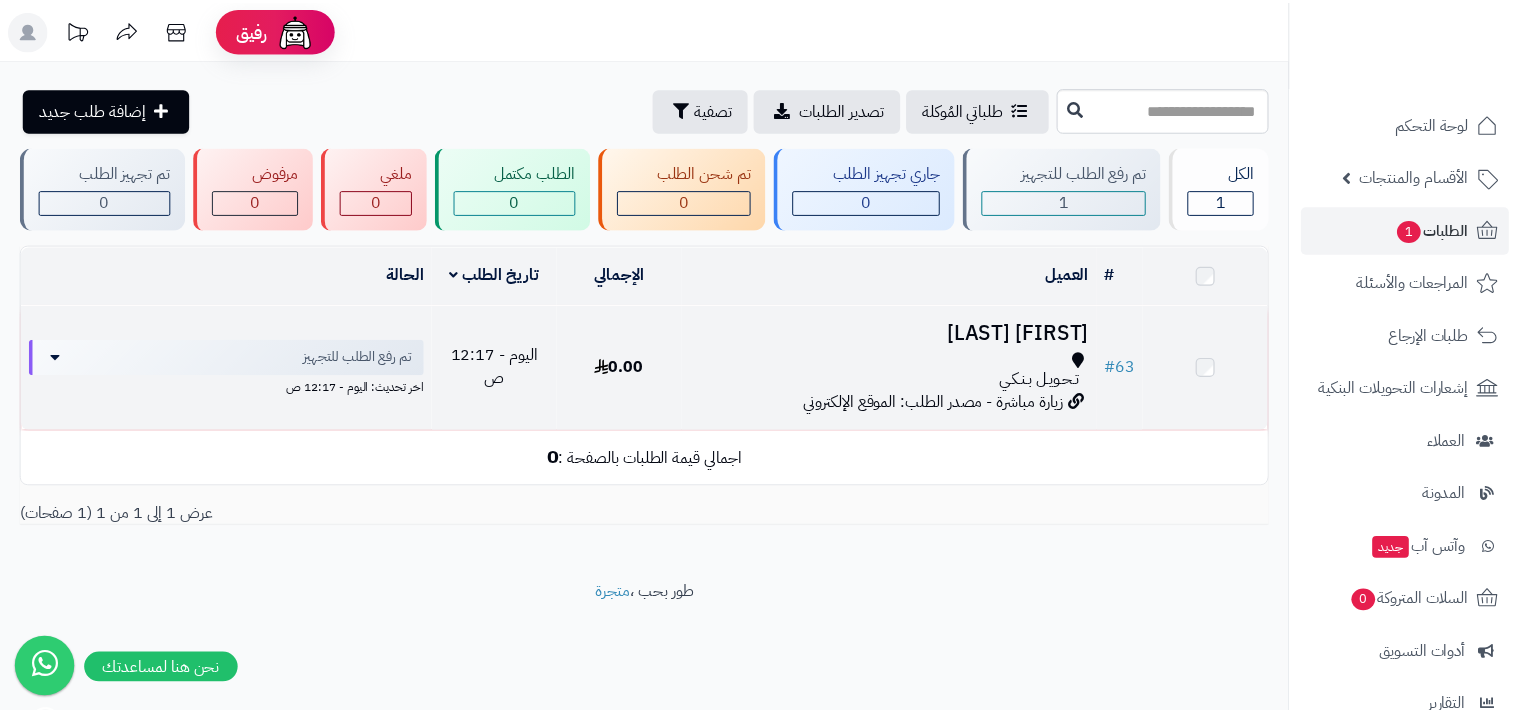 scroll, scrollTop: 0, scrollLeft: 0, axis: both 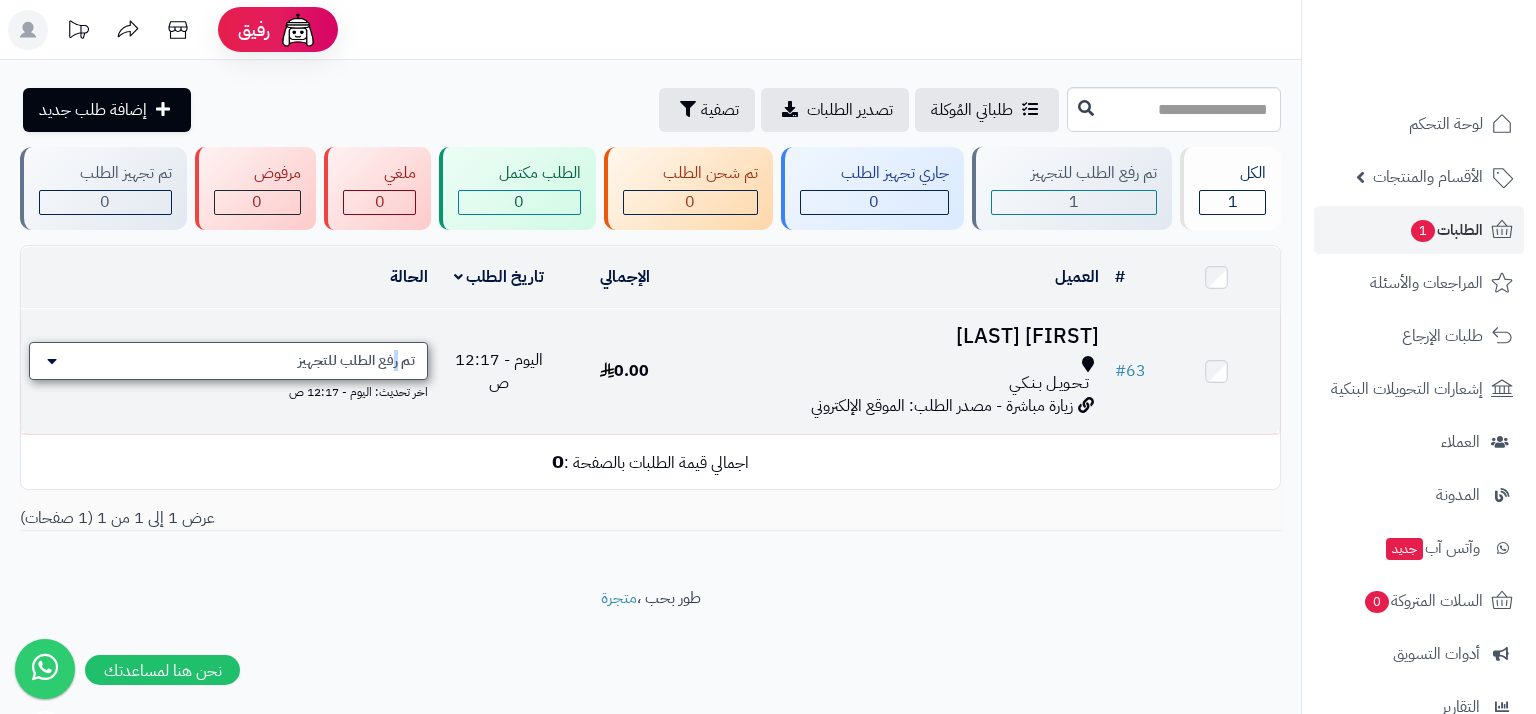click on "تم رفع الطلب للتجهيز" at bounding box center [356, 361] 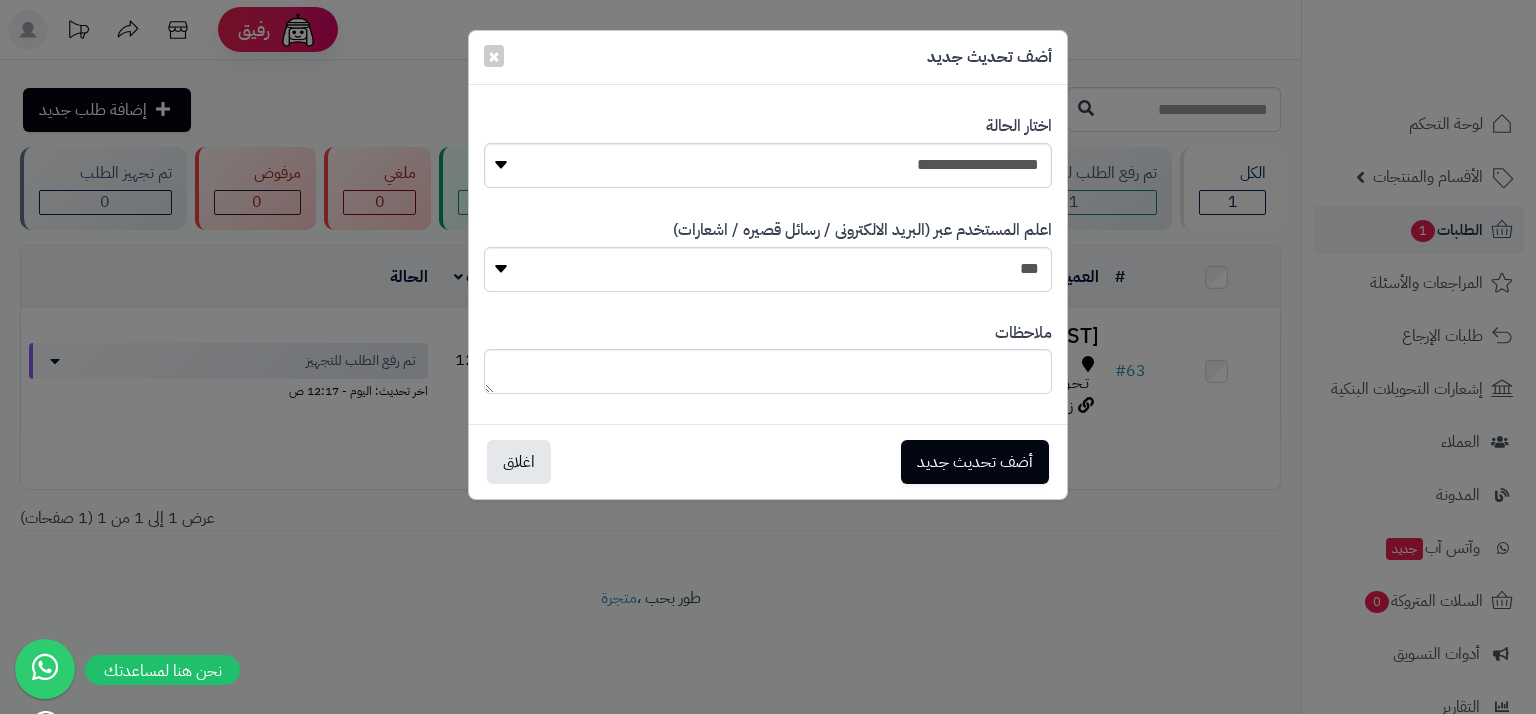 drag, startPoint x: 1068, startPoint y: 167, endPoint x: 1045, endPoint y: 170, distance: 23.194826 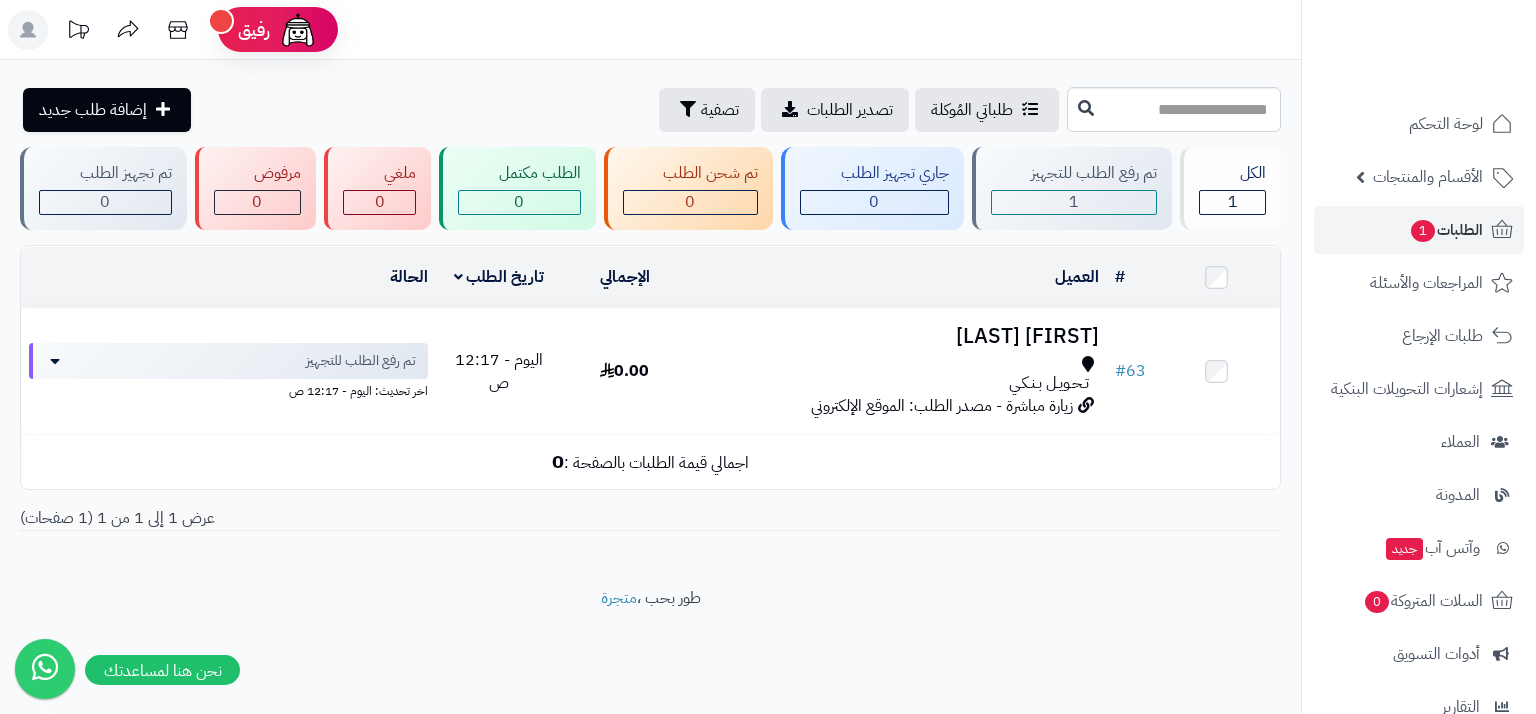 click at bounding box center (768, 357) 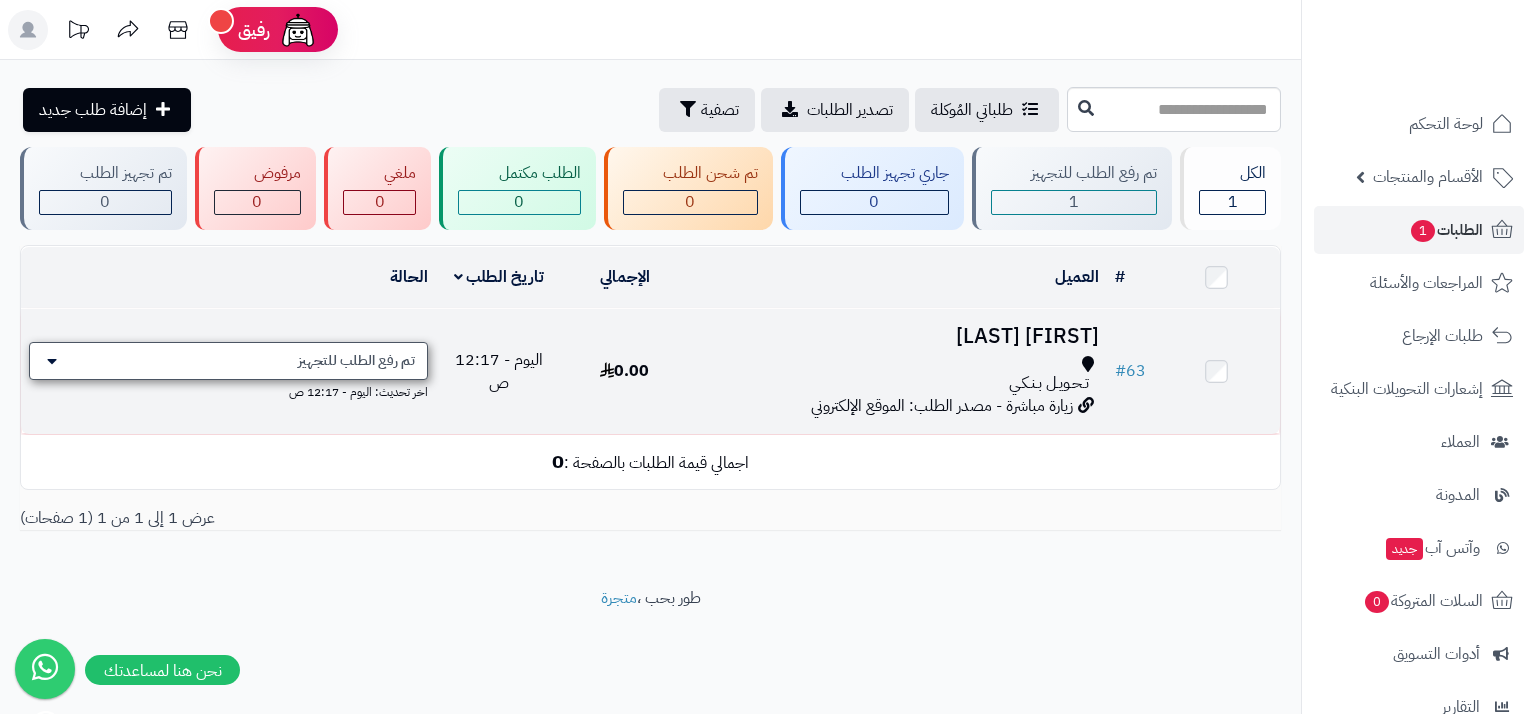 click on "تم رفع الطلب للتجهيز" at bounding box center (228, 361) 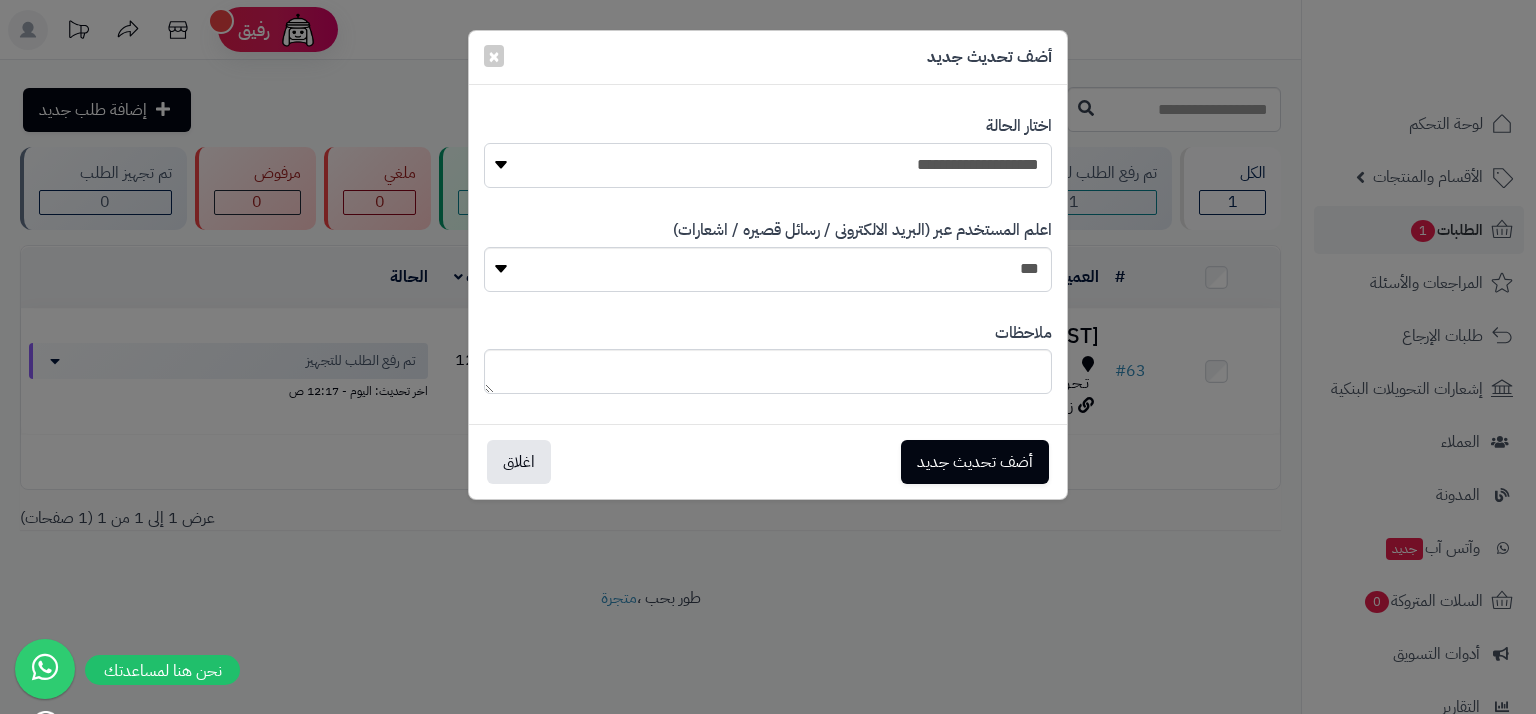 click on "**********" at bounding box center (768, 165) 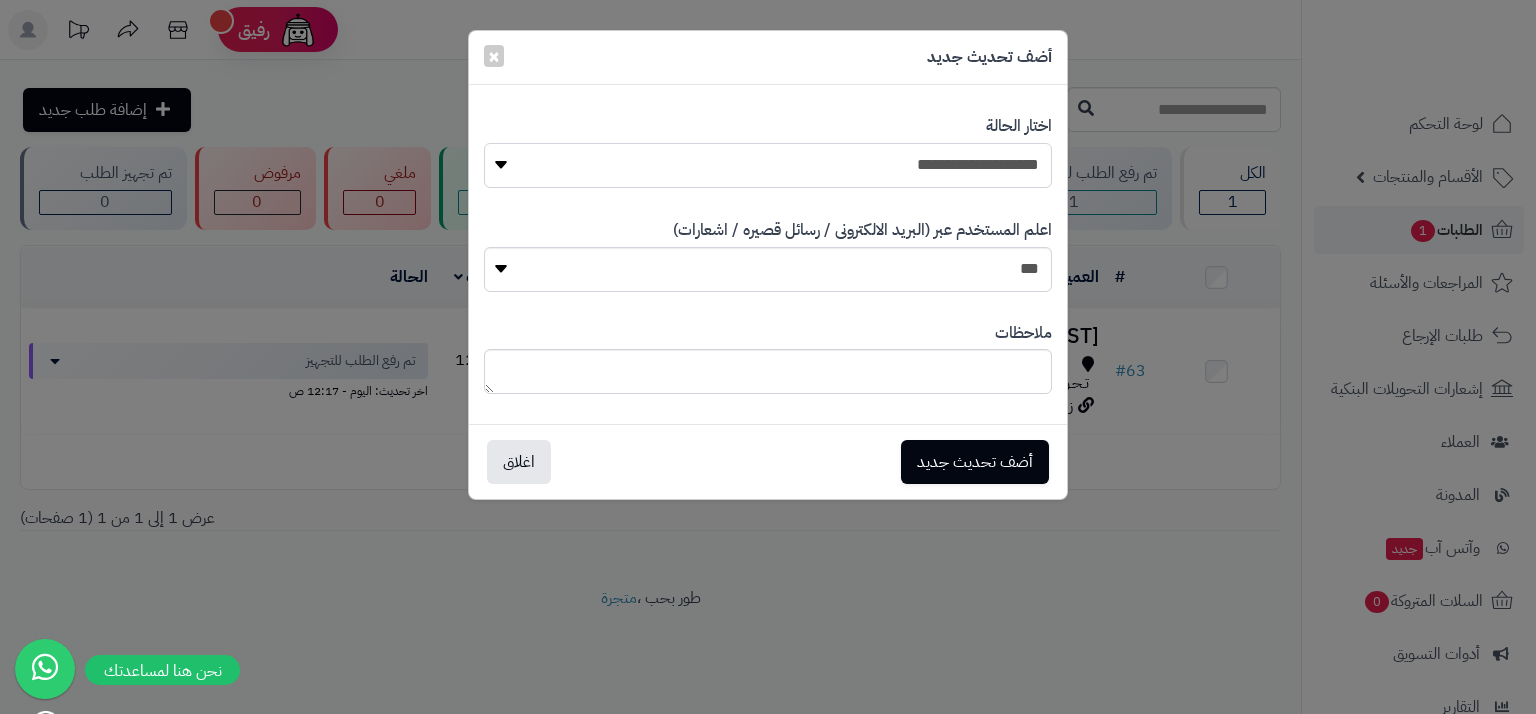 select on "*" 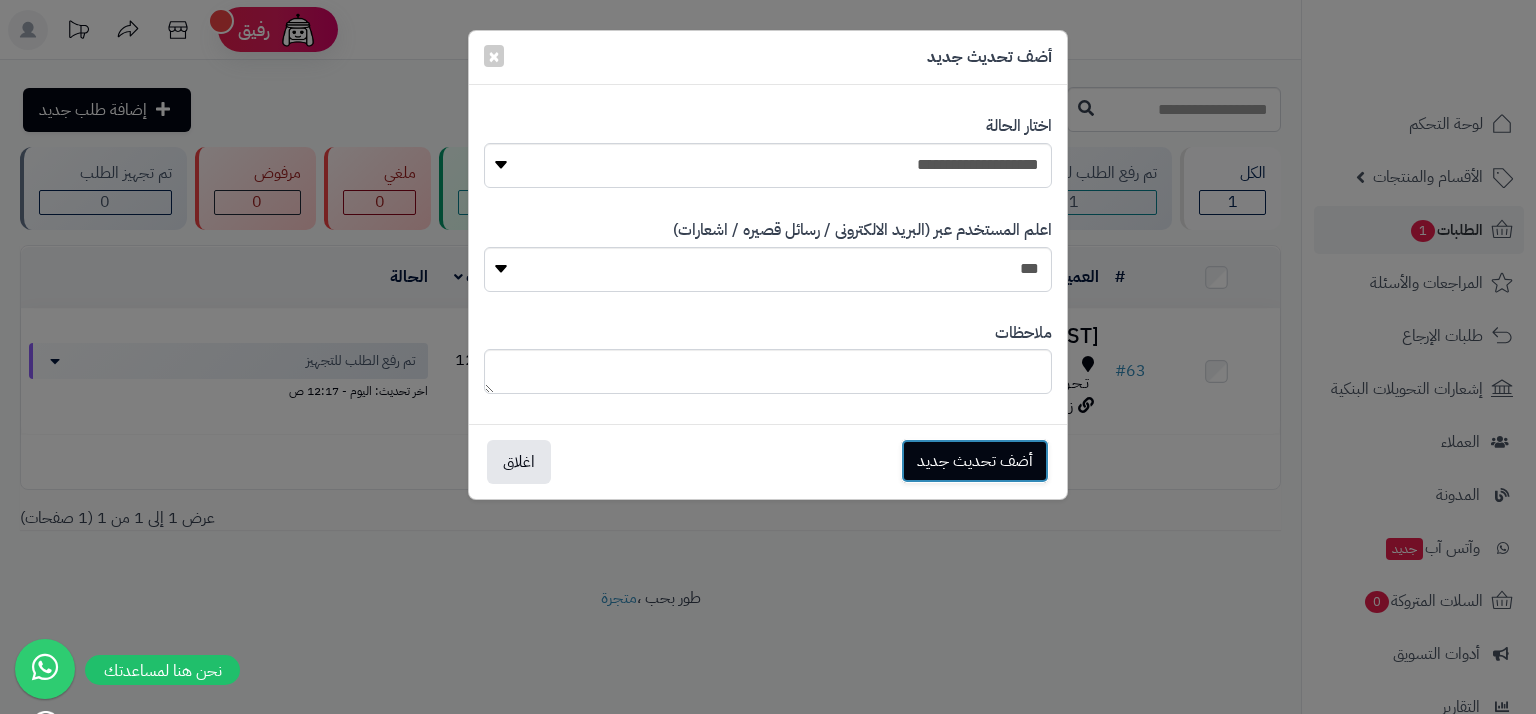 click on "أضف تحديث جديد" at bounding box center (975, 461) 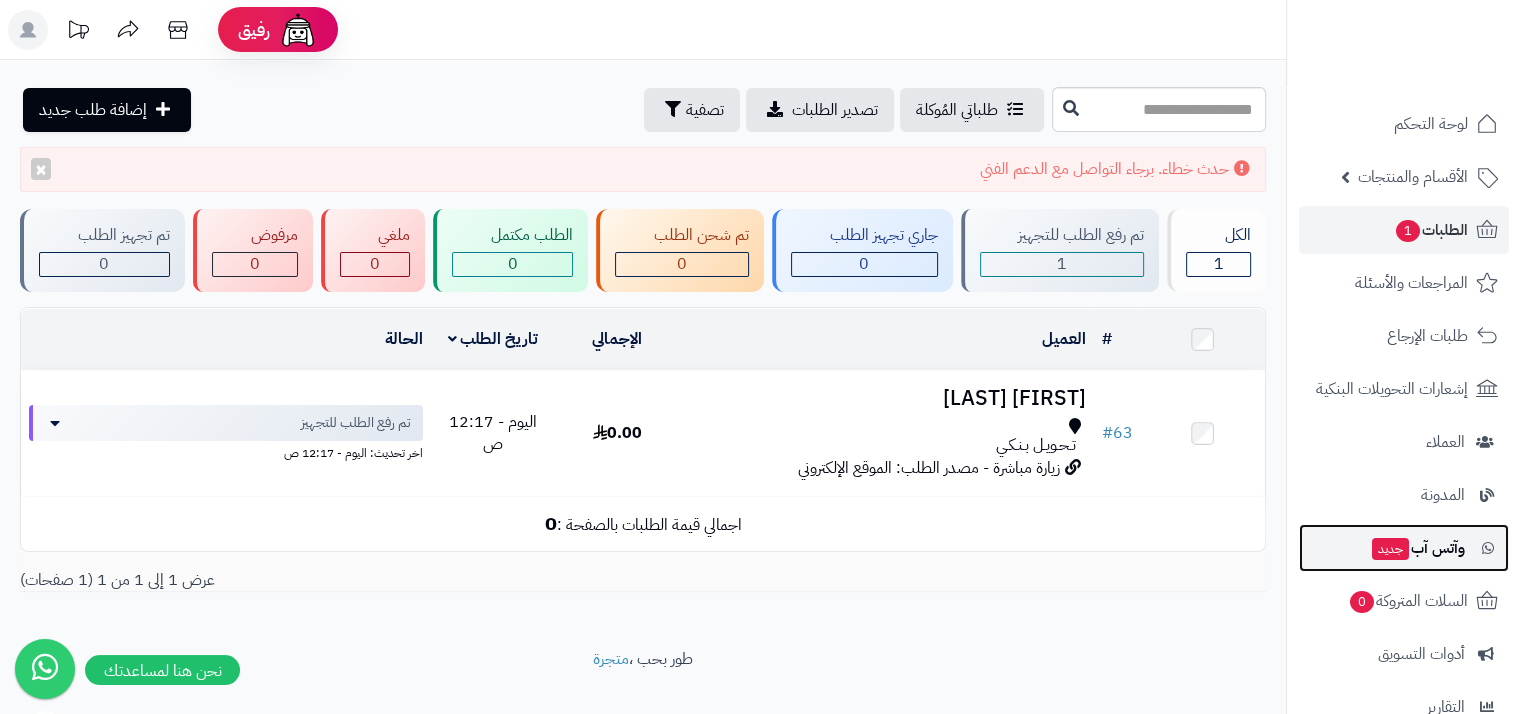 click on "وآتس آب  جديد" at bounding box center (1404, 548) 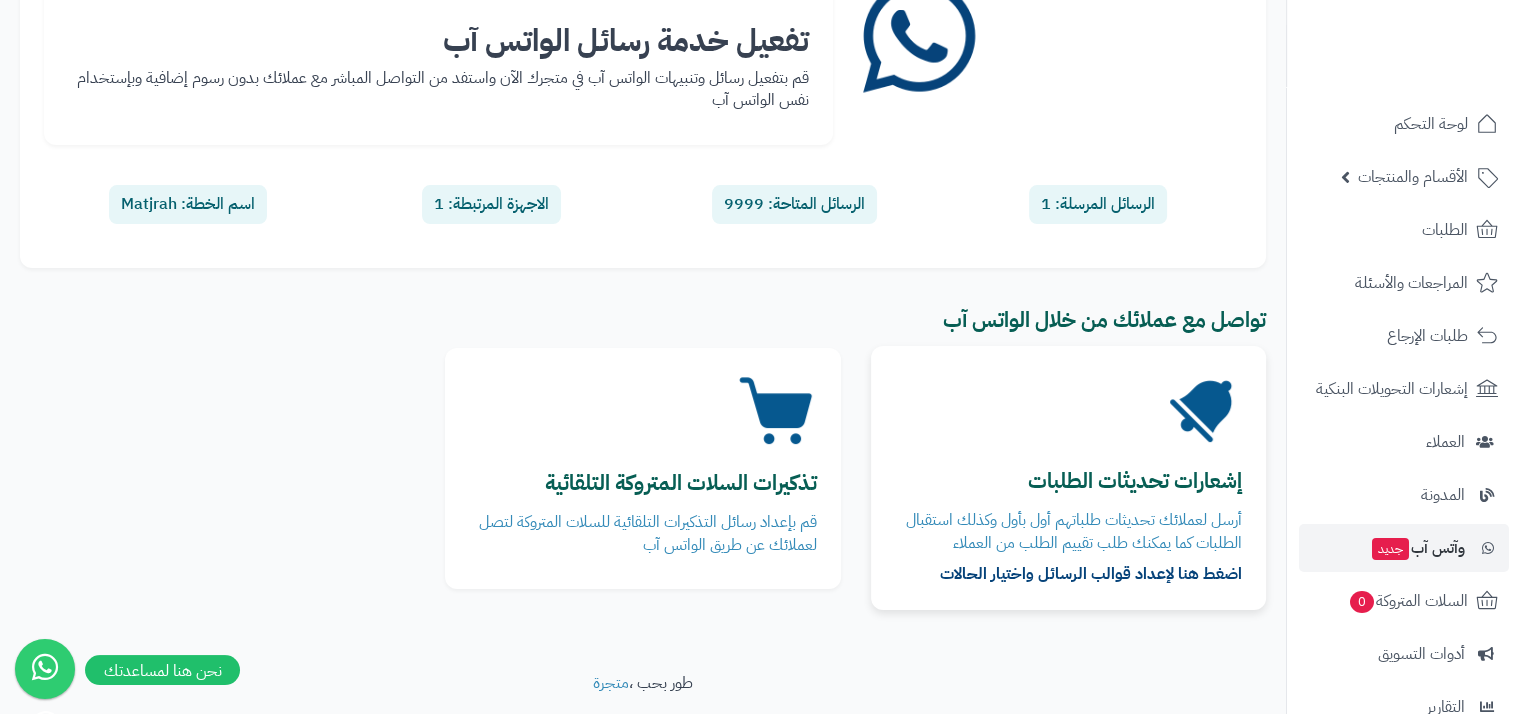 scroll, scrollTop: 200, scrollLeft: 0, axis: vertical 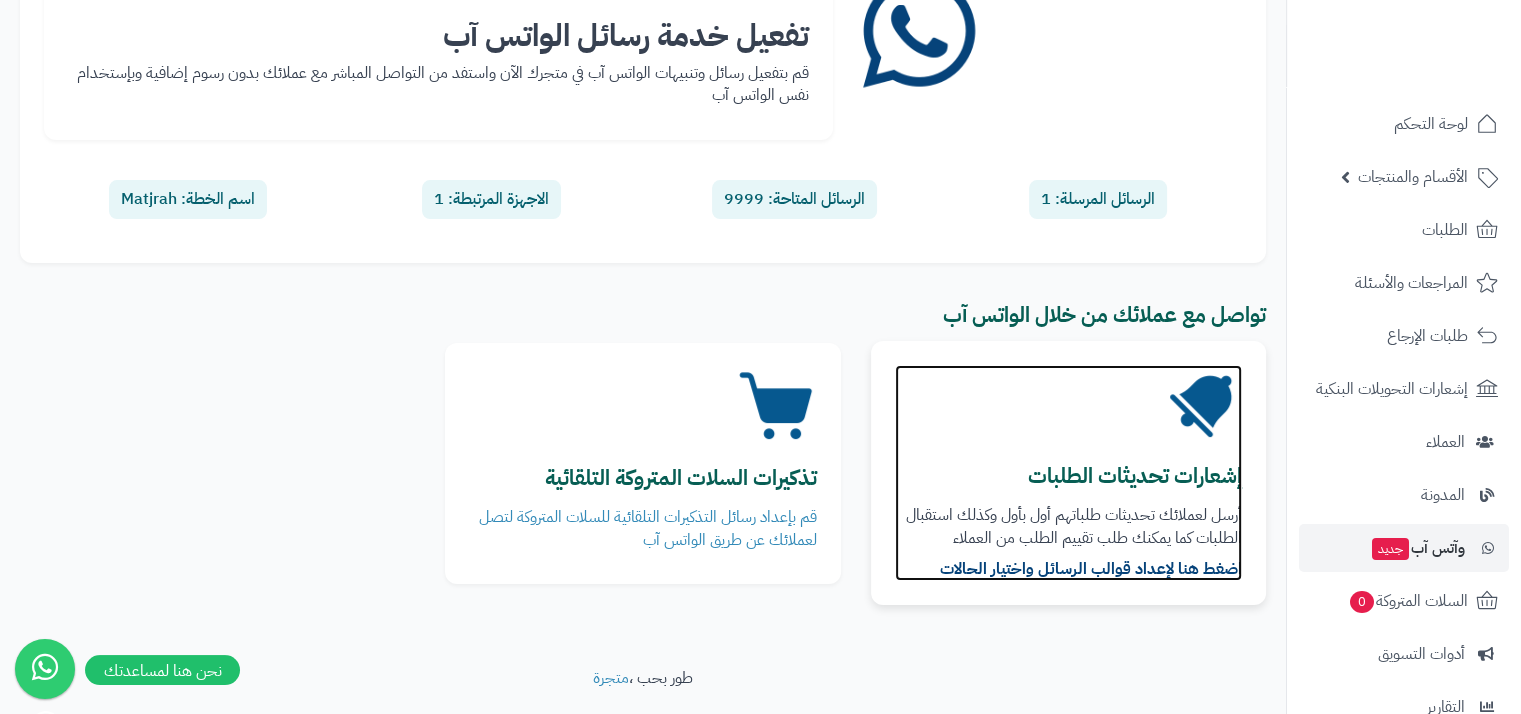 click on "أرسل لعملائك تحديثات طلباتهم أول بأول وكذلك استقبال الطلبات كما يمكنك طلب تقييم الطلب من العملاء" at bounding box center (1068, 527) 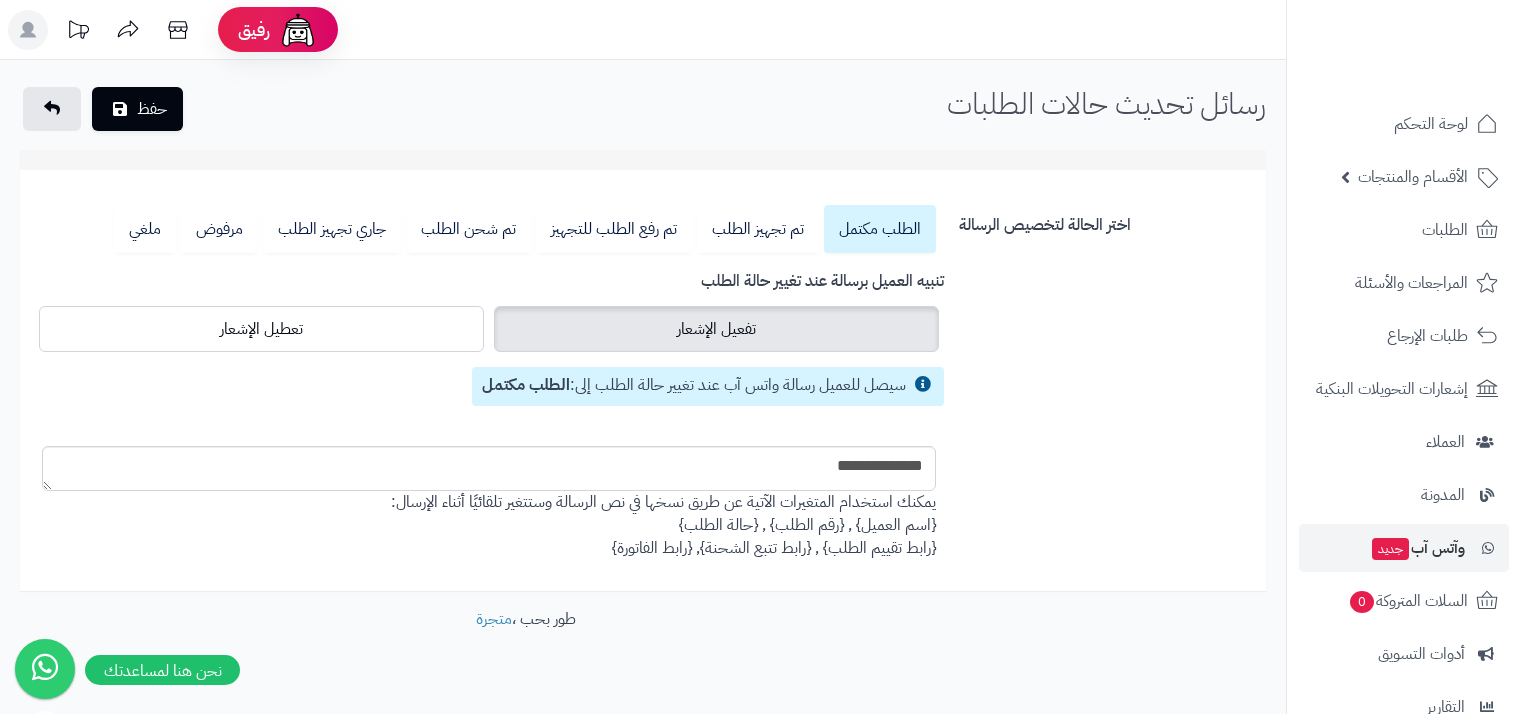 scroll, scrollTop: 0, scrollLeft: 0, axis: both 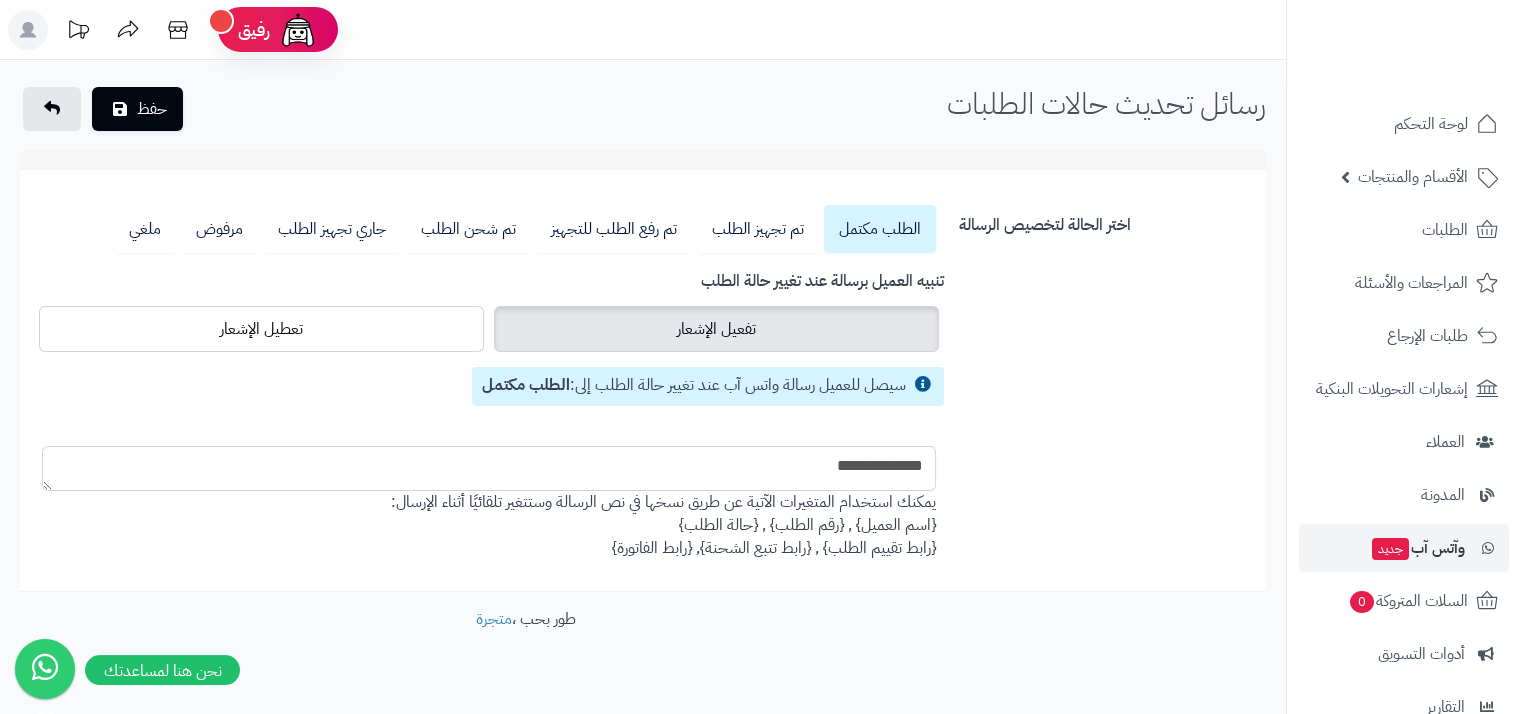 click on "**********" at bounding box center (489, 468) 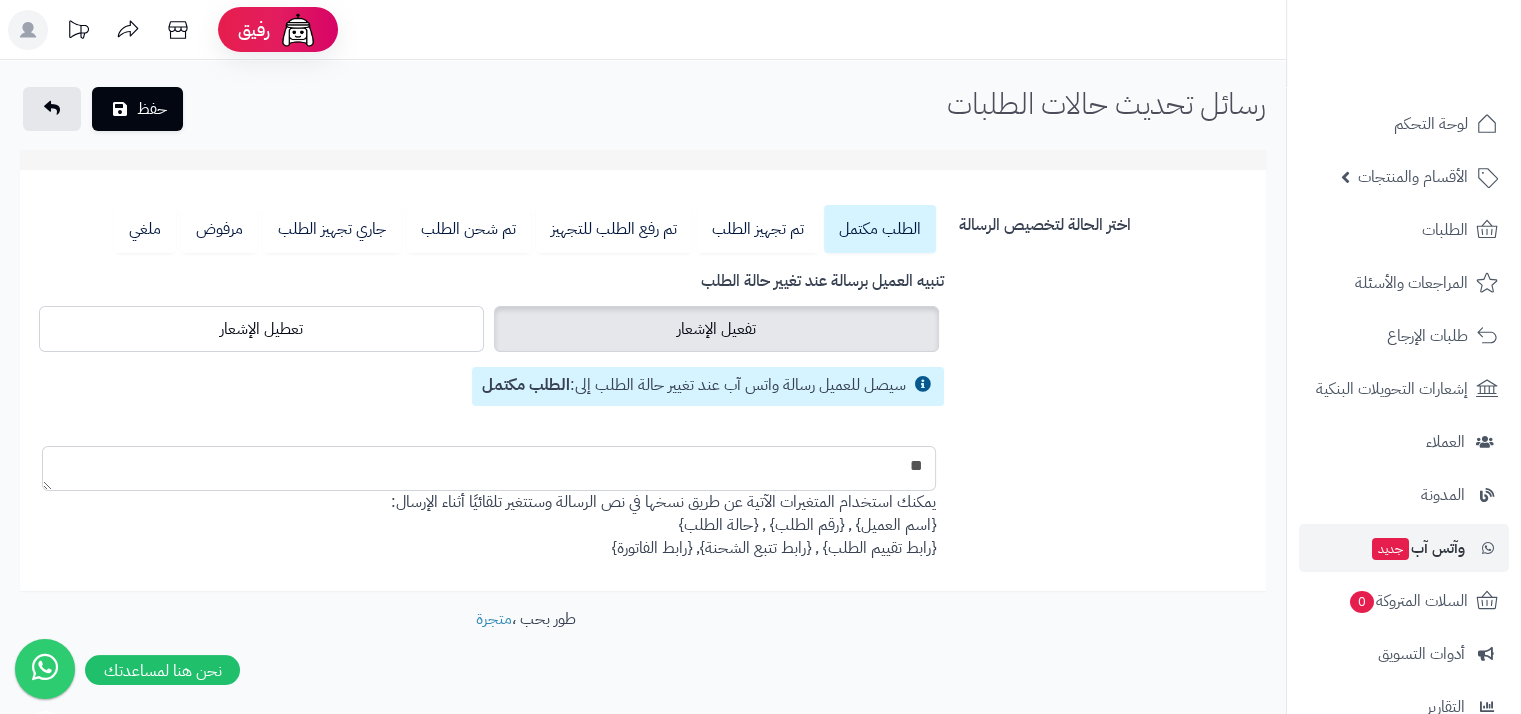 type on "*" 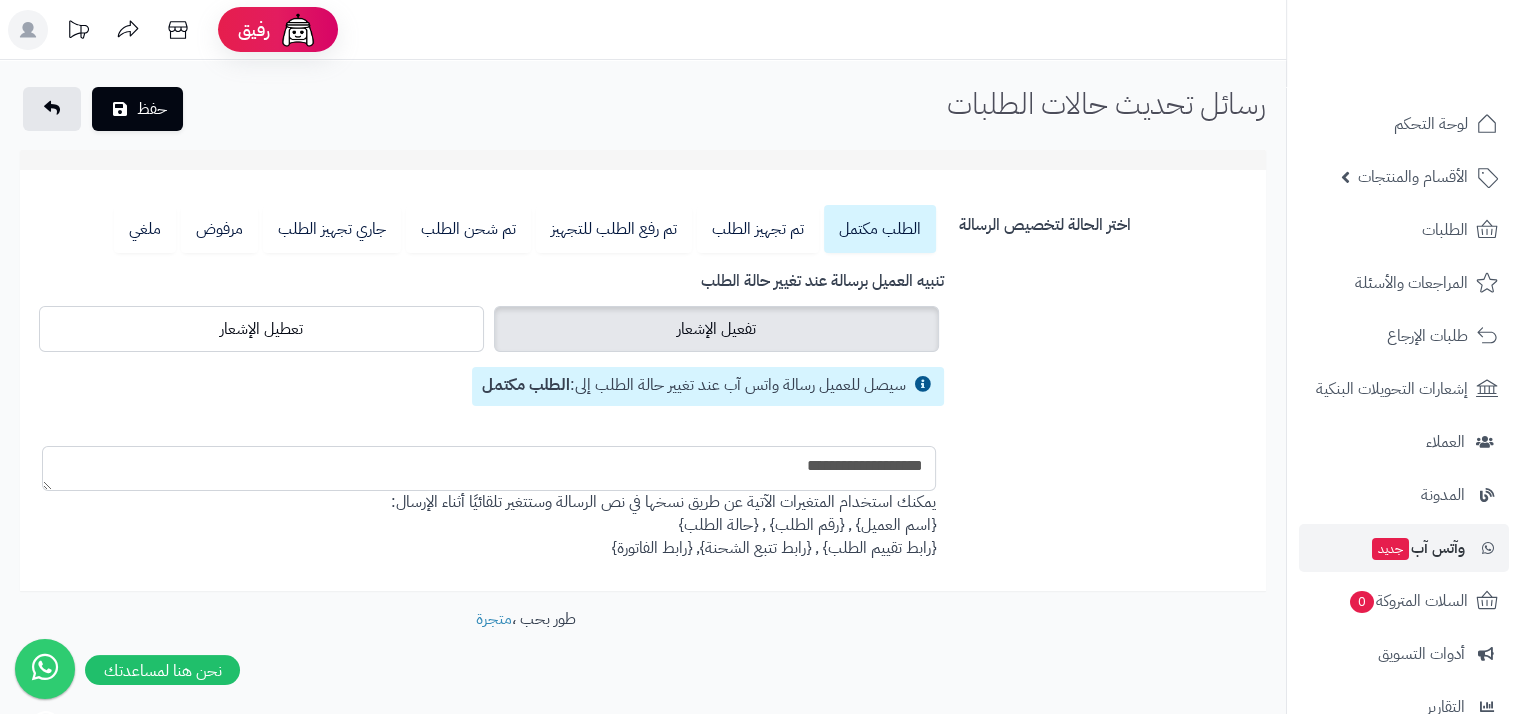 click on "**********" at bounding box center [489, 468] 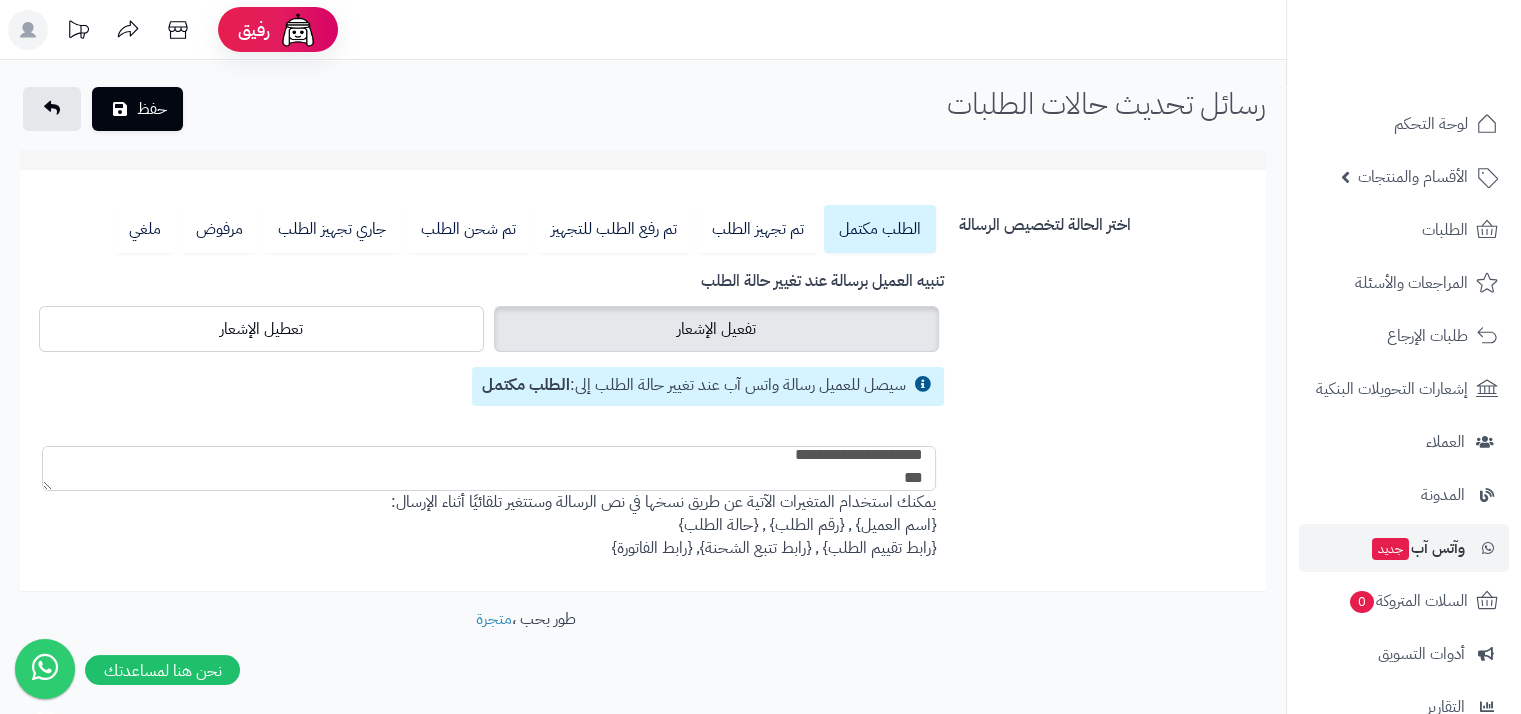 scroll, scrollTop: 0, scrollLeft: 0, axis: both 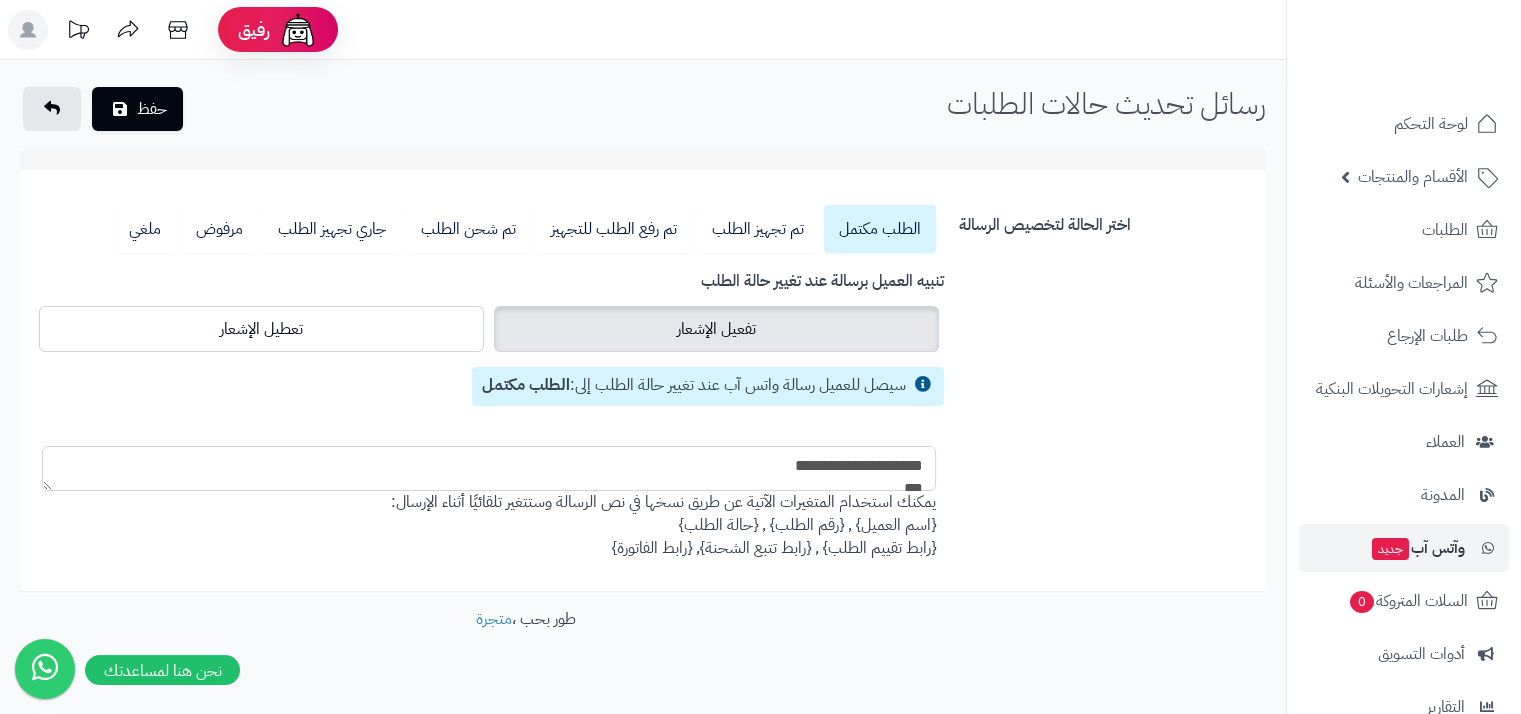 click on "**********" at bounding box center [489, 468] 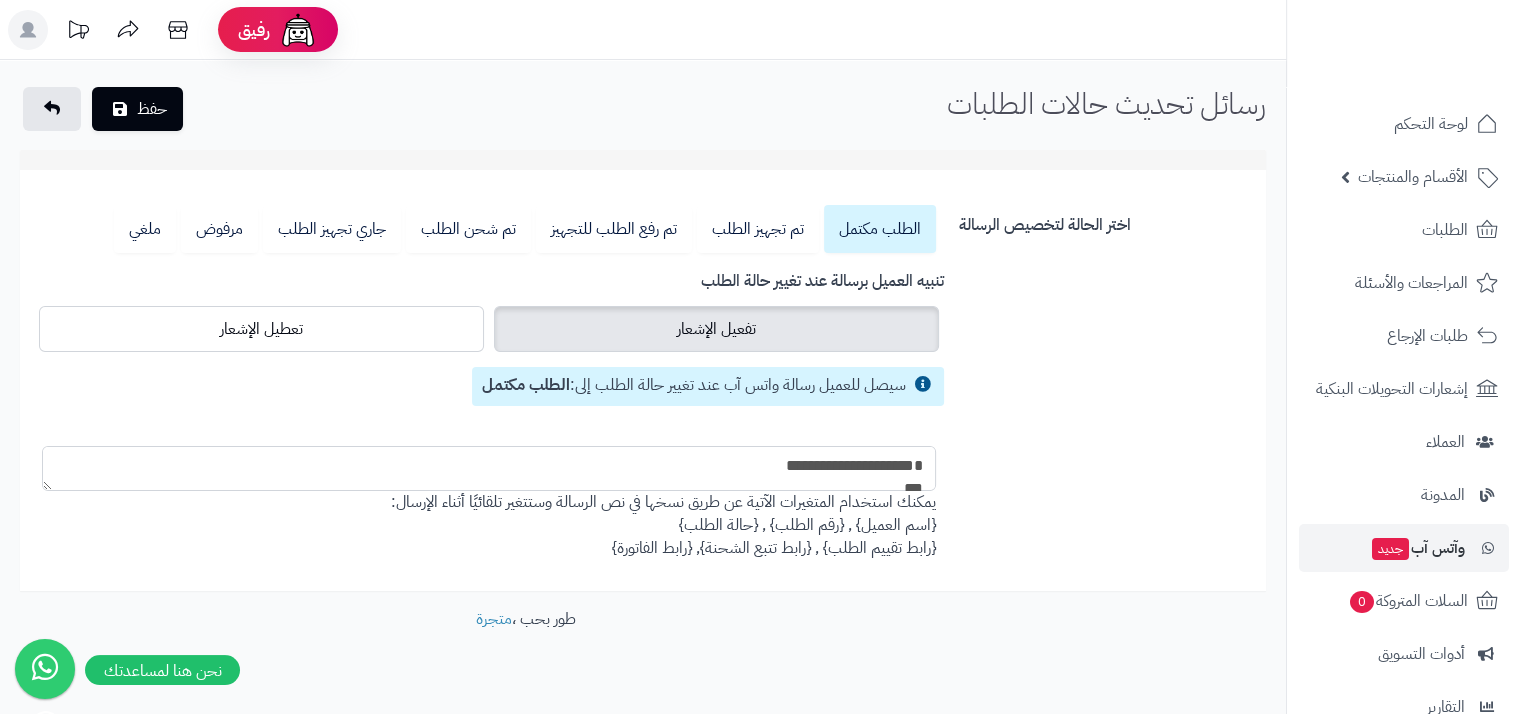 scroll, scrollTop: 11, scrollLeft: 0, axis: vertical 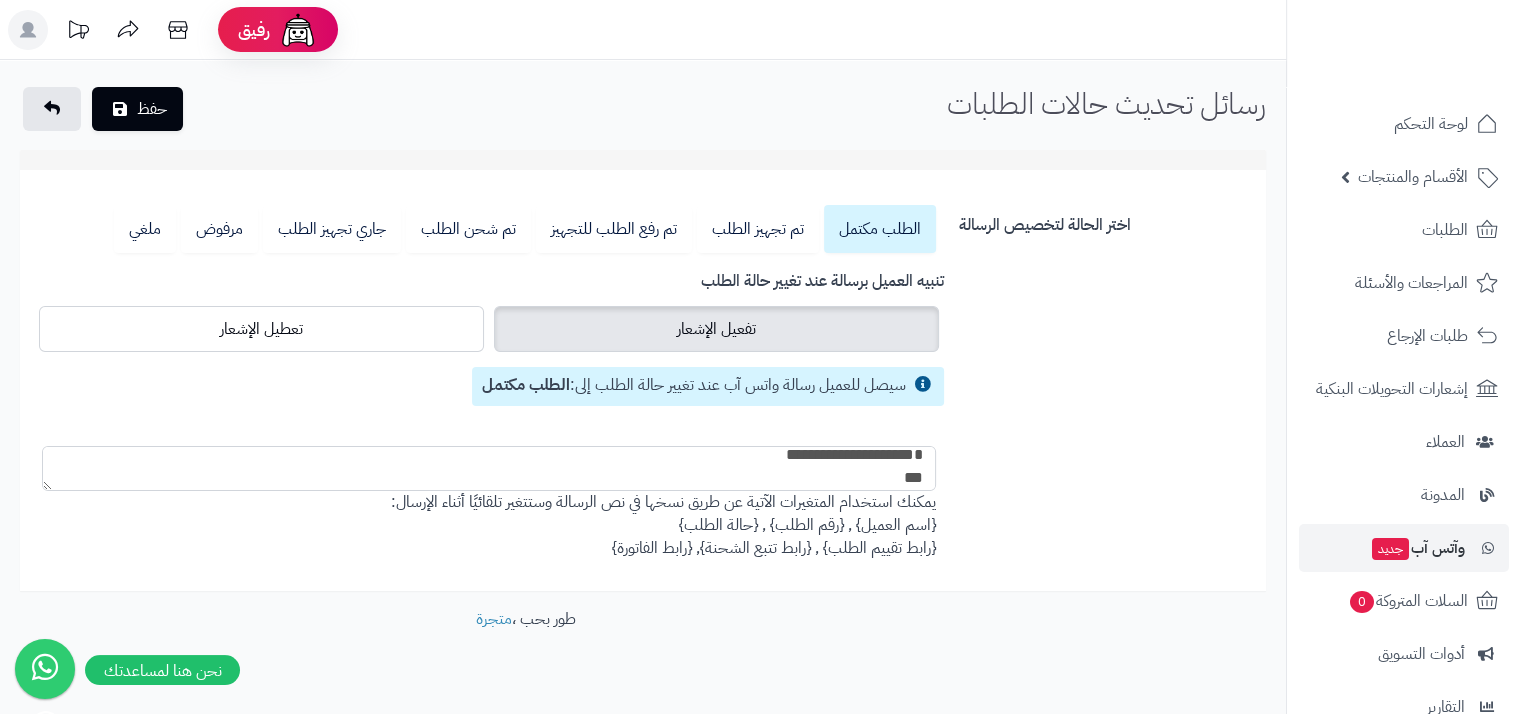 click on "**********" at bounding box center (489, 468) 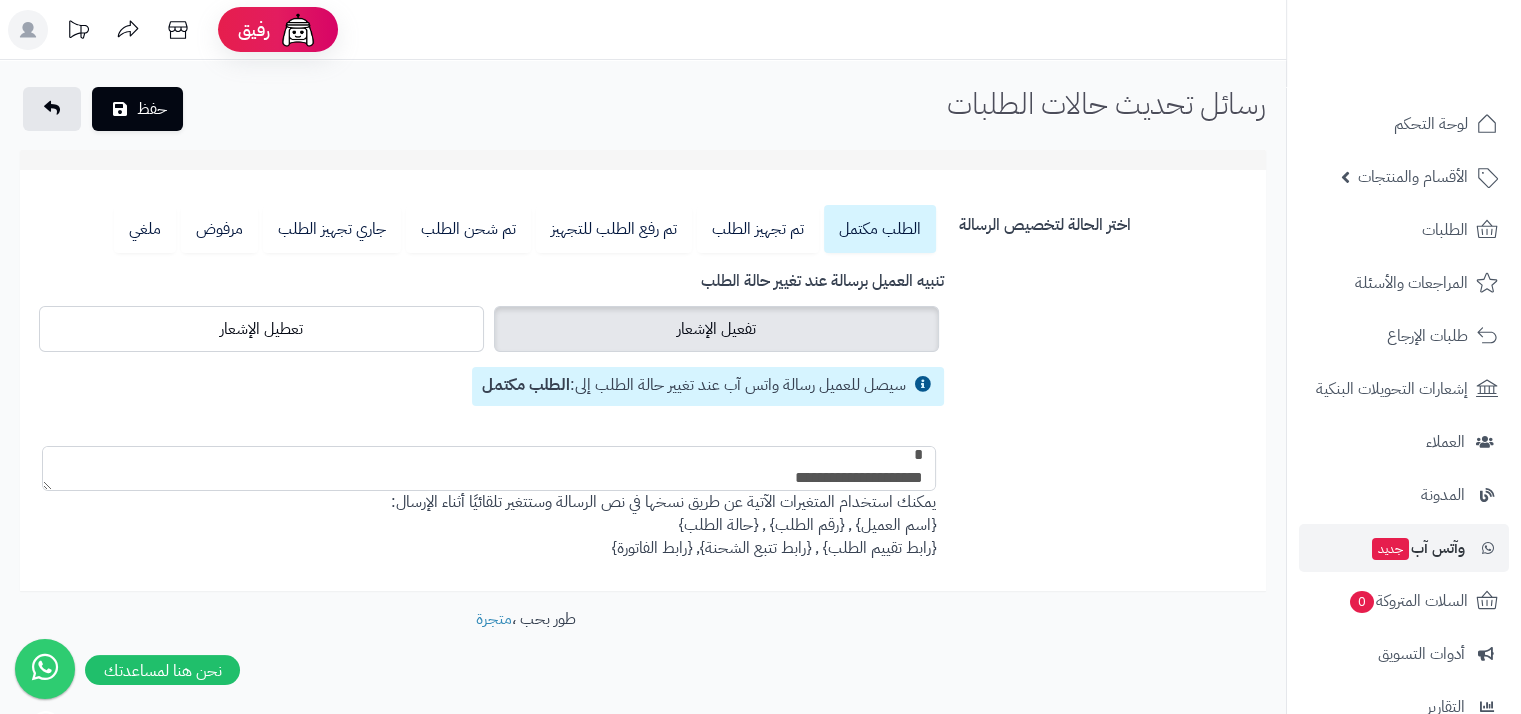 scroll, scrollTop: 7, scrollLeft: 0, axis: vertical 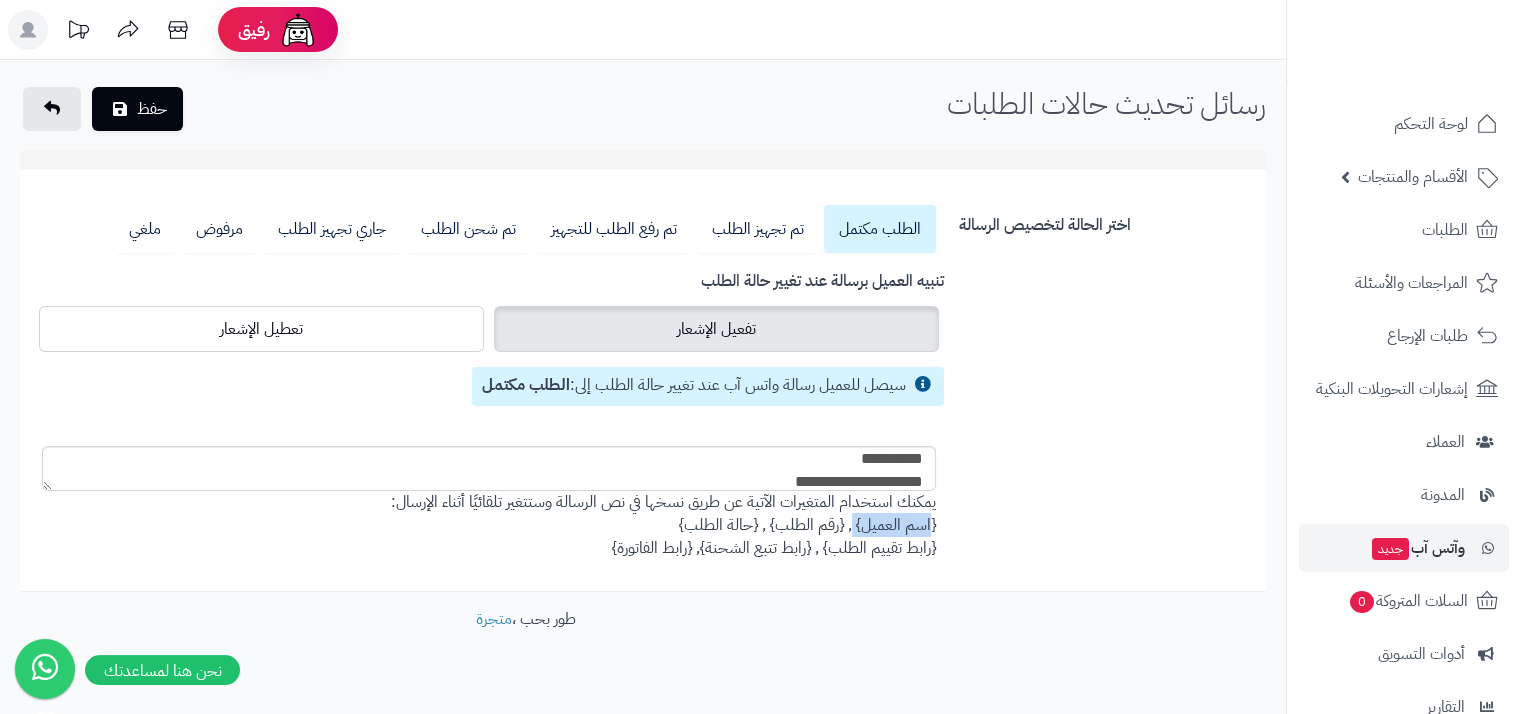 drag, startPoint x: 937, startPoint y: 519, endPoint x: 851, endPoint y: 519, distance: 86 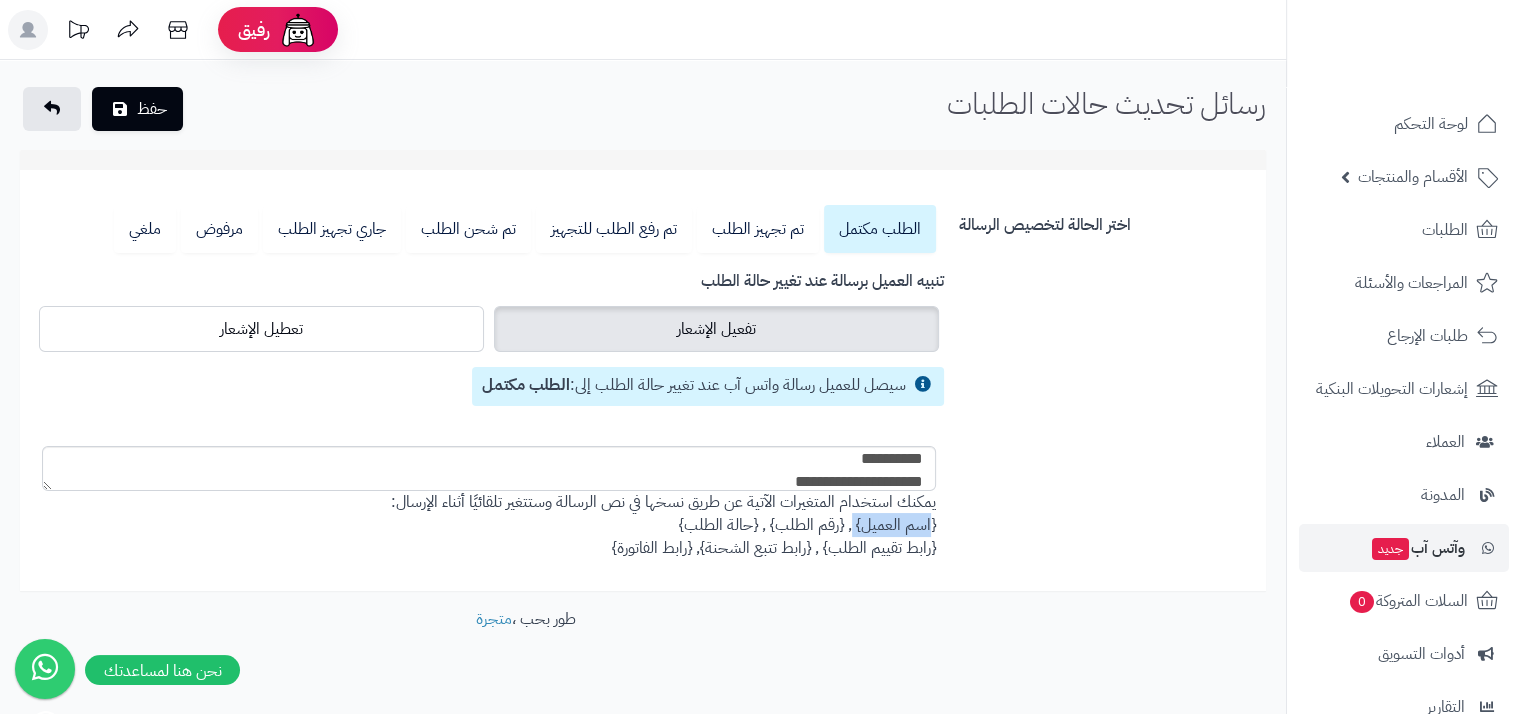 click on "**********" at bounding box center [489, 382] 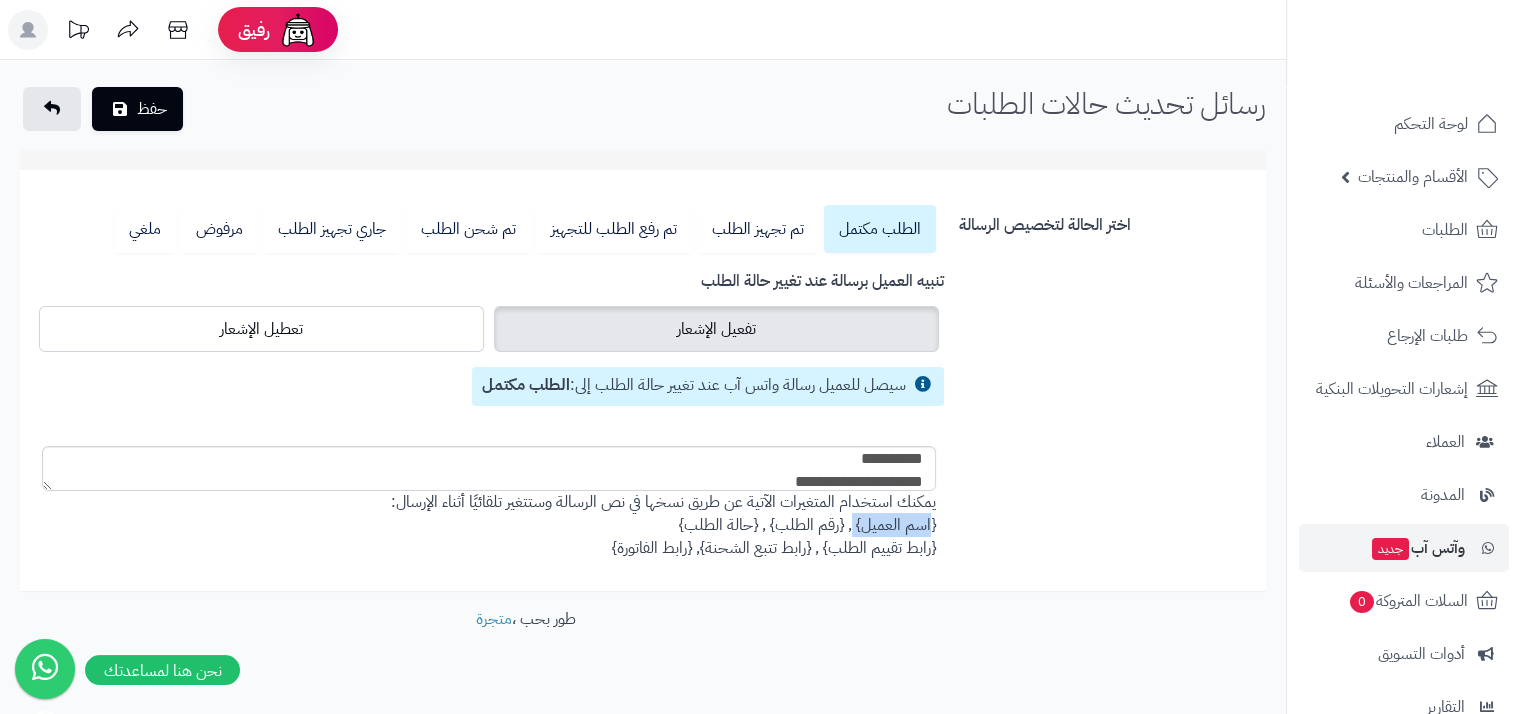 copy on "{اسم العميل}" 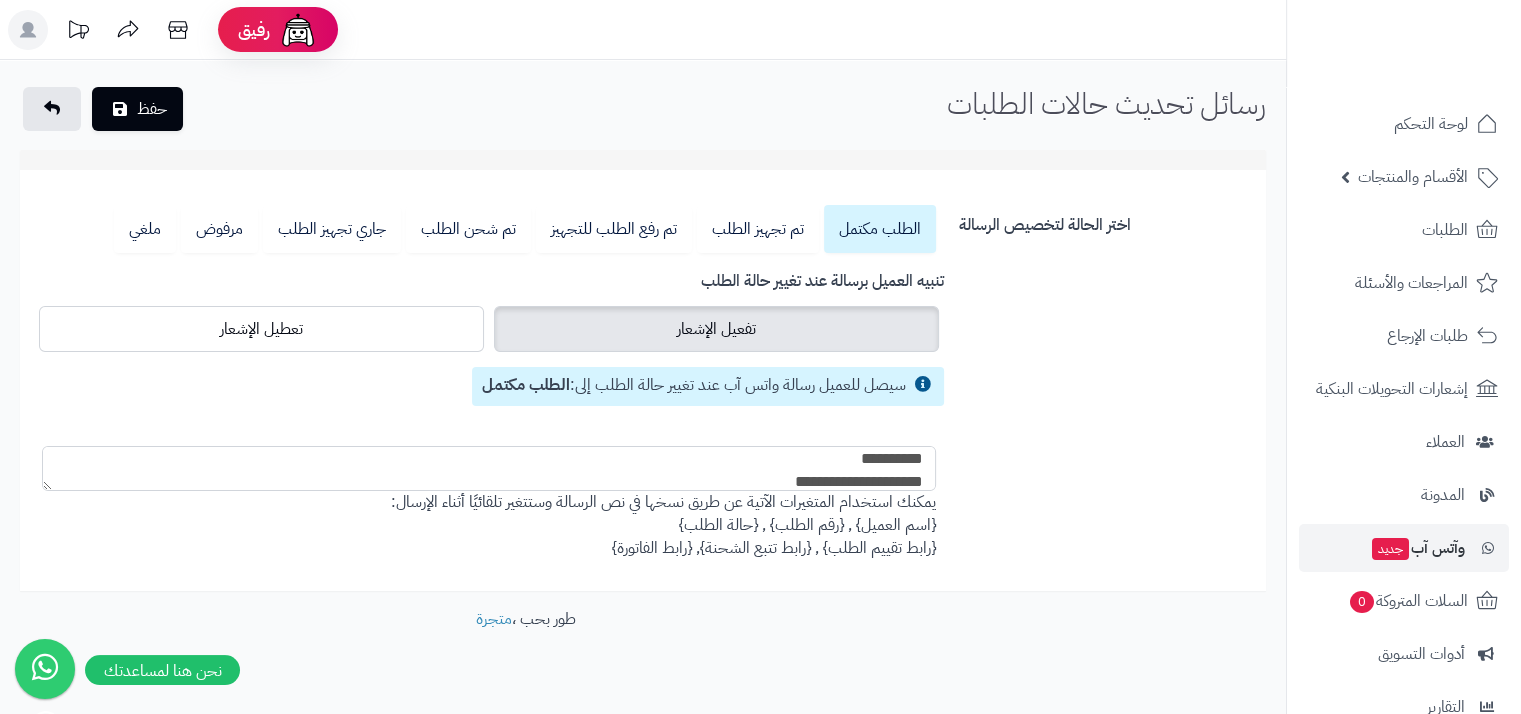click on "**********" at bounding box center (489, 468) 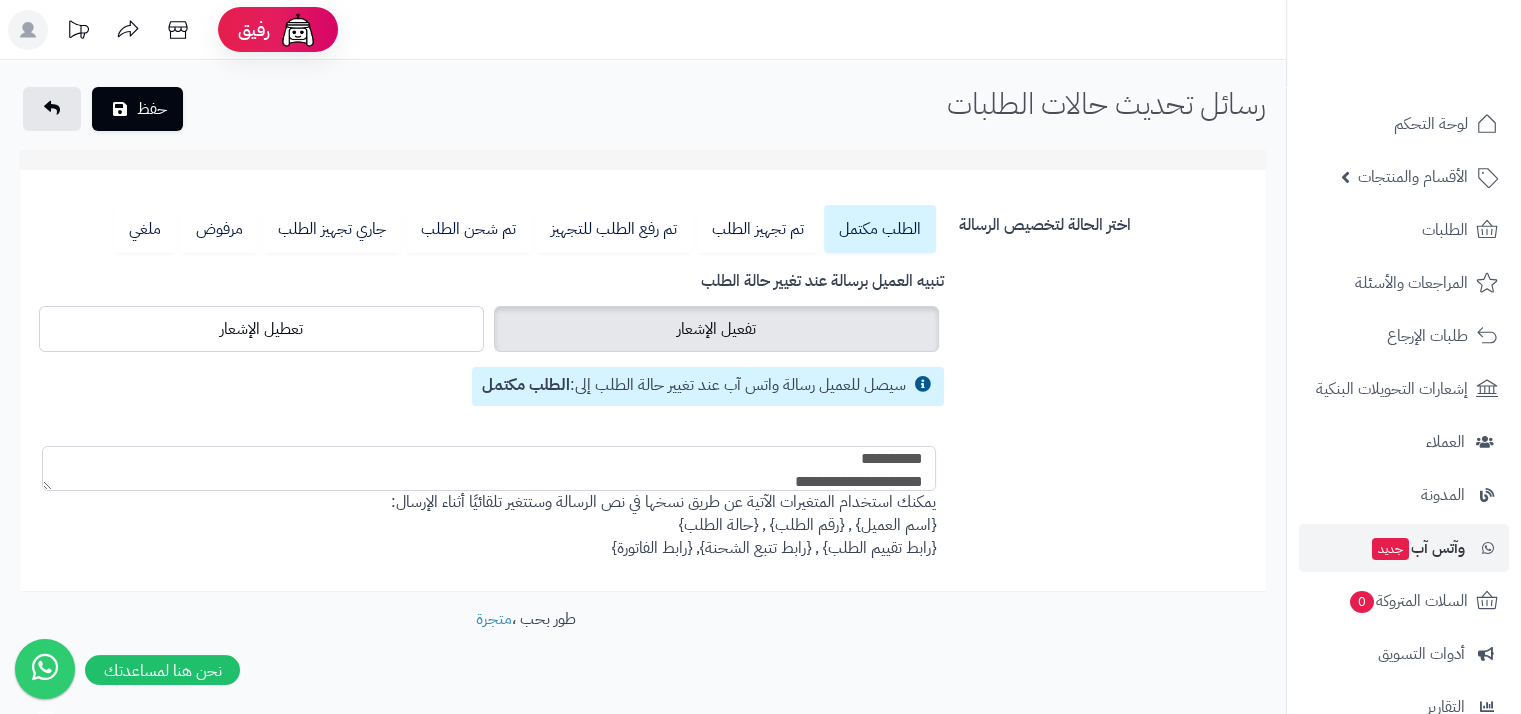 click on "**********" at bounding box center [489, 468] 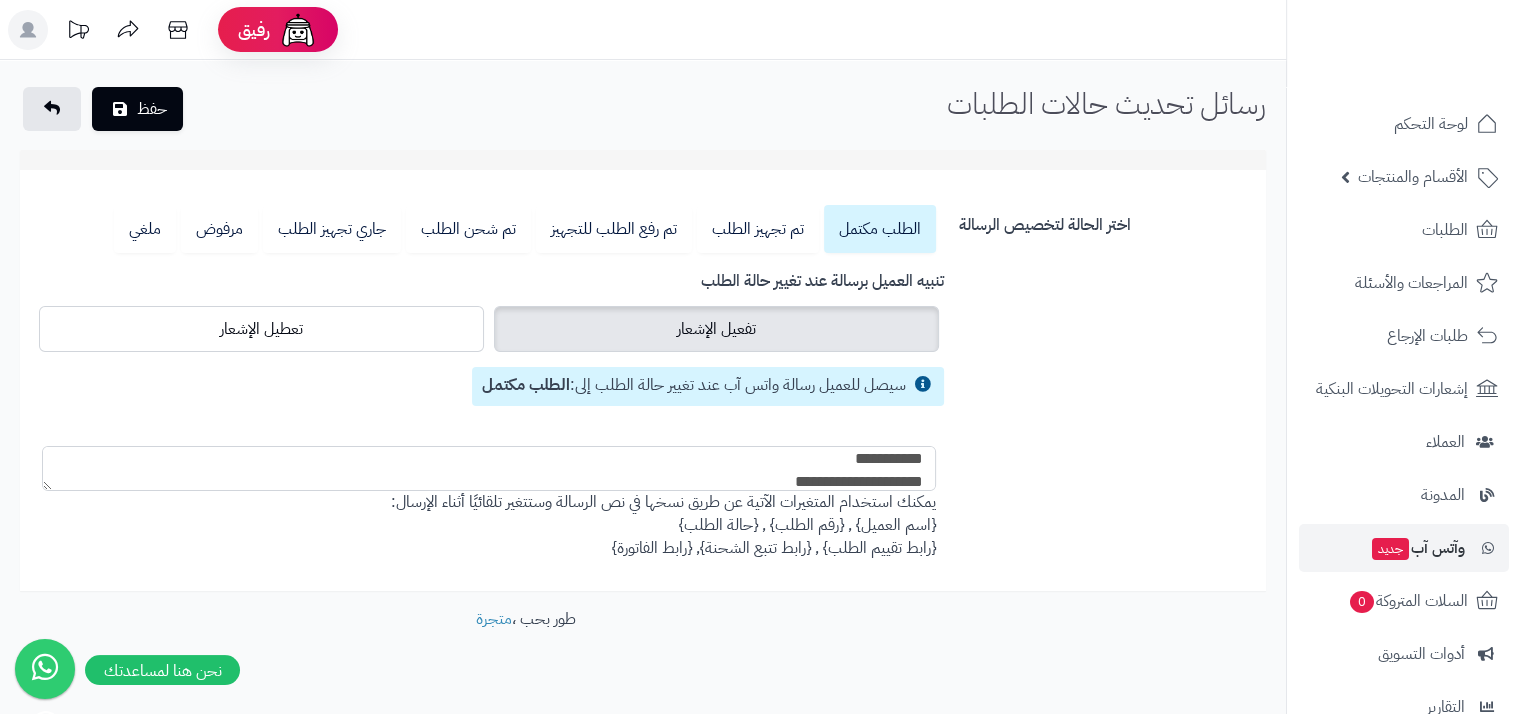 paste on "**********" 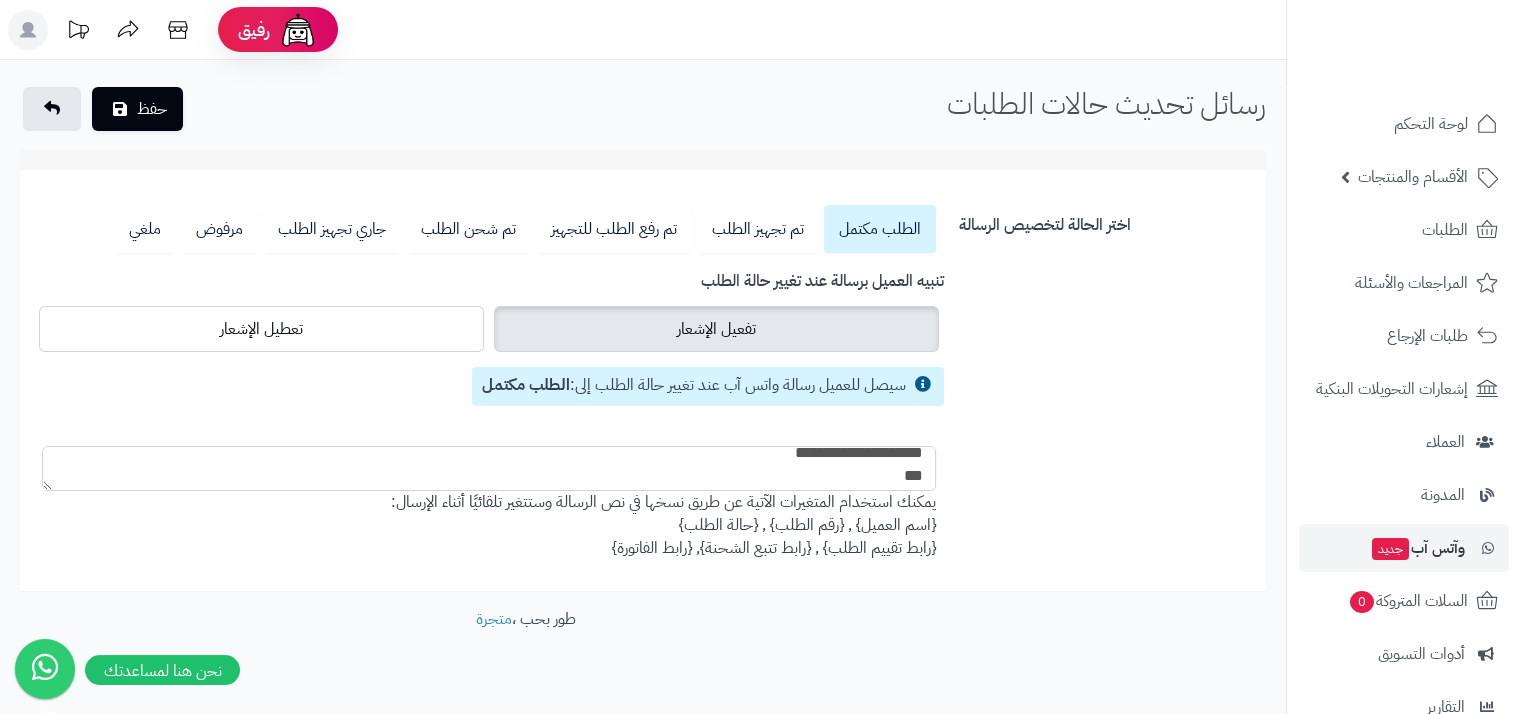 scroll, scrollTop: 41, scrollLeft: 0, axis: vertical 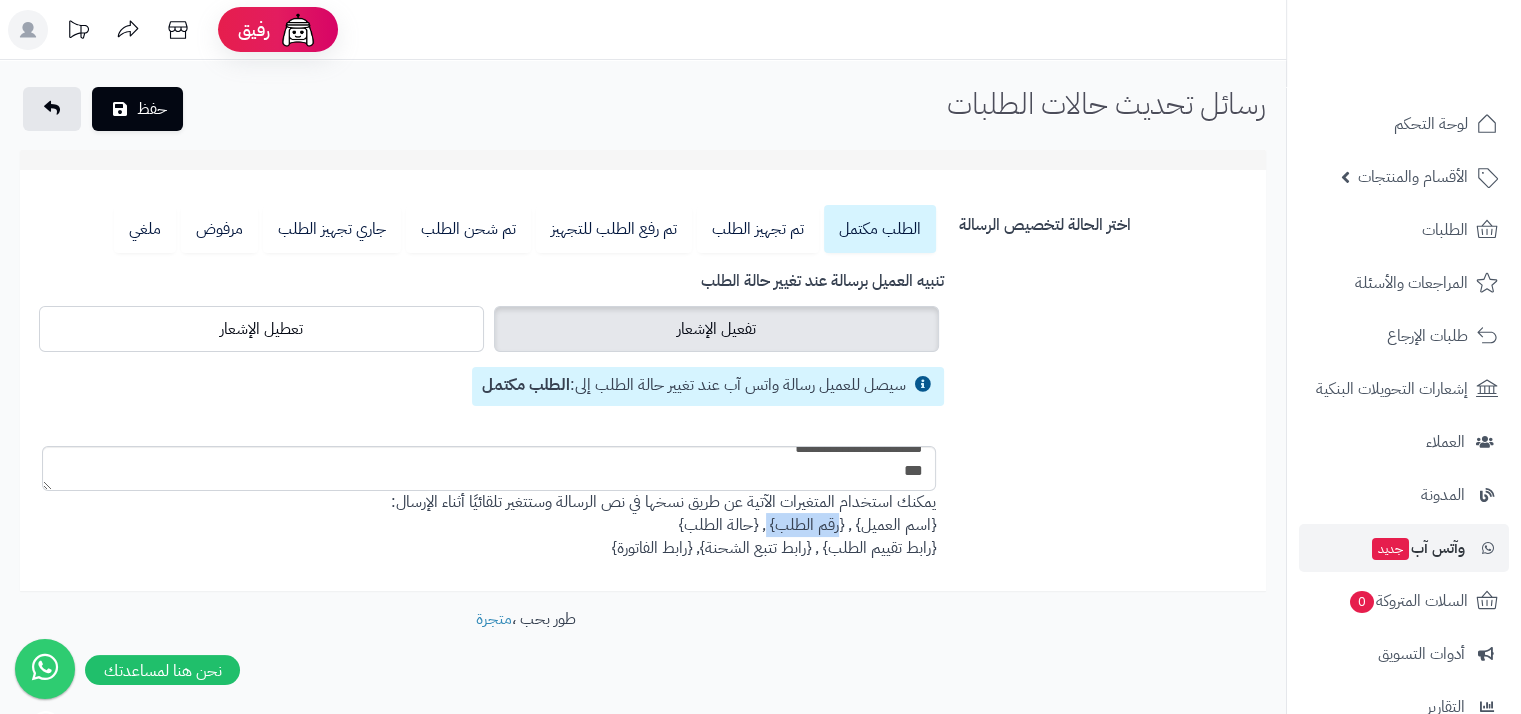 drag, startPoint x: 842, startPoint y: 525, endPoint x: 769, endPoint y: 519, distance: 73.24616 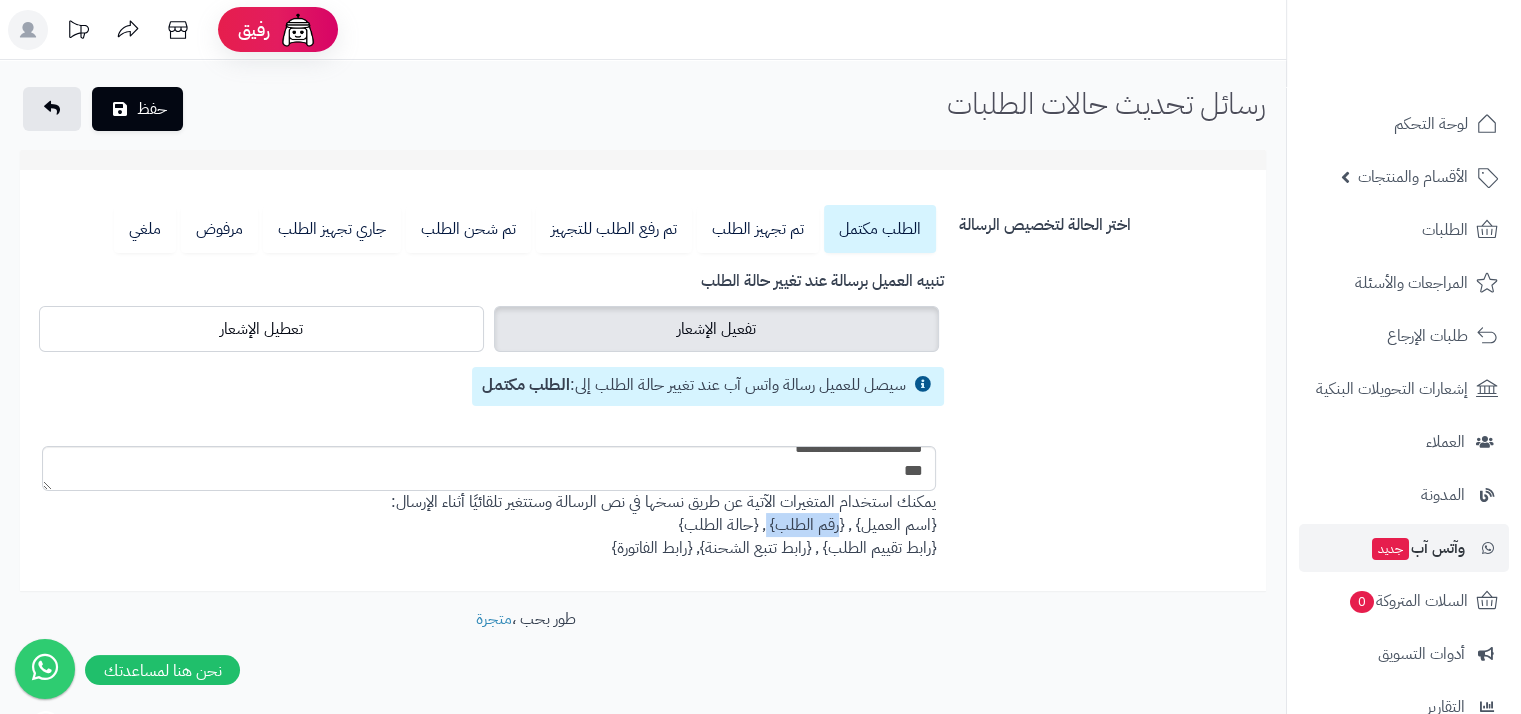 click on "**********" at bounding box center (489, 503) 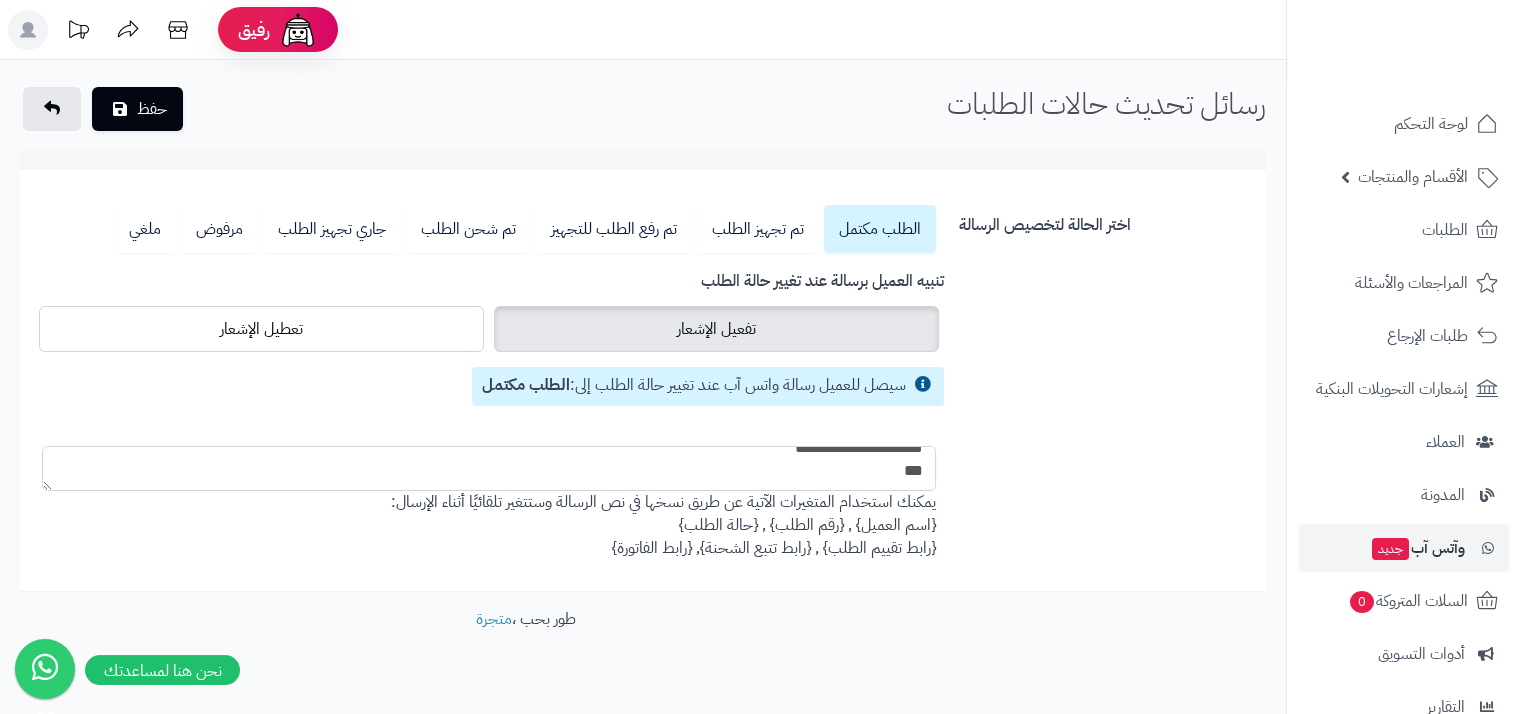 click on "**********" at bounding box center (489, 468) 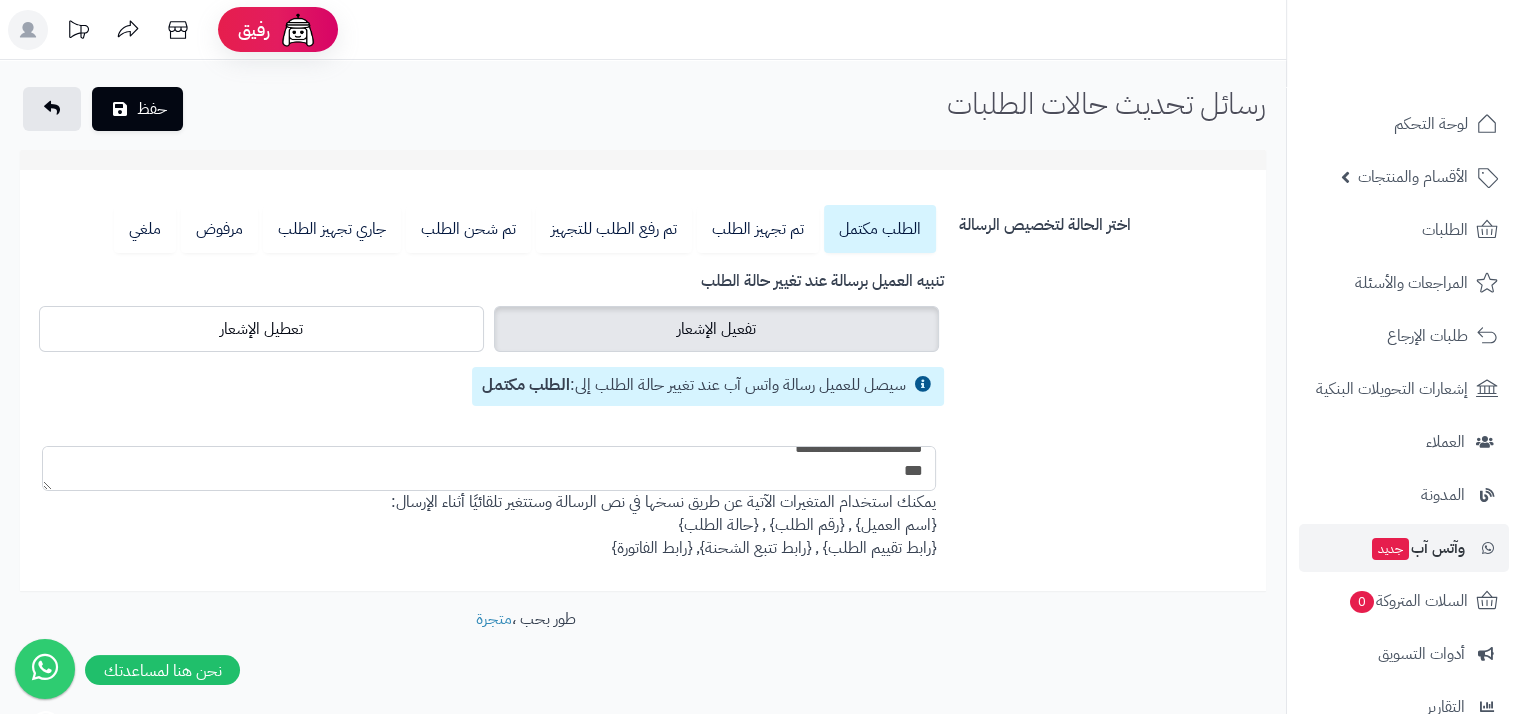 paste on "********" 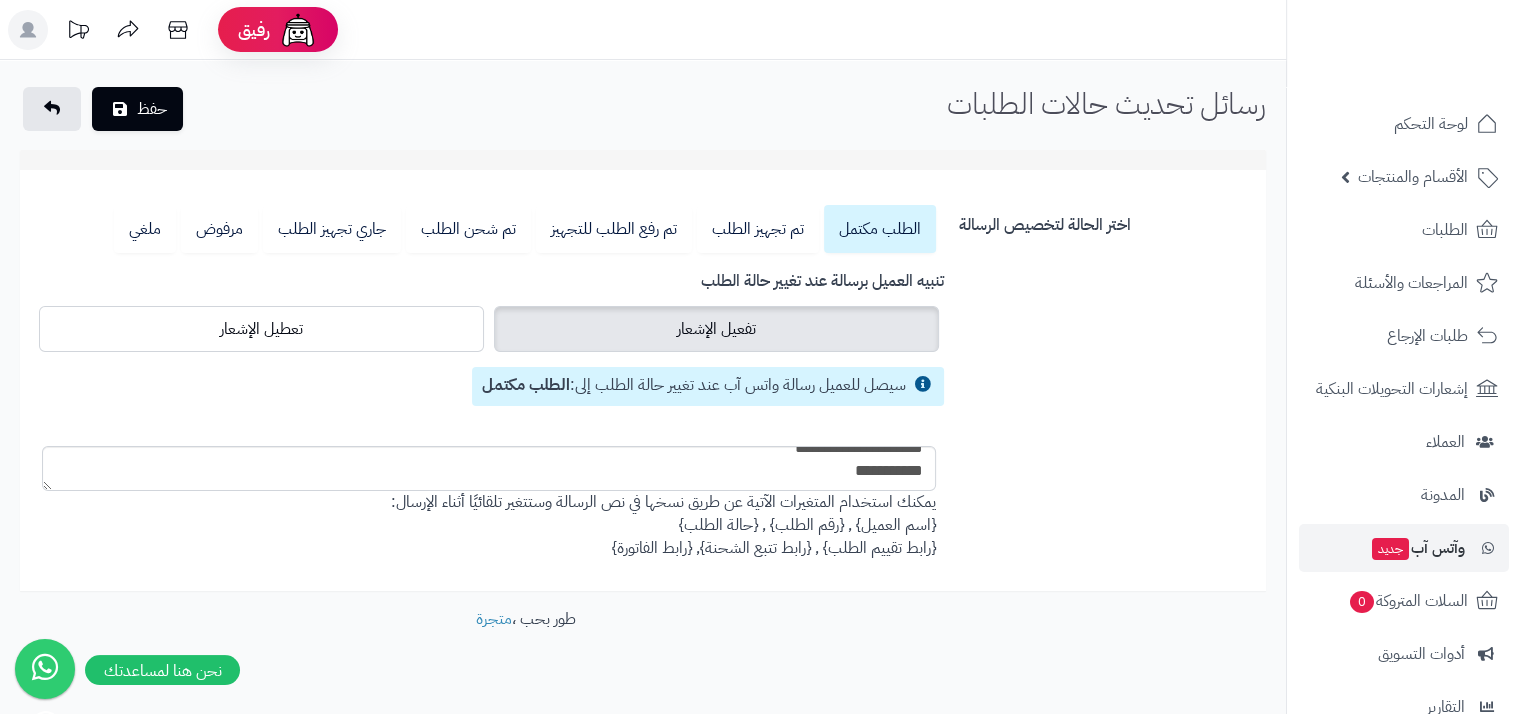 drag, startPoint x: 755, startPoint y: 520, endPoint x: 672, endPoint y: 515, distance: 83.15047 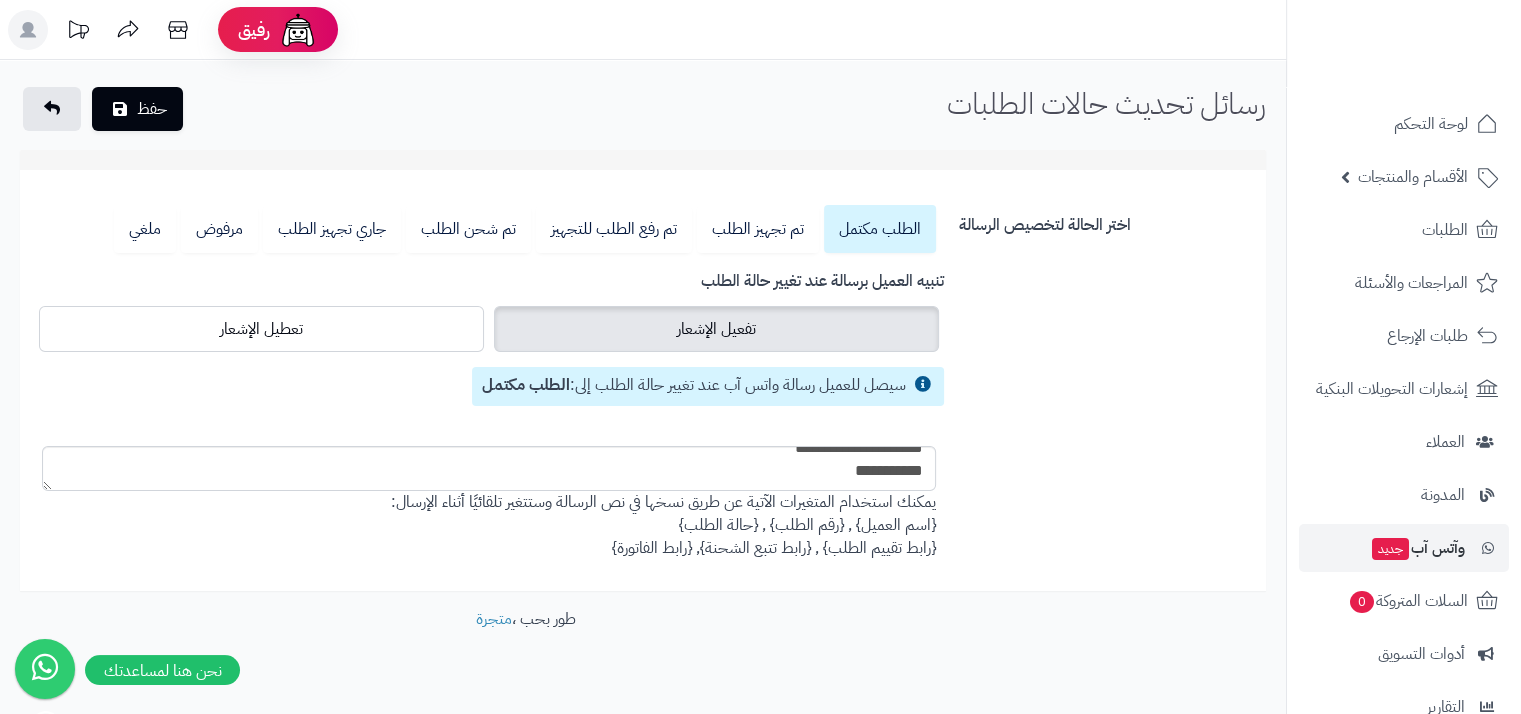 click on "**********" at bounding box center (489, 503) 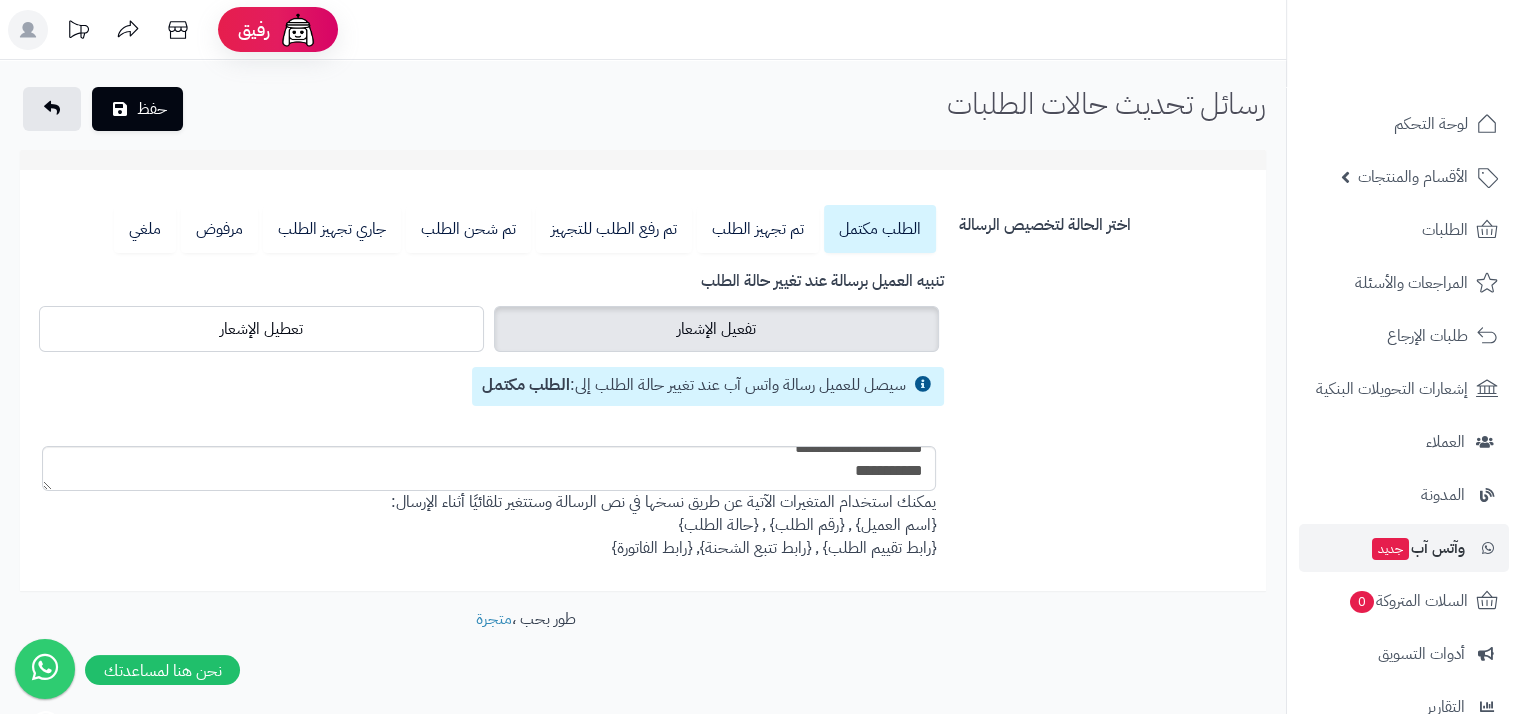 copy on "{حالة الطلب}" 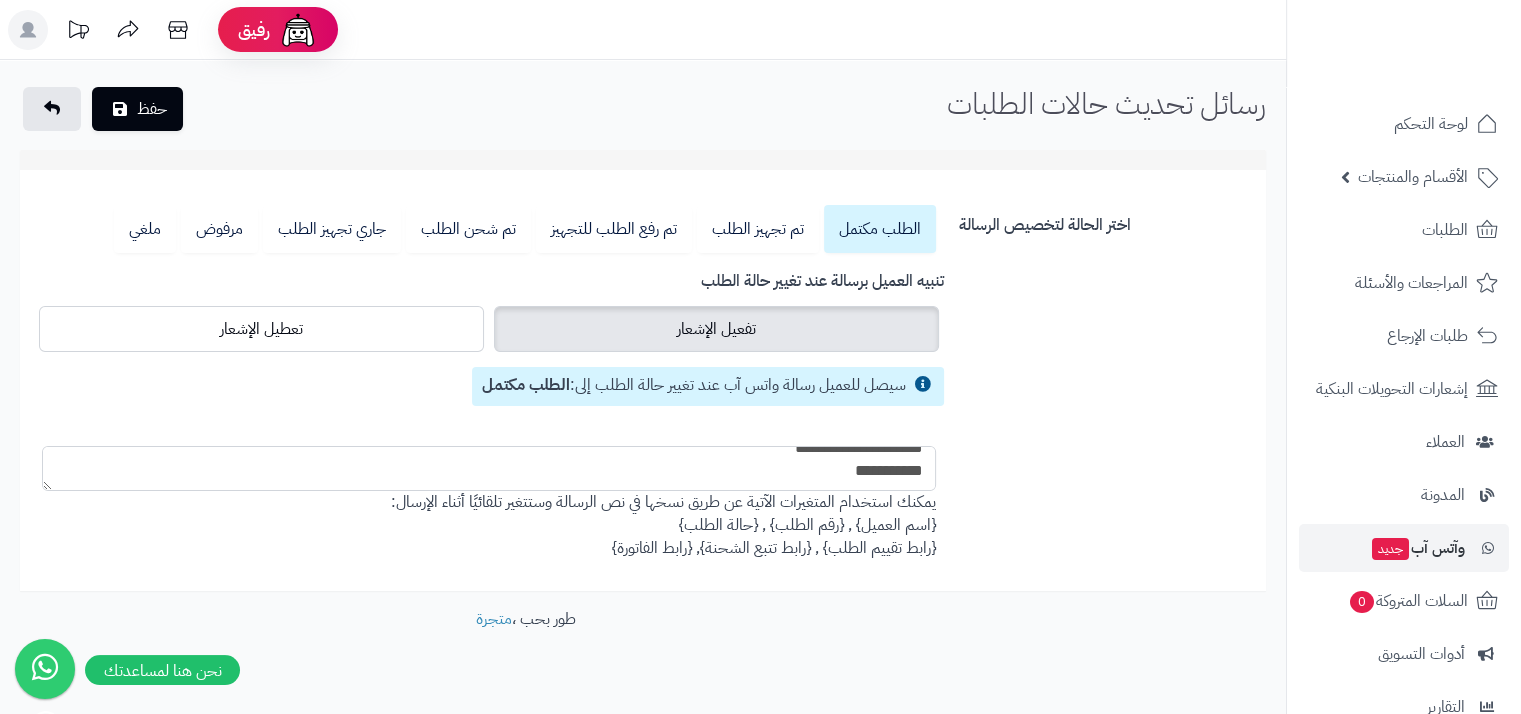 click on "**********" at bounding box center [489, 468] 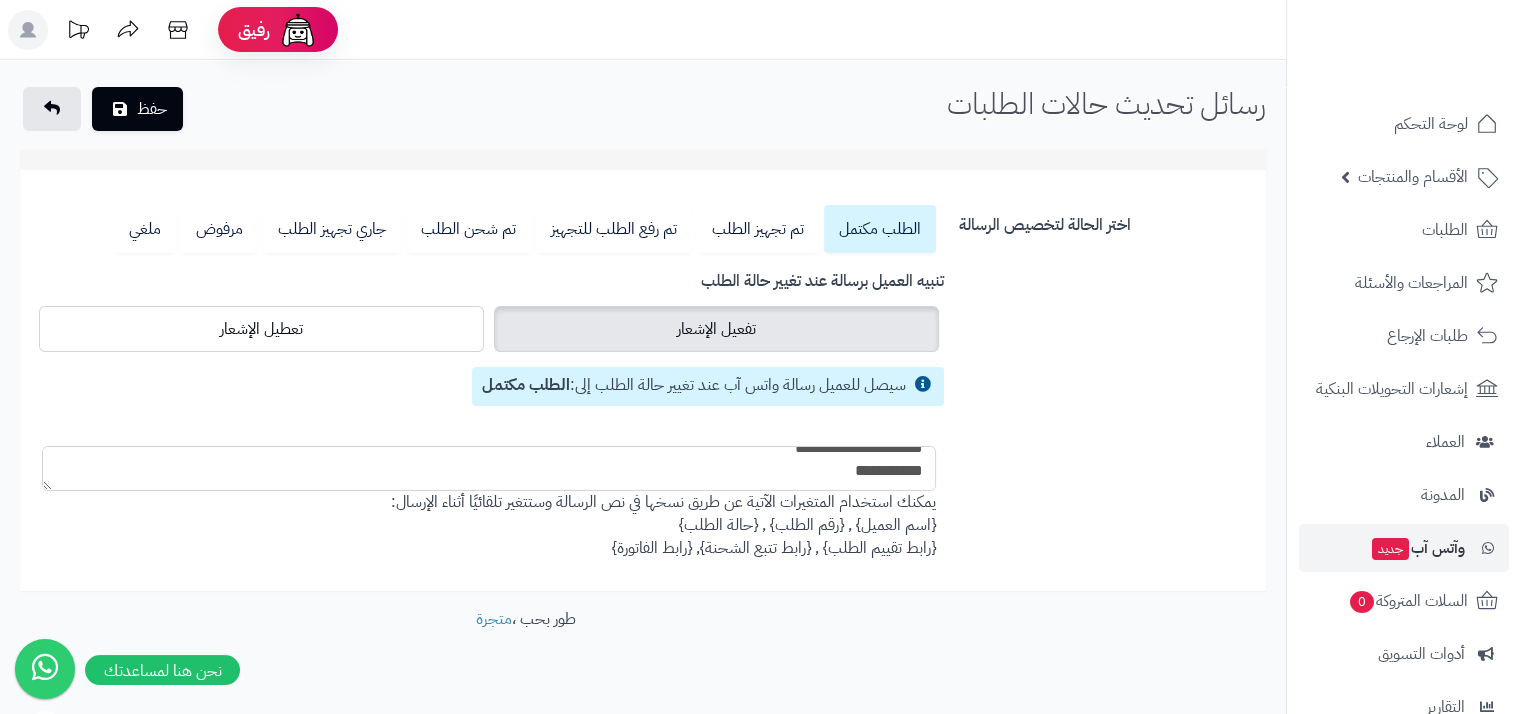paste on "**********" 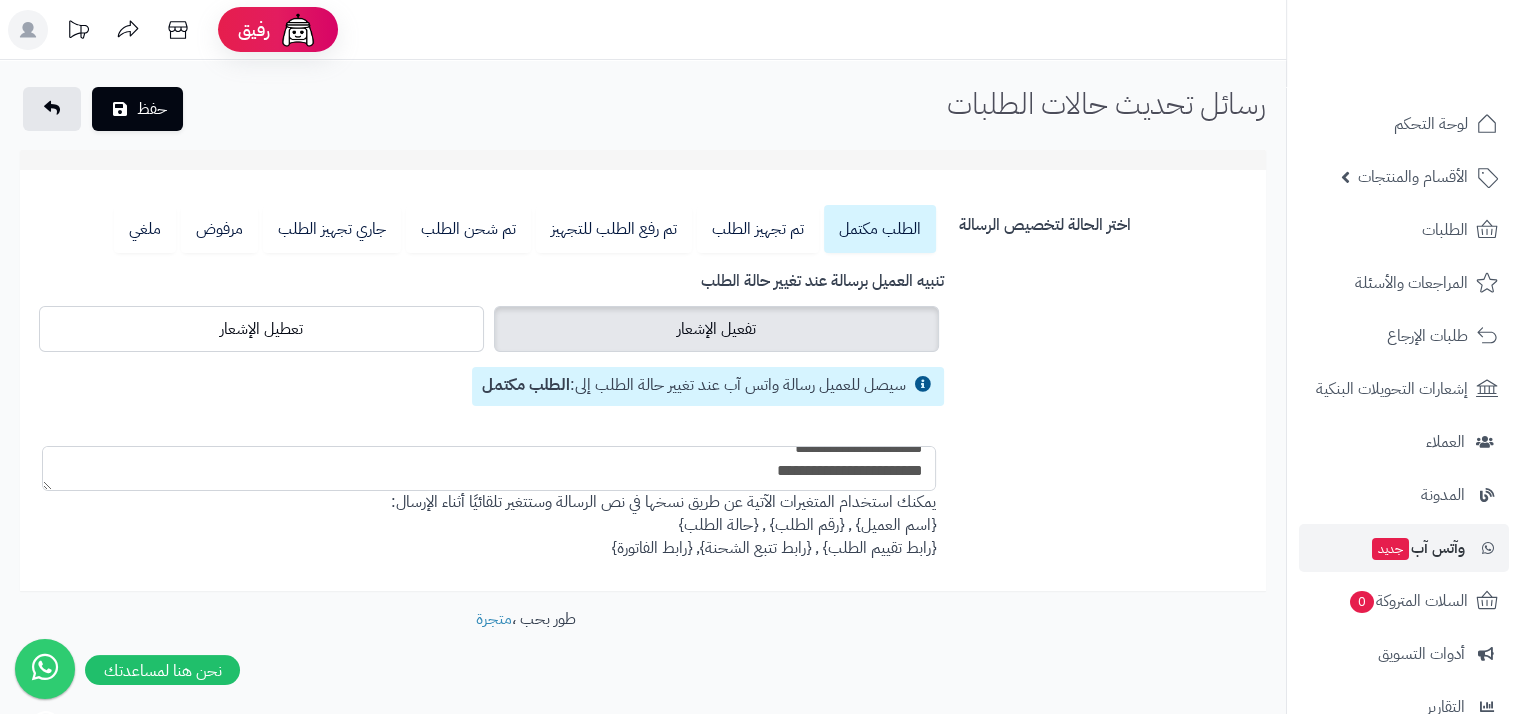 scroll, scrollTop: 56, scrollLeft: 0, axis: vertical 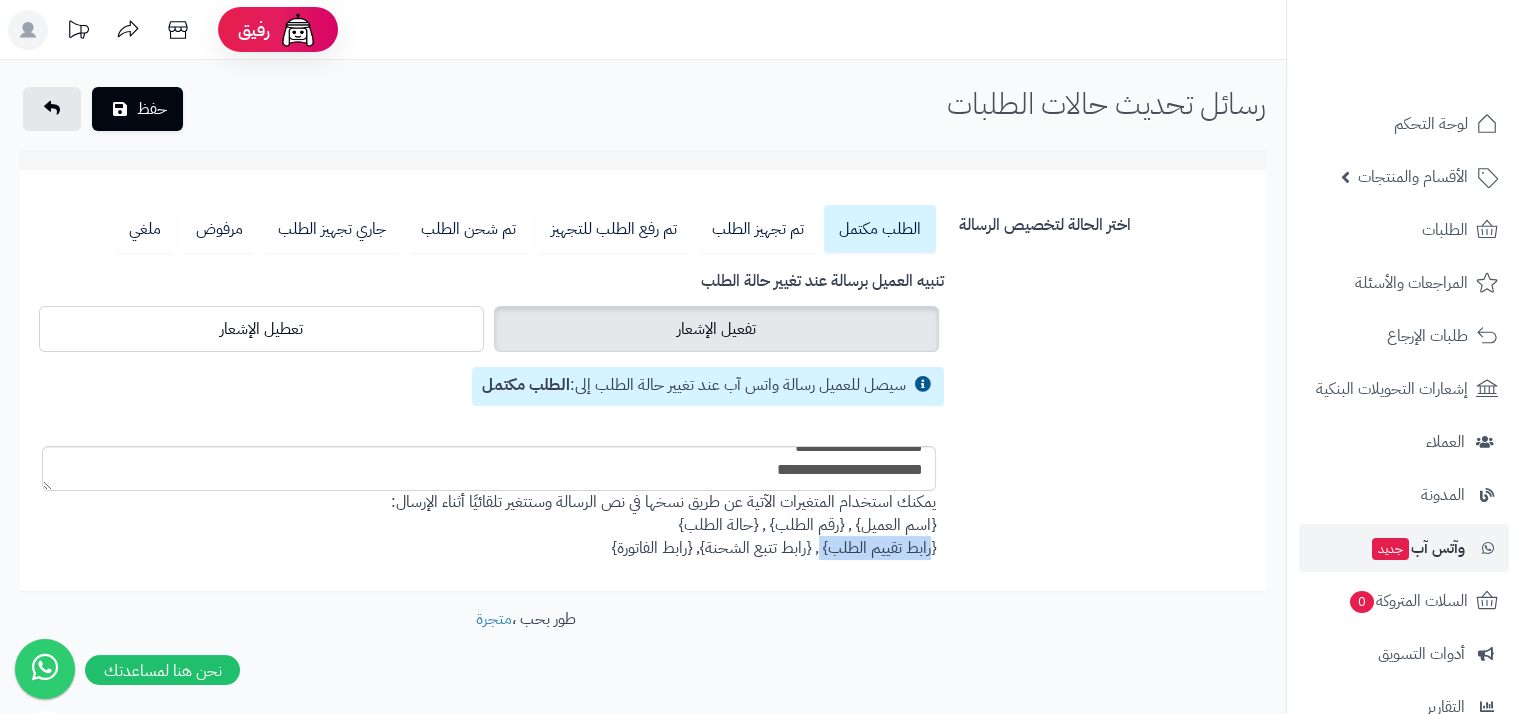 drag, startPoint x: 940, startPoint y: 542, endPoint x: 824, endPoint y: 546, distance: 116.06895 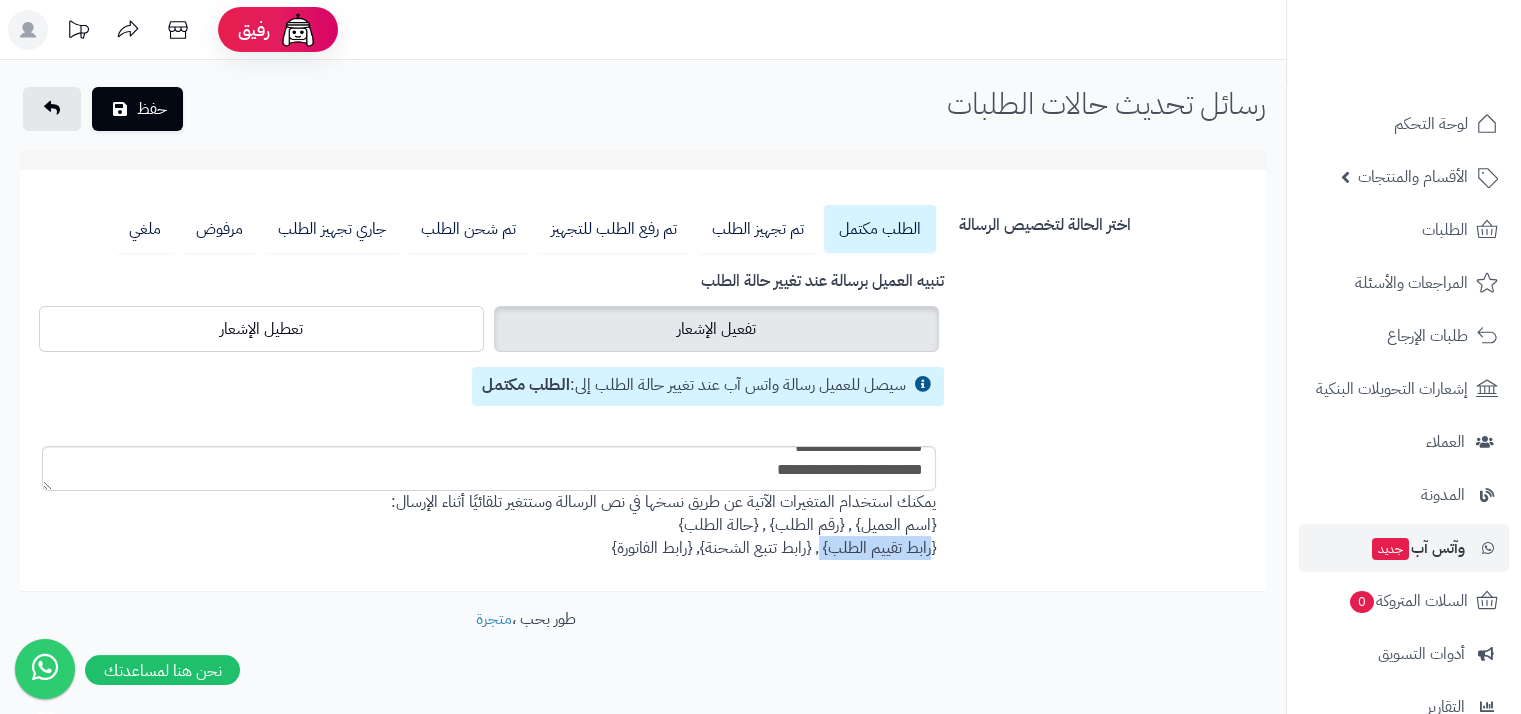 click on "**********" at bounding box center (489, 382) 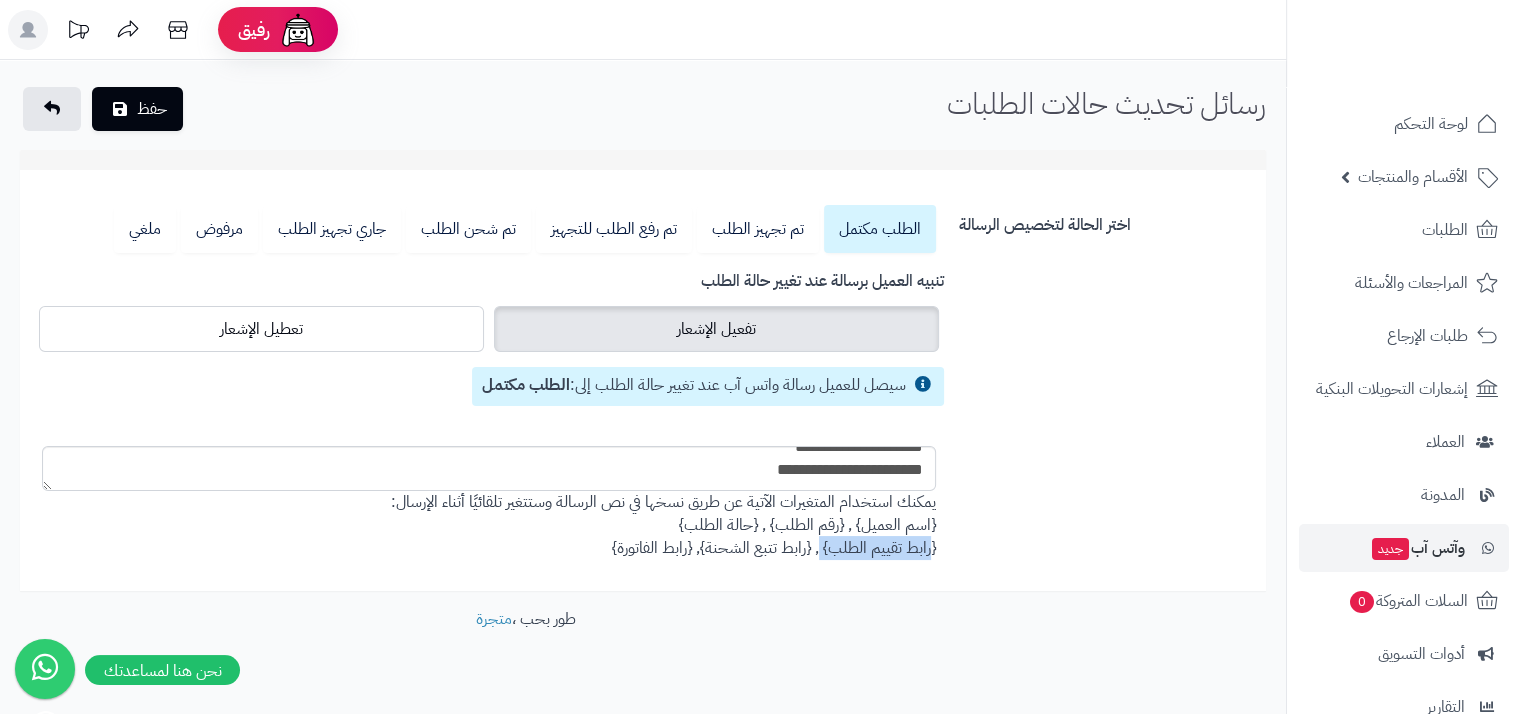 copy on "{رابط تقييم الطلب}" 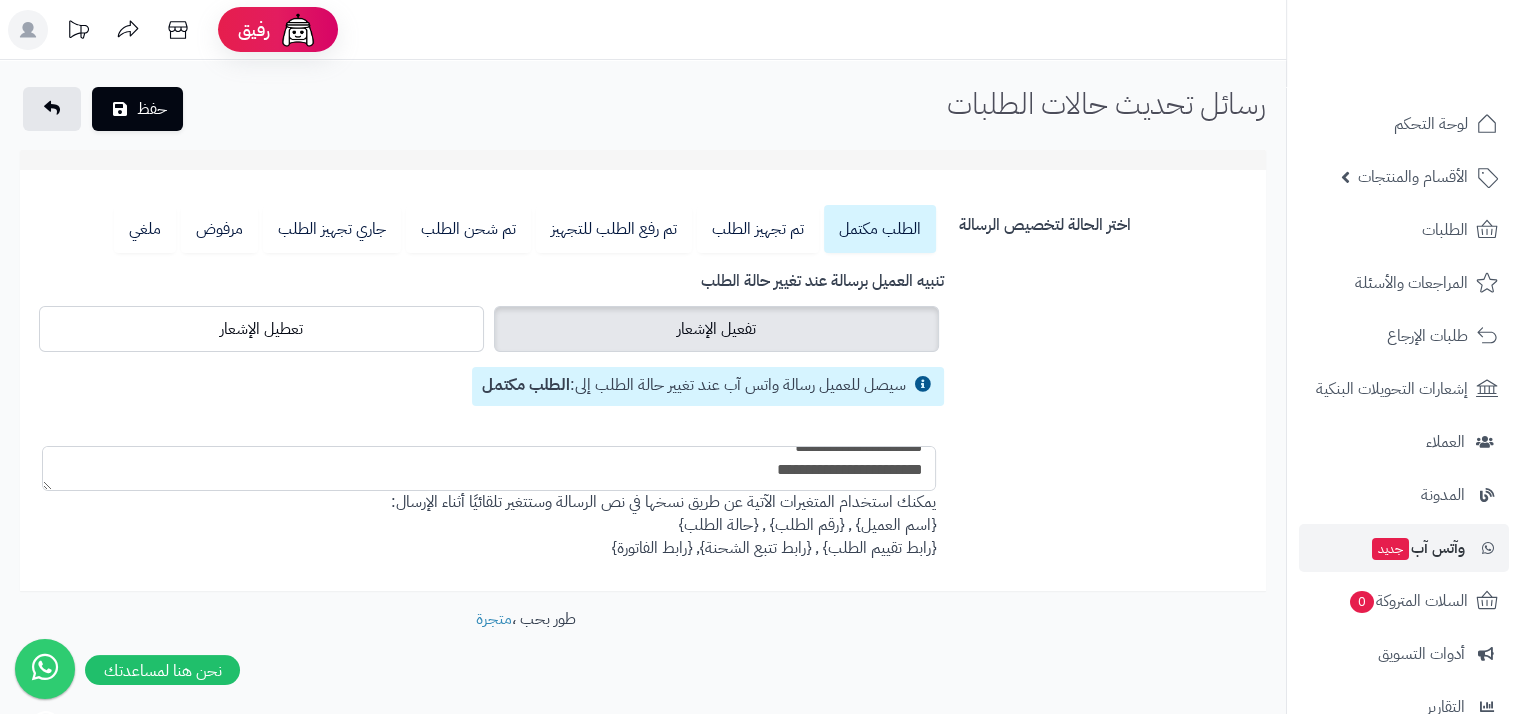 click on "**********" at bounding box center [489, 468] 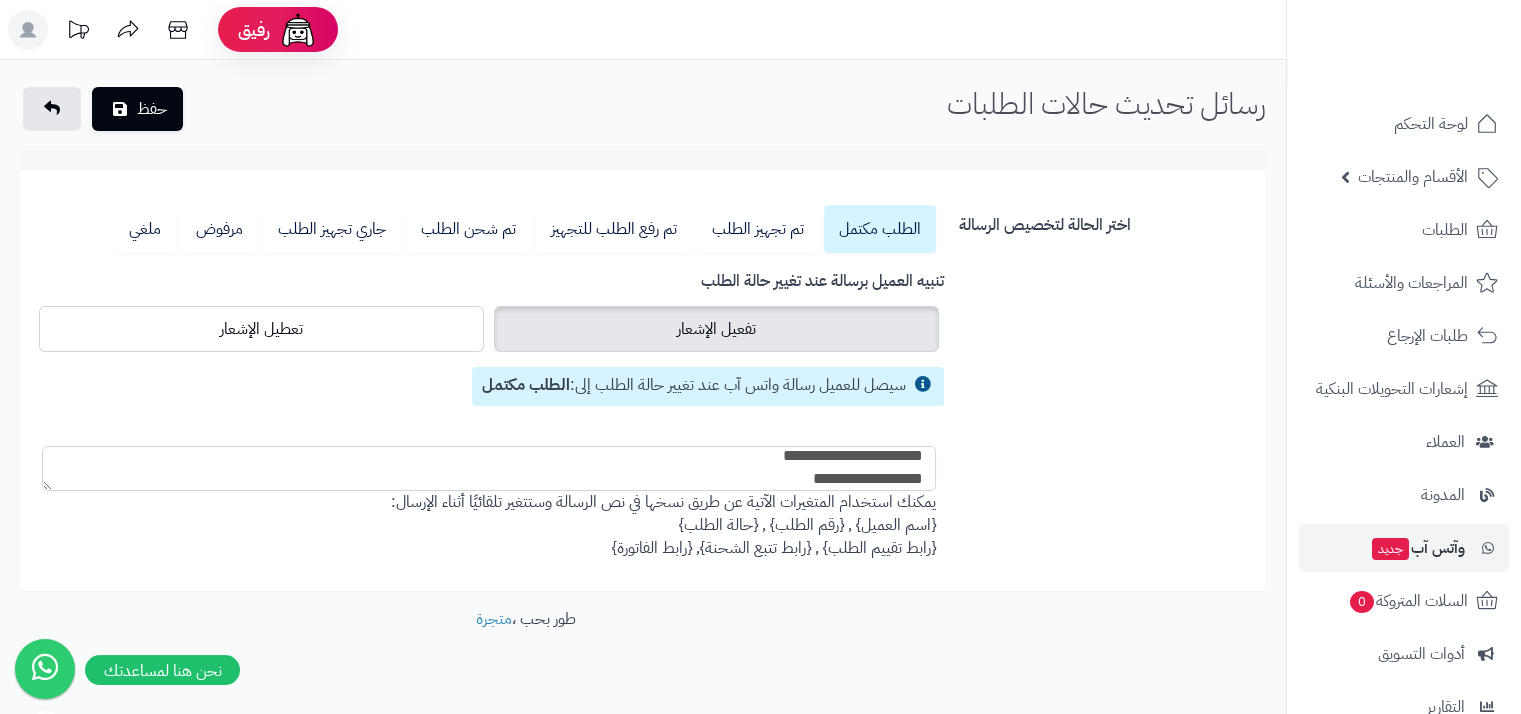 scroll, scrollTop: 64, scrollLeft: 0, axis: vertical 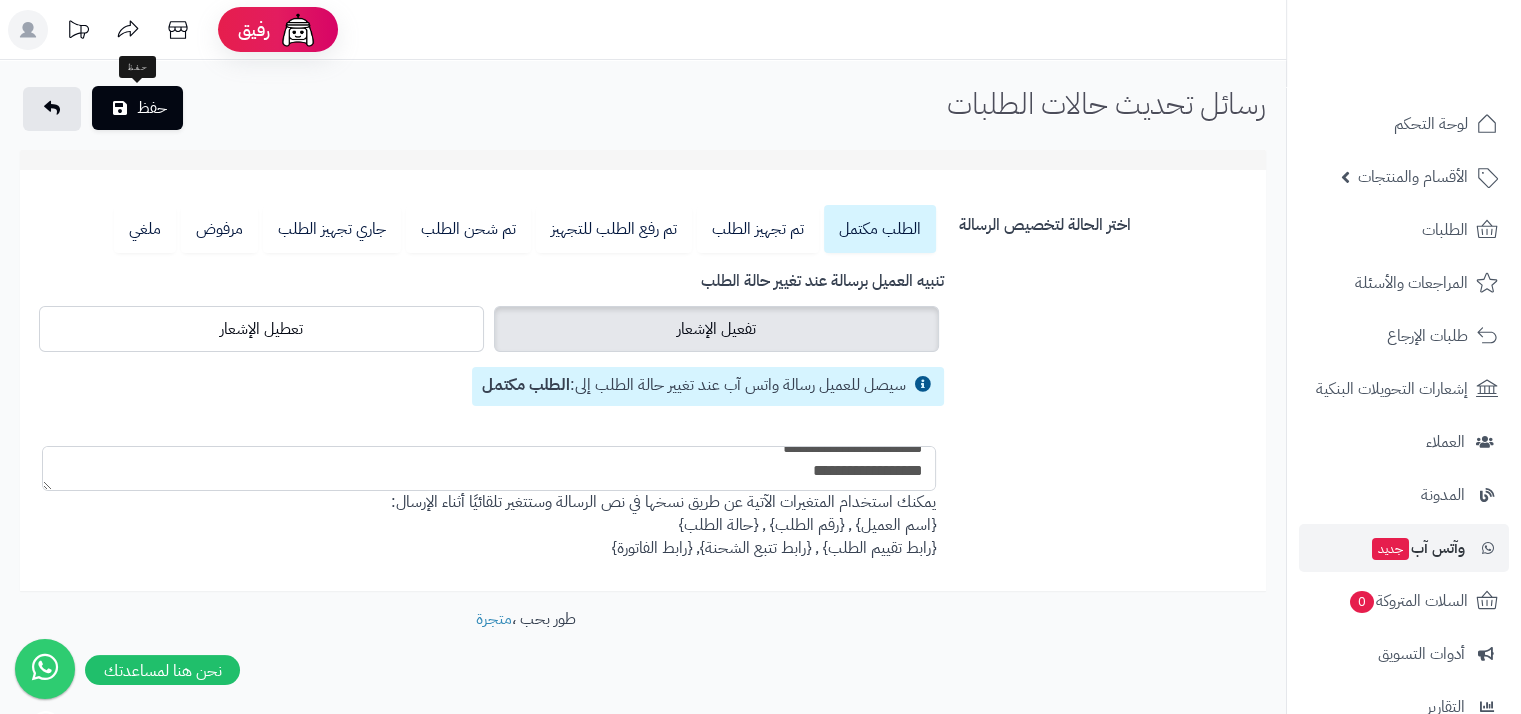 type on "**********" 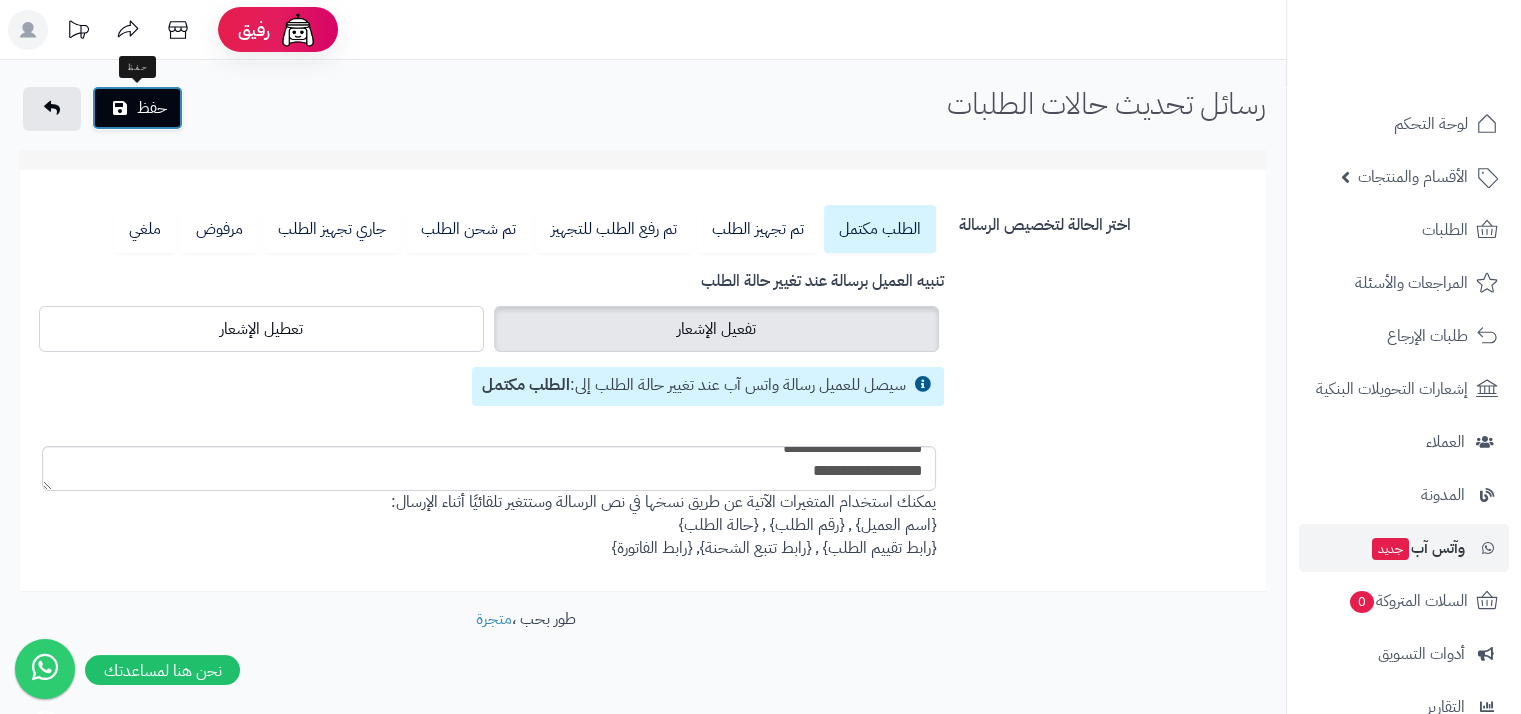 click on "حفظ" at bounding box center (137, 108) 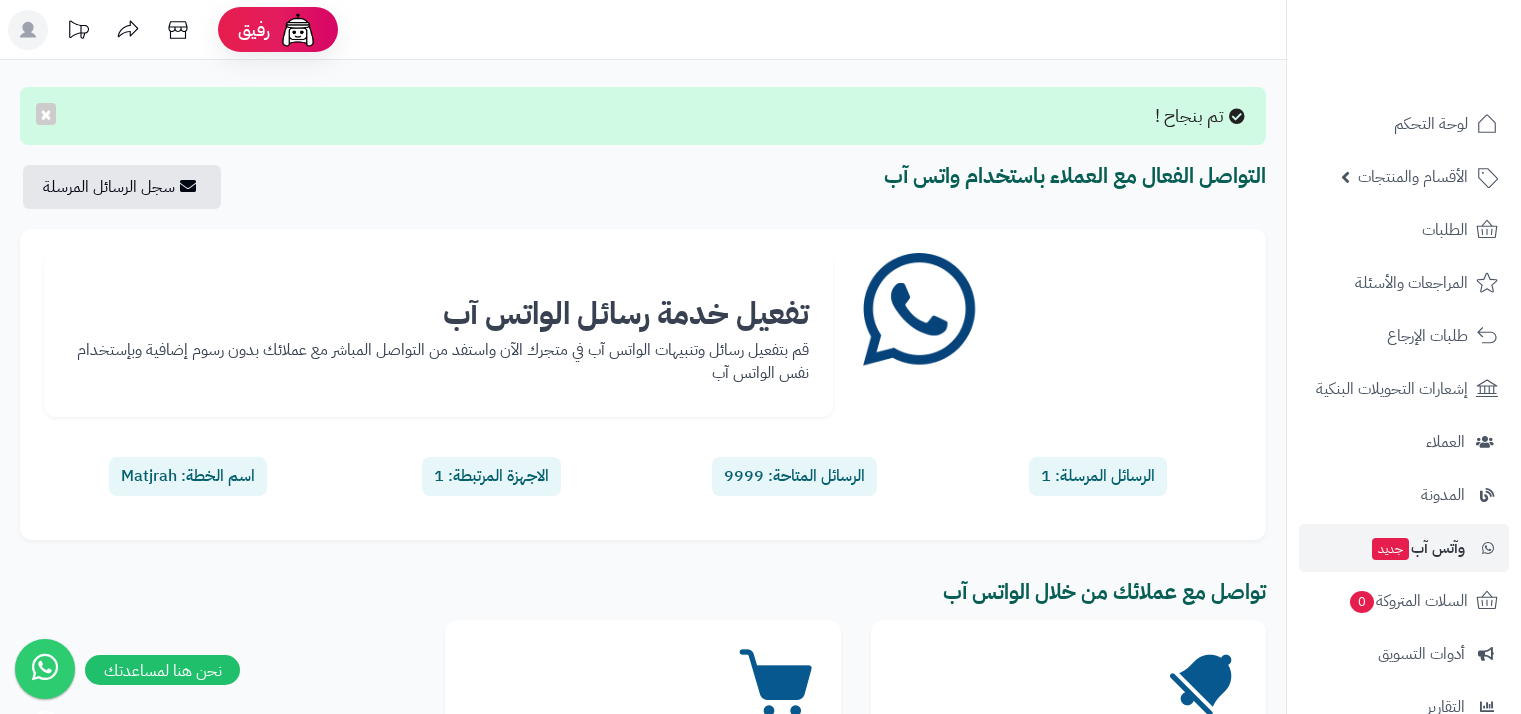 scroll, scrollTop: 0, scrollLeft: 0, axis: both 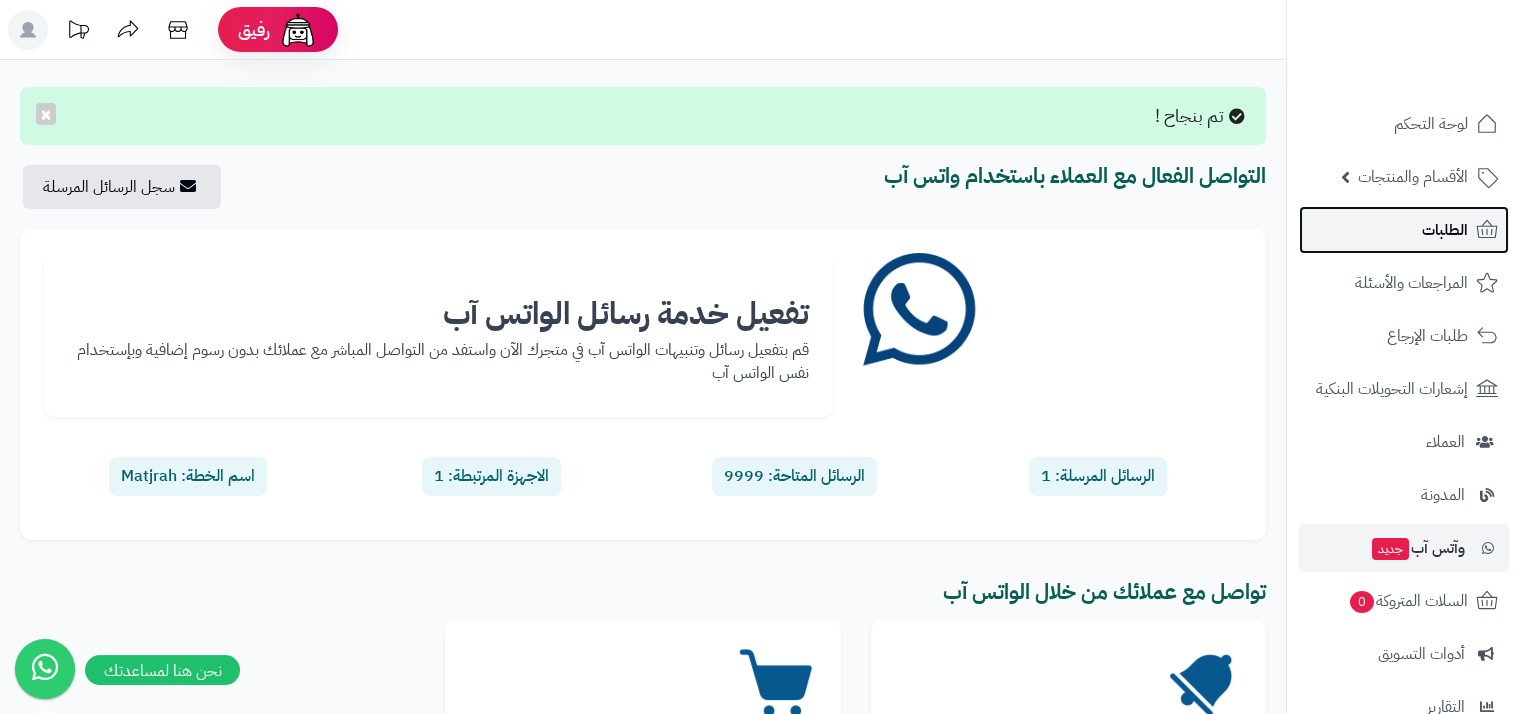 click on "الطلبات" at bounding box center (1445, 230) 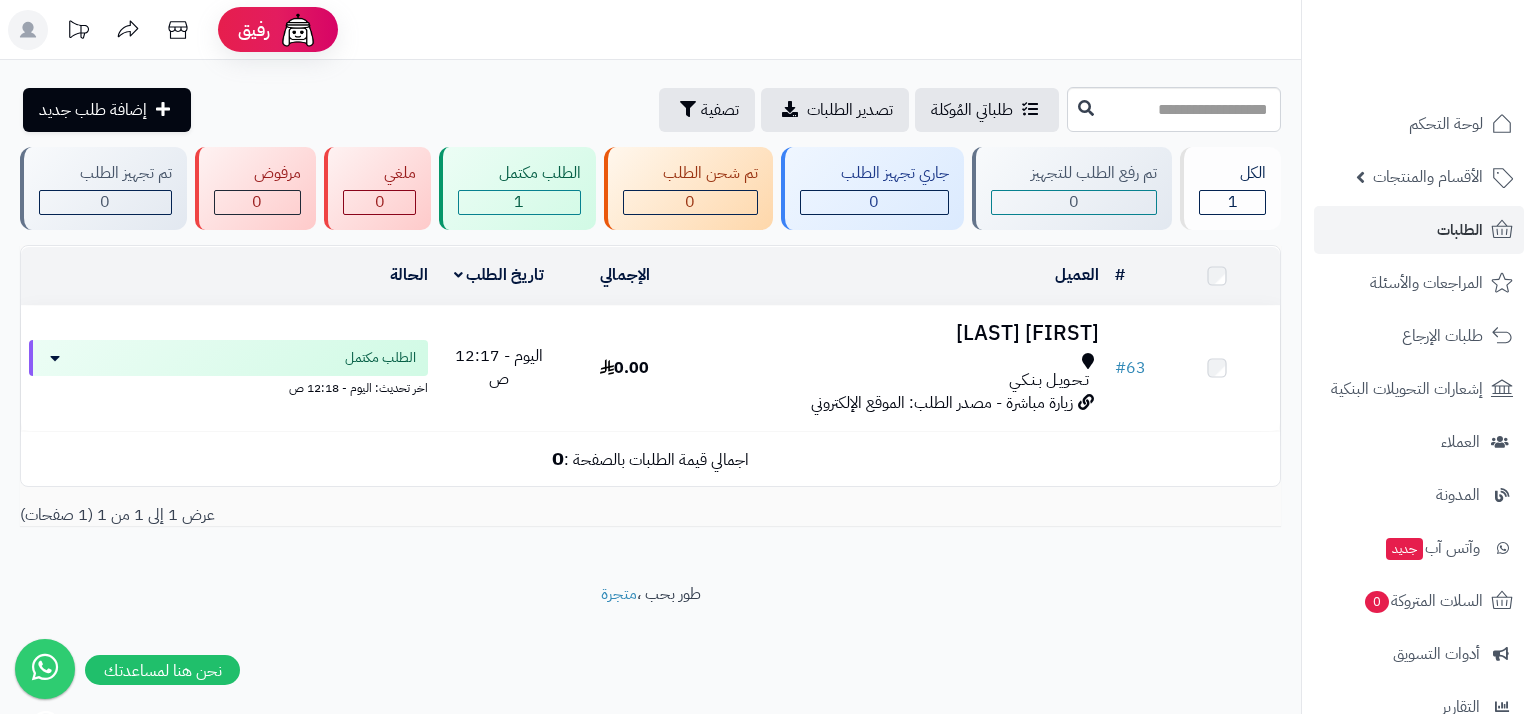 scroll, scrollTop: 0, scrollLeft: 0, axis: both 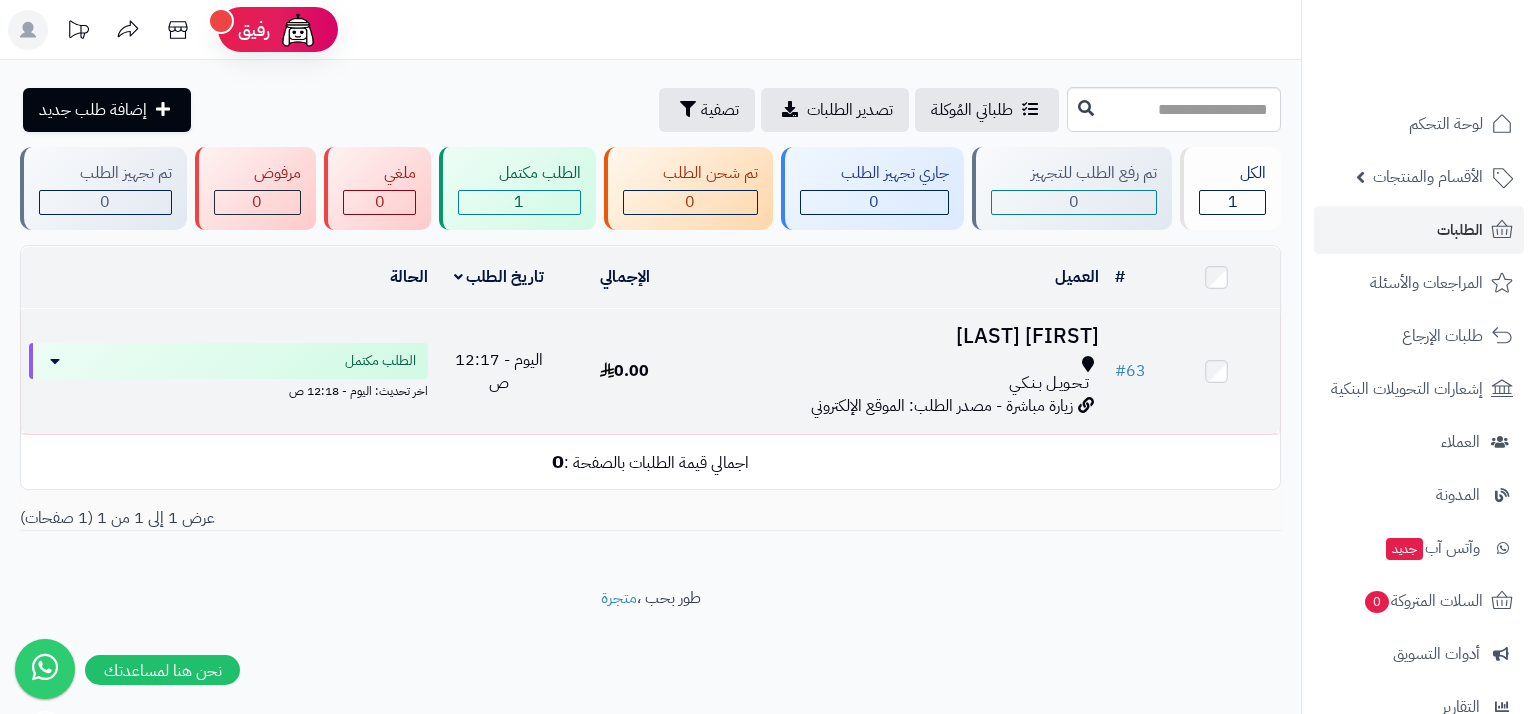 click on "تـحـويـل بـنـكـي" at bounding box center [897, 383] 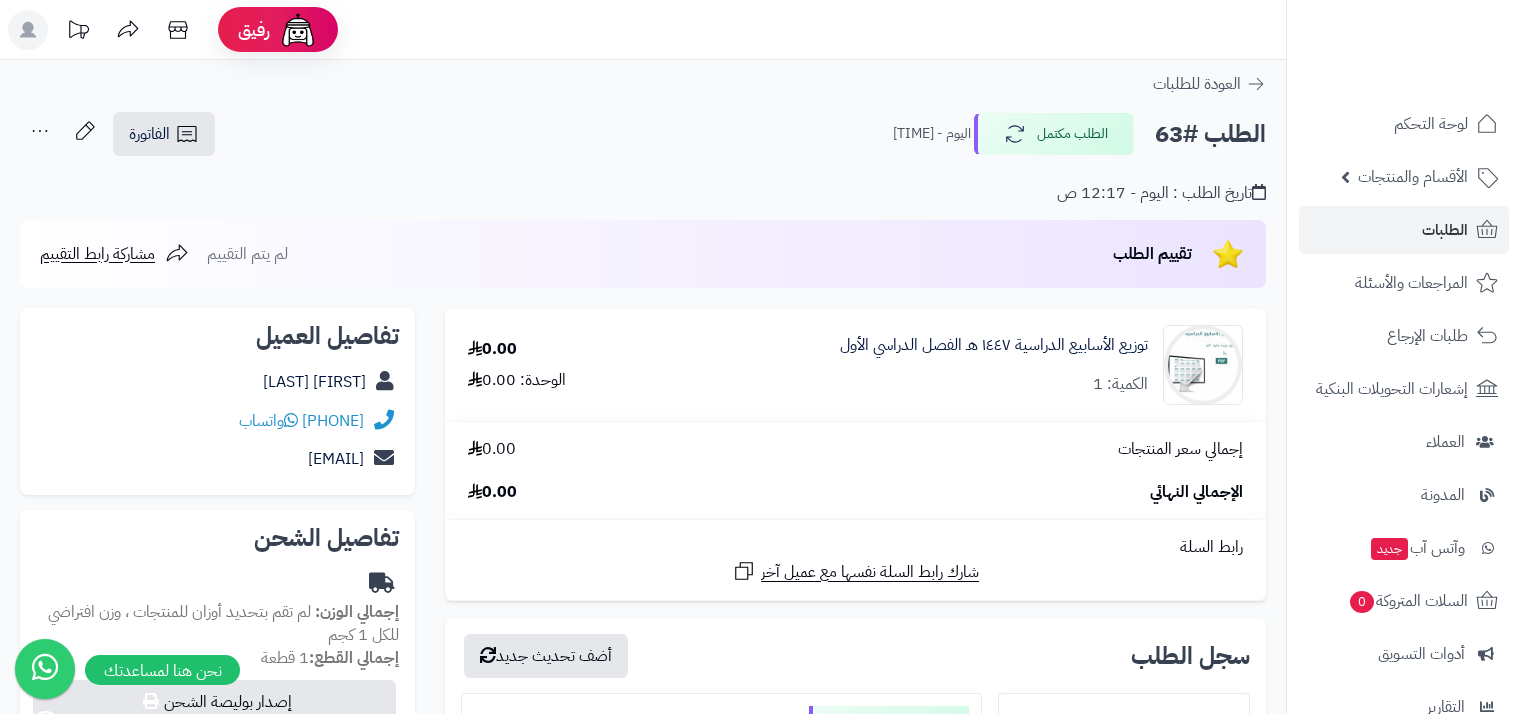 scroll, scrollTop: 0, scrollLeft: 0, axis: both 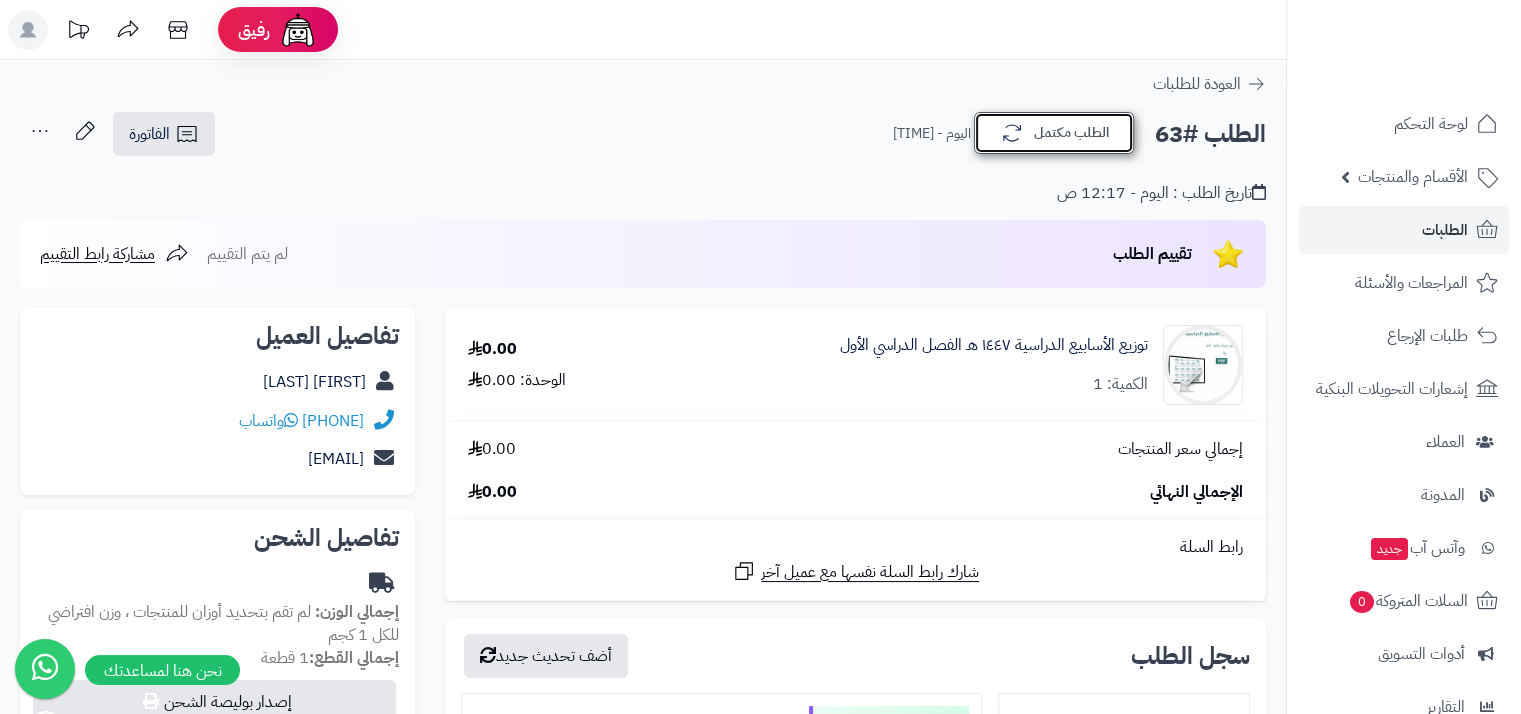 click on "الطلب مكتمل" at bounding box center [1054, 133] 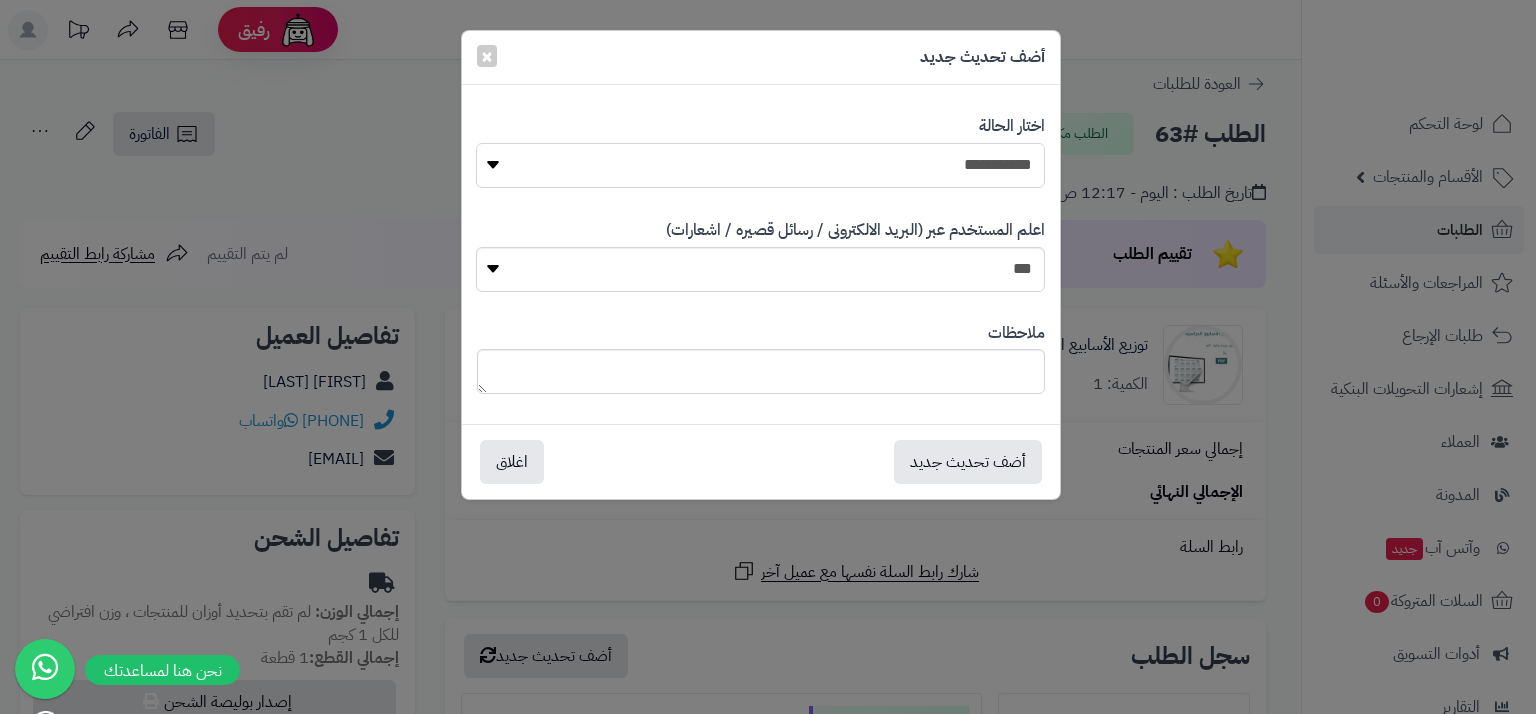 click on "[MASKED] [MASKED] [MASKED] [MASKED] [MASKED] [MASKED]" at bounding box center (760, 165) 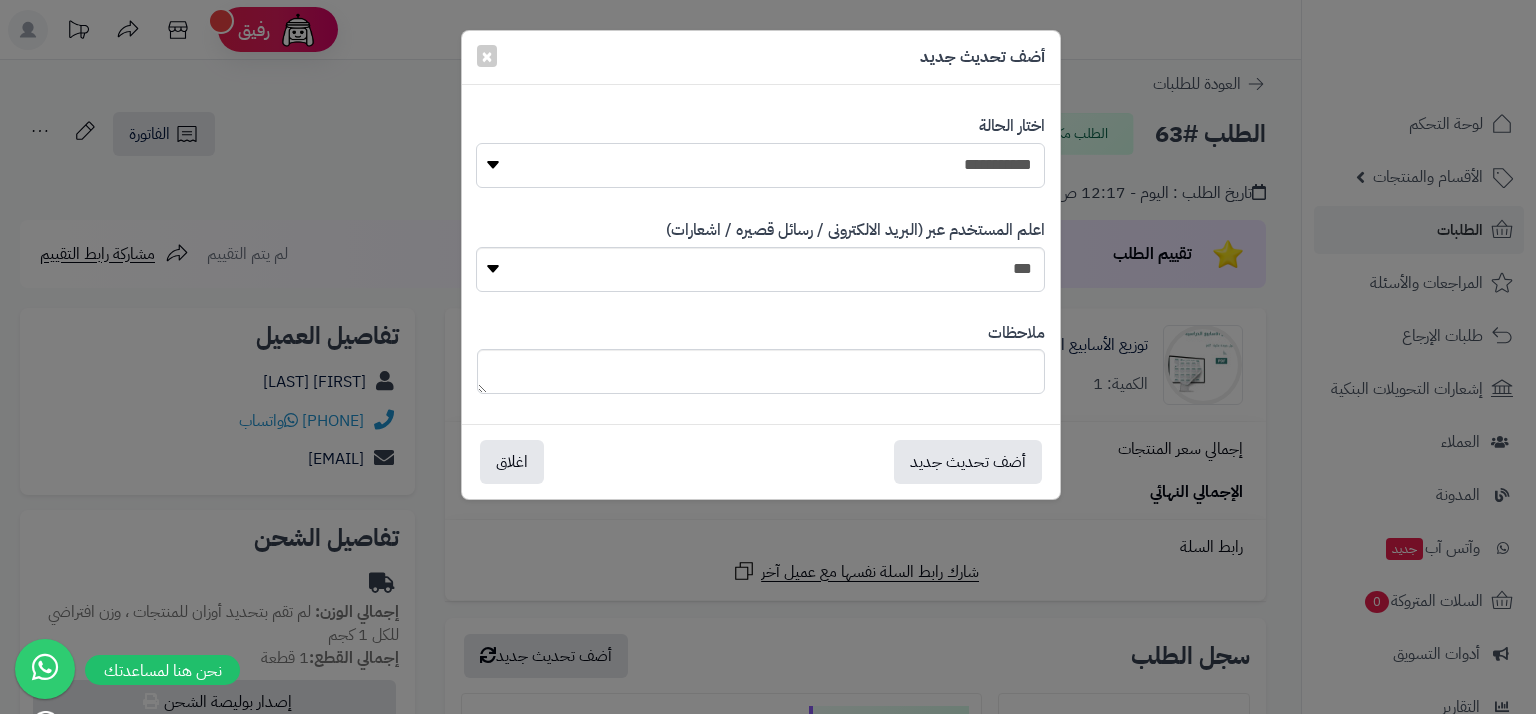 click on "[MASKED] [MASKED] [MASKED] [MASKED] [MASKED] [MASKED]" at bounding box center (760, 165) 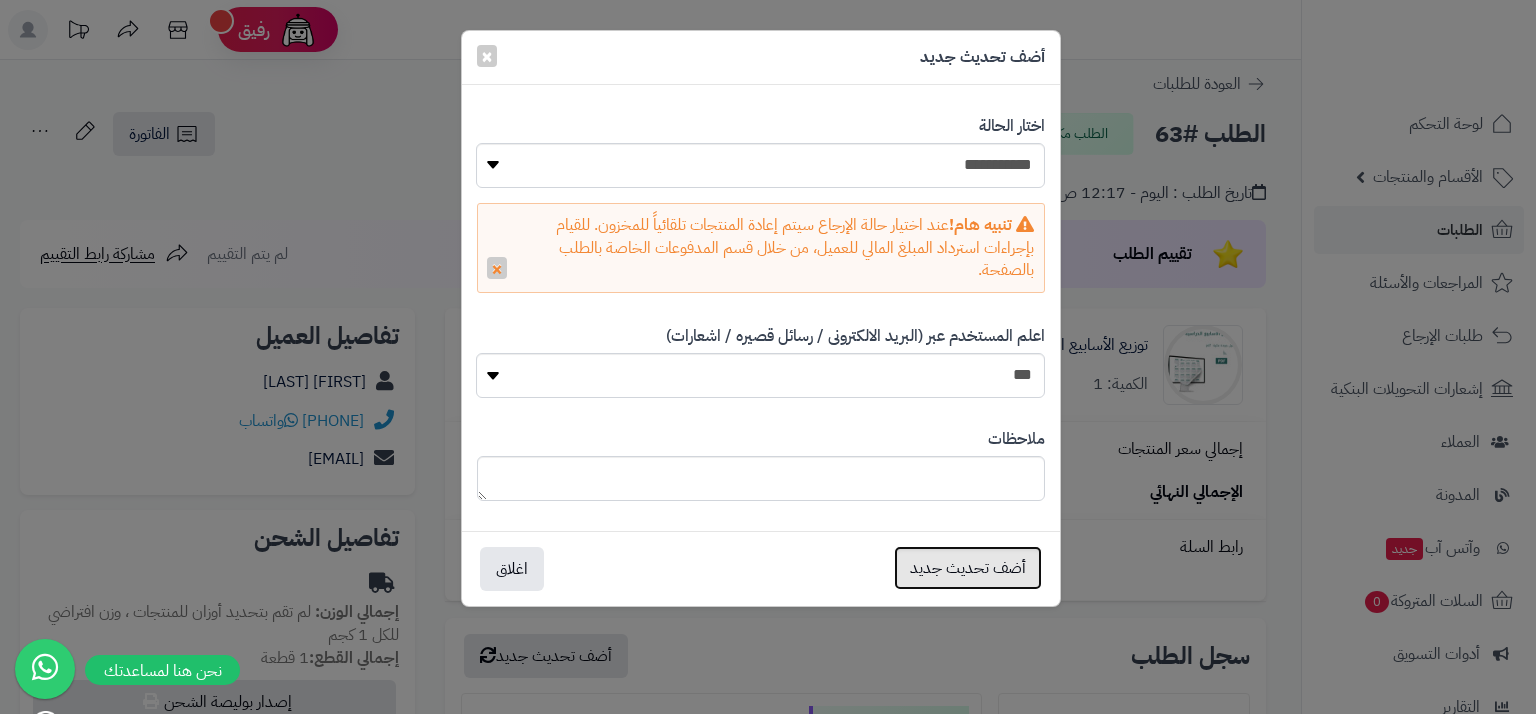 click on "أضف تحديث جديد" at bounding box center [968, 568] 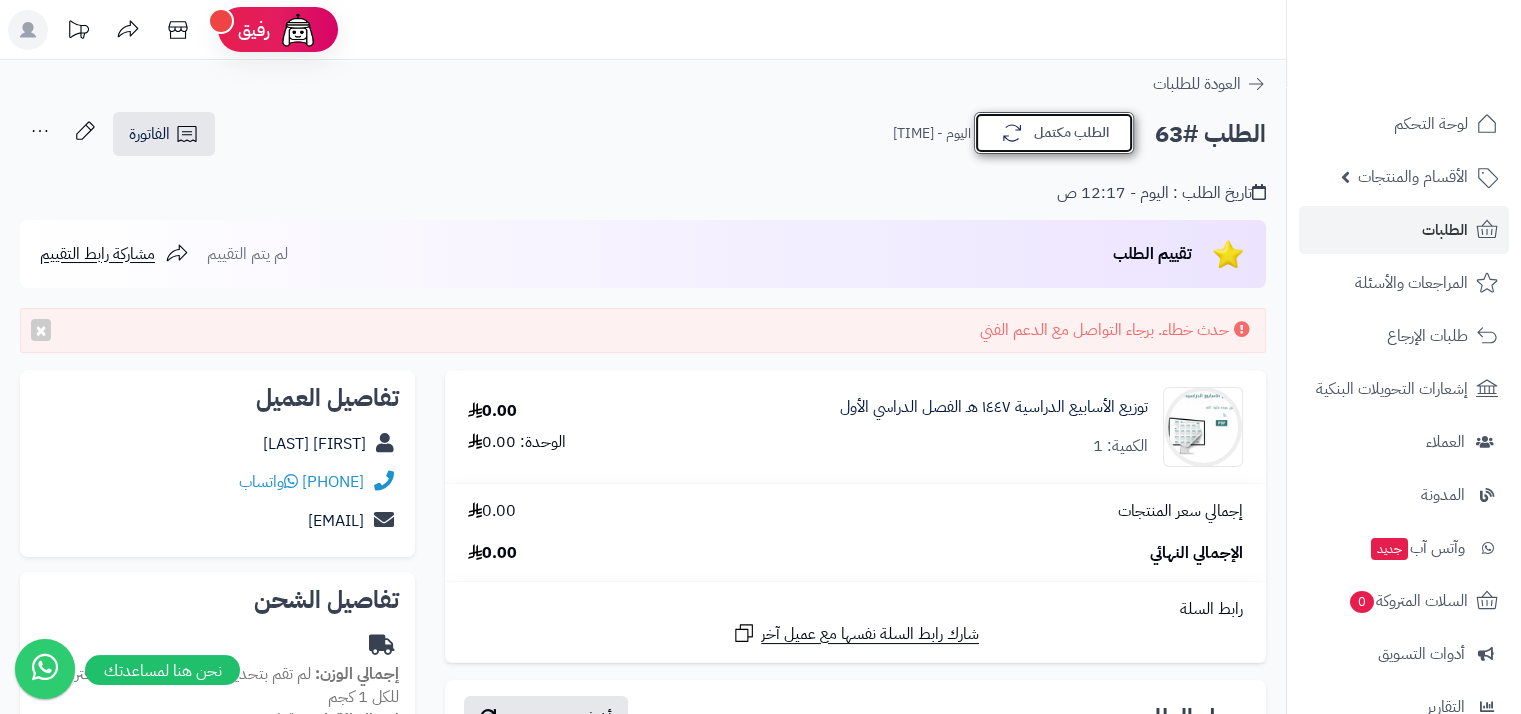 click on "الطلب مكتمل" at bounding box center [1054, 133] 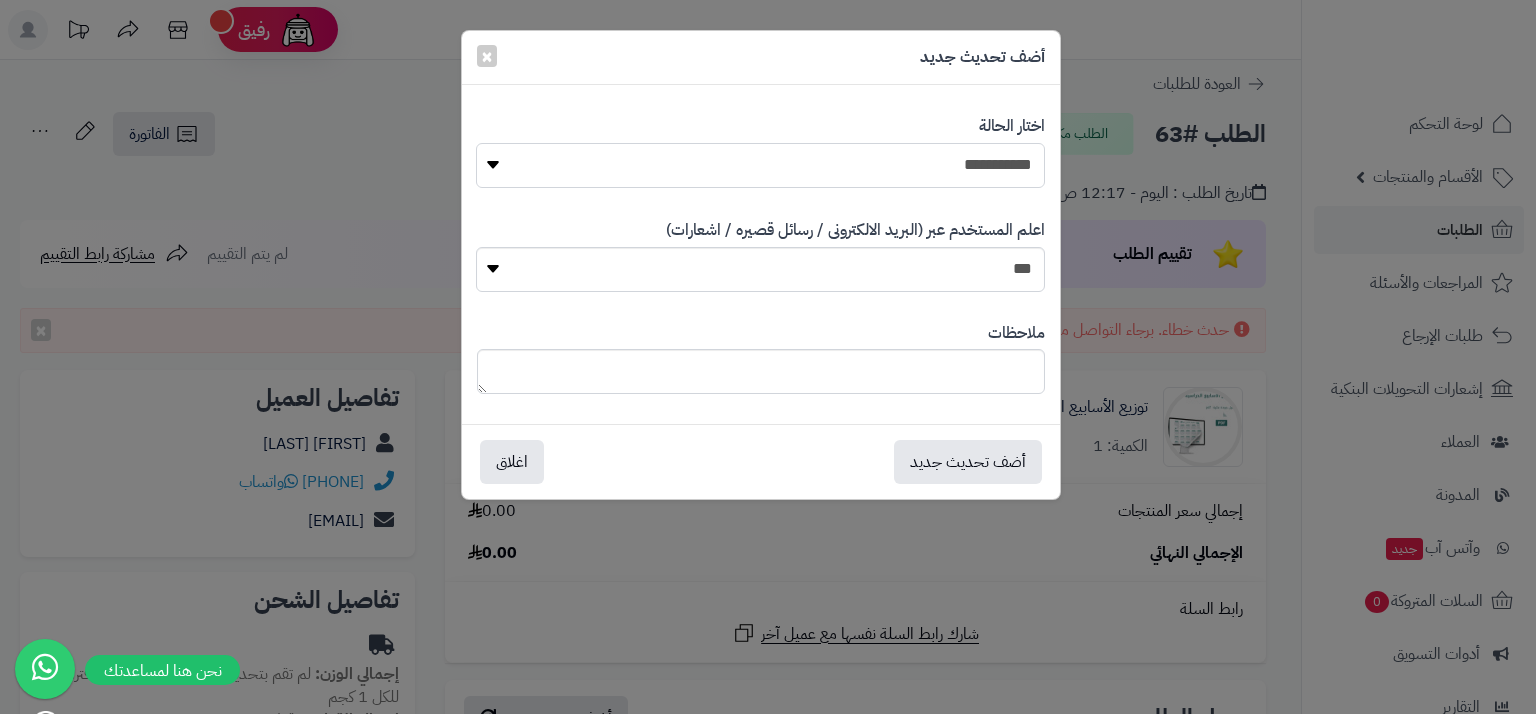click on "[MASKED] [MASKED] [MASKED] [MASKED] [MASKED] [MASKED]" at bounding box center (760, 165) 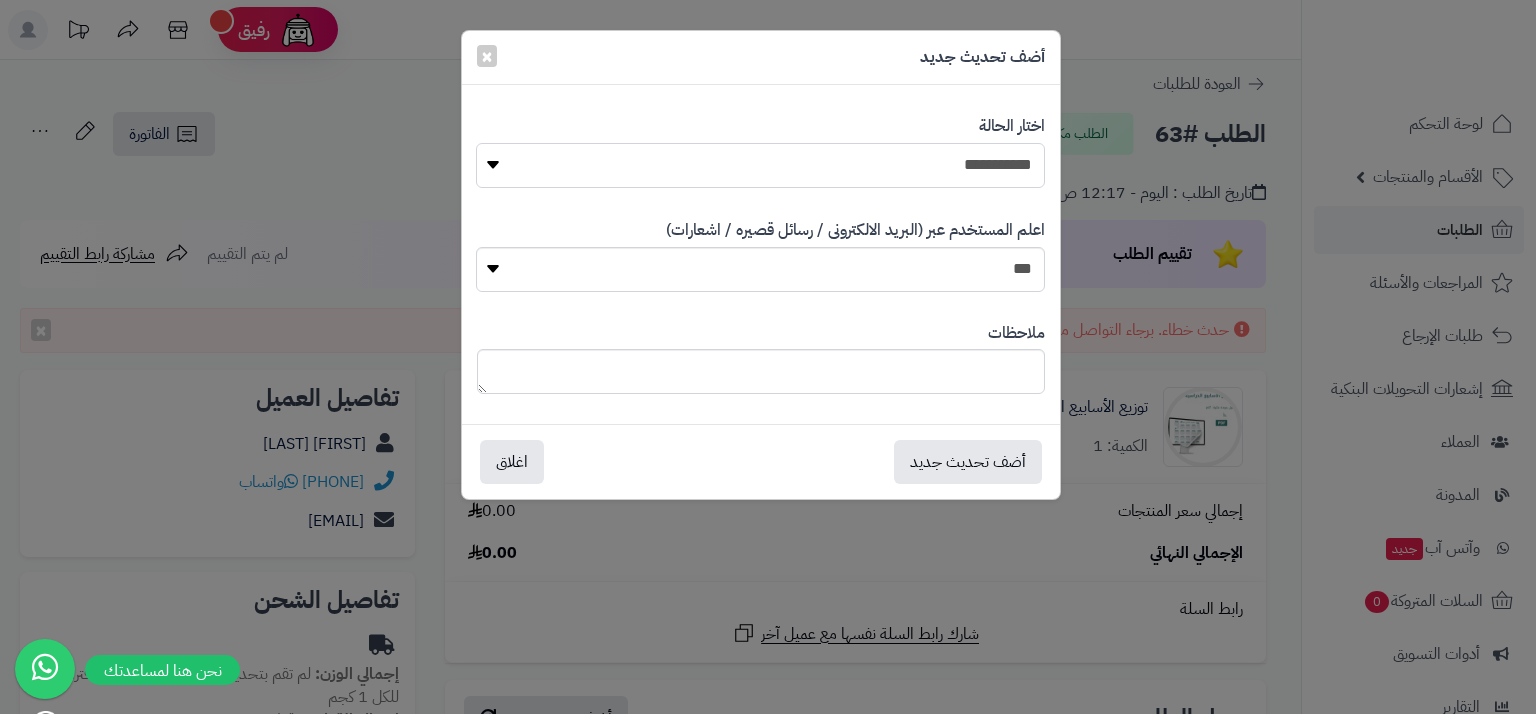 select on "*" 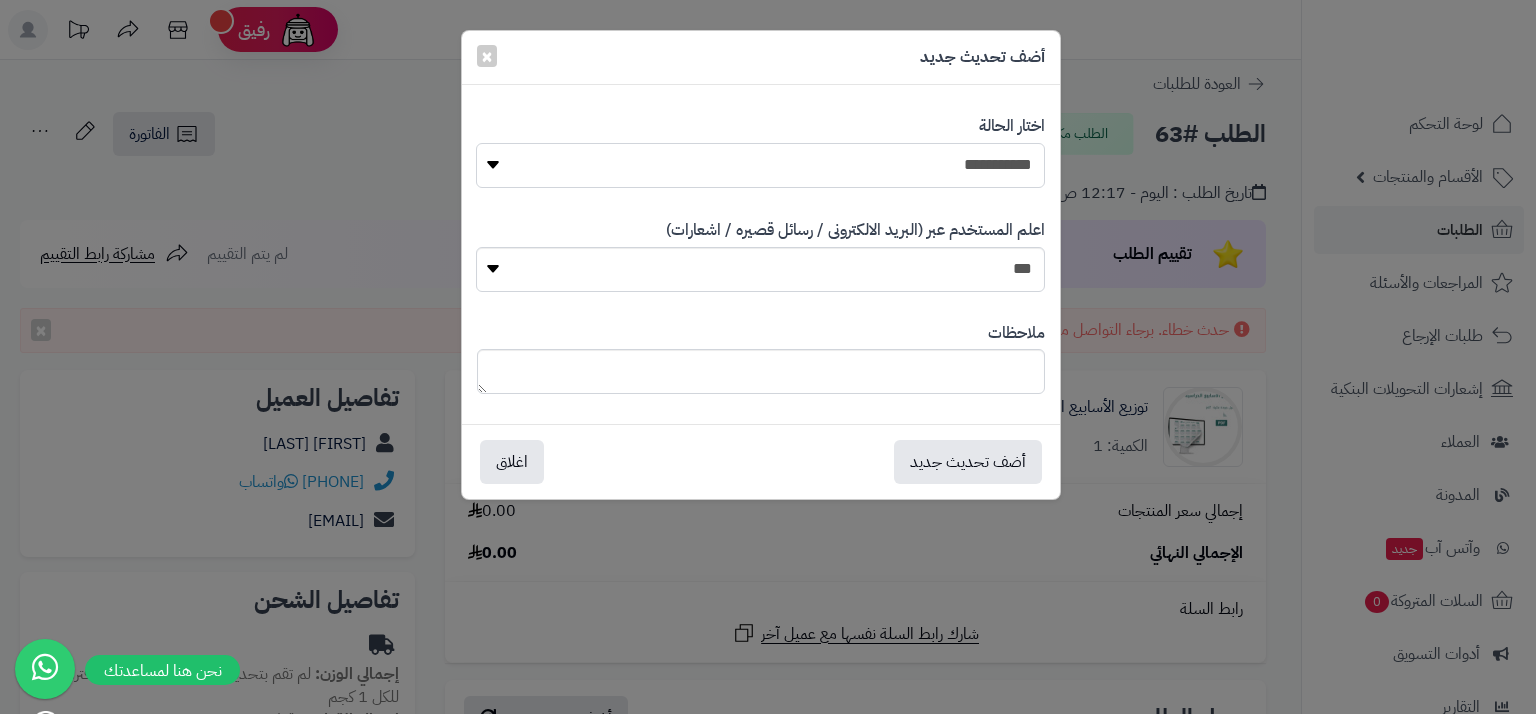 click on "[MASKED] [MASKED] [MASKED] [MASKED] [MASKED] [MASKED]" at bounding box center [760, 165] 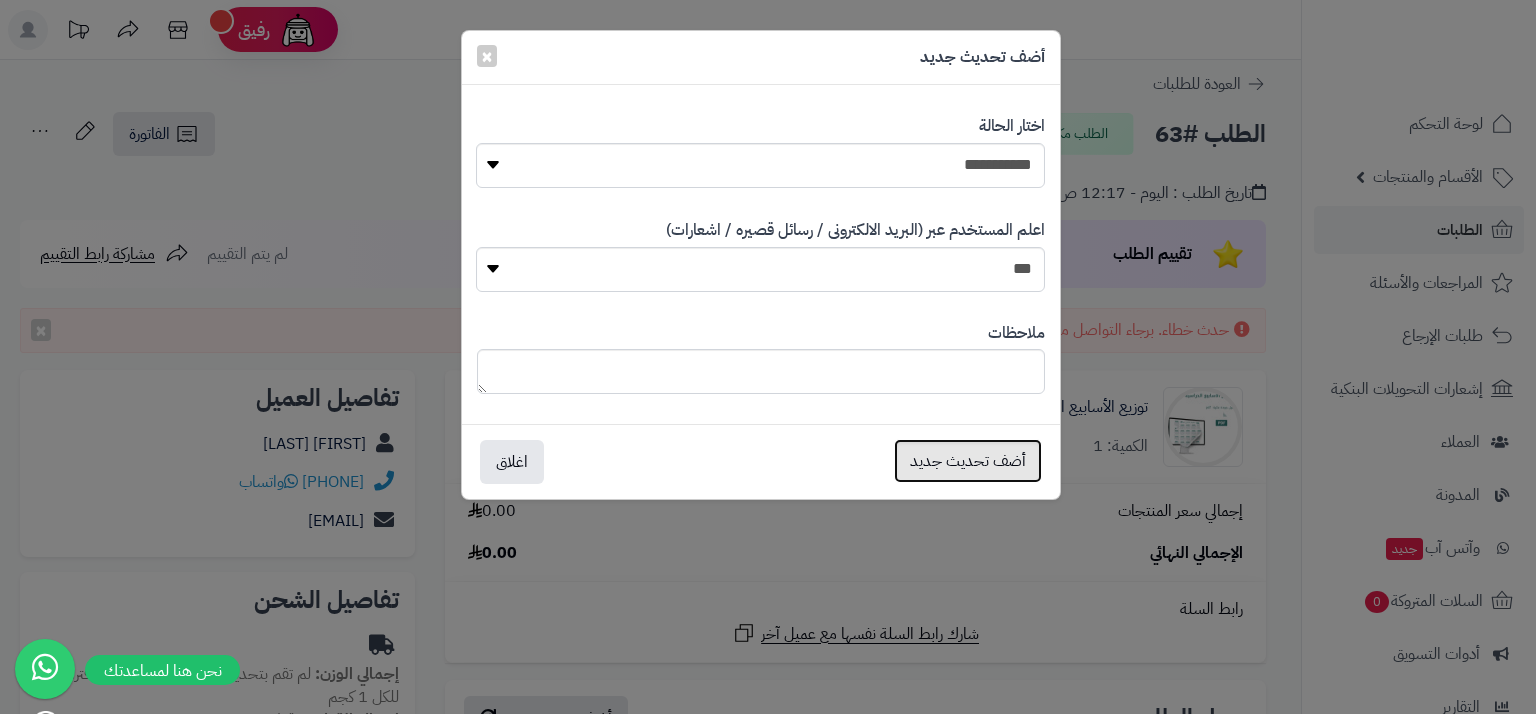 click on "أضف تحديث جديد" at bounding box center [968, 461] 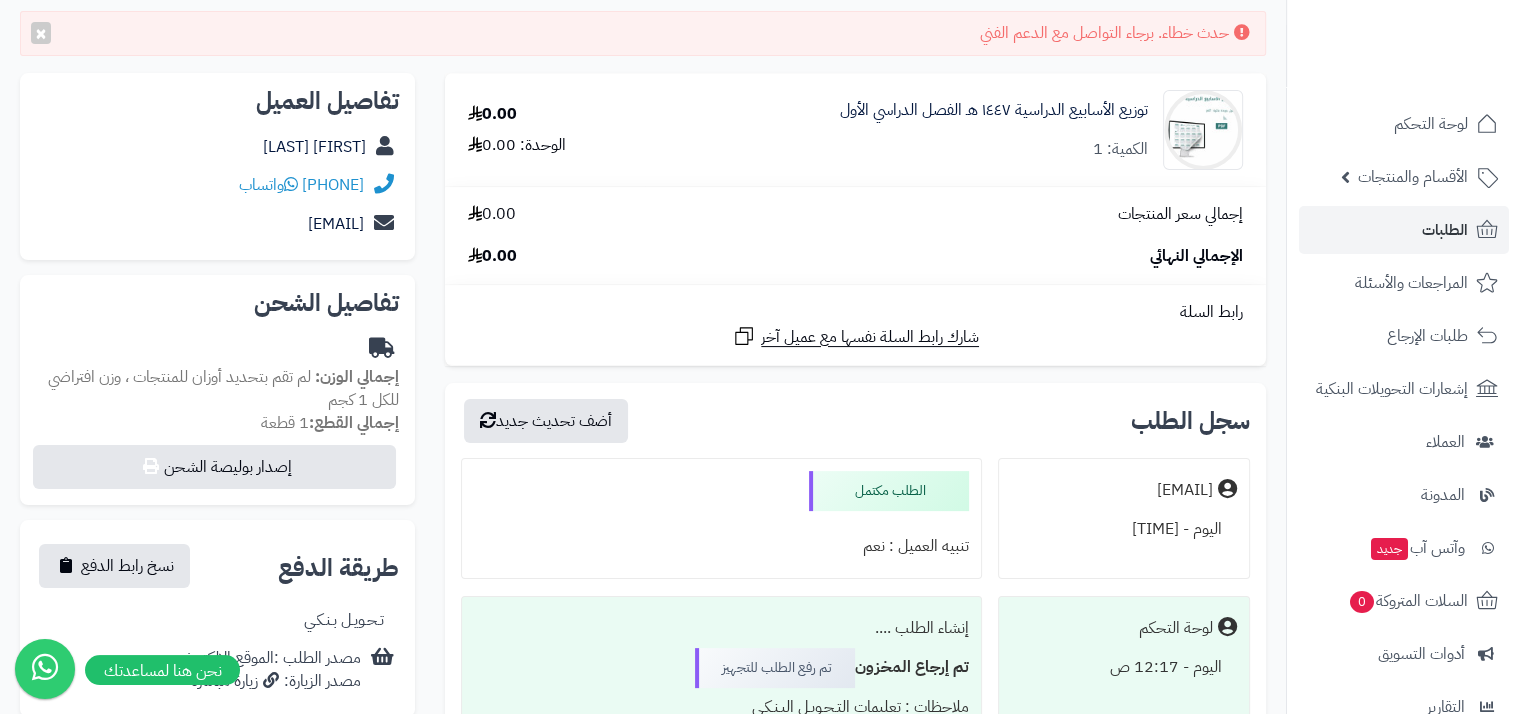 scroll, scrollTop: 200, scrollLeft: 0, axis: vertical 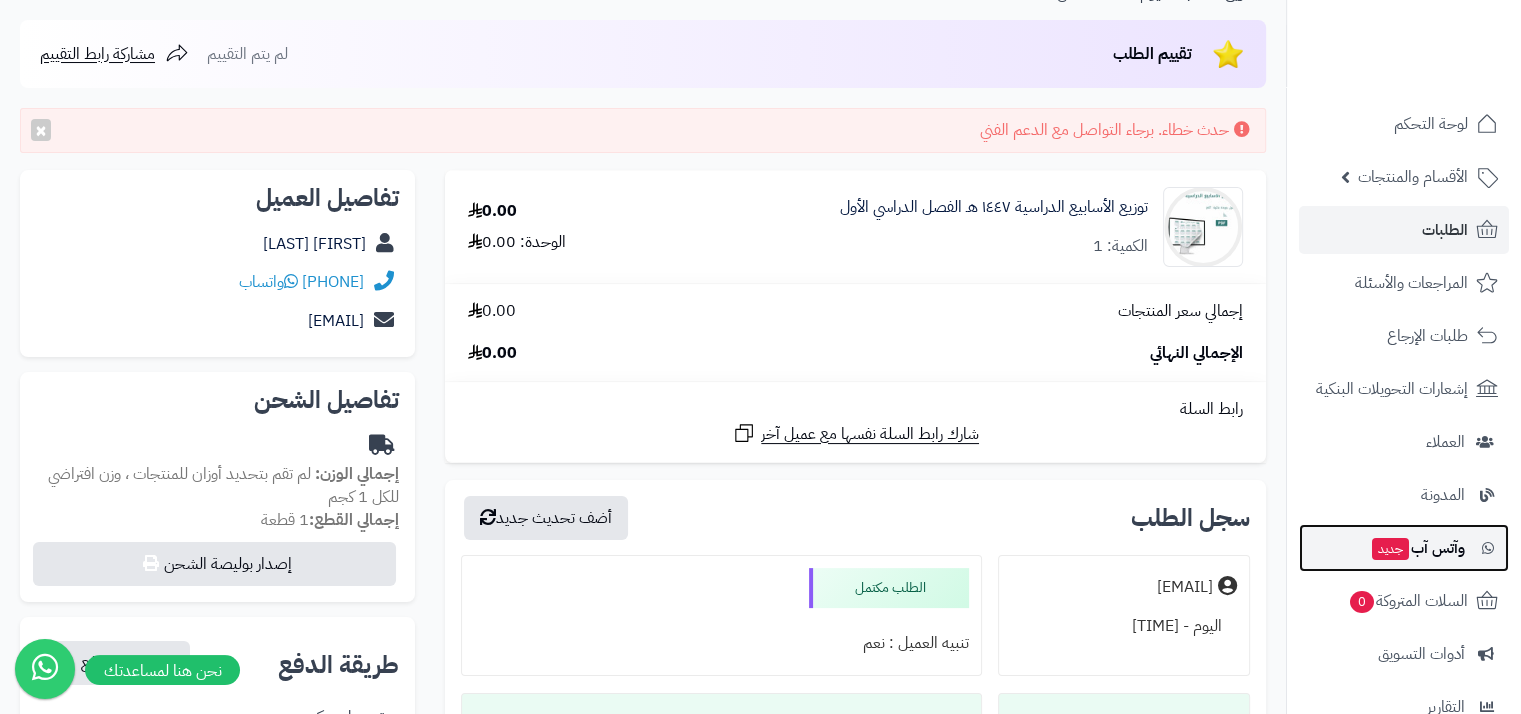 click on "وآتس آب  جديد" at bounding box center [1417, 548] 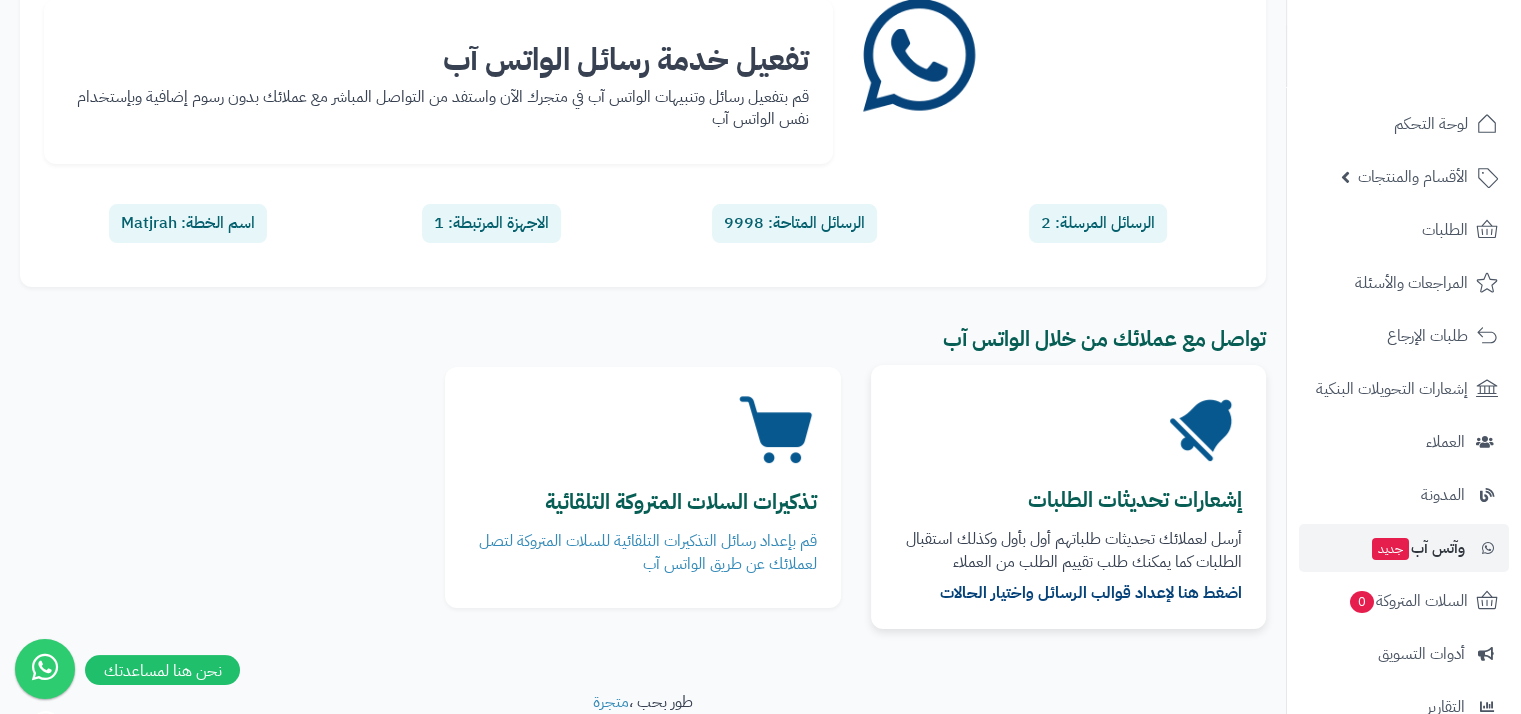 scroll, scrollTop: 253, scrollLeft: 0, axis: vertical 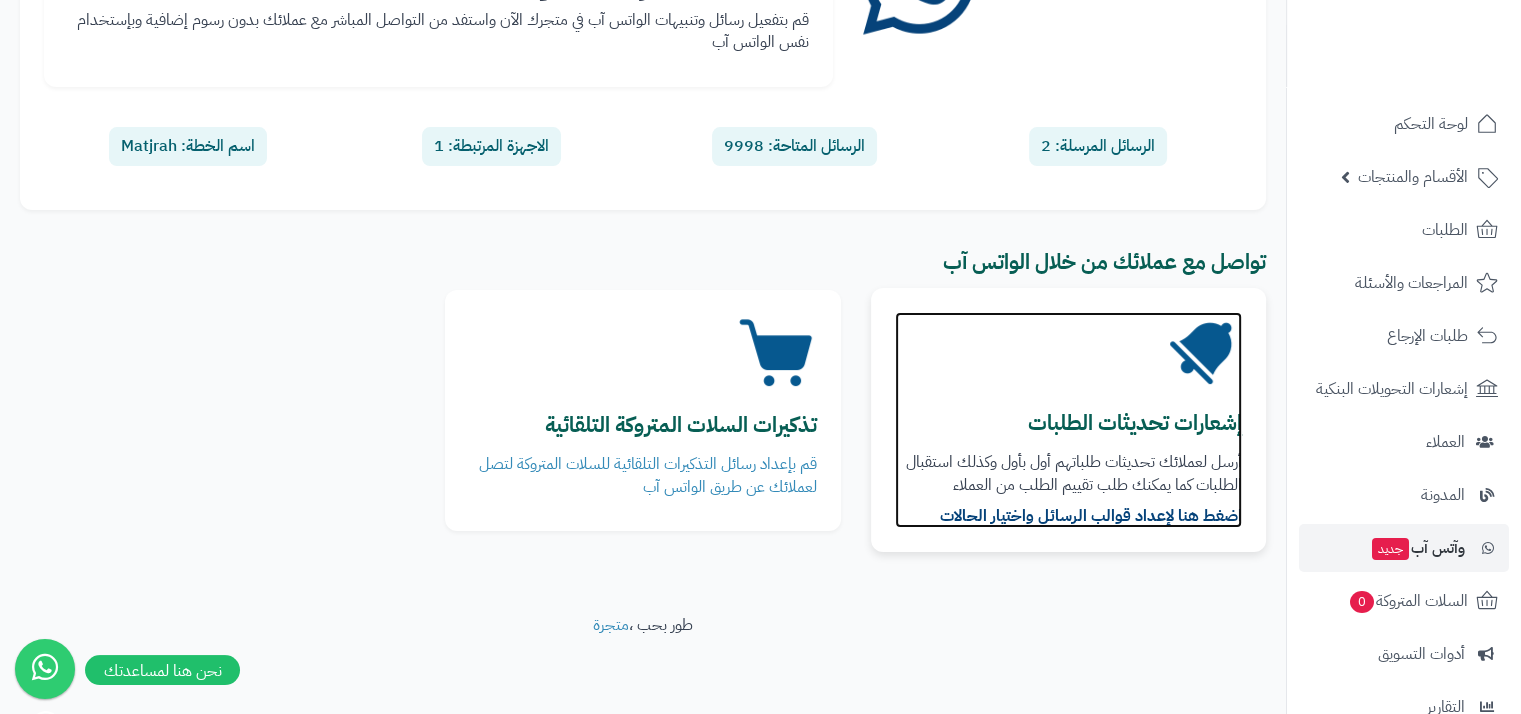 click on "اضغط هنا لإعداد قوالب الرسائل واختيار الحالات" at bounding box center [1091, 516] 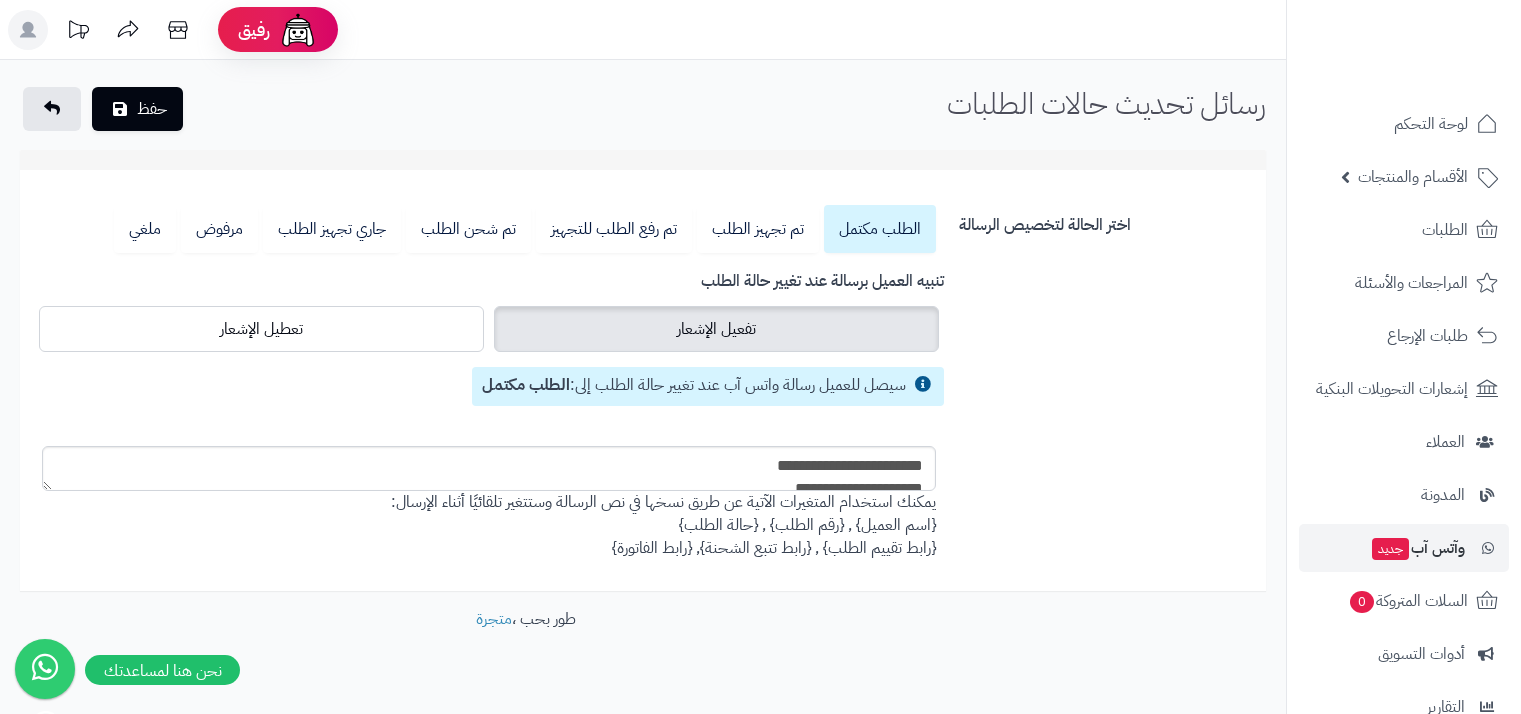 scroll, scrollTop: 0, scrollLeft: 0, axis: both 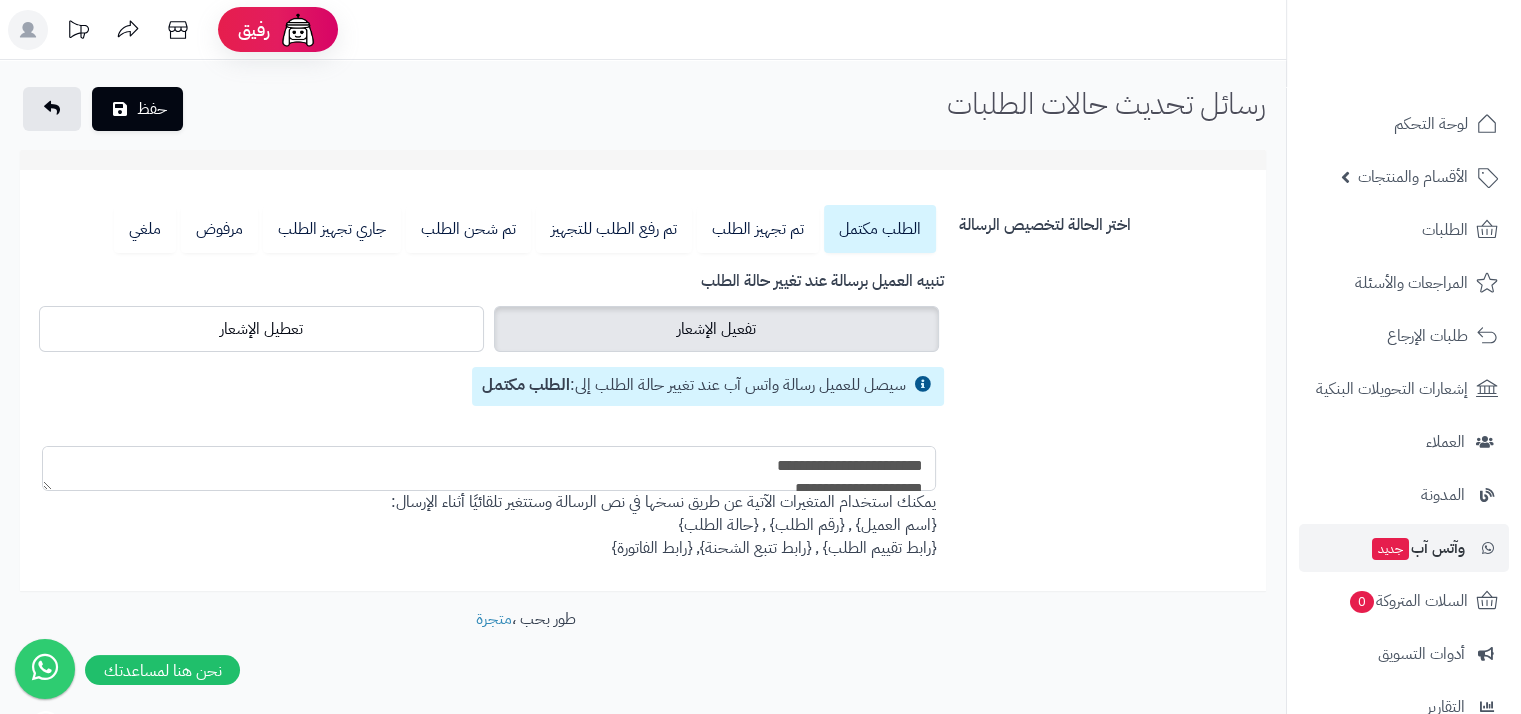 click on "**********" at bounding box center [489, 468] 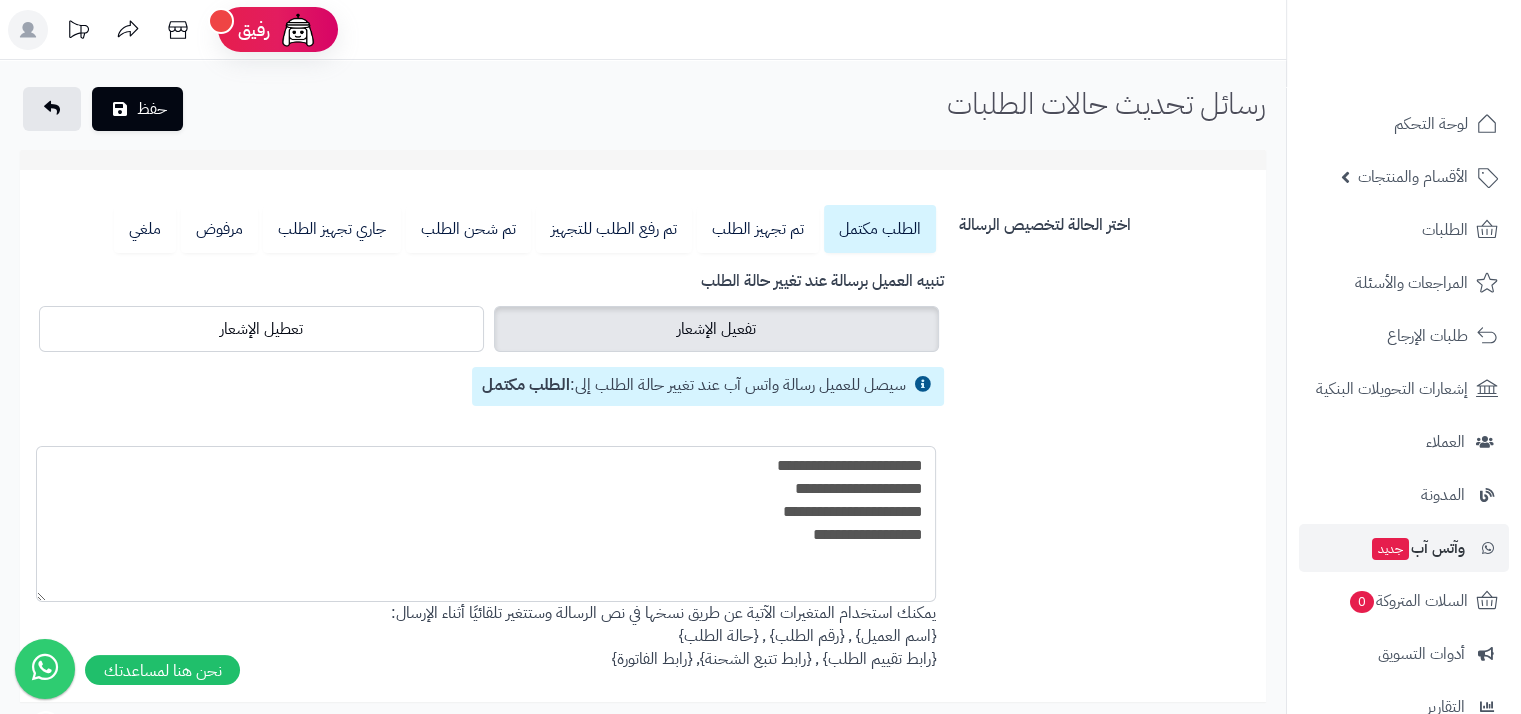 drag, startPoint x: 884, startPoint y: 463, endPoint x: 39, endPoint y: 595, distance: 855.2479 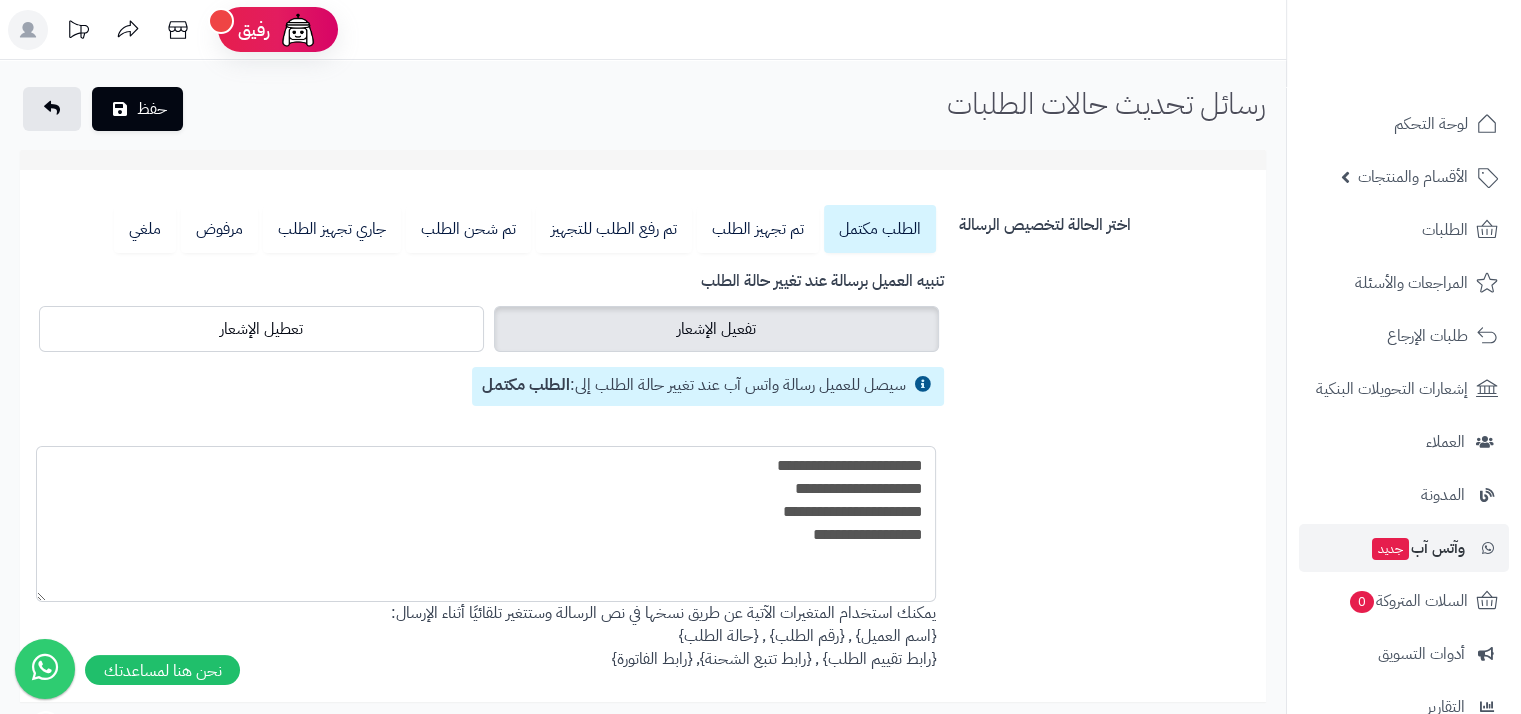click on "**********" at bounding box center [486, 524] 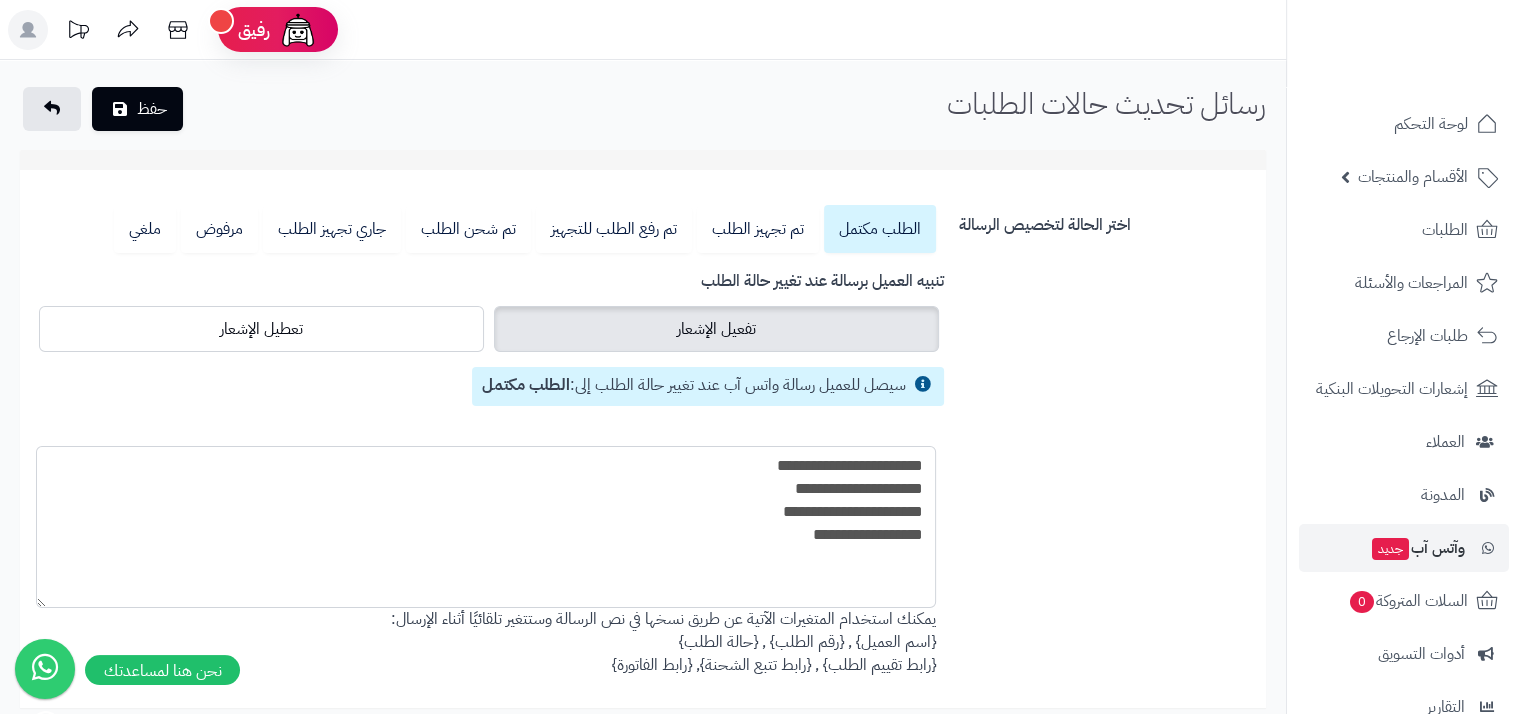drag, startPoint x: 708, startPoint y: 573, endPoint x: 948, endPoint y: 447, distance: 271.06458 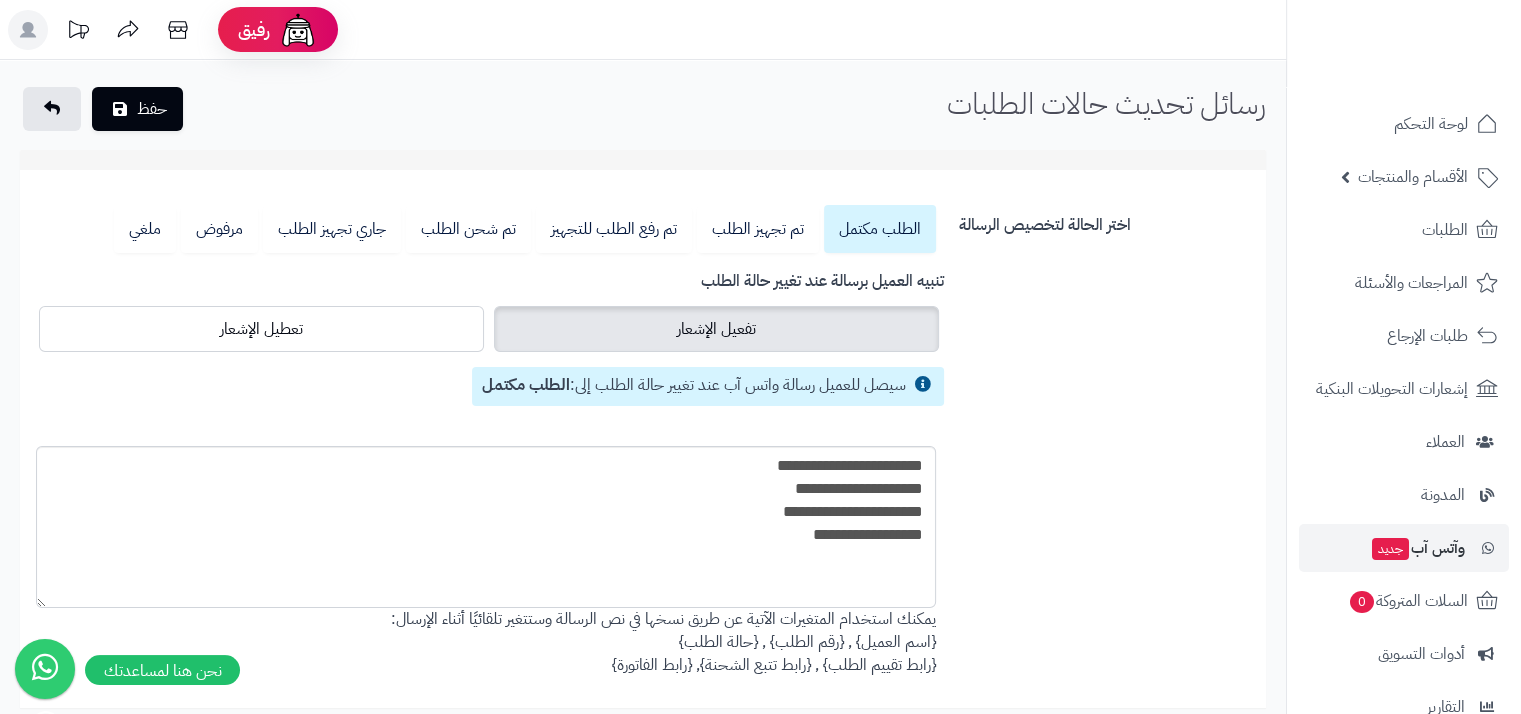 click on "اختر الحالة لتخصيص الرسالة الطلب مكتمل تم تجهيز الطلب  تم رفع الطلب للتجهيز تم شحن الطلب جاري تجهيز الطلب مرفوض ملغي
تنبيه العميل برسالة عند تغيير حالة الطلب
تفعيل الإشعار
تعطيل الإشعار
سيصل للعميل رسالة واتس آب عند تغيير حالة الطلب إلى:   الطلب مكتمل
[VARIABLE]
[VARIABLE]
[VARIABLE] يمكنك استخدام المتغيرات الآتية عن طريق نسخها في نص الرسالة وستتغير تلقائيًا أثناء الإرسال:
{[NAME]}  ,
{[ORDER_NUMBER]} ,
{[ORDER_STATUS]}
{[RATING_LINK]} , {[TRACKING_LINK]},  {[INVOICE_LINK]}
تنبيه العميل برسالة عند تغيير حالة الطلب
تفعيل الإشعار" at bounding box center [643, 449] 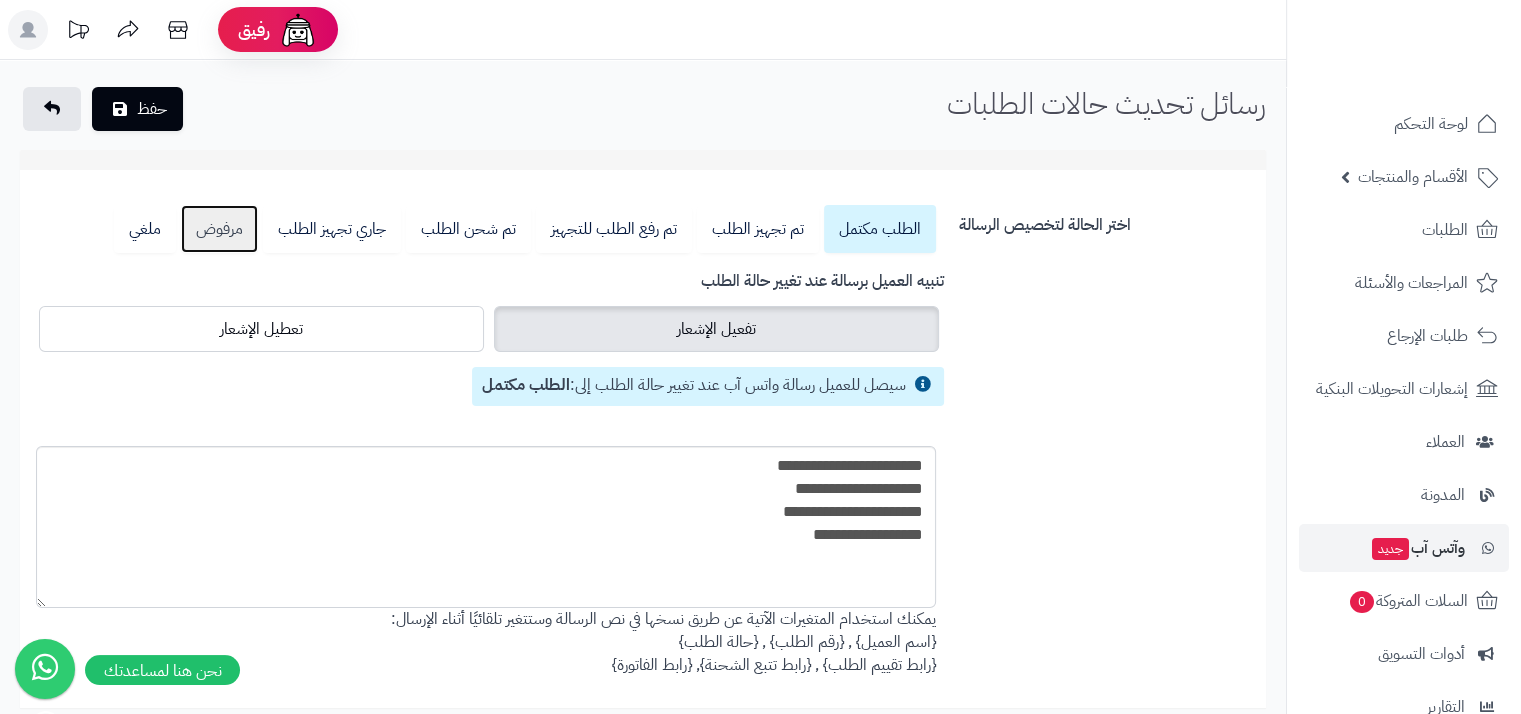 click on "مرفوض" at bounding box center [219, 229] 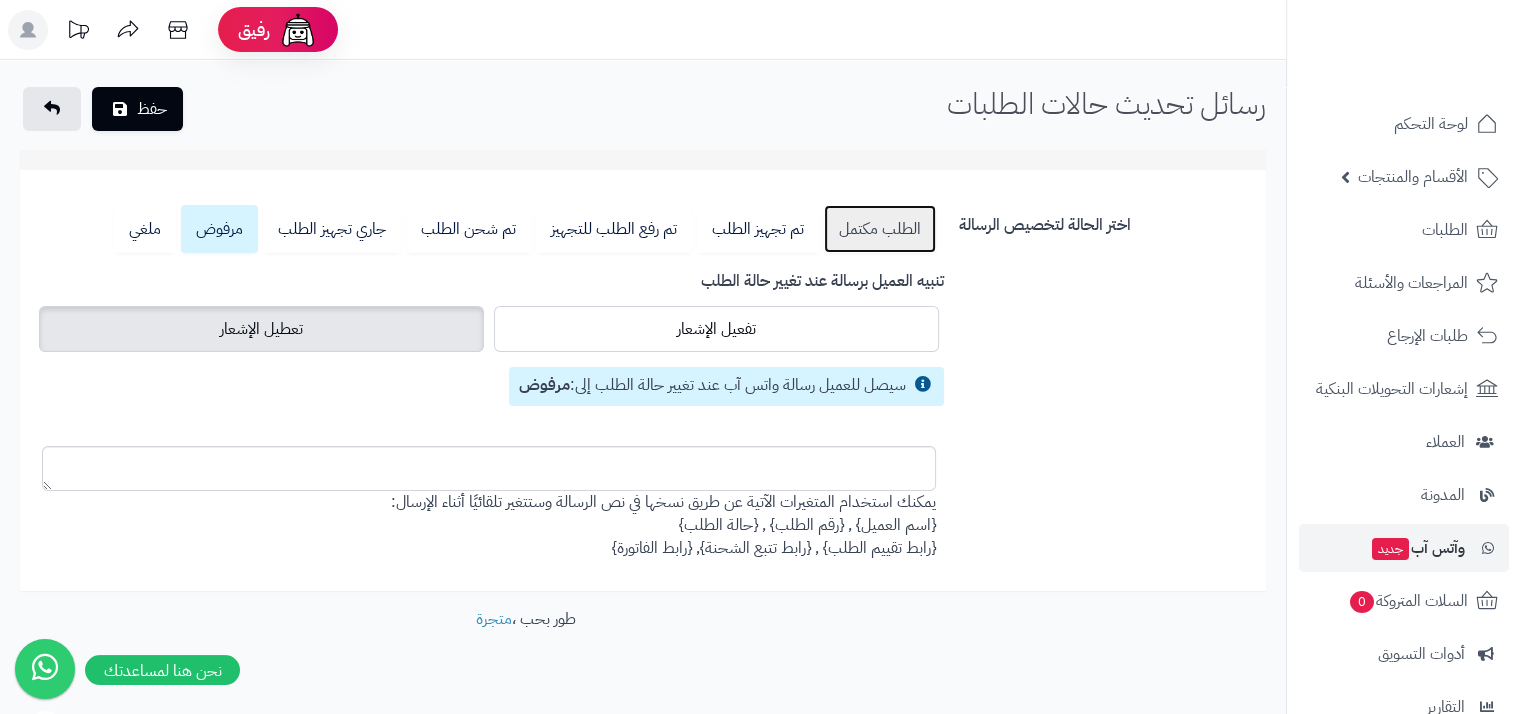 click on "الطلب مكتمل" at bounding box center (880, 229) 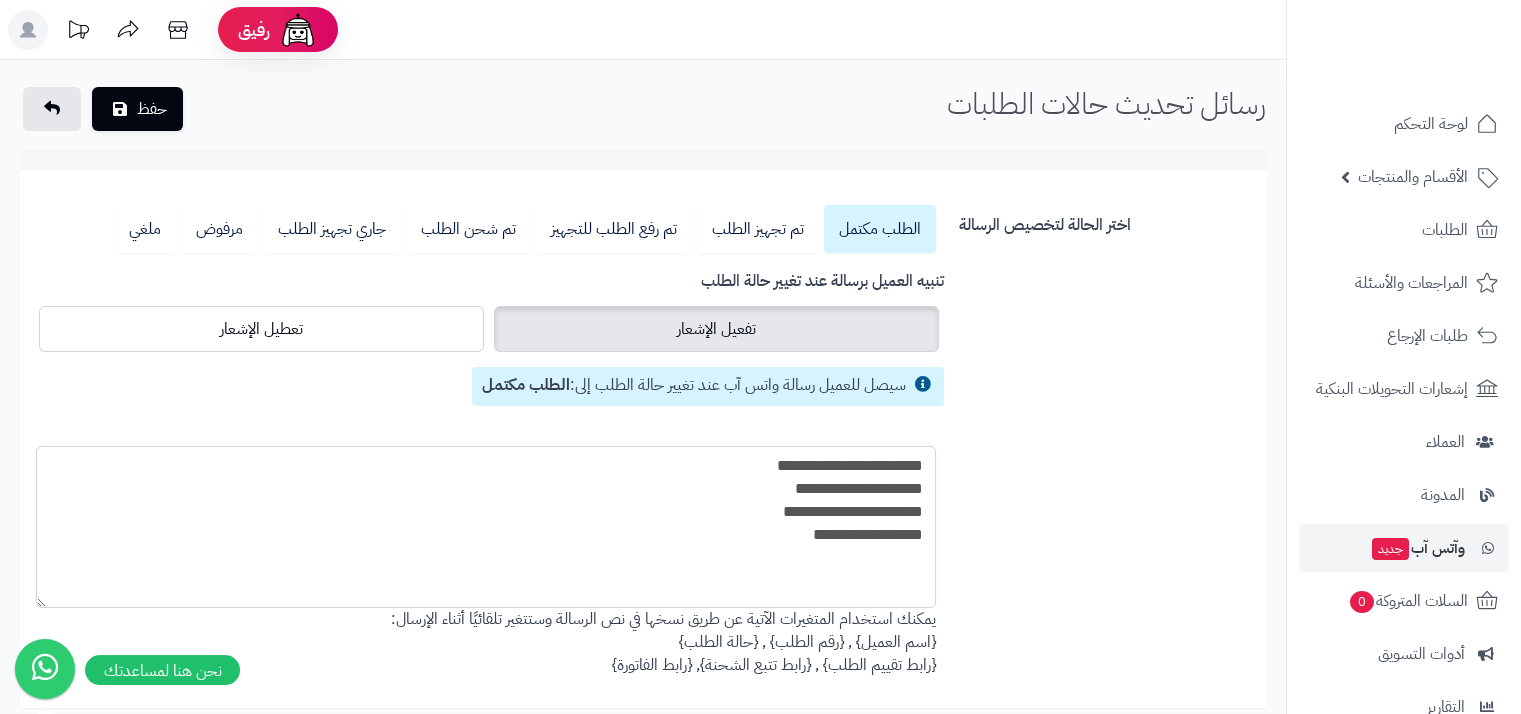 drag, startPoint x: 792, startPoint y: 547, endPoint x: 974, endPoint y: 418, distance: 223.0807 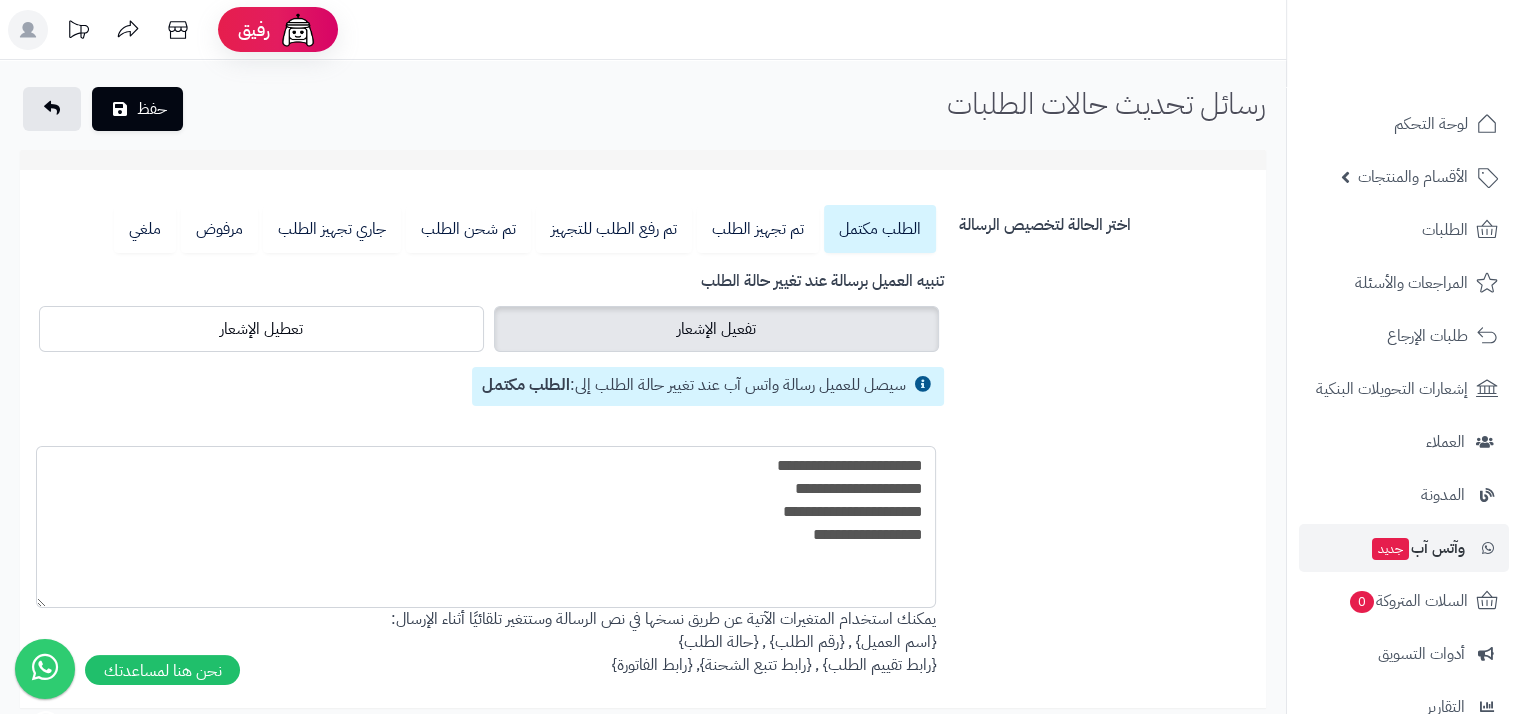 click on "اختر الحالة لتخصيص الرسالة الطلب مكتمل تم تجهيز الطلب  تم رفع الطلب للتجهيز تم شحن الطلب جاري تجهيز الطلب مرفوض ملغي
تنبيه العميل برسالة عند تغيير حالة الطلب
تفعيل الإشعار
تعطيل الإشعار
سيصل للعميل رسالة واتس آب عند تغيير حالة الطلب إلى:   الطلب مكتمل
[VARIABLE]
[VARIABLE]
[VARIABLE] يمكنك استخدام المتغيرات الآتية عن طريق نسخها في نص الرسالة وستتغير تلقائيًا أثناء الإرسال:
{[NAME]}  ,
{[ORDER_NUMBER]} ,
{[ORDER_STATUS]}
{[RATING_LINK]} , {[TRACKING_LINK]},  {[INVOICE_LINK]}
تنبيه العميل برسالة عند تغيير حالة الطلب
تفعيل الإشعار" at bounding box center [643, 449] 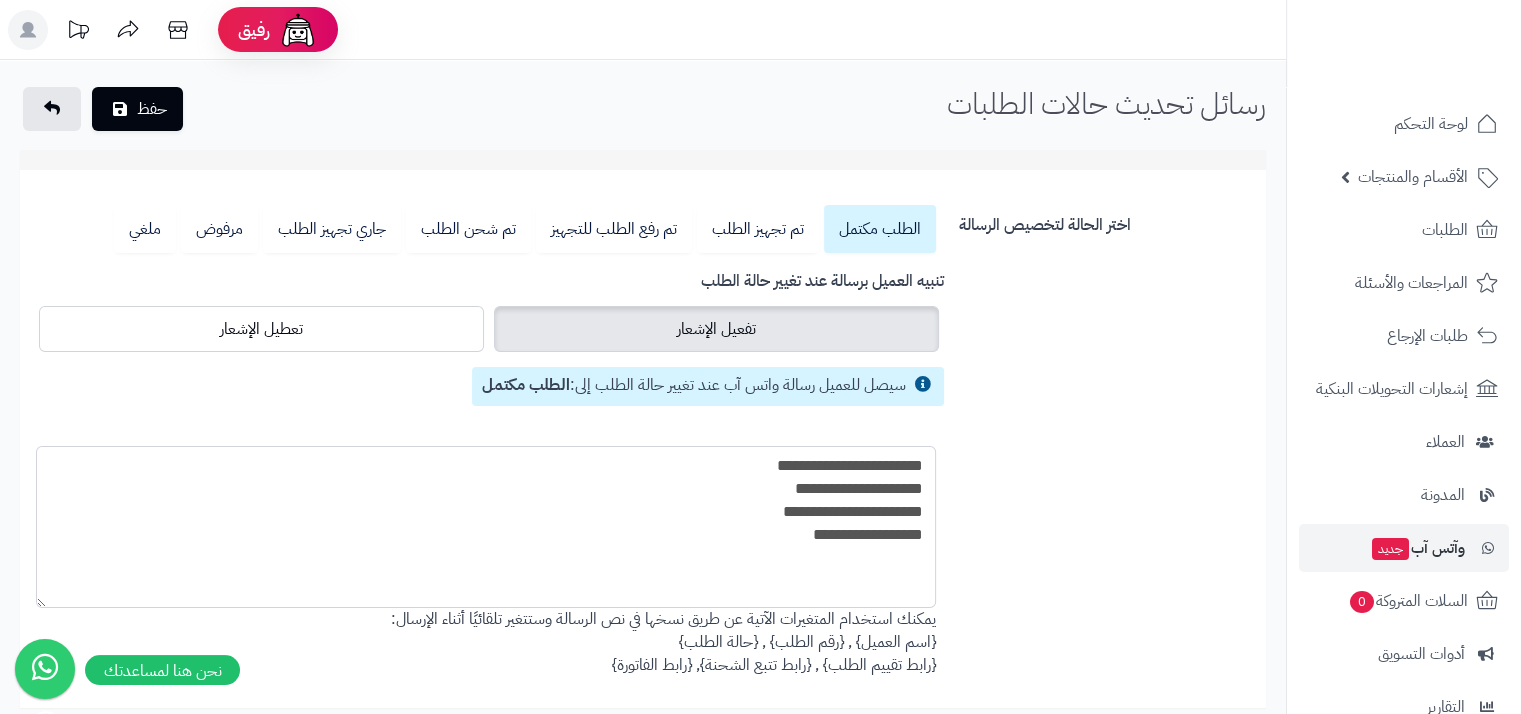 paste on "**********" 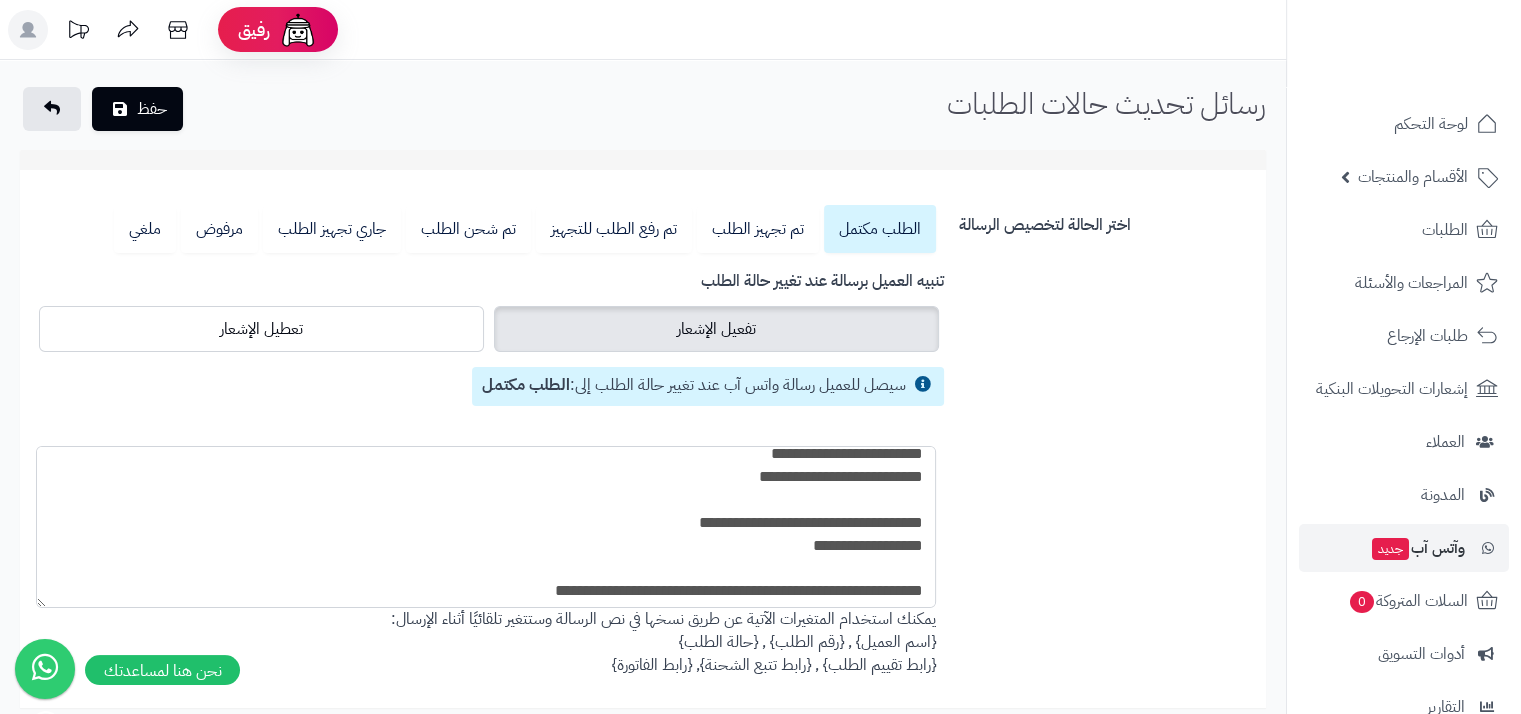 scroll, scrollTop: 106, scrollLeft: 0, axis: vertical 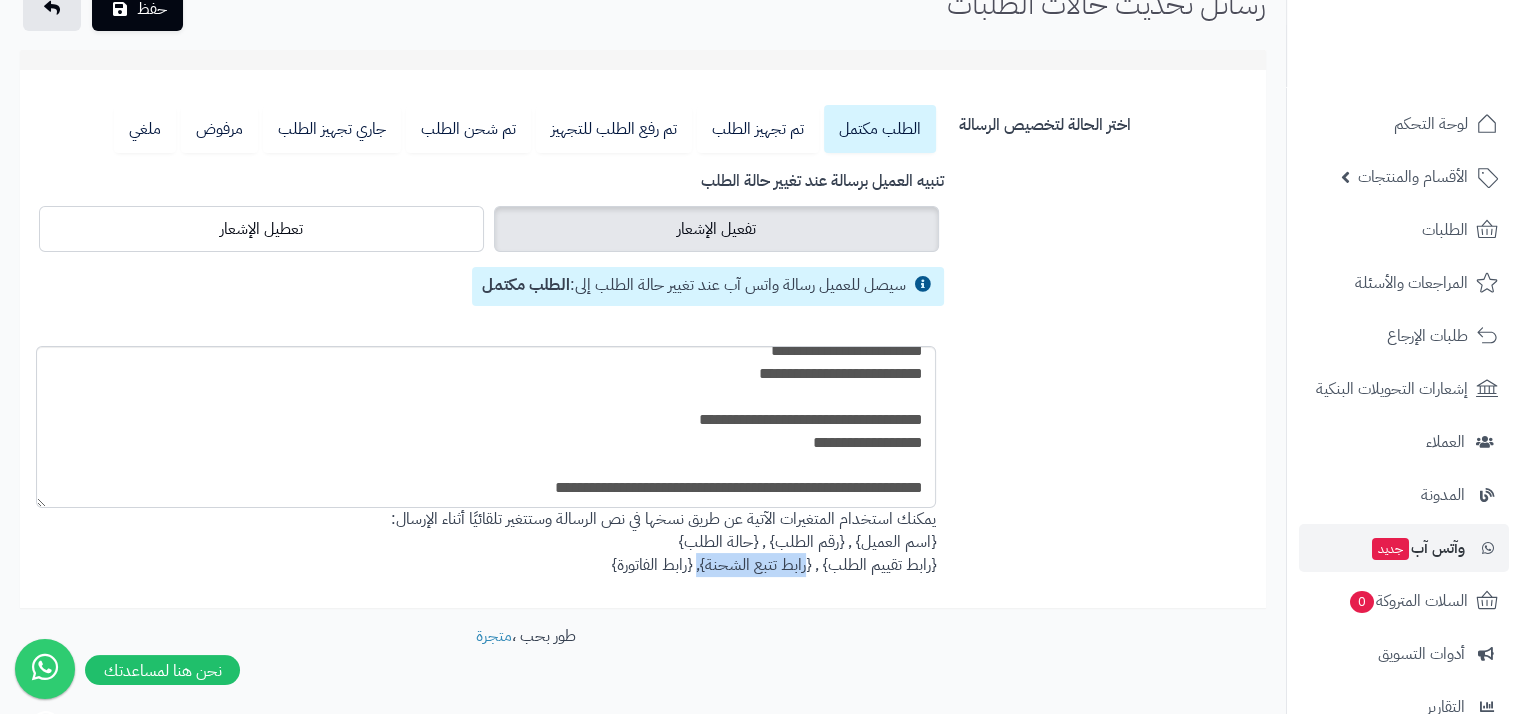 drag, startPoint x: 809, startPoint y: 559, endPoint x: 680, endPoint y: 555, distance: 129.062 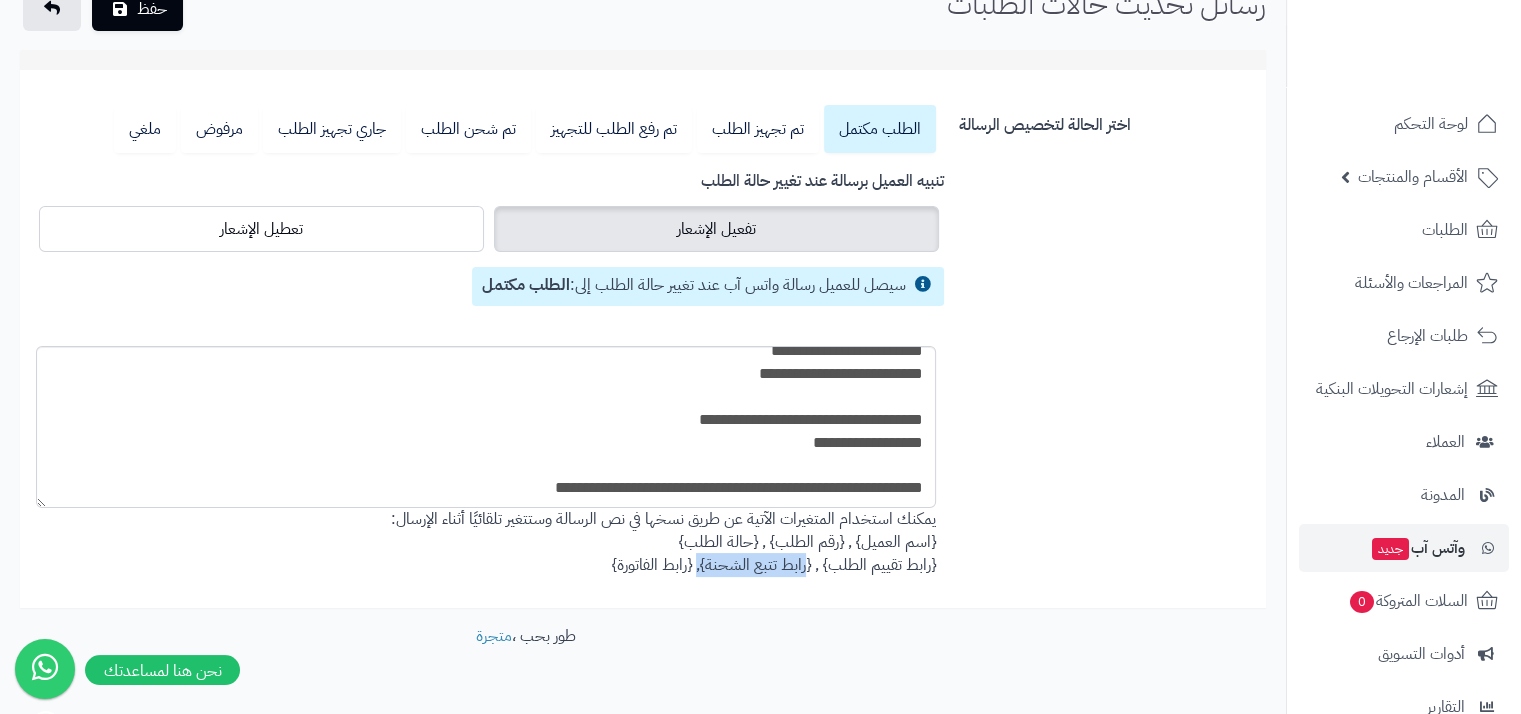 click on "[VARIABLE]
[VARIABLE]
[VARIABLE] يمكنك استخدام المتغيرات الآتية عن طريق نسخها في نص الرسالة وستتغير تلقائيًا أثناء الإرسال:
{[NAME]}  ,
{[ORDER_NUMBER]} ,
{[ORDER_STATUS]}
{[RATING_LINK]} , {[TRACKING_LINK]},  {[INVOICE_LINK]}" at bounding box center [489, 461] 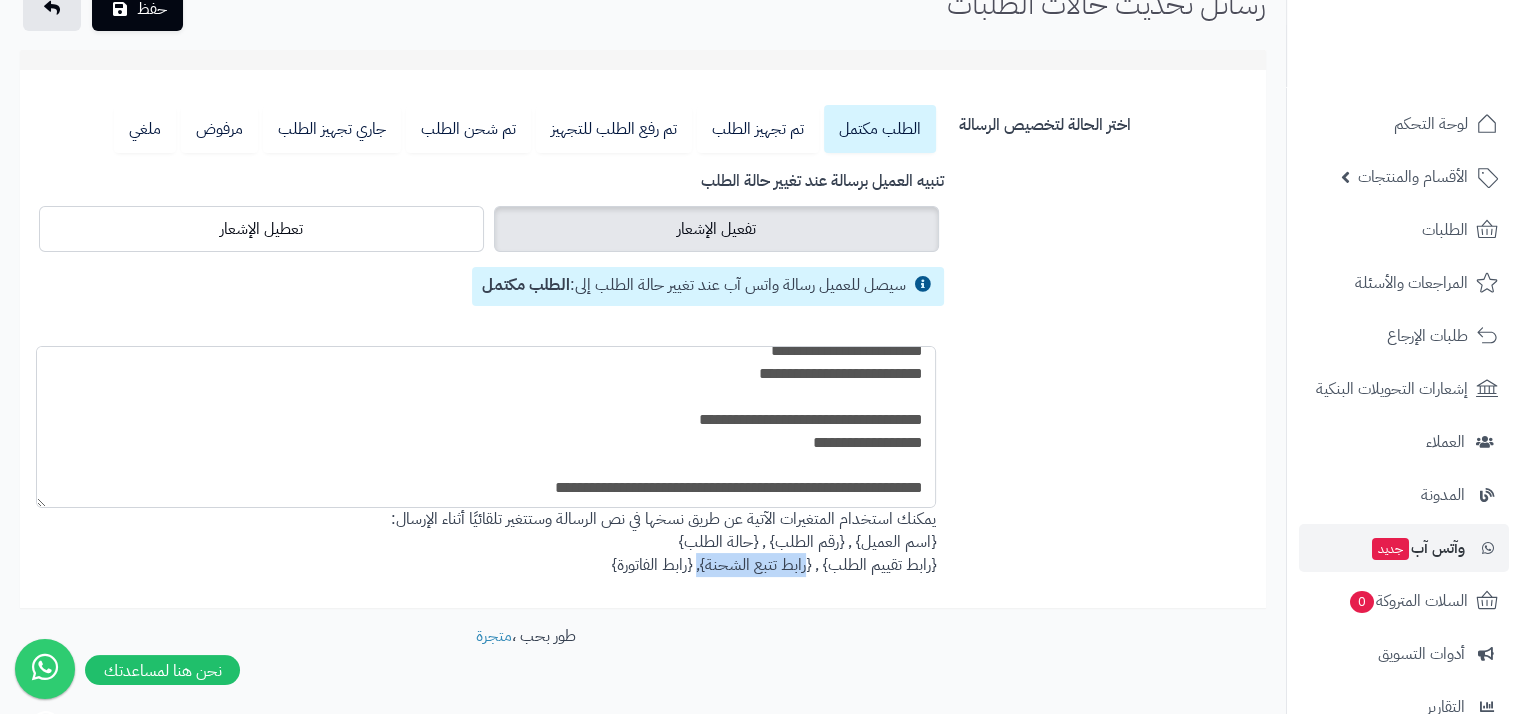 click on "**********" at bounding box center (486, 427) 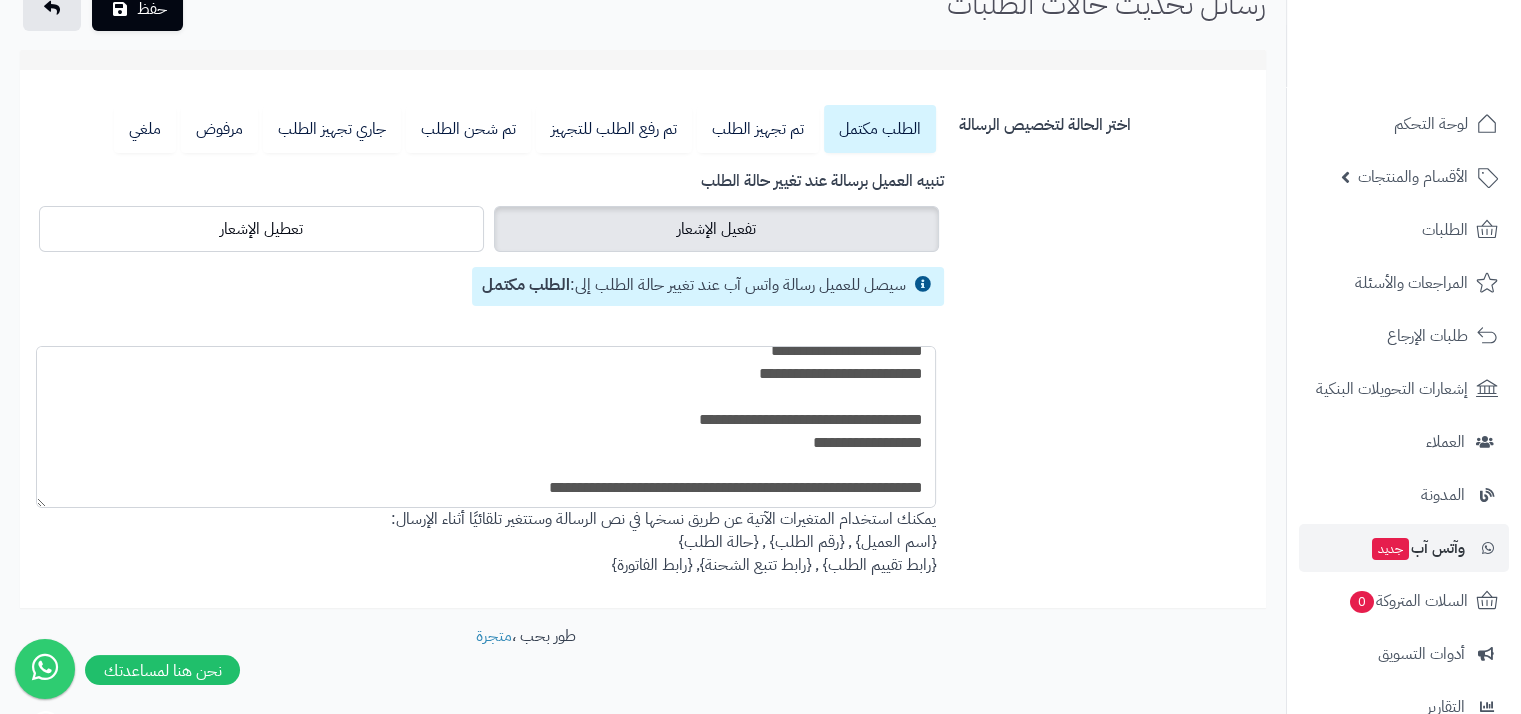 scroll, scrollTop: 122, scrollLeft: 0, axis: vertical 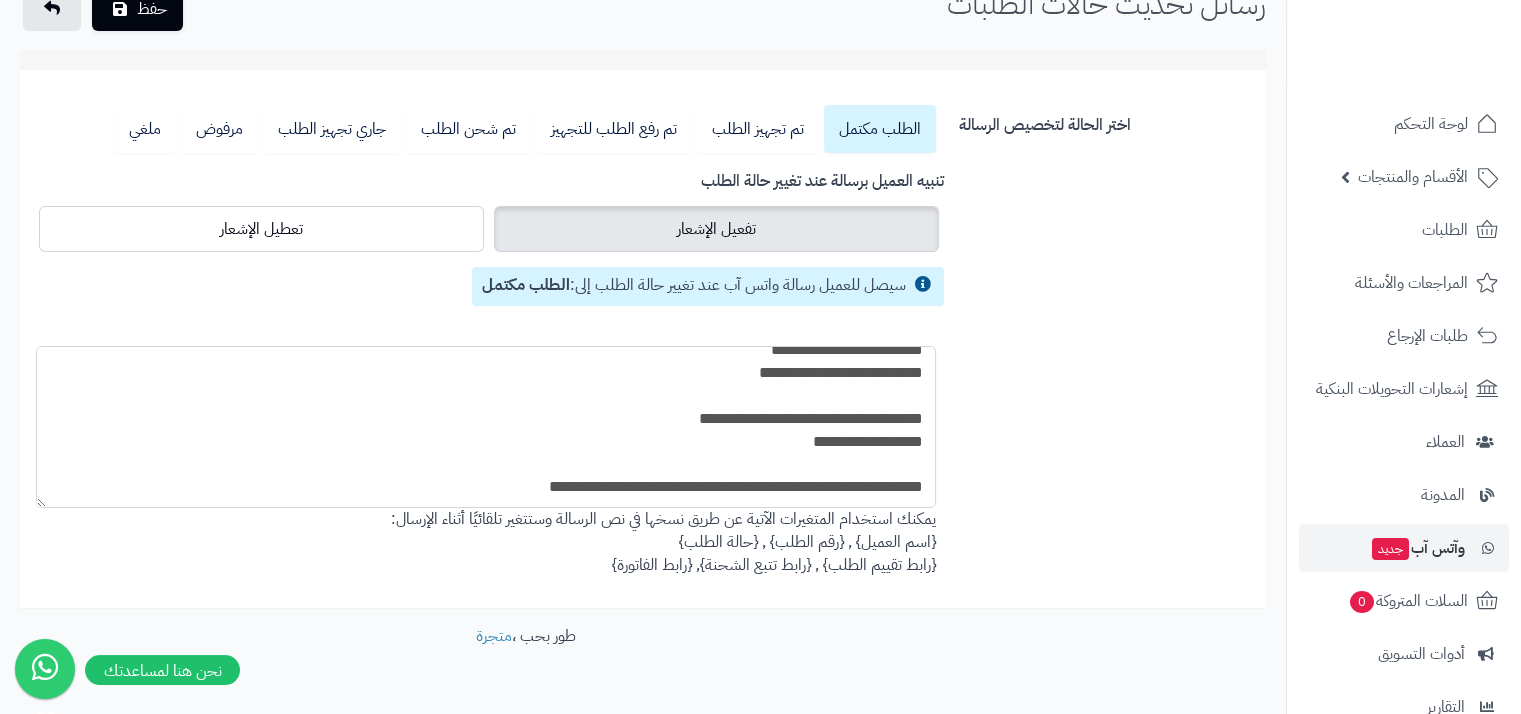 paste on "**********" 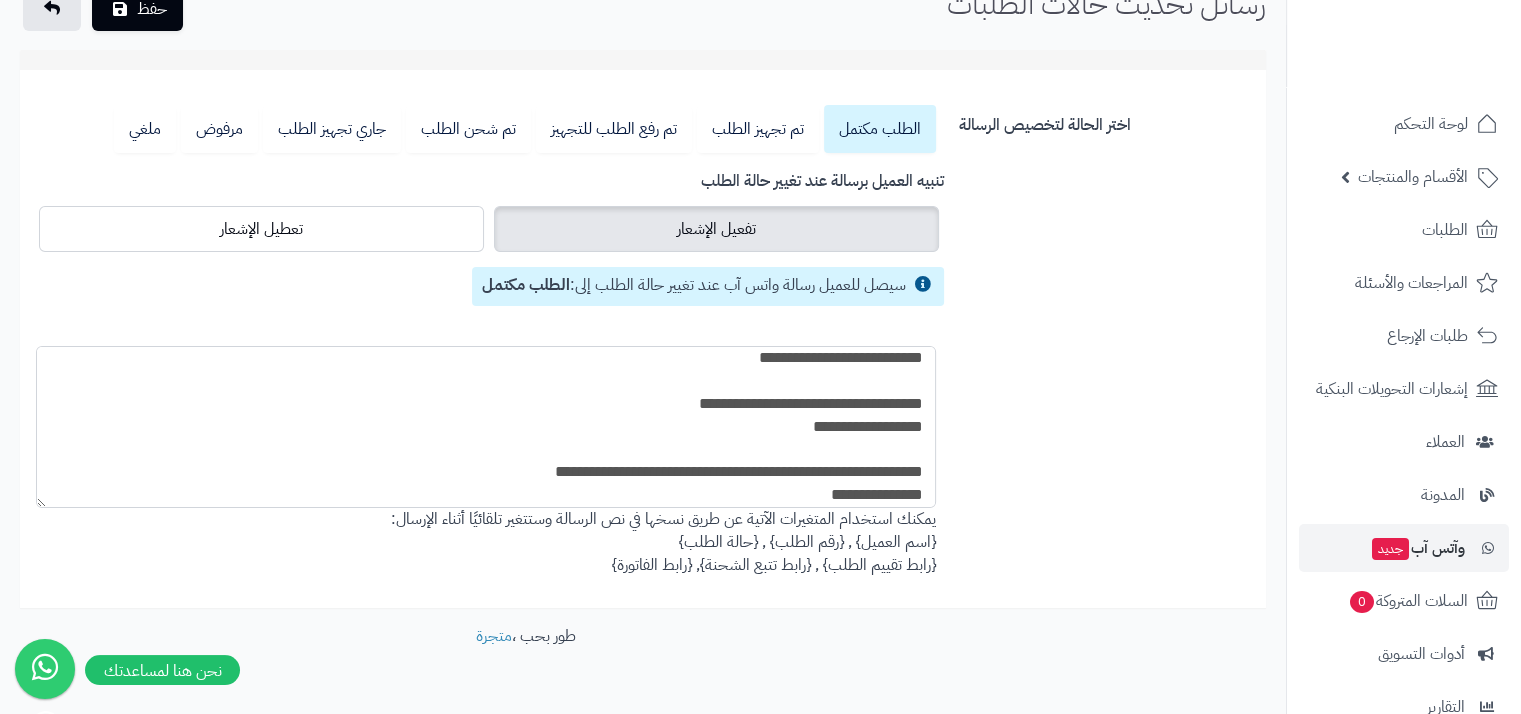 scroll, scrollTop: 129, scrollLeft: 0, axis: vertical 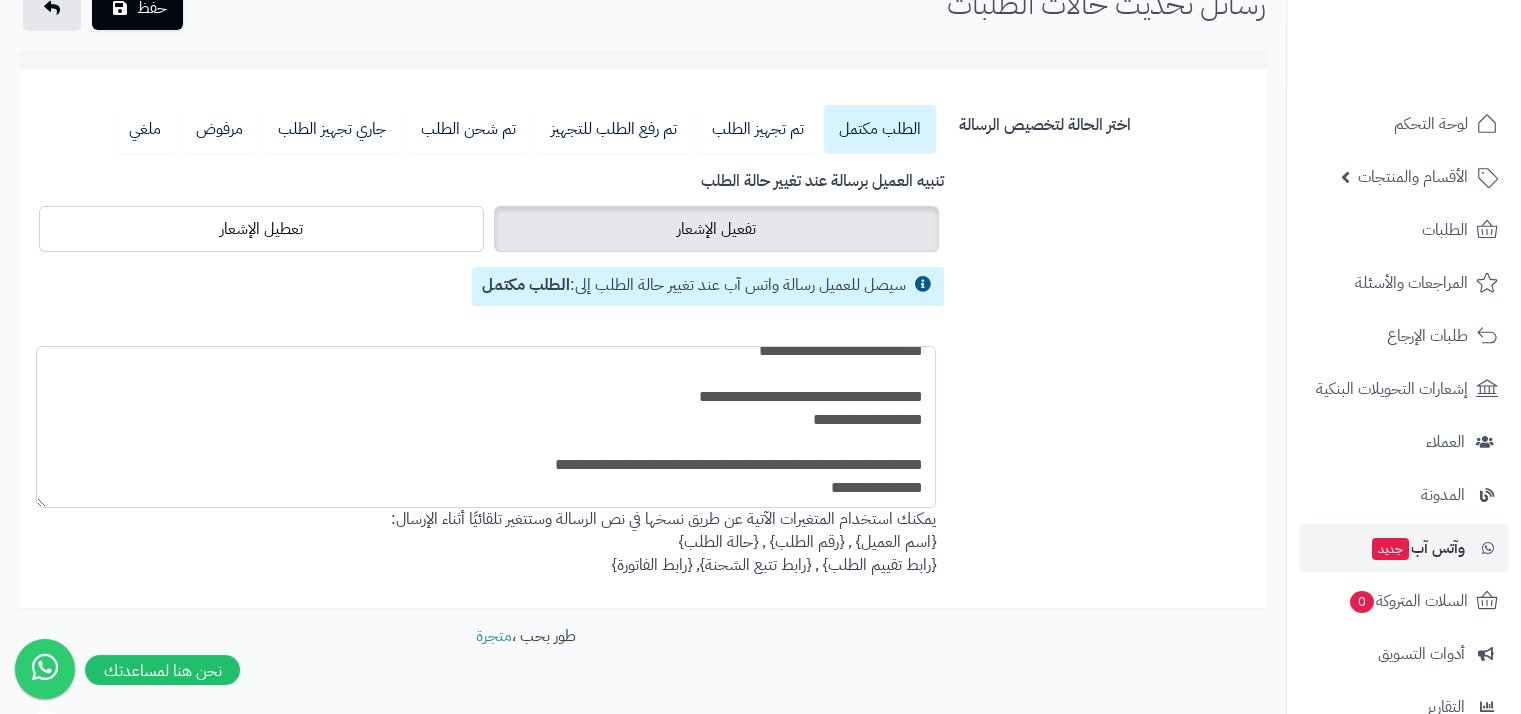 type on "**********" 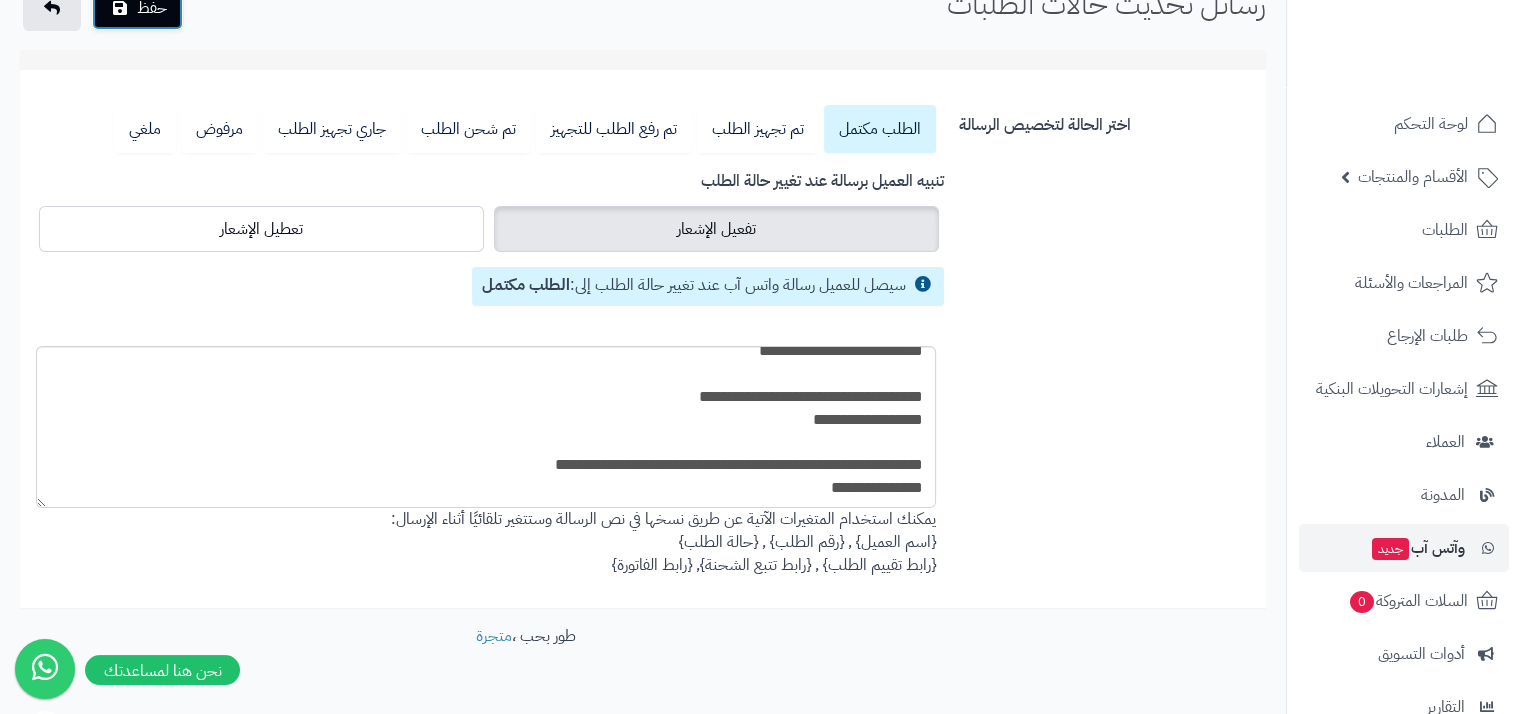 click on "حفظ" at bounding box center (137, 8) 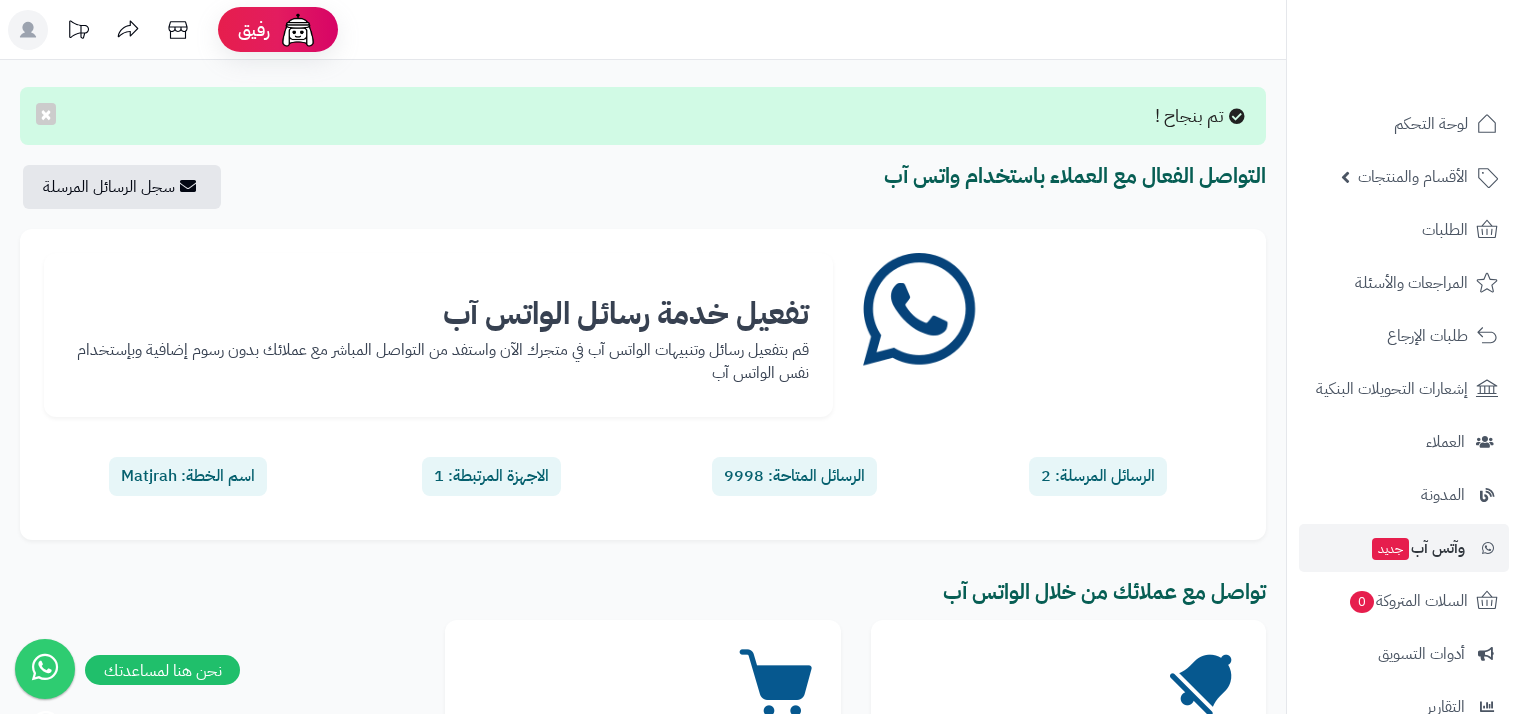scroll, scrollTop: 0, scrollLeft: 0, axis: both 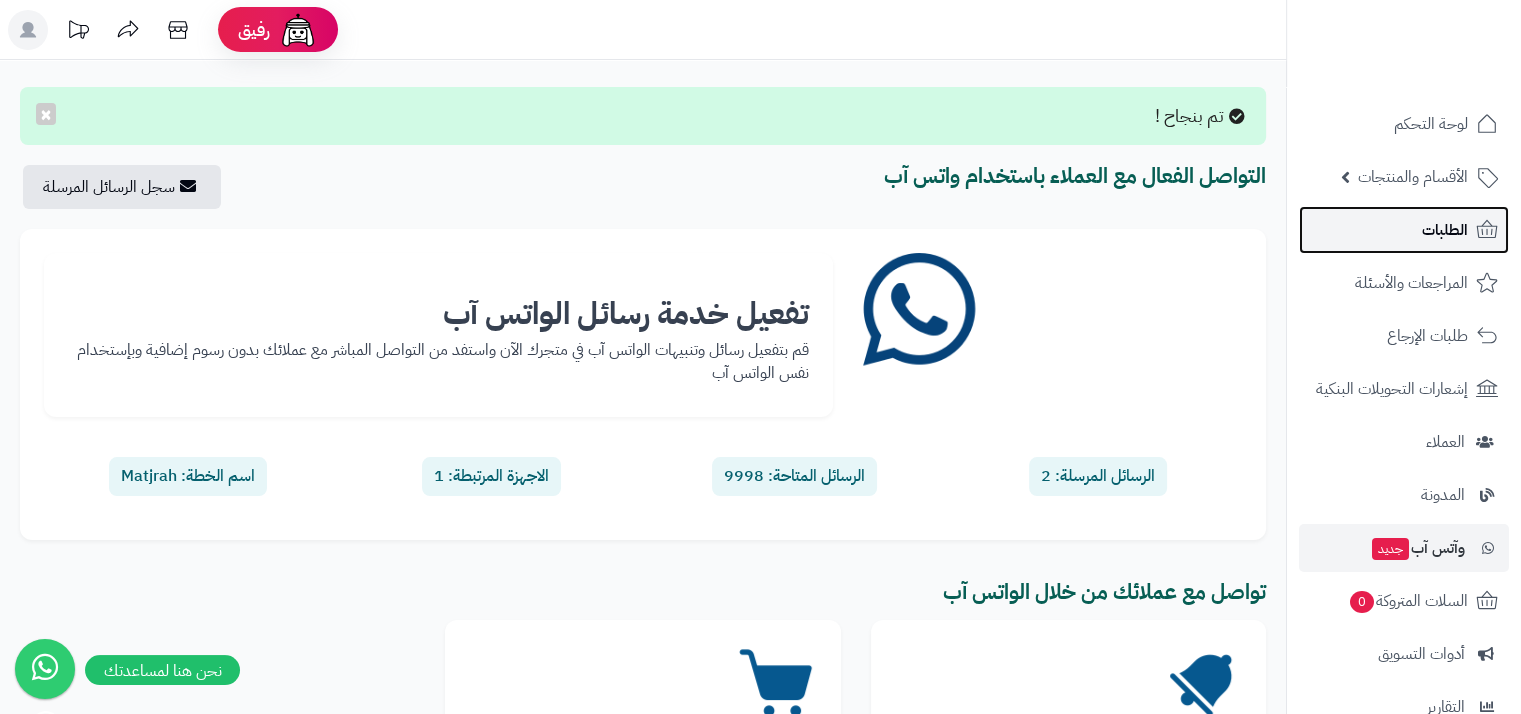 click on "الطلبات" at bounding box center (1404, 230) 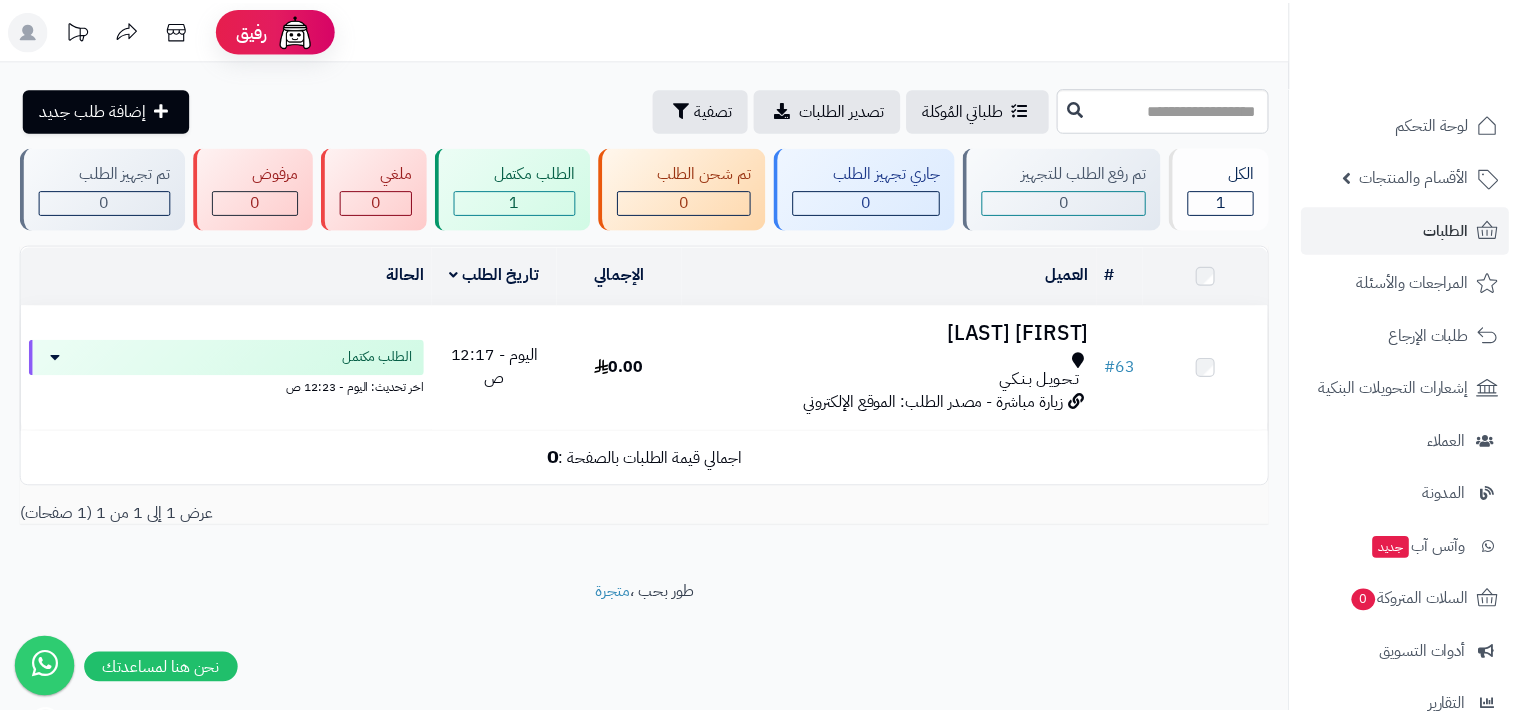 scroll, scrollTop: 0, scrollLeft: 0, axis: both 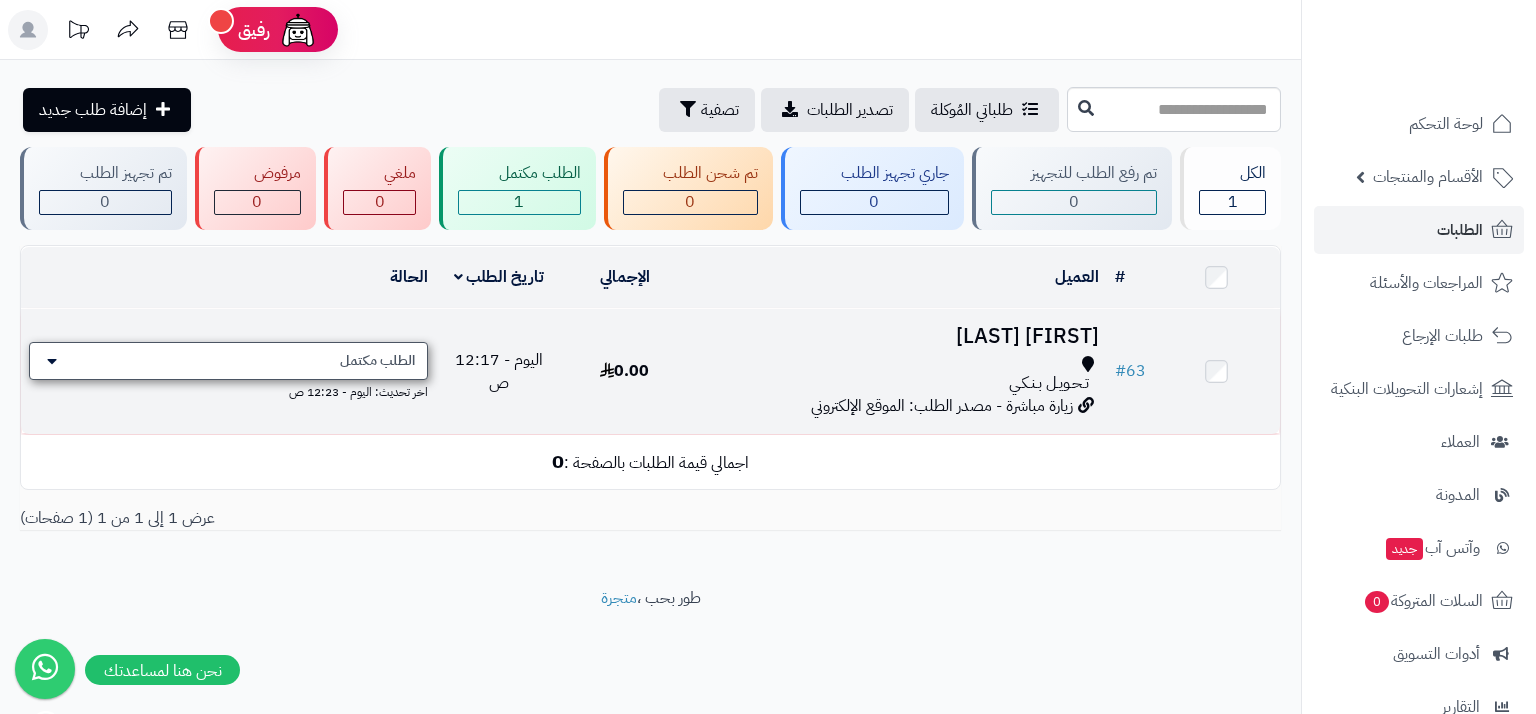 click on "الطلب مكتمل" at bounding box center [377, 361] 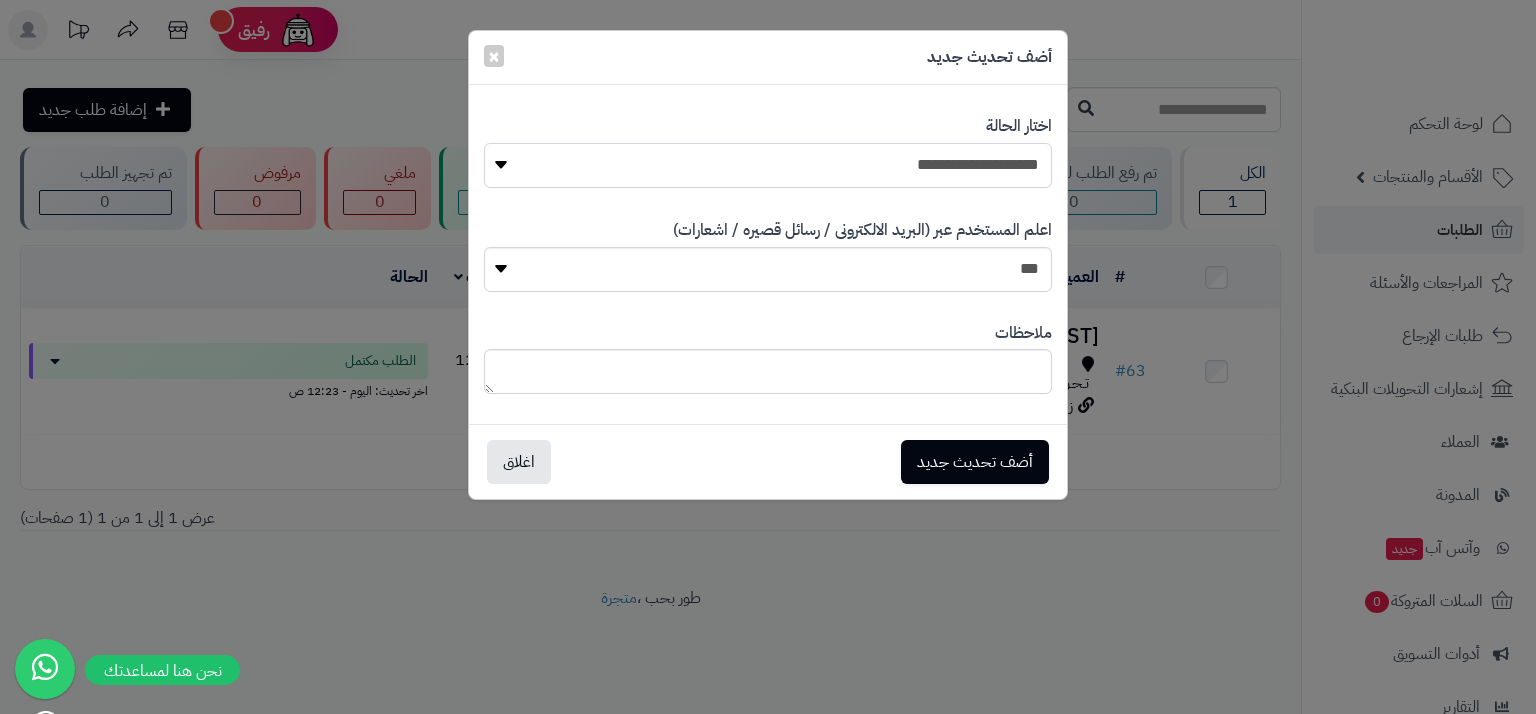 click on "**********" at bounding box center (768, 165) 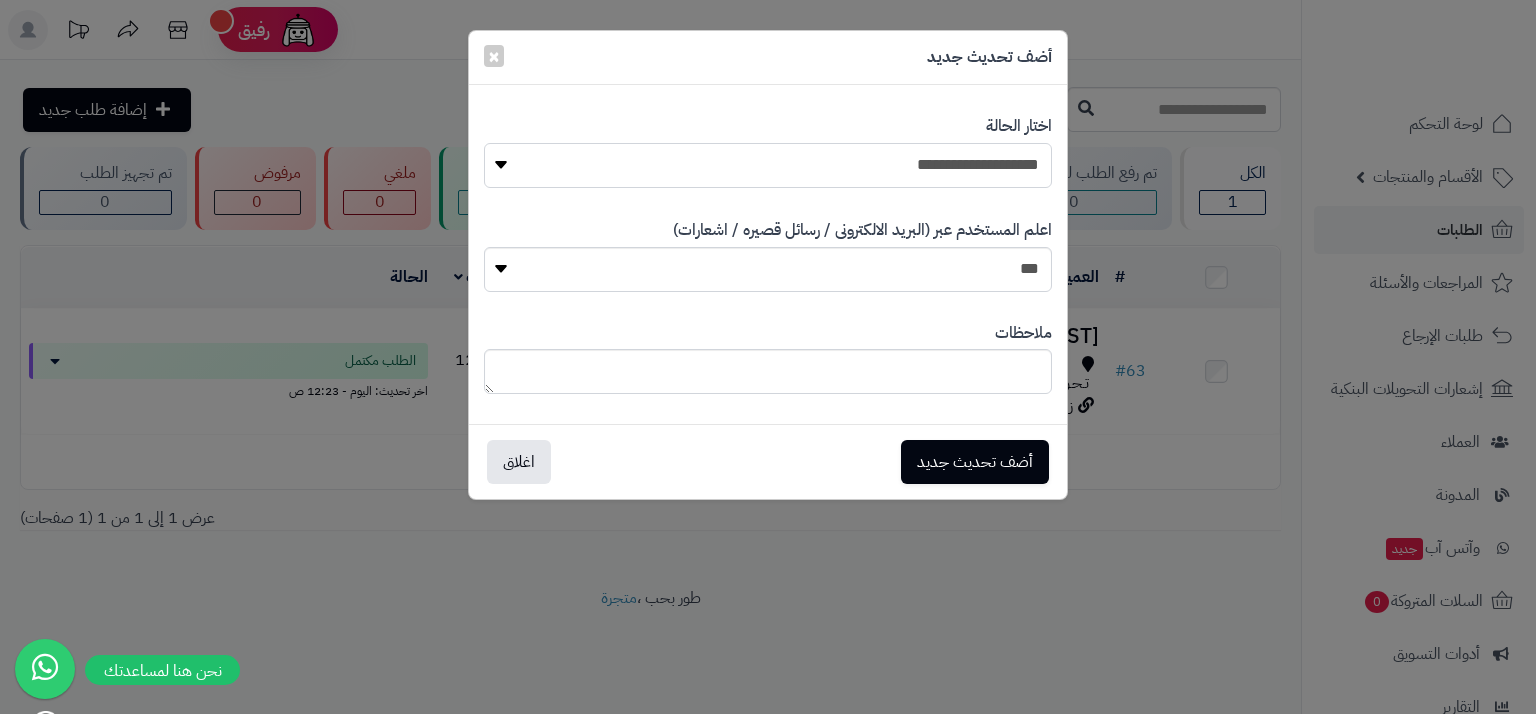 select on "*" 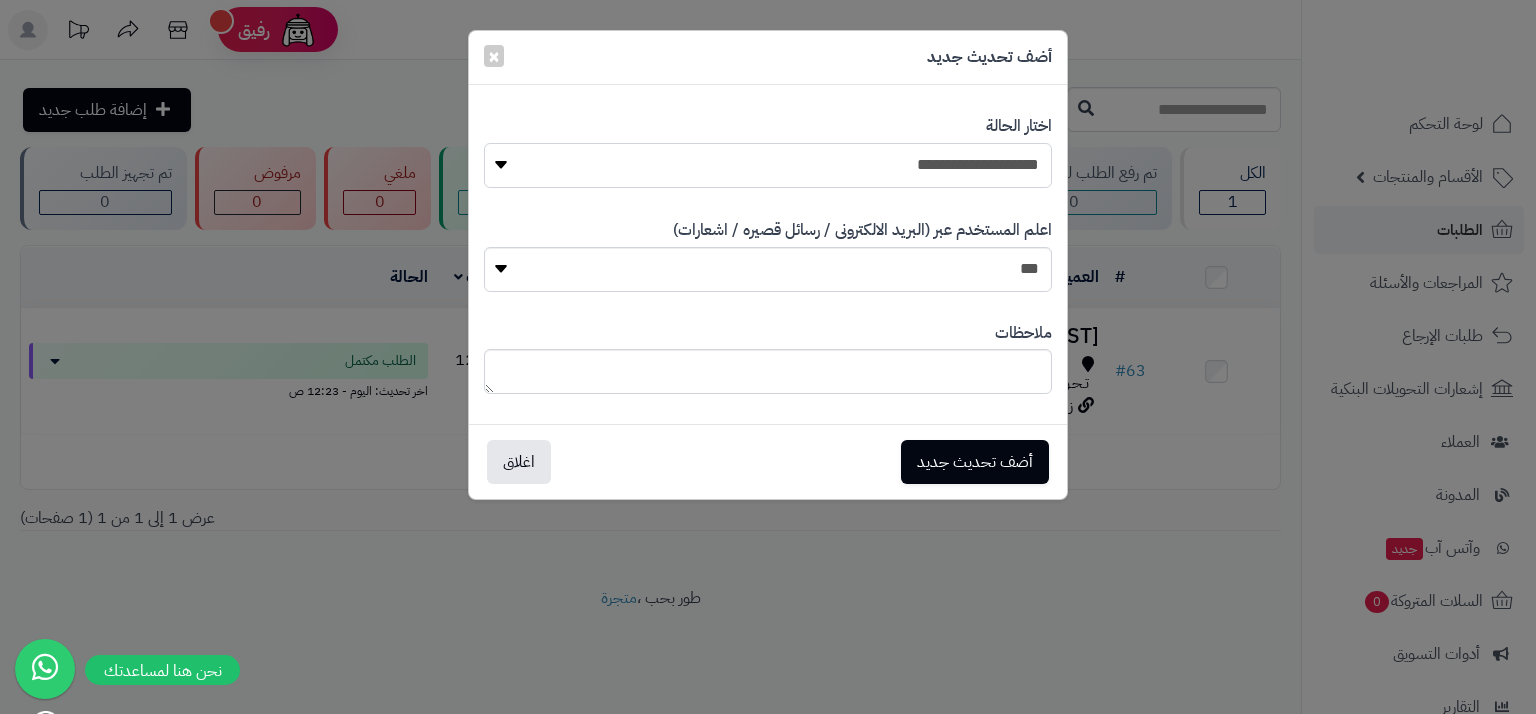 click on "**********" at bounding box center (768, 165) 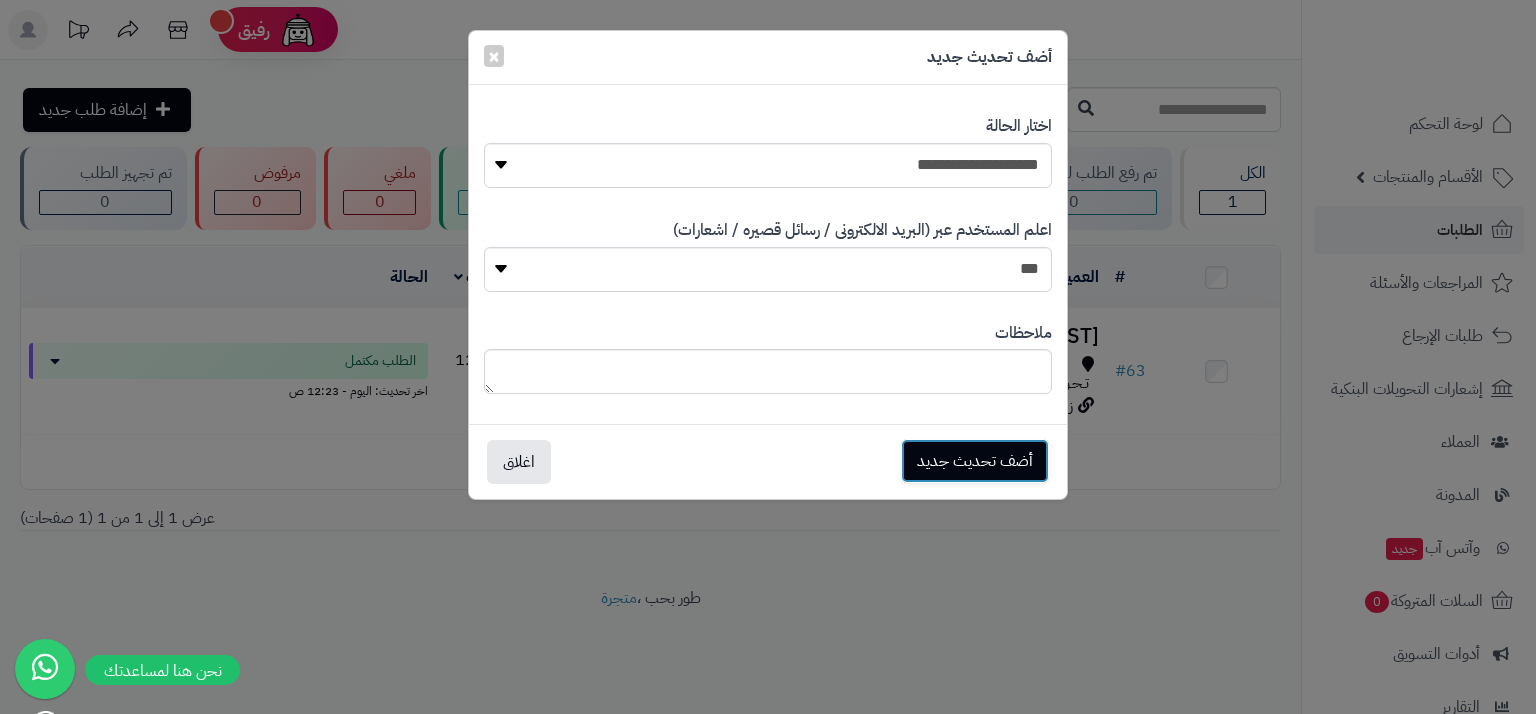 click on "أضف تحديث جديد" at bounding box center (975, 461) 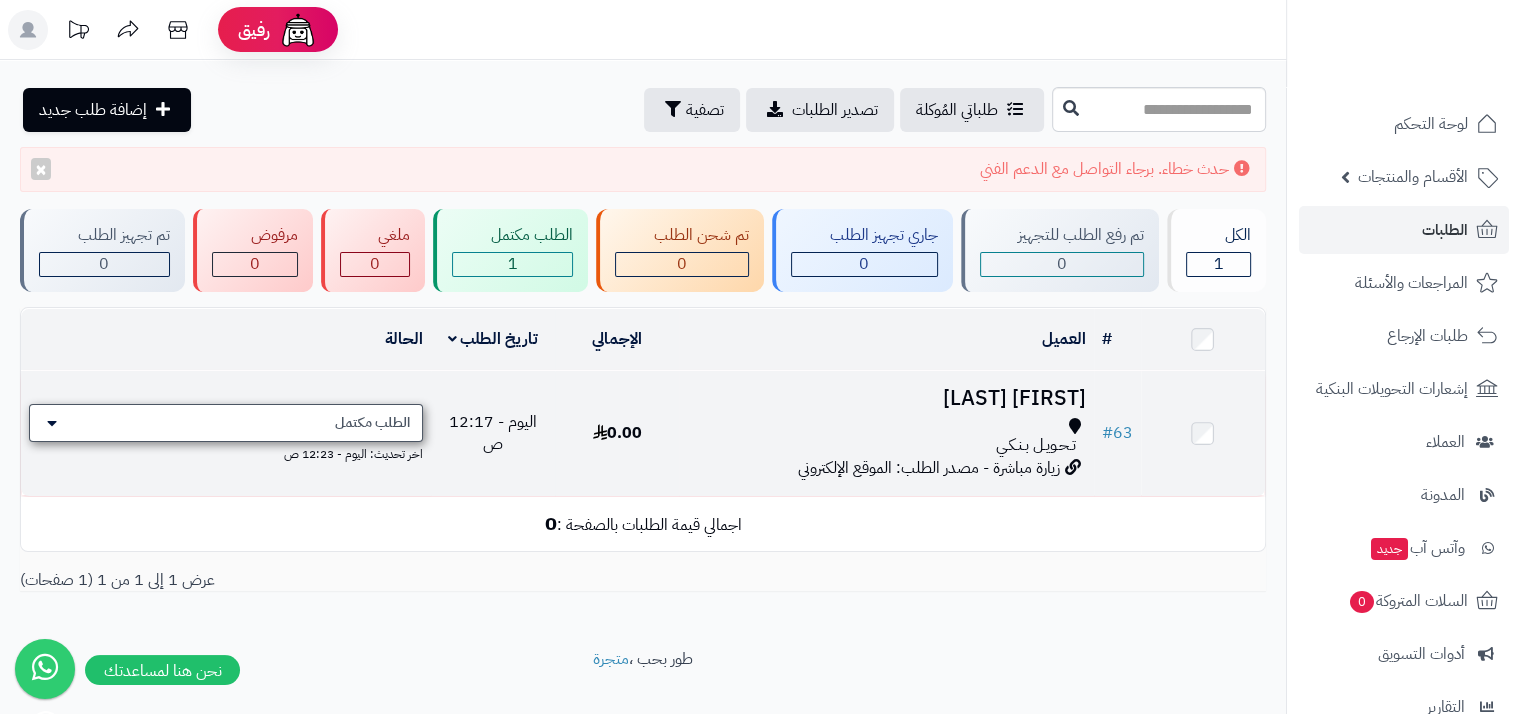 click on "الطلب مكتمل" at bounding box center (372, 423) 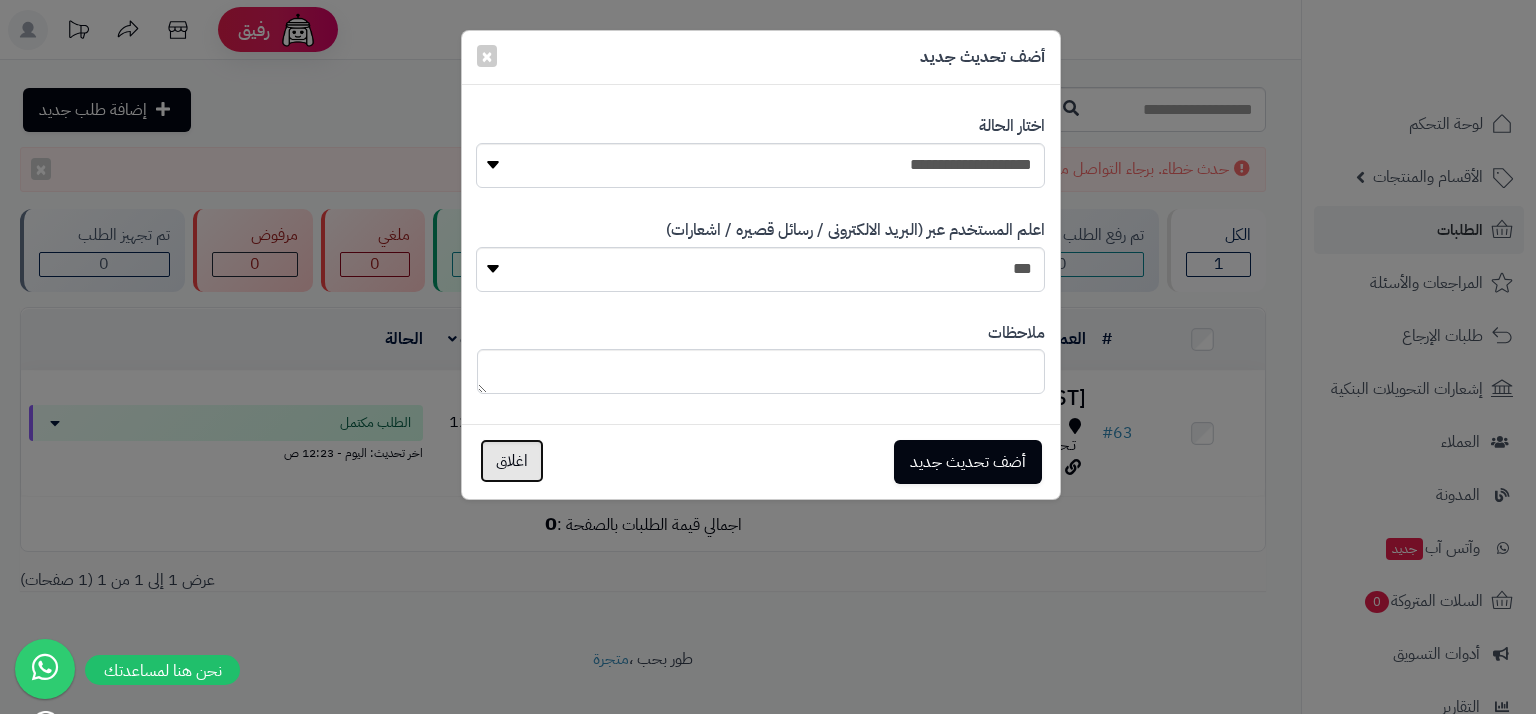 click on "اغلاق" at bounding box center [512, 461] 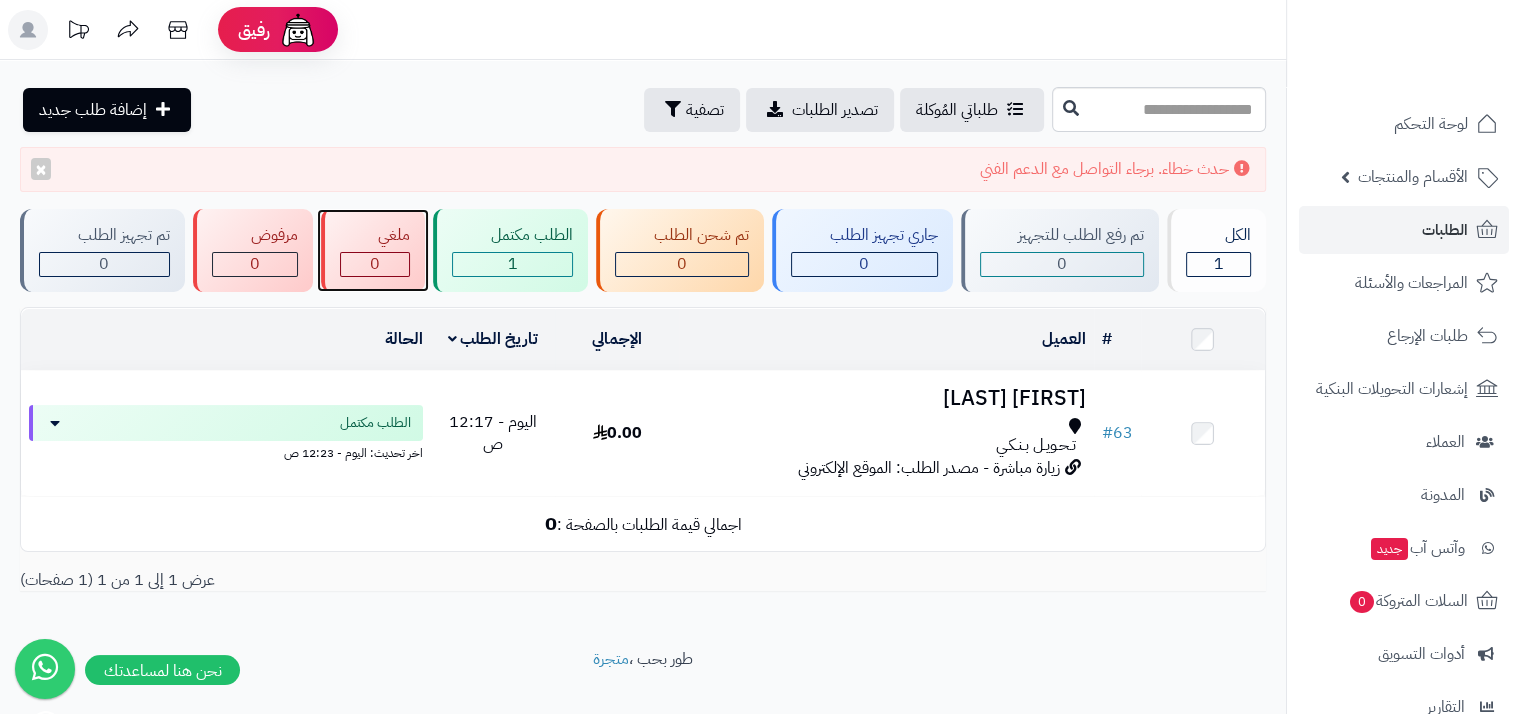 click on "ملغي
0" at bounding box center [373, 250] 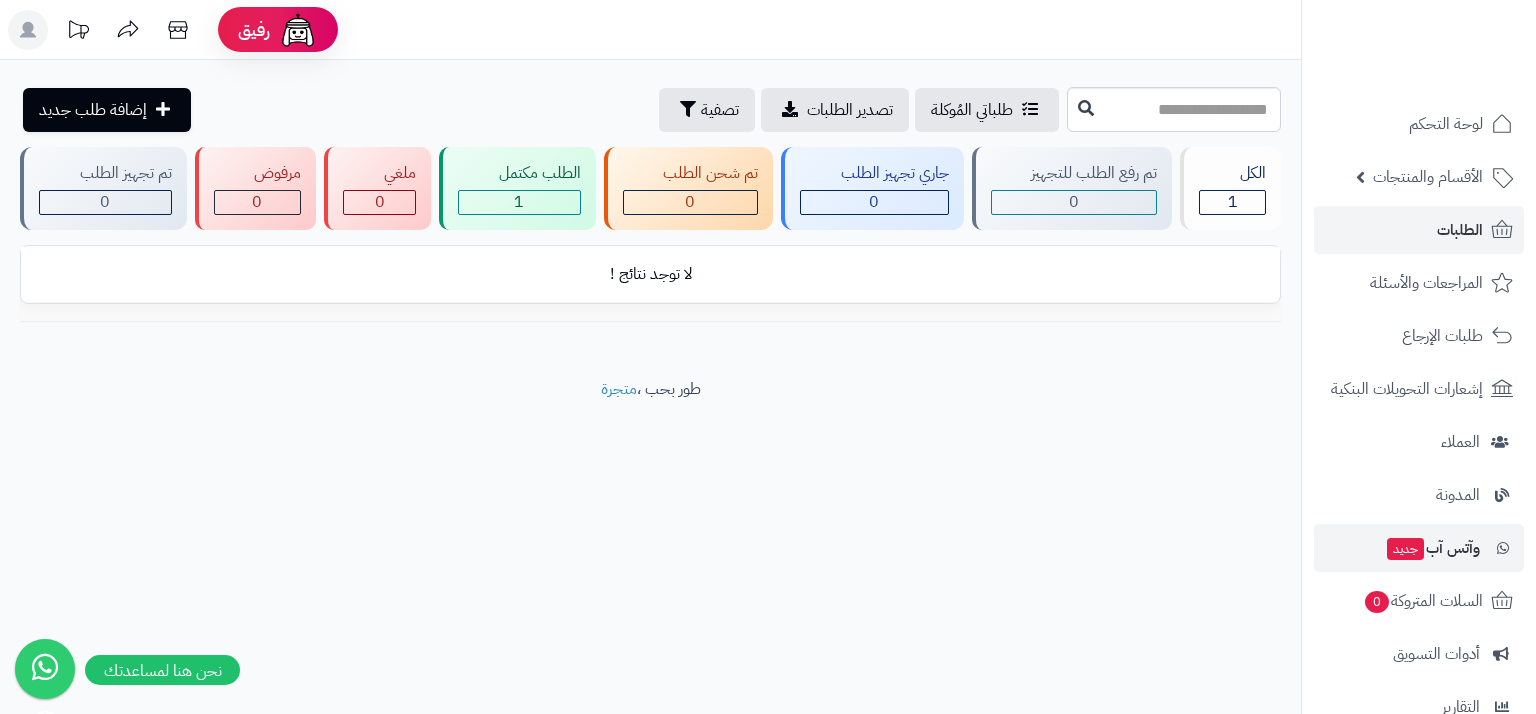scroll, scrollTop: 0, scrollLeft: 0, axis: both 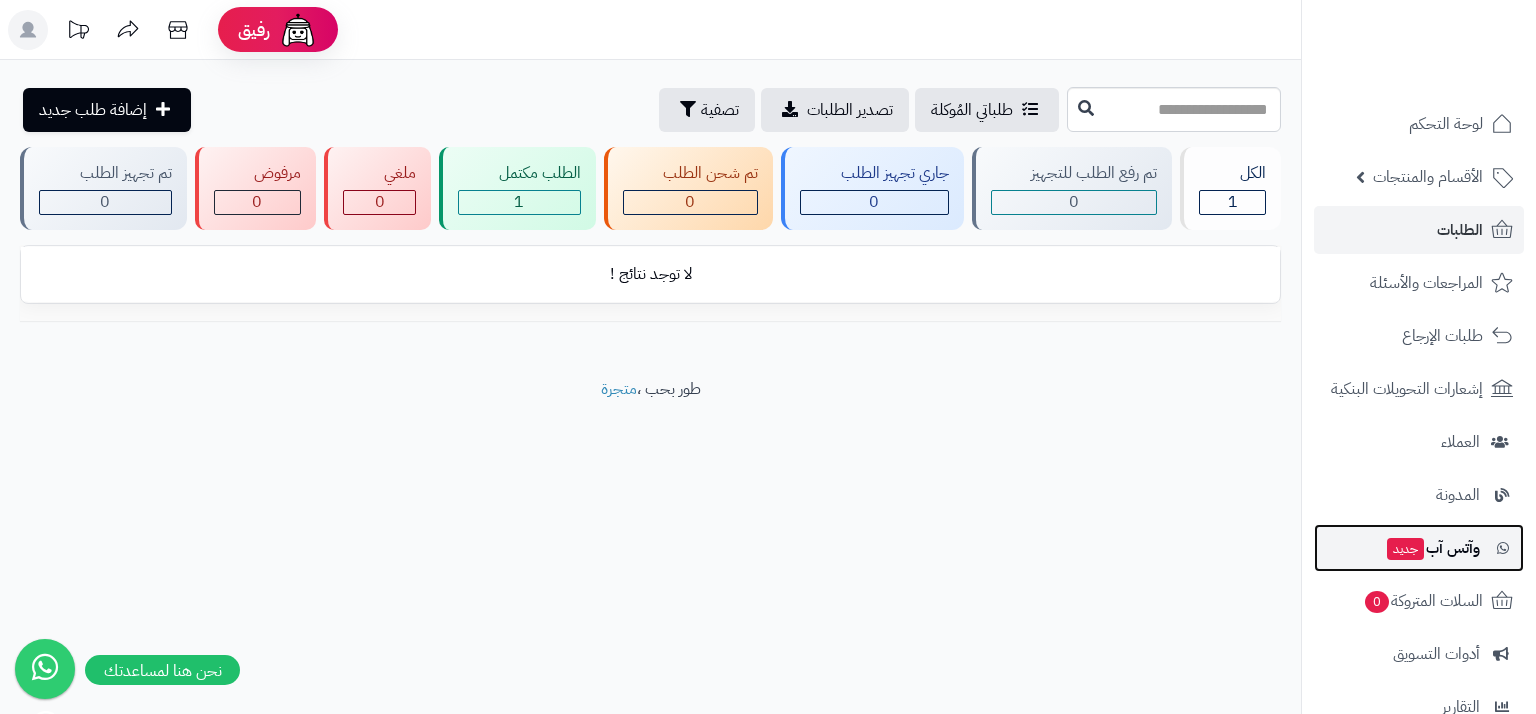 click on "وآتس آب  جديد" at bounding box center [1419, 548] 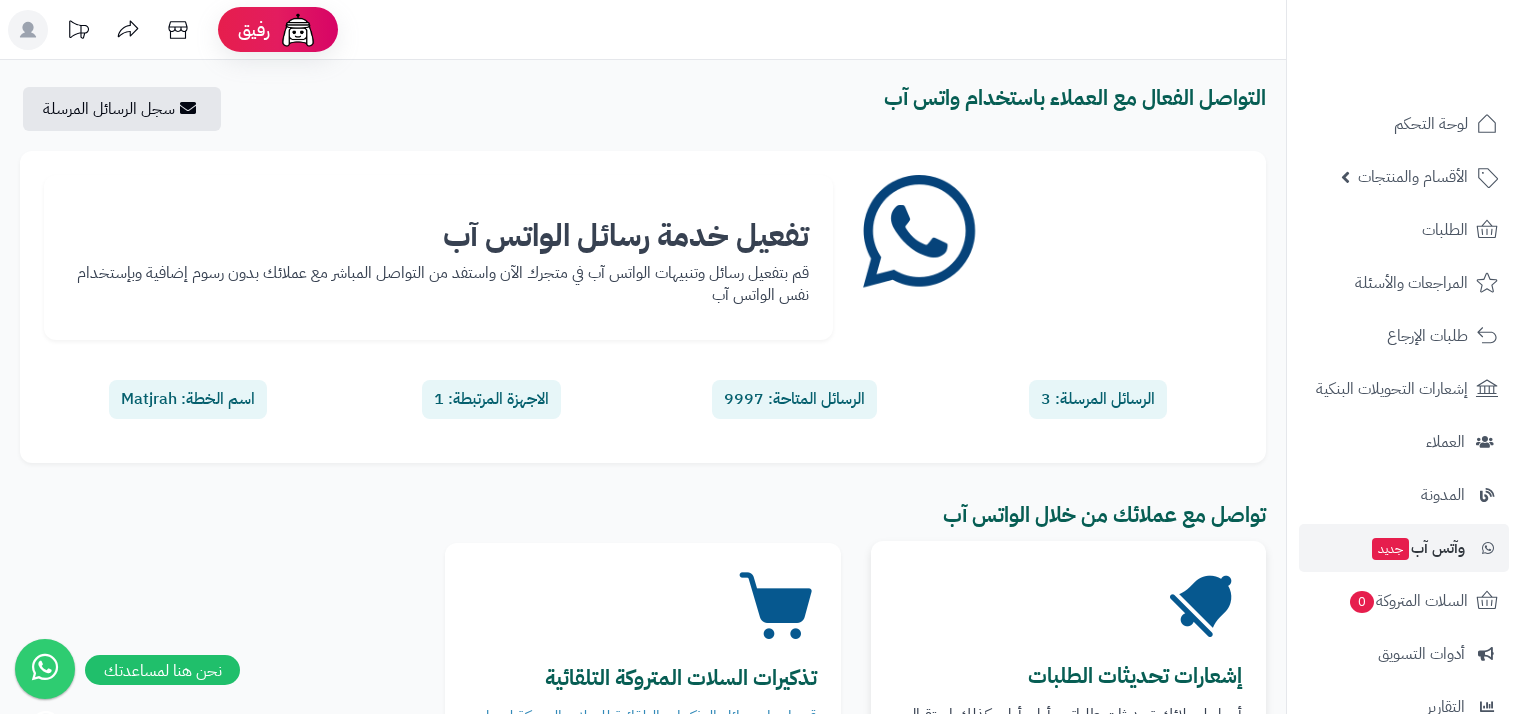 scroll, scrollTop: 0, scrollLeft: 0, axis: both 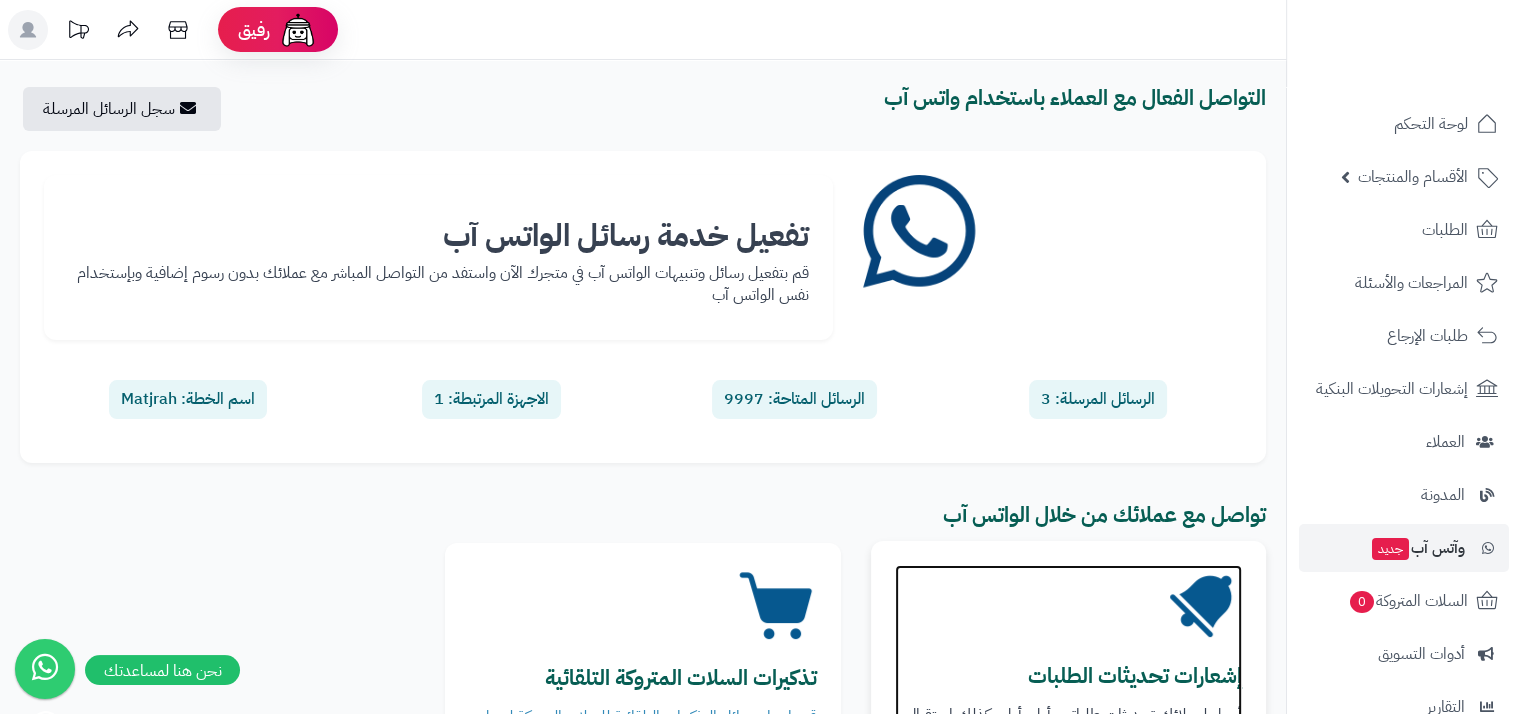 click on "إشعارات تحديثات الطلبات أرسل لعملائك تحديثات طلباتهم أول بأول وكذلك استقبال الطلبات كما يمكنك طلب تقييم الطلب من العملاء
اضغط هنا لإعداد قوالب الرسائل واختيار الحالات" at bounding box center (1068, 673) 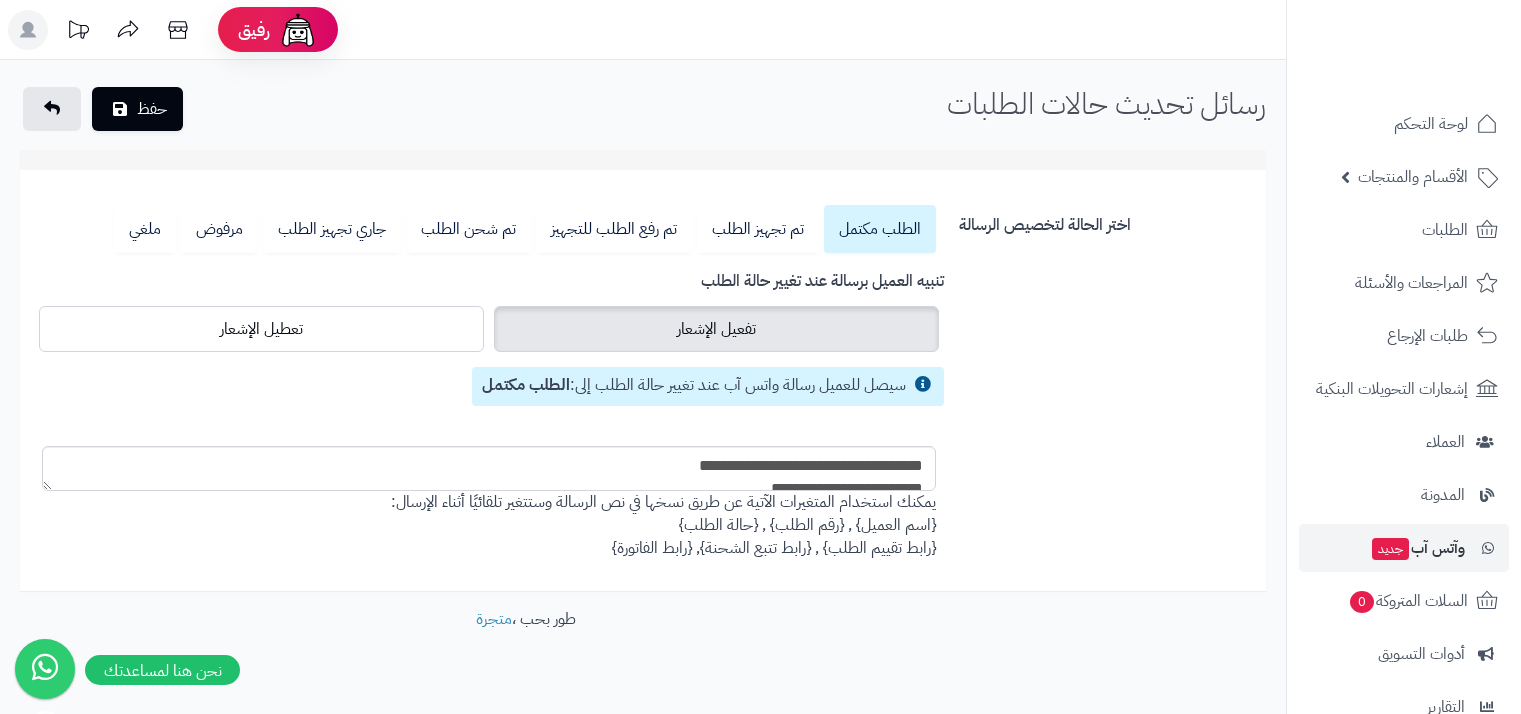 scroll, scrollTop: 0, scrollLeft: 0, axis: both 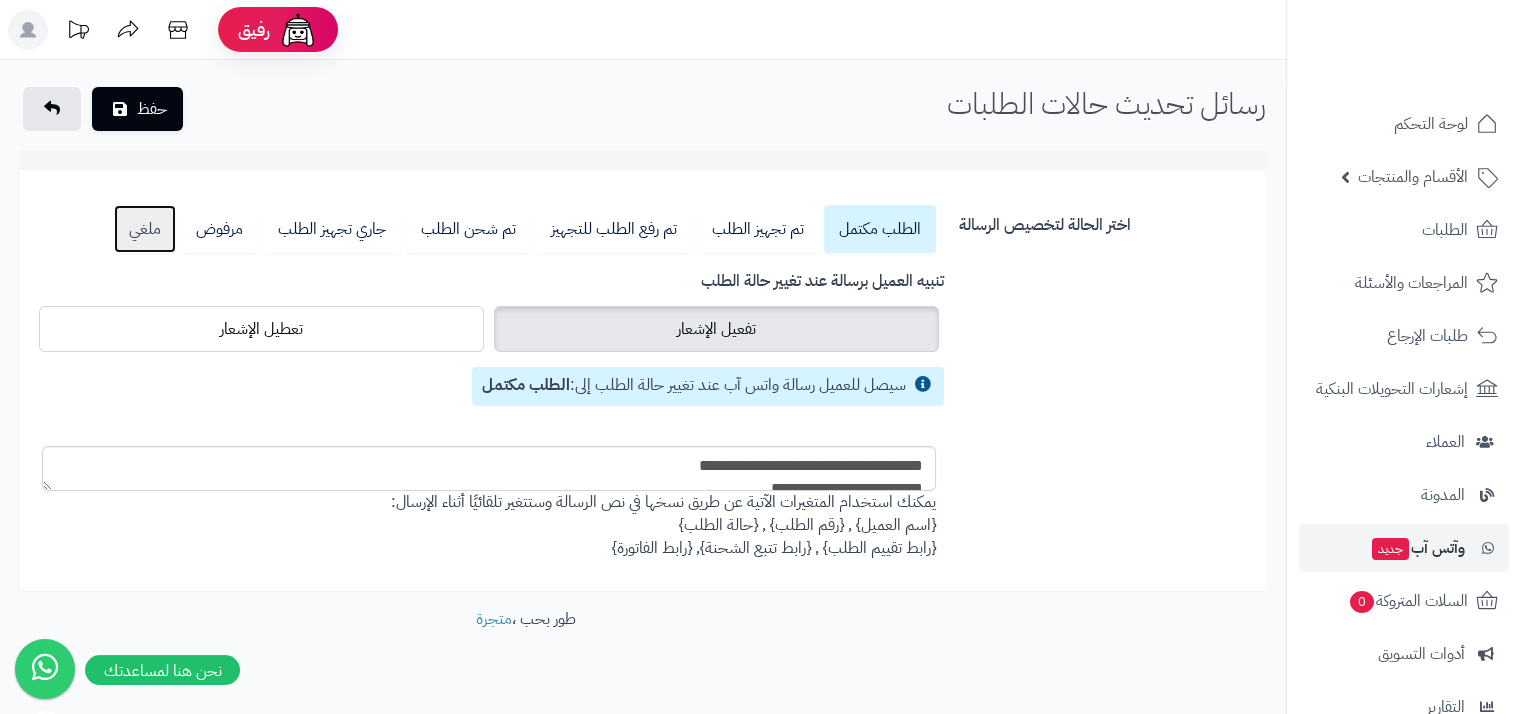 click on "ملغي" at bounding box center [145, 229] 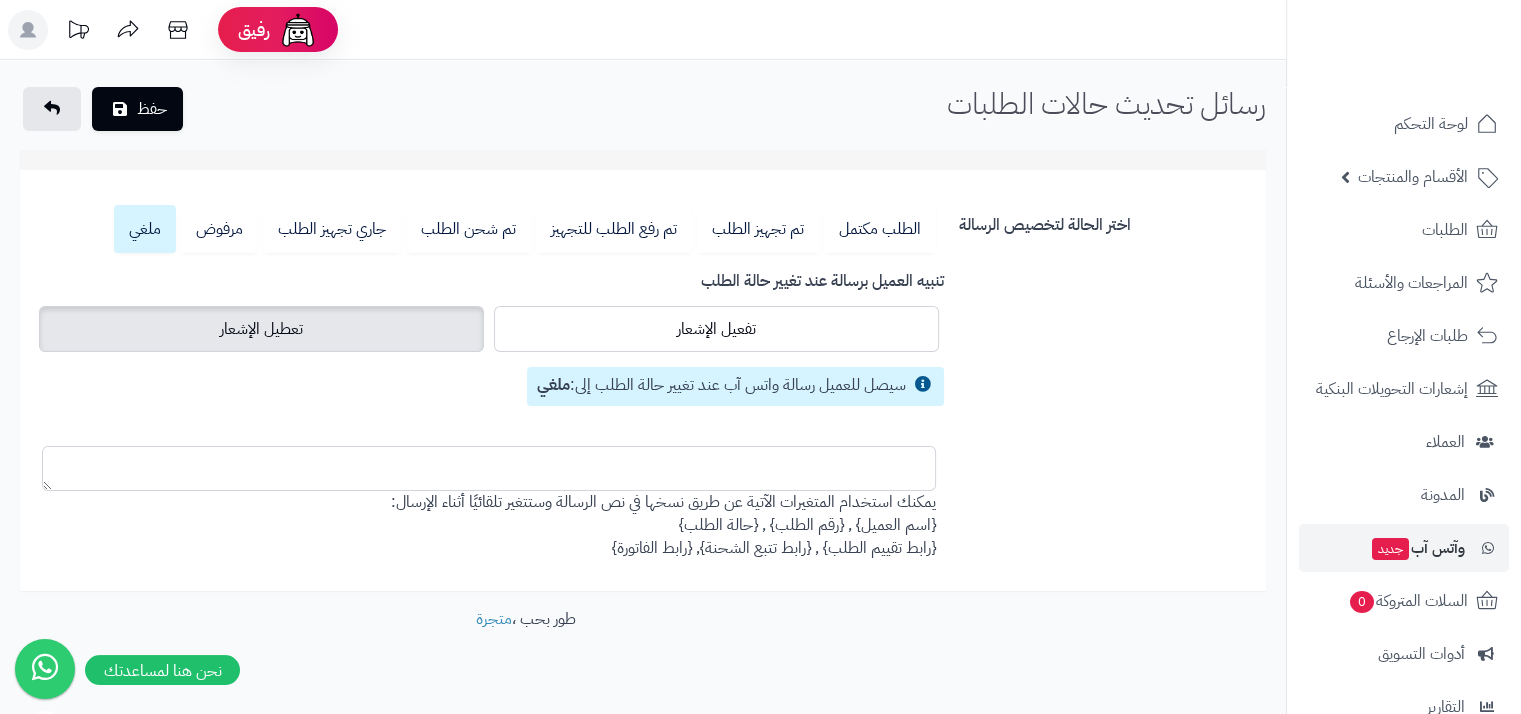 click at bounding box center [489, 468] 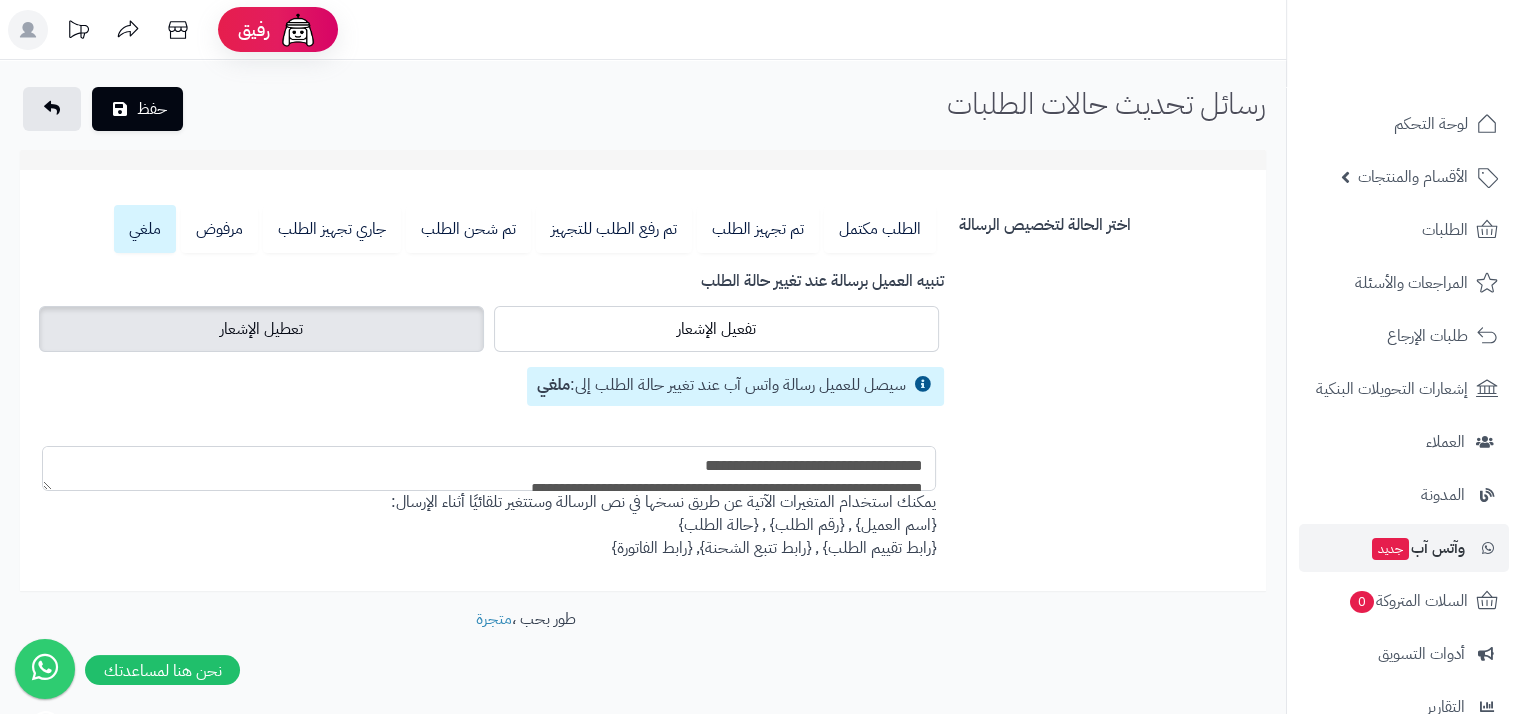 scroll, scrollTop: 194, scrollLeft: 0, axis: vertical 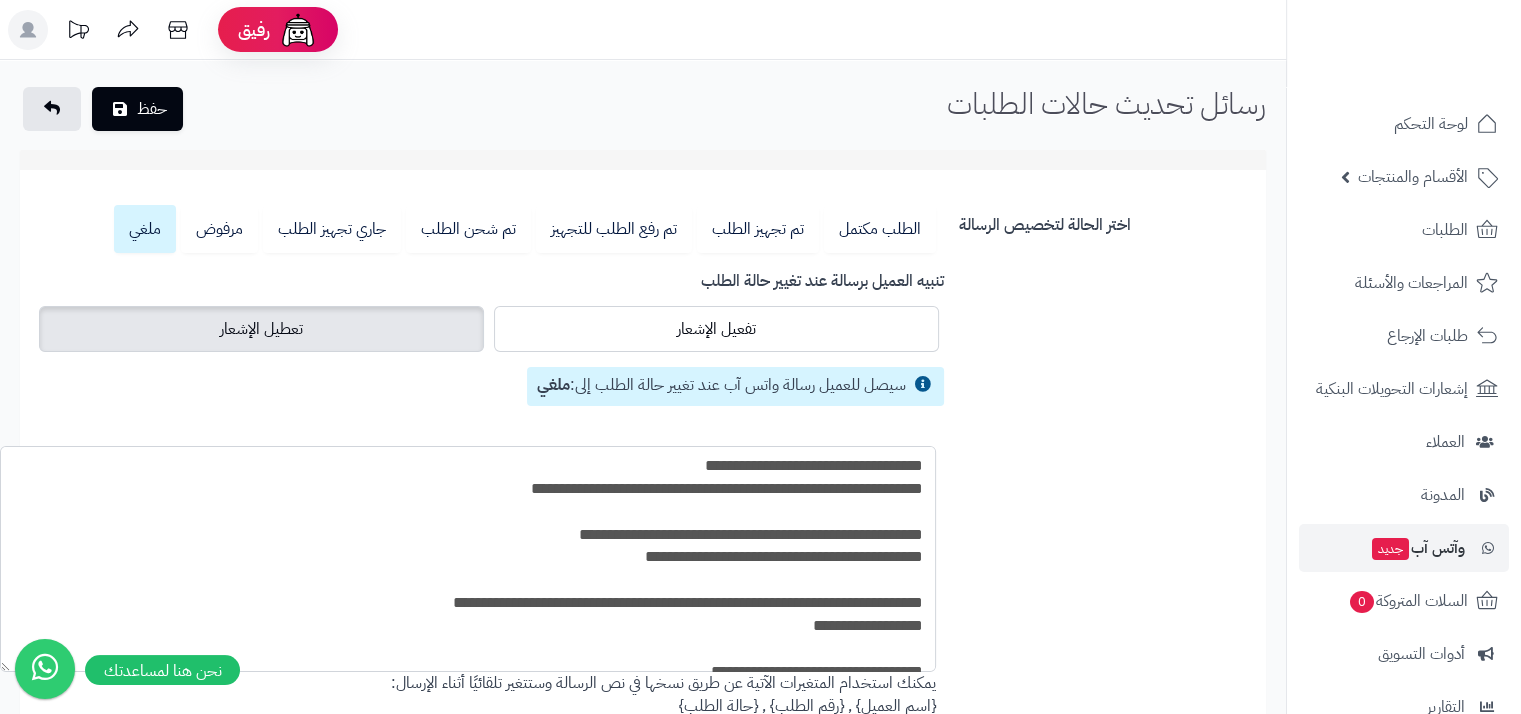 drag, startPoint x: 53, startPoint y: 483, endPoint x: 132, endPoint y: 631, distance: 167.76471 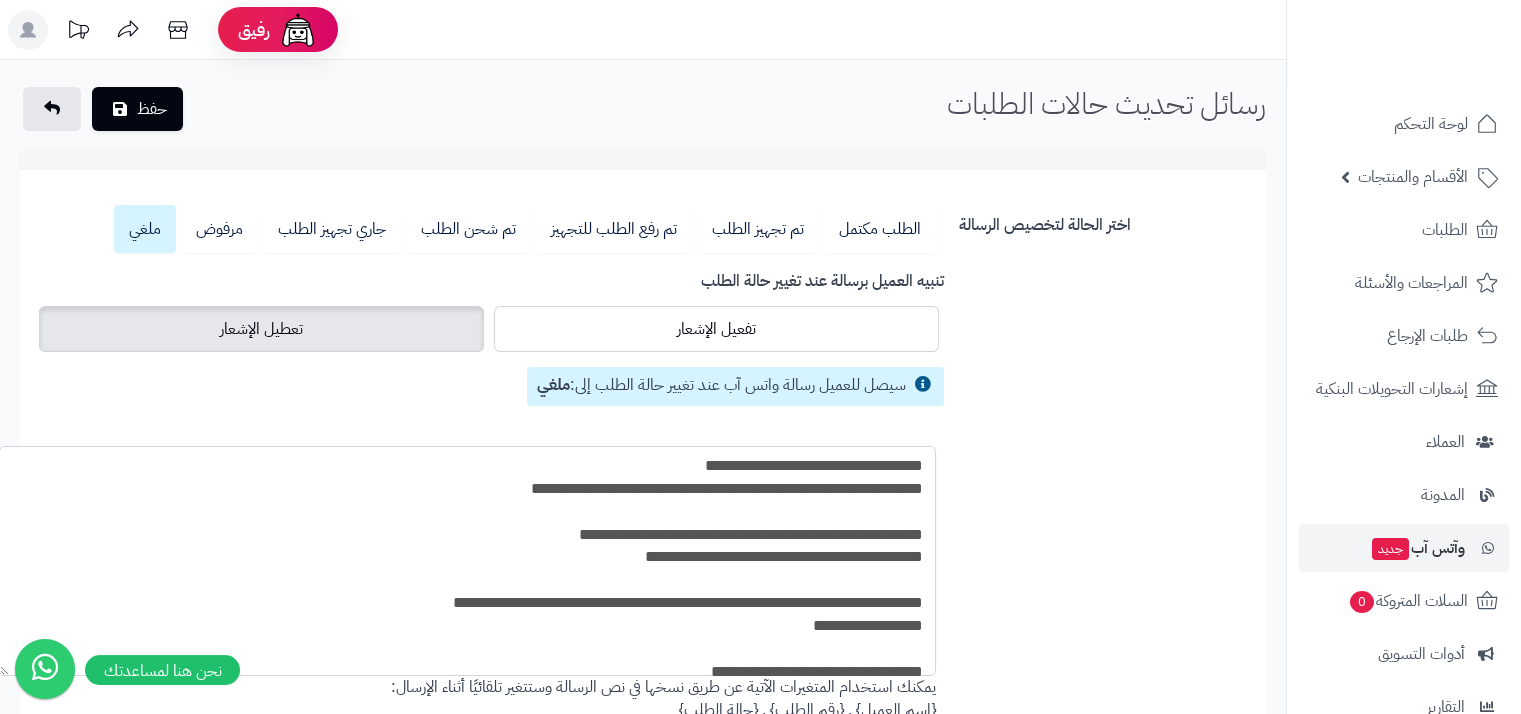 drag, startPoint x: 728, startPoint y: 466, endPoint x: 704, endPoint y: 447, distance: 30.610456 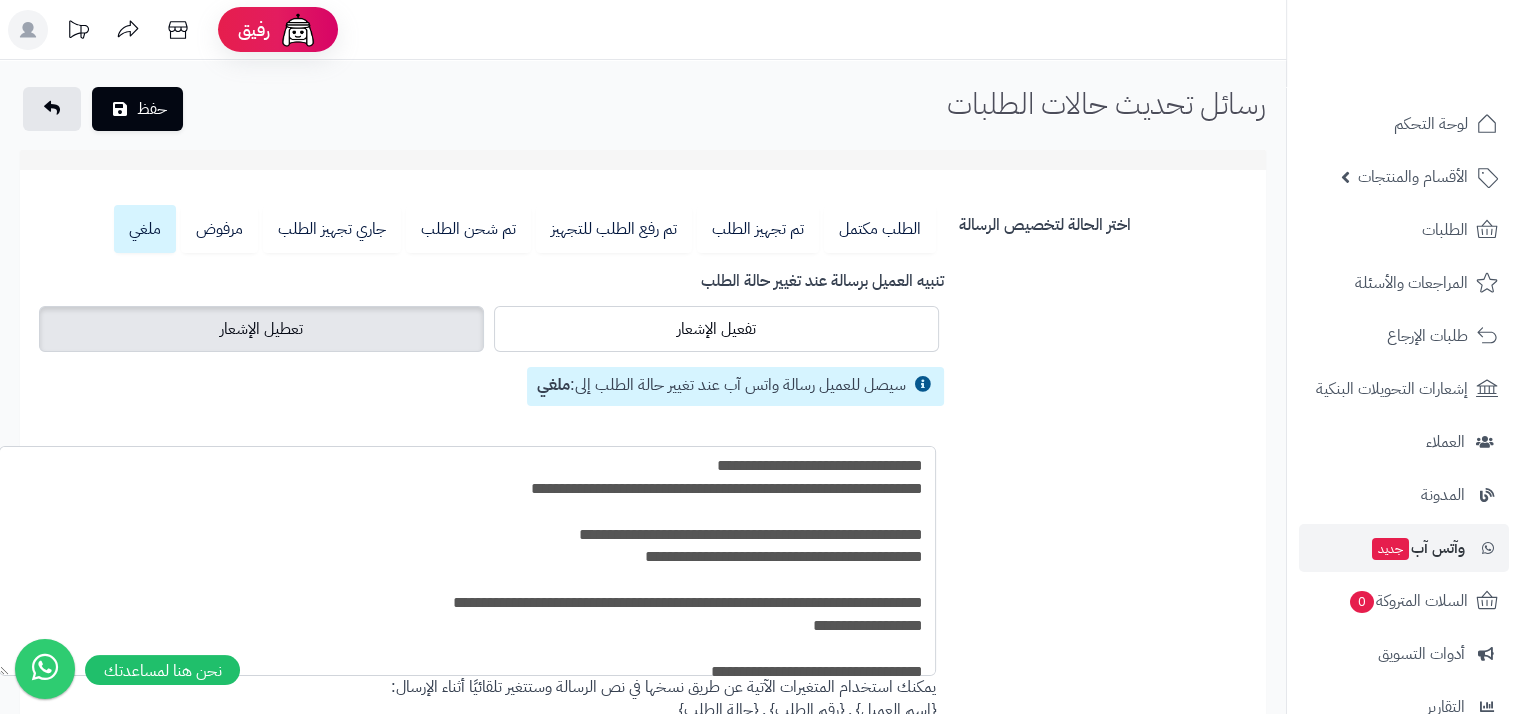 drag, startPoint x: 611, startPoint y: 487, endPoint x: 597, endPoint y: 485, distance: 14.142136 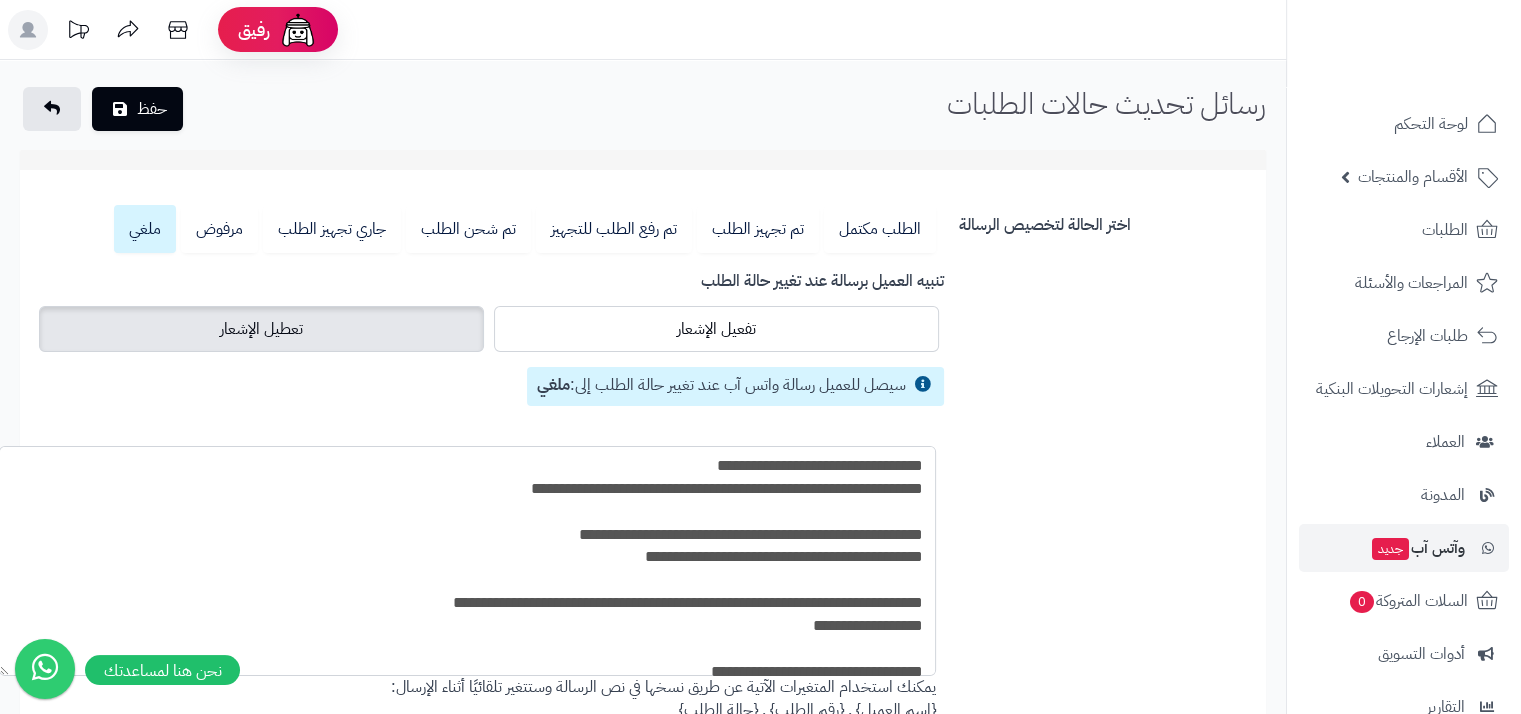 click on "**********" at bounding box center [467, 561] 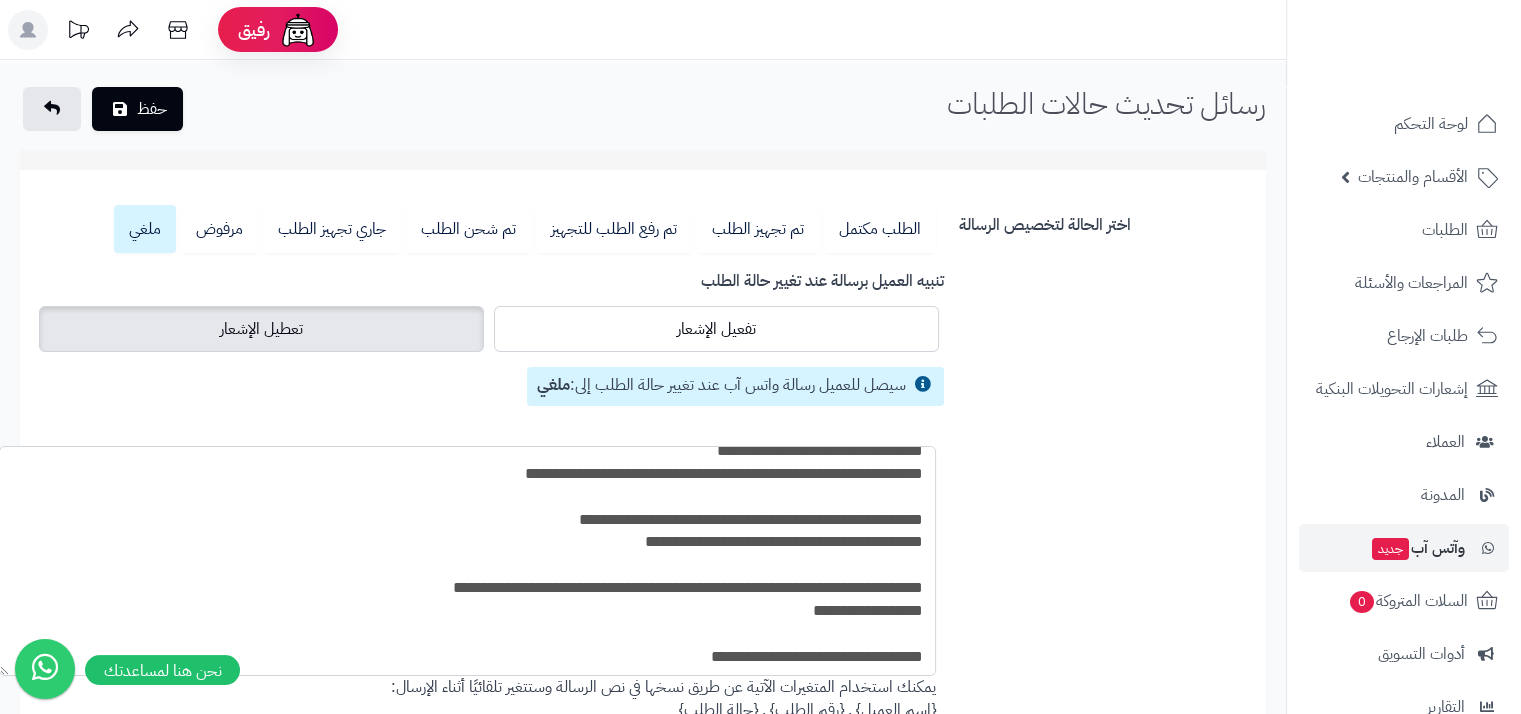 scroll, scrollTop: 16, scrollLeft: 0, axis: vertical 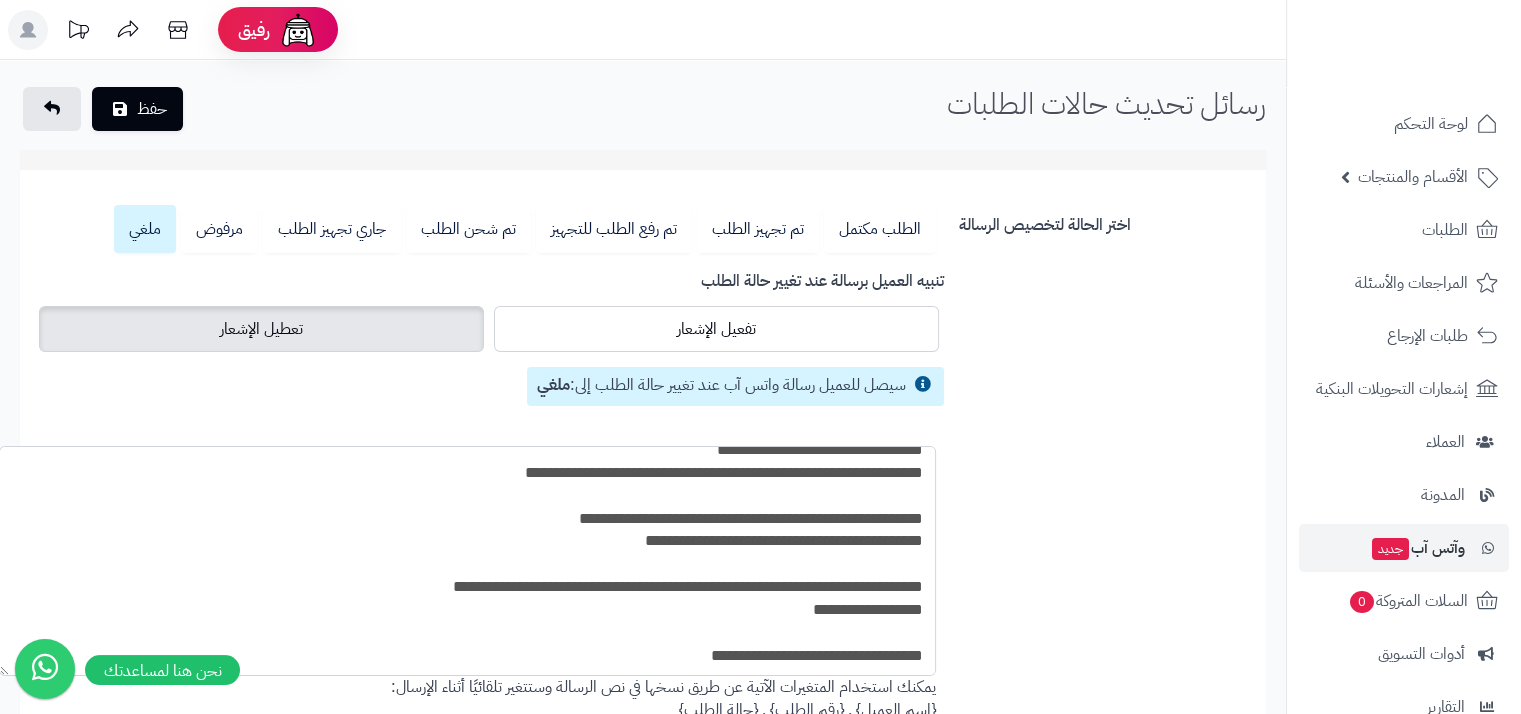 drag, startPoint x: 821, startPoint y: 588, endPoint x: 932, endPoint y: 586, distance: 111.01801 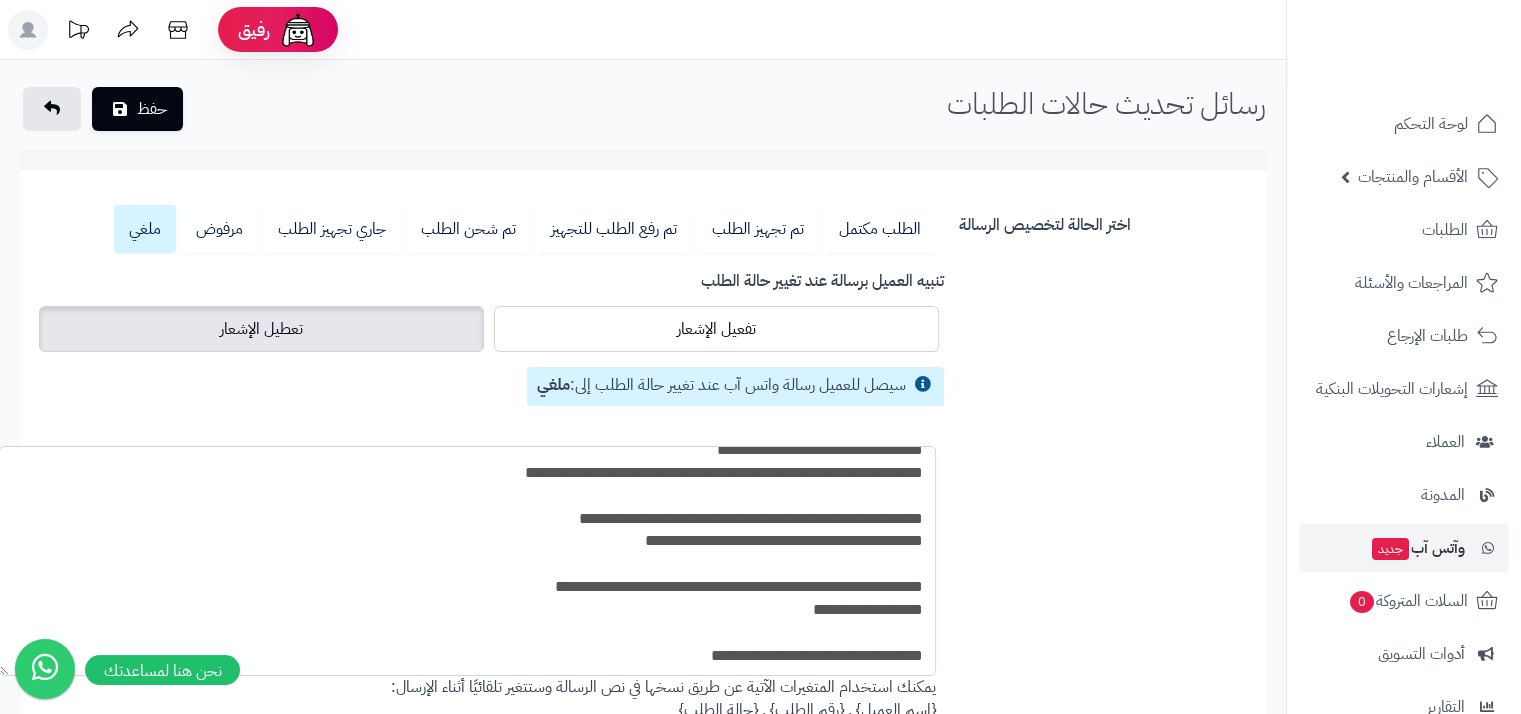 drag, startPoint x: 755, startPoint y: 589, endPoint x: 552, endPoint y: 580, distance: 203.1994 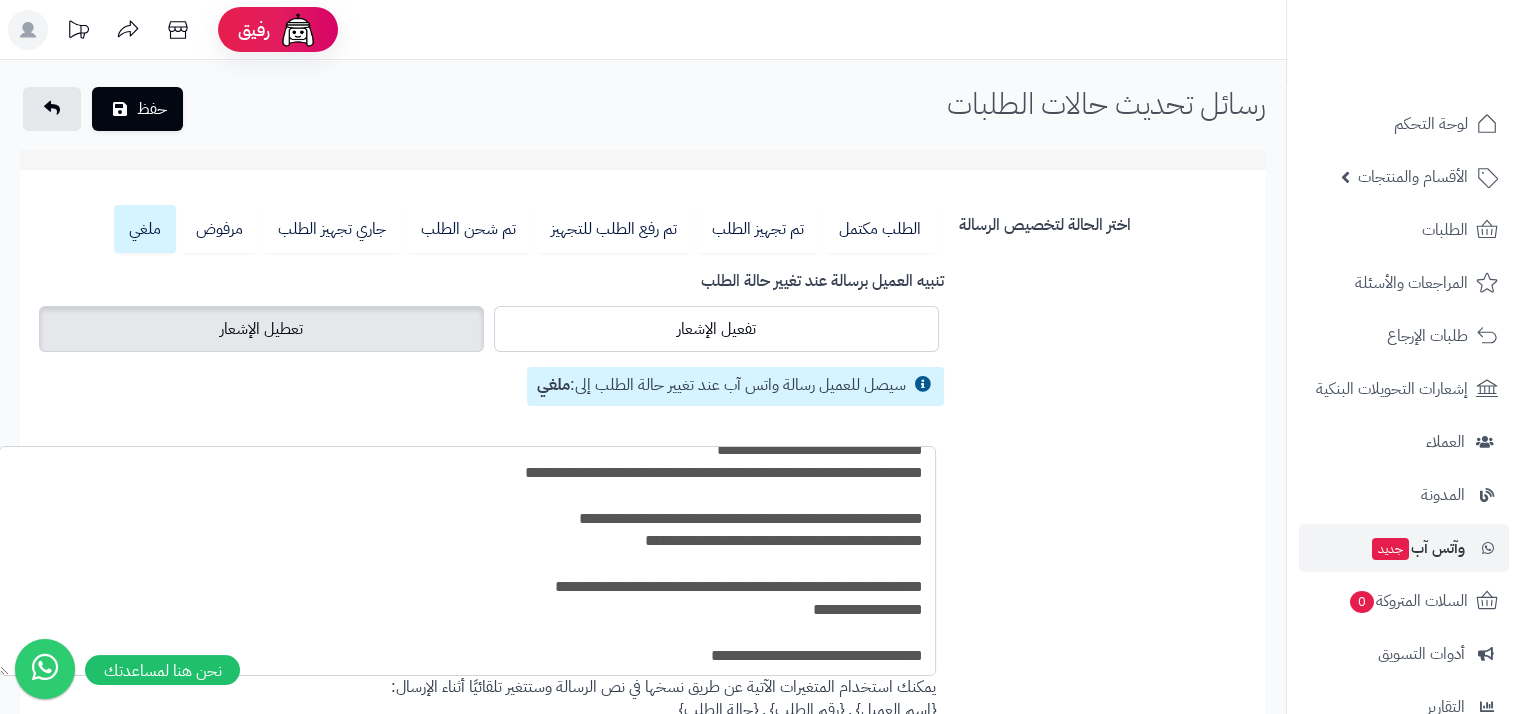 click on "**********" at bounding box center (467, 561) 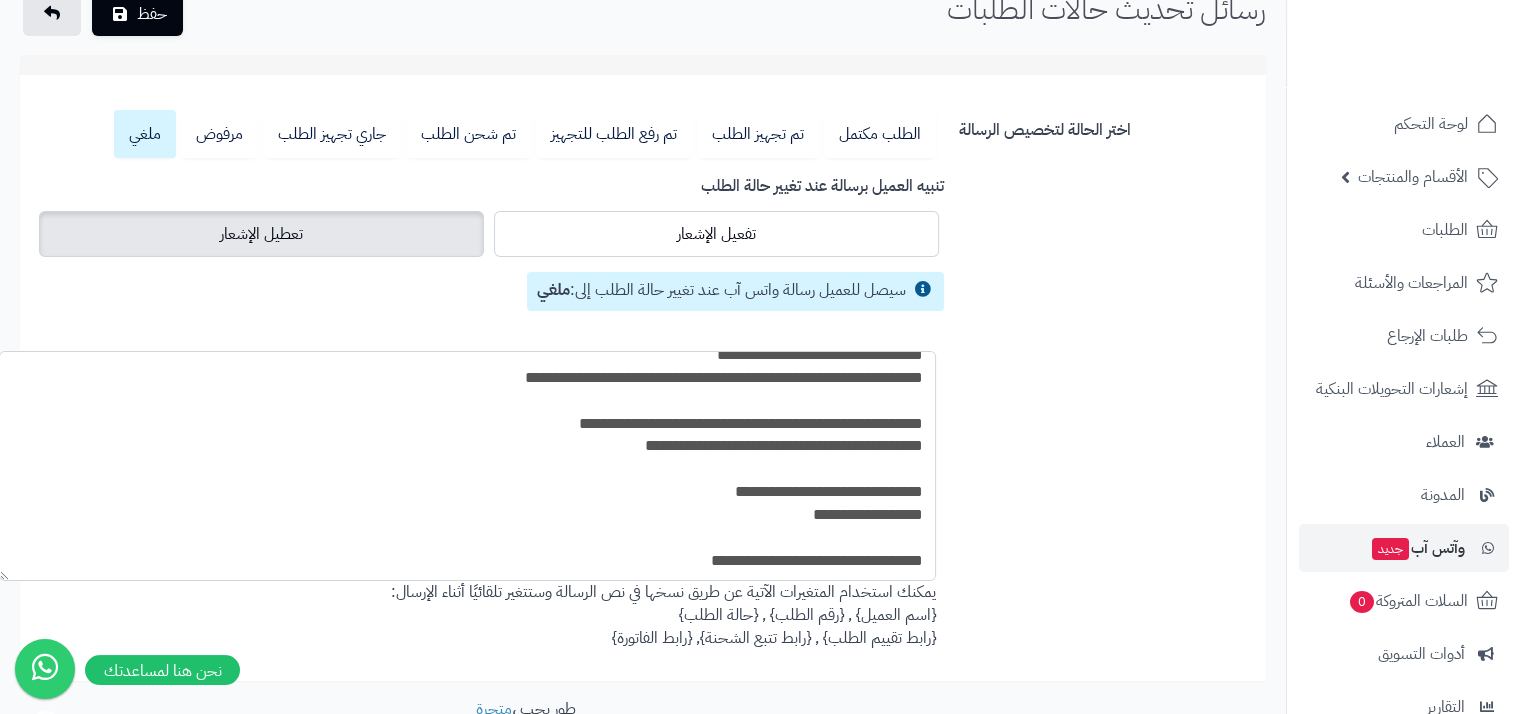 scroll, scrollTop: 100, scrollLeft: 0, axis: vertical 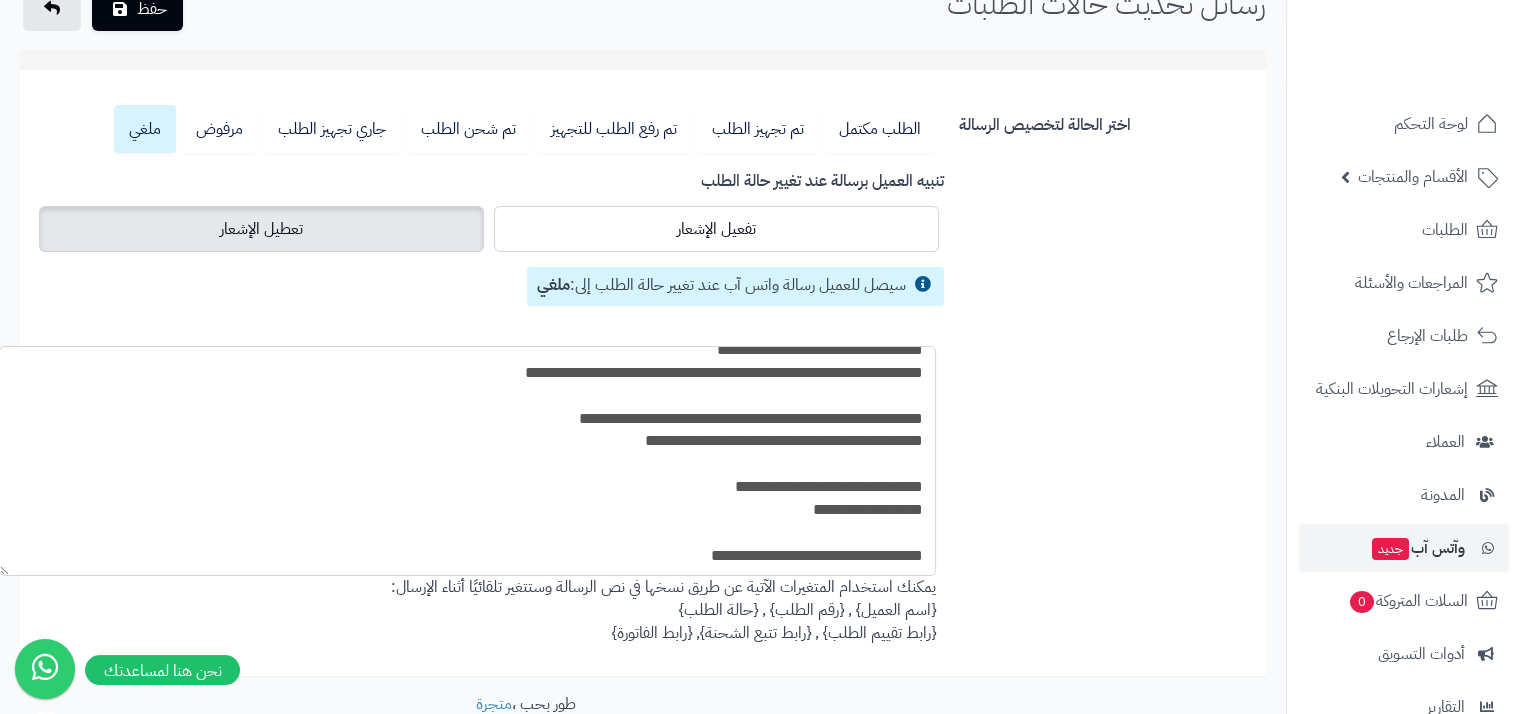 drag, startPoint x: 649, startPoint y: 439, endPoint x: 608, endPoint y: 436, distance: 41.109608 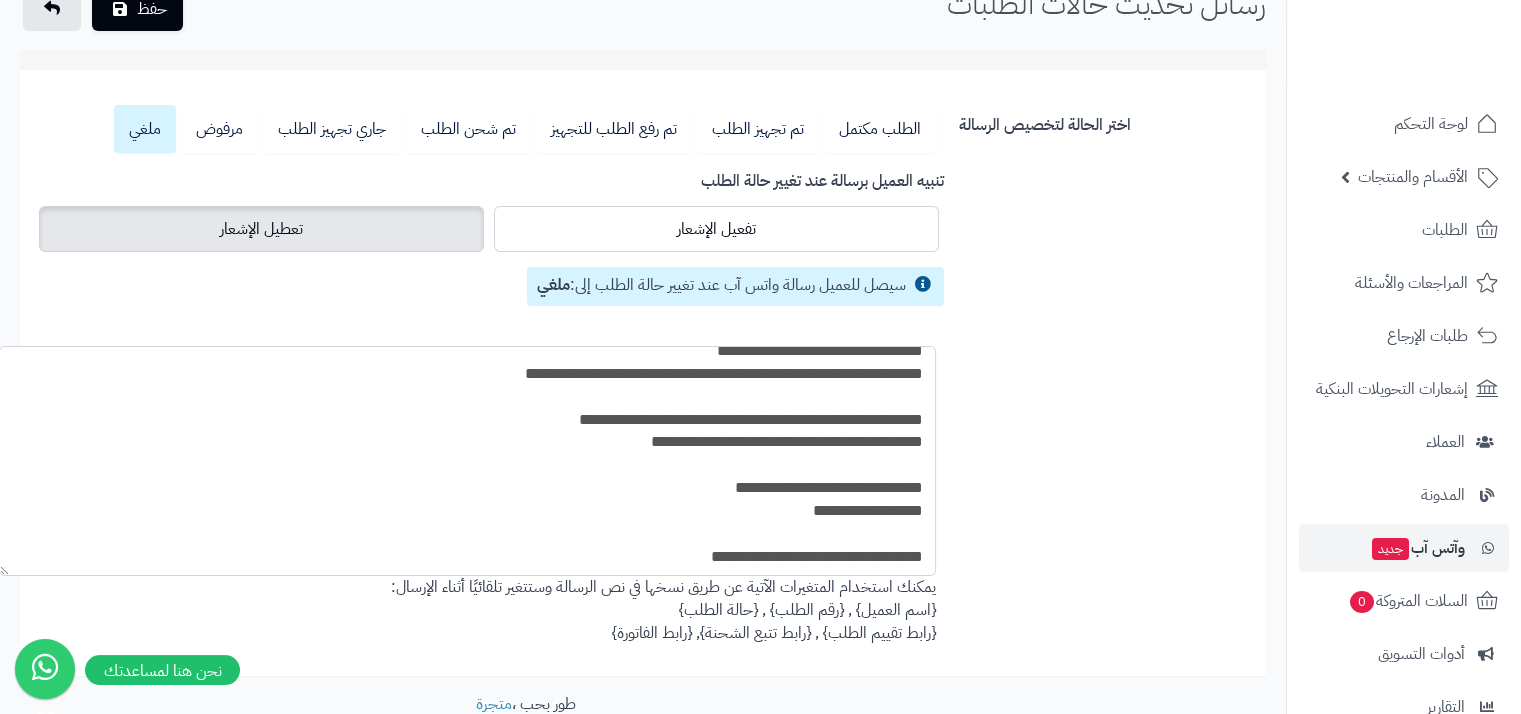 scroll, scrollTop: 16, scrollLeft: 0, axis: vertical 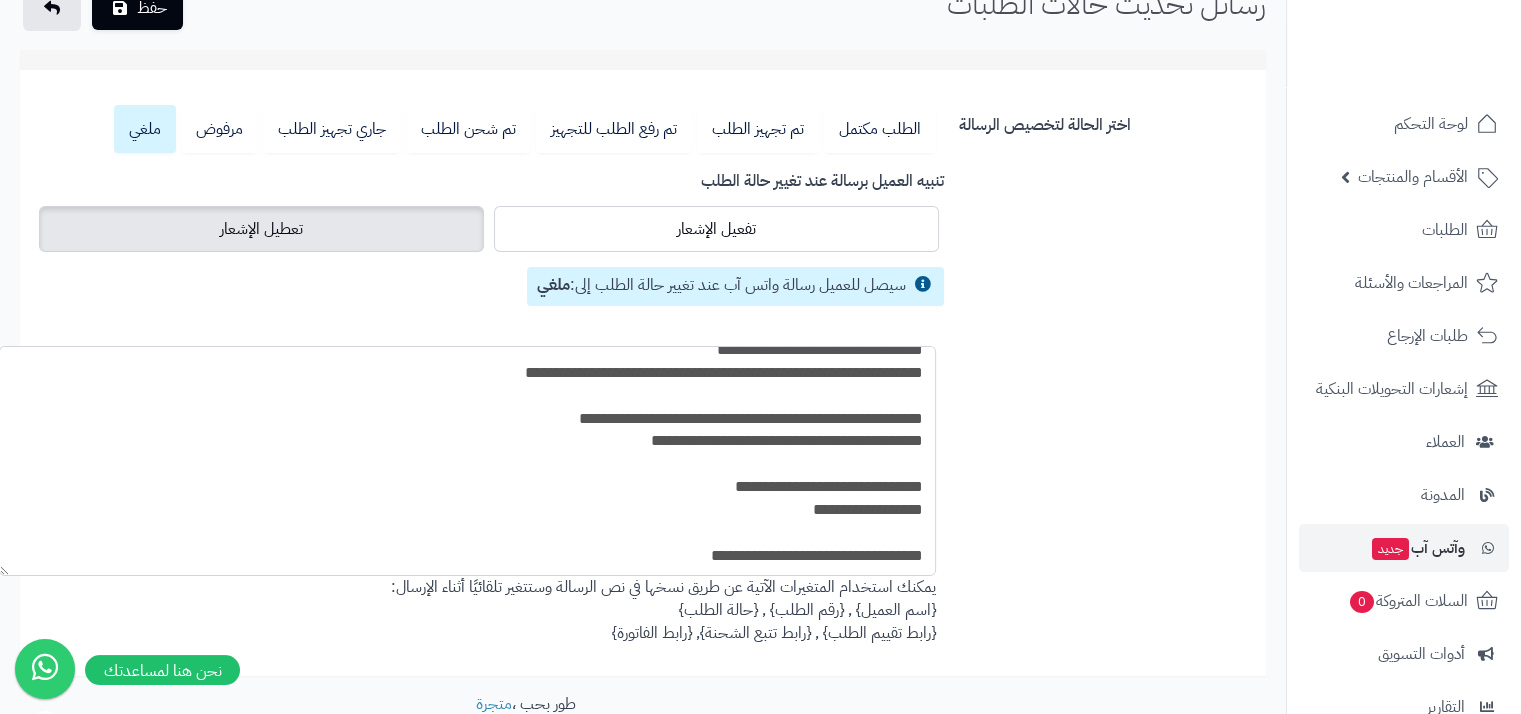 type on "**********" 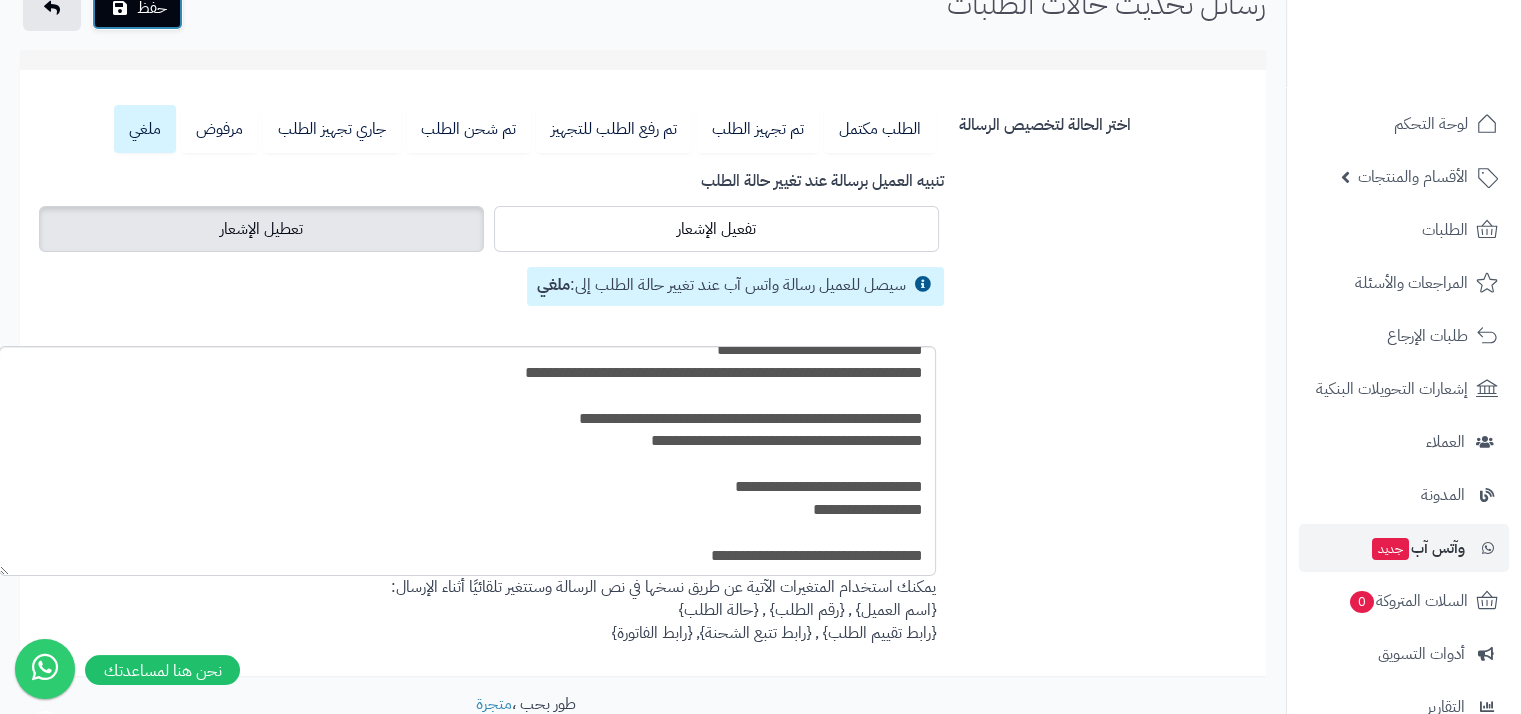 click on "حفظ" at bounding box center [137, 8] 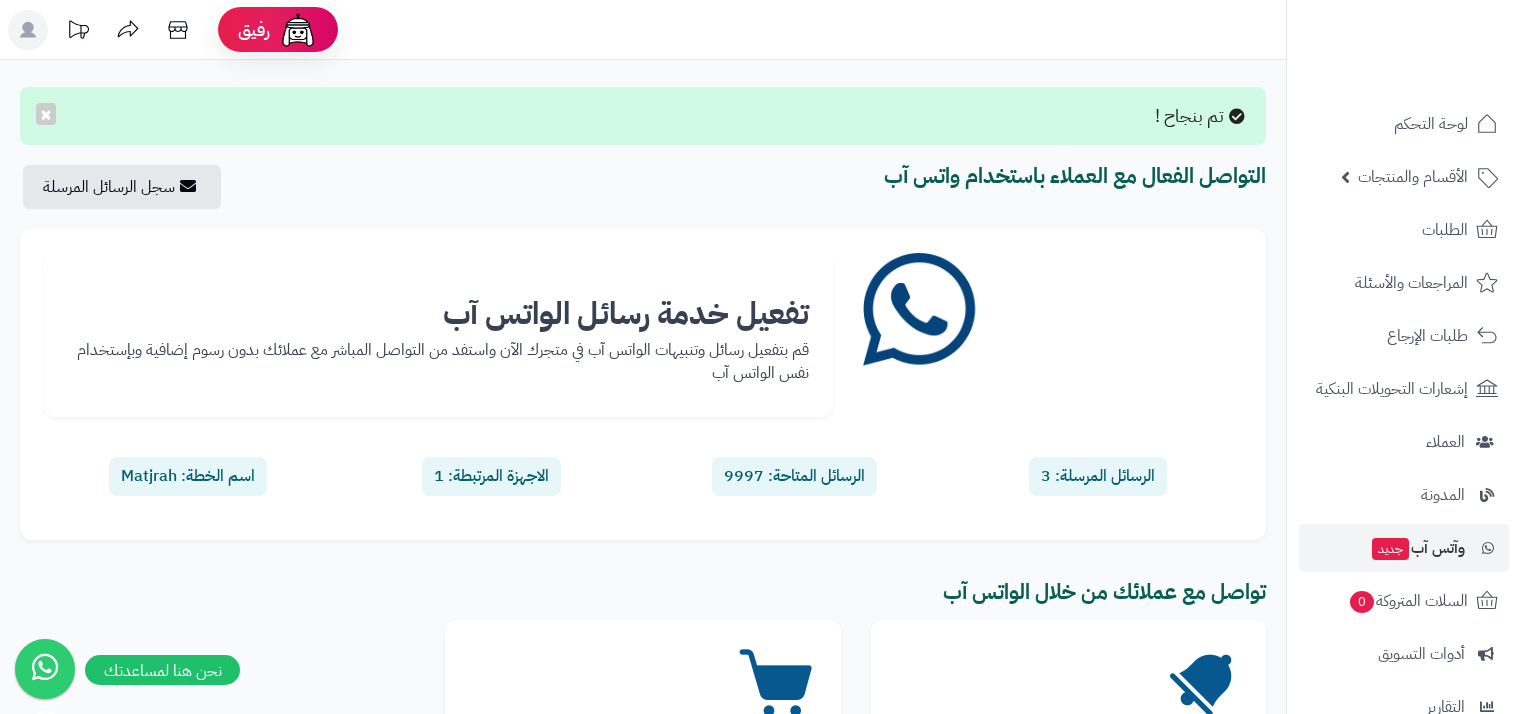 scroll, scrollTop: 0, scrollLeft: 0, axis: both 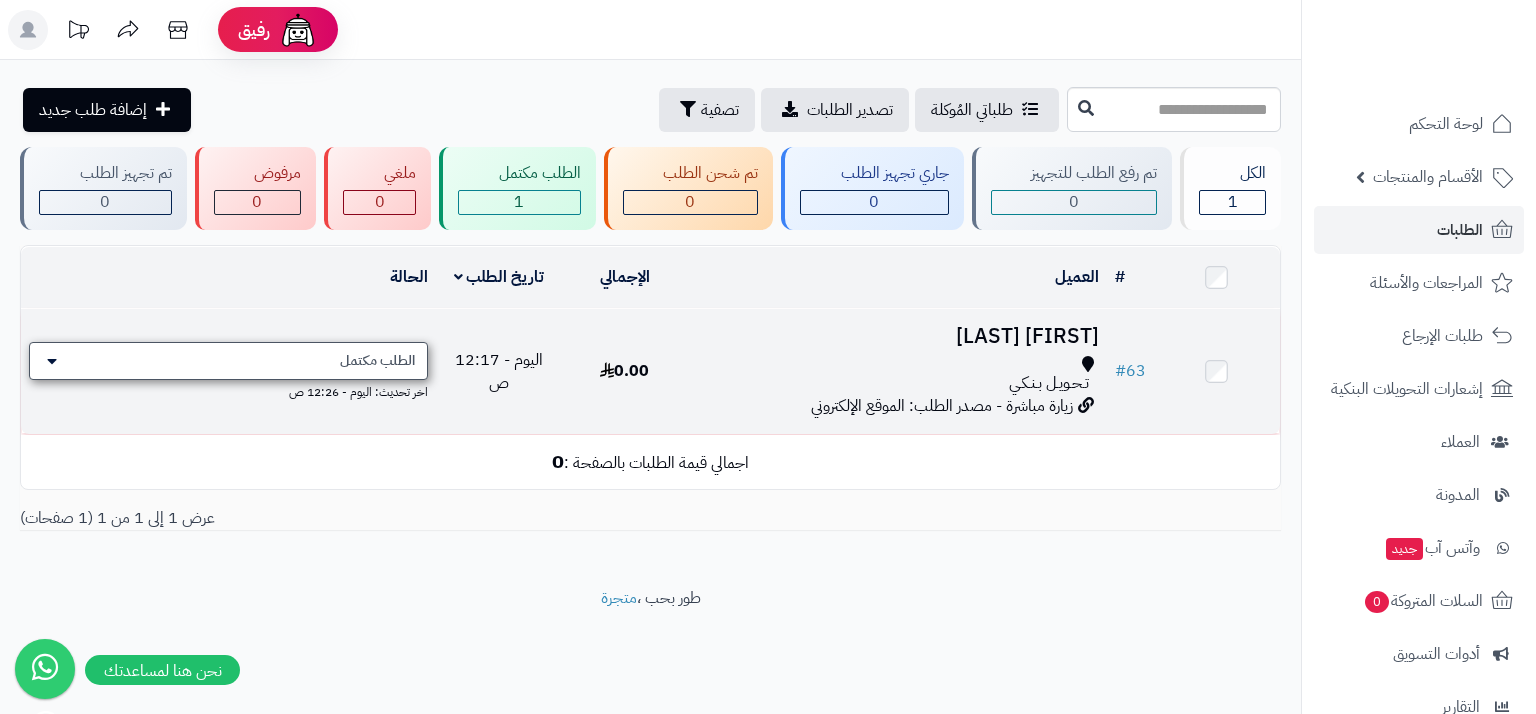 click on "الطلب مكتمل" at bounding box center [228, 361] 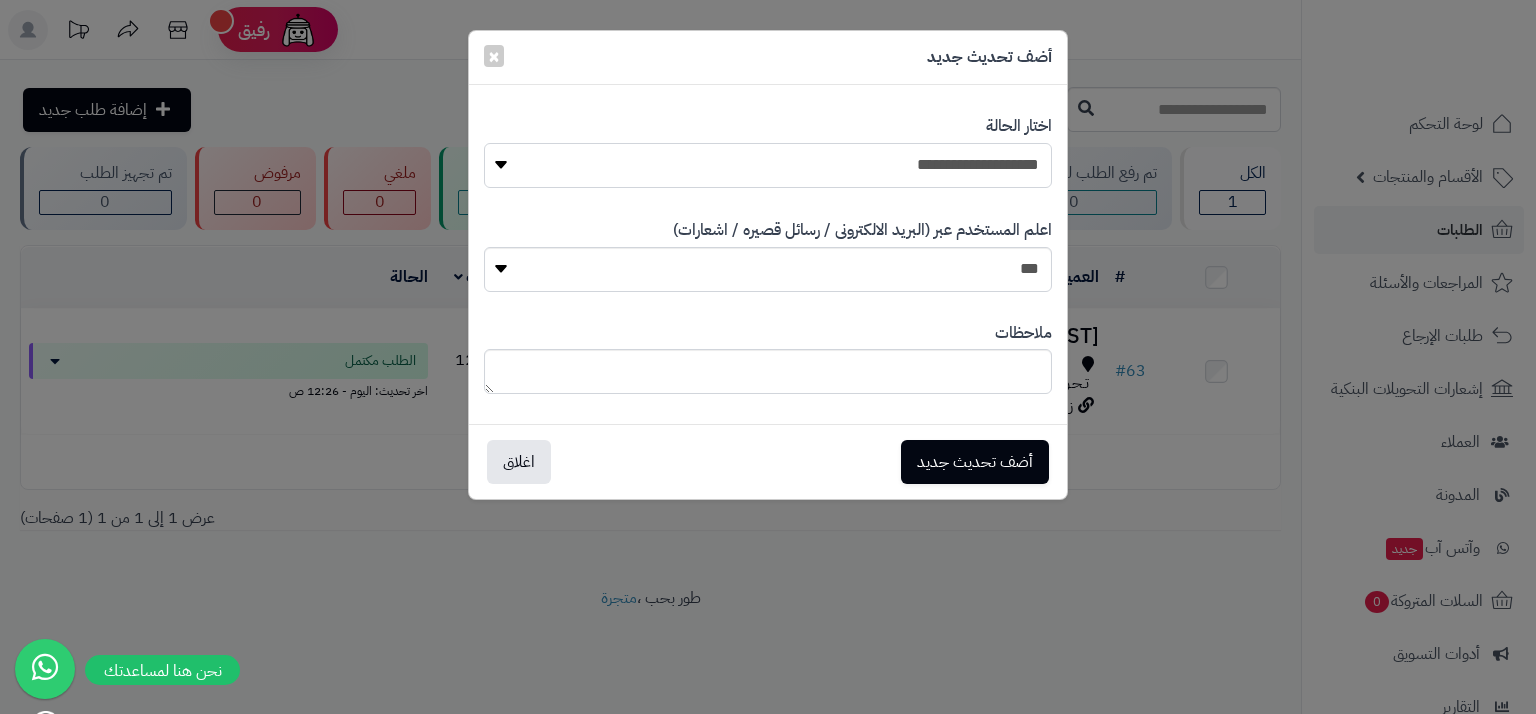 drag, startPoint x: 934, startPoint y: 170, endPoint x: 934, endPoint y: 186, distance: 16 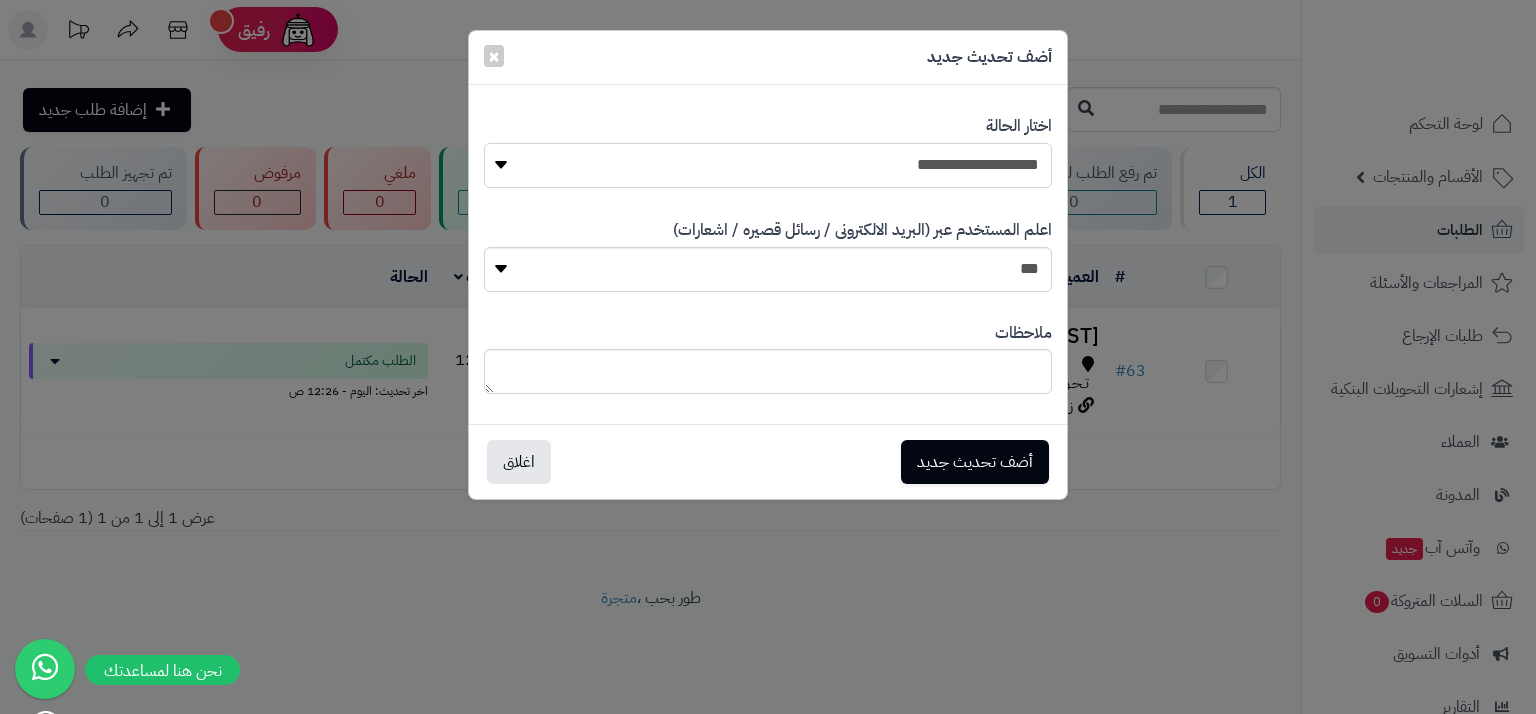 click on "**********" at bounding box center [768, 165] 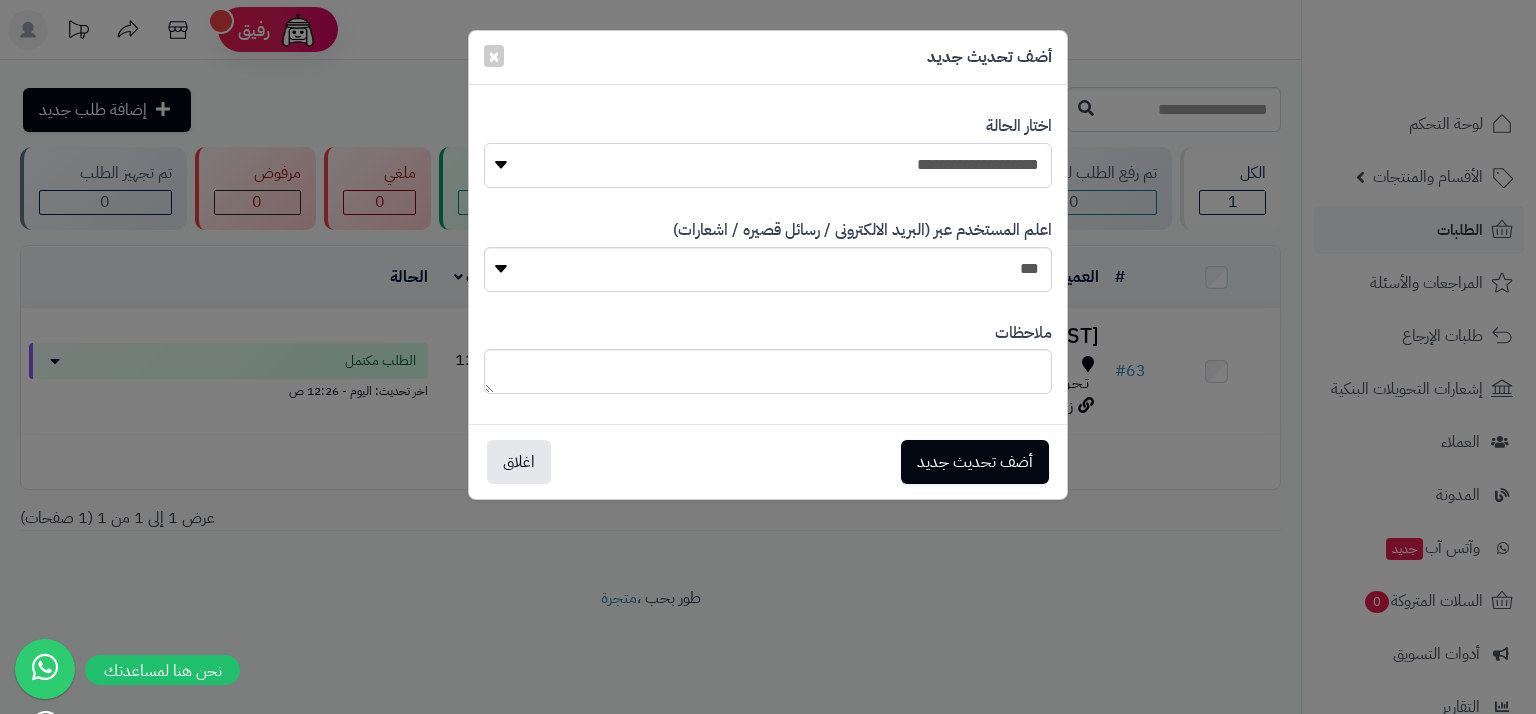 select on "*" 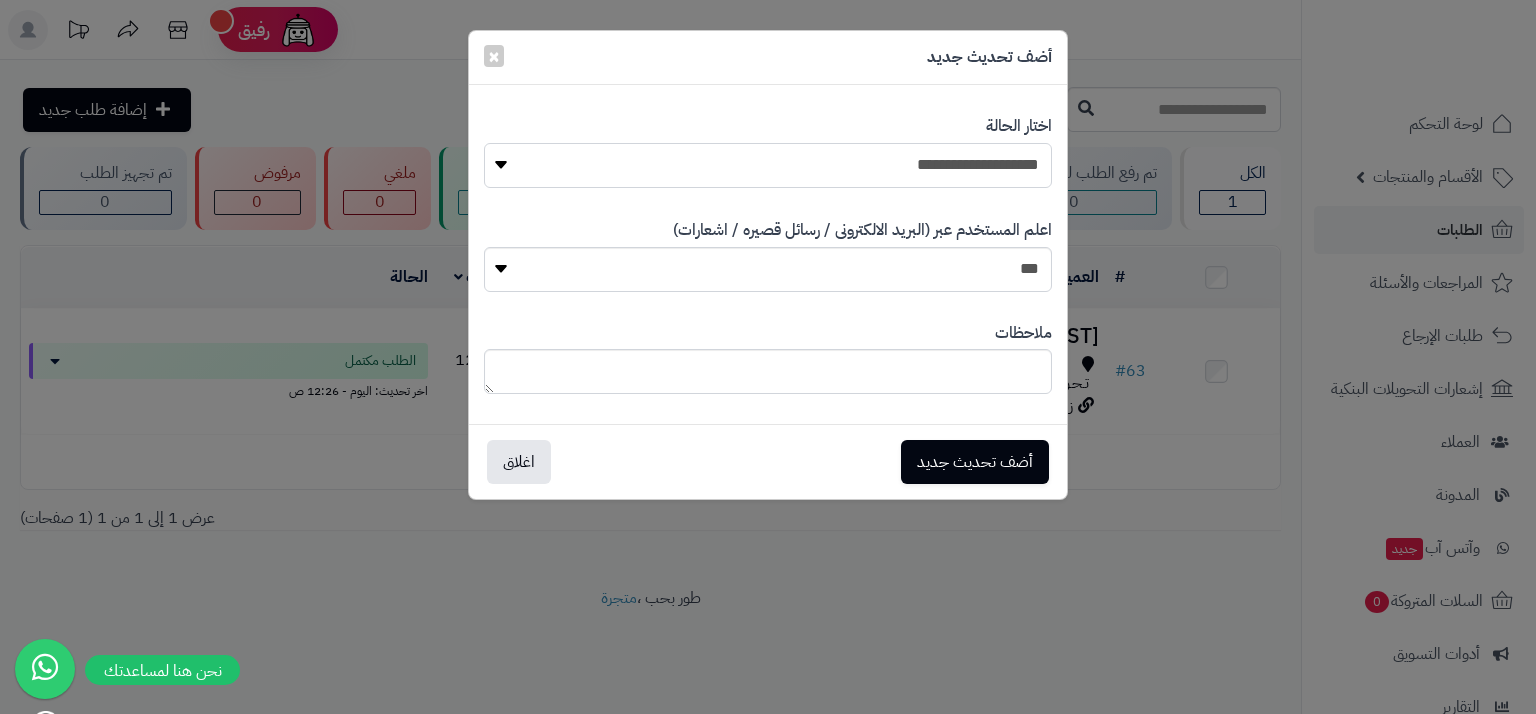 click on "**********" at bounding box center [768, 165] 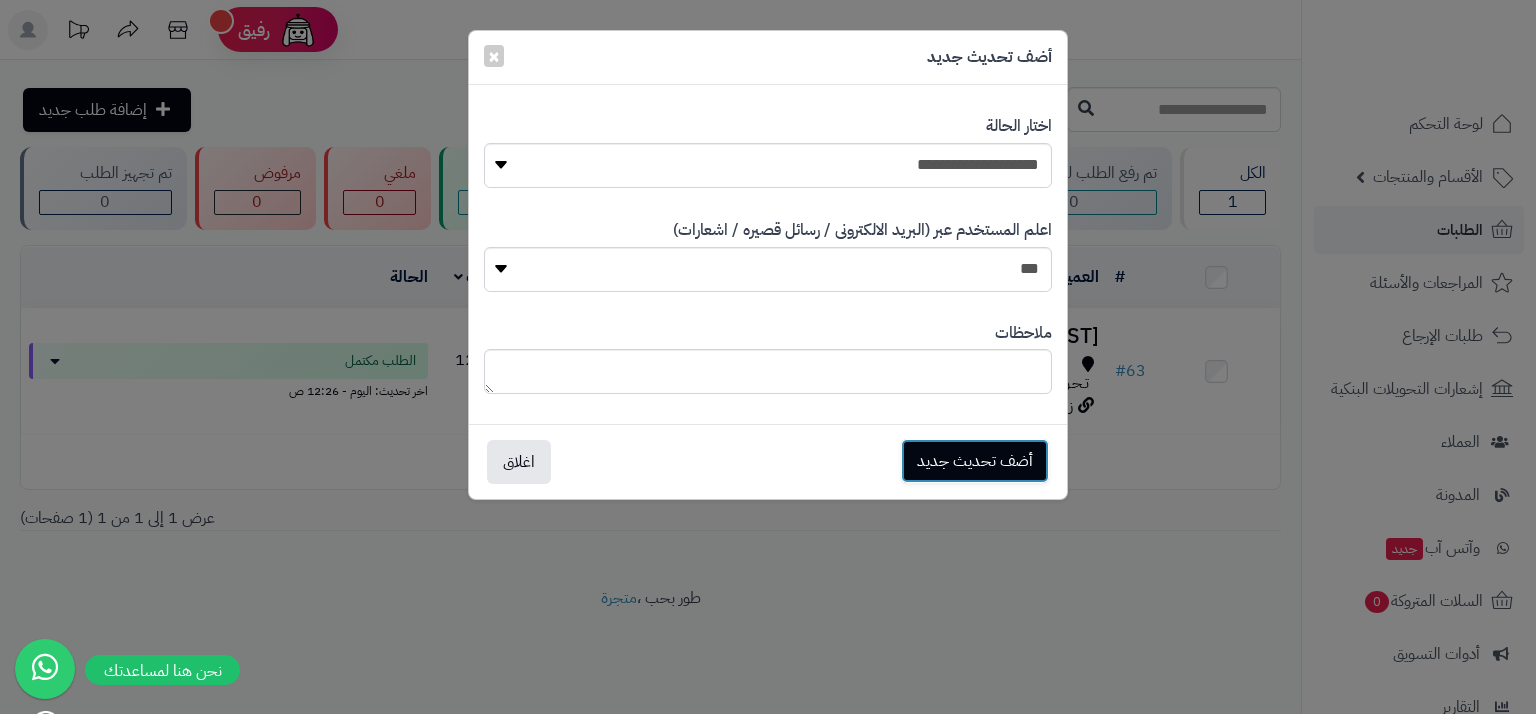 click on "أضف تحديث جديد" at bounding box center (975, 461) 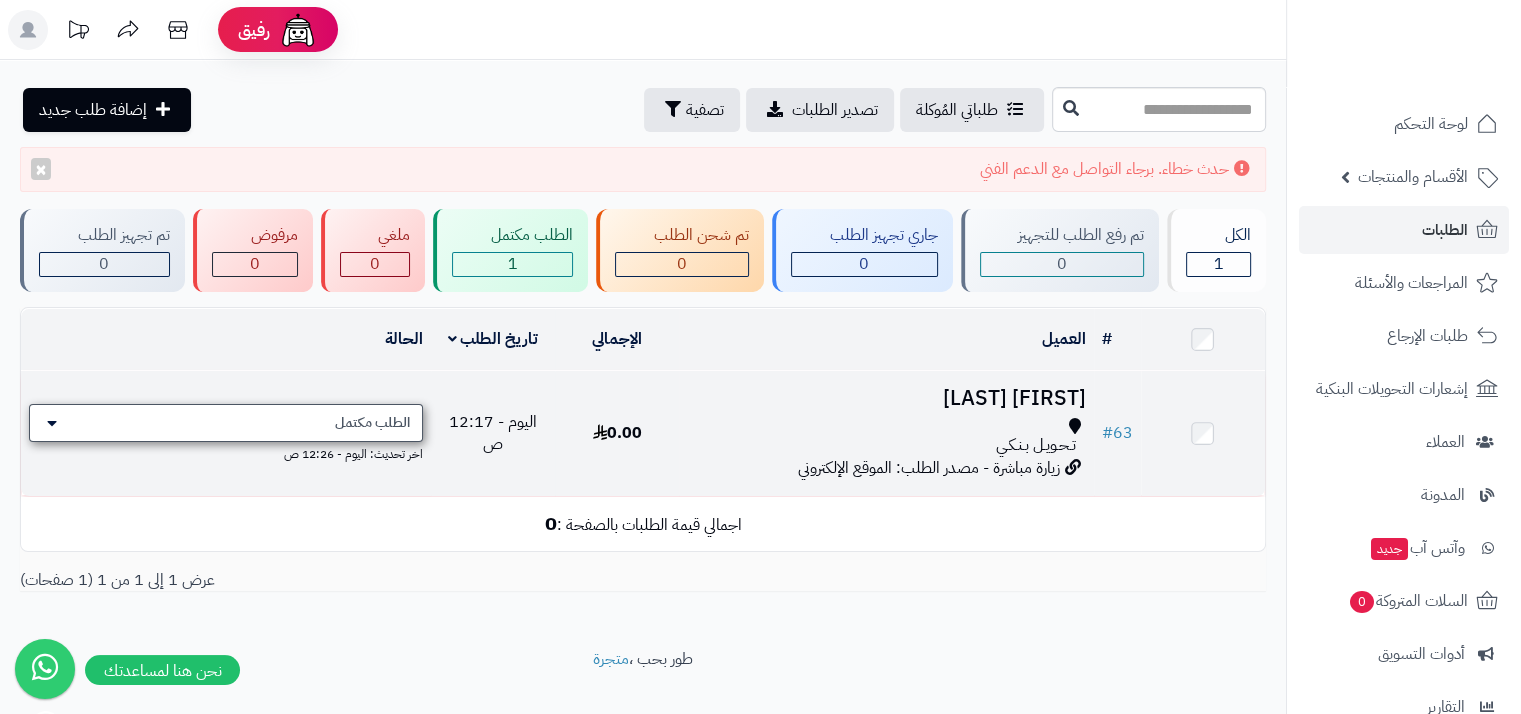 click on "الطلب مكتمل" at bounding box center [372, 423] 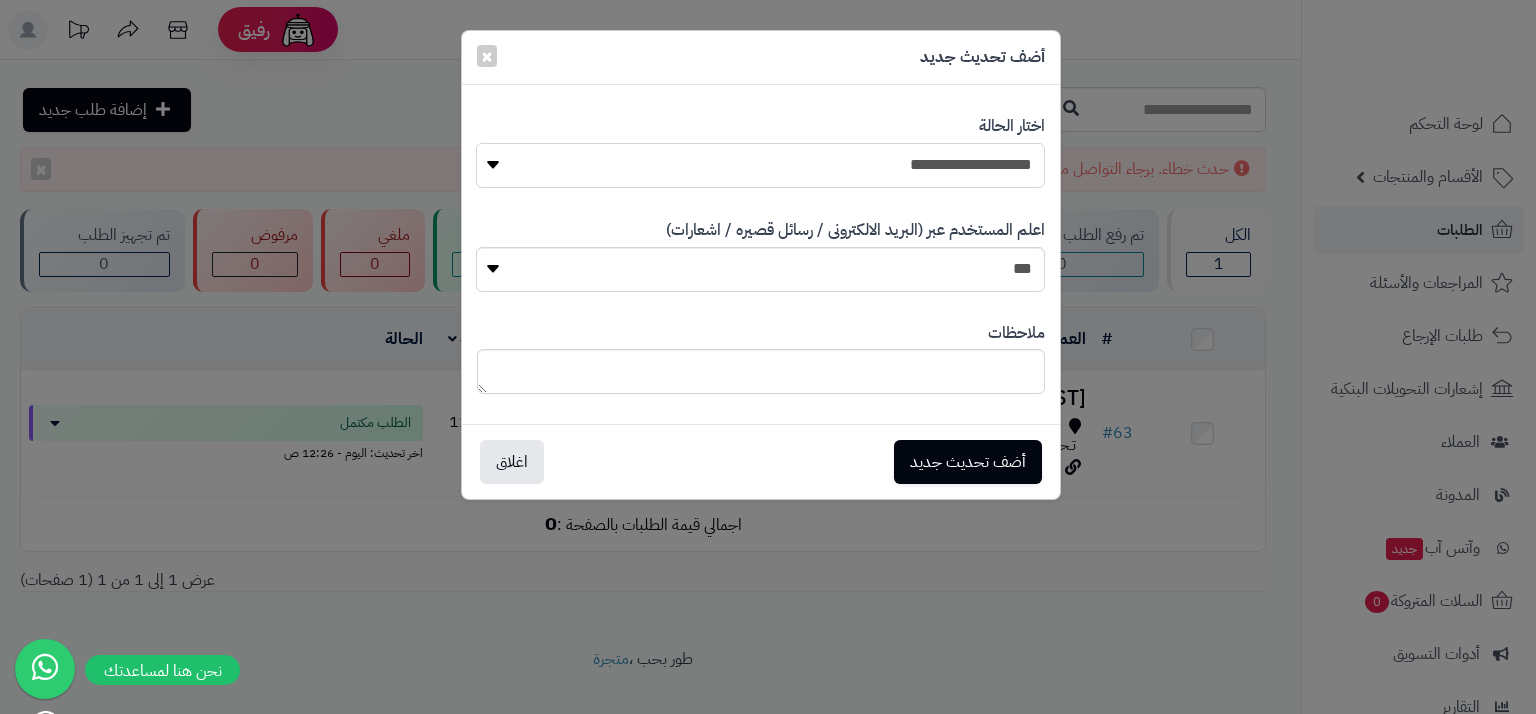 click on "**********" at bounding box center [760, 165] 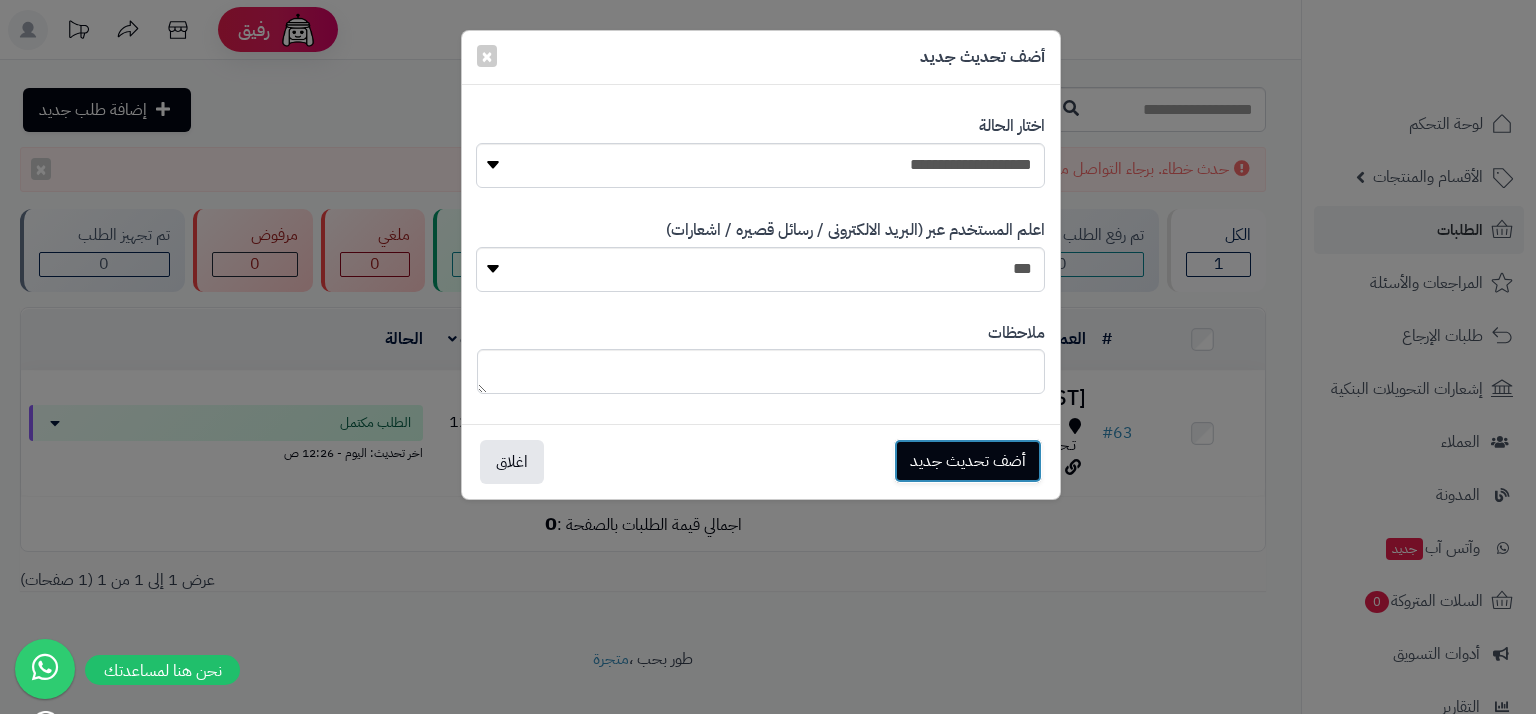 click on "أضف تحديث جديد" at bounding box center (968, 461) 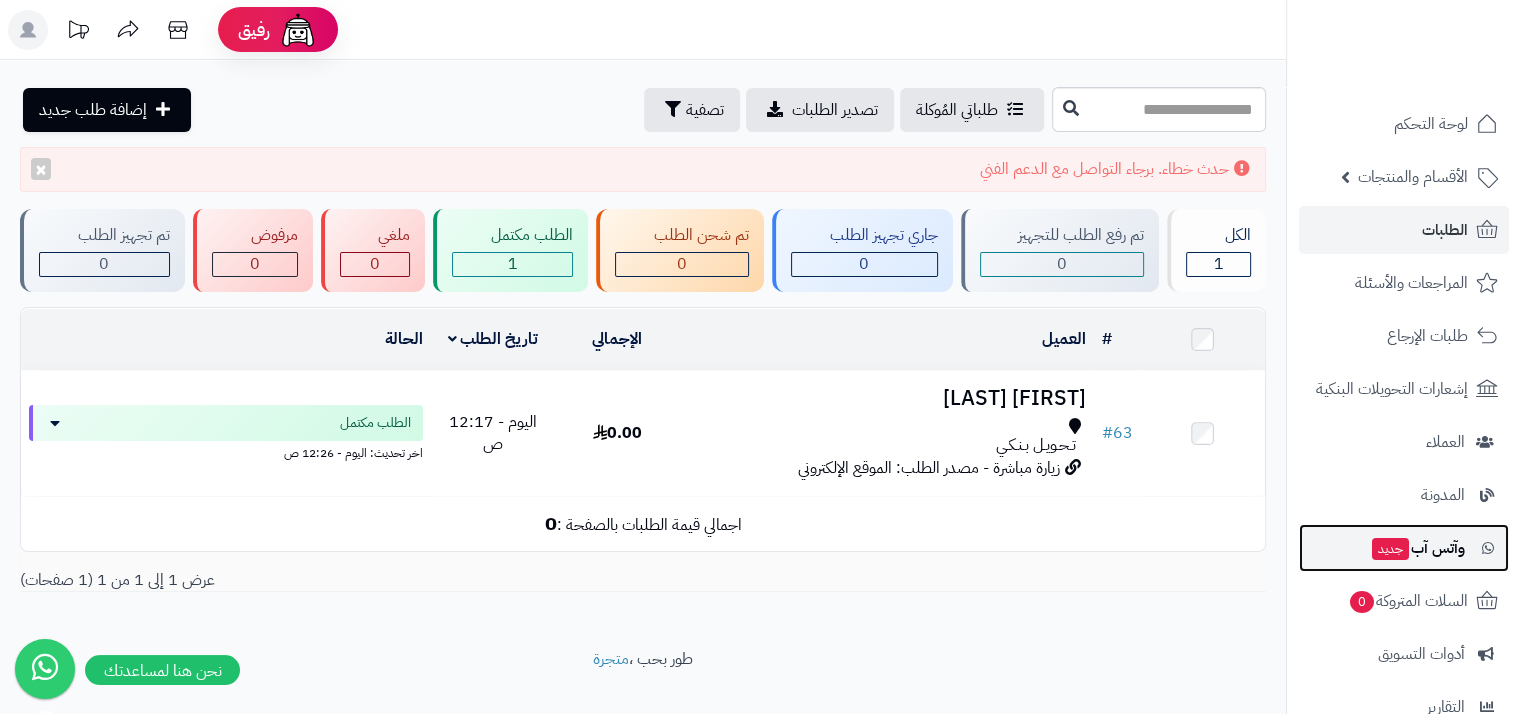 click on "جديد" at bounding box center [1390, 549] 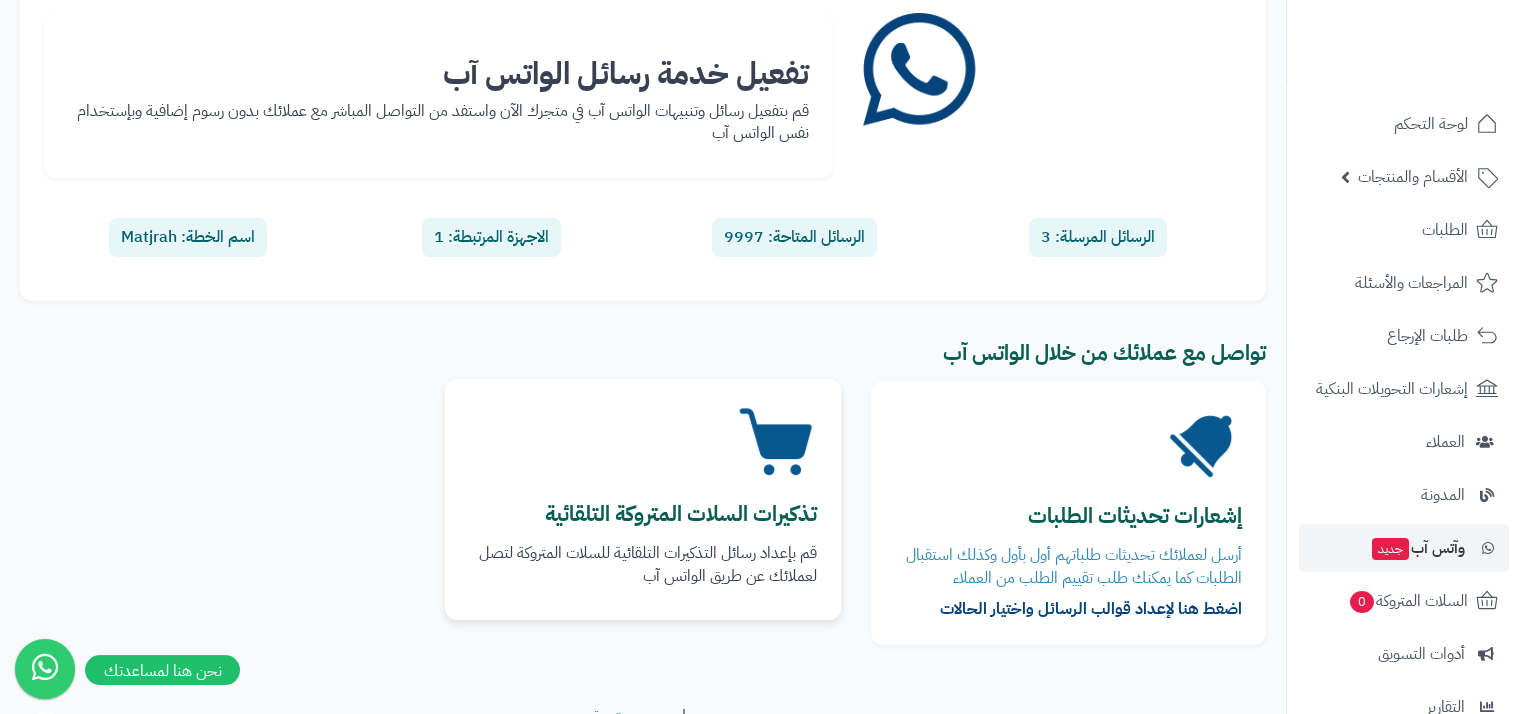 scroll, scrollTop: 253, scrollLeft: 0, axis: vertical 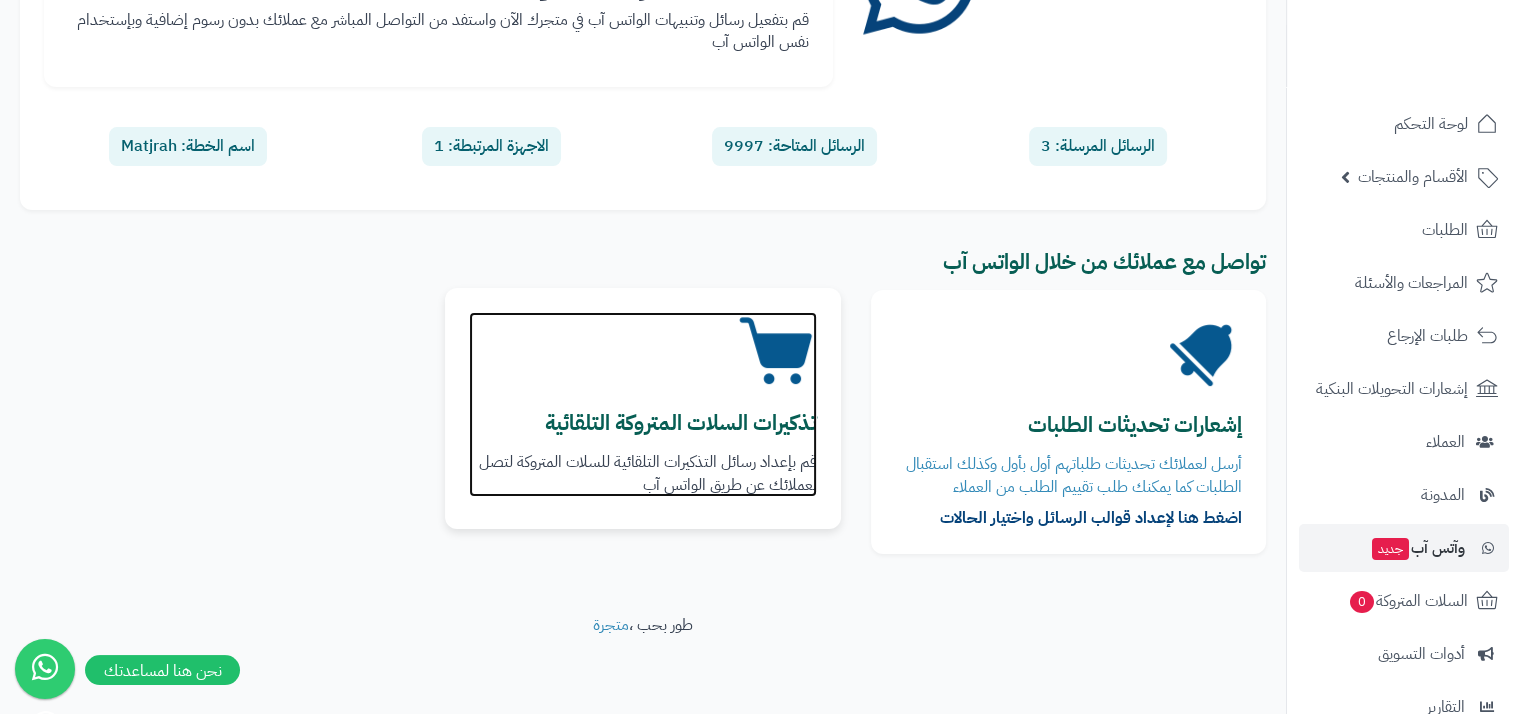 click on "تذكيرات السلات المتروكة التلقائية" at bounding box center [681, 423] 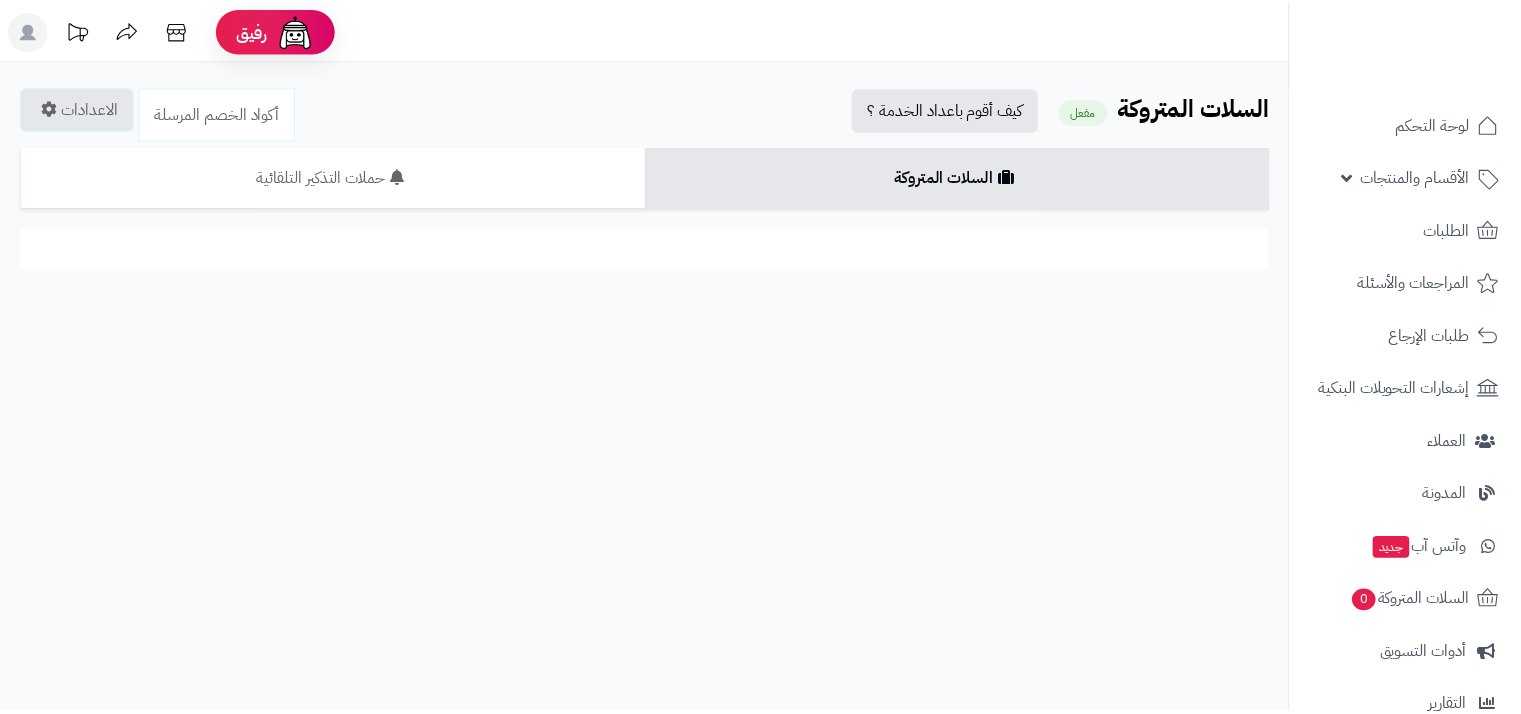 scroll, scrollTop: 0, scrollLeft: 0, axis: both 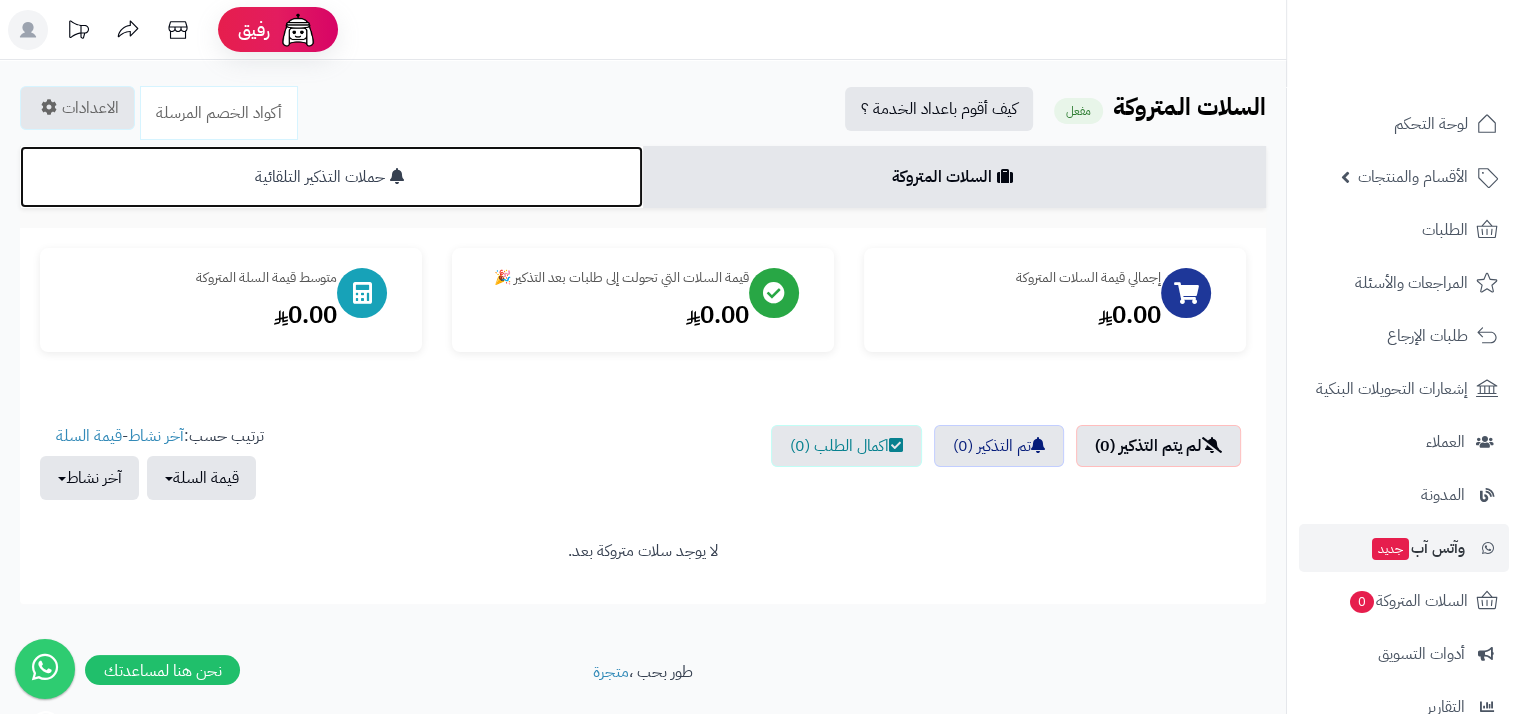 click on "حملات التذكير التلقائية" at bounding box center (331, 177) 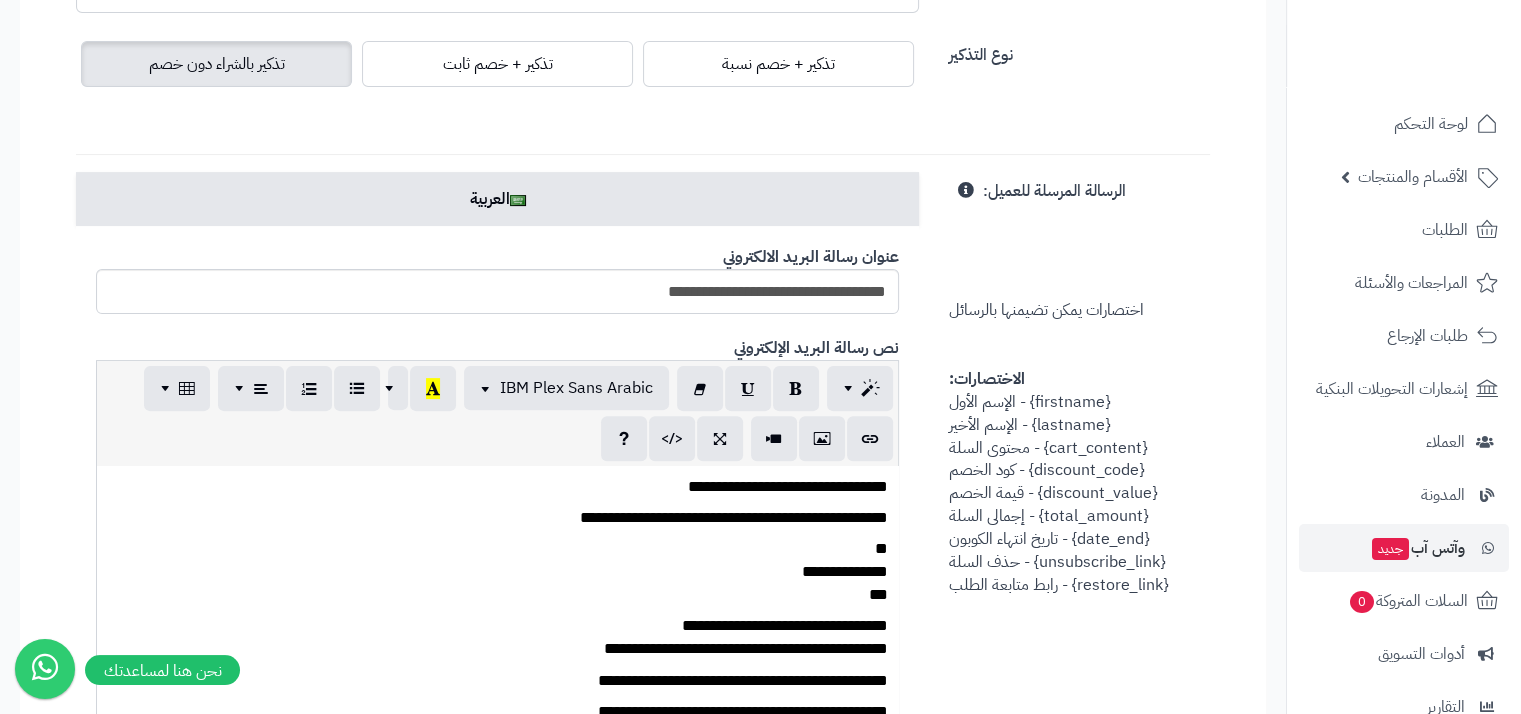 scroll, scrollTop: 700, scrollLeft: 0, axis: vertical 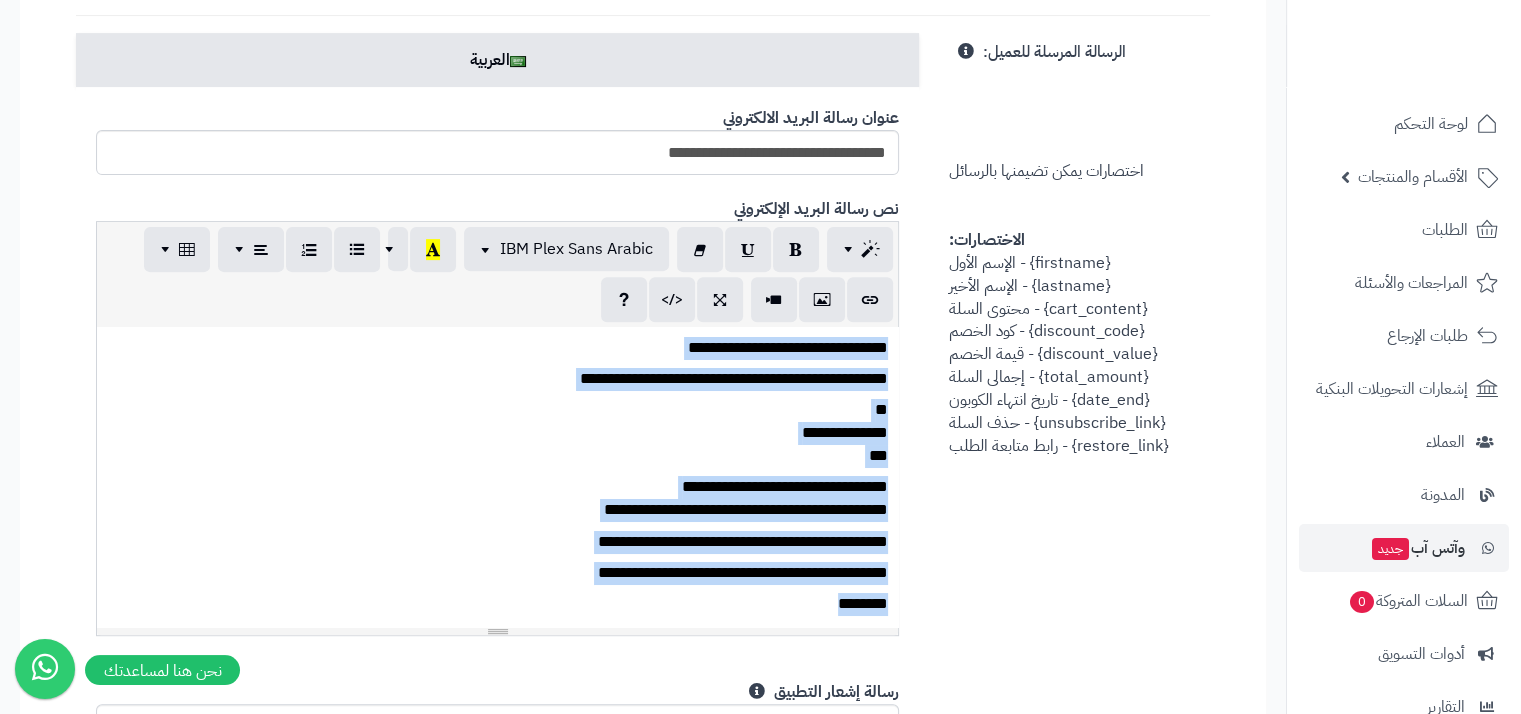 drag, startPoint x: 804, startPoint y: 600, endPoint x: 892, endPoint y: 321, distance: 292.54913 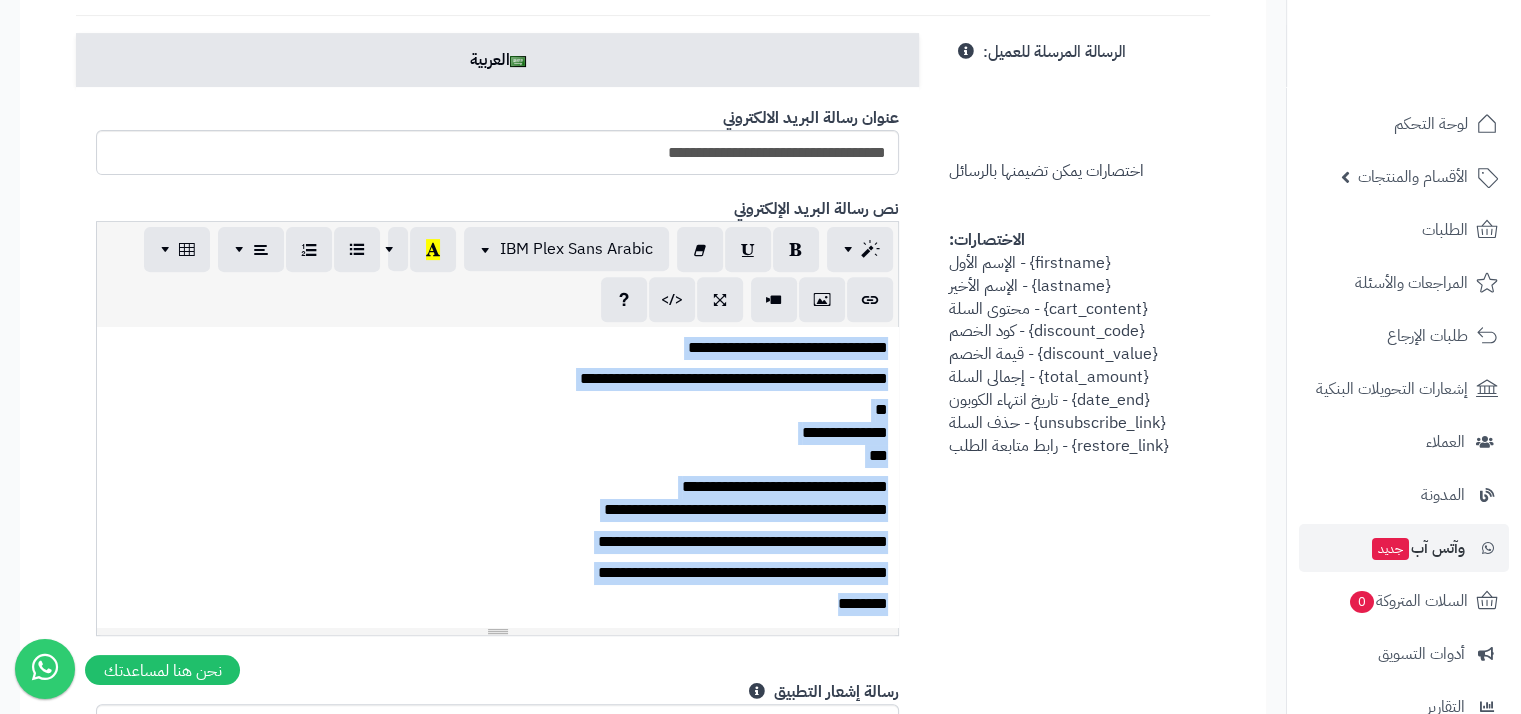 copy on "**********" 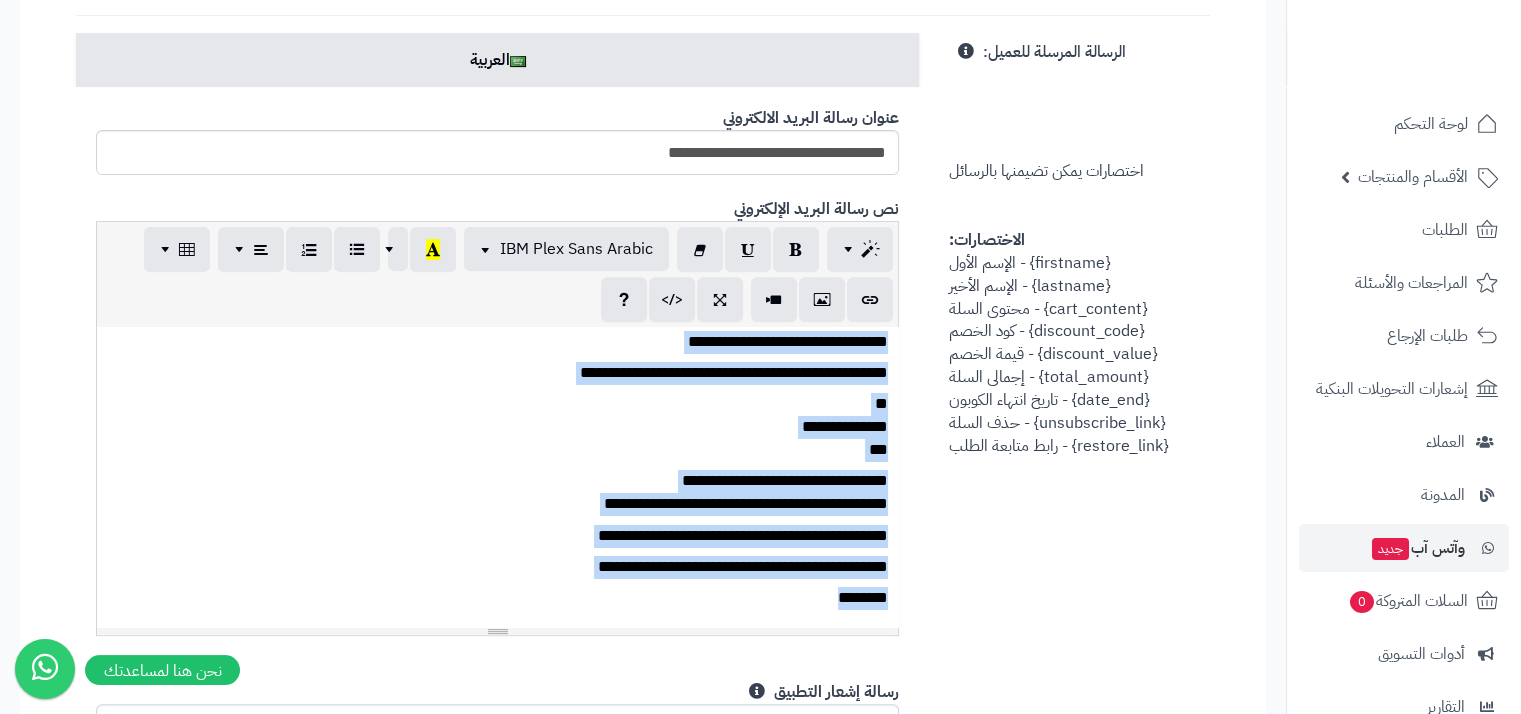 scroll, scrollTop: 8, scrollLeft: 0, axis: vertical 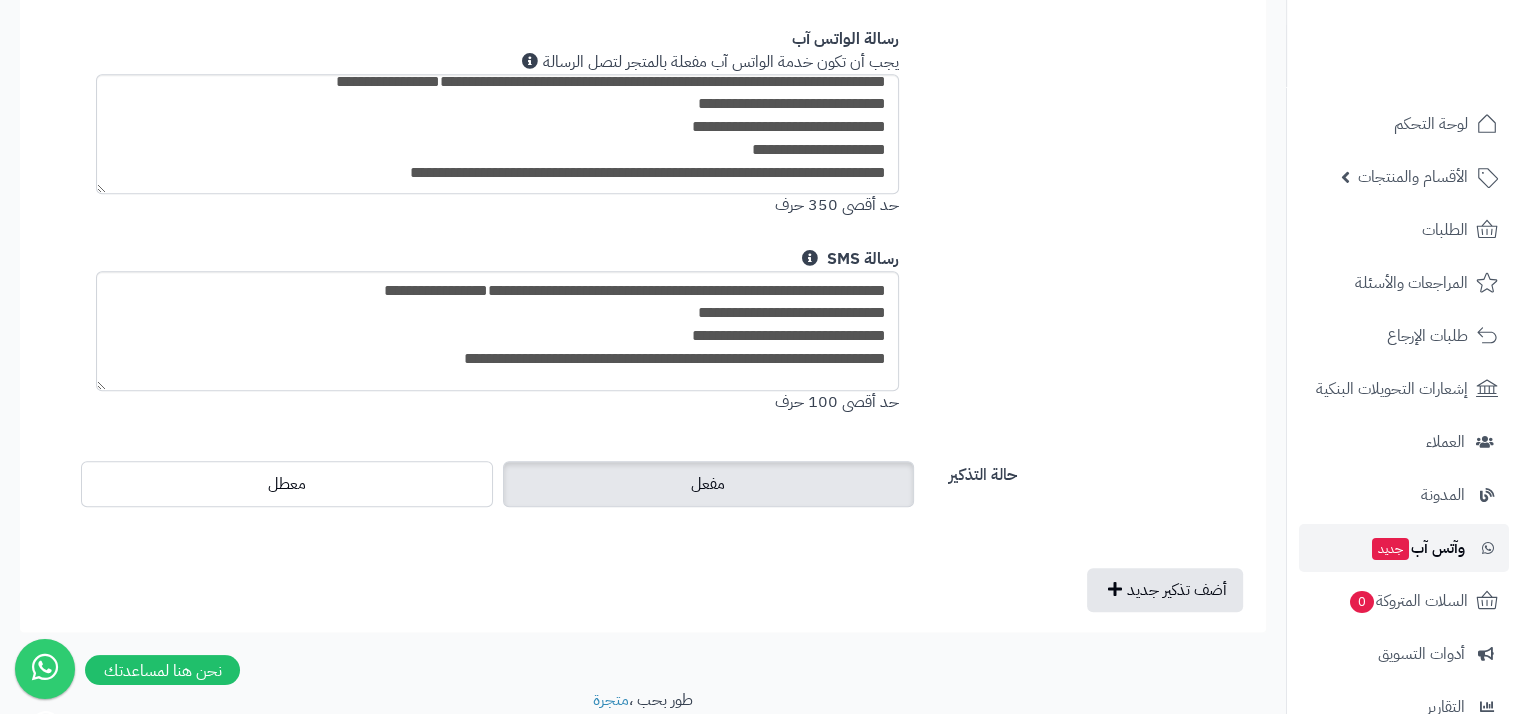 click on "وآتس آب  جديد" at bounding box center [1417, 548] 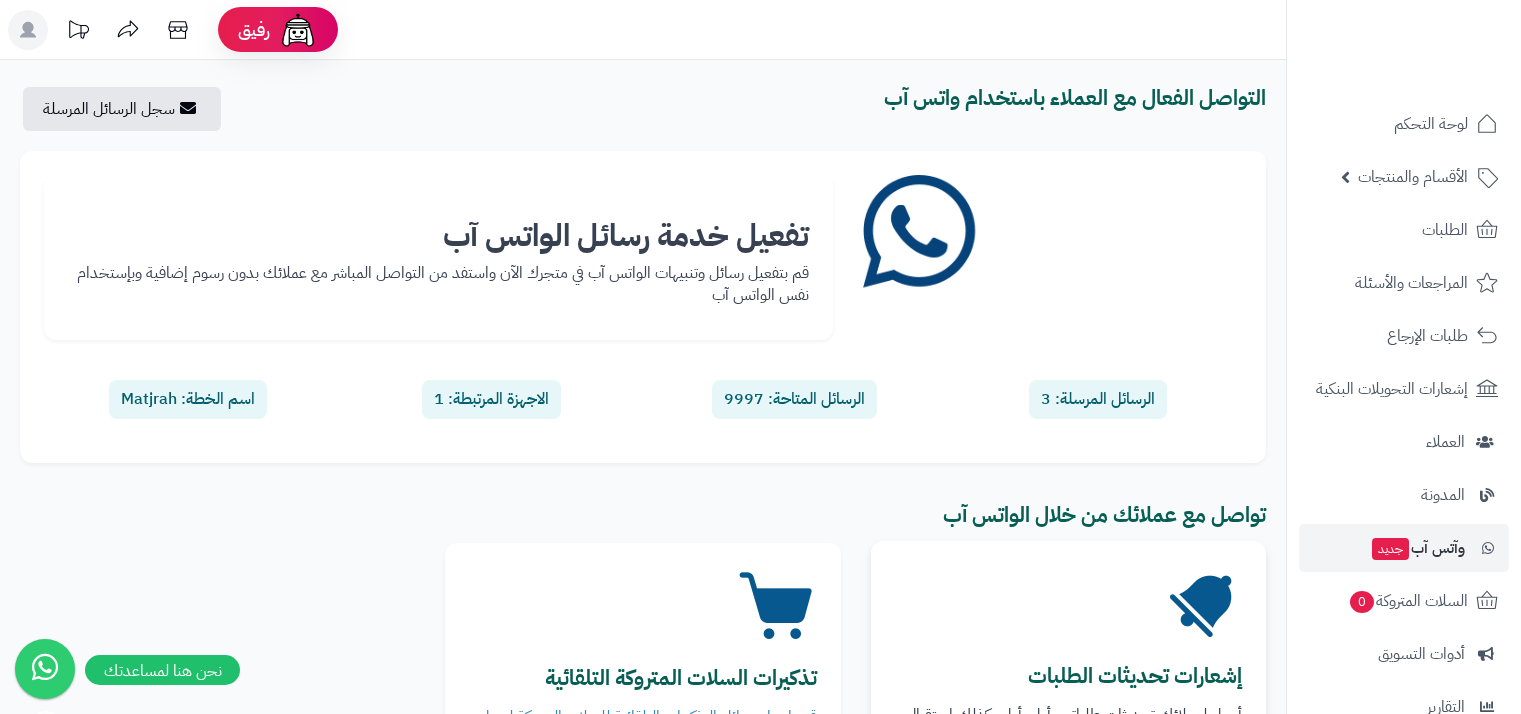 scroll, scrollTop: 0, scrollLeft: 0, axis: both 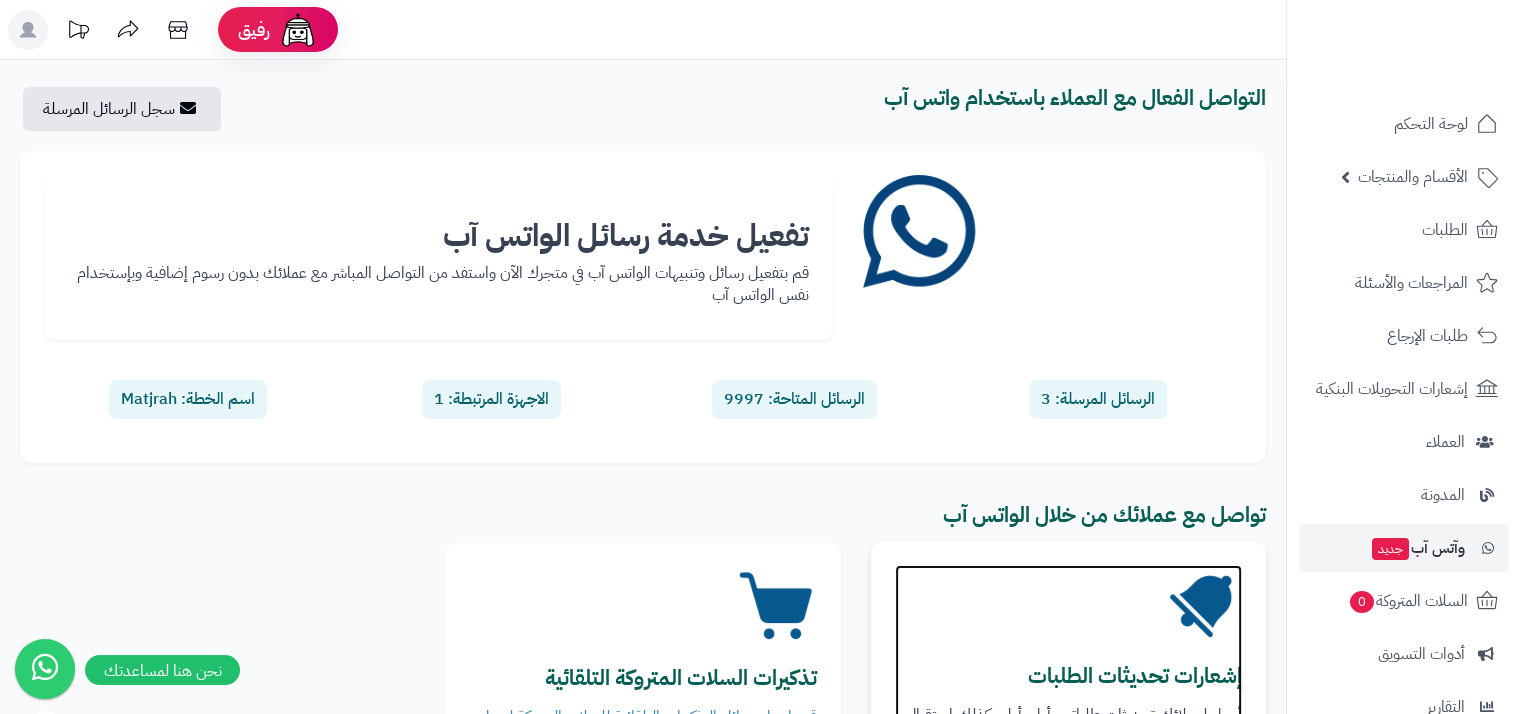click on "إشعارات تحديثات الطلبات أرسل لعملائك تحديثات طلباتهم أول بأول وكذلك استقبال الطلبات كما يمكنك طلب تقييم الطلب من العملاء
اضغط هنا لإعداد قوالب الرسائل واختيار الحالات" at bounding box center [1068, 673] 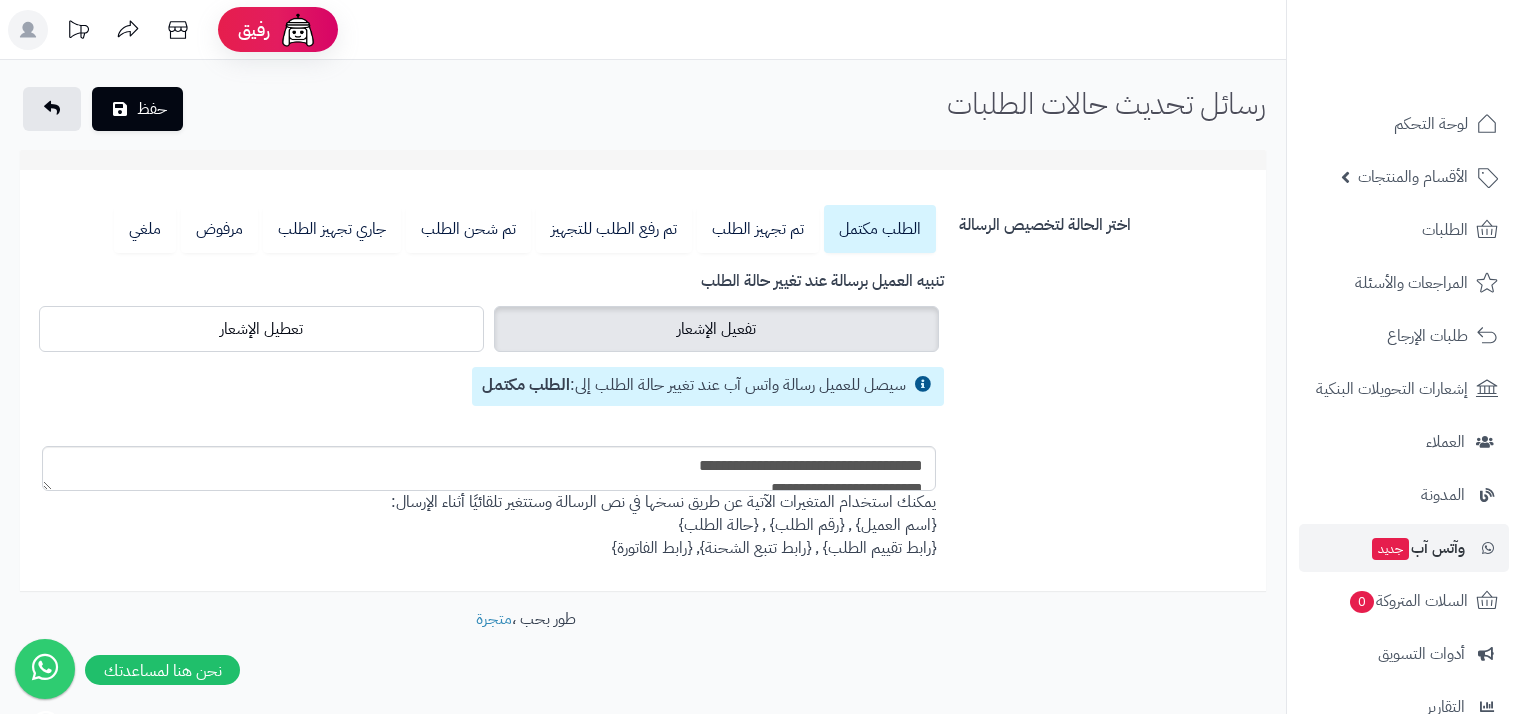 scroll, scrollTop: 0, scrollLeft: 0, axis: both 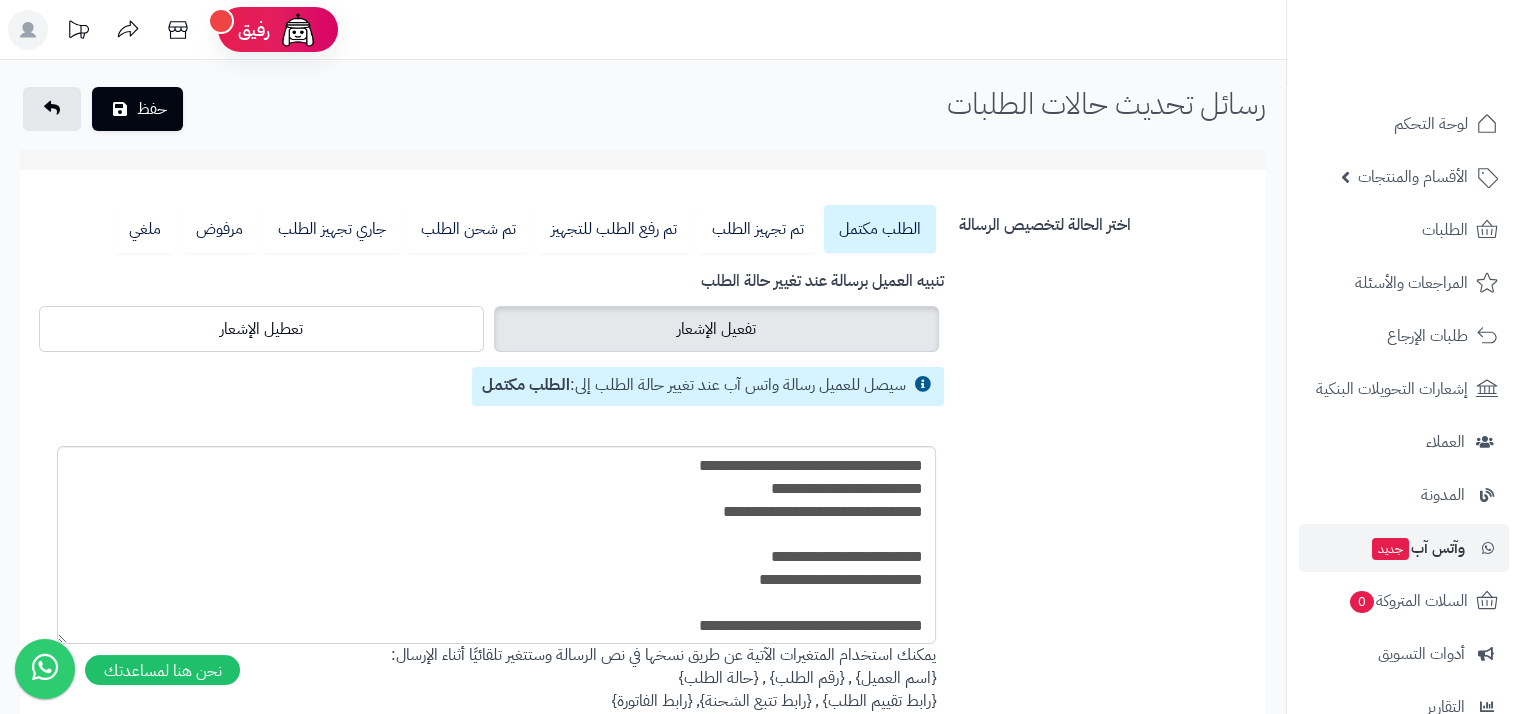 drag, startPoint x: 50, startPoint y: 485, endPoint x: 83, endPoint y: 646, distance: 164.3472 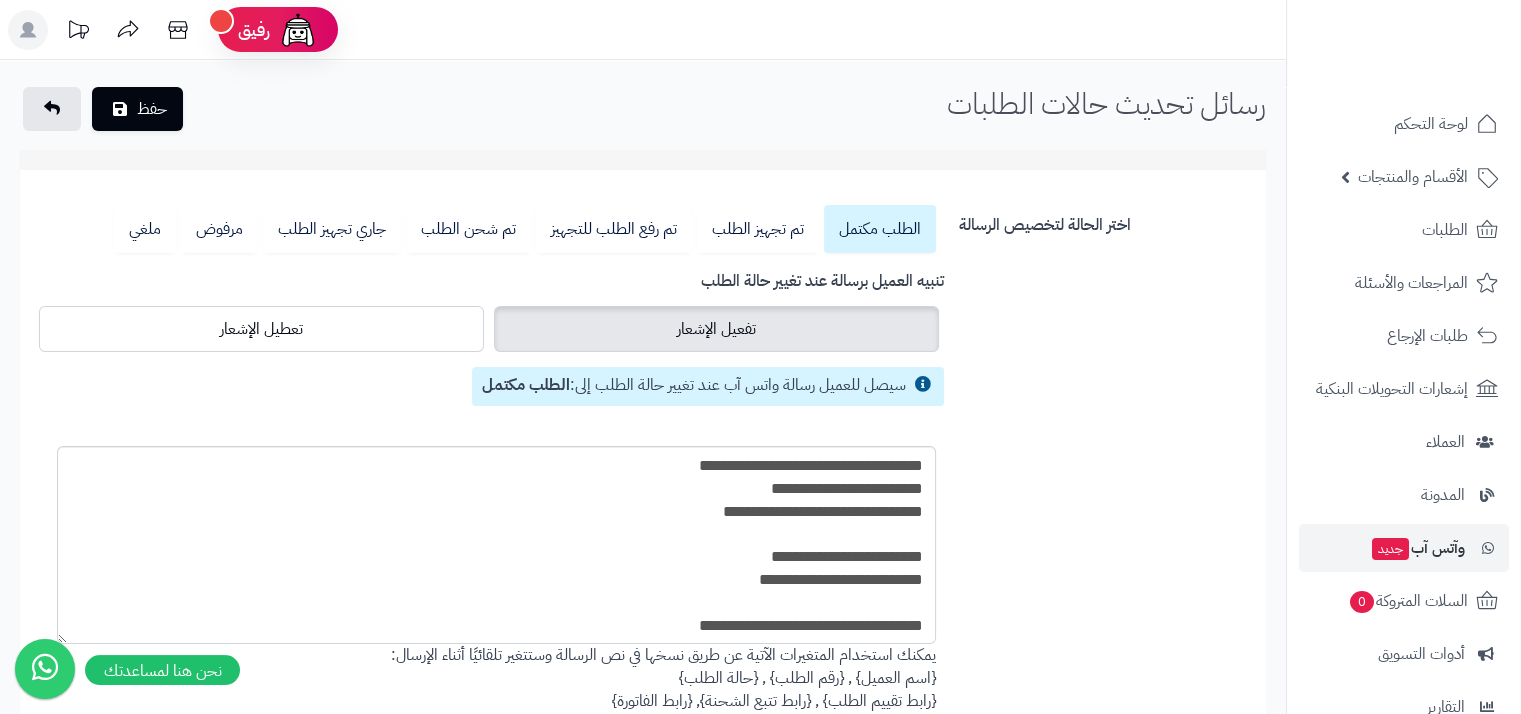 click on "**********" at bounding box center [760, 450] 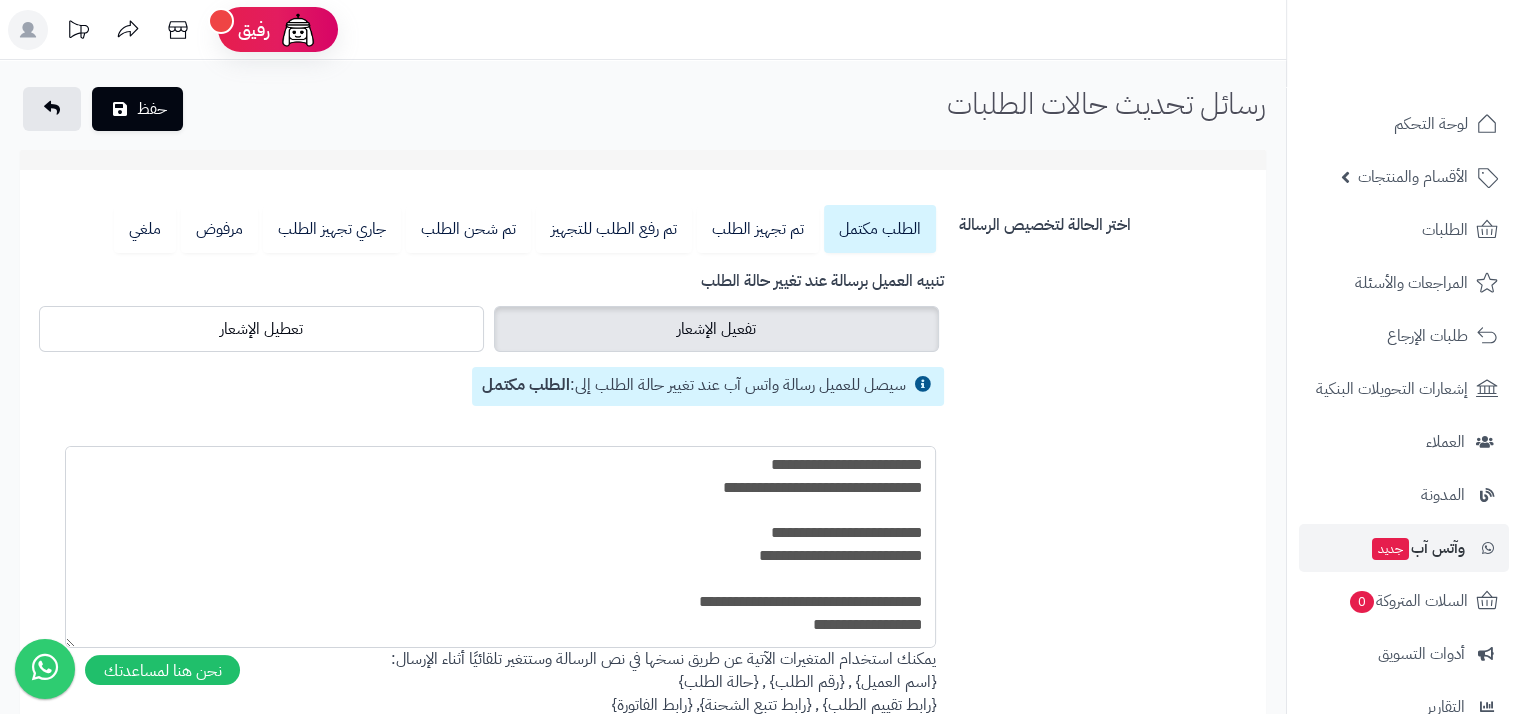 scroll, scrollTop: 0, scrollLeft: 0, axis: both 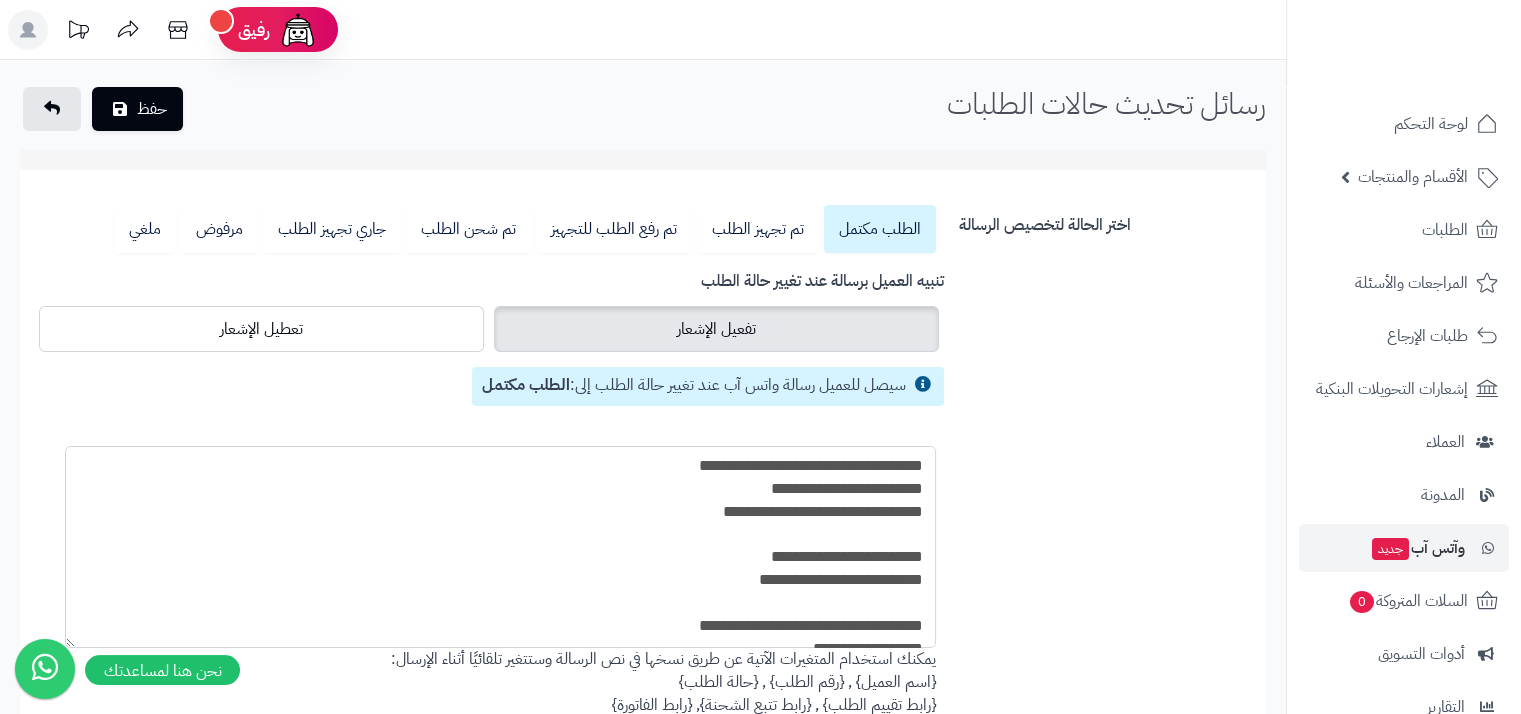 drag, startPoint x: 596, startPoint y: 635, endPoint x: 1006, endPoint y: 336, distance: 507.44556 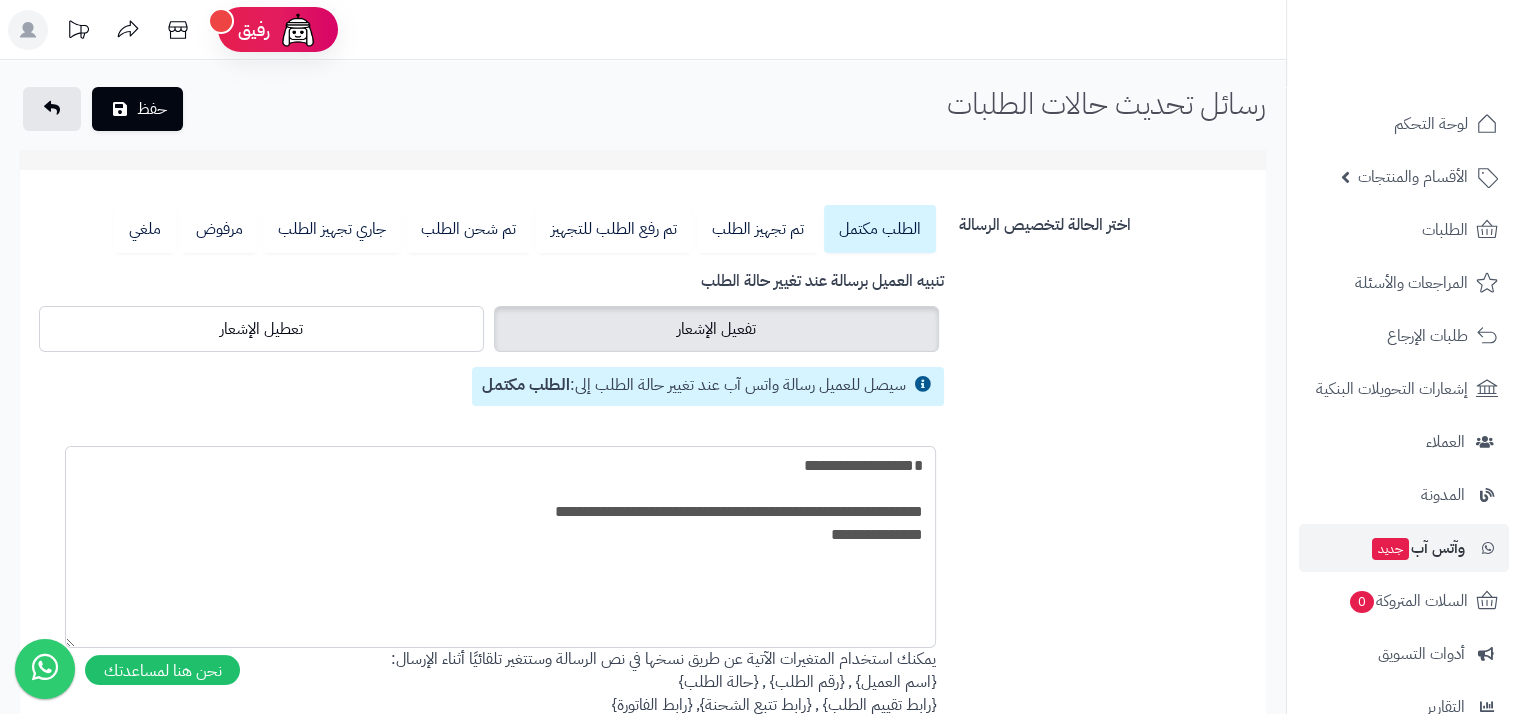 drag, startPoint x: 812, startPoint y: 581, endPoint x: 950, endPoint y: 429, distance: 205.29977 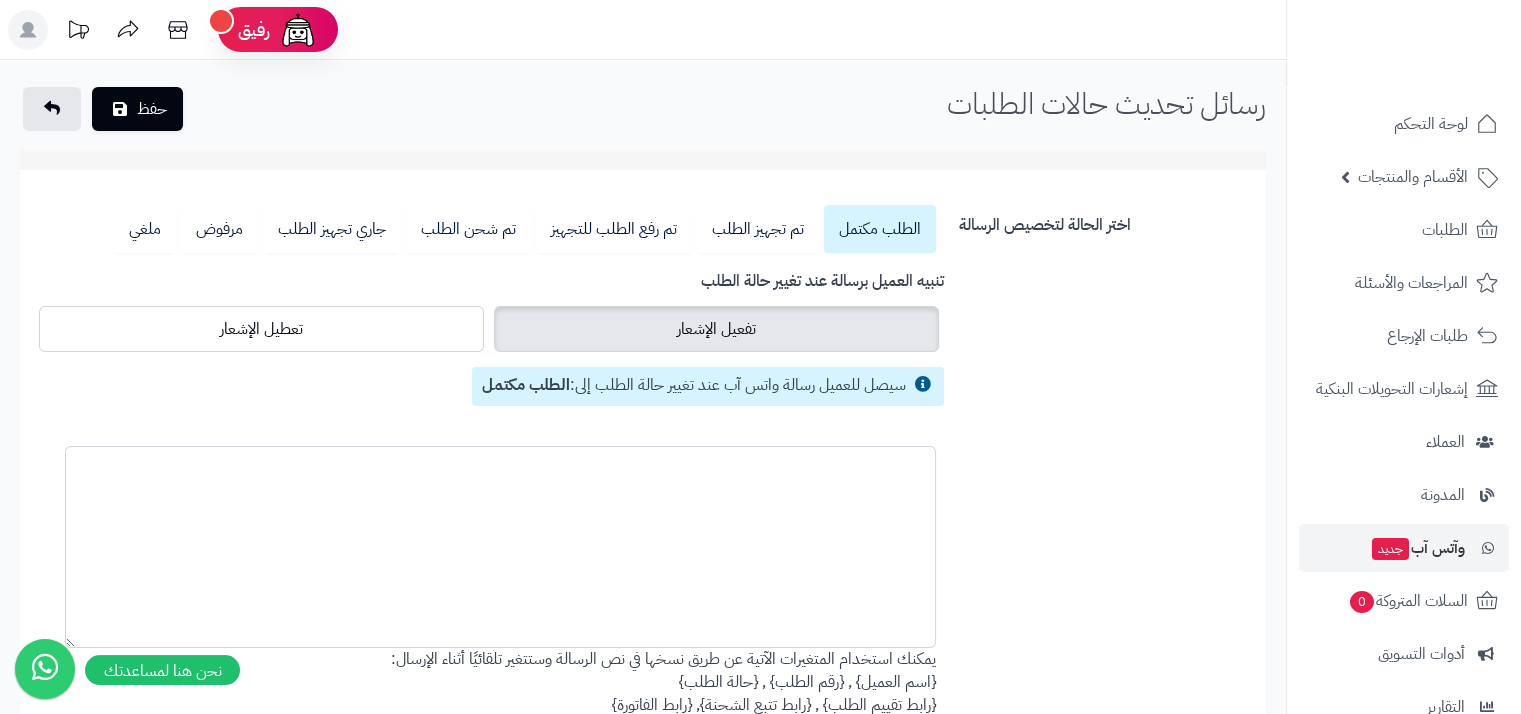 paste on "**********" 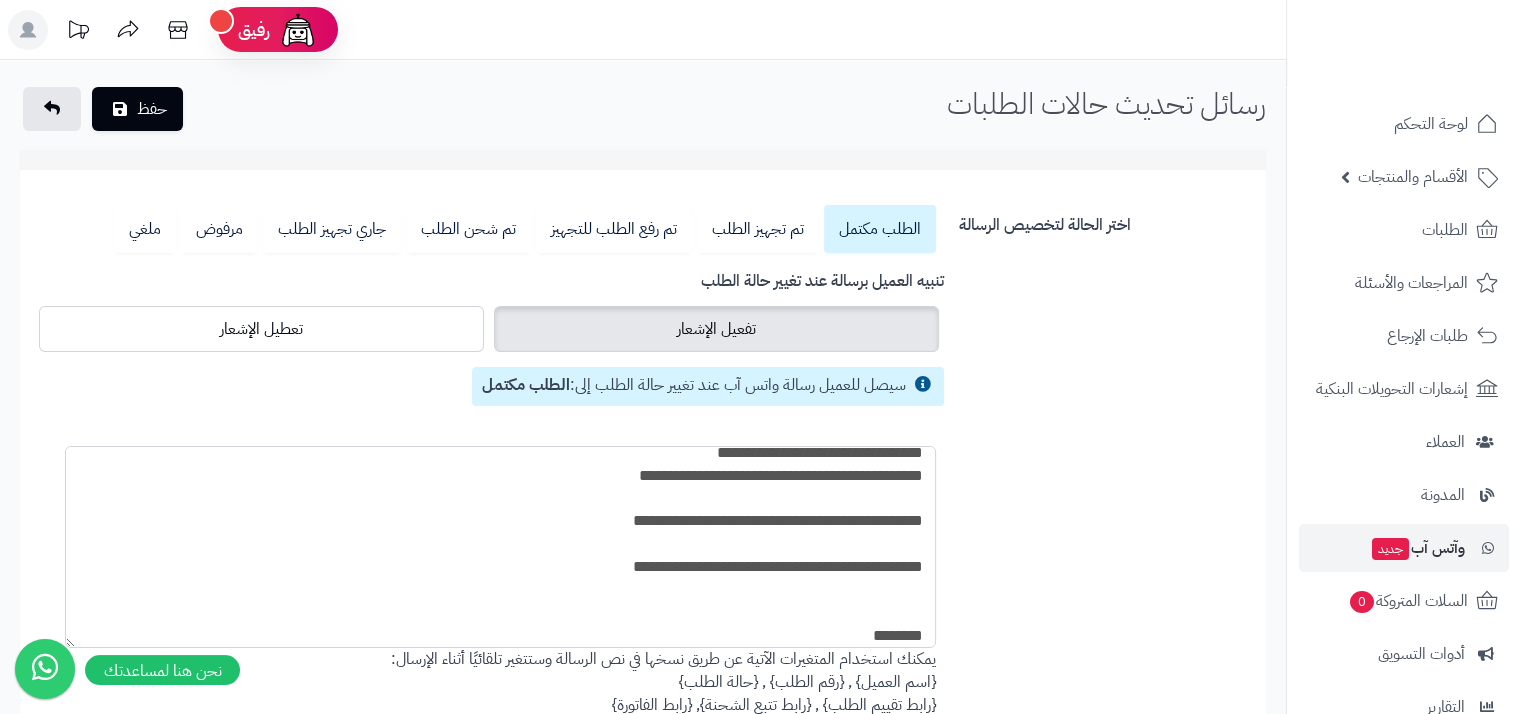scroll, scrollTop: 204, scrollLeft: 0, axis: vertical 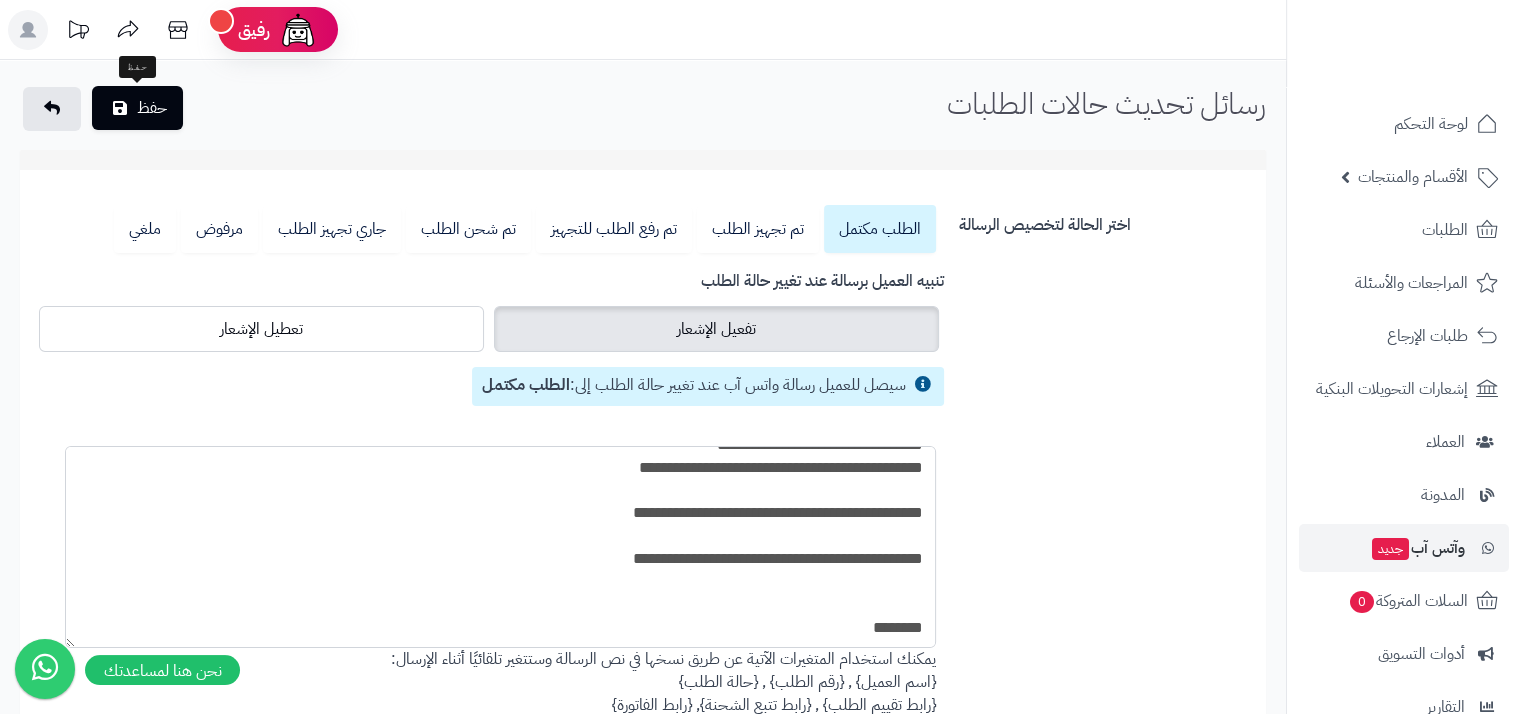 type on "**********" 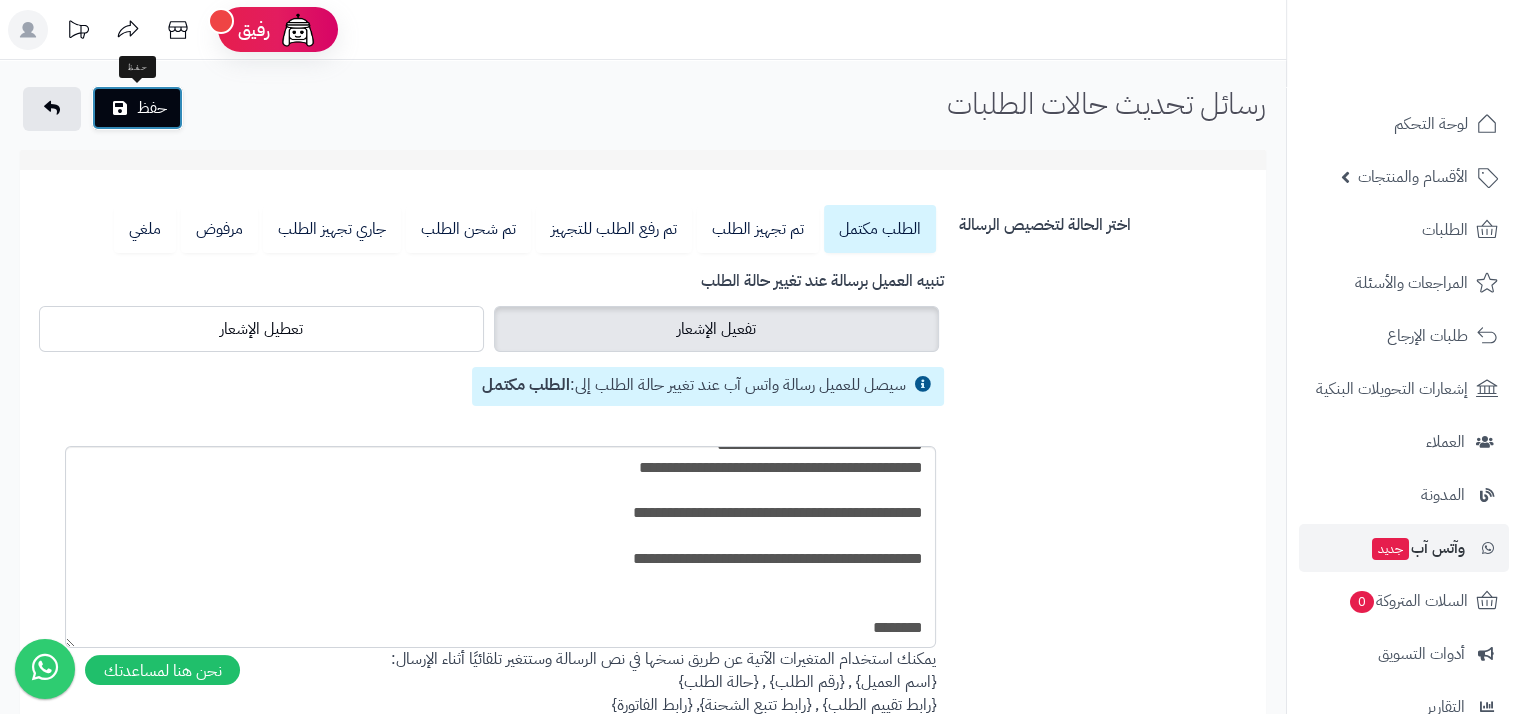 click on "حفظ" at bounding box center (137, 108) 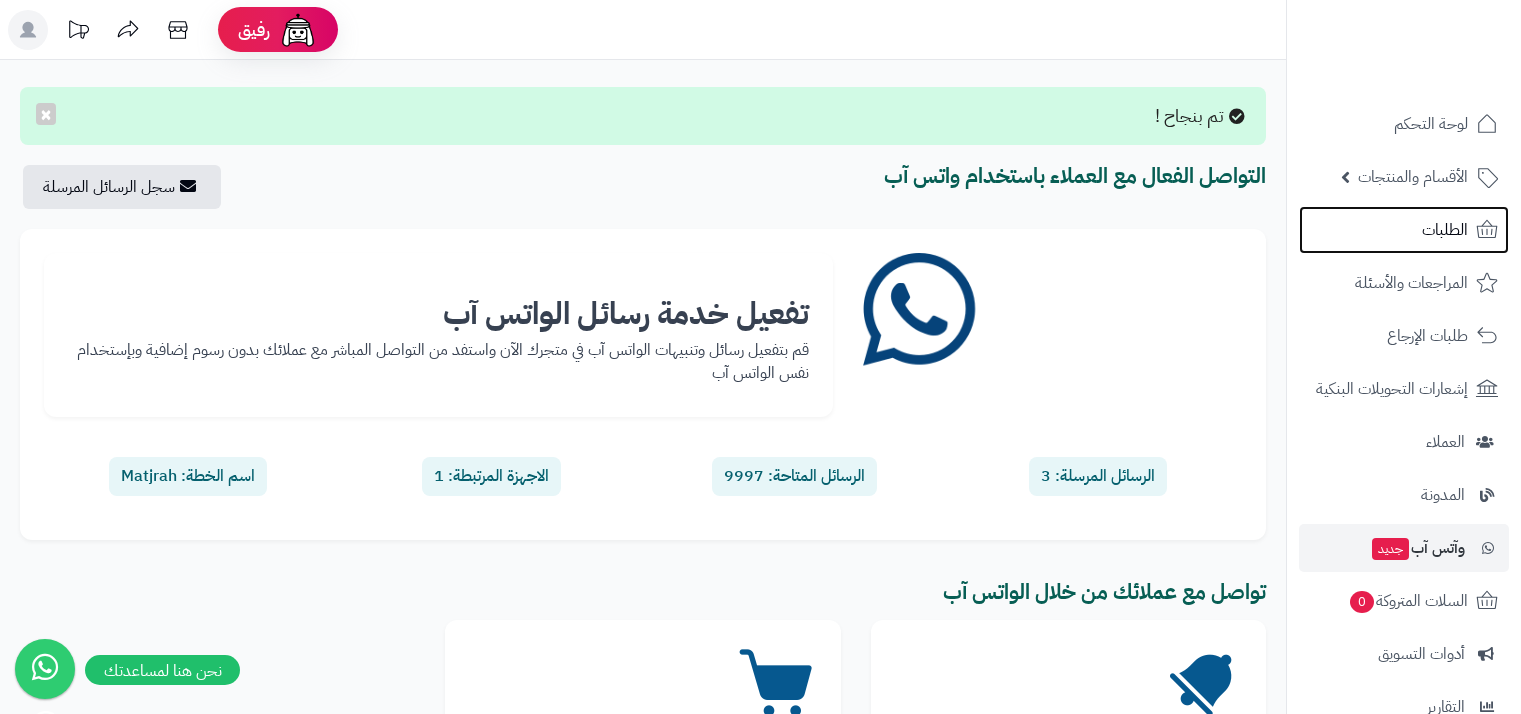 click on "الطلبات" at bounding box center (1404, 230) 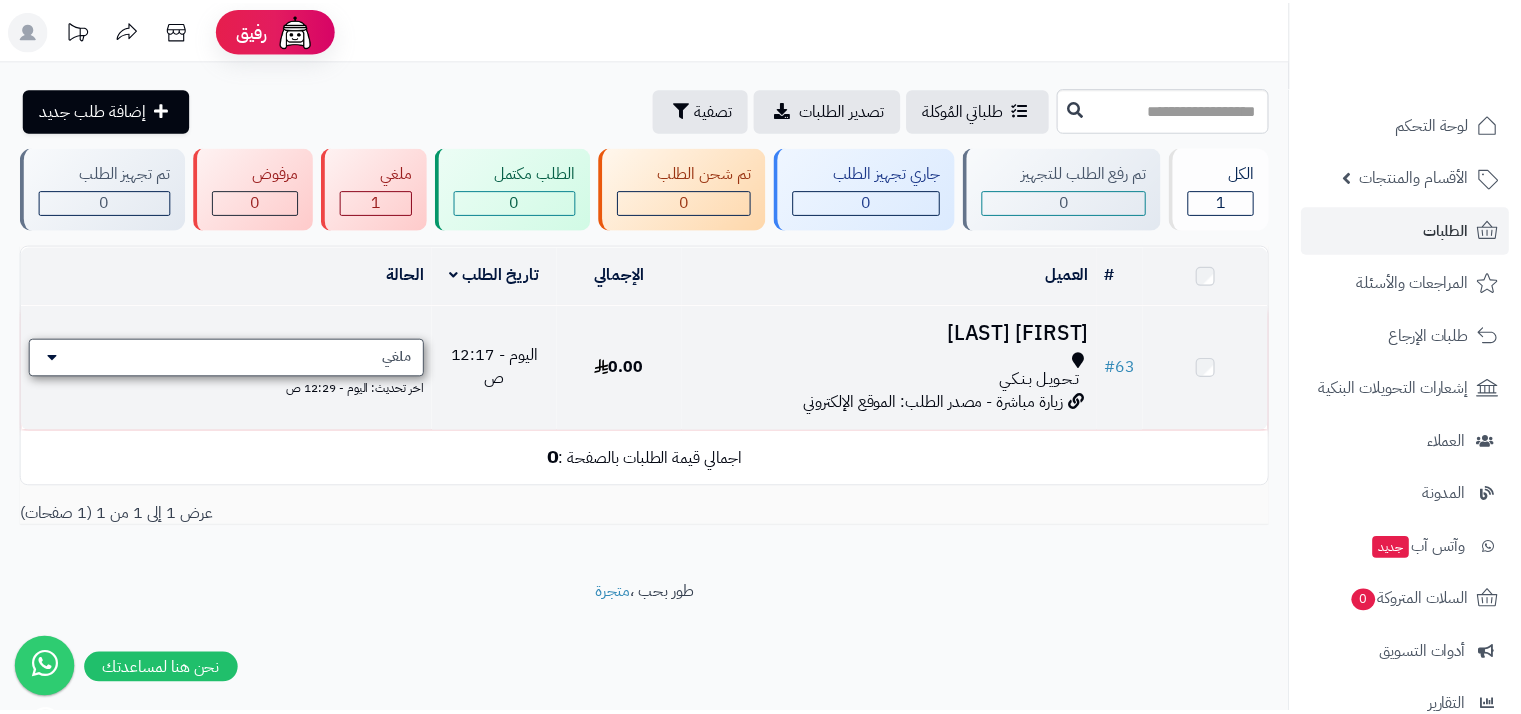 scroll, scrollTop: 0, scrollLeft: 0, axis: both 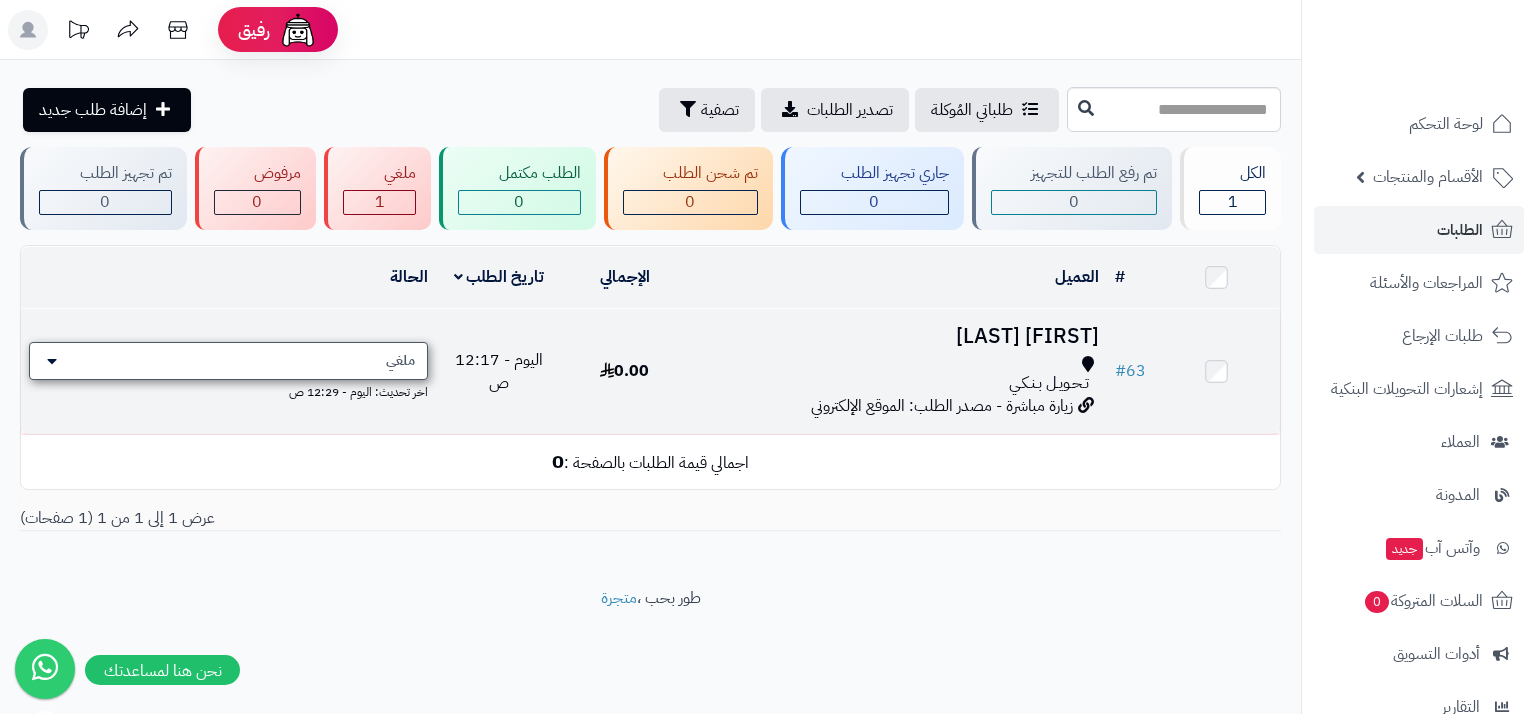 click on "ملغي" at bounding box center (228, 361) 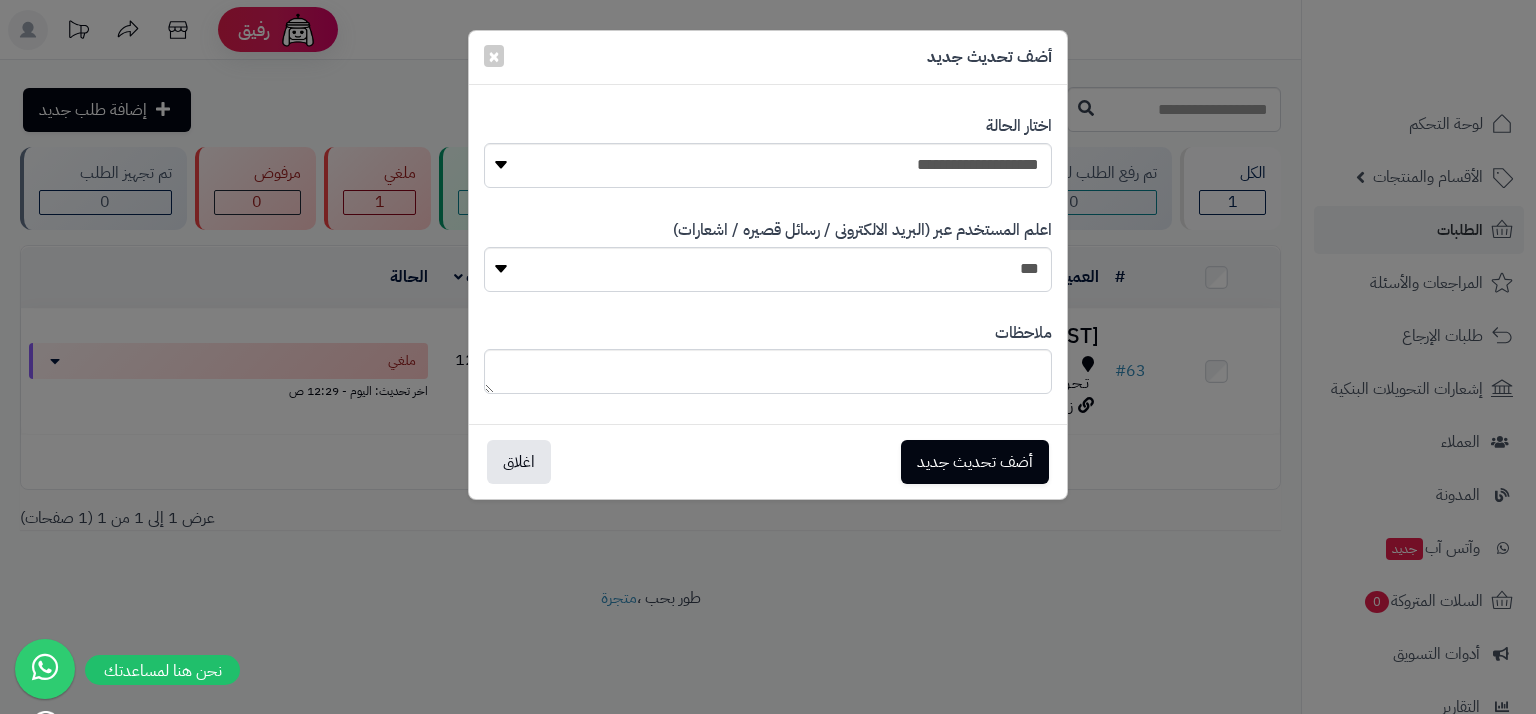 click on "**********" at bounding box center (768, 151) 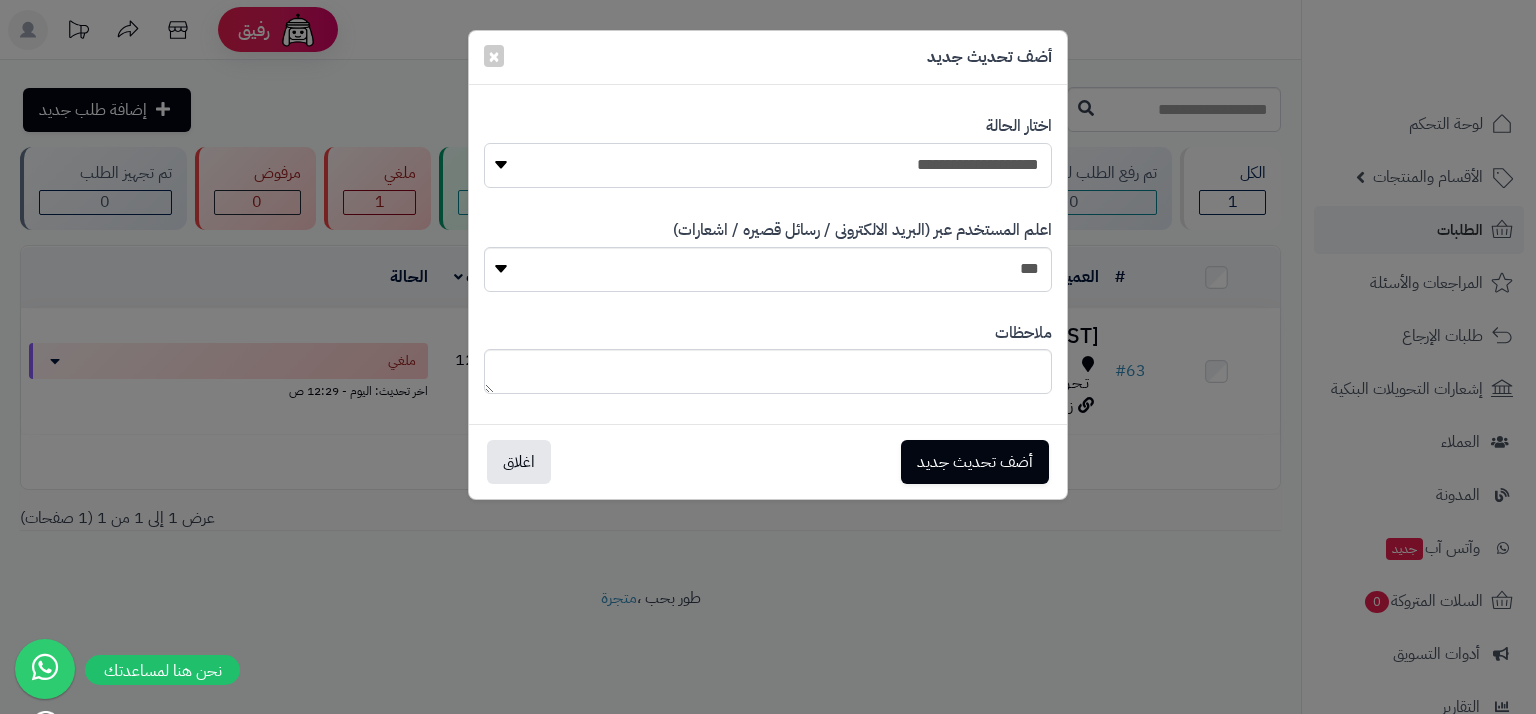 click on "**********" at bounding box center (768, 165) 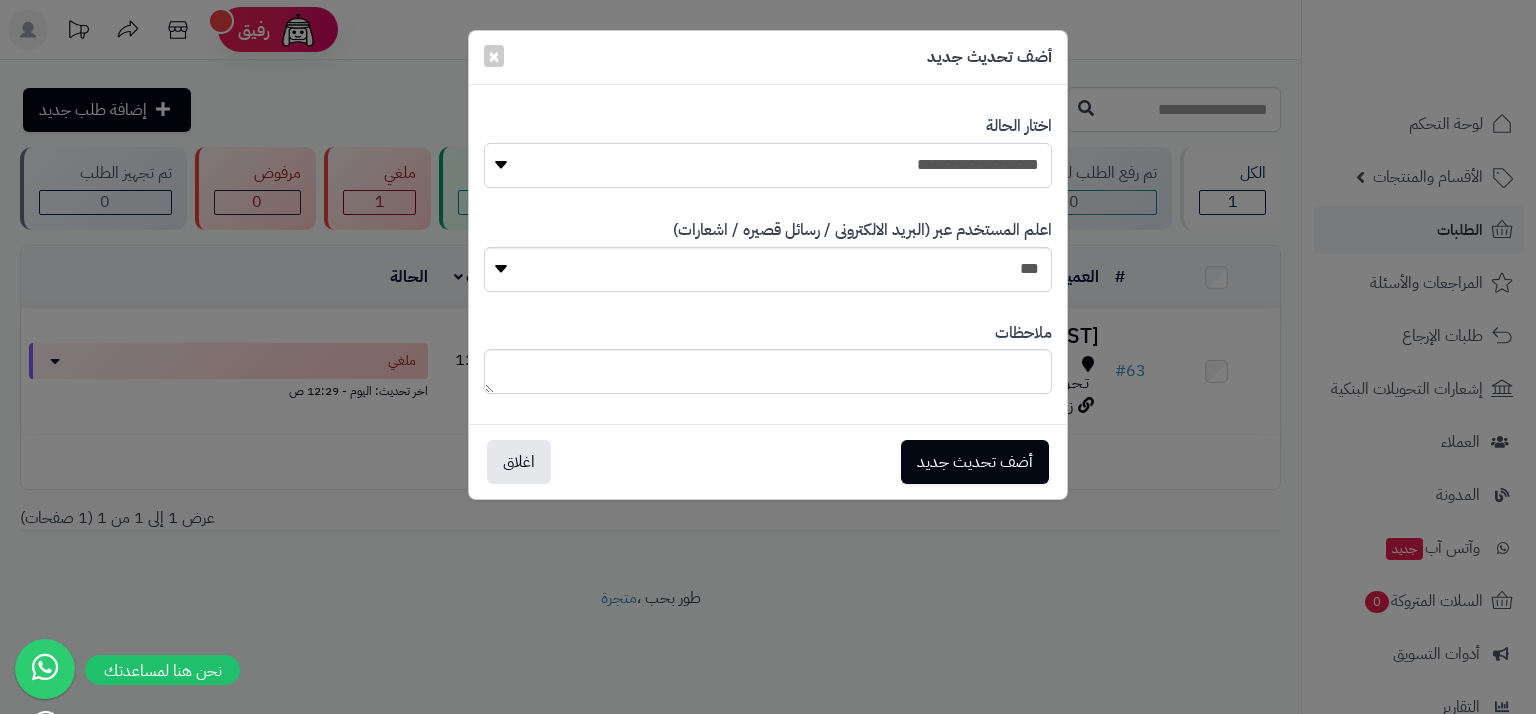 select on "*" 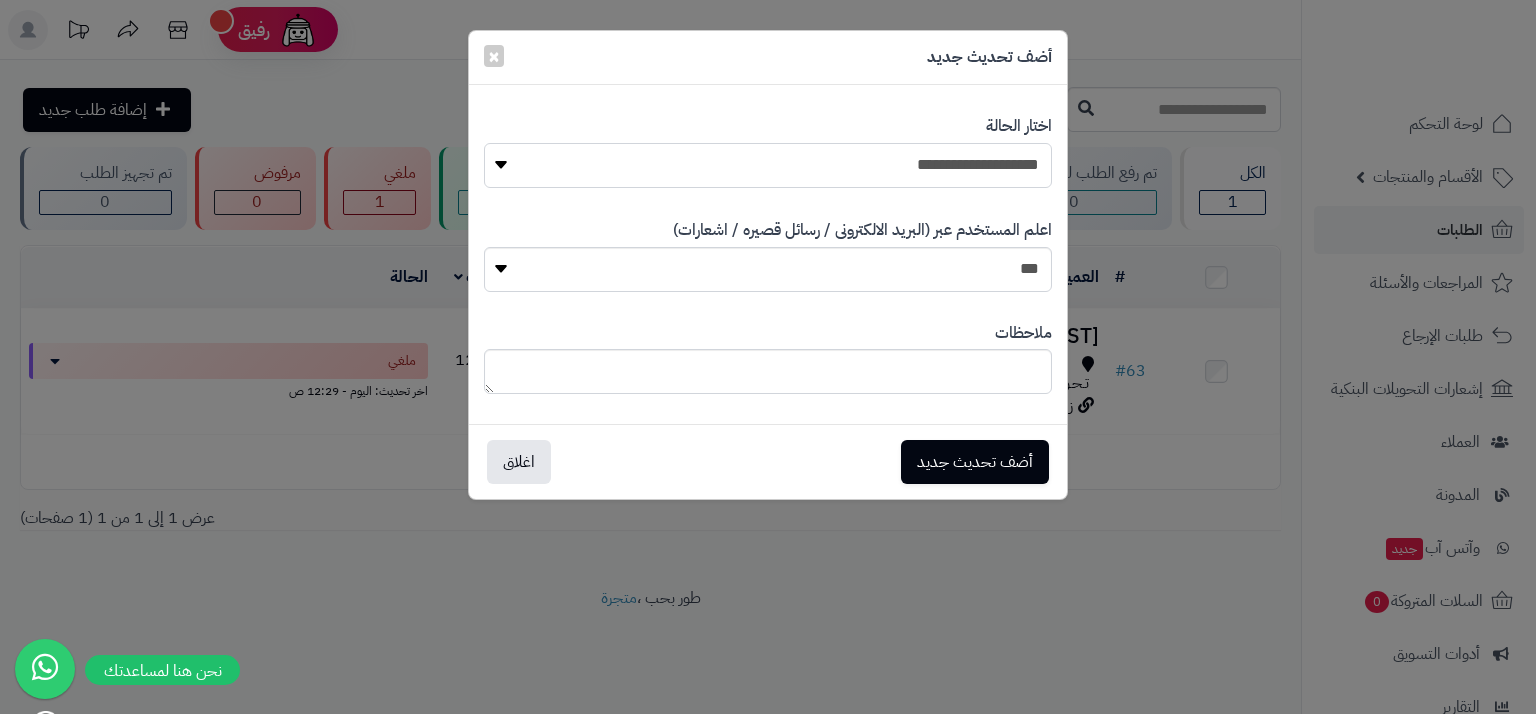 click on "**********" at bounding box center (768, 165) 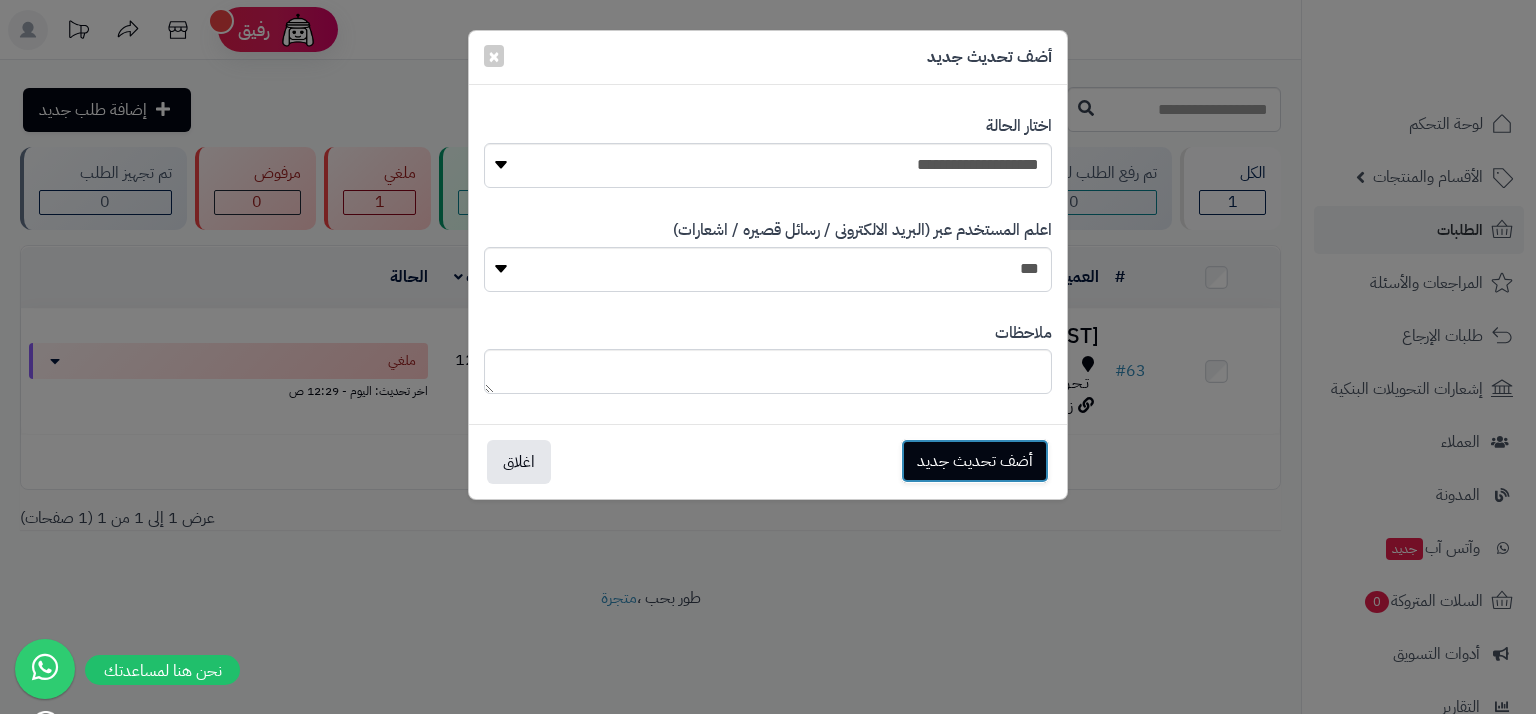 click on "أضف تحديث جديد" at bounding box center [975, 461] 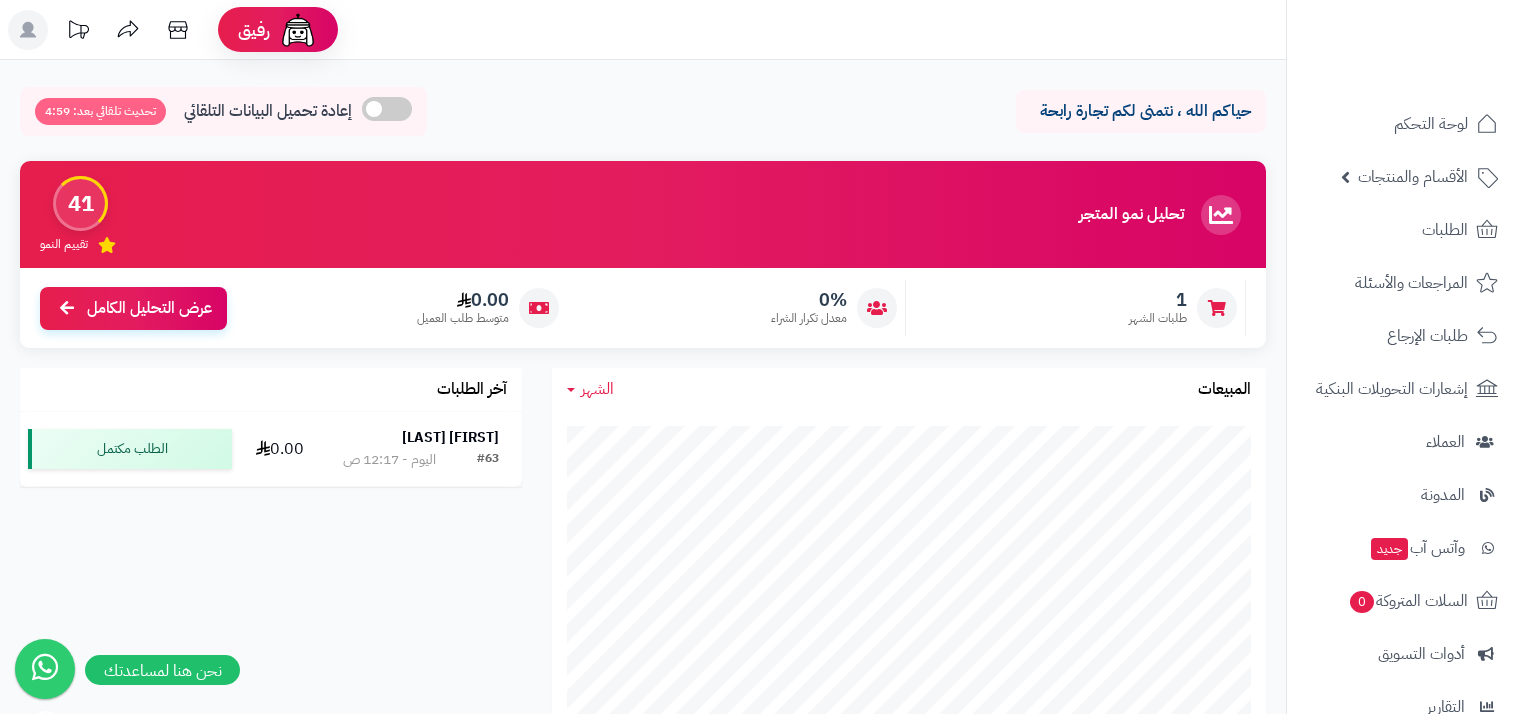 scroll, scrollTop: 0, scrollLeft: 0, axis: both 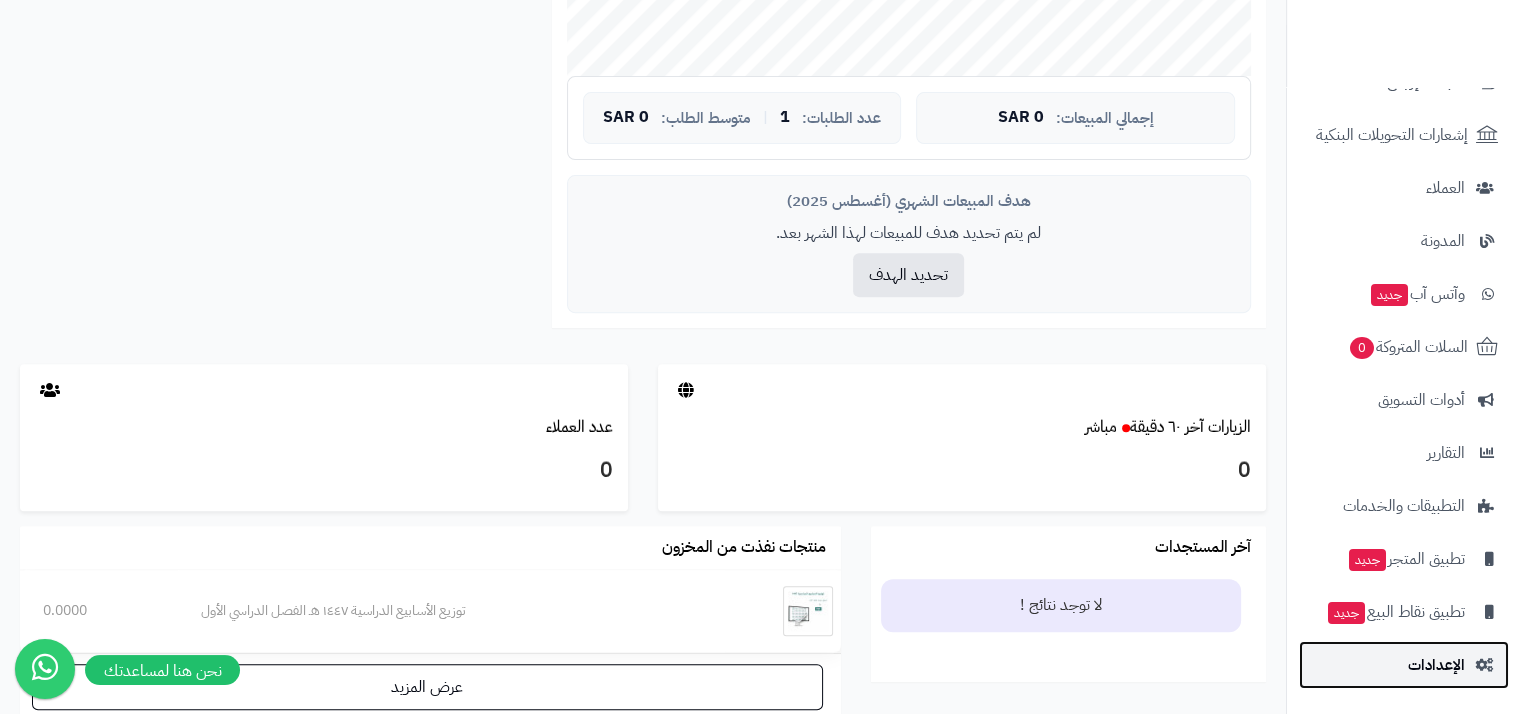 click on "الإعدادات" at bounding box center (1436, 665) 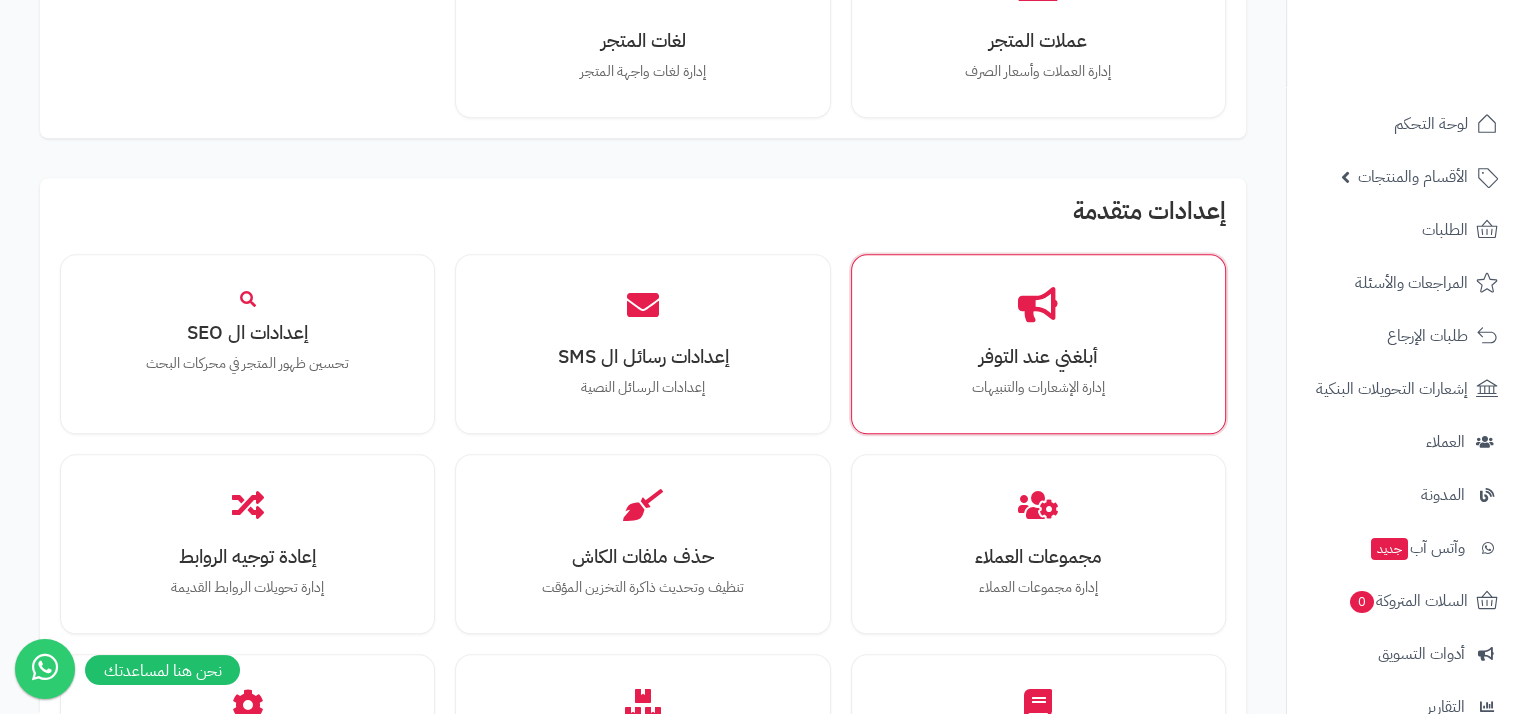 scroll, scrollTop: 1900, scrollLeft: 0, axis: vertical 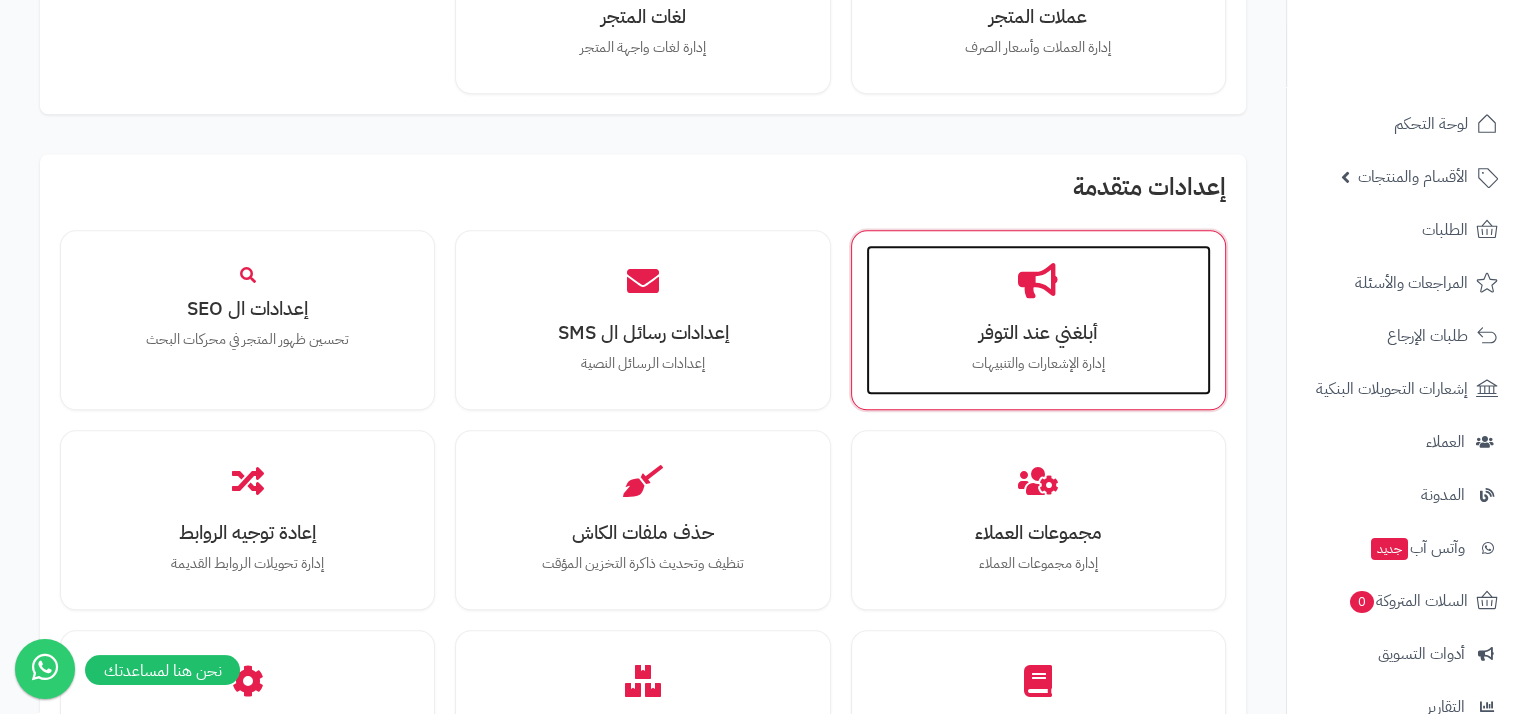 click on "أبلغني عند التوفر إدارة الإشعارات والتنبيهات" at bounding box center [1038, 320] 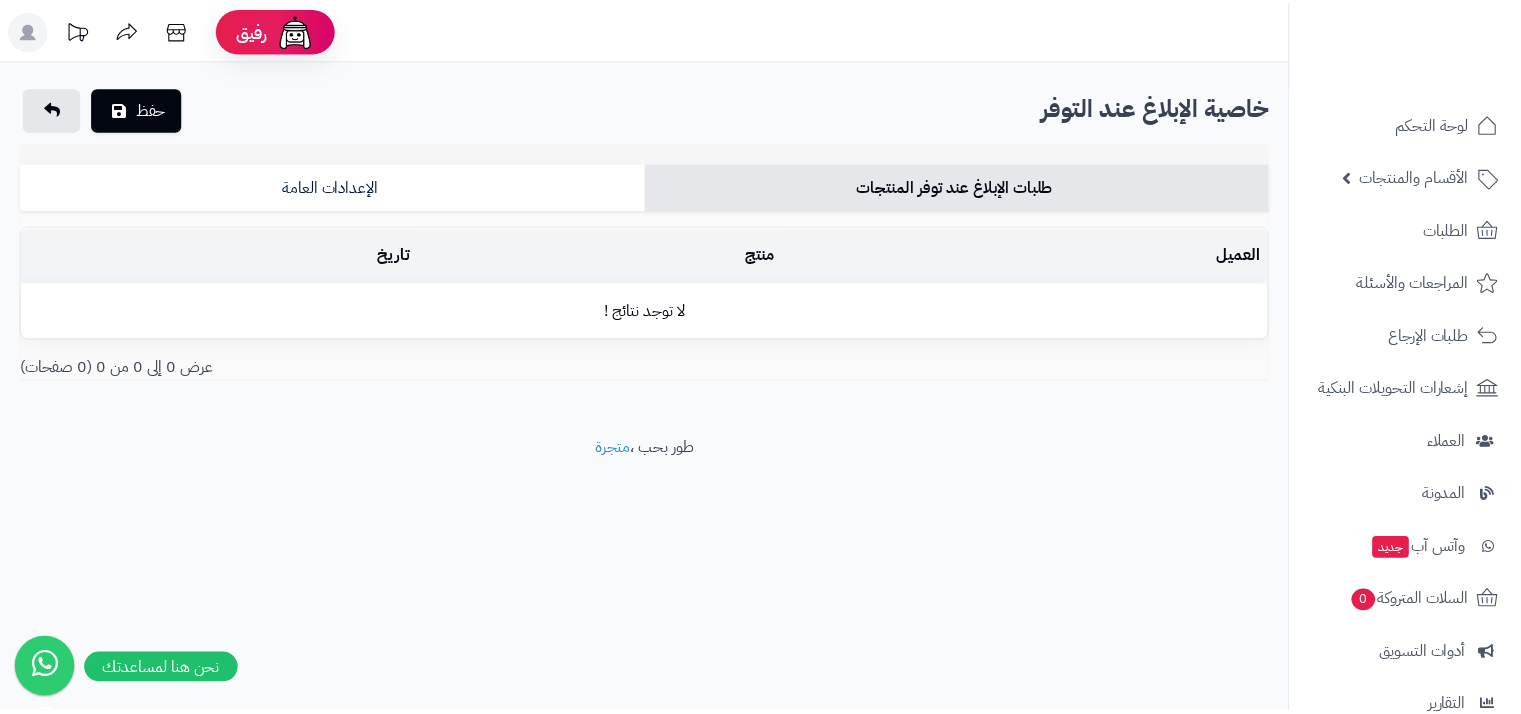 scroll, scrollTop: 0, scrollLeft: 0, axis: both 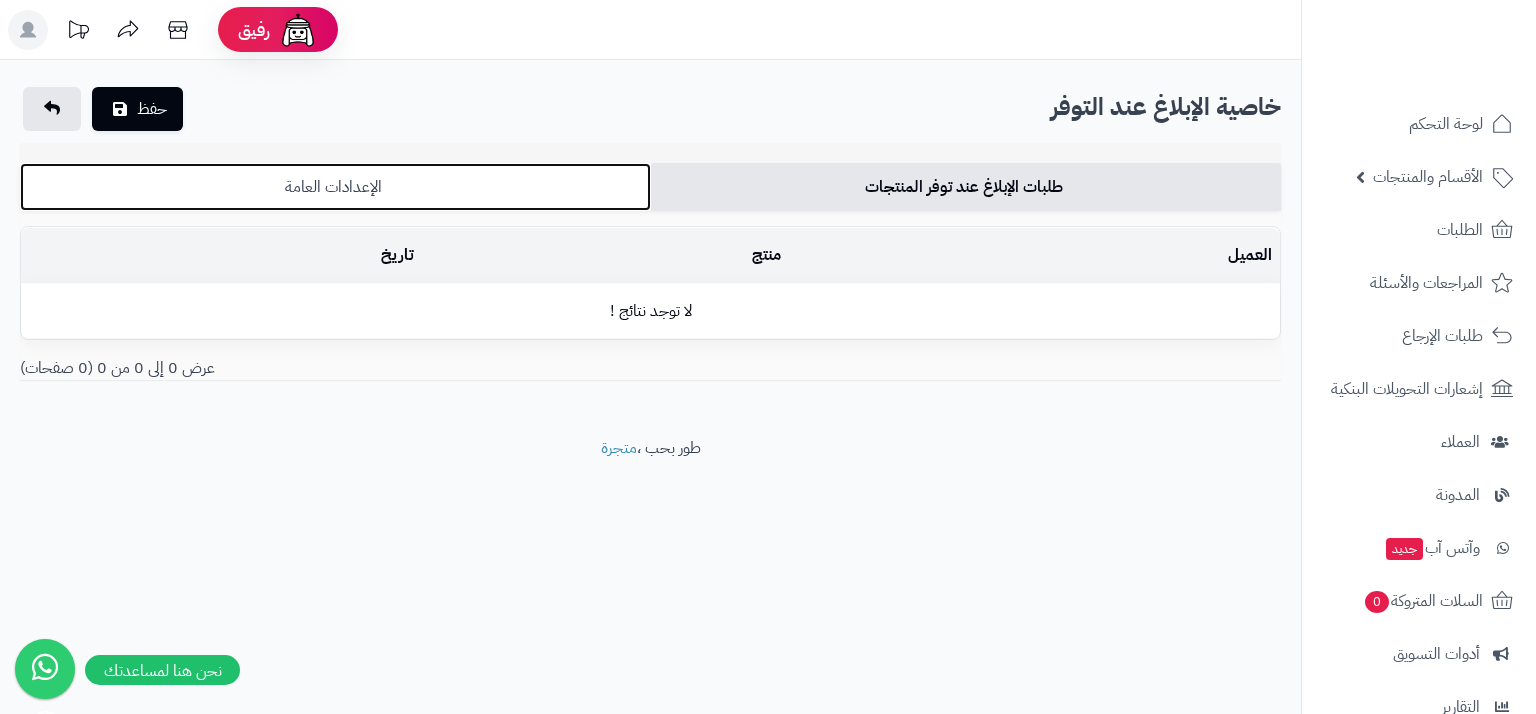 click on "الإعدادات العامة" at bounding box center (335, 187) 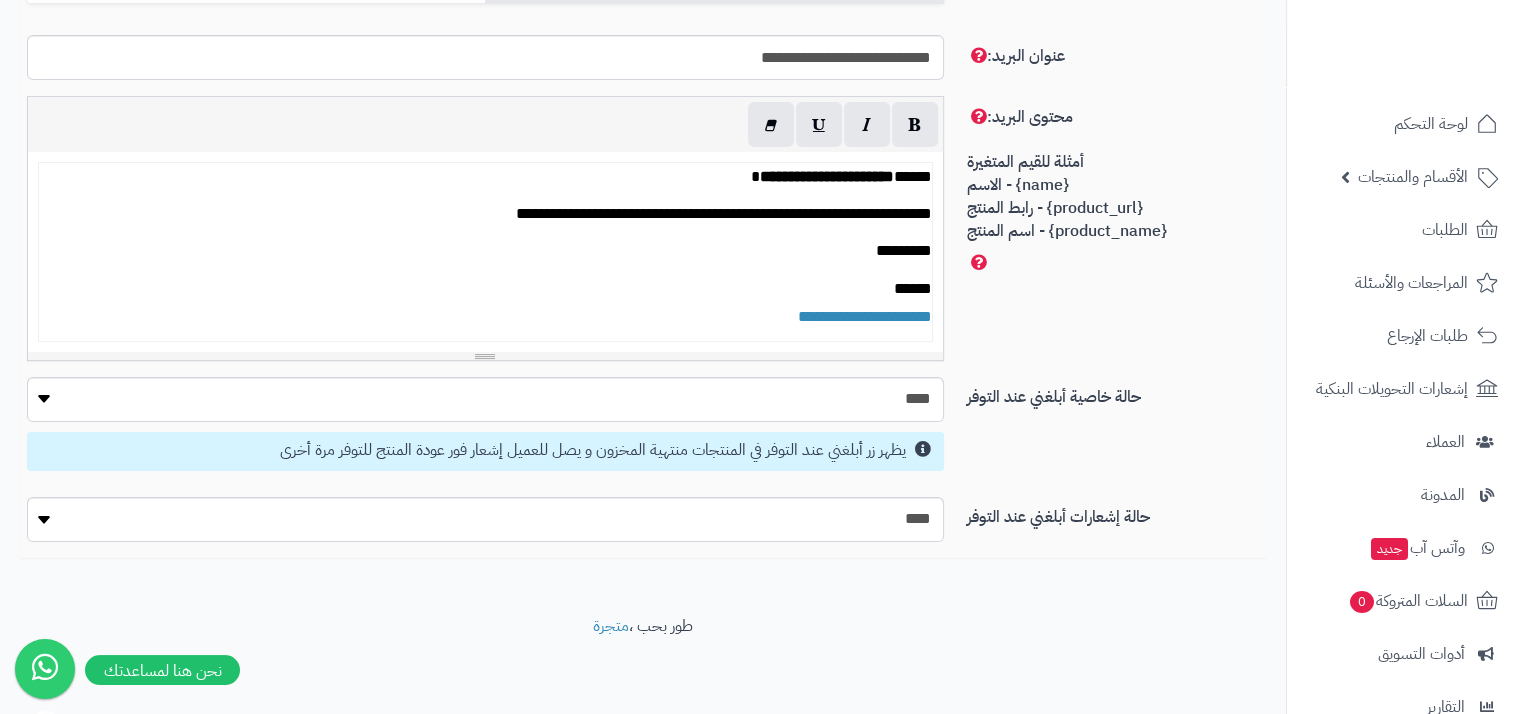scroll, scrollTop: 263, scrollLeft: 0, axis: vertical 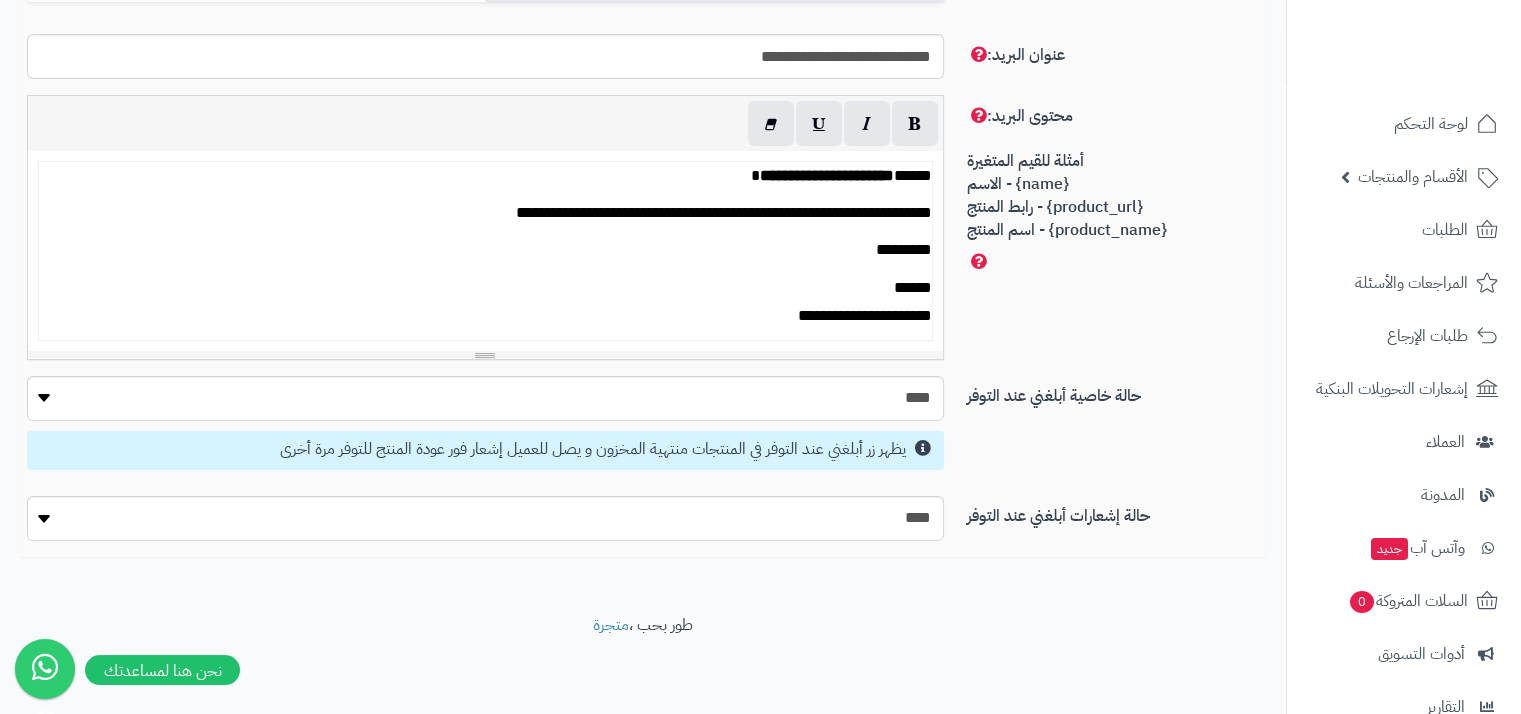 click on "**********" at bounding box center [865, 315] 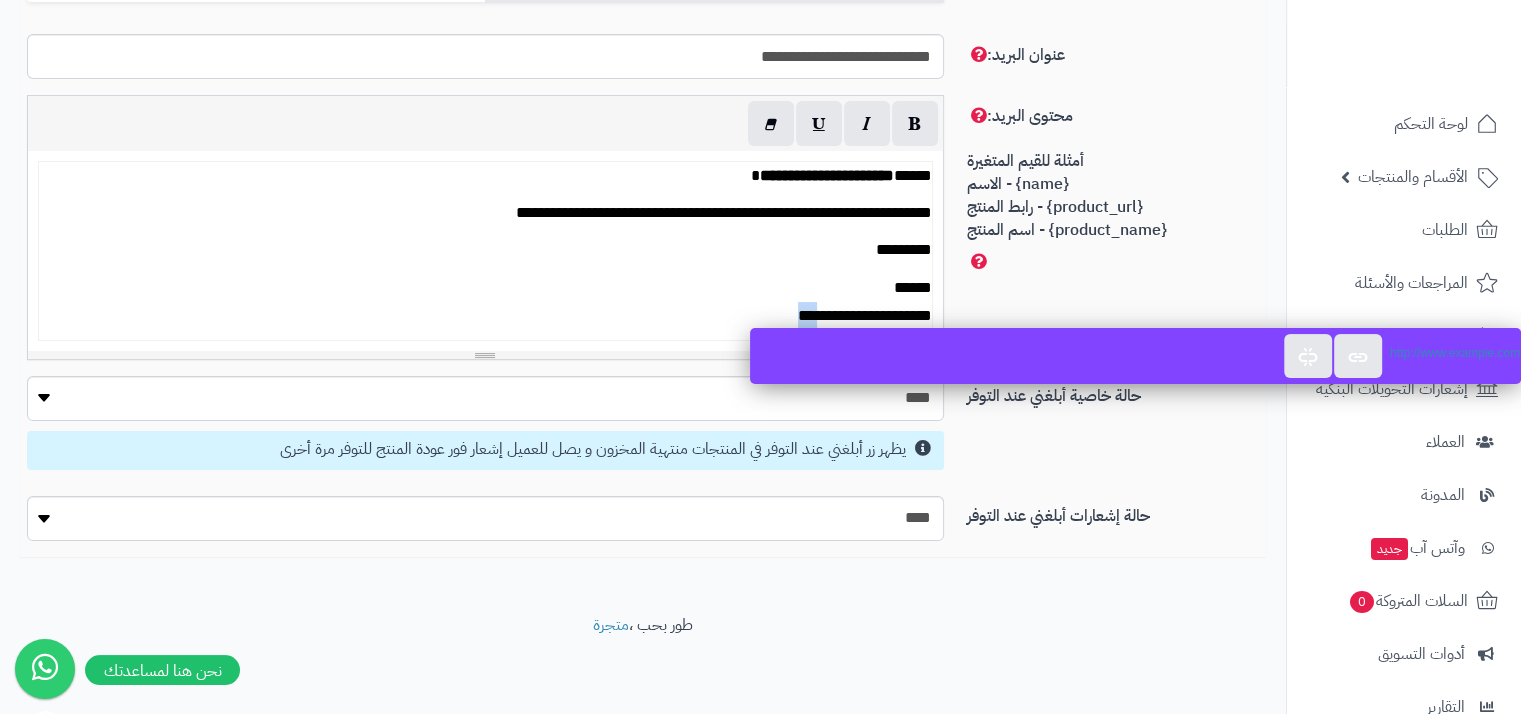 click on "**********" at bounding box center [865, 315] 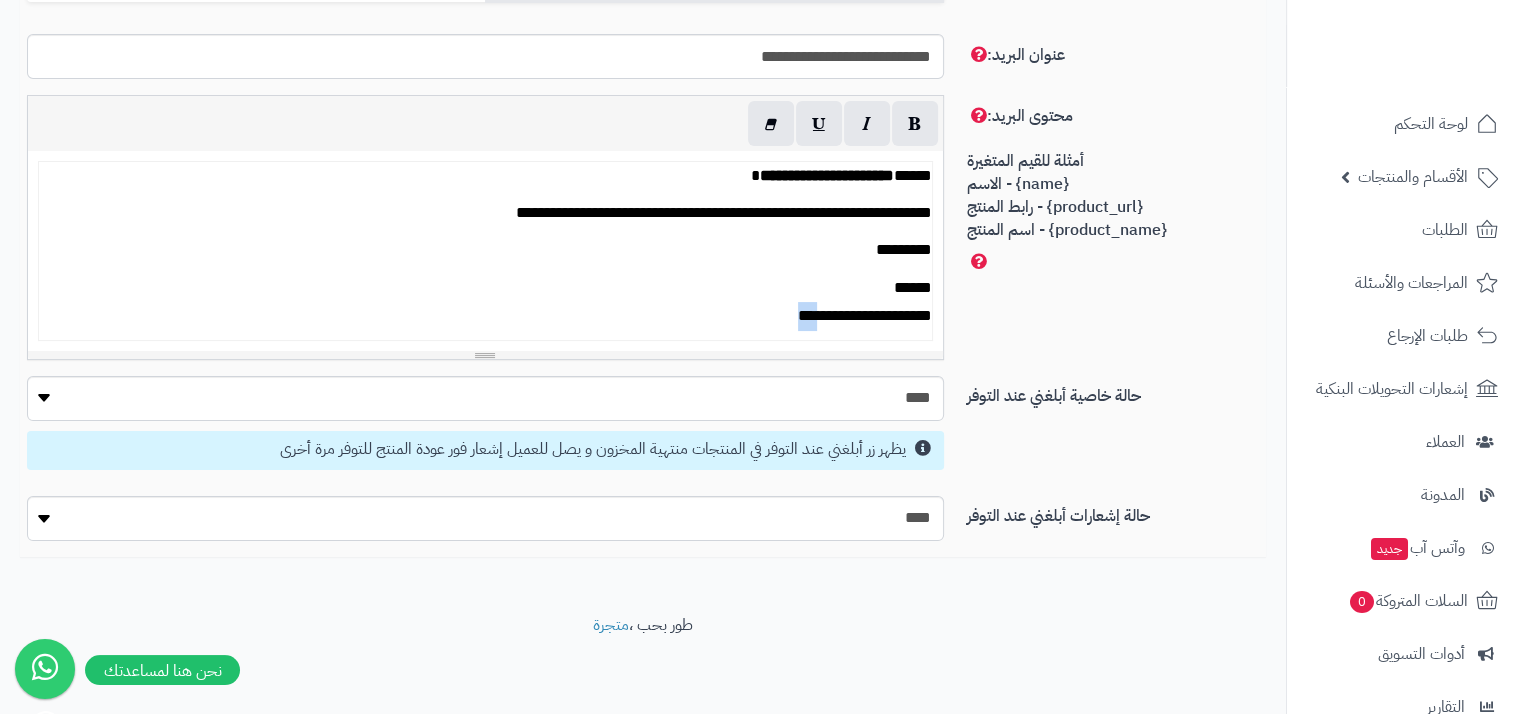 click on "**********" at bounding box center (865, 315) 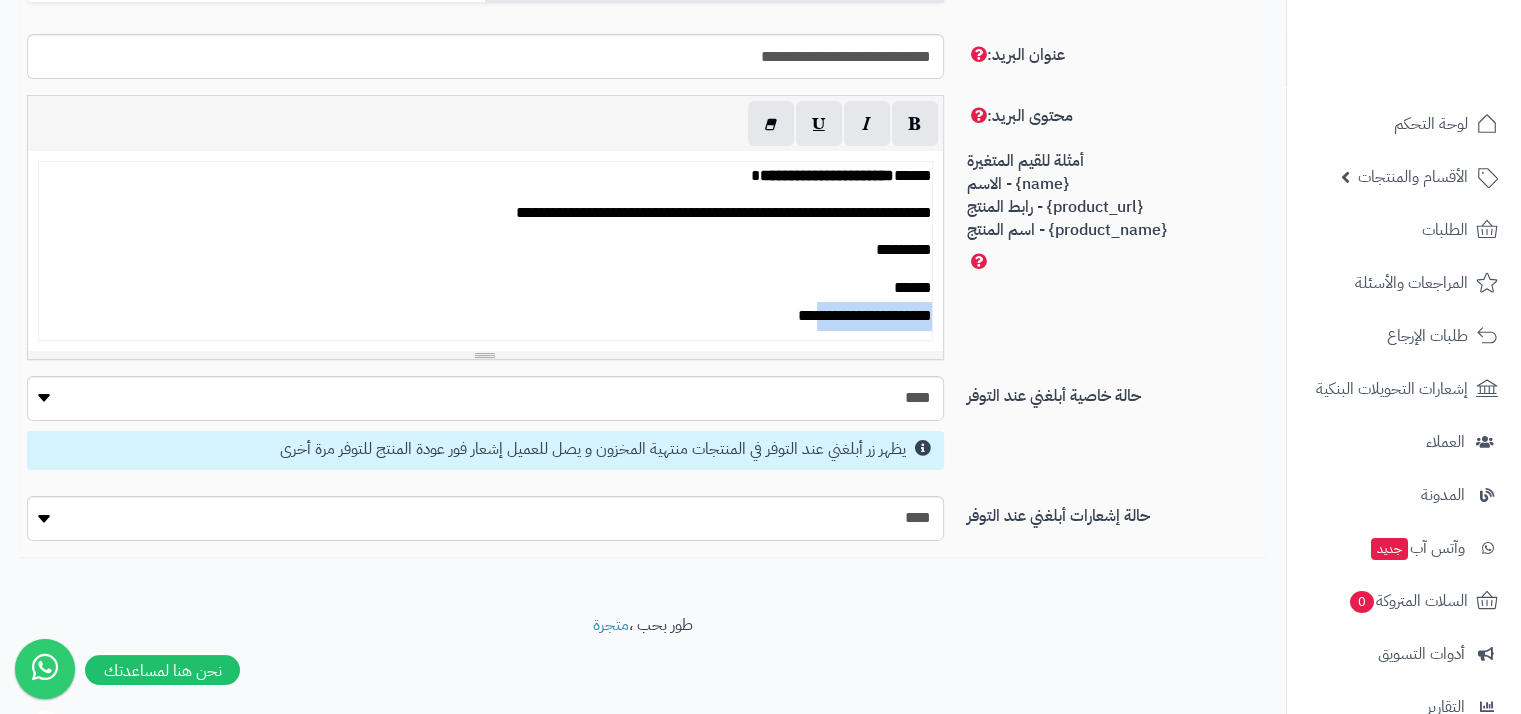 click on "**********" at bounding box center [865, 315] 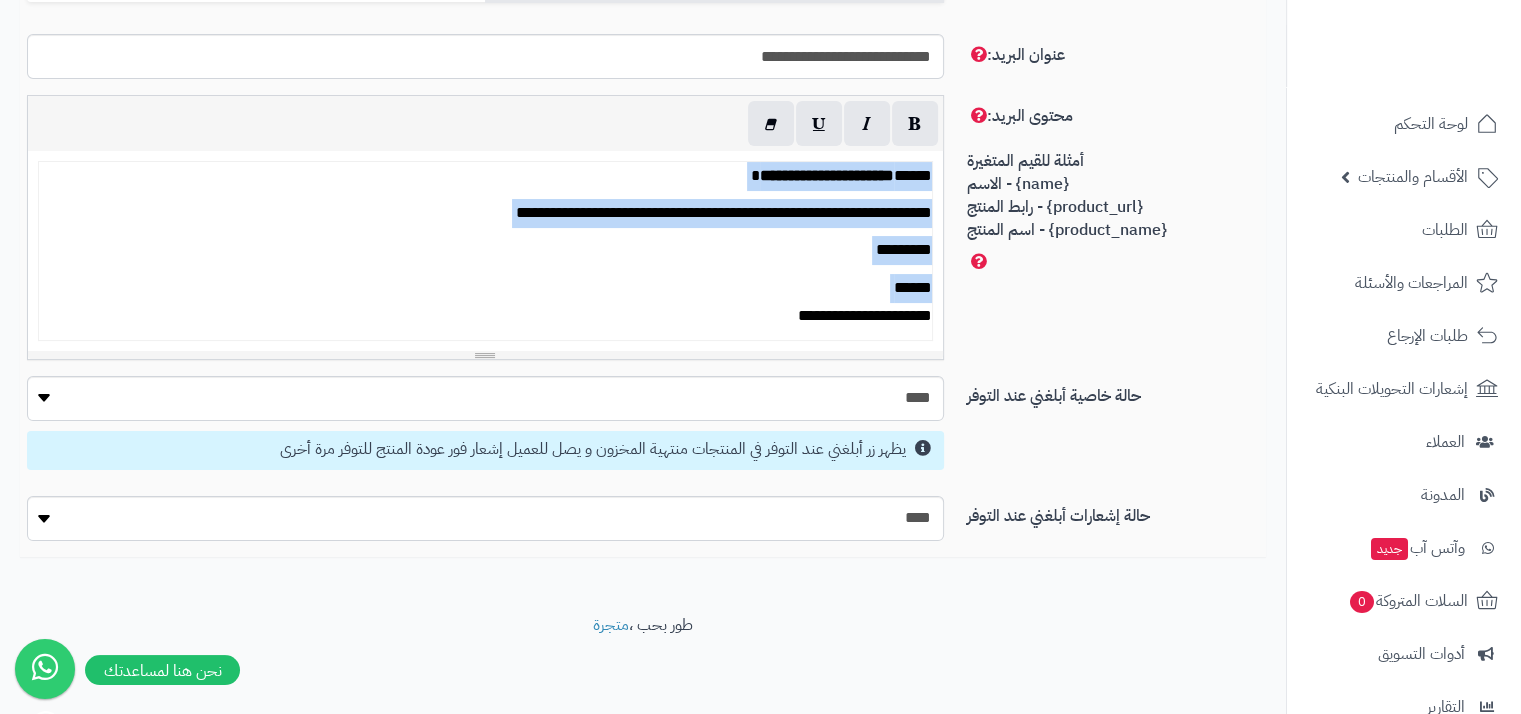 click on "**********" at bounding box center (865, 315) 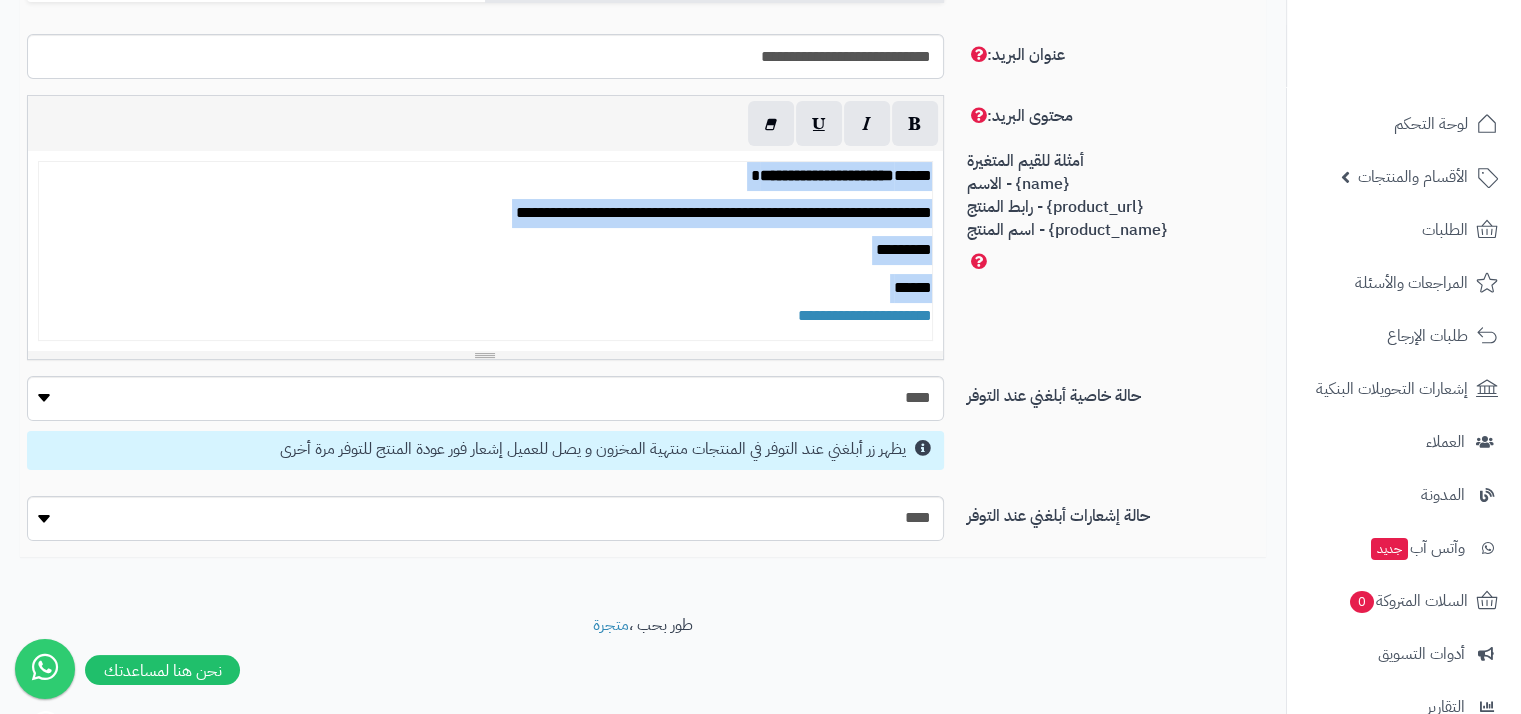 click at bounding box center [485, 355] 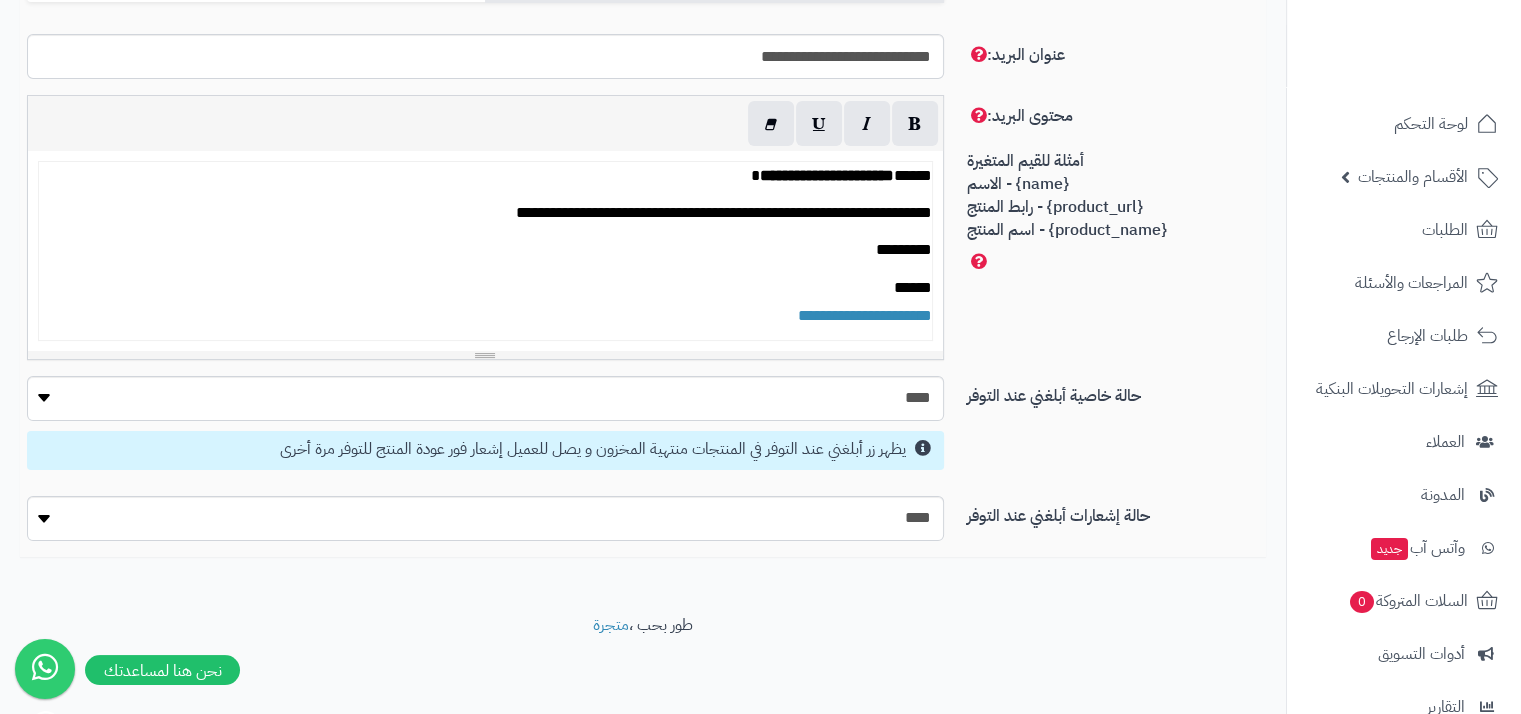 click on "**********" at bounding box center (643, 235) 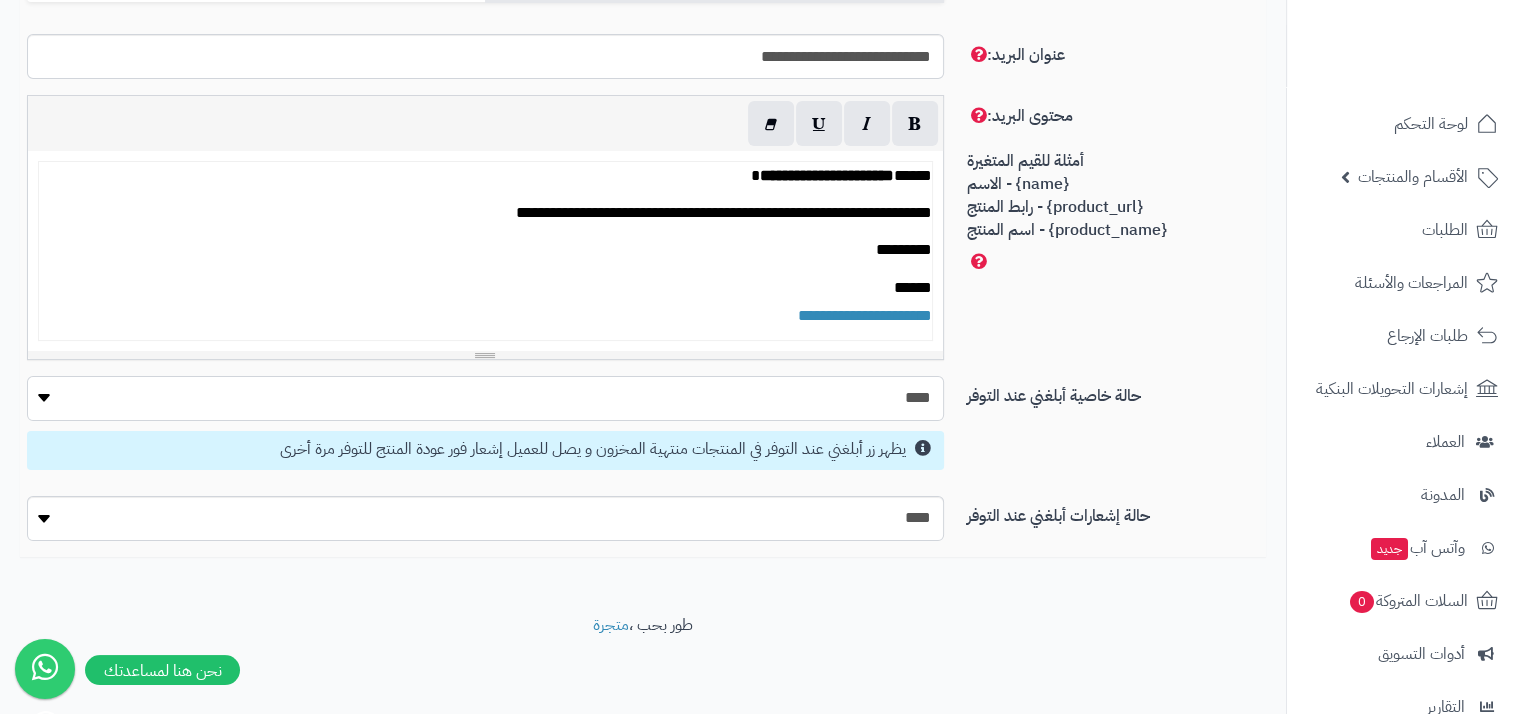click on "**** ****" at bounding box center (485, 398) 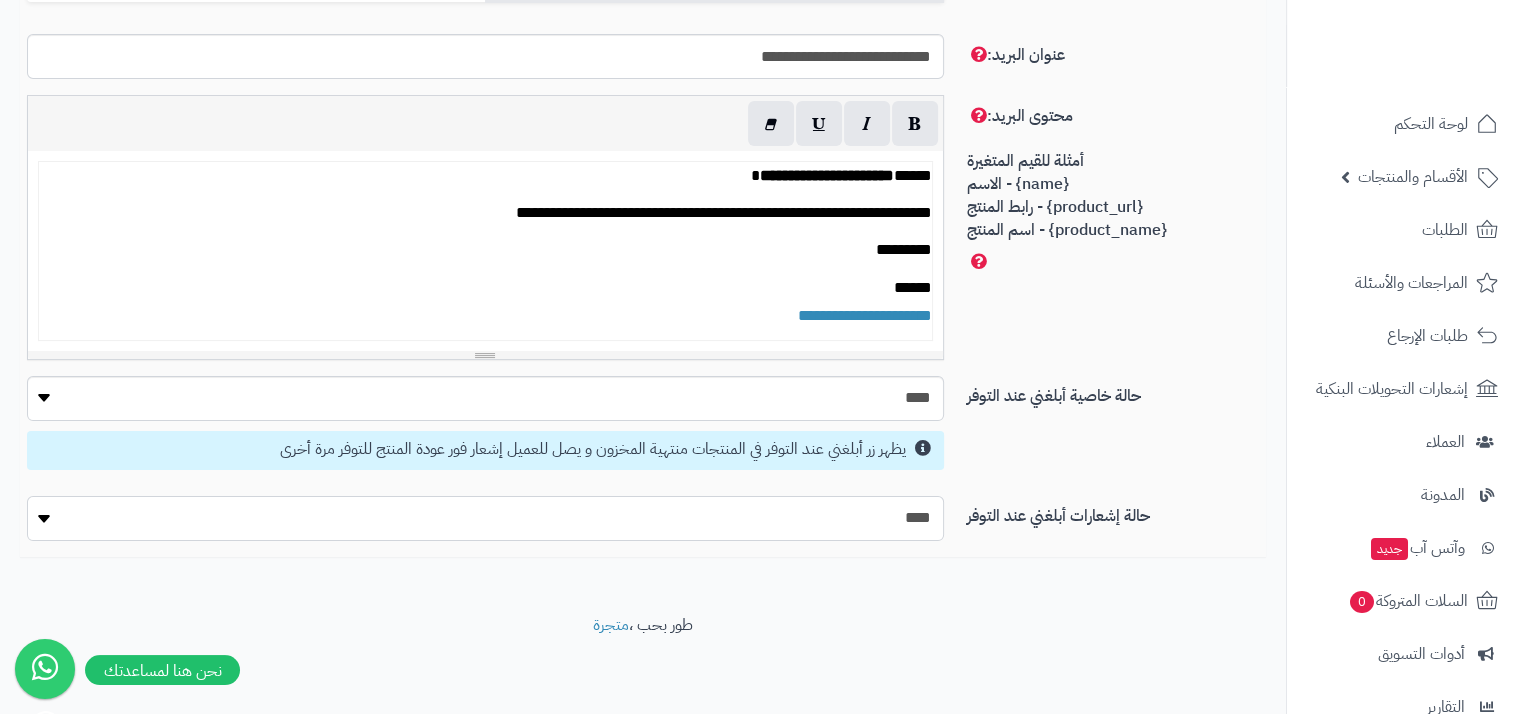 click on "**** ****" at bounding box center (485, 518) 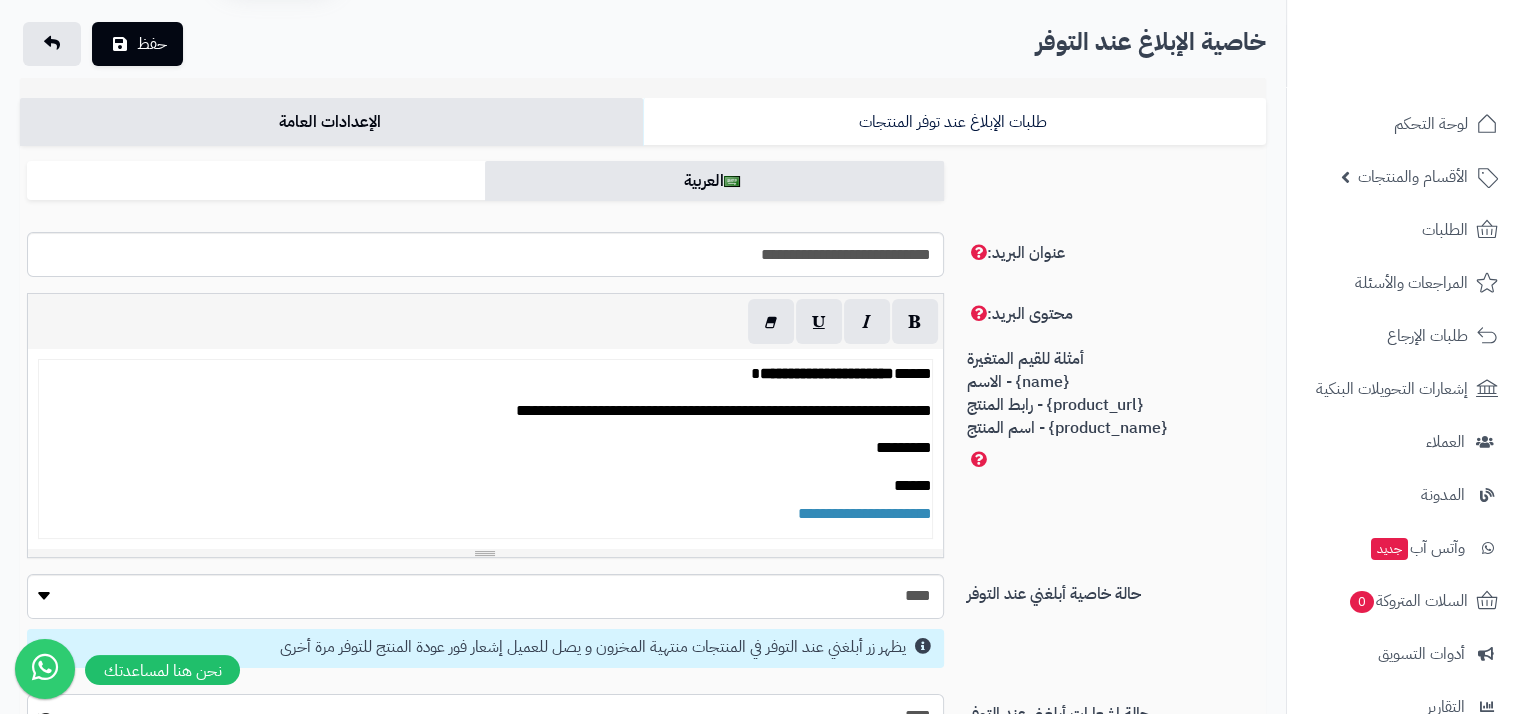 scroll, scrollTop: 100, scrollLeft: 0, axis: vertical 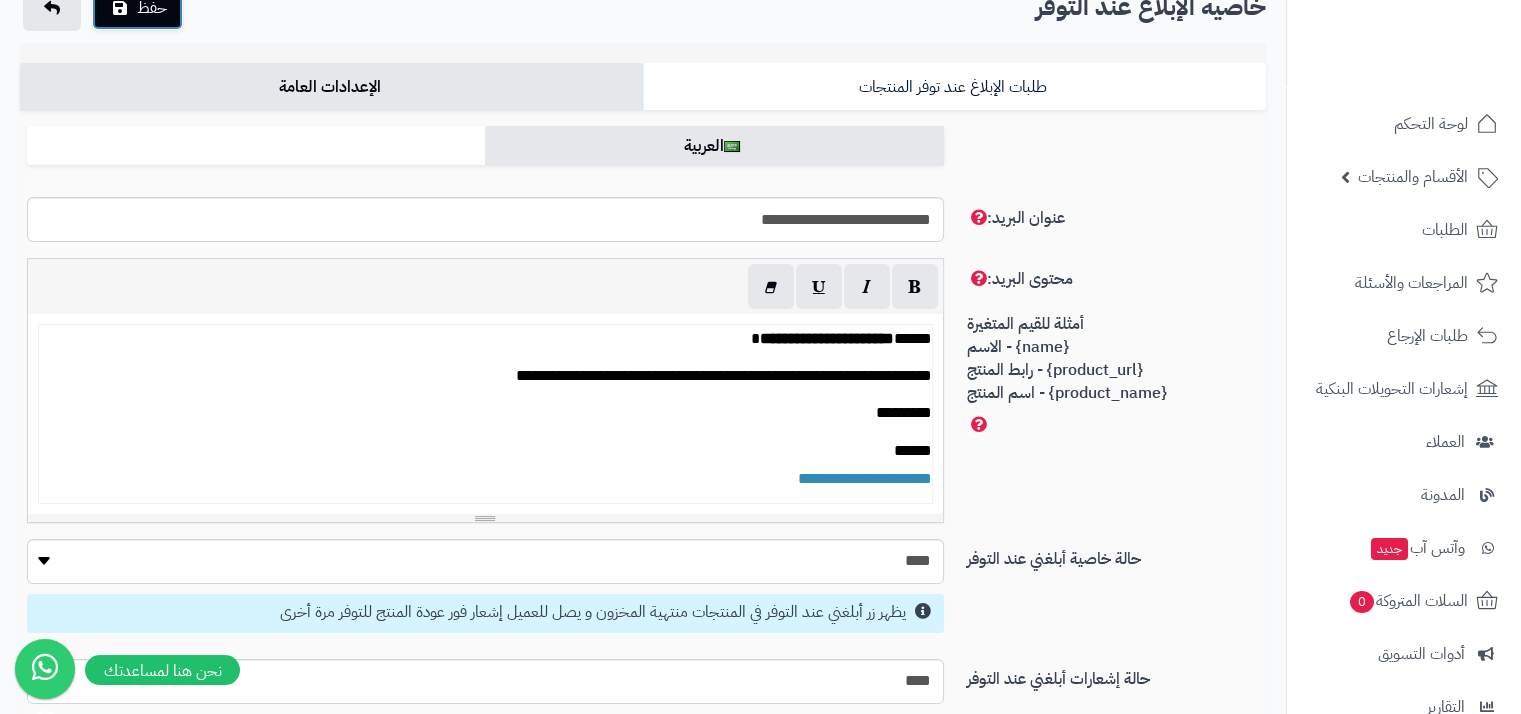 click on "حفظ" at bounding box center (137, 8) 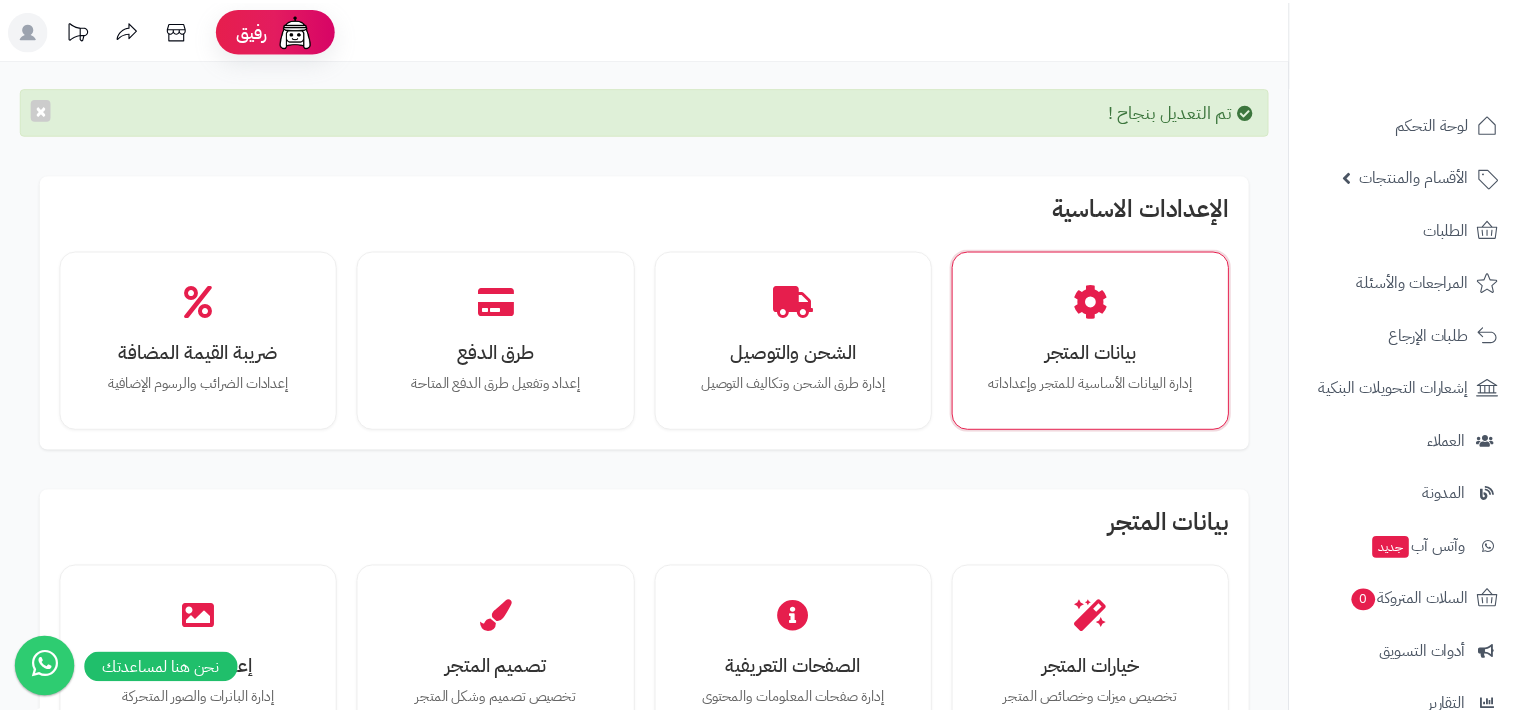 scroll, scrollTop: 0, scrollLeft: 0, axis: both 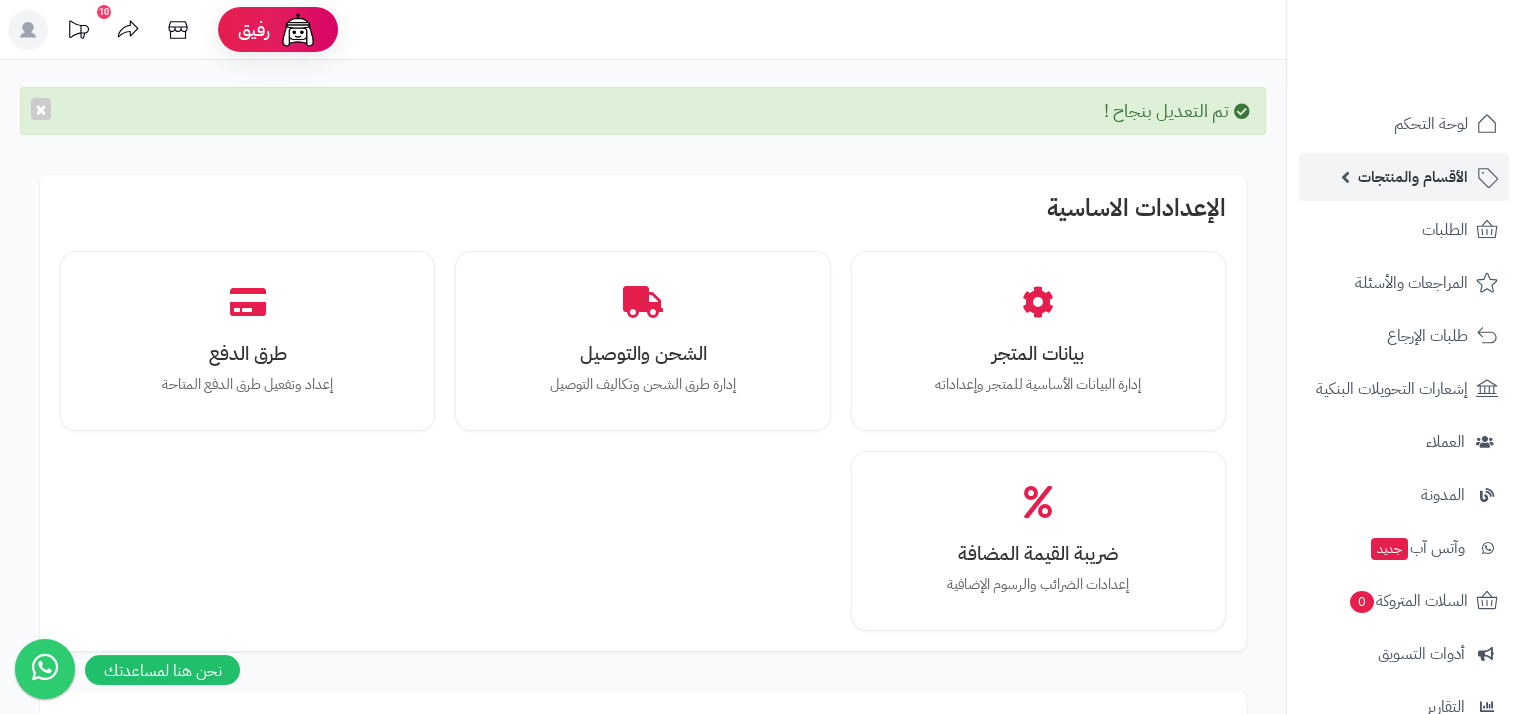 click on "الأقسام والمنتجات" at bounding box center (1413, 177) 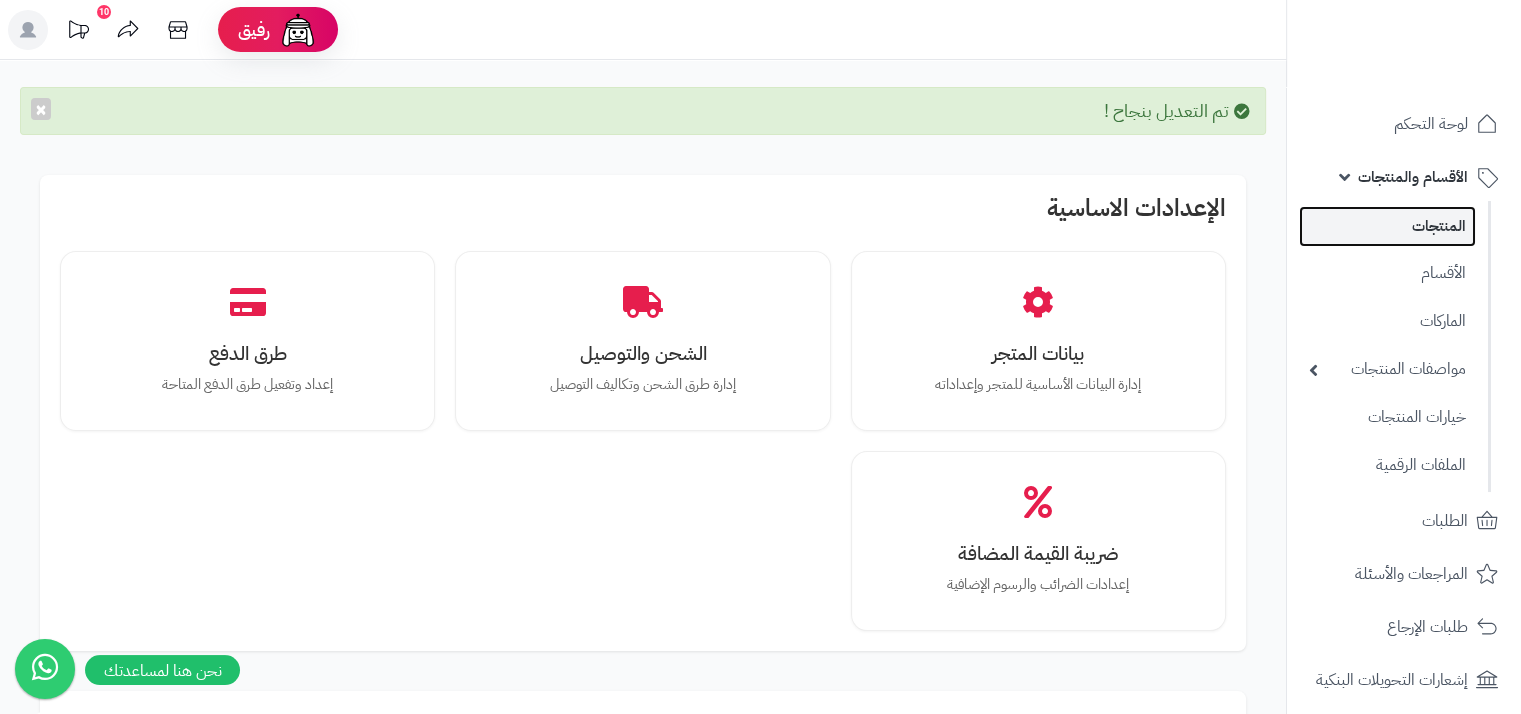 click on "المنتجات" at bounding box center [1387, 226] 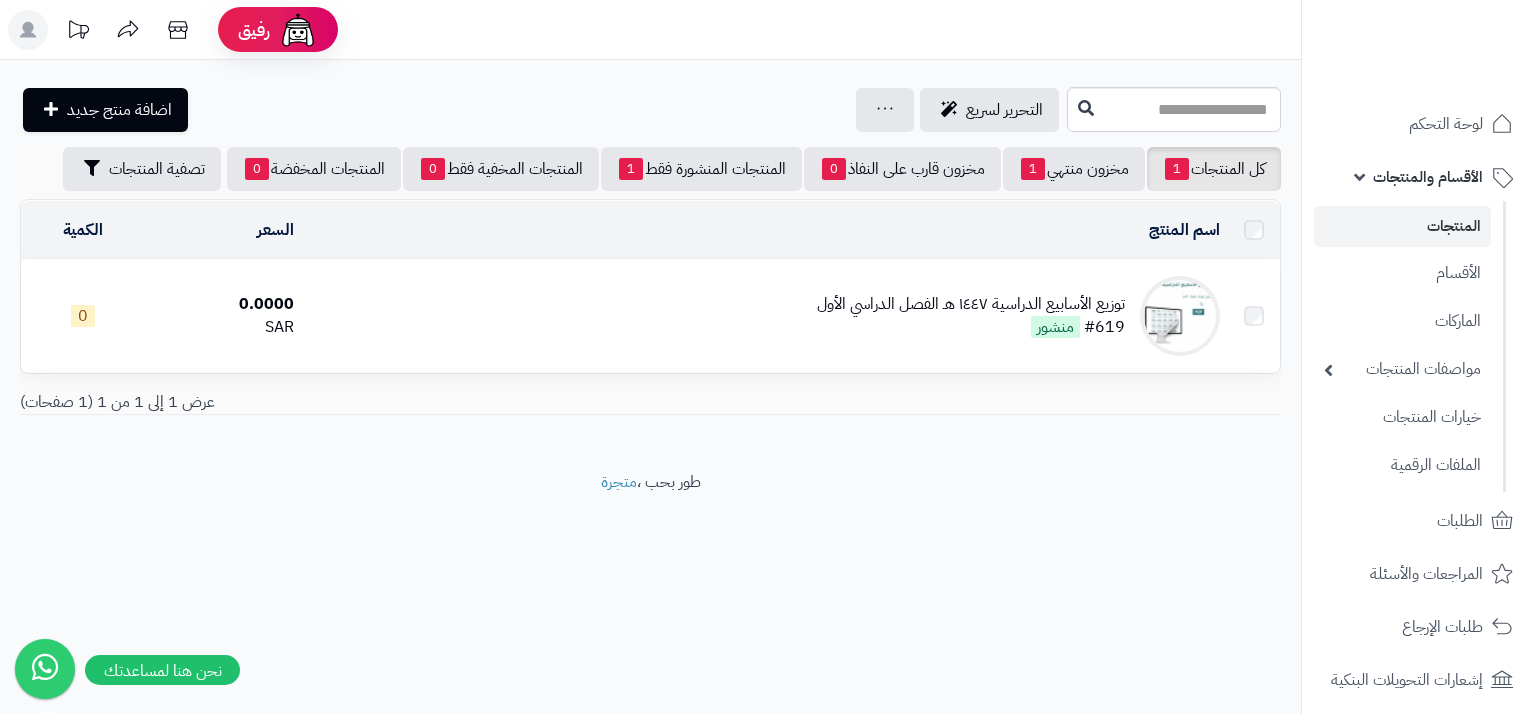 scroll, scrollTop: 0, scrollLeft: 0, axis: both 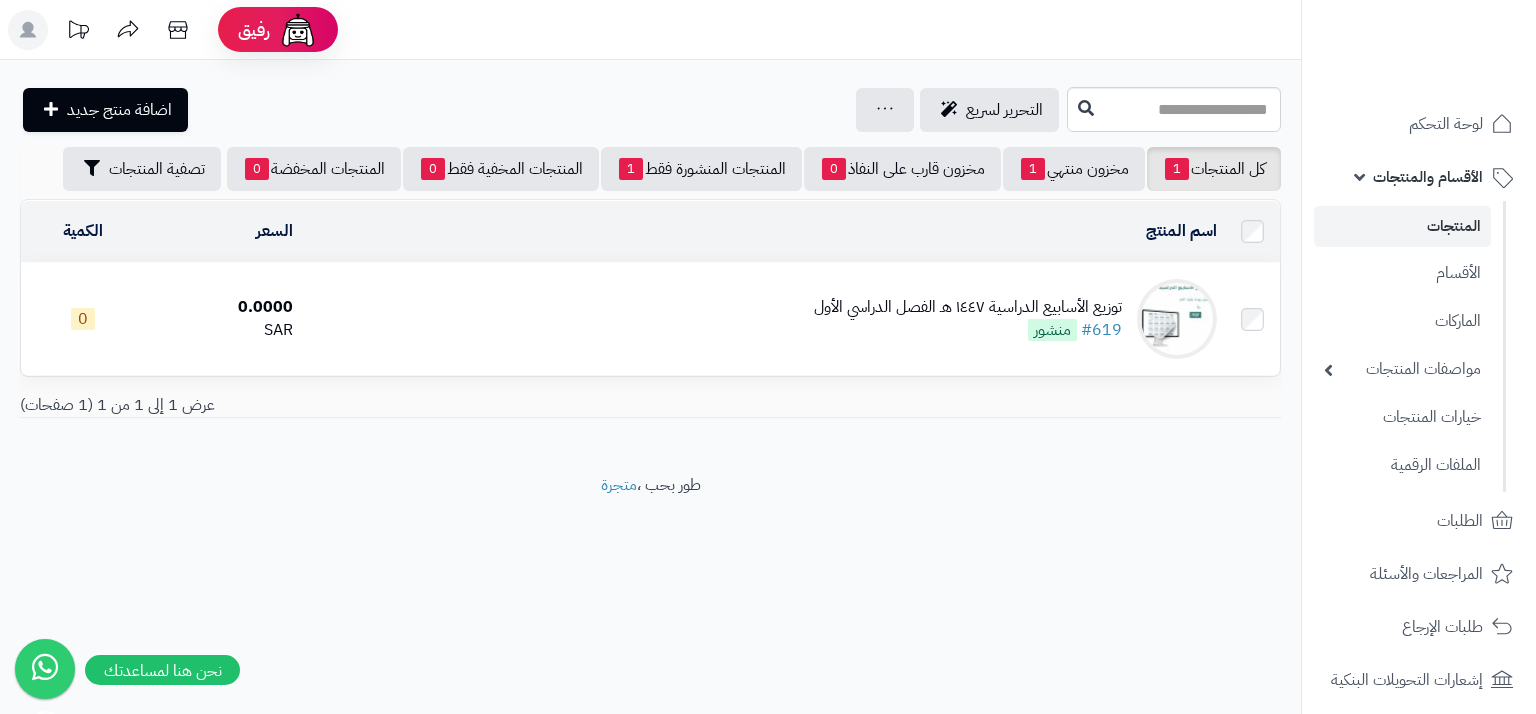 click on "توزيع الأسابيع الدراسية ١٤٤٧ هـ الفصل الدراسي الأول
#619
منشور" at bounding box center (763, 319) 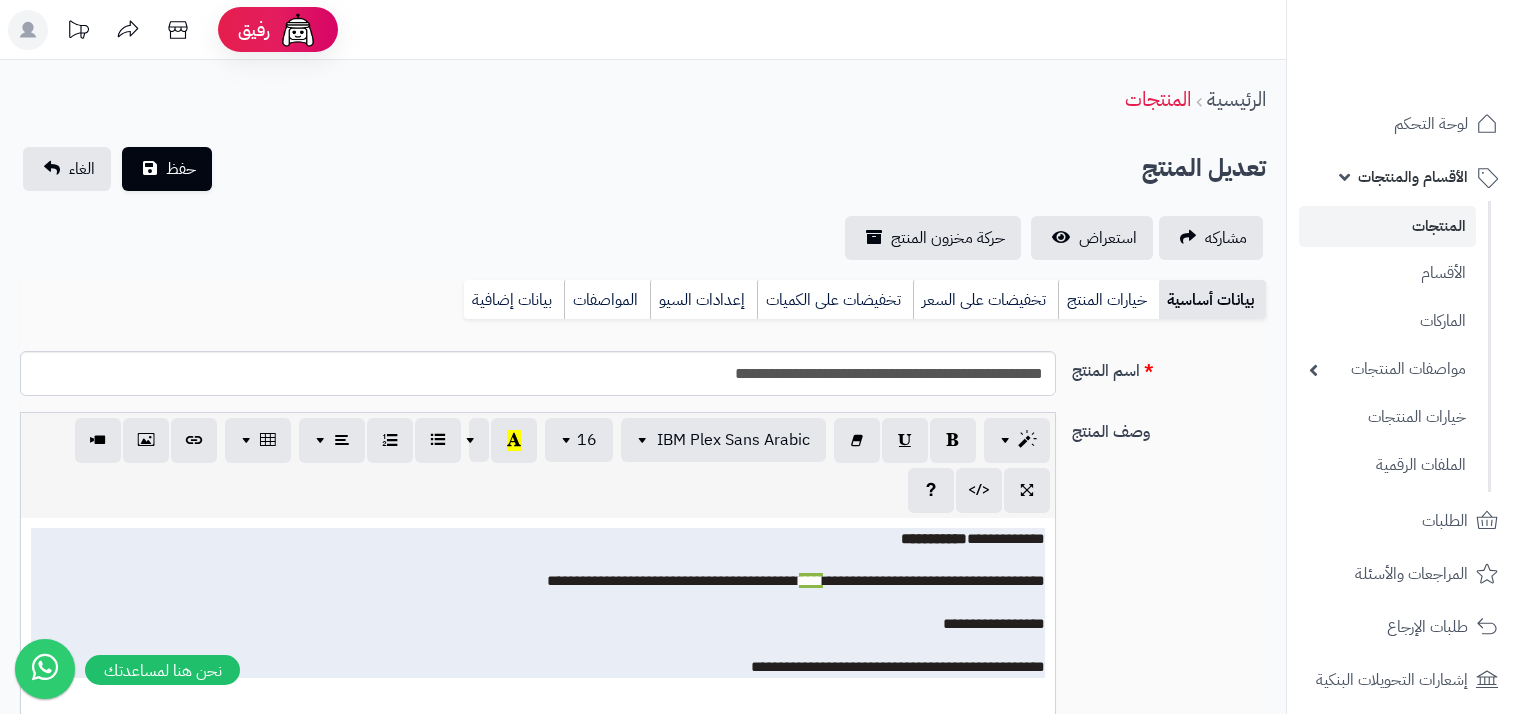 scroll, scrollTop: 0, scrollLeft: 0, axis: both 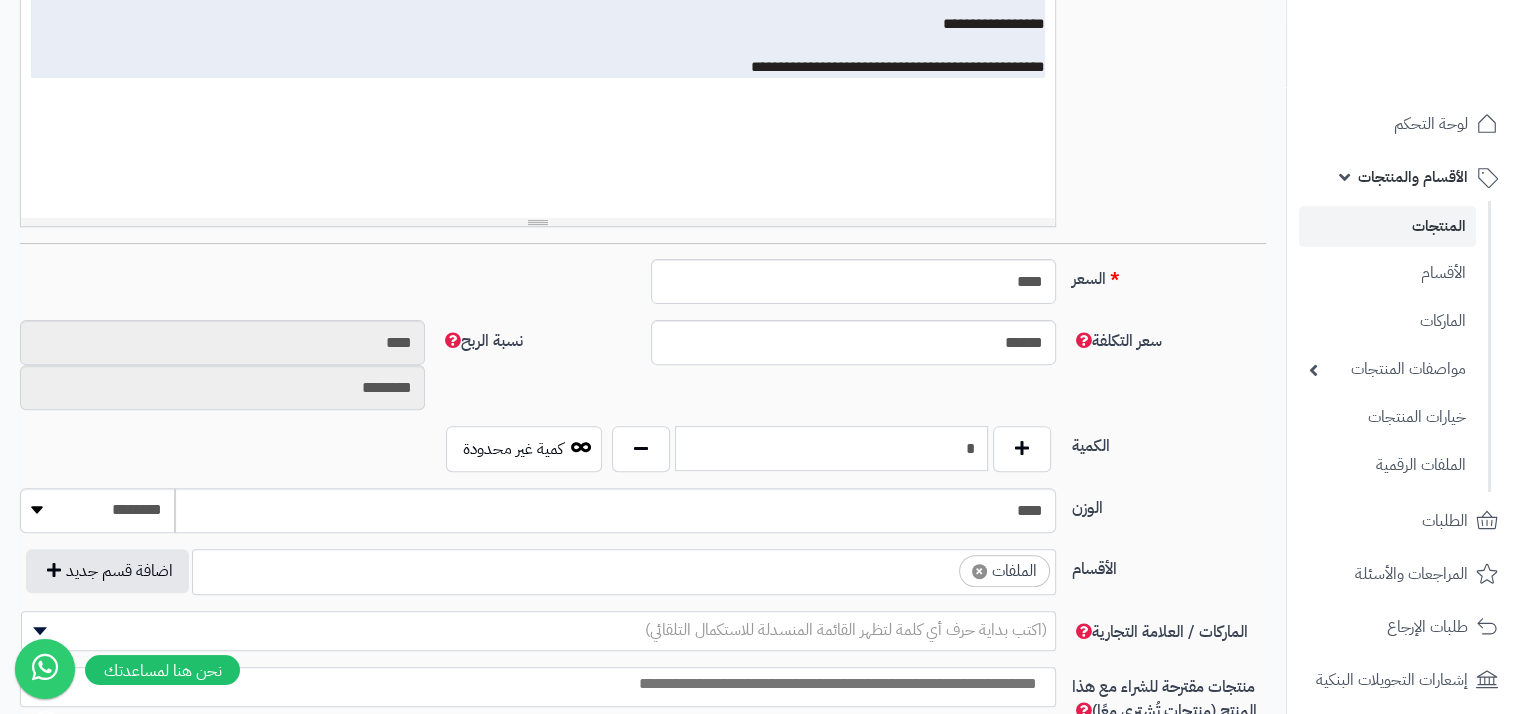 click on "*" at bounding box center (831, 448) 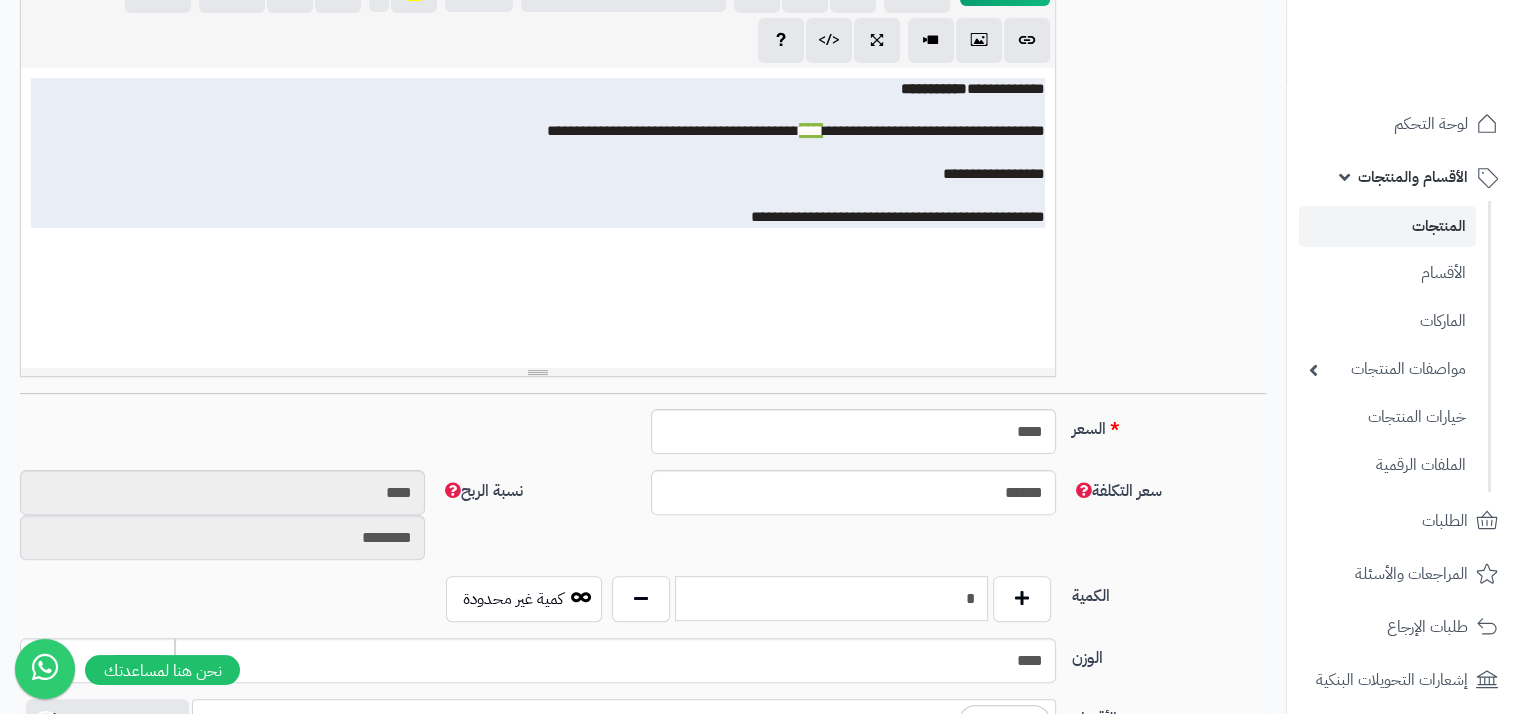 scroll, scrollTop: 0, scrollLeft: 0, axis: both 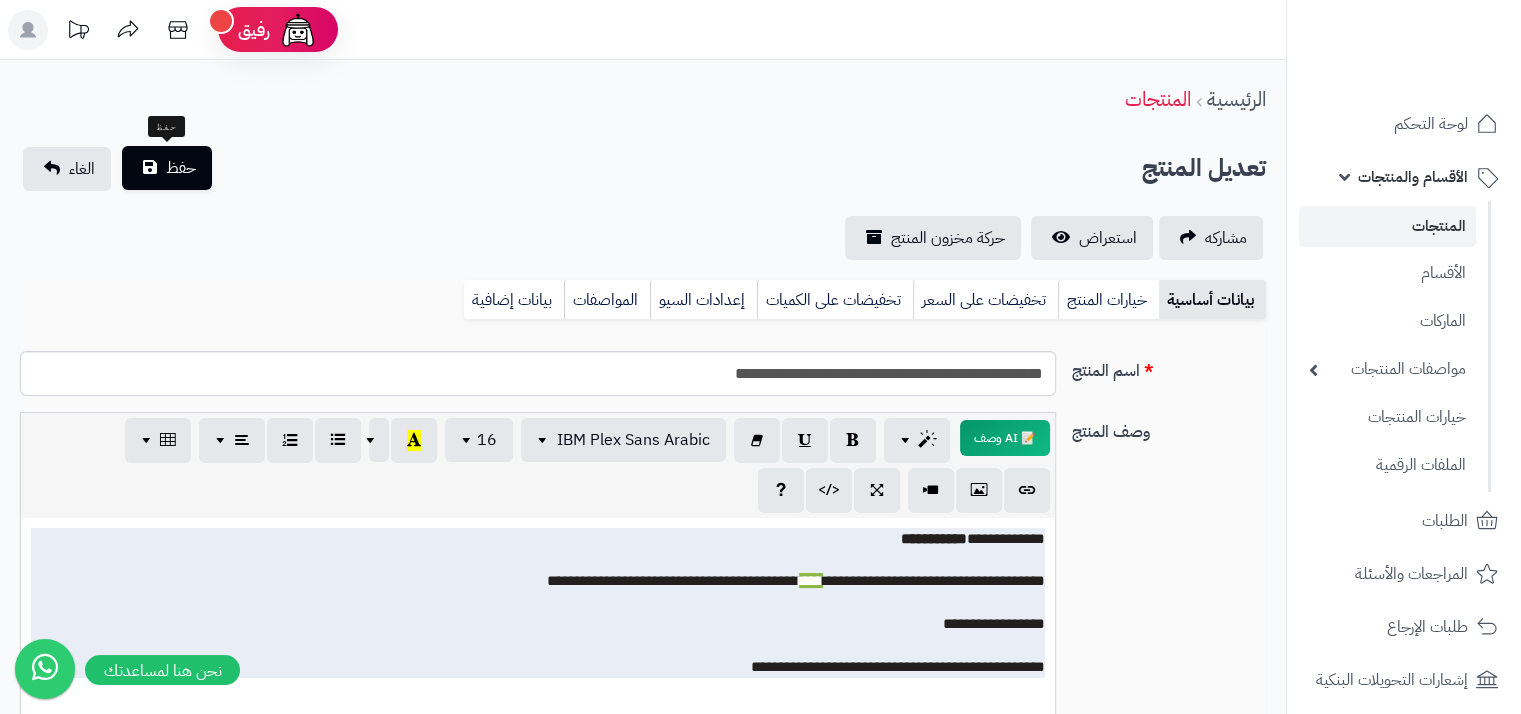 type on "*" 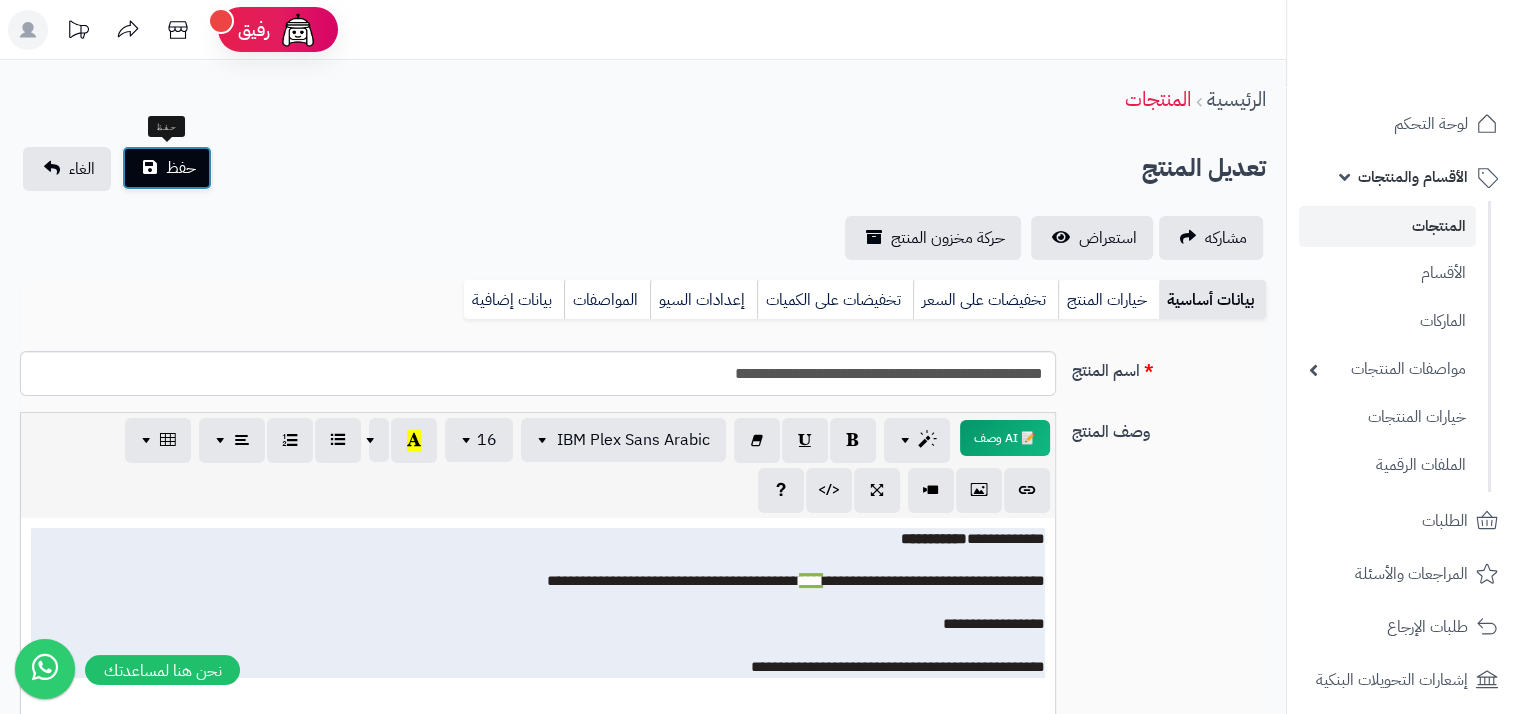 click on "حفظ" at bounding box center [167, 168] 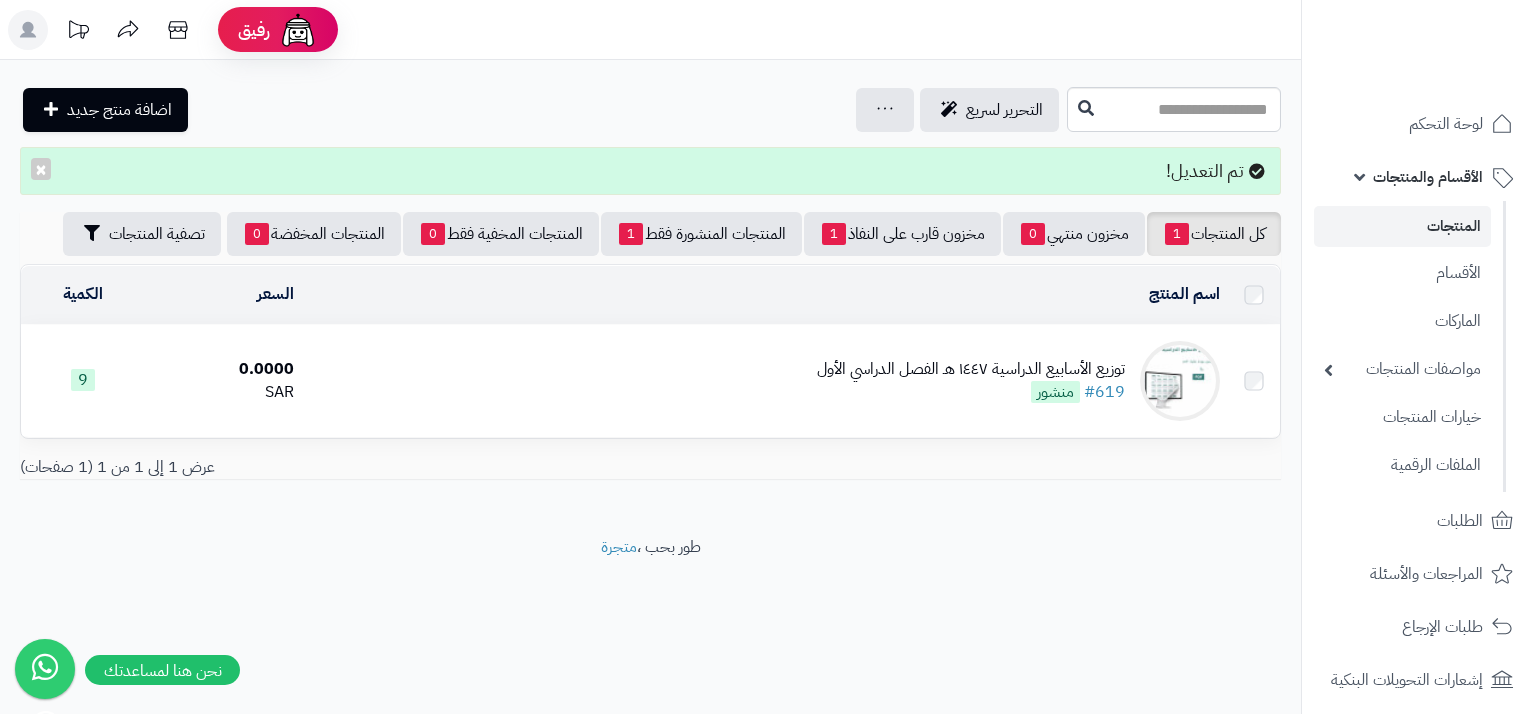 scroll, scrollTop: 0, scrollLeft: 0, axis: both 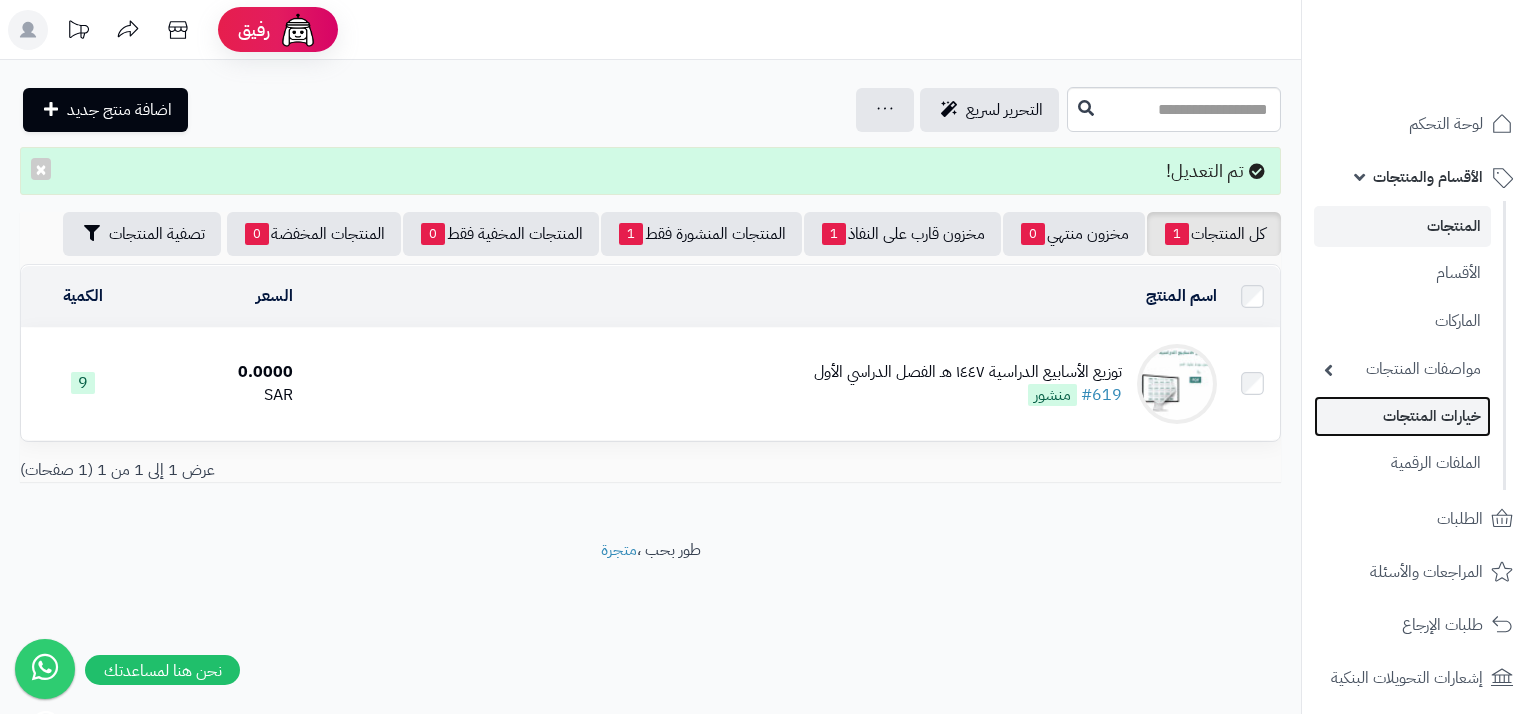 click on "خيارات المنتجات" at bounding box center (1402, 416) 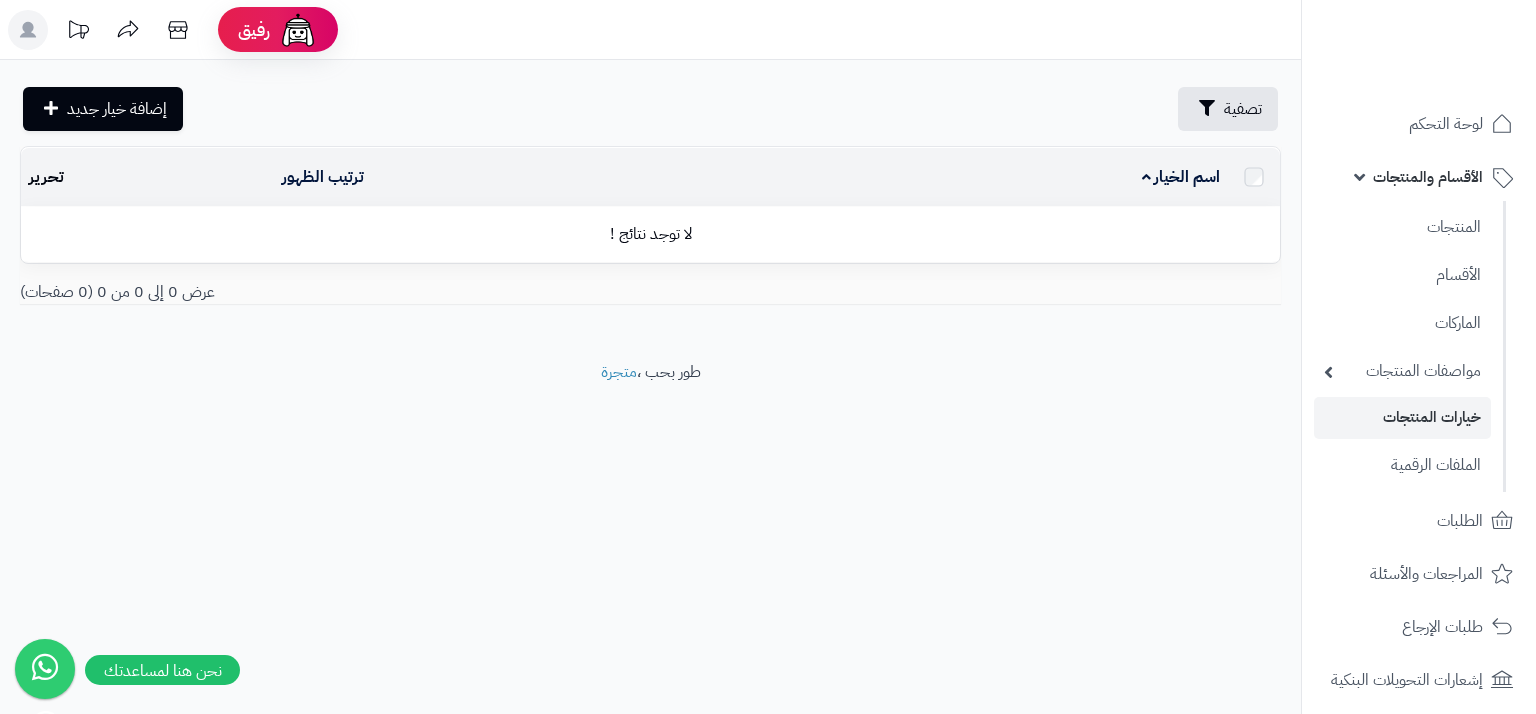 scroll, scrollTop: 0, scrollLeft: 0, axis: both 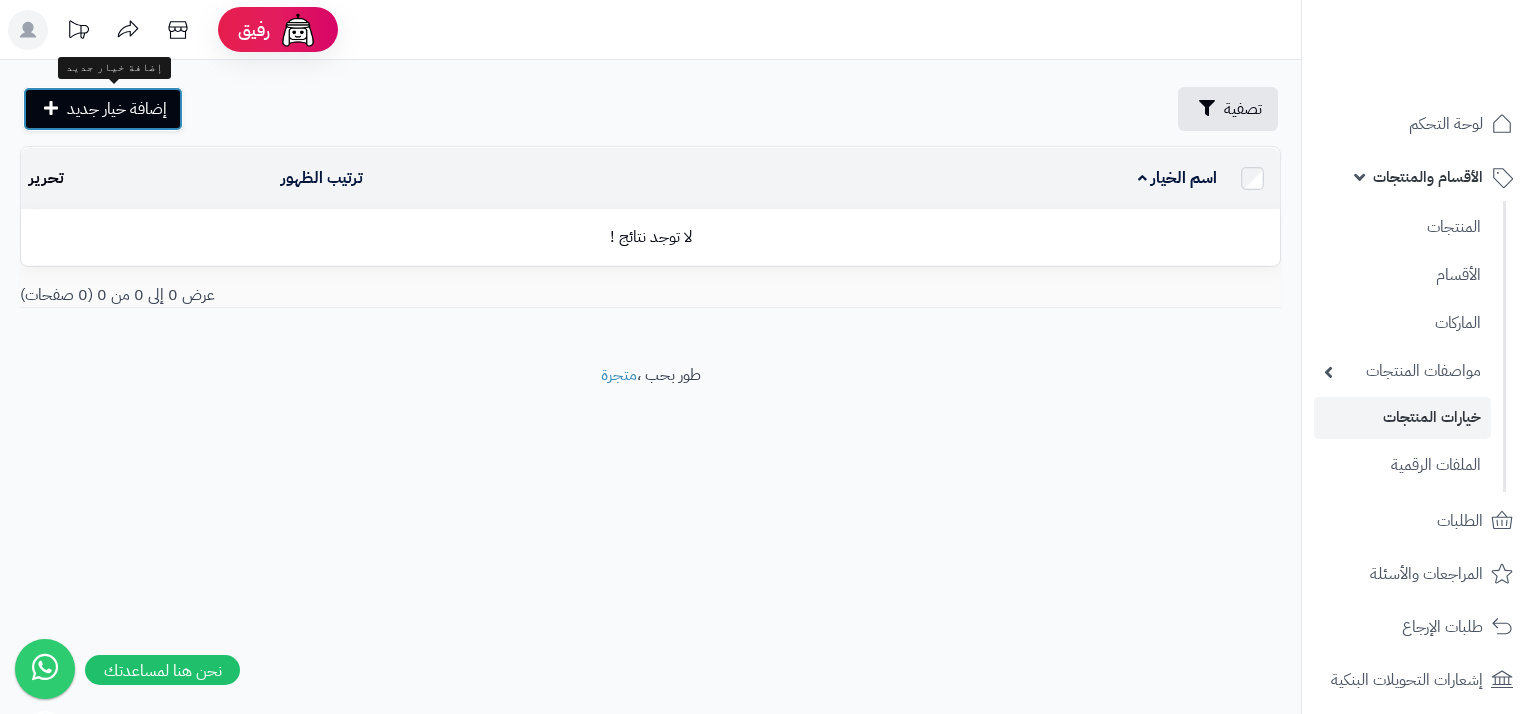 click on "إضافة خيار جديد" at bounding box center [103, 109] 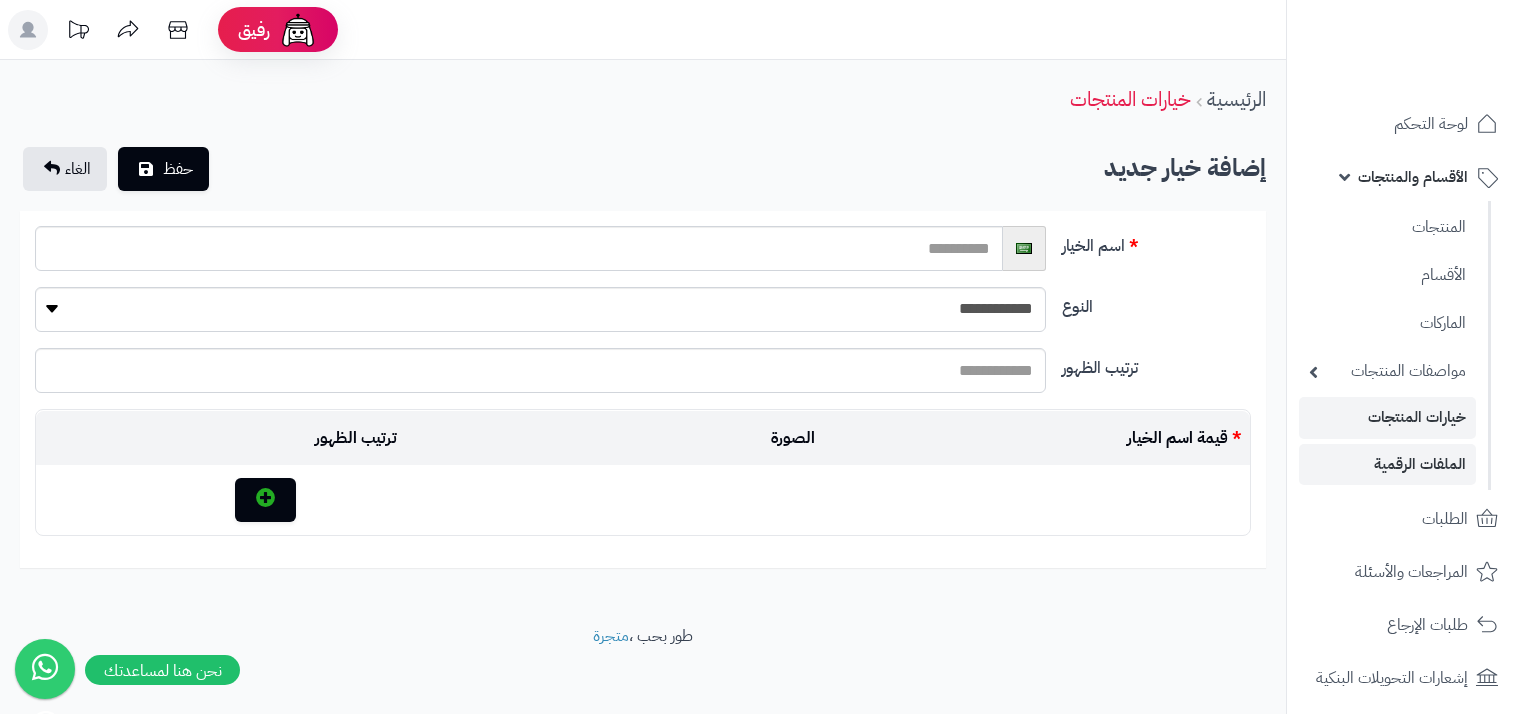 scroll, scrollTop: 0, scrollLeft: 0, axis: both 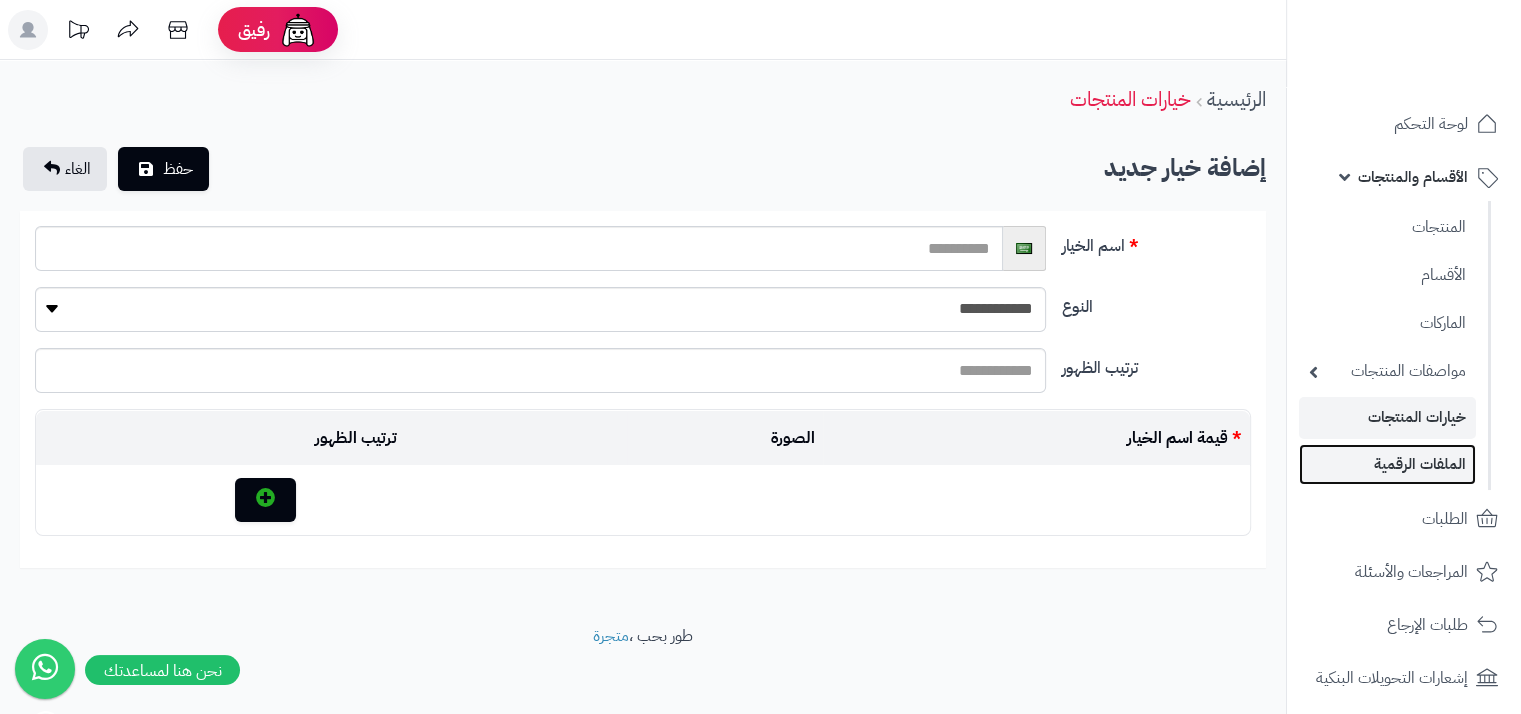 click on "الملفات الرقمية" at bounding box center (1387, 464) 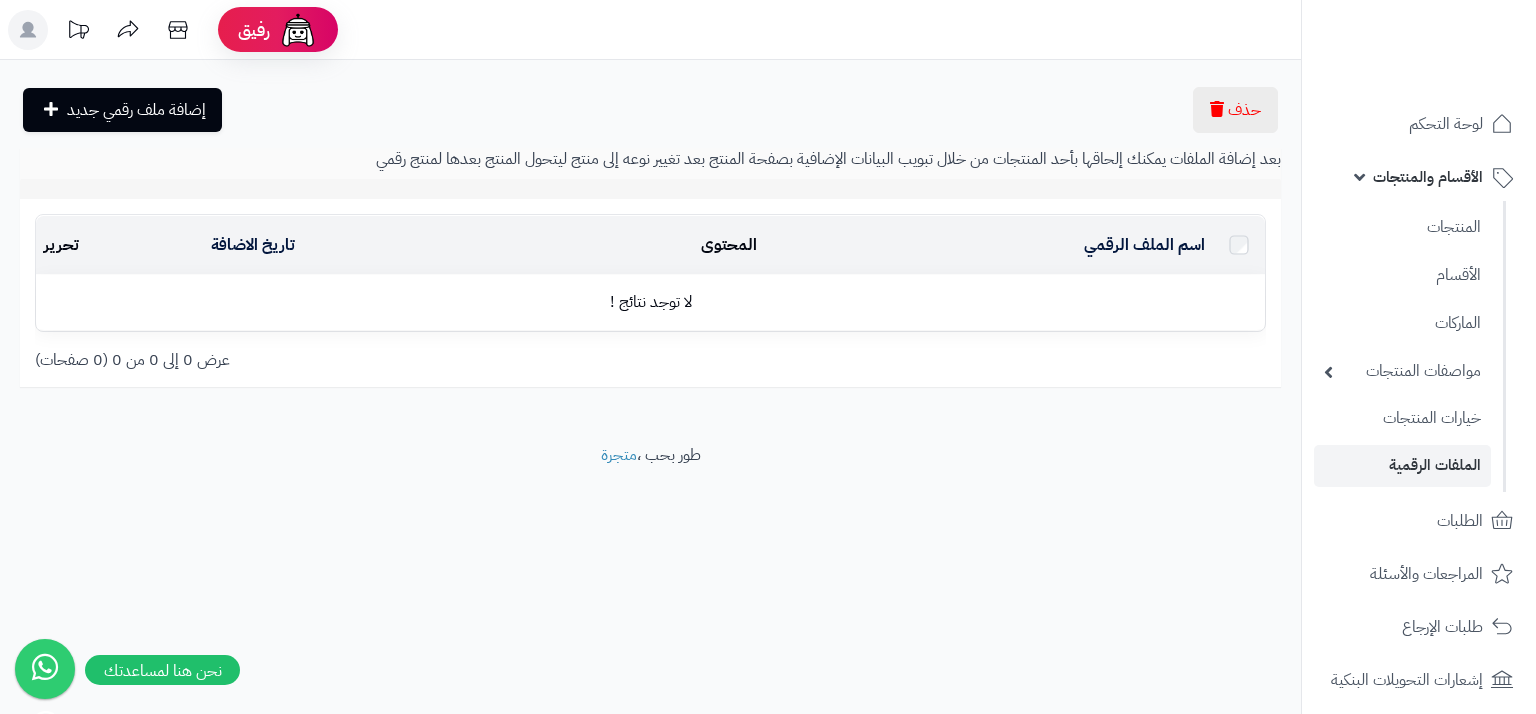 scroll, scrollTop: 0, scrollLeft: 0, axis: both 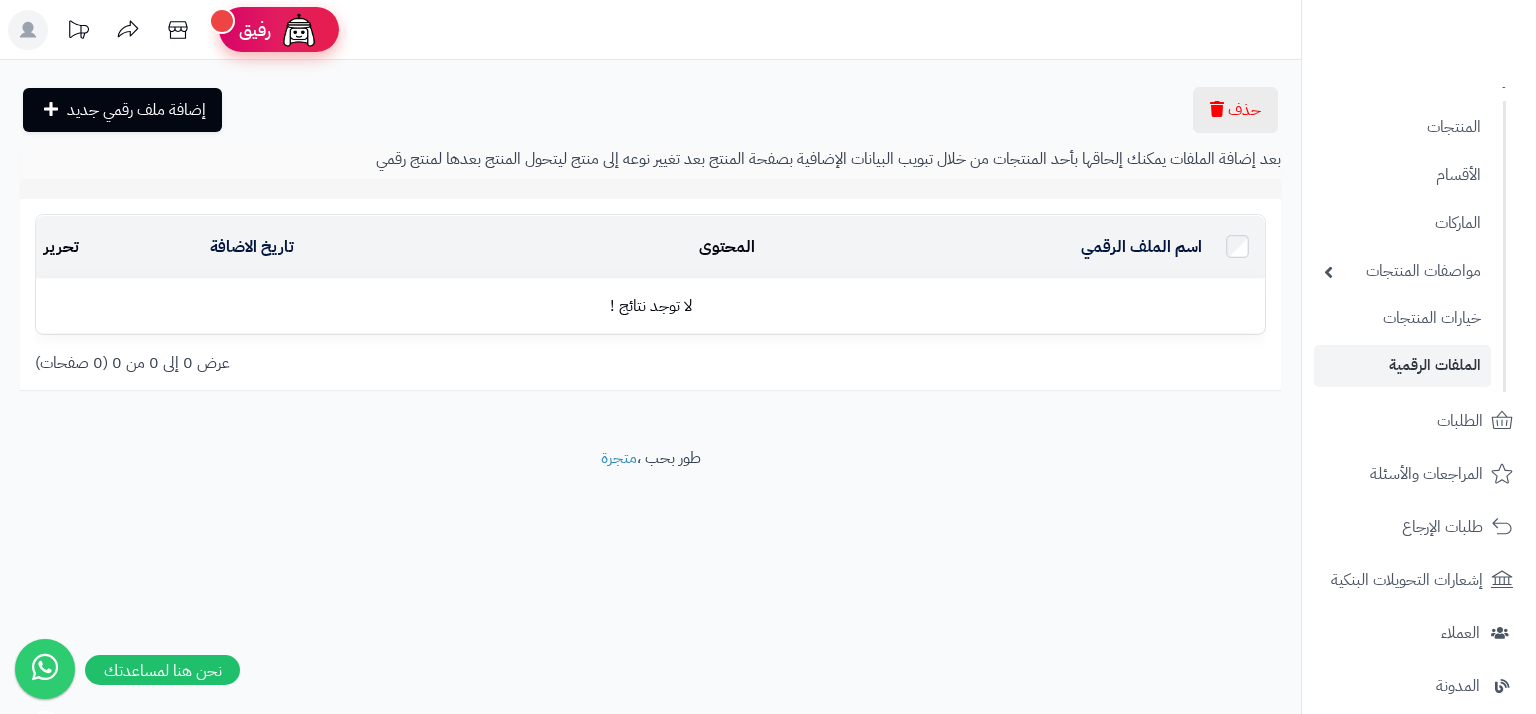 click on "رفيق" at bounding box center [255, 30] 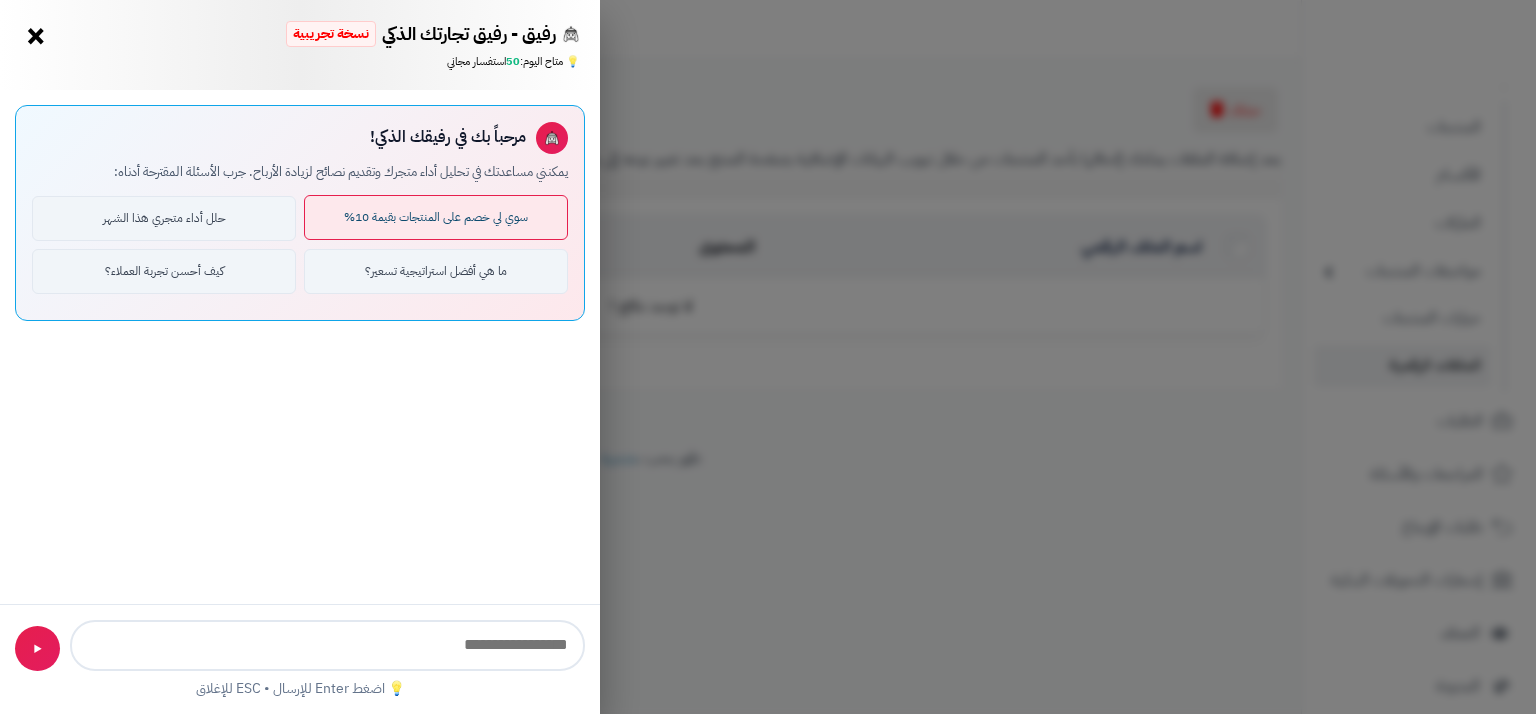 click on "سوي لي خصم على المنتجات بقيمة 10%" at bounding box center [436, 217] 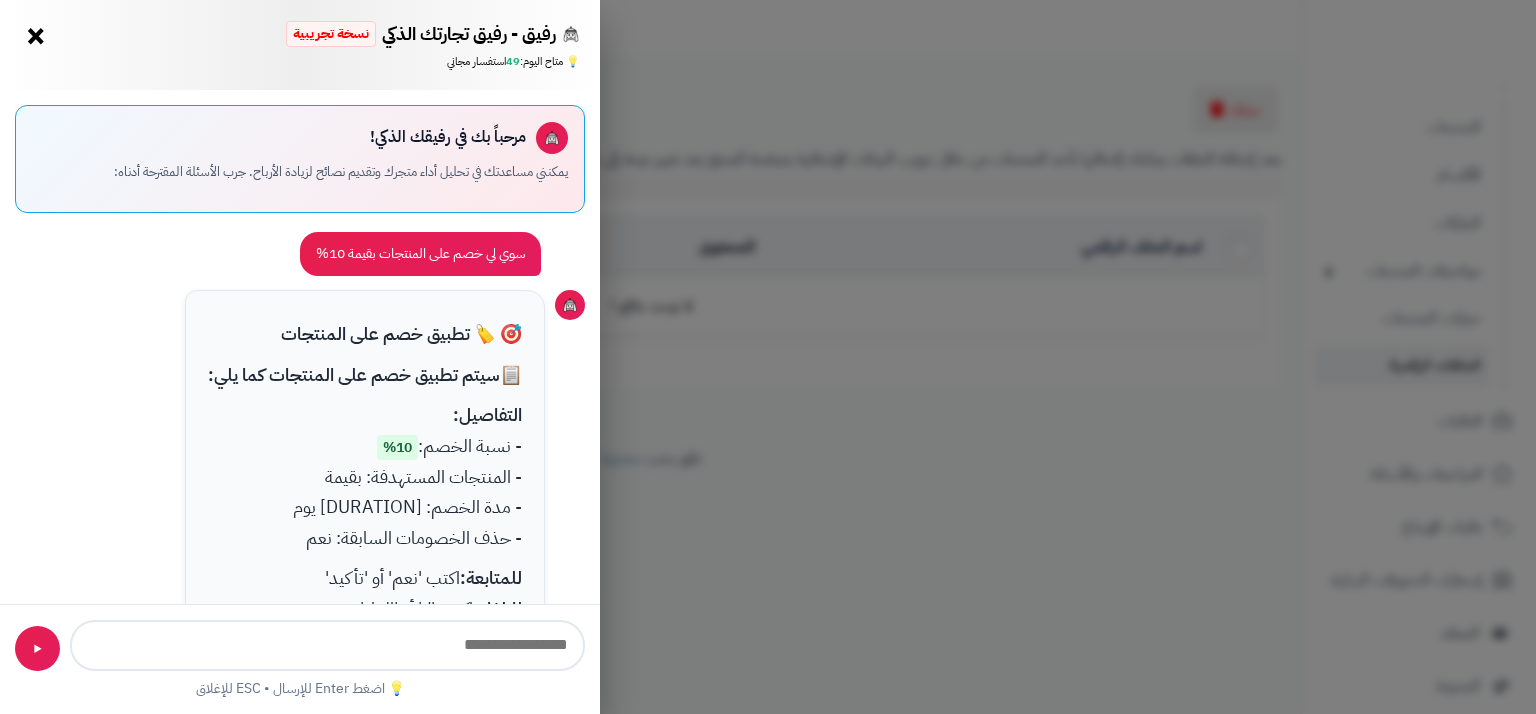 scroll, scrollTop: 75, scrollLeft: 0, axis: vertical 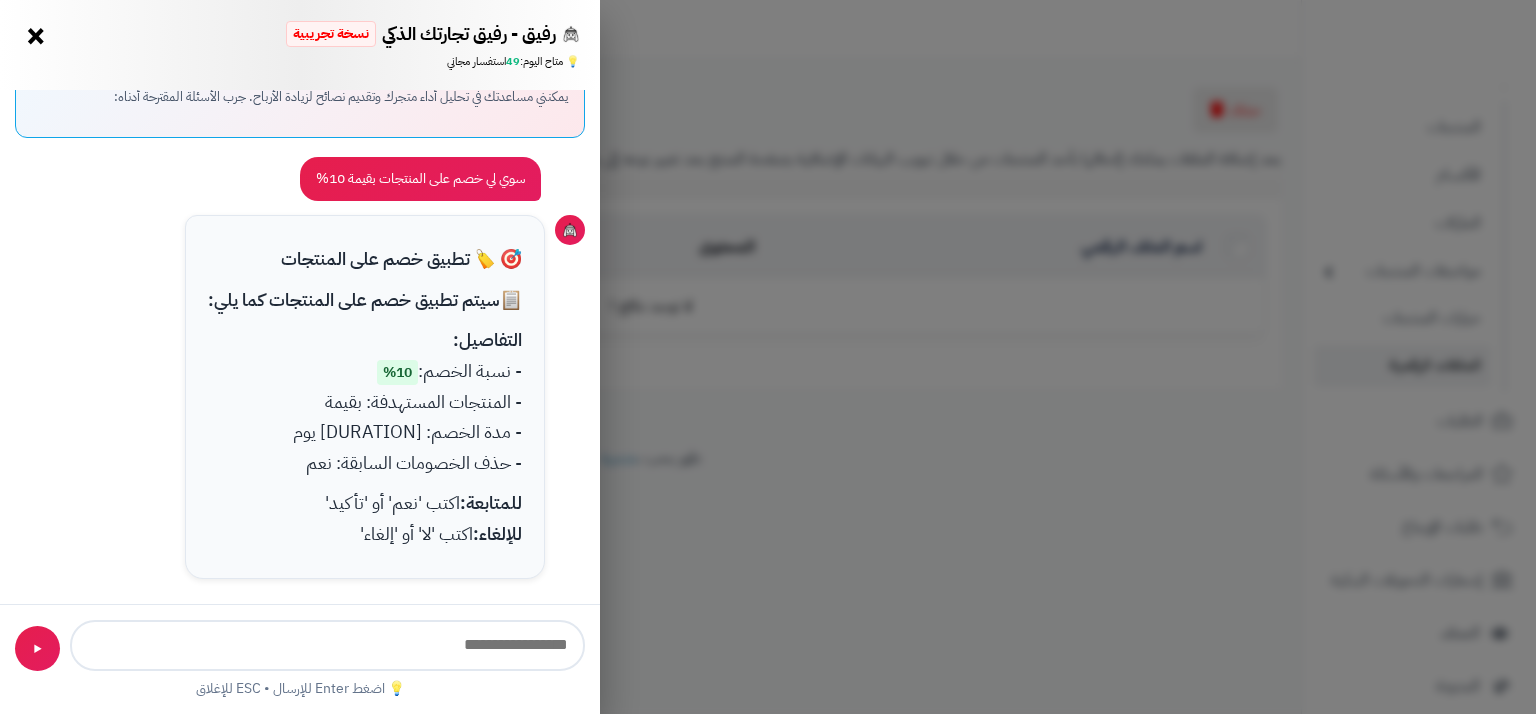 click on "رفيق - رفيق تجارتك الذكي
نسخة تجريبية
⭐
تاجر متنامي
×
💡 متاح اليوم:  49  استفسار مجاني
📝  مساعد كتابة المنتجات  - اطلب مني كتابة عناوين أو أوصاف احترافية
✨ عنوان المنتج
📝 وصف المنتج
💰 تحليل المبيعات
🏆 أفضل المنتجات
👥 ولاء العملاء
📦 إدارة المخزون
مرحباً بك في رفيقك الذكي!
يمكنني مساعدتك في تحليل أداء متجرك وتقديم نصائح لزيادة الأرباح. جرب الأسئلة المقترحة أدناه: سوي لي خصم على المنتجات بقيمة 10% حلل أداء متجري هذا الشهر ما هي أفضل استراتيجية تسعير؟ كيف أحسن تجربة العملاء؟ سوي لي خصم على المنتجات بقيمة 10% 🎯   🏷️ تطبيق خصم على المنتجات 📋  10%" at bounding box center (768, 357) 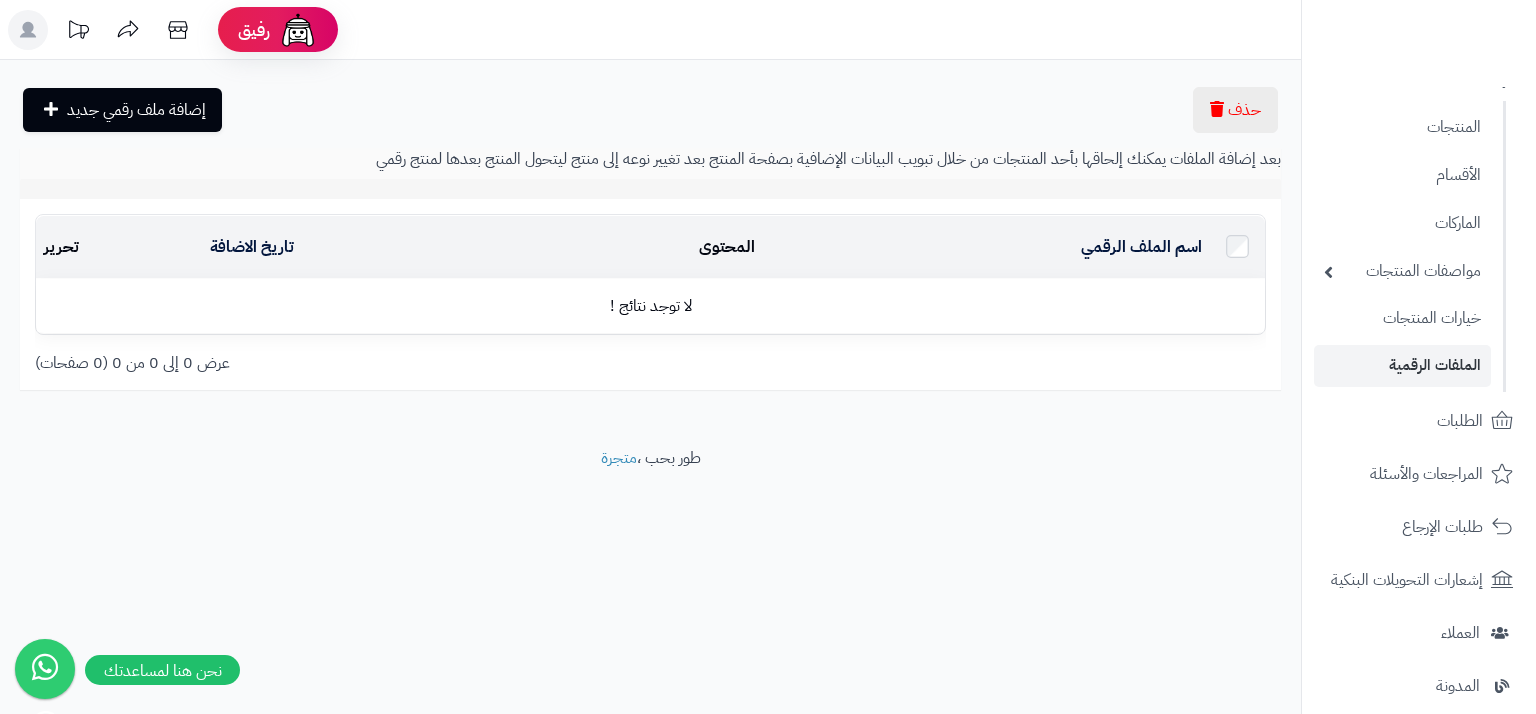 click 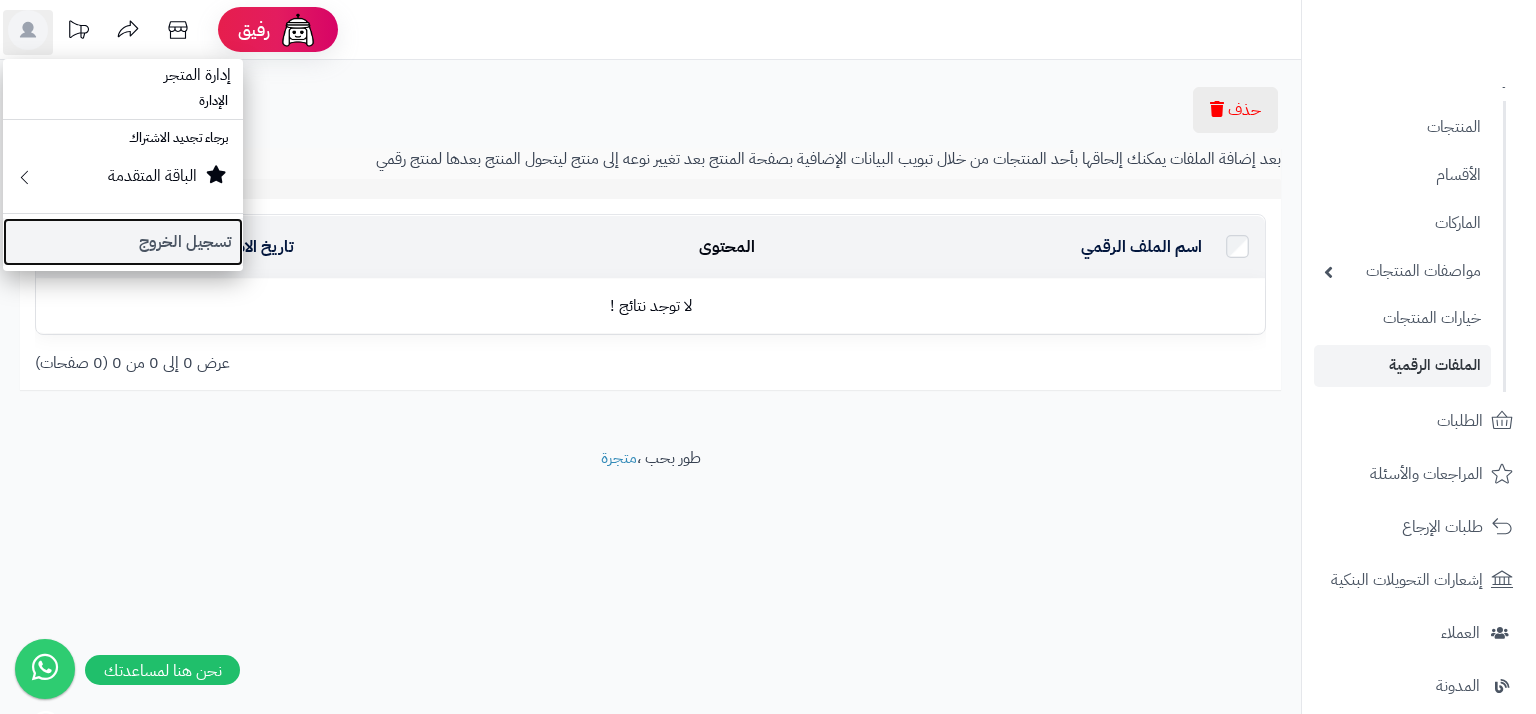 click on "تسجيل الخروج" at bounding box center (123, 242) 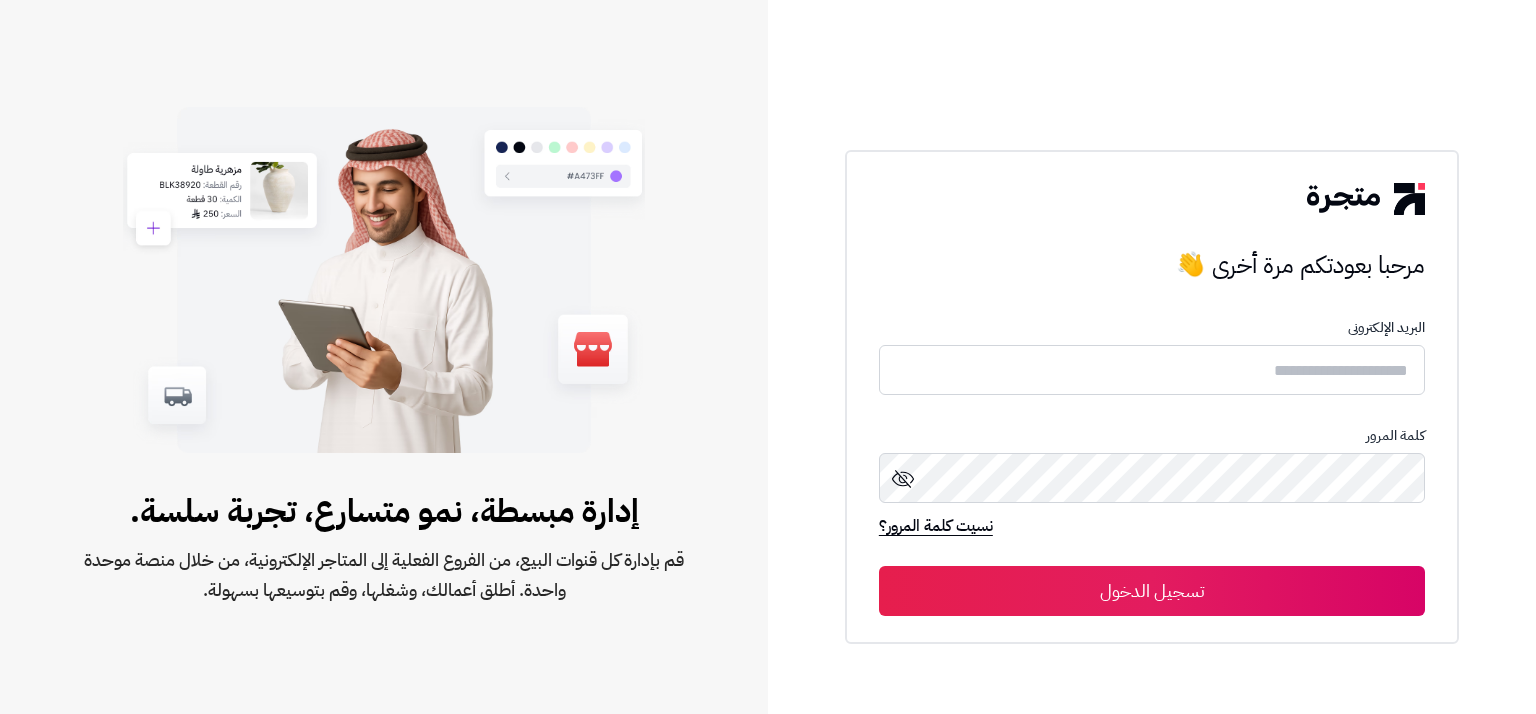 scroll, scrollTop: 0, scrollLeft: 0, axis: both 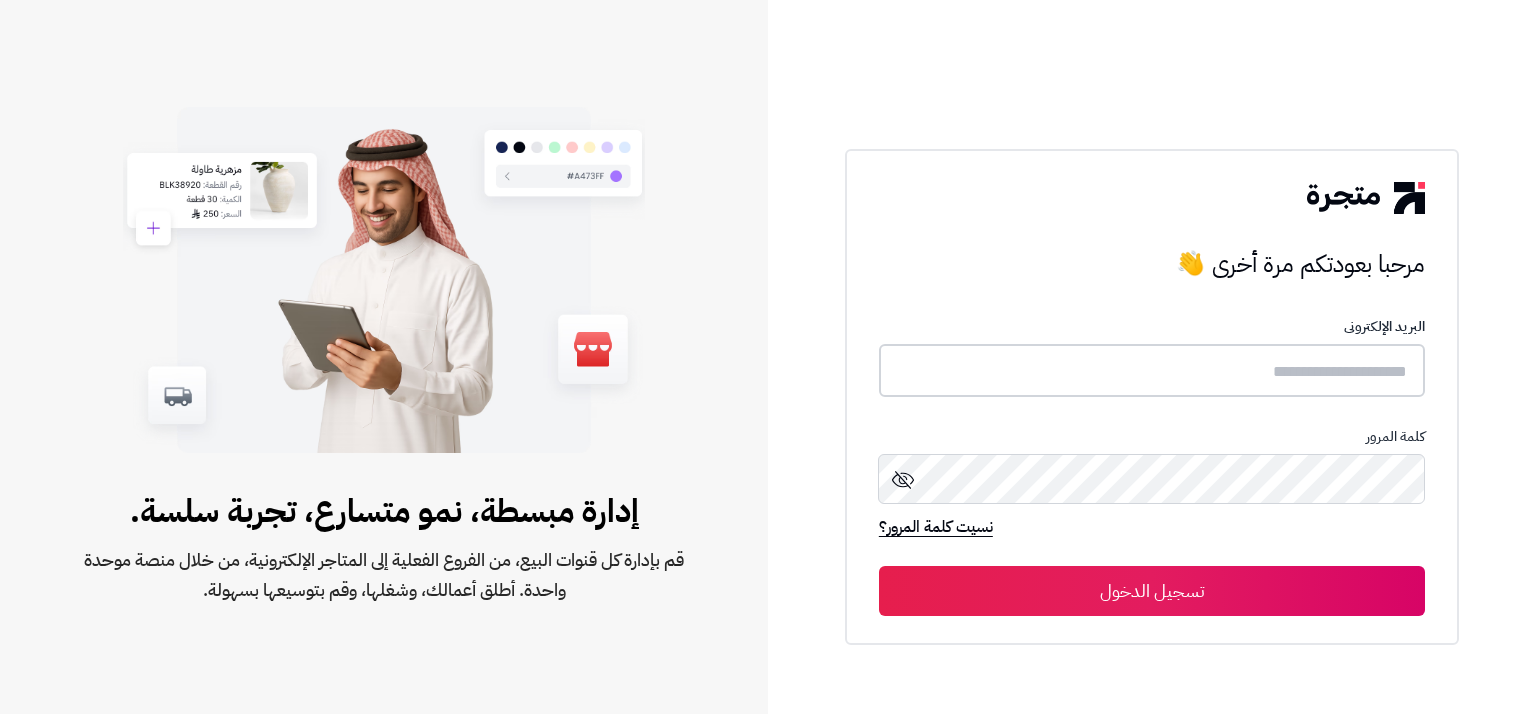 click at bounding box center [1152, 370] 